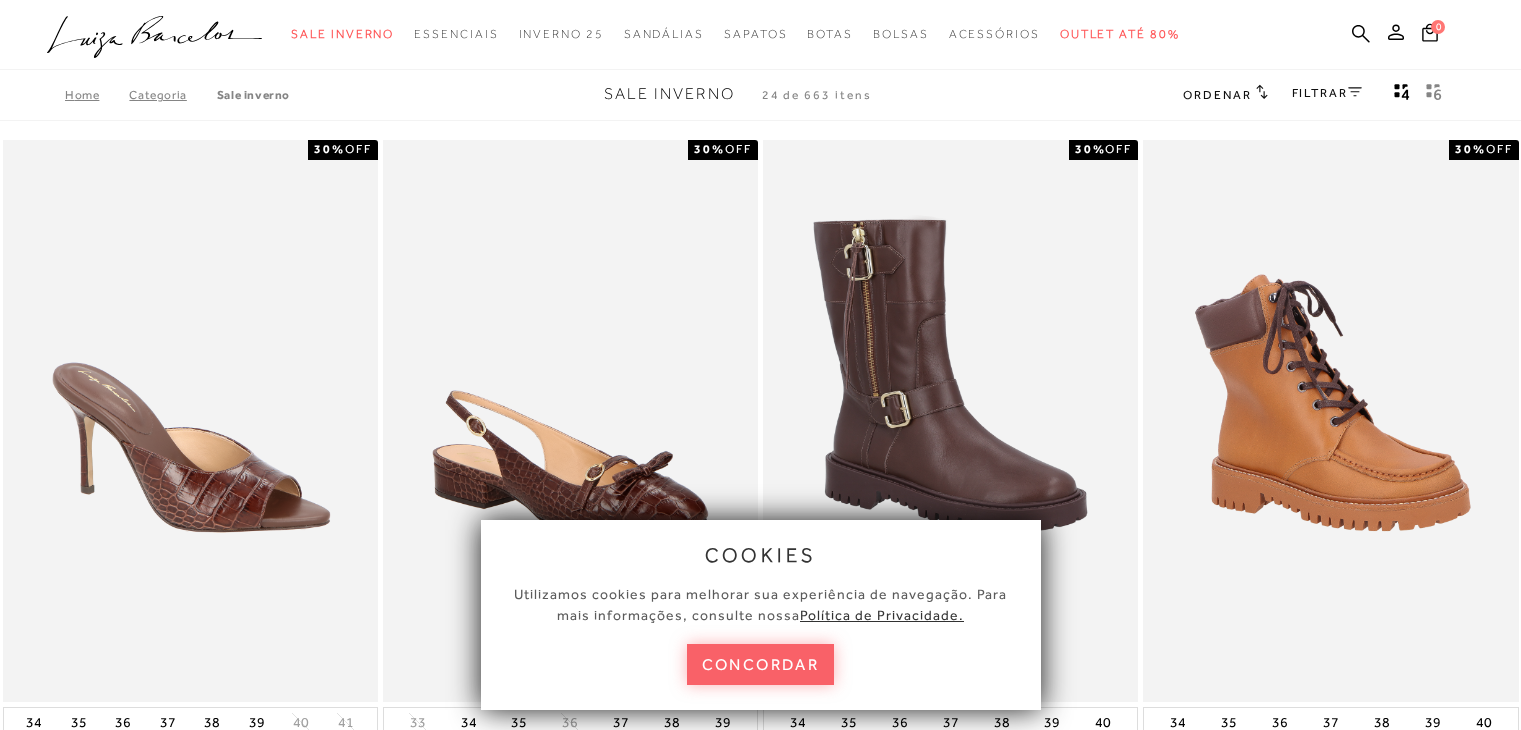 scroll, scrollTop: 0, scrollLeft: 0, axis: both 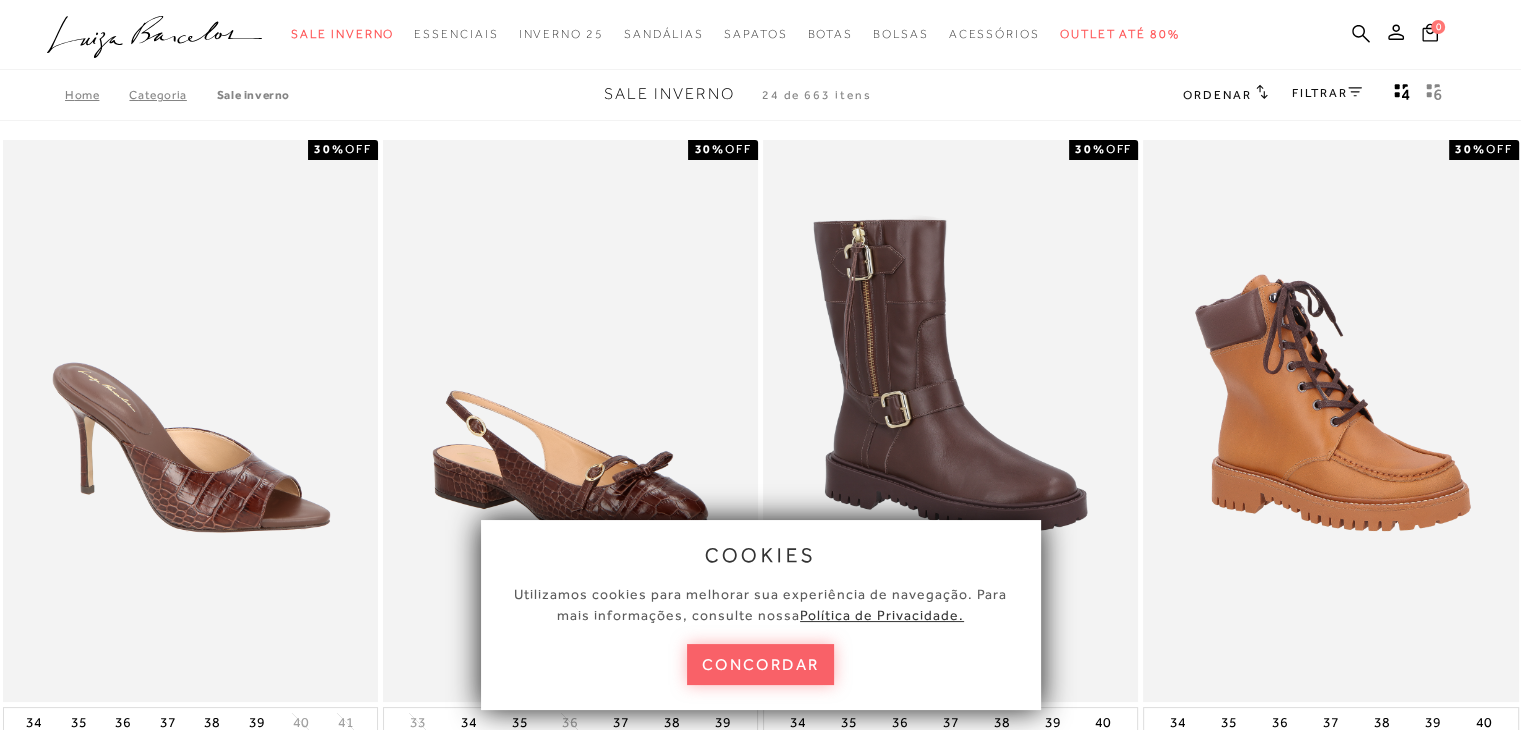 click on "concordar" at bounding box center (761, 664) 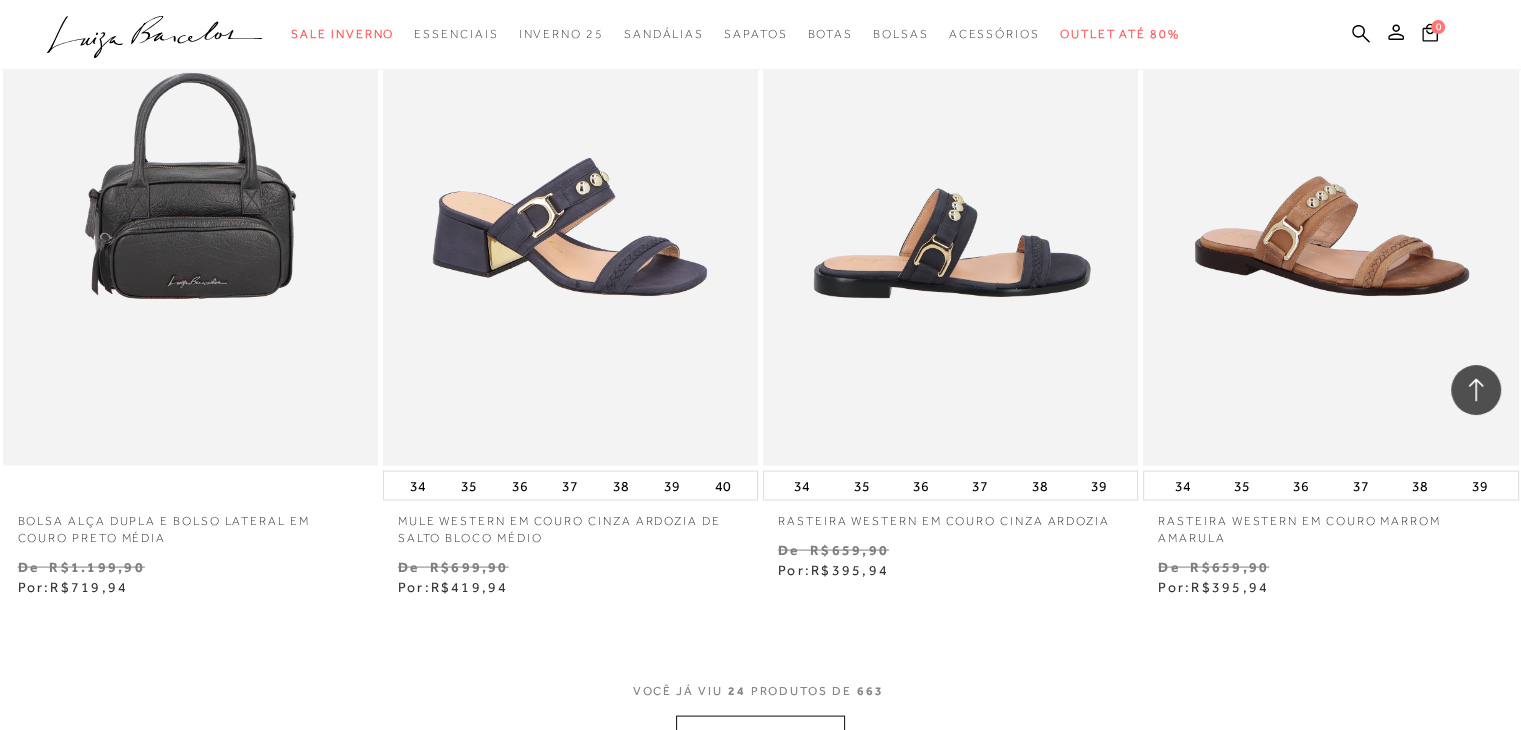 scroll, scrollTop: 3824, scrollLeft: 0, axis: vertical 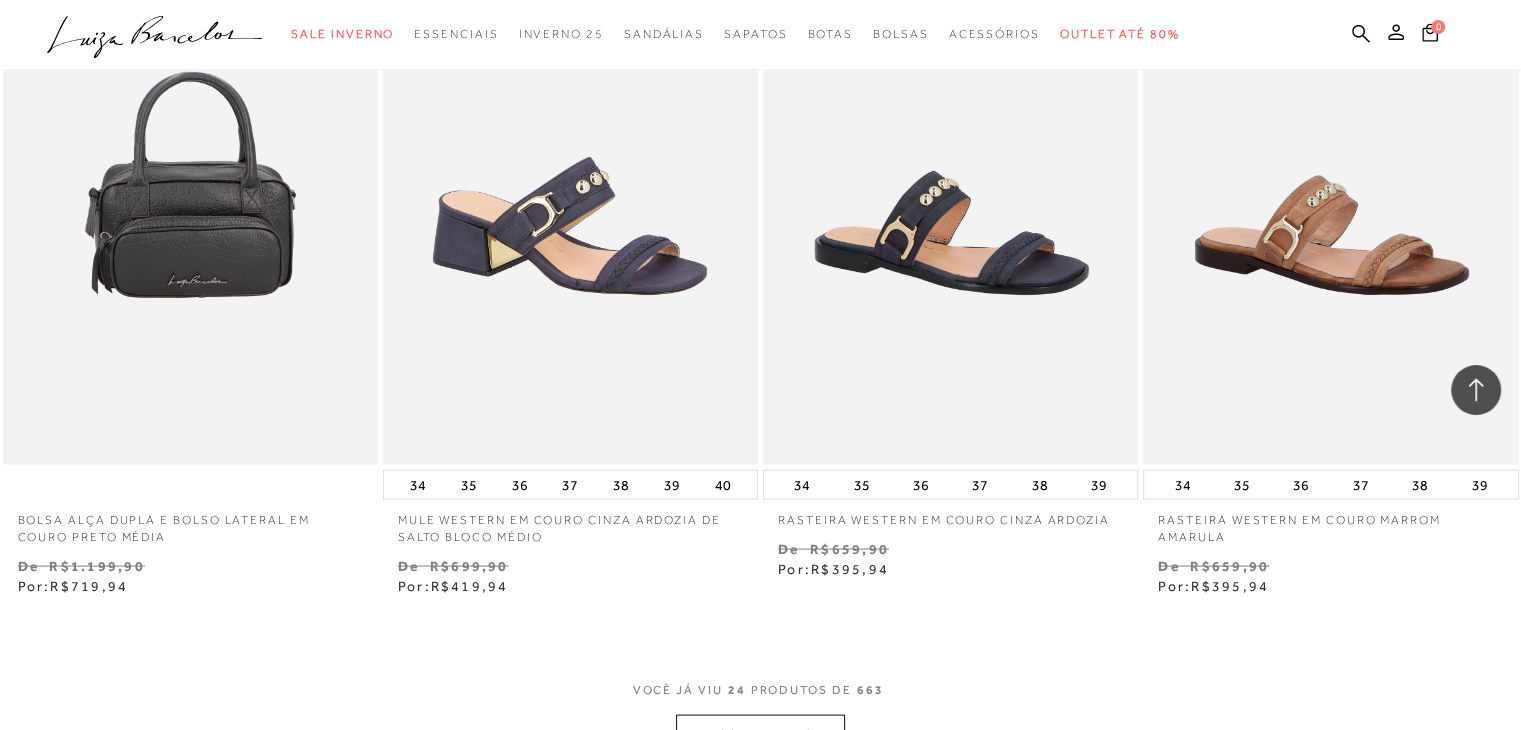 click on "MOSTRAR MAIS" at bounding box center (760, 734) 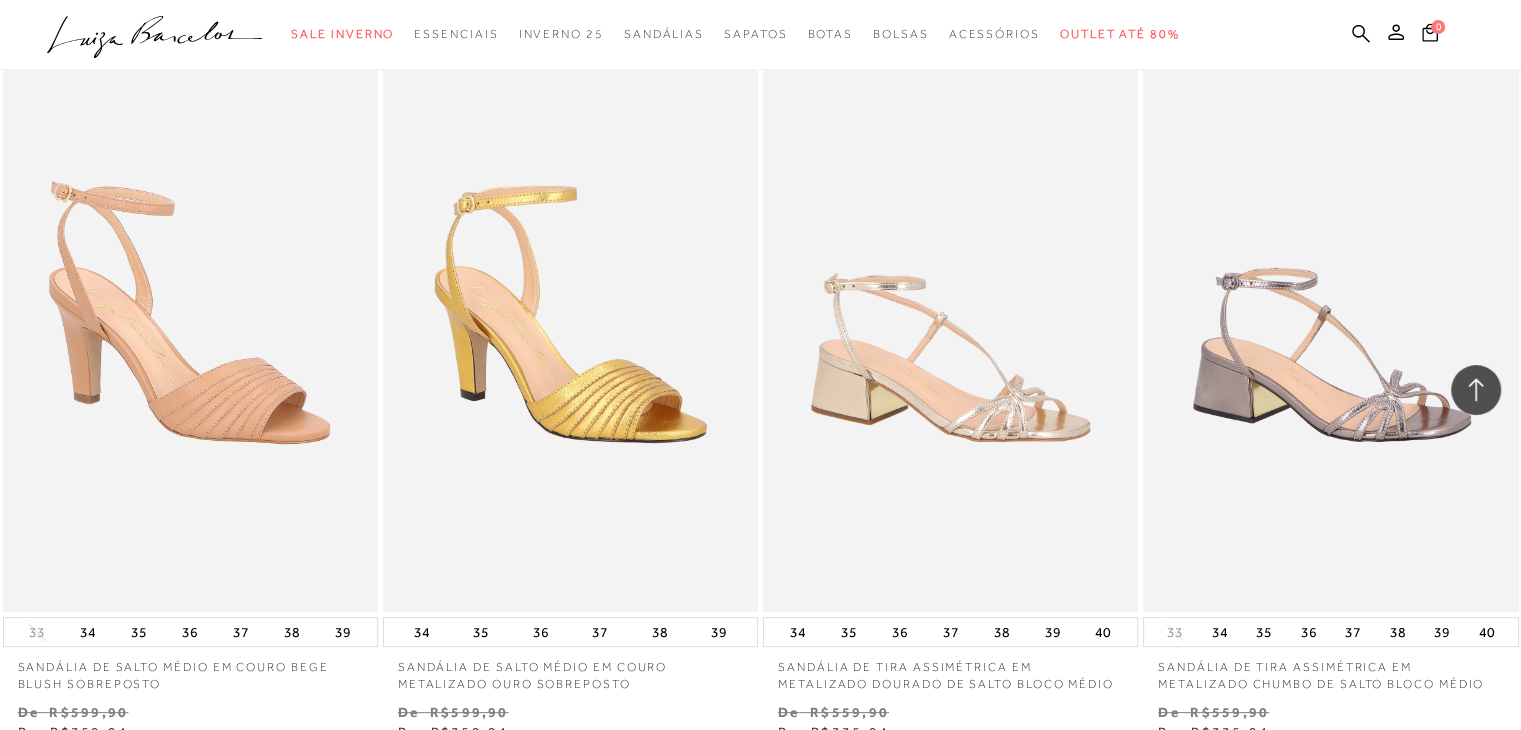 scroll, scrollTop: 8306, scrollLeft: 0, axis: vertical 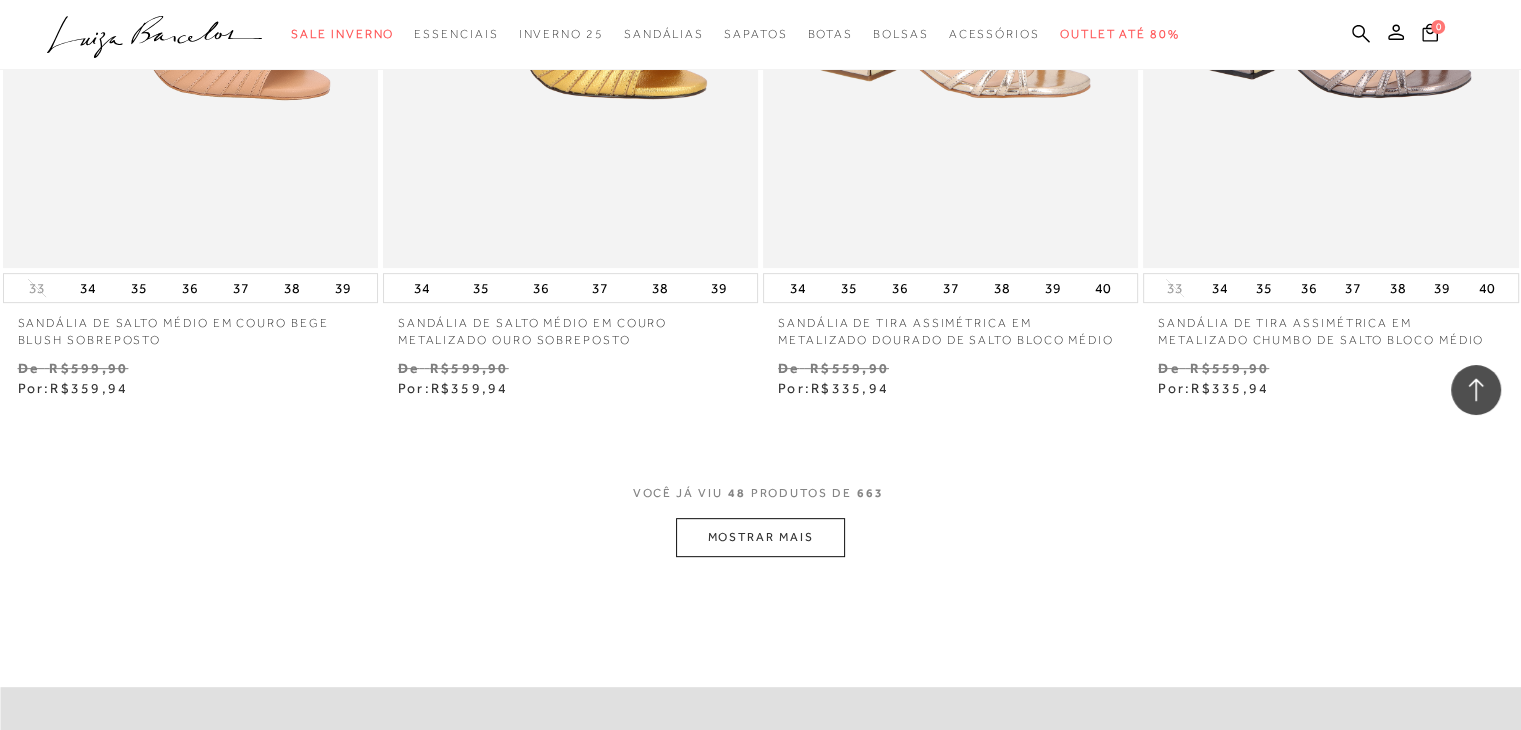 click on "MOSTRAR MAIS" at bounding box center (760, 537) 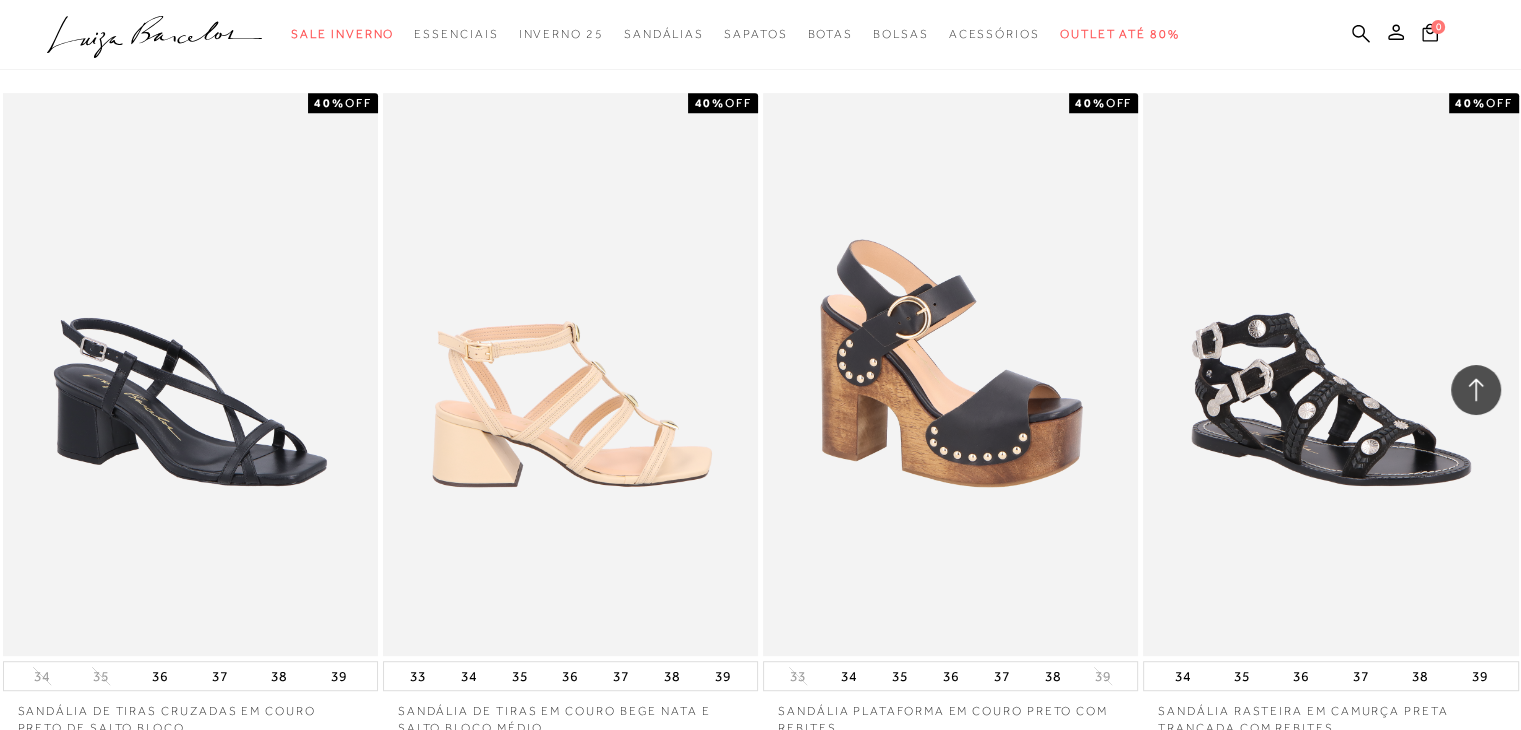 scroll, scrollTop: 8632, scrollLeft: 0, axis: vertical 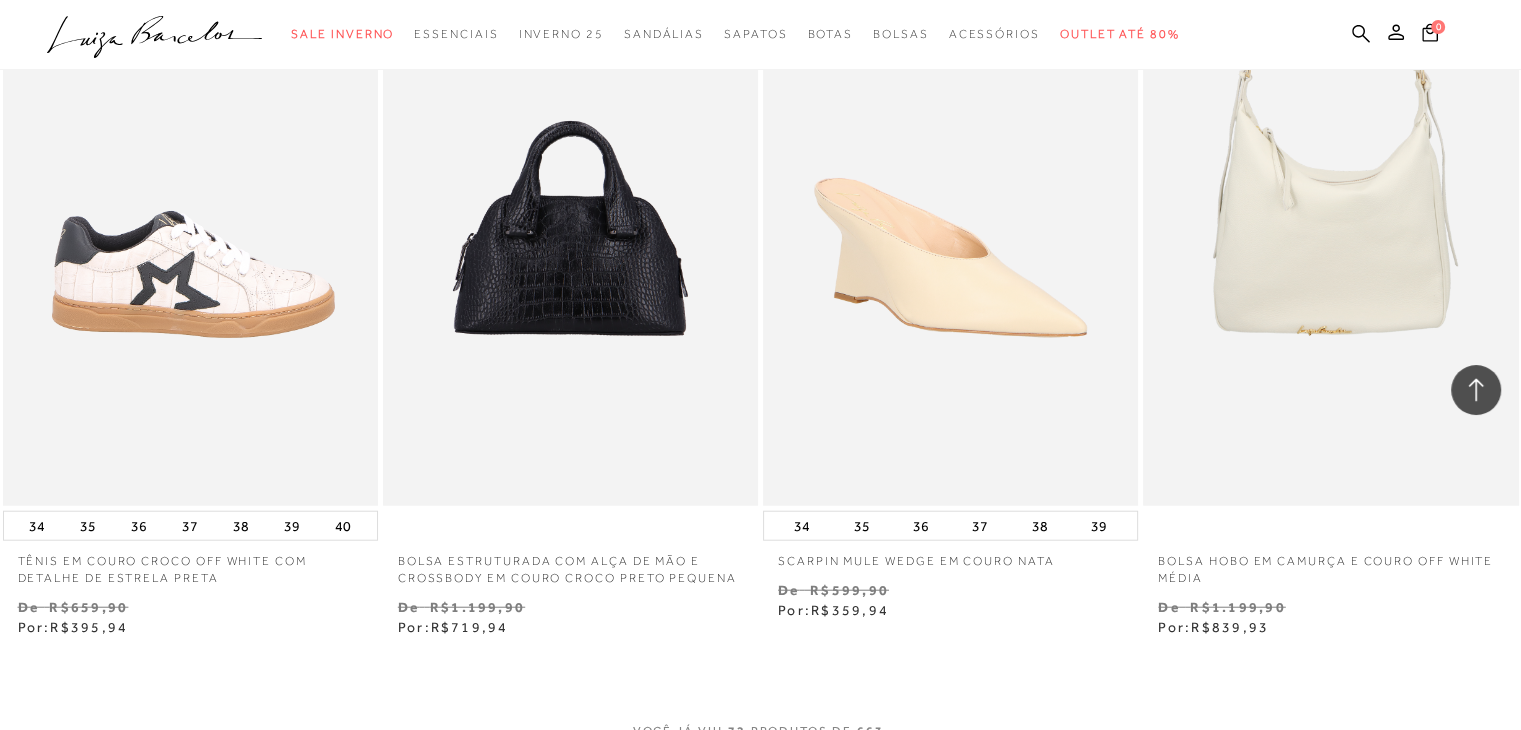 click at bounding box center (191, 224) 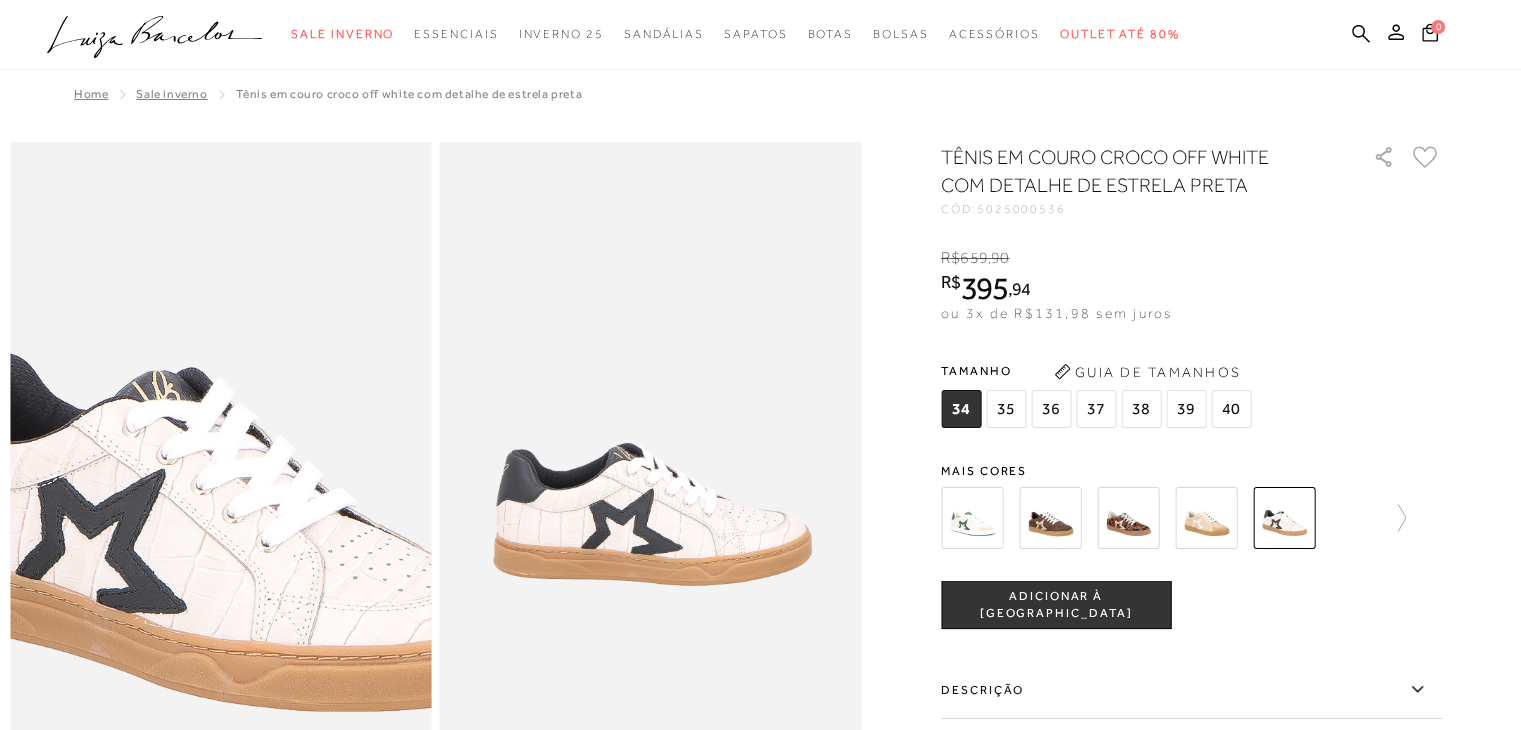 scroll, scrollTop: 44, scrollLeft: 0, axis: vertical 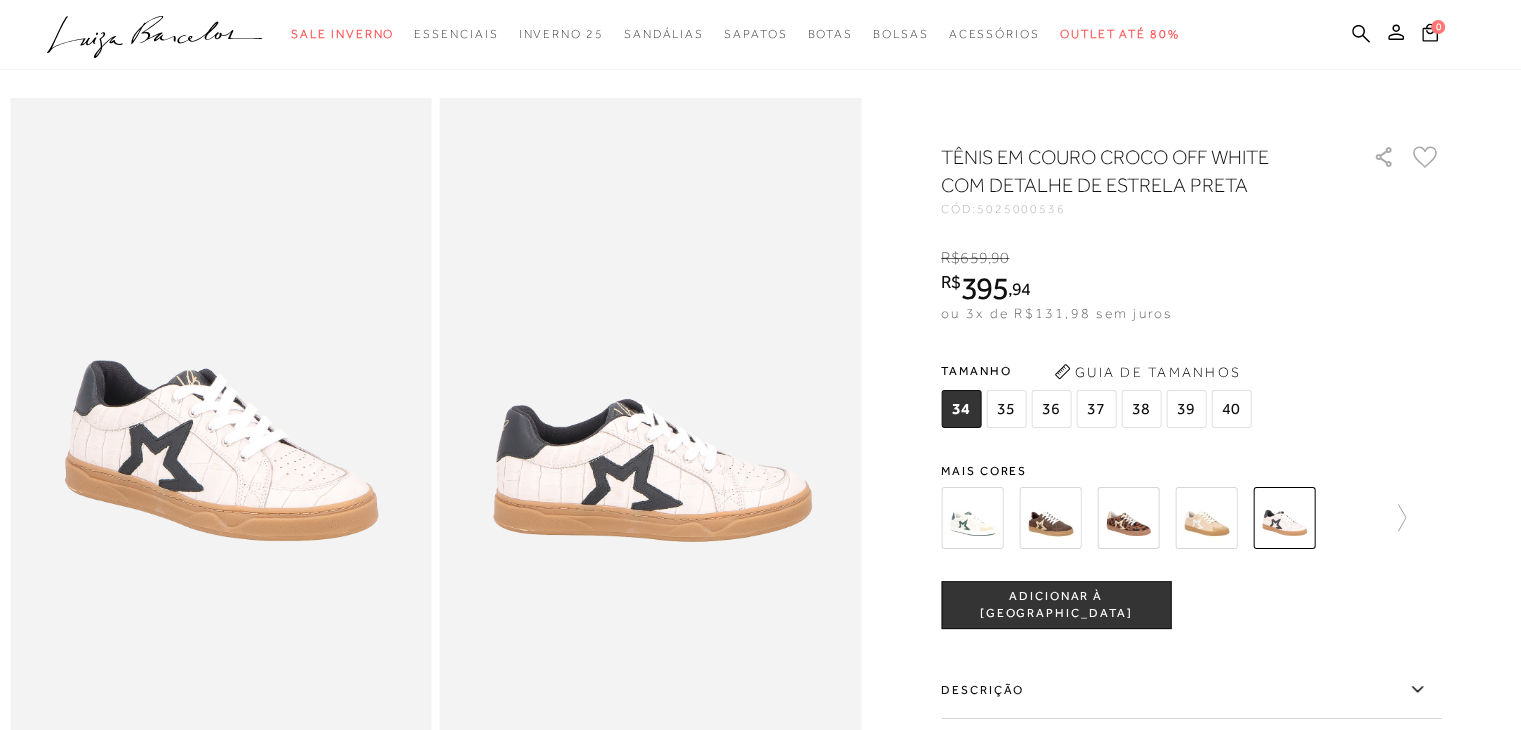 click at bounding box center (1206, 518) 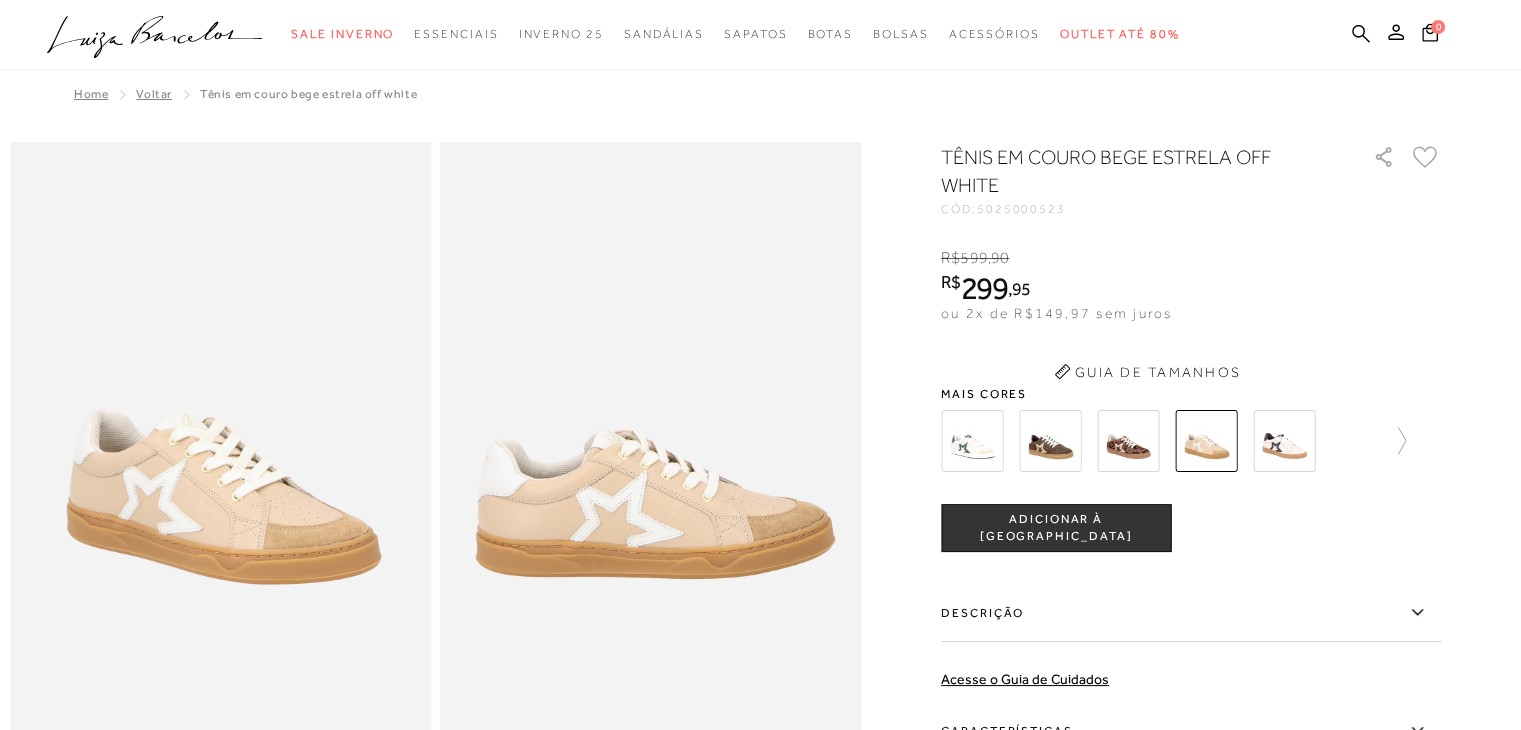 scroll, scrollTop: 0, scrollLeft: 0, axis: both 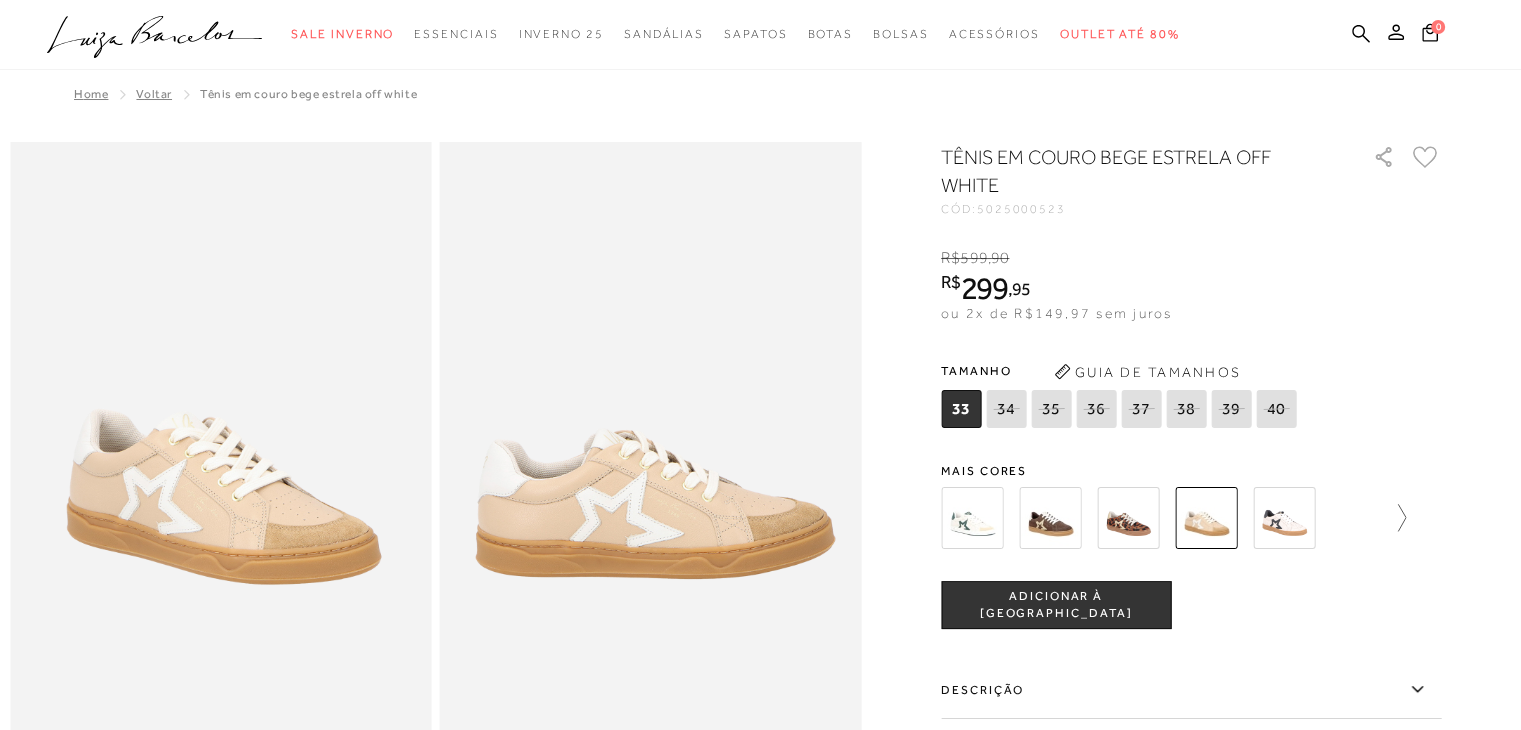 click 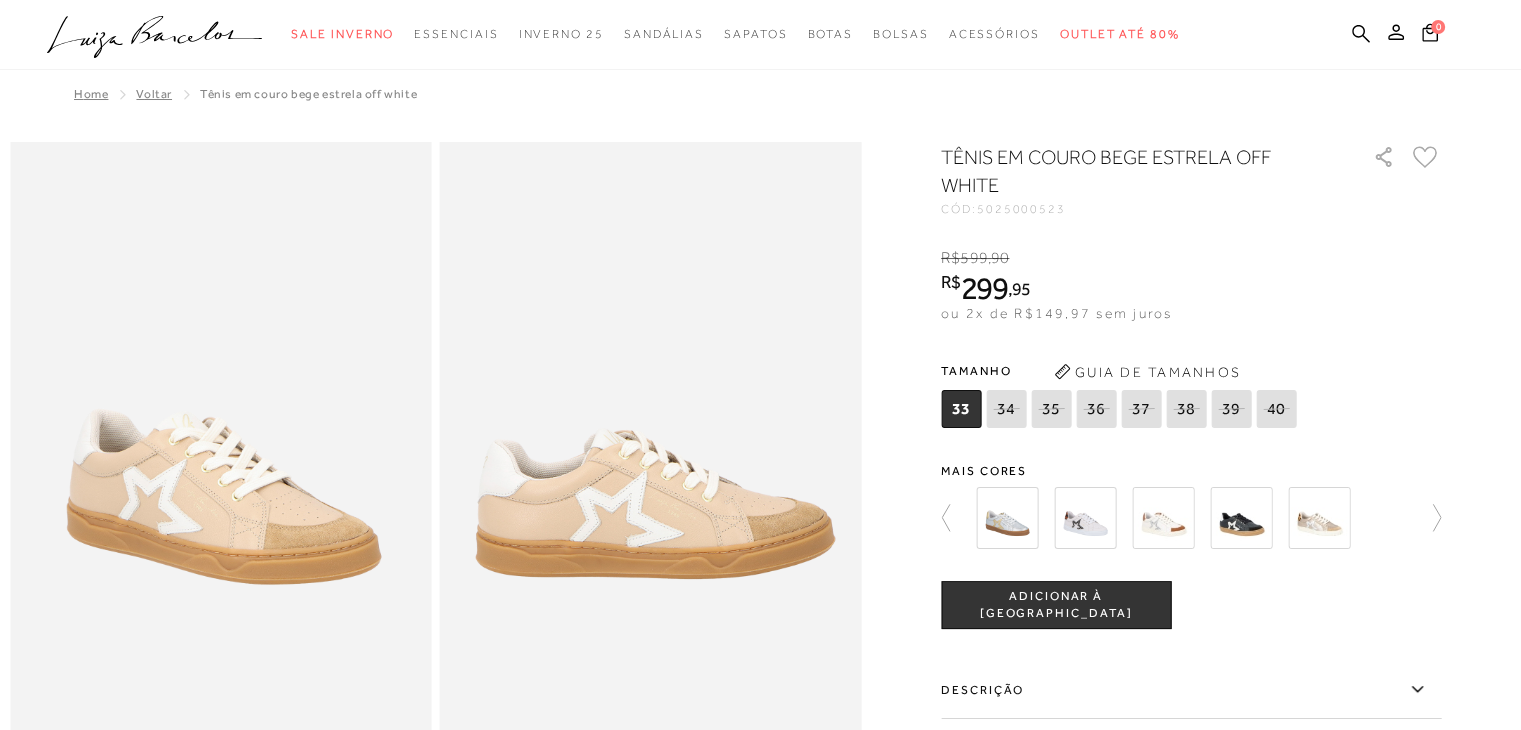click at bounding box center (1163, 518) 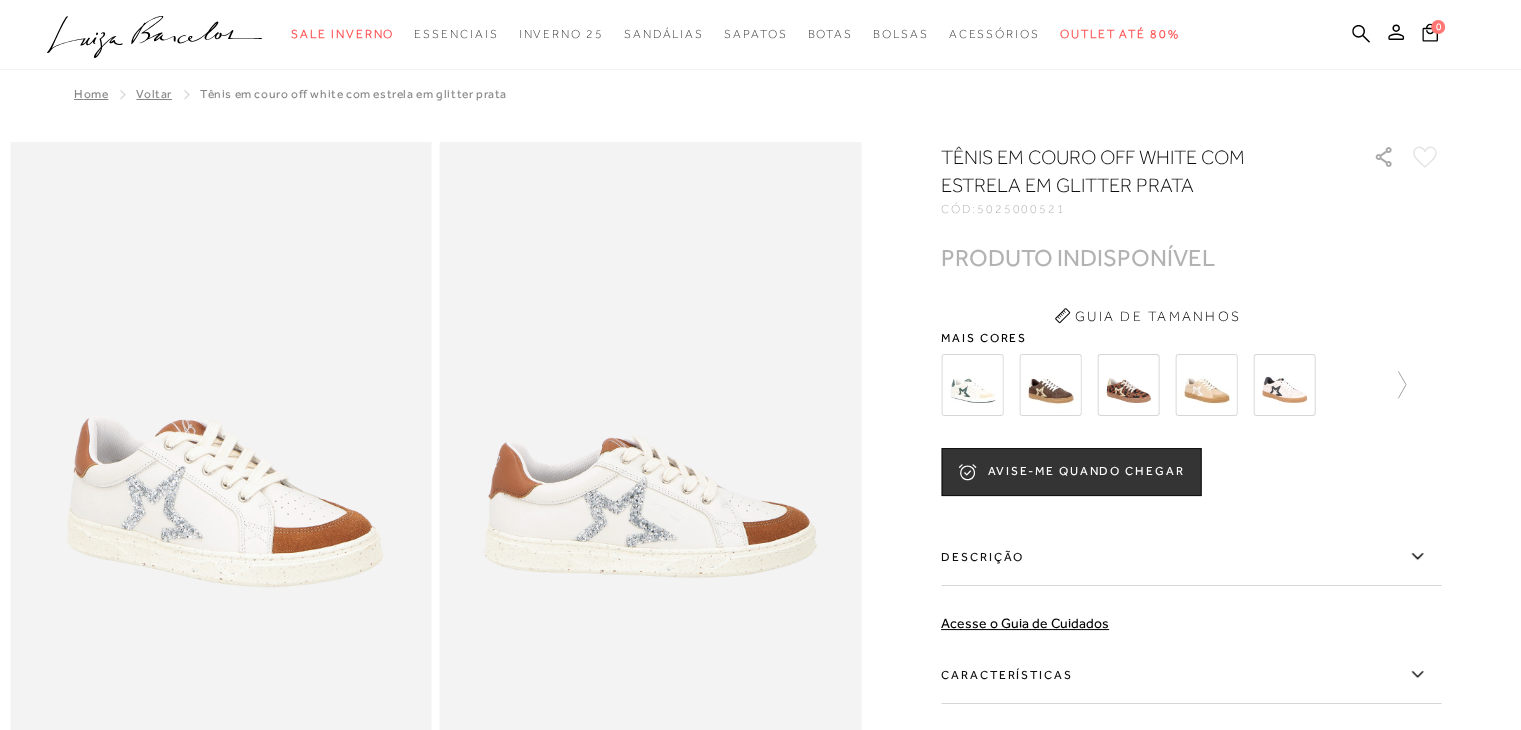scroll, scrollTop: 0, scrollLeft: 0, axis: both 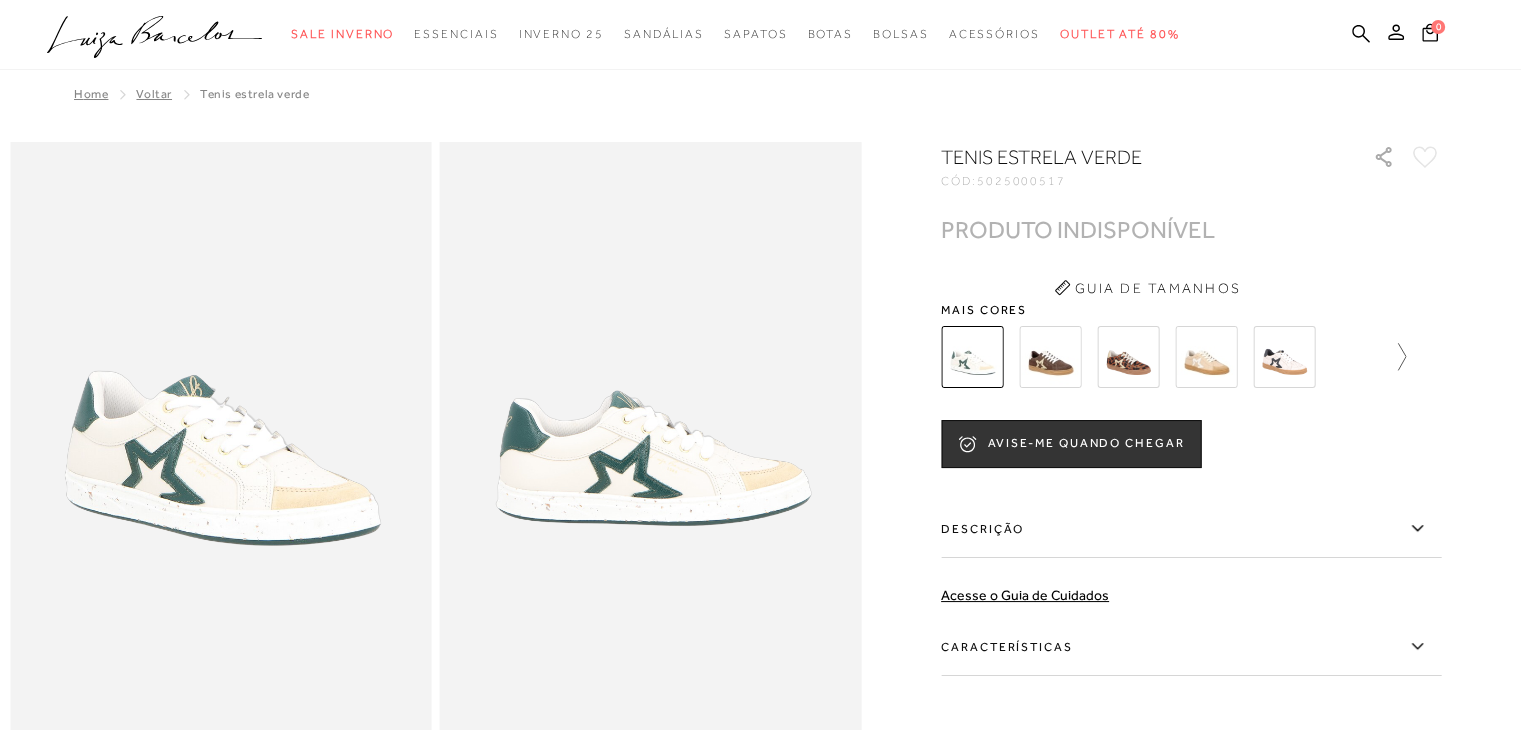 click 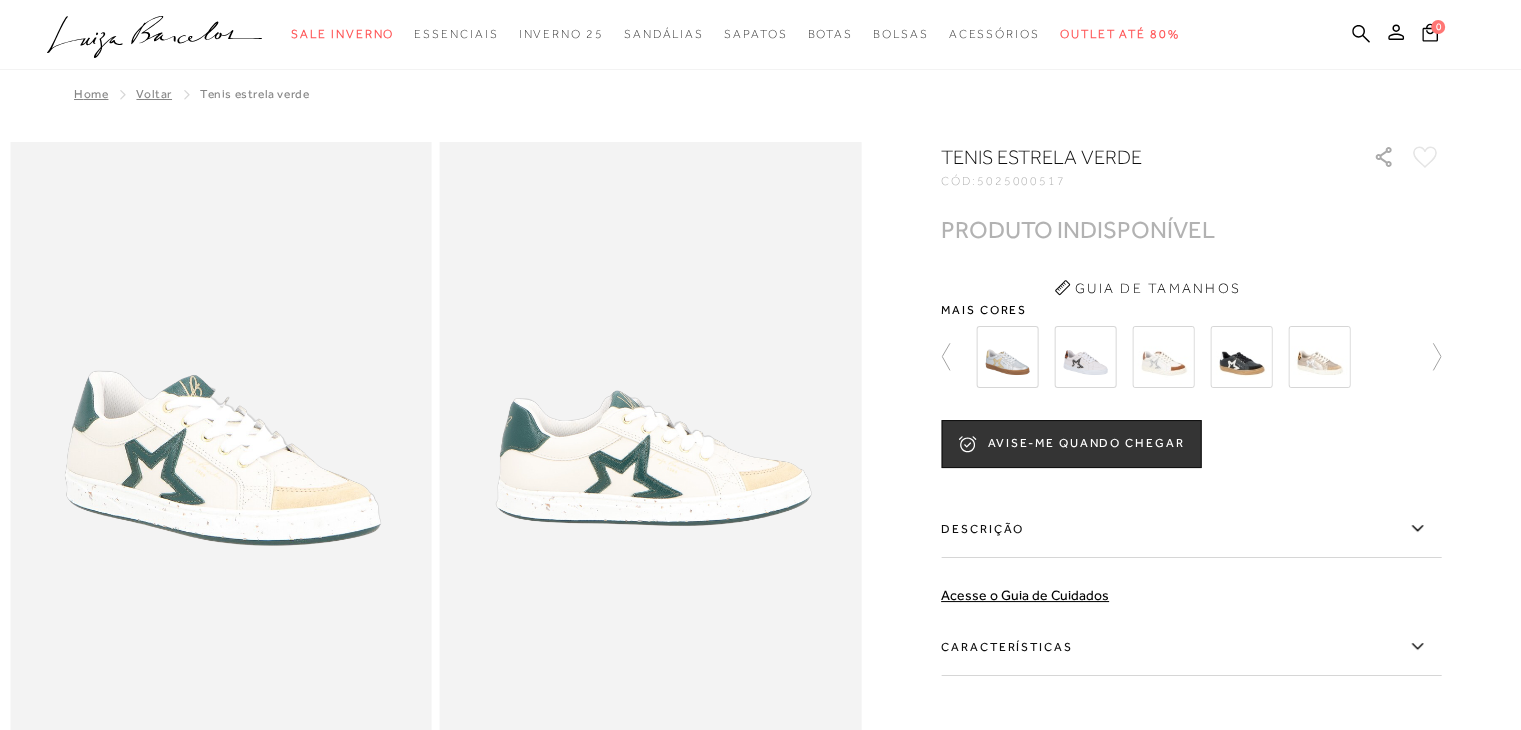 click at bounding box center [1085, 357] 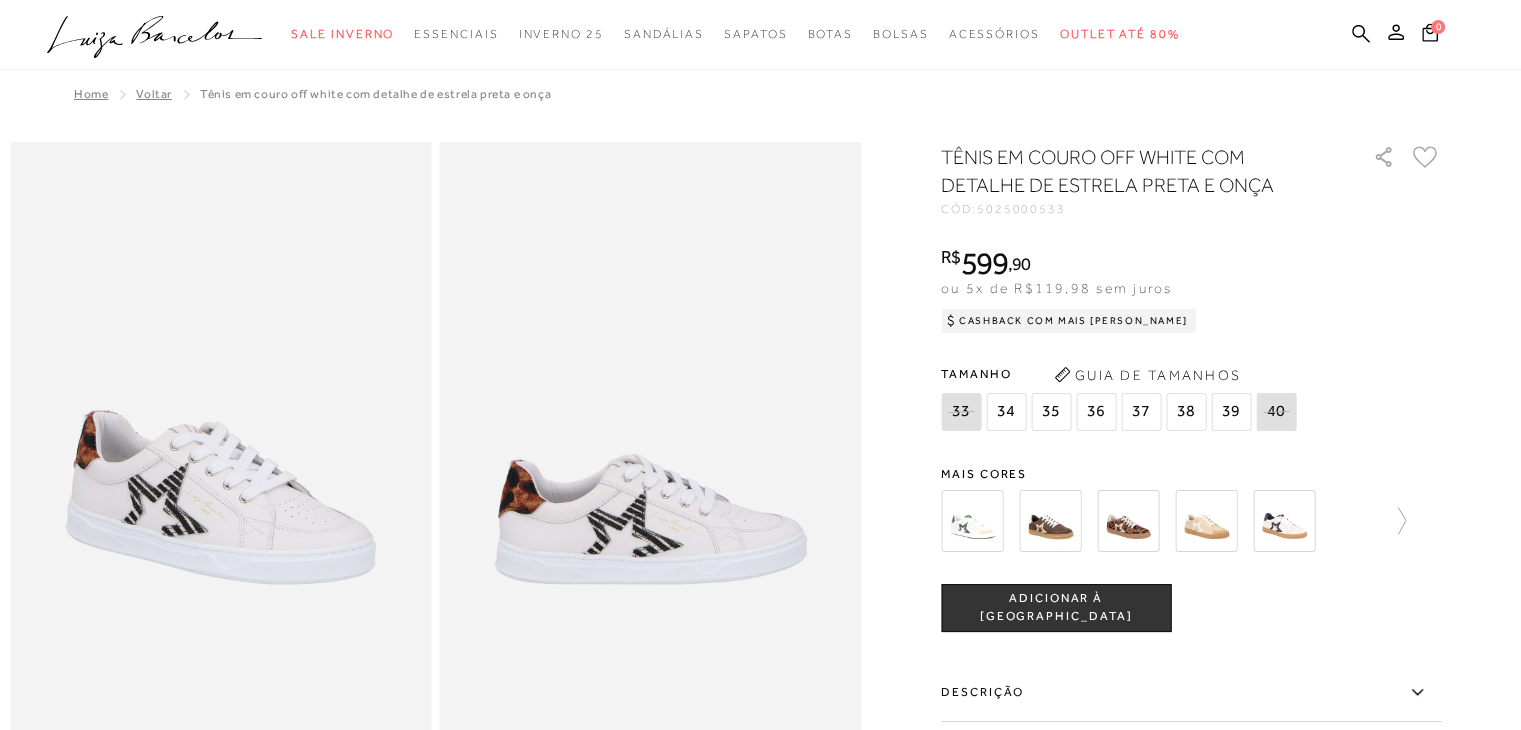 scroll, scrollTop: 0, scrollLeft: 0, axis: both 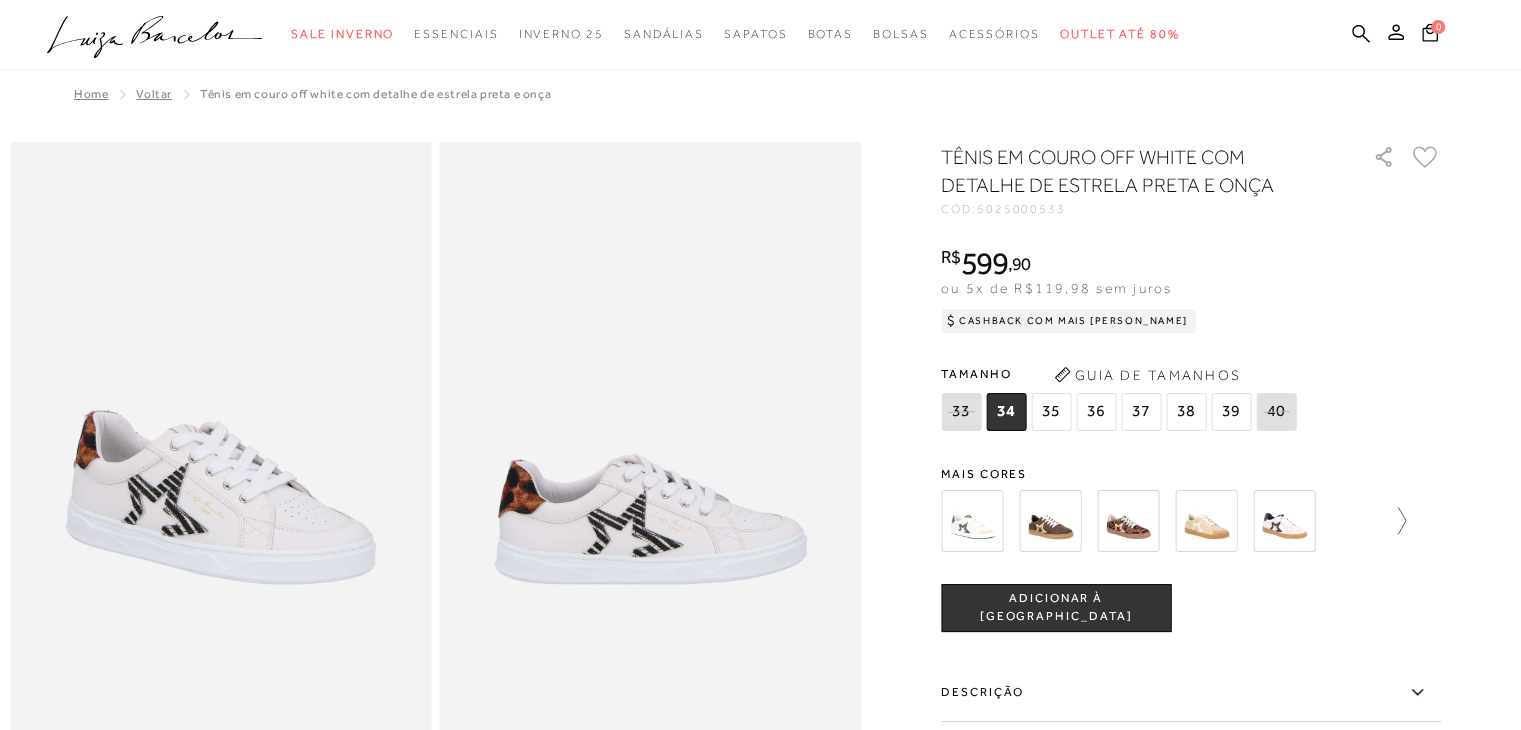 click at bounding box center (1392, 521) 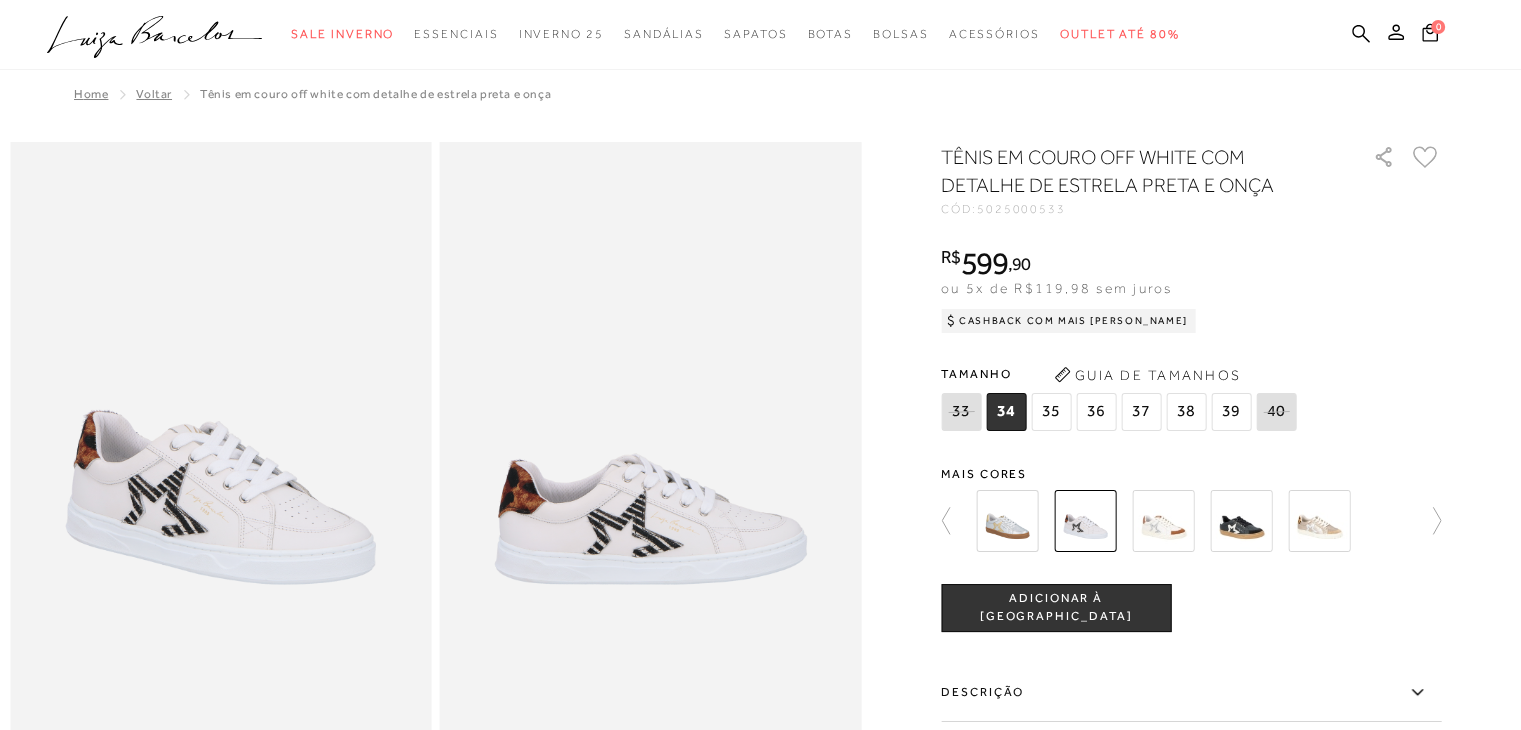 click at bounding box center [1319, 521] 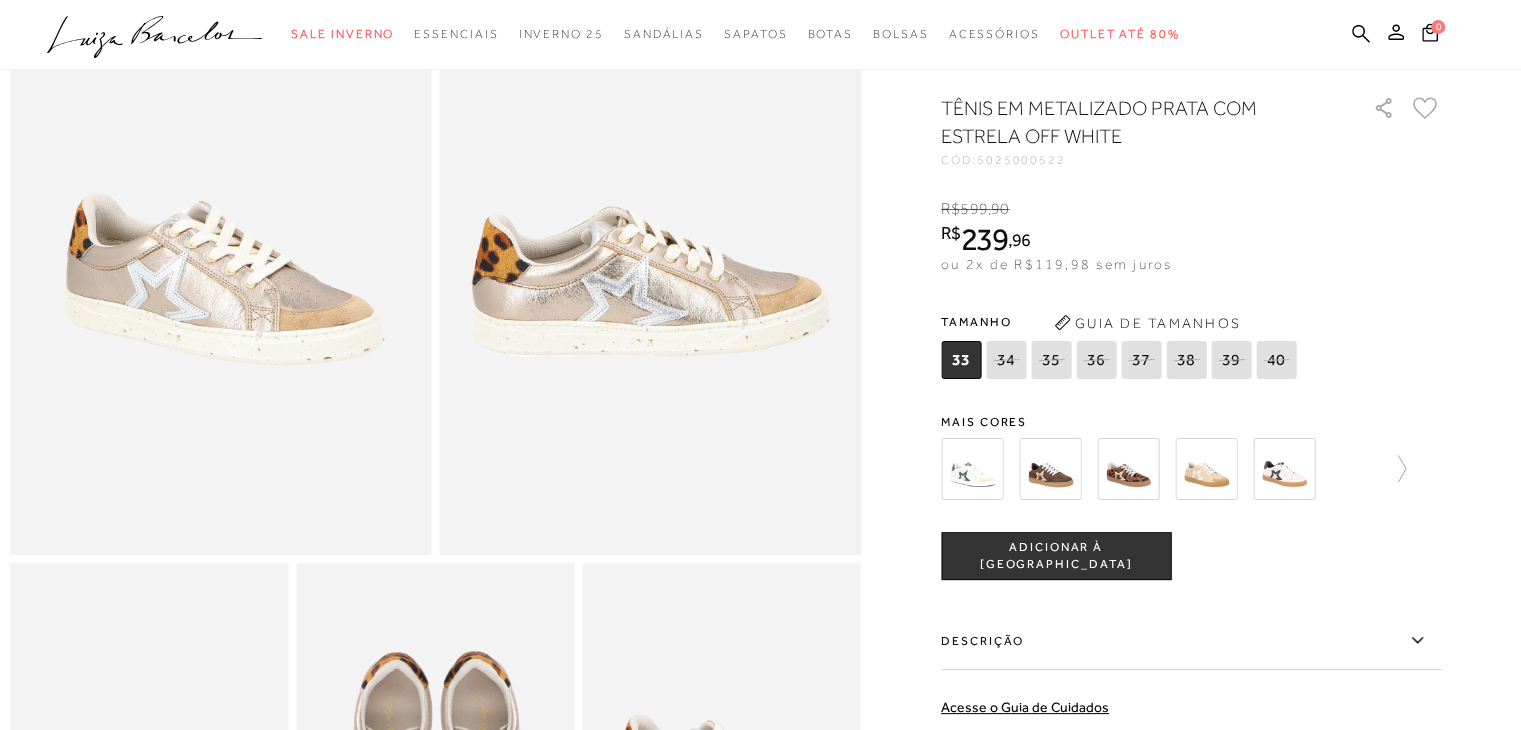 scroll, scrollTop: 218, scrollLeft: 0, axis: vertical 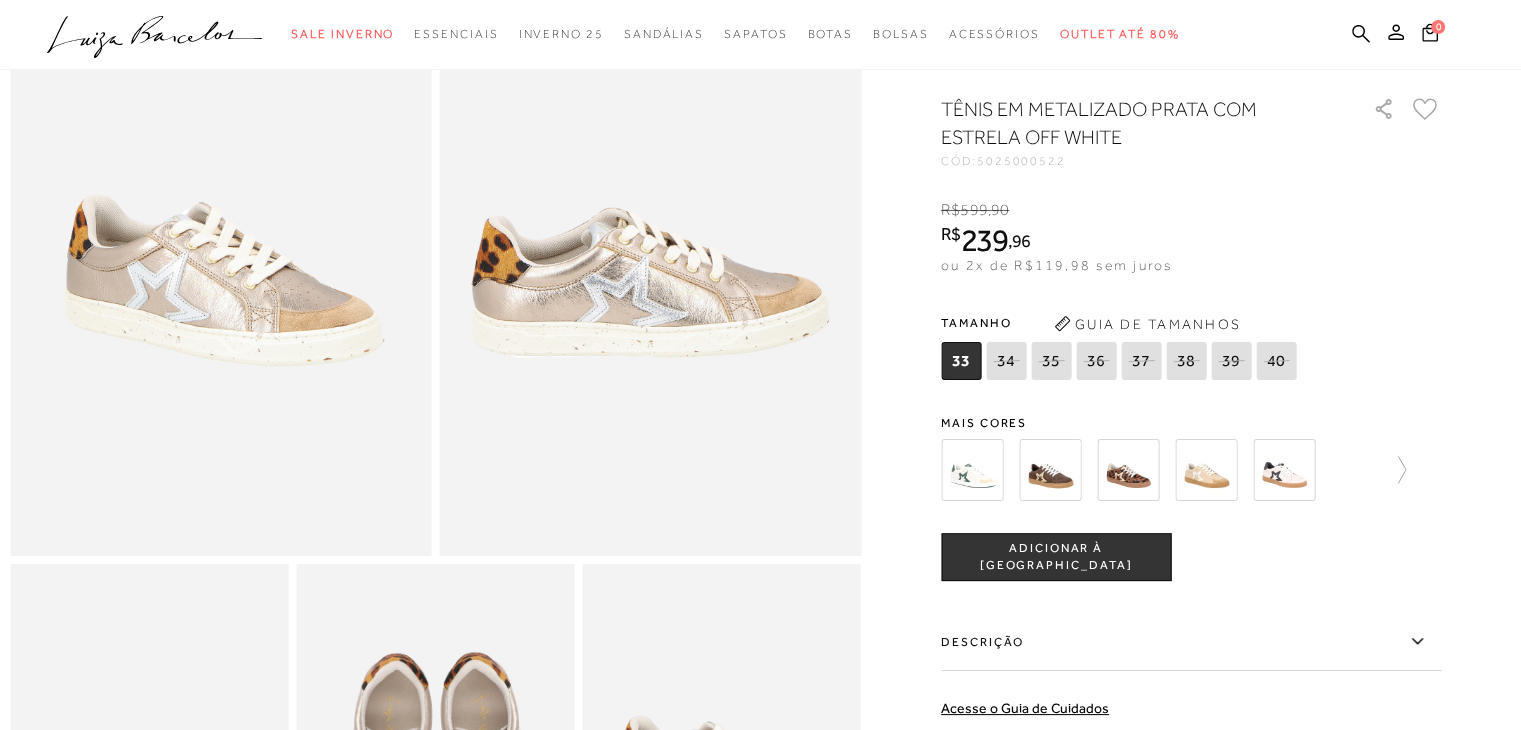 click at bounding box center (1284, 470) 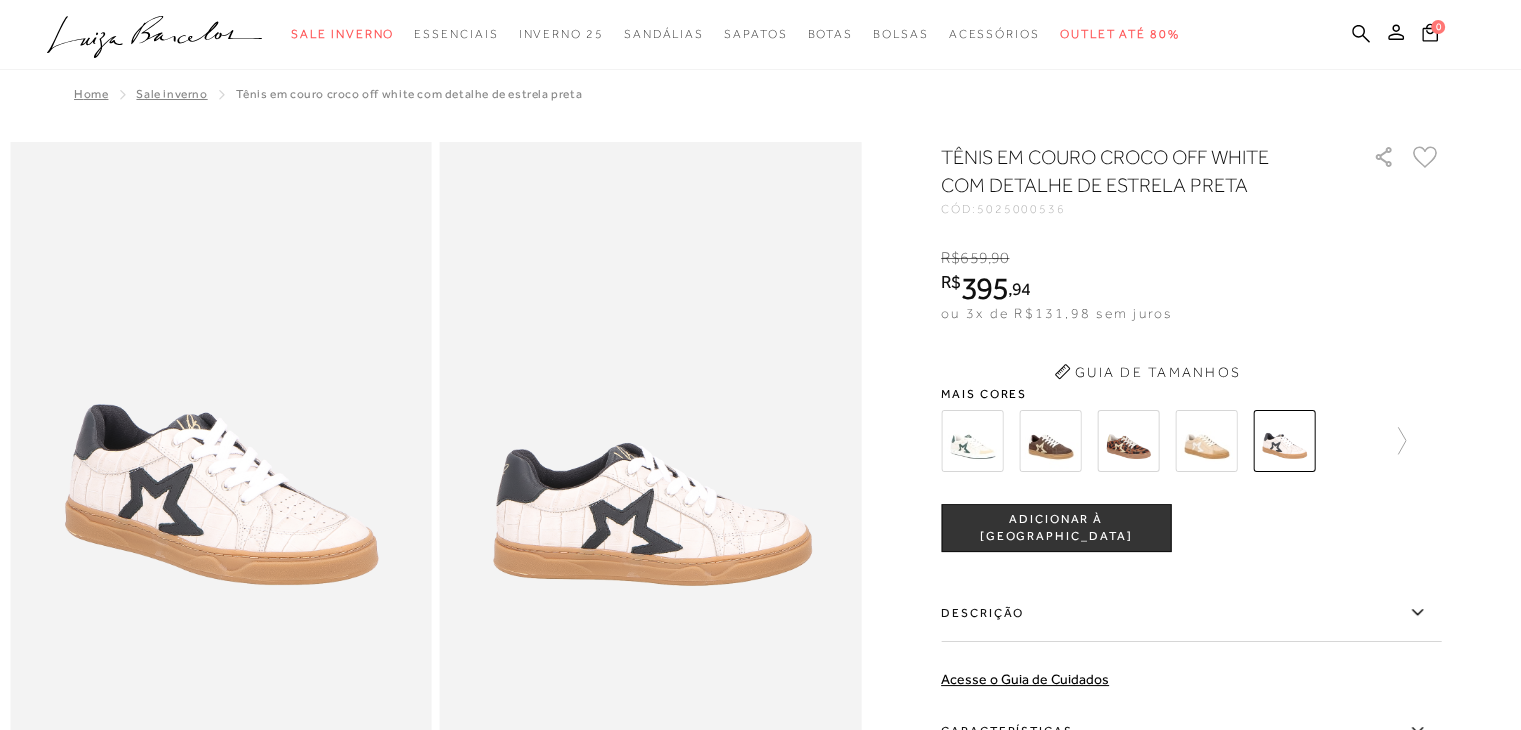 scroll, scrollTop: 0, scrollLeft: 0, axis: both 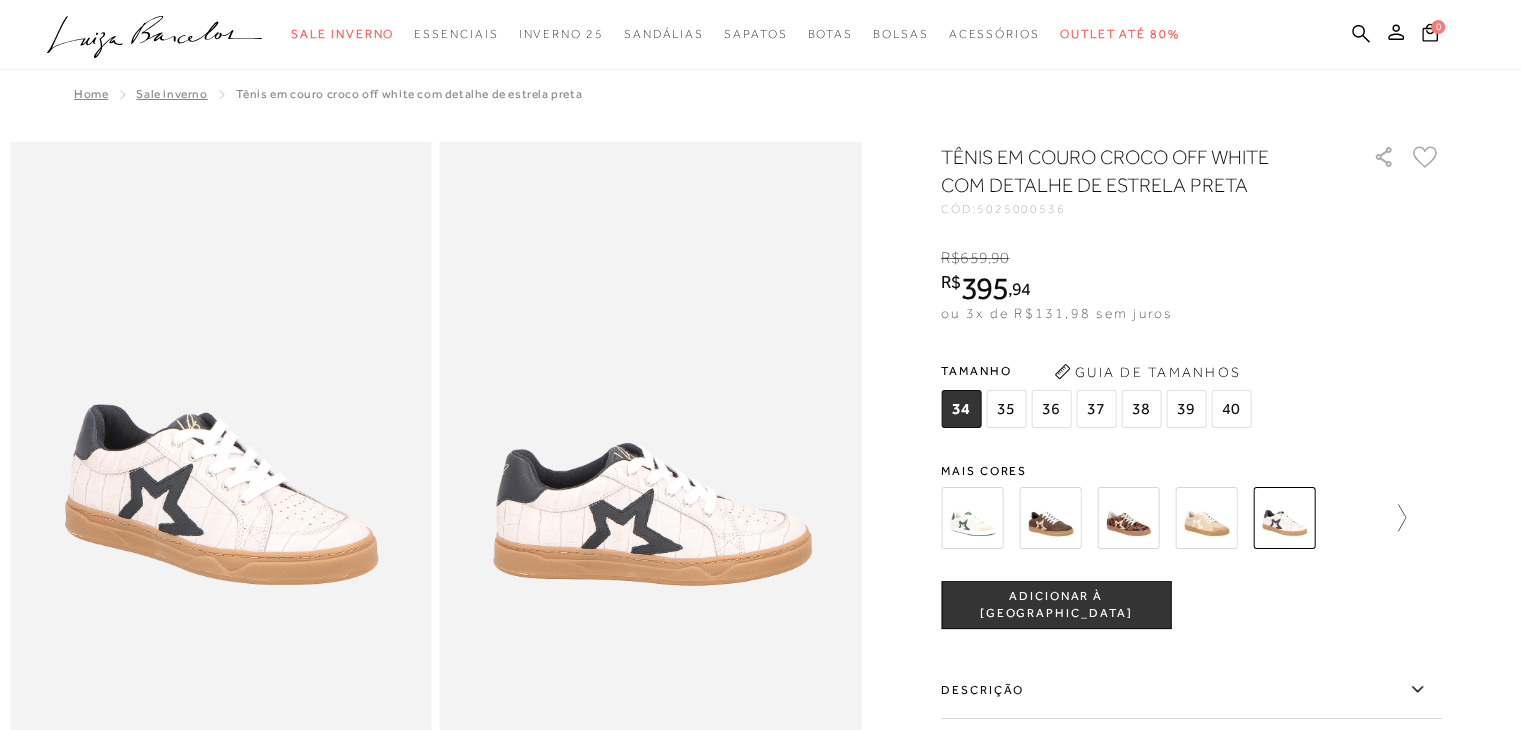 click 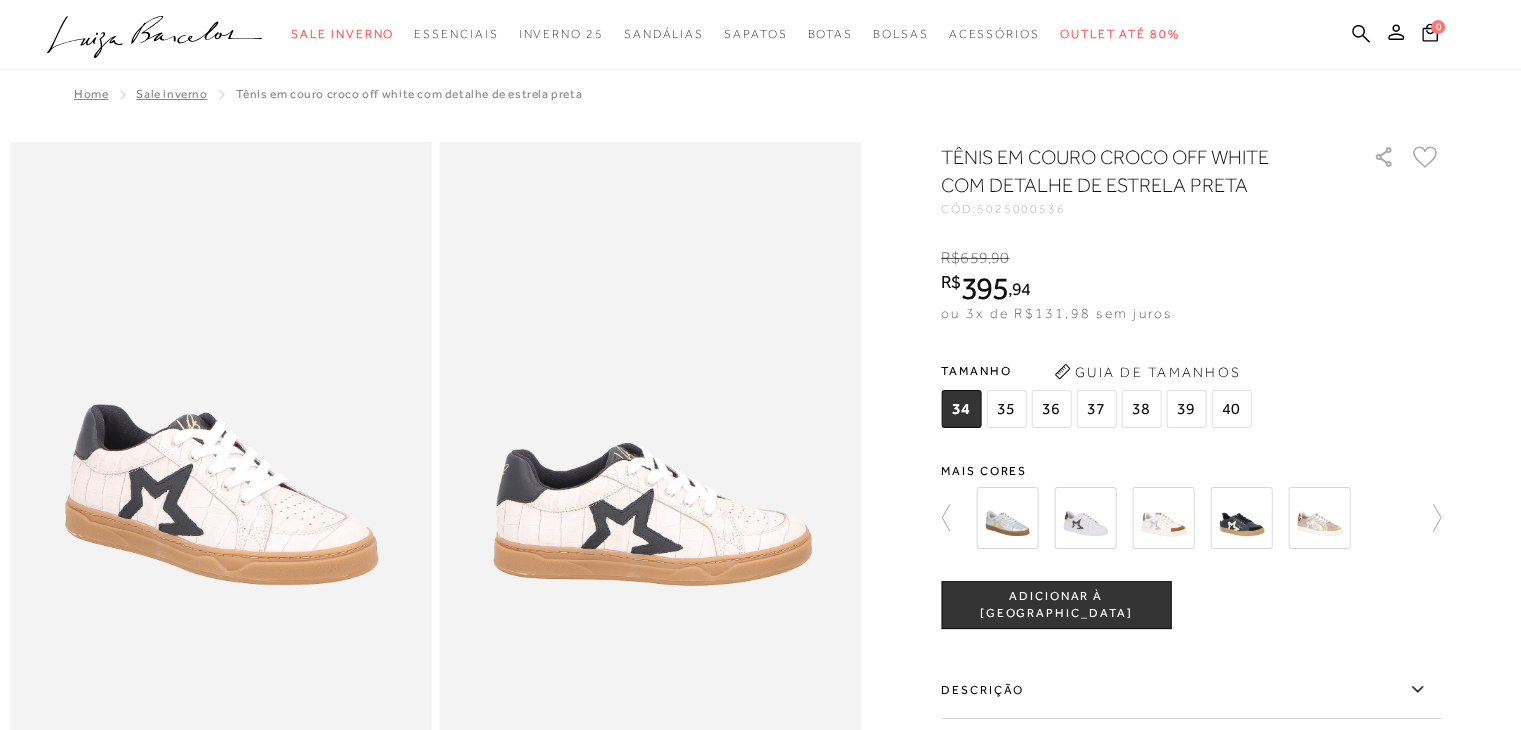 click at bounding box center (1085, 518) 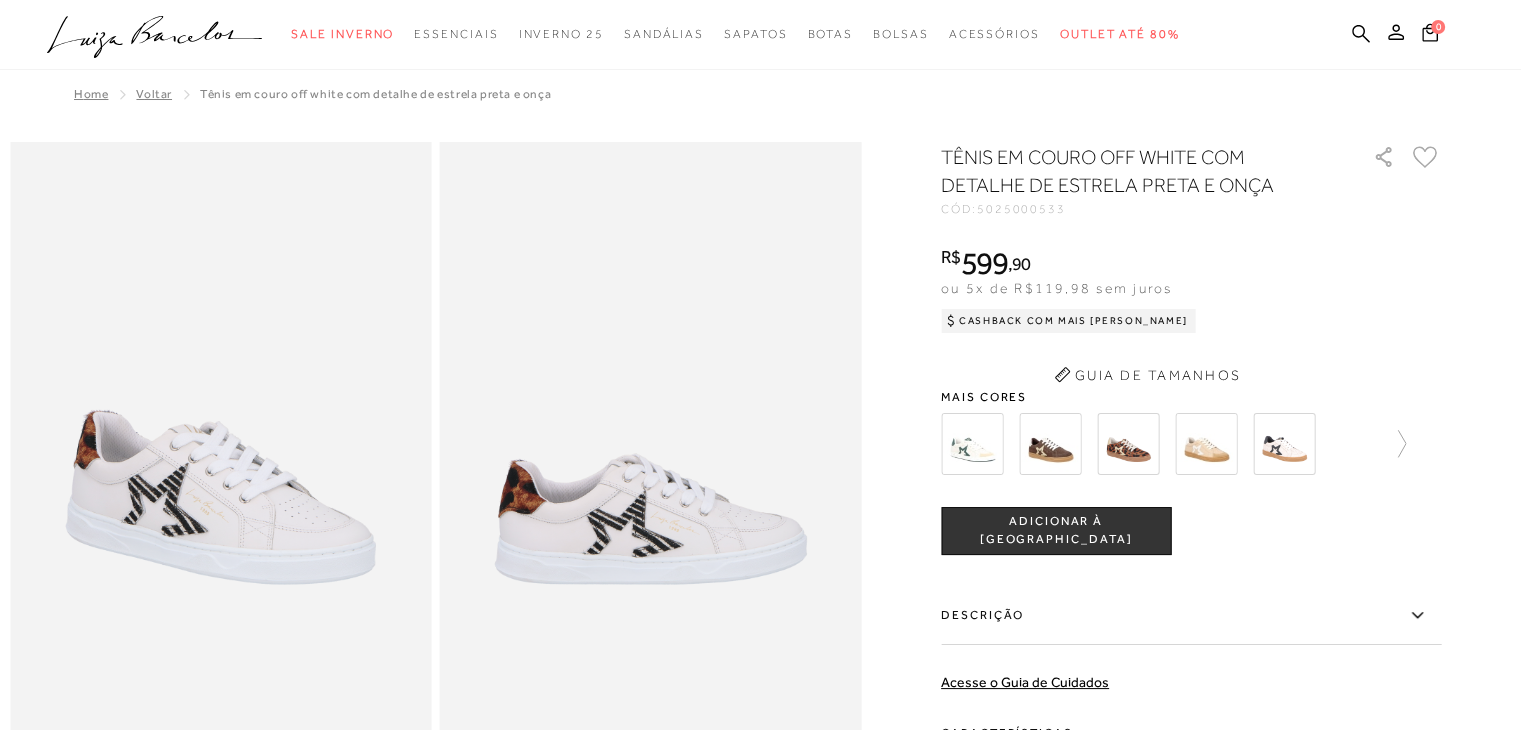 scroll, scrollTop: 0, scrollLeft: 0, axis: both 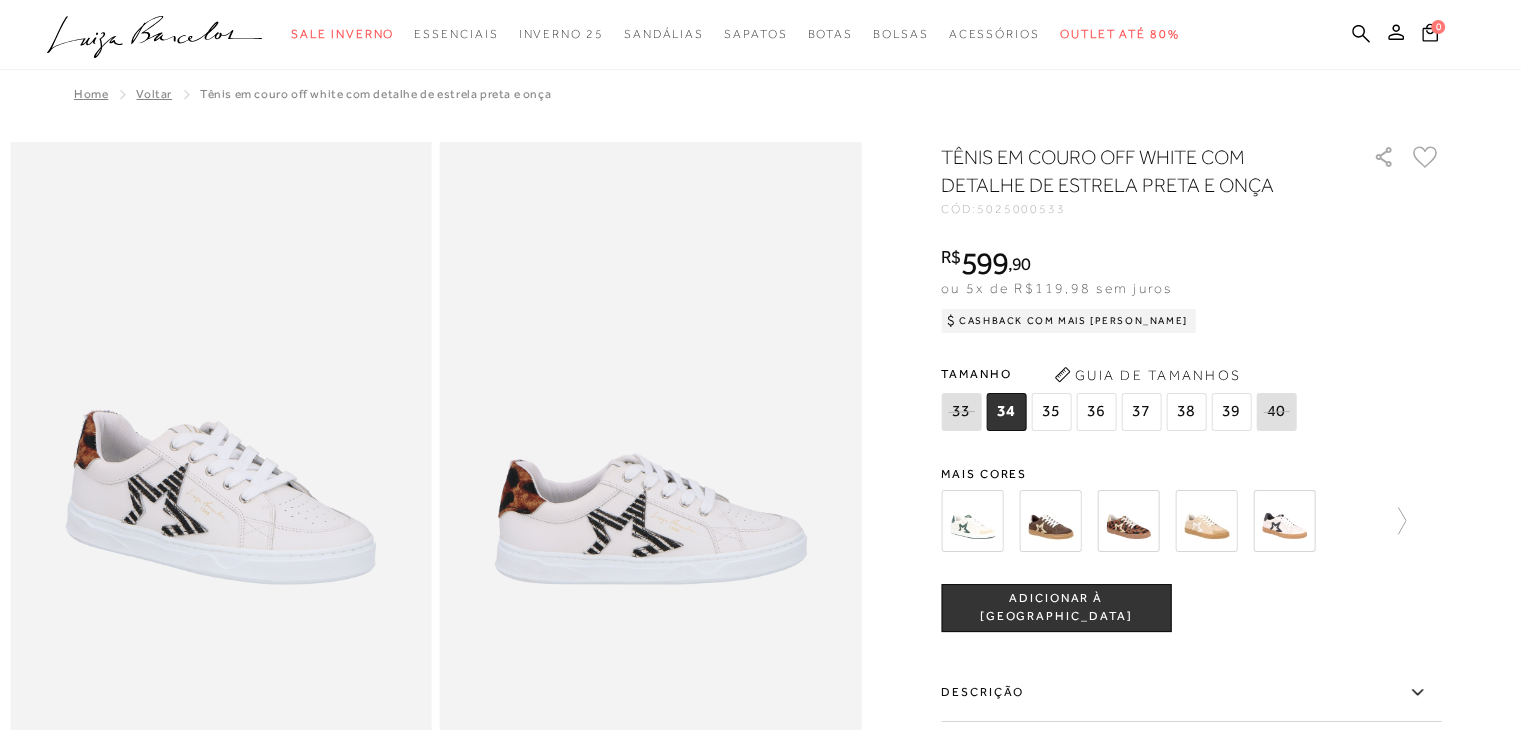 click at bounding box center (972, 521) 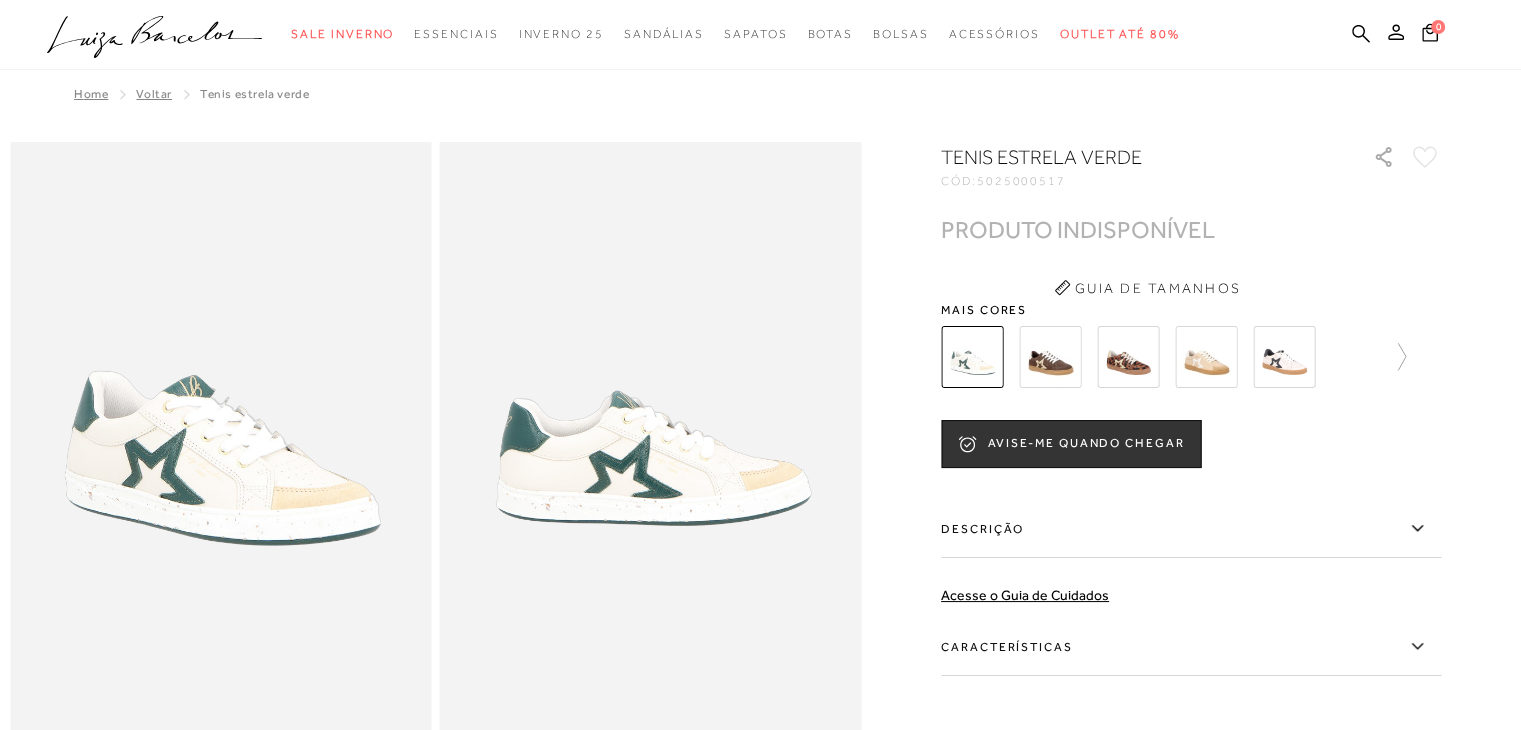 scroll, scrollTop: 0, scrollLeft: 0, axis: both 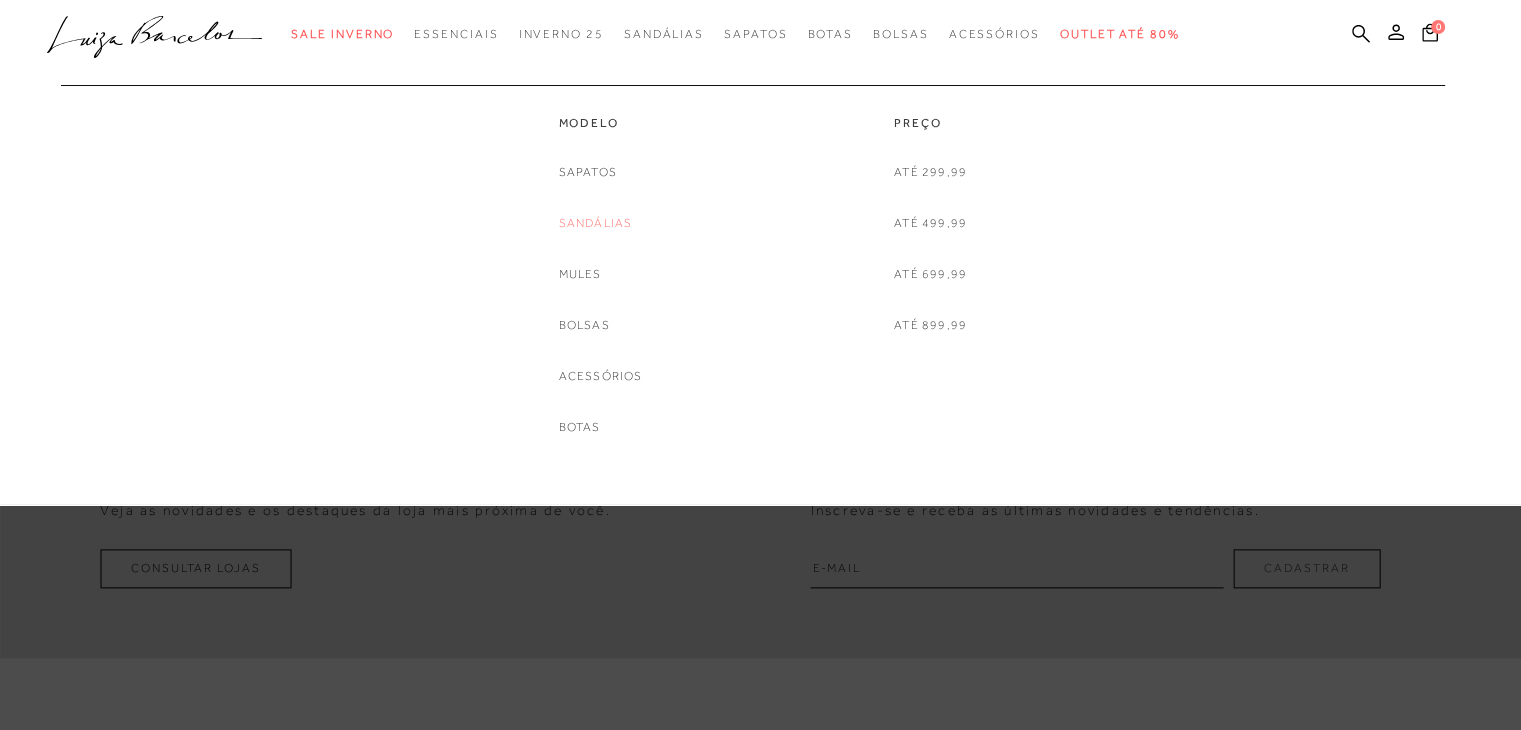 click on "Sandálias" at bounding box center (596, 223) 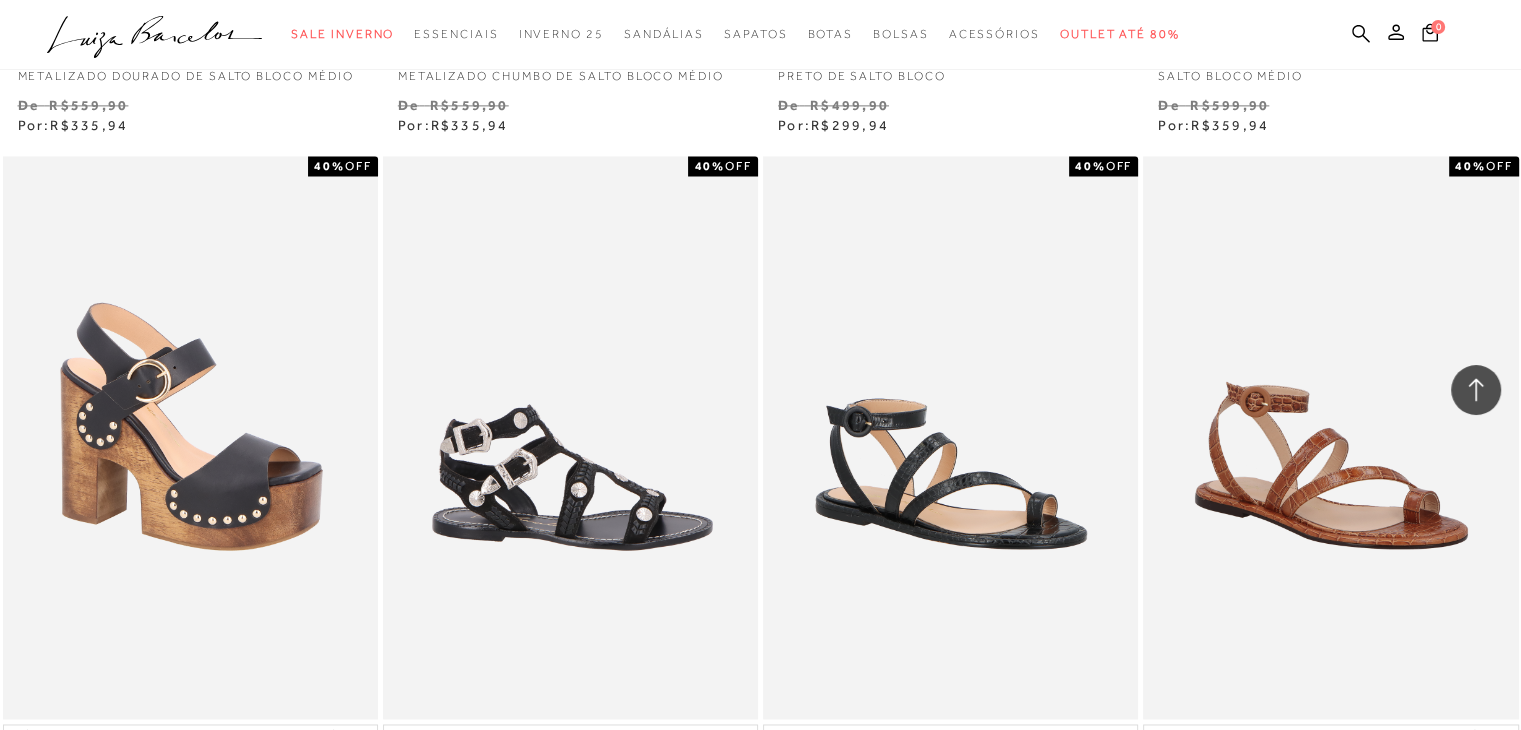 scroll, scrollTop: 2847, scrollLeft: 0, axis: vertical 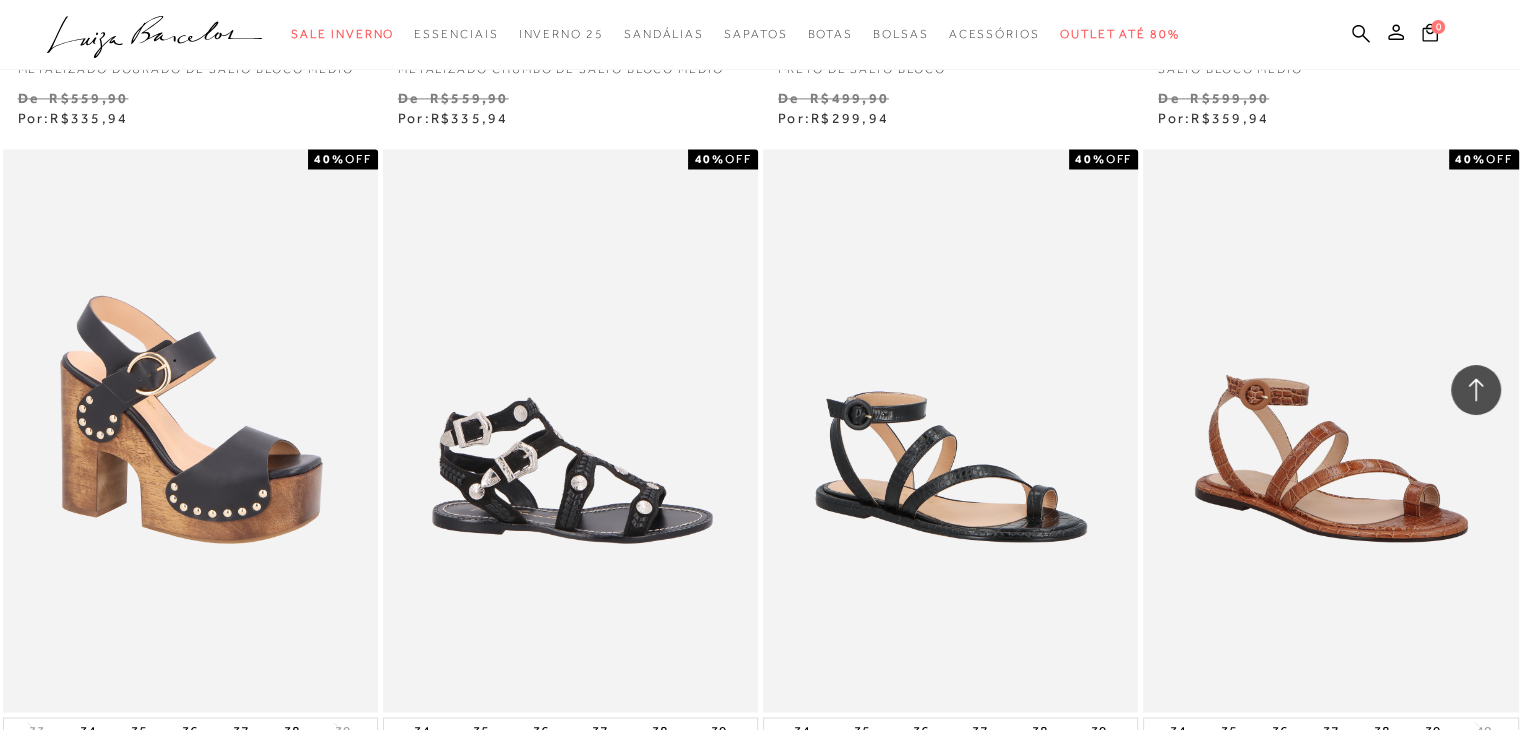 click at bounding box center [571, 430] 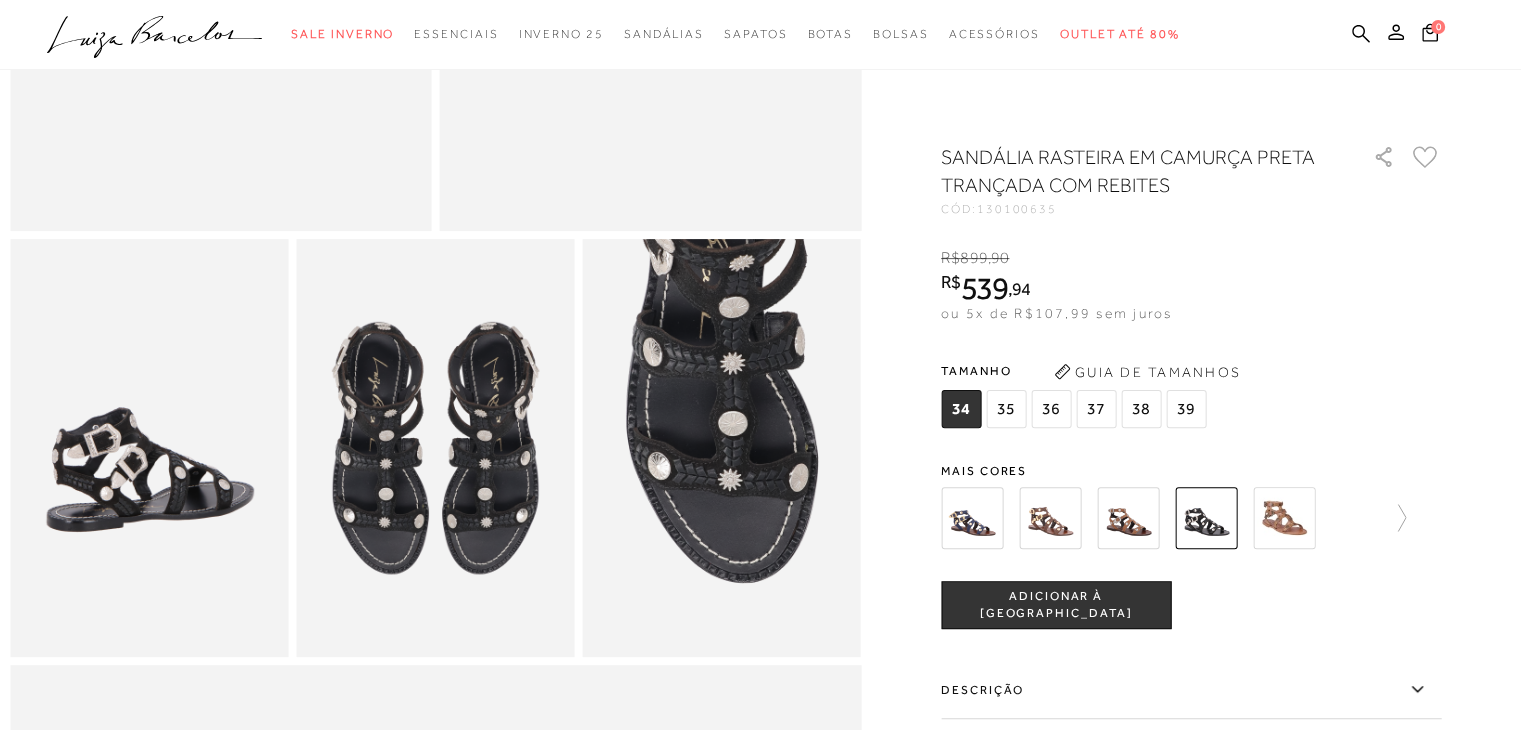 scroll, scrollTop: 544, scrollLeft: 0, axis: vertical 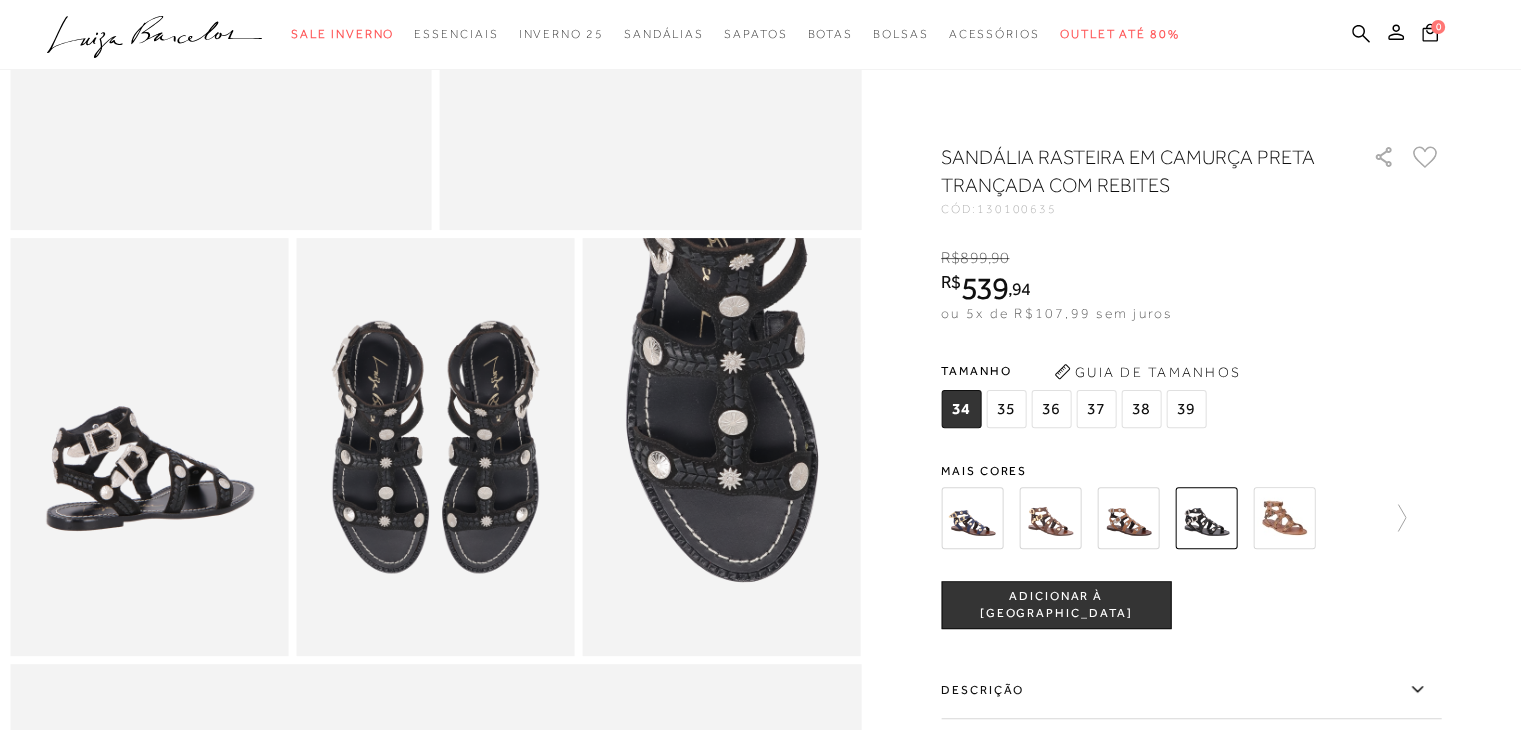 click at bounding box center (1284, 518) 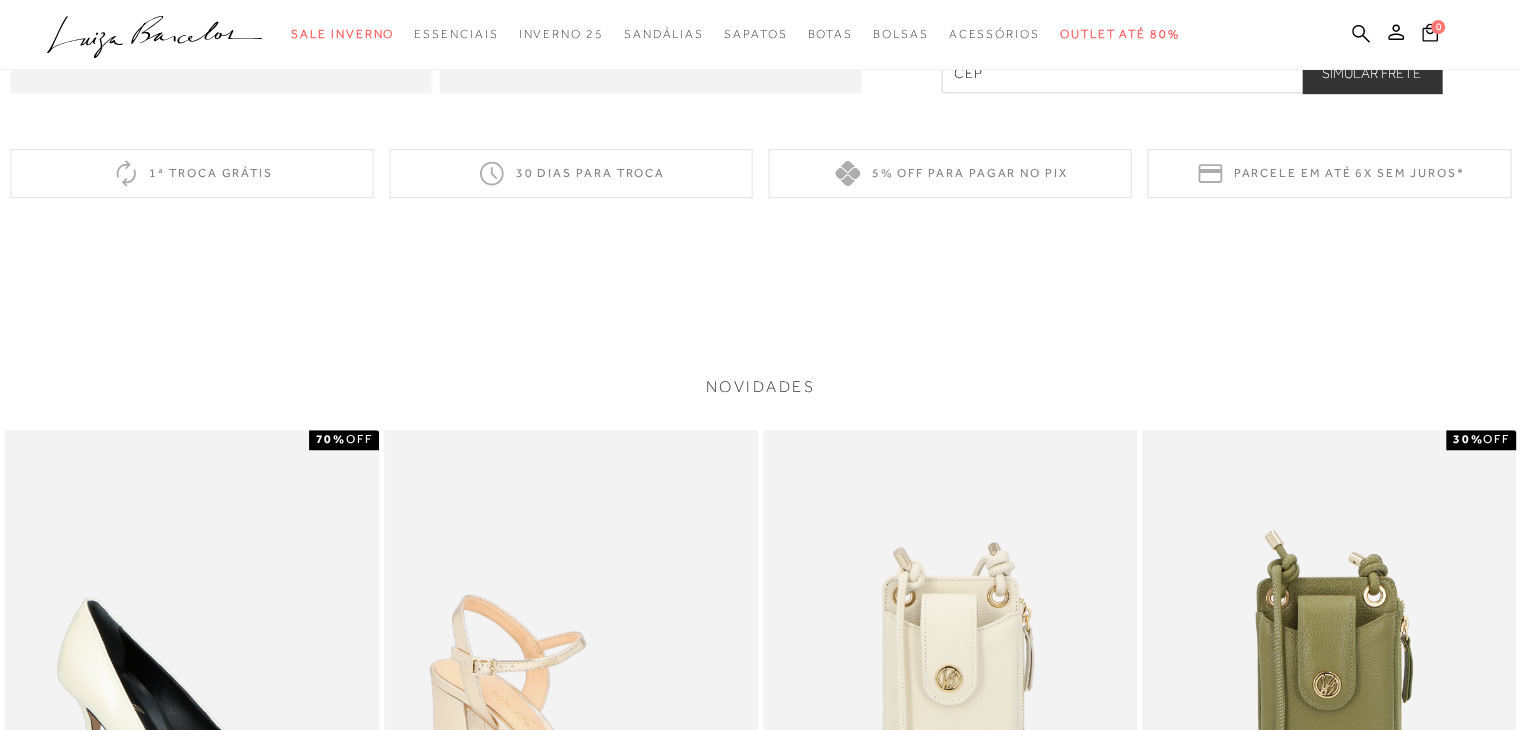 scroll, scrollTop: 1666, scrollLeft: 0, axis: vertical 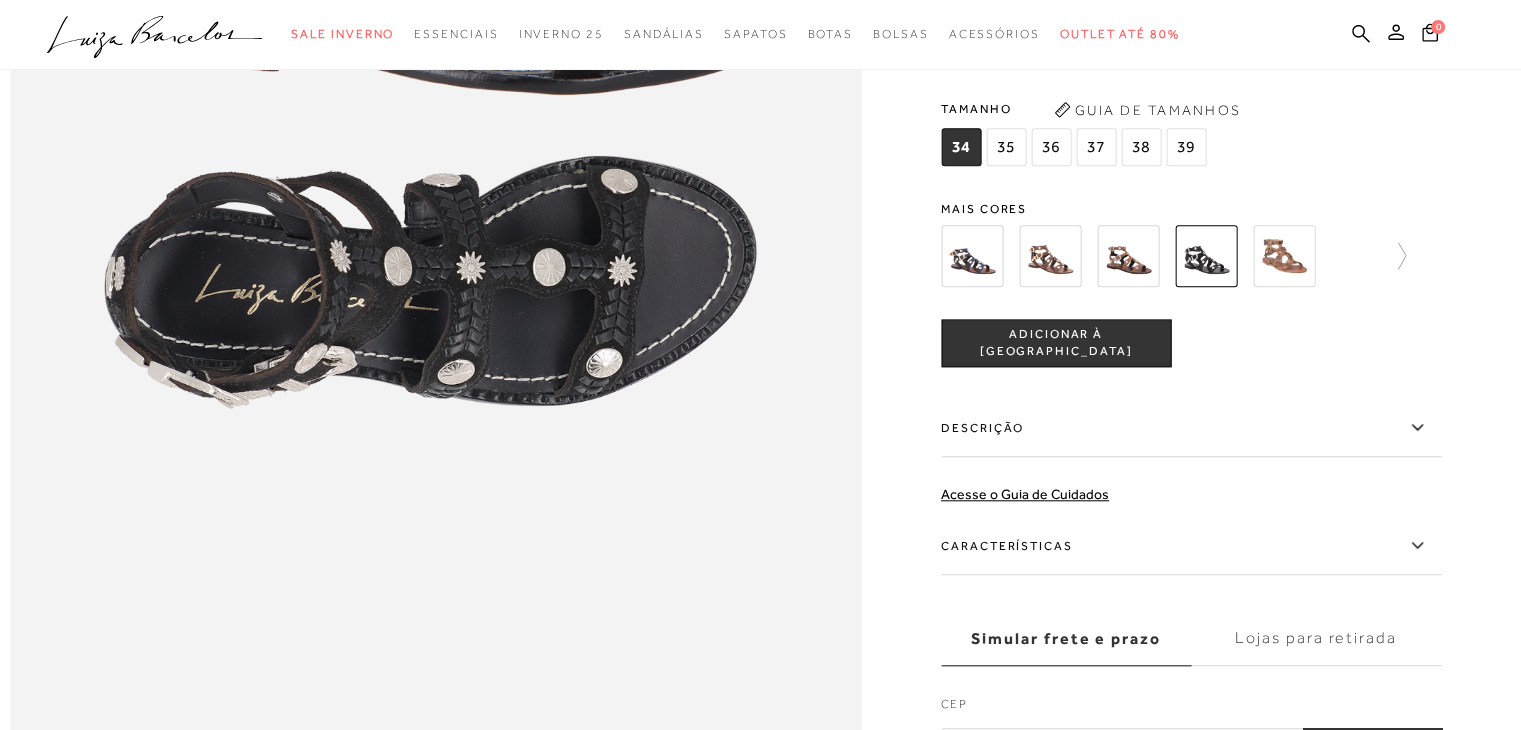 click at bounding box center [1050, 256] 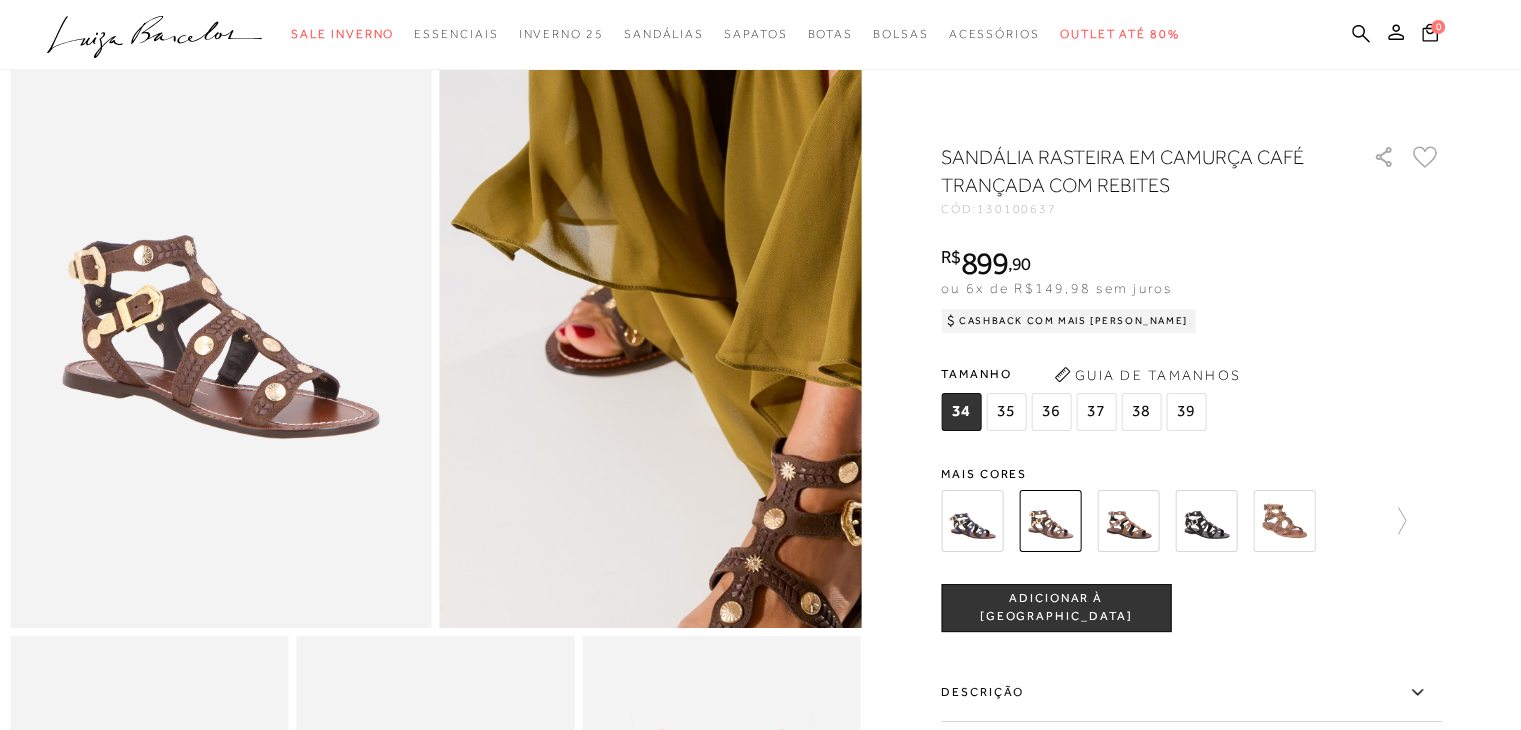 scroll, scrollTop: 136, scrollLeft: 0, axis: vertical 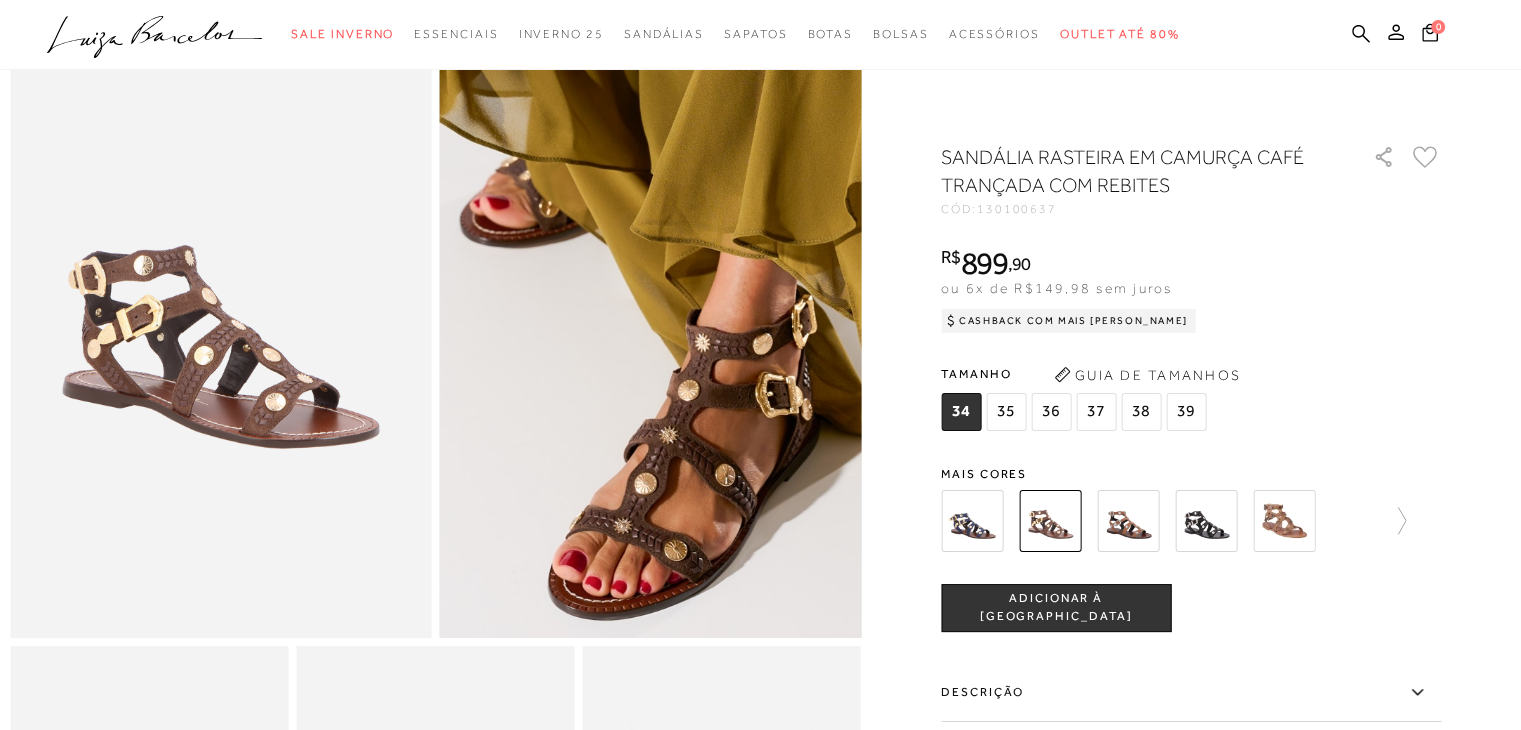 click at bounding box center (746, 143) 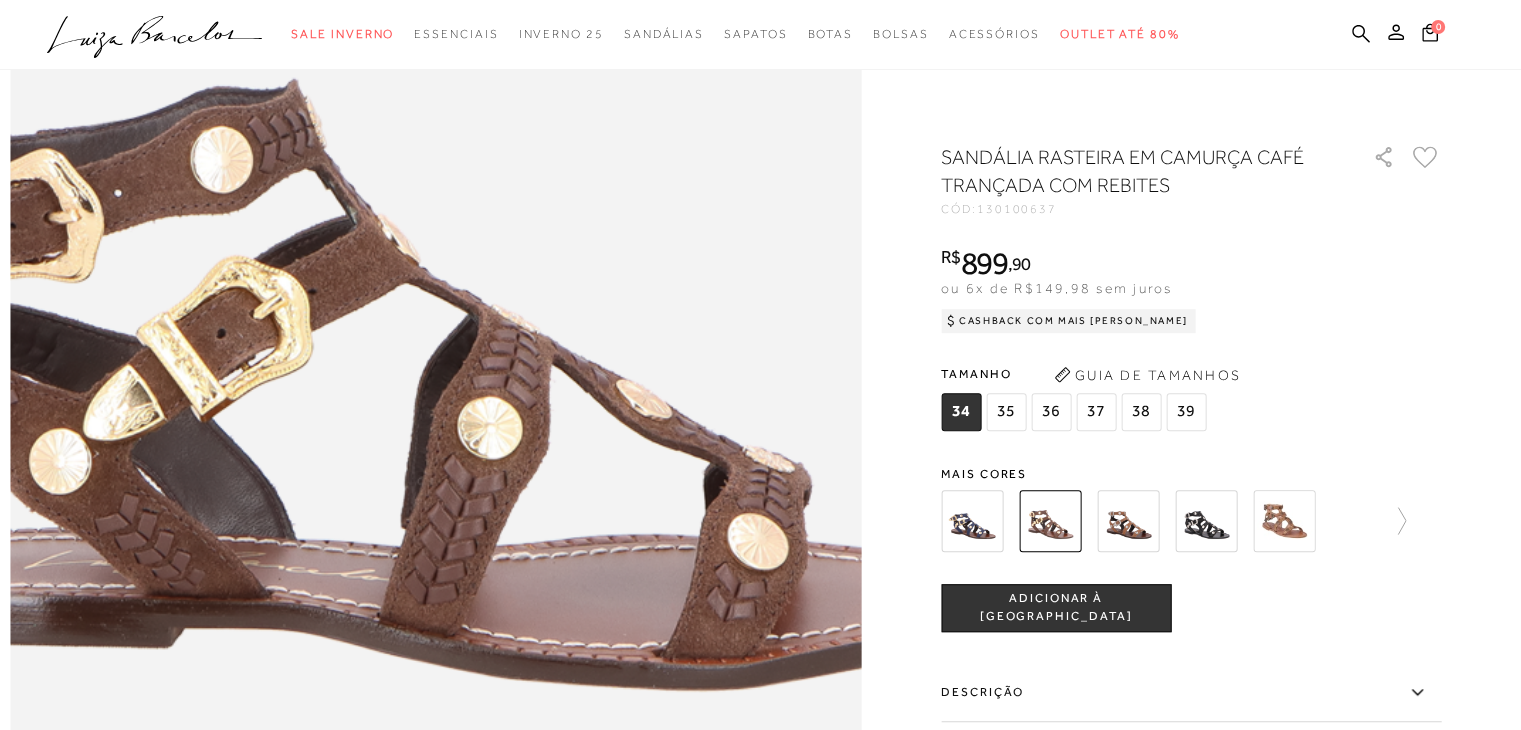 scroll, scrollTop: 1746, scrollLeft: 0, axis: vertical 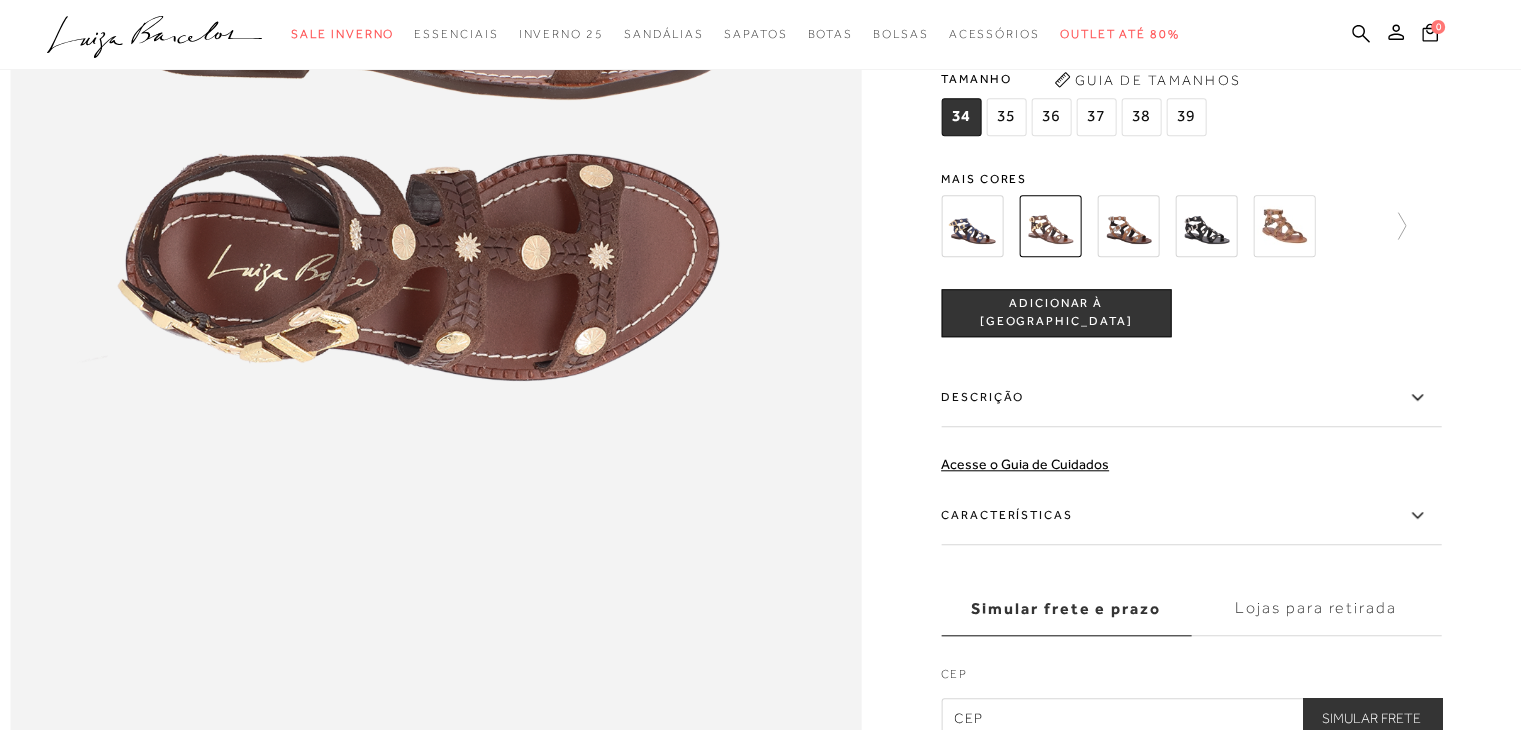 click at bounding box center [1128, 226] 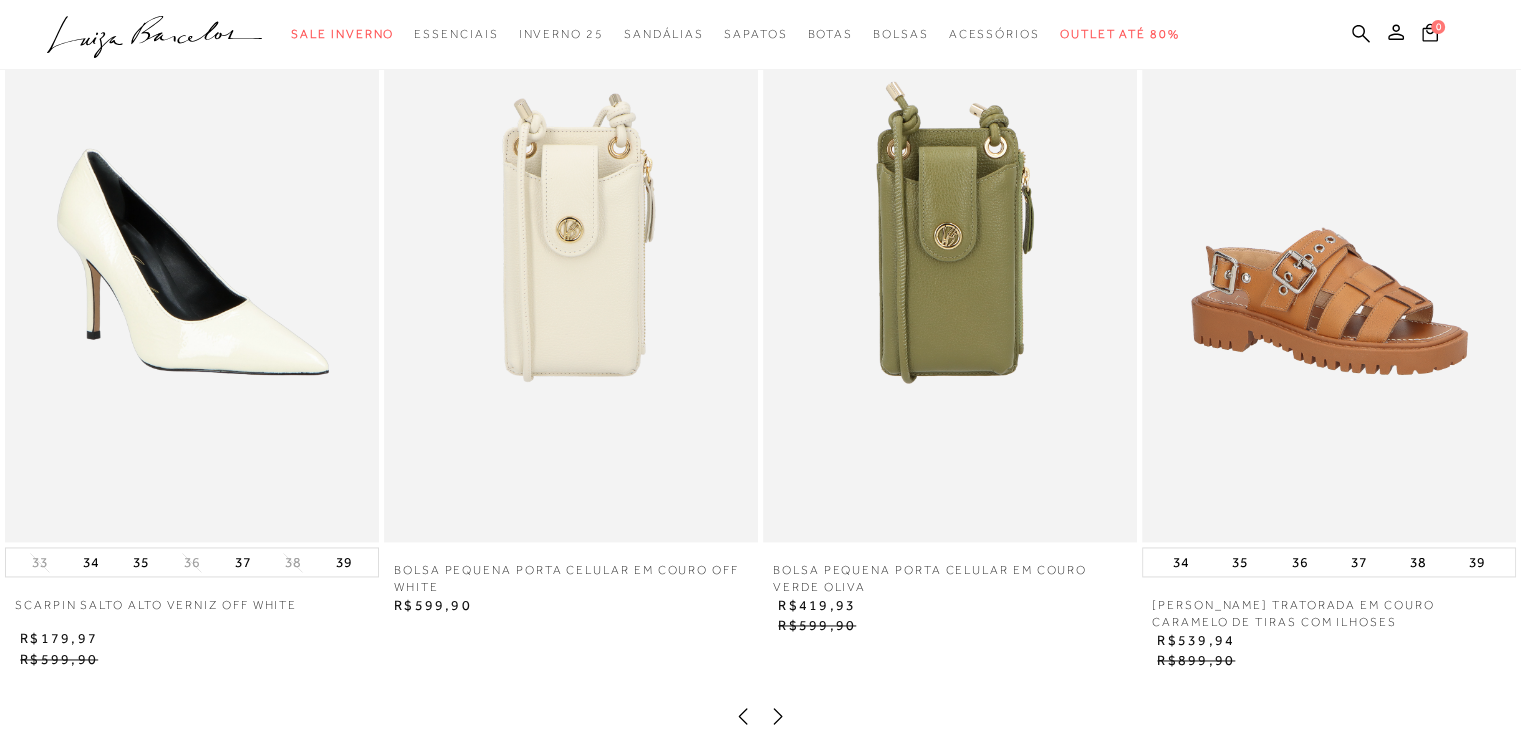 scroll, scrollTop: 2847, scrollLeft: 0, axis: vertical 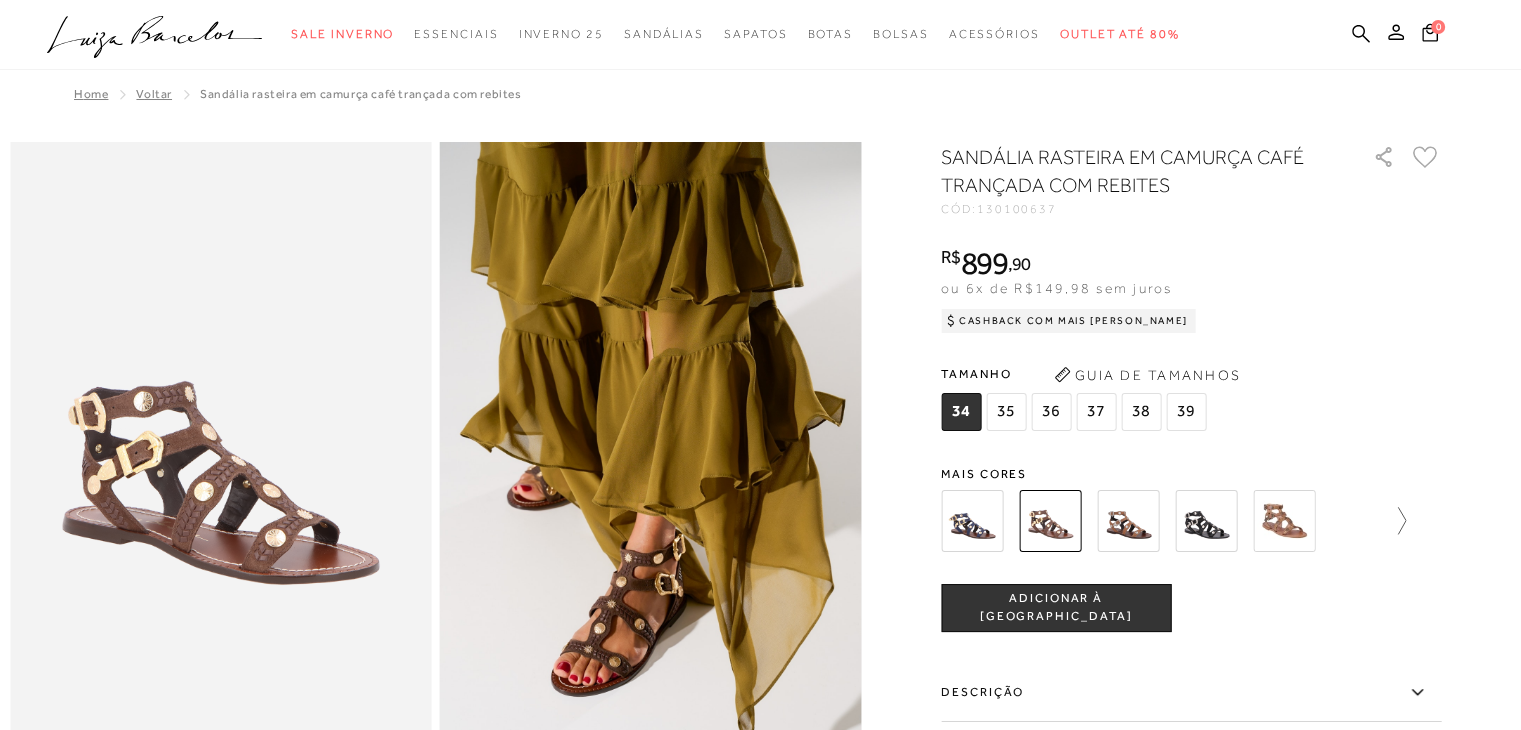 click 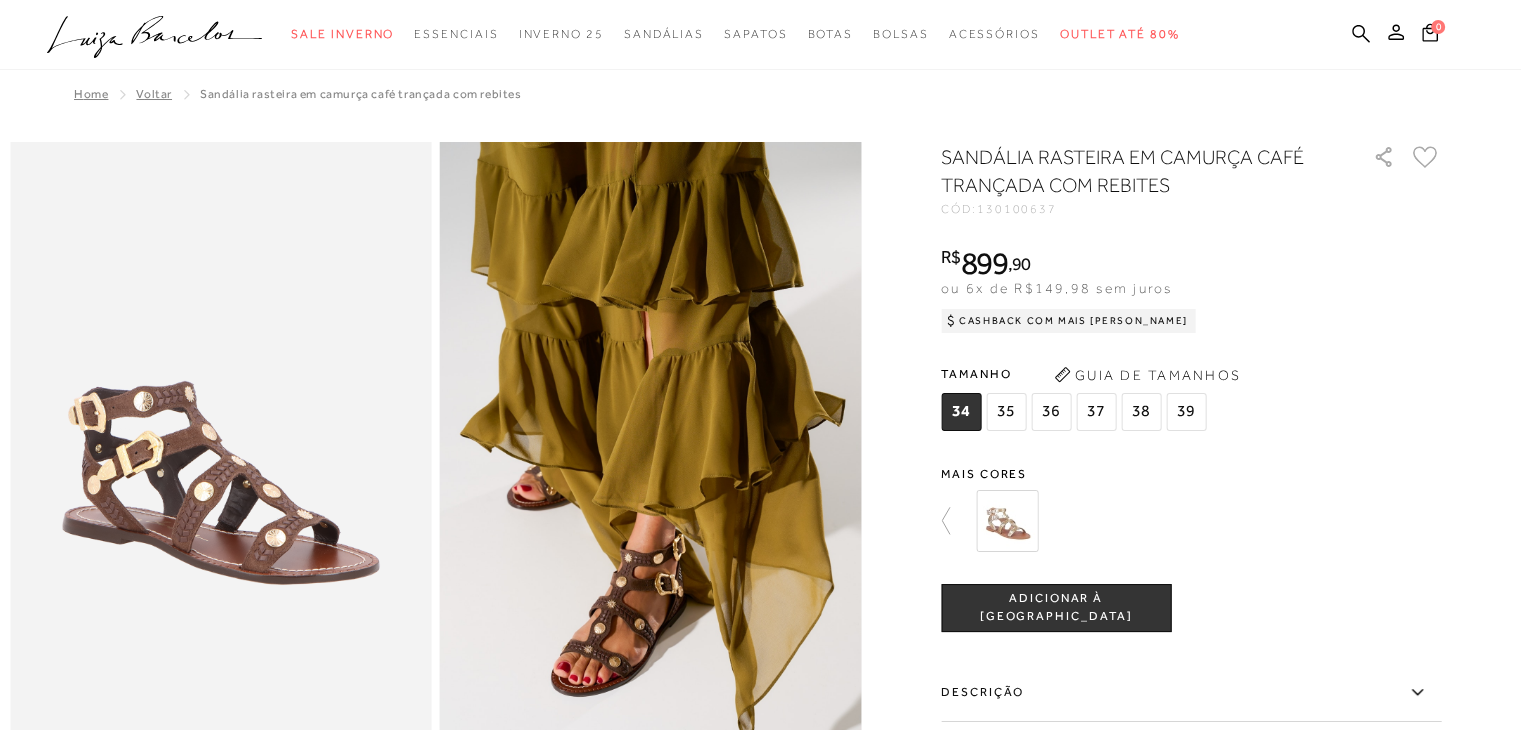 click at bounding box center [1007, 521] 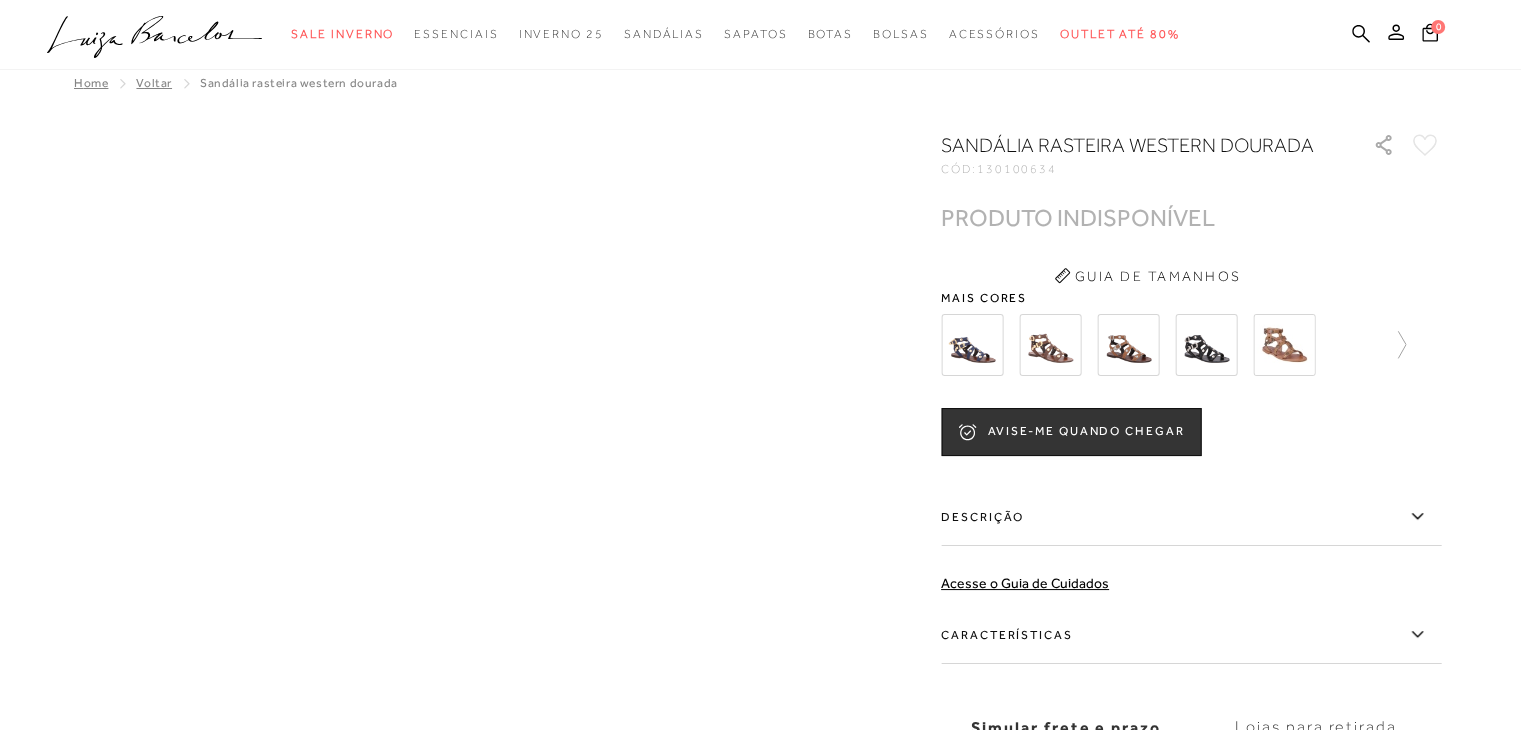 scroll, scrollTop: 0, scrollLeft: 0, axis: both 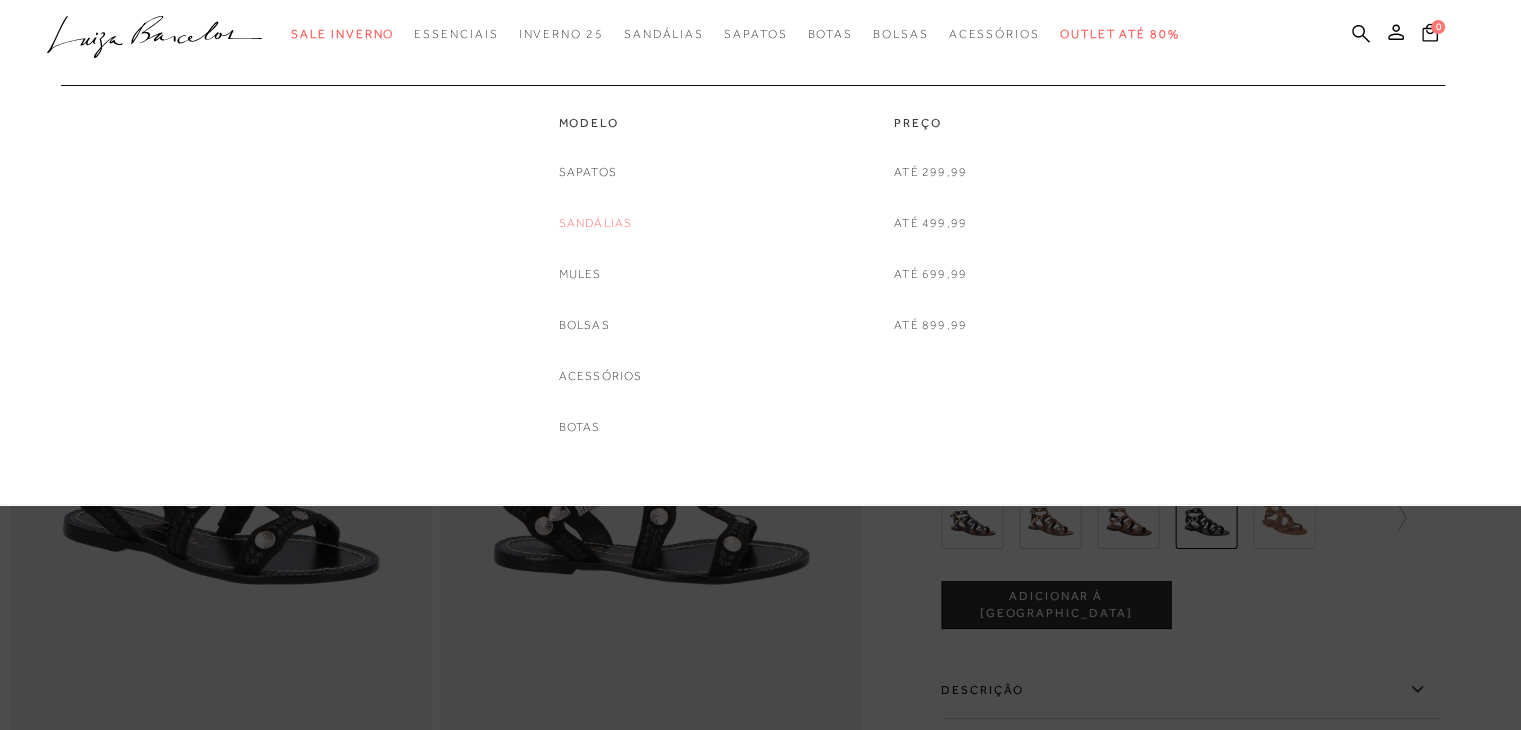 click on "Sandálias" at bounding box center [596, 223] 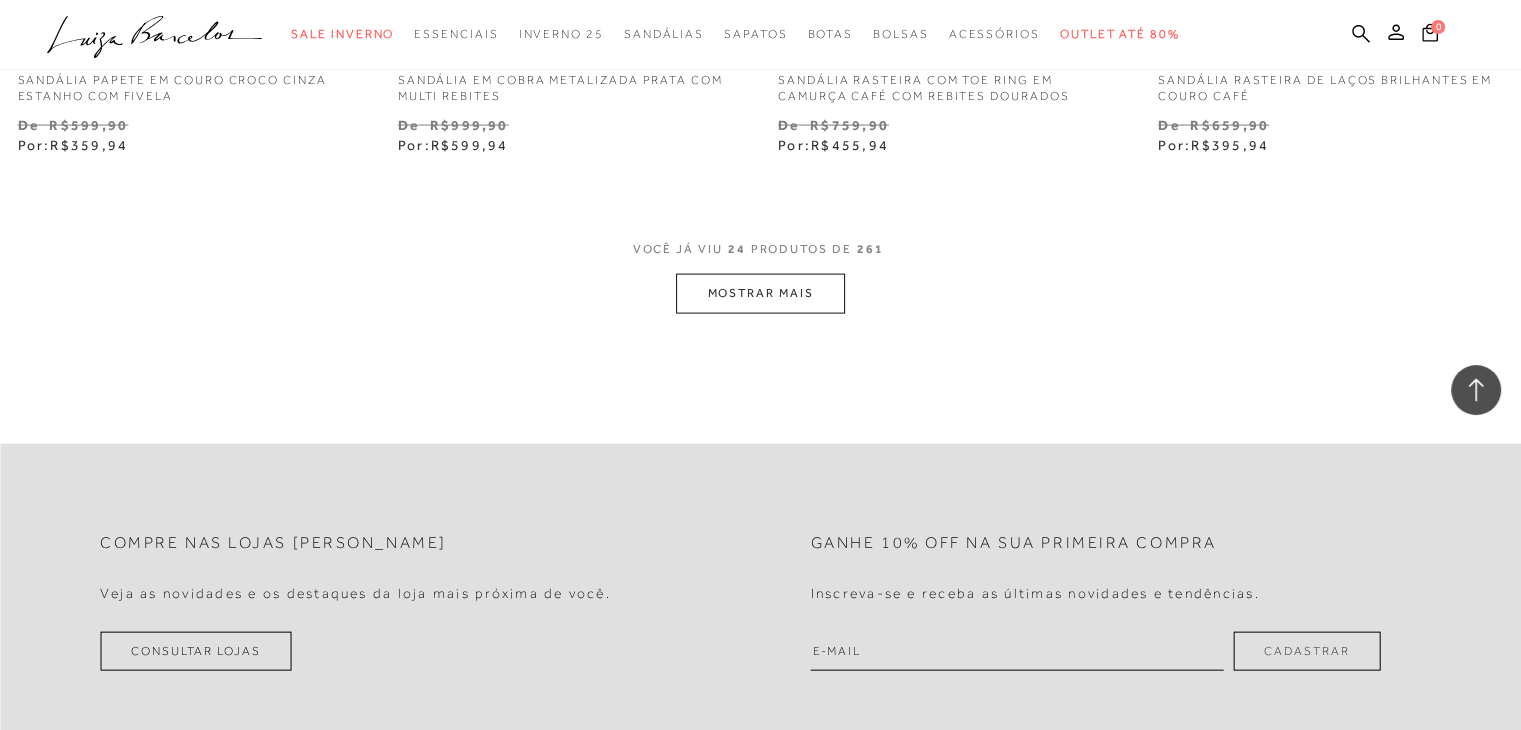 scroll, scrollTop: 4244, scrollLeft: 0, axis: vertical 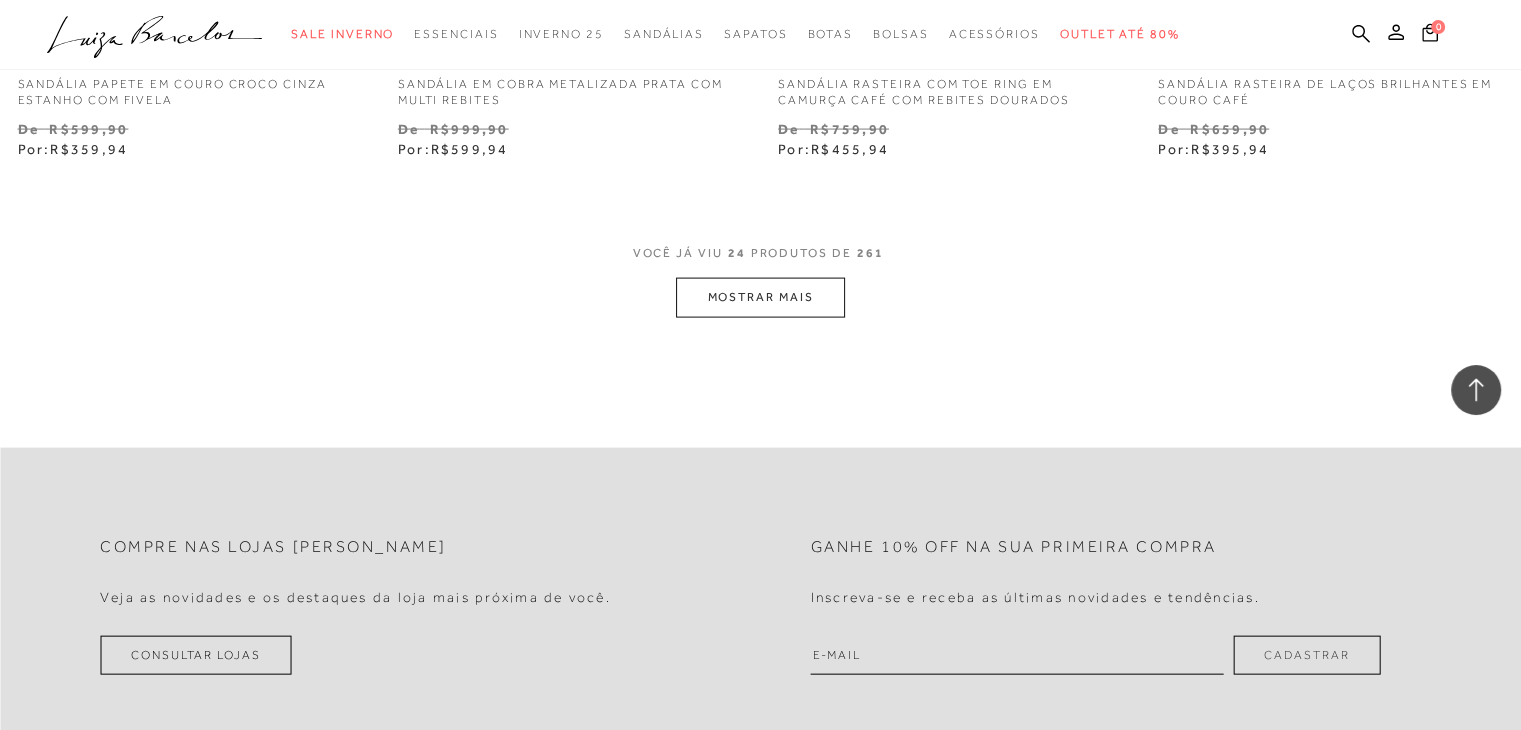 click on "MOSTRAR MAIS" at bounding box center [760, 297] 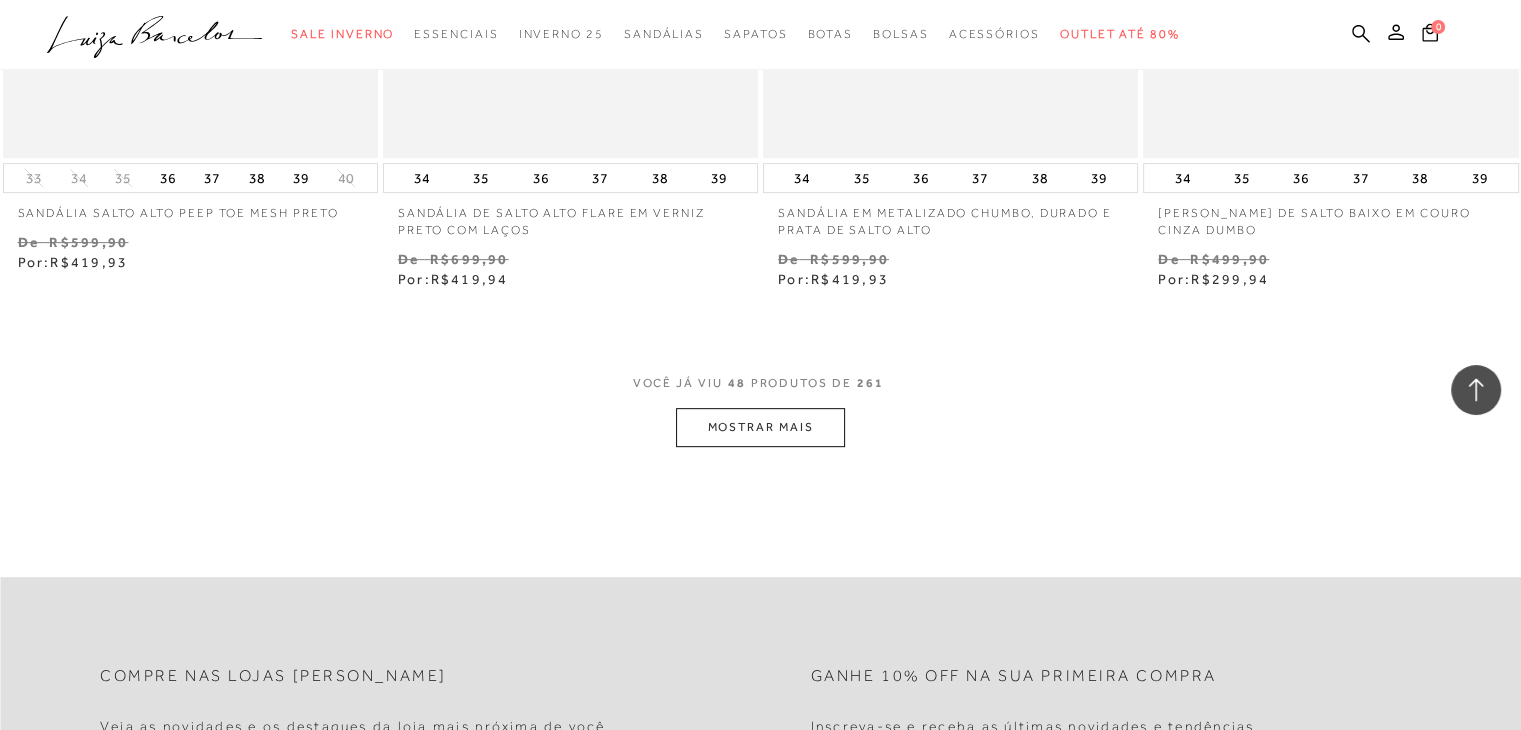 scroll, scrollTop: 8416, scrollLeft: 0, axis: vertical 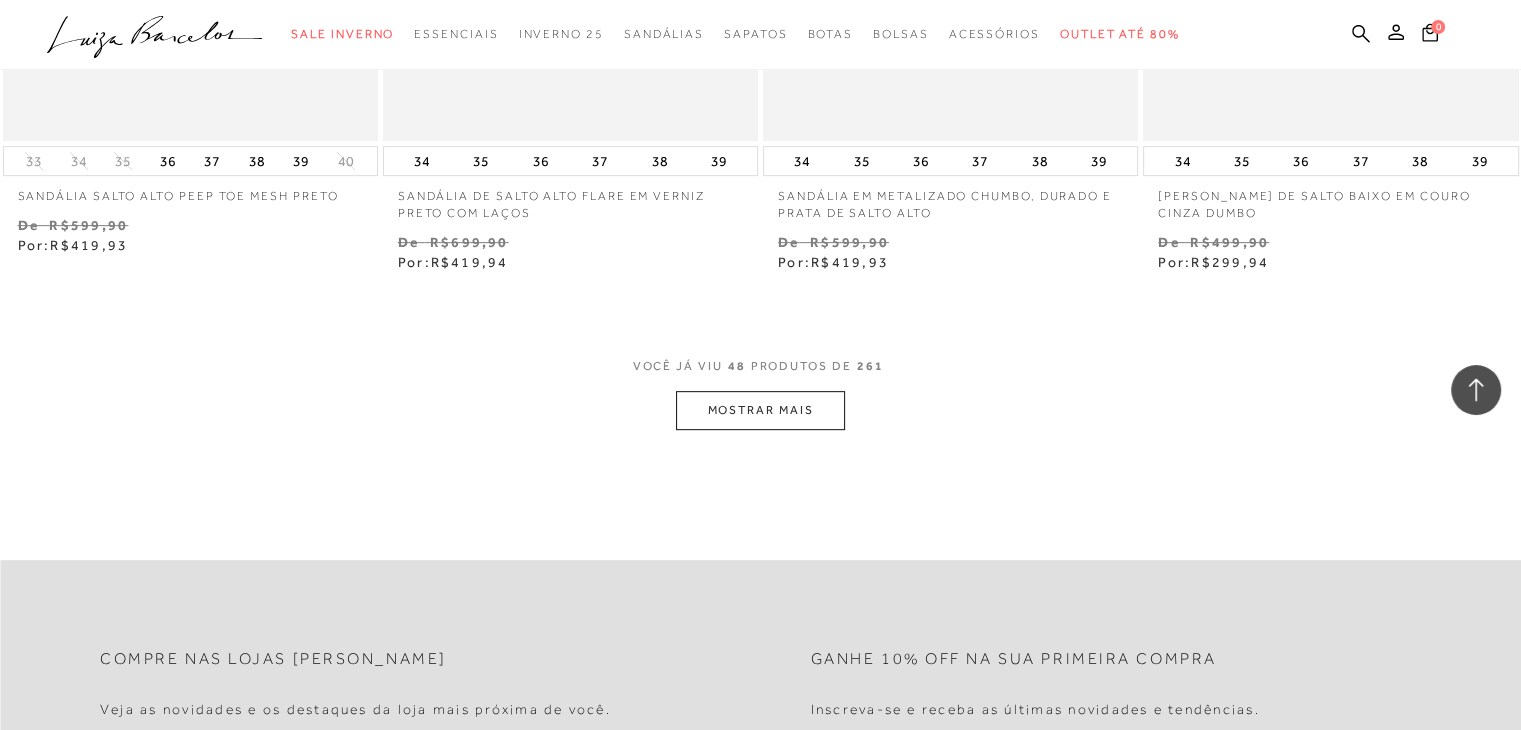 click on "MOSTRAR MAIS" at bounding box center (760, 410) 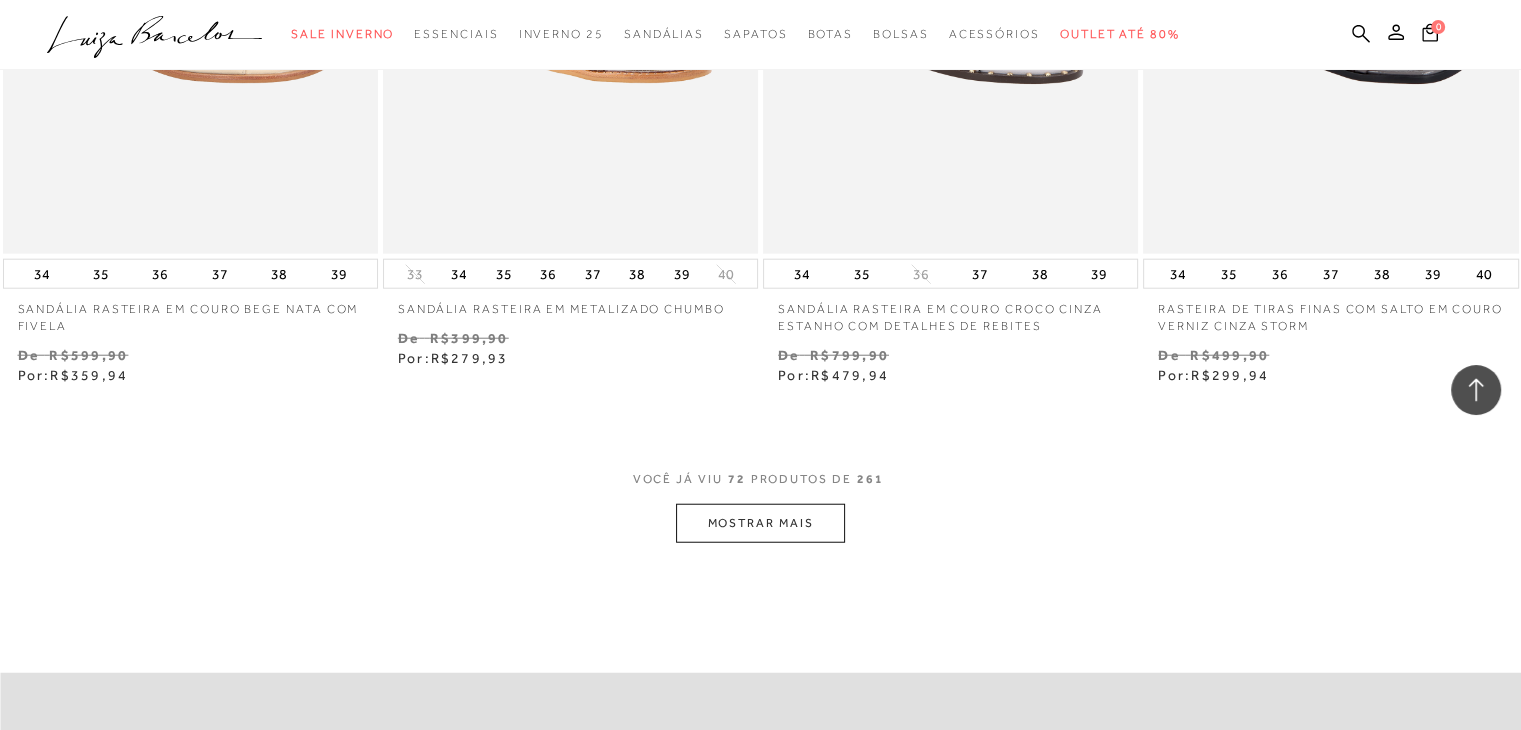 scroll, scrollTop: 12584, scrollLeft: 0, axis: vertical 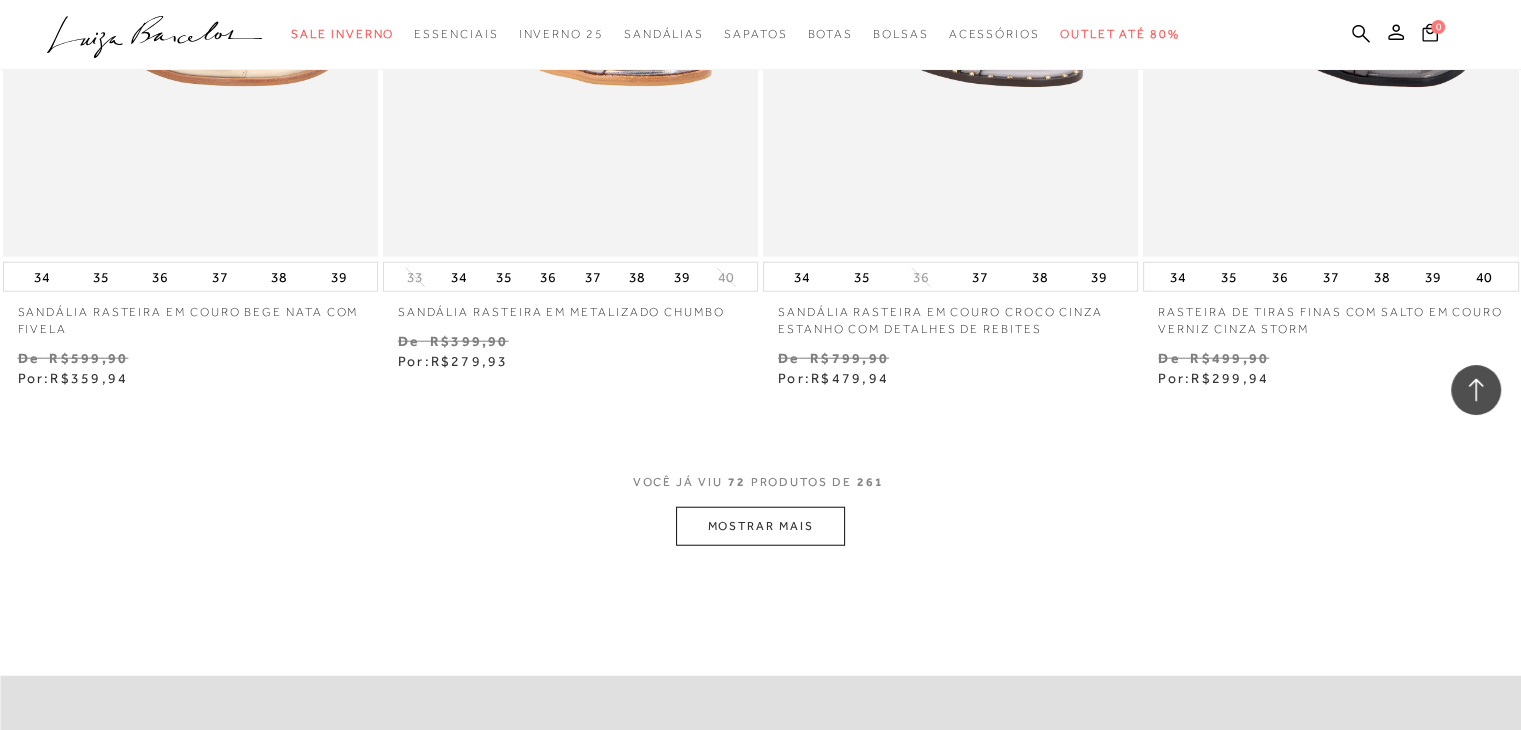 click on "MOSTRAR MAIS" at bounding box center (760, 526) 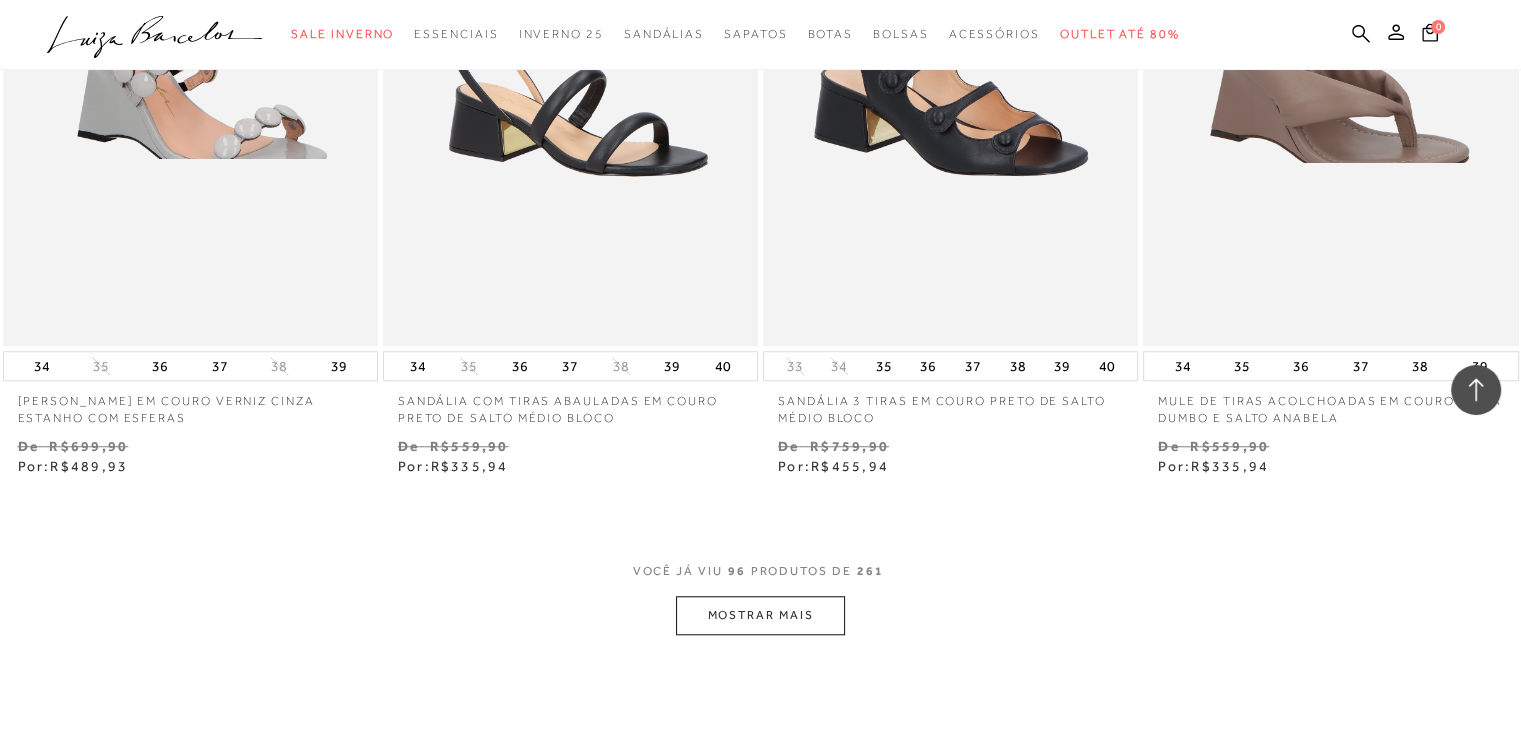 scroll, scrollTop: 16779, scrollLeft: 0, axis: vertical 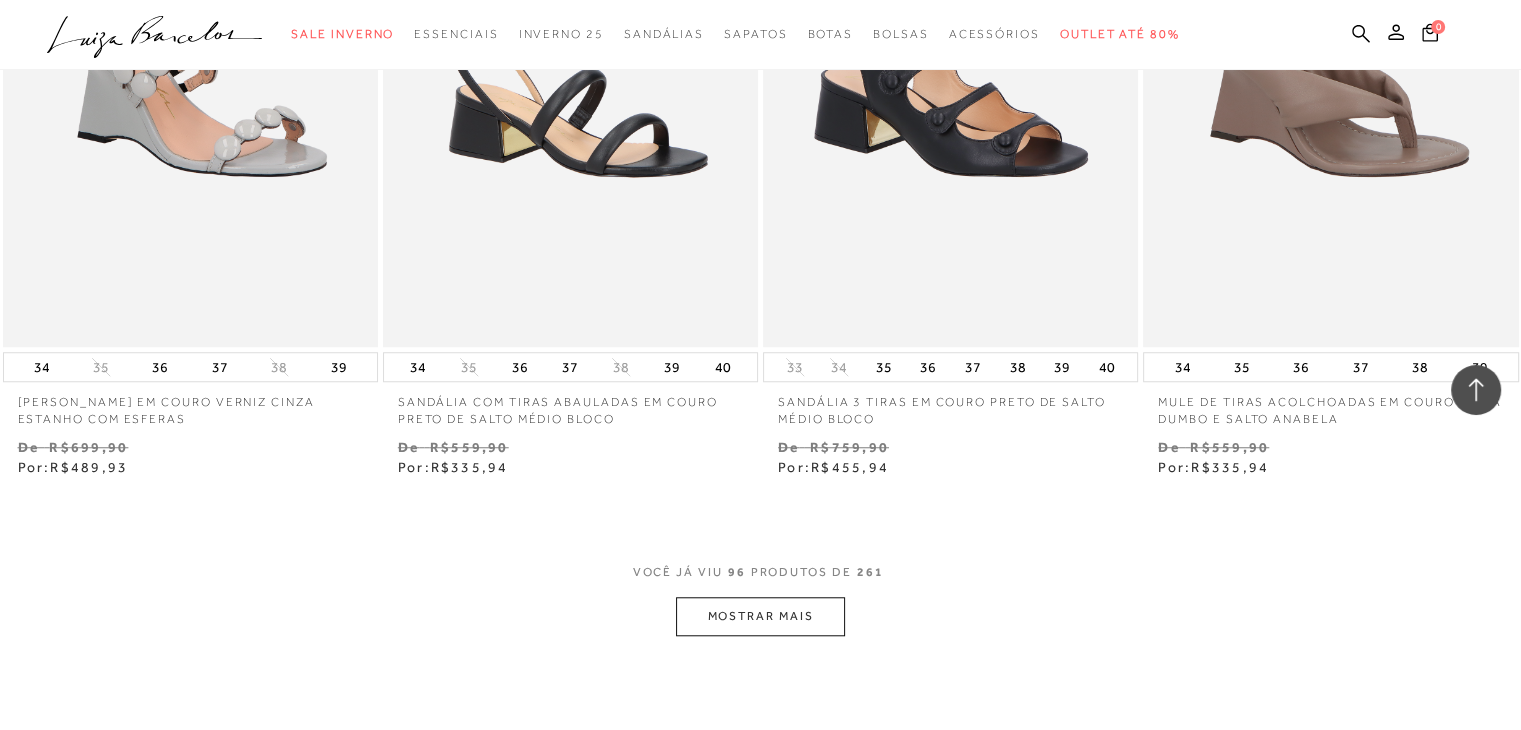 click on "MOSTRAR MAIS" at bounding box center (760, 616) 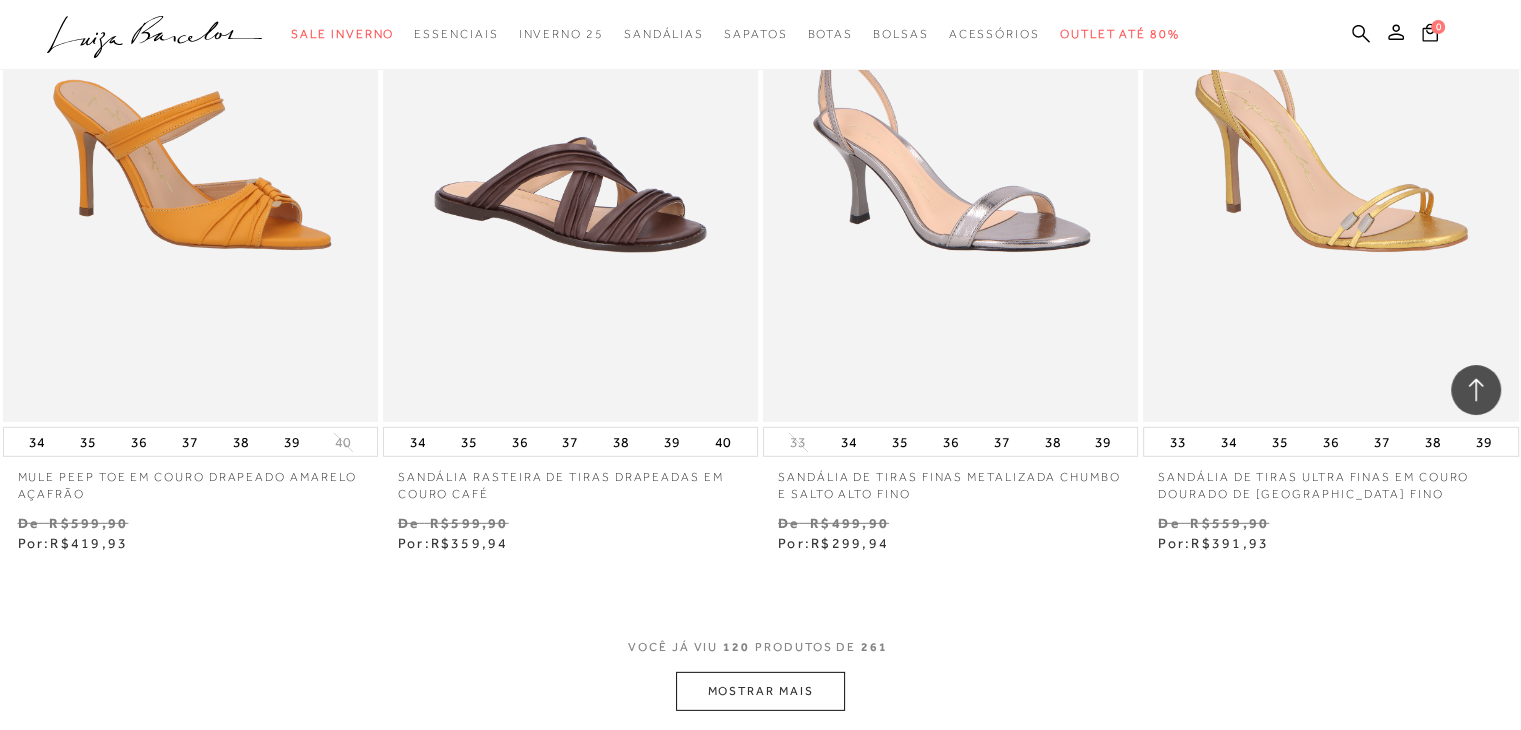 scroll, scrollTop: 20990, scrollLeft: 0, axis: vertical 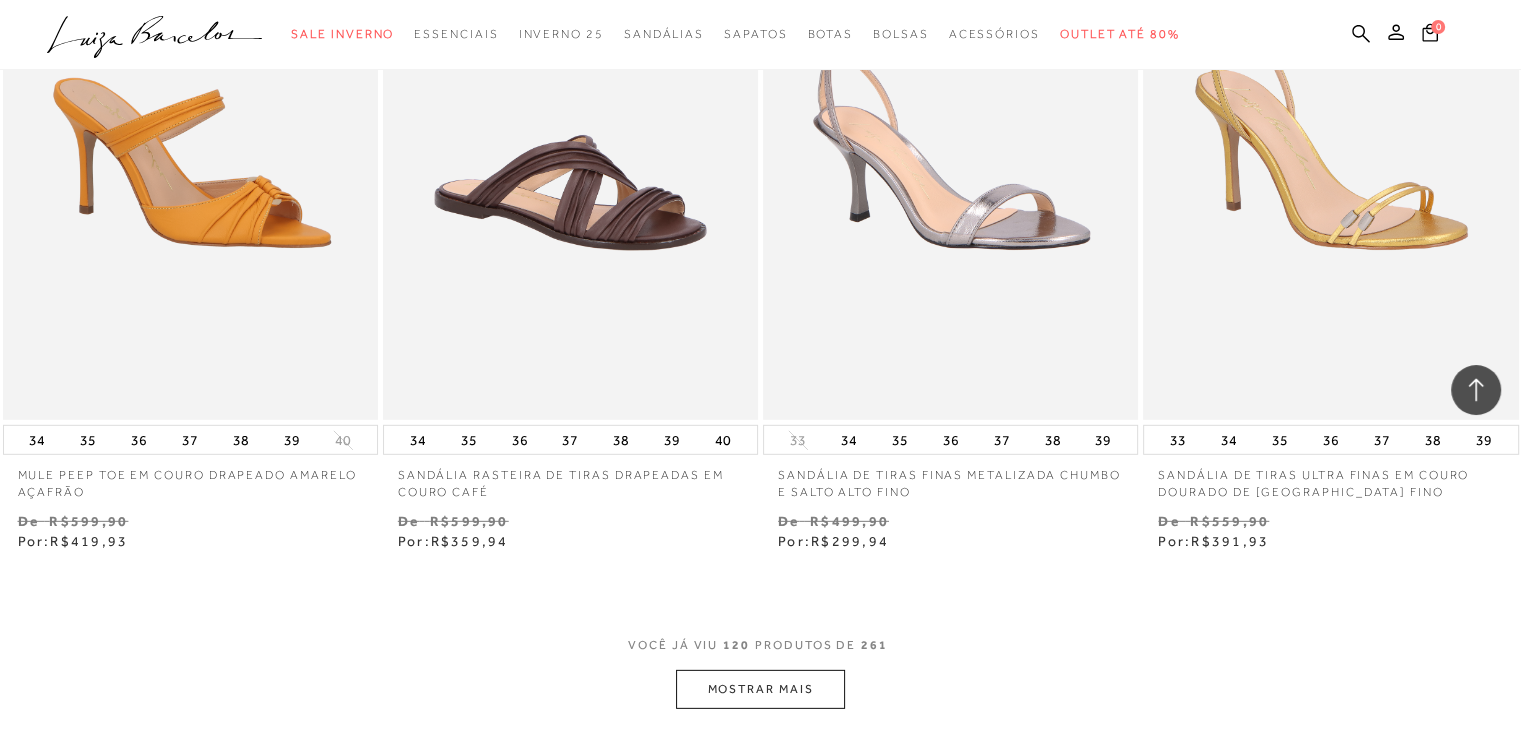 click on "MOSTRAR MAIS" at bounding box center [760, 689] 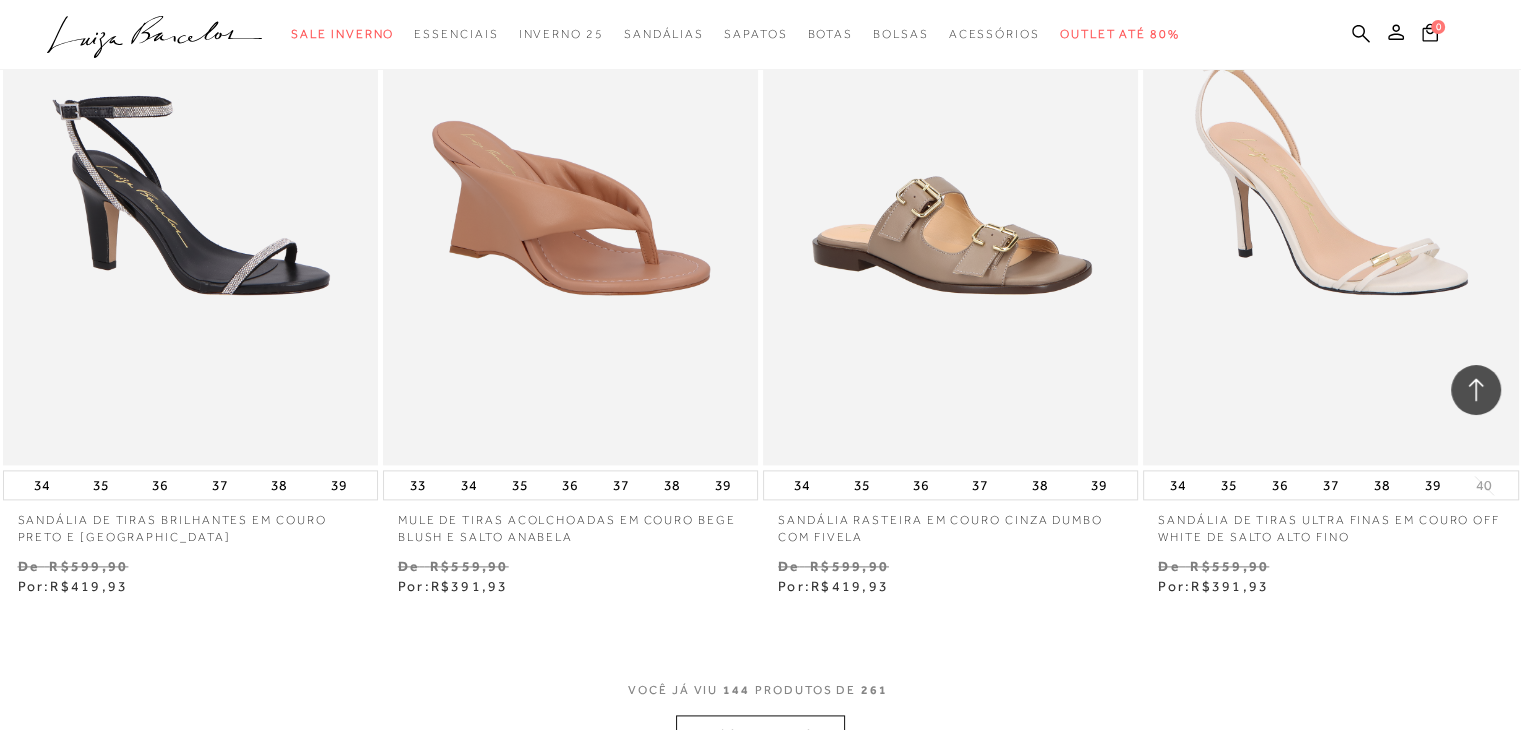 scroll, scrollTop: 25342, scrollLeft: 0, axis: vertical 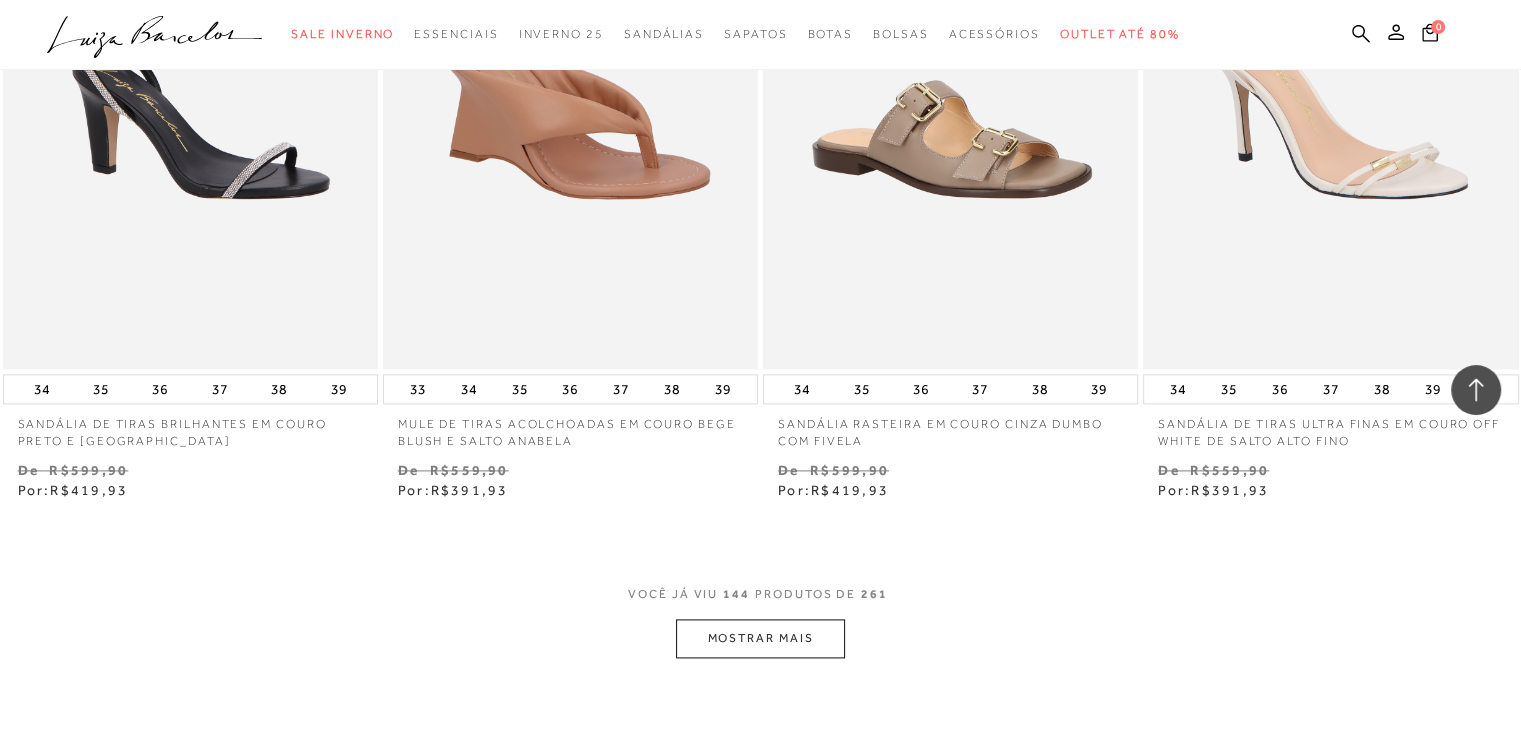 click on "MOSTRAR MAIS" at bounding box center [760, 638] 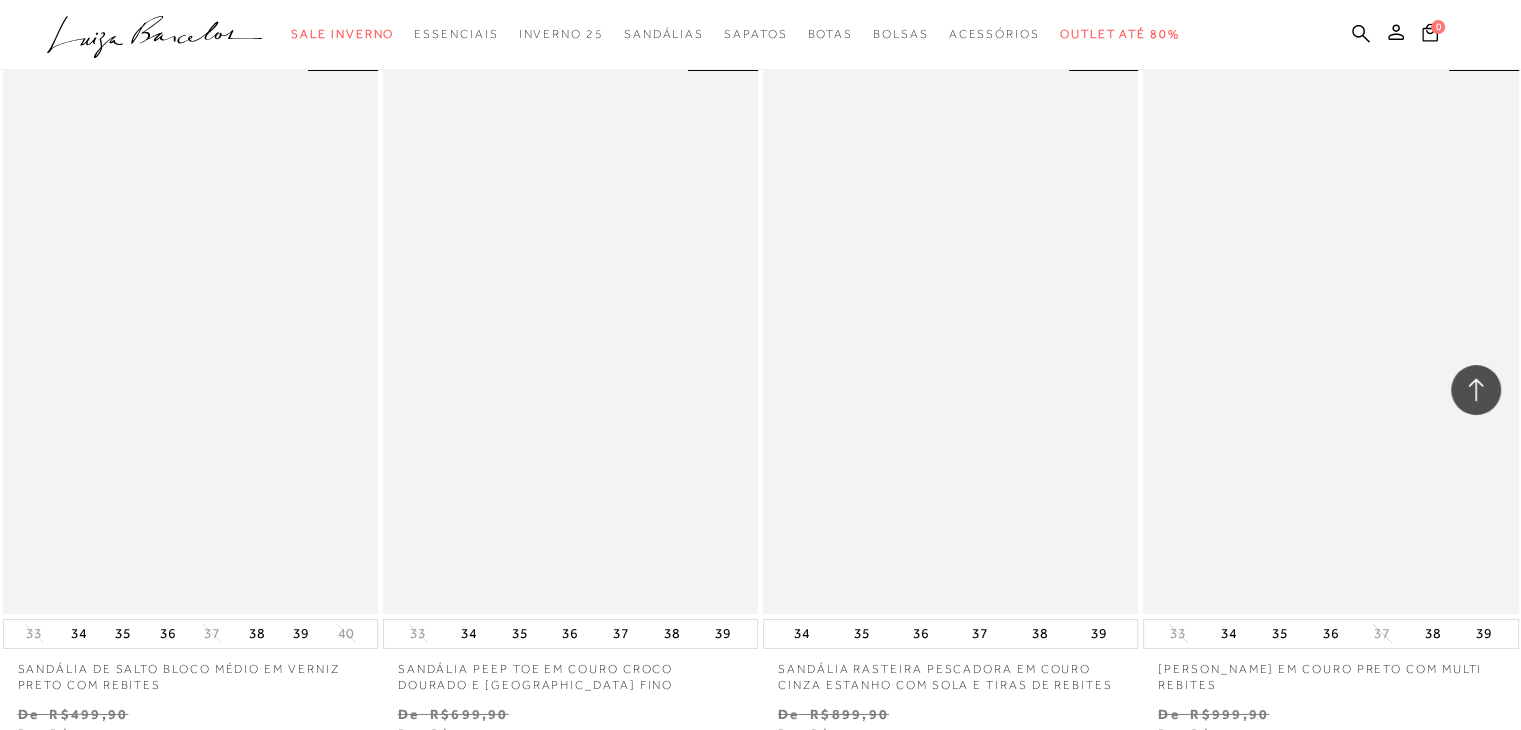 scroll, scrollTop: 29860, scrollLeft: 0, axis: vertical 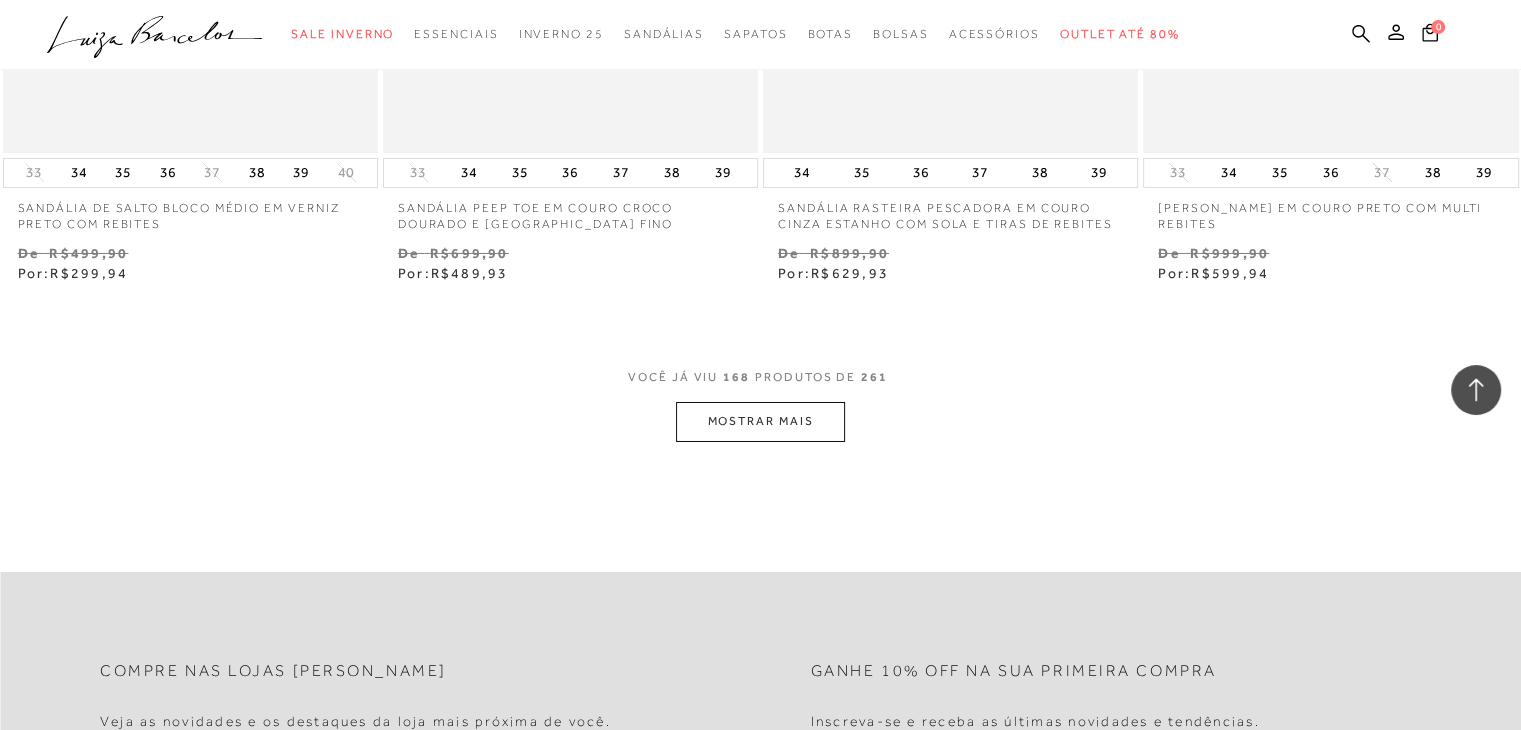 click on "MOSTRAR MAIS" at bounding box center [760, 421] 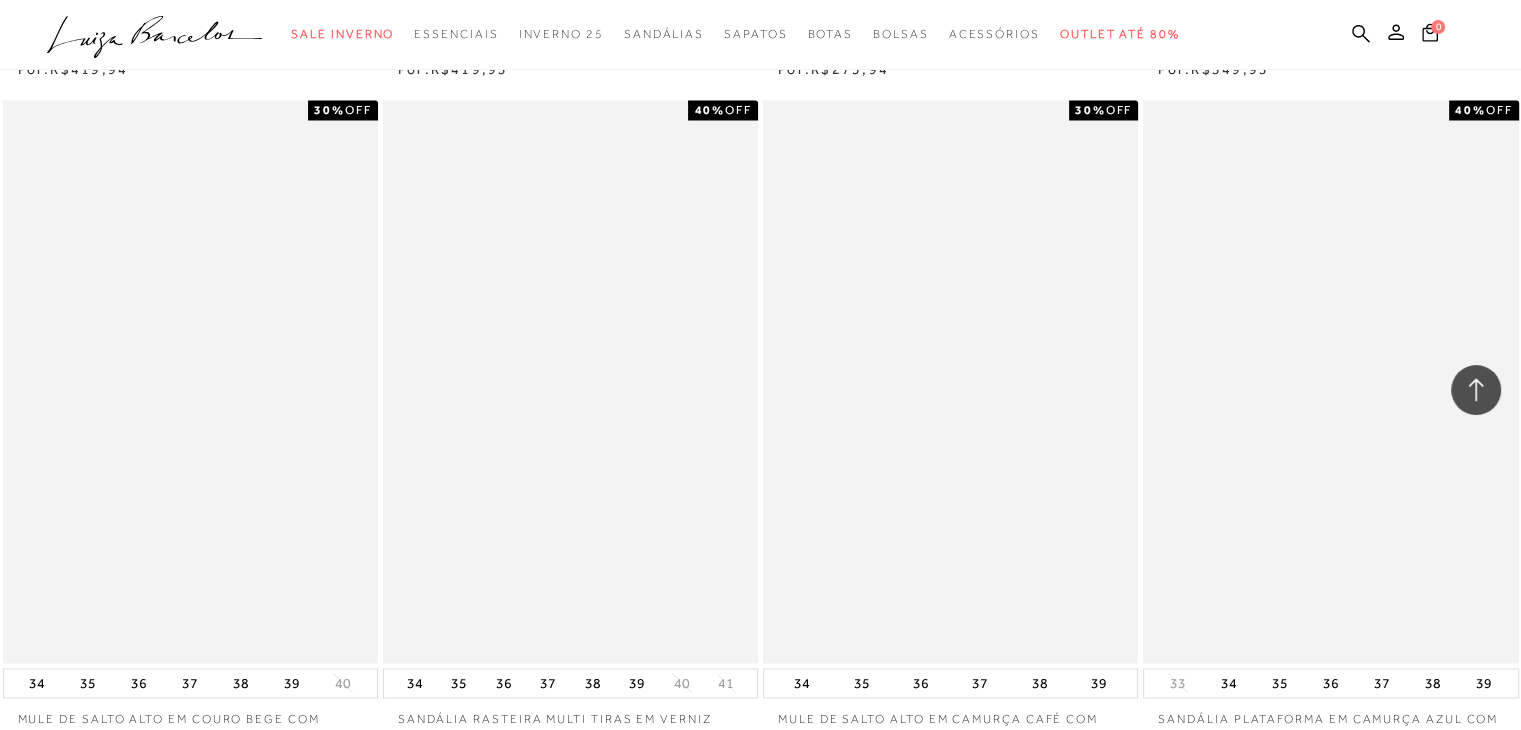 scroll, scrollTop: 34090, scrollLeft: 0, axis: vertical 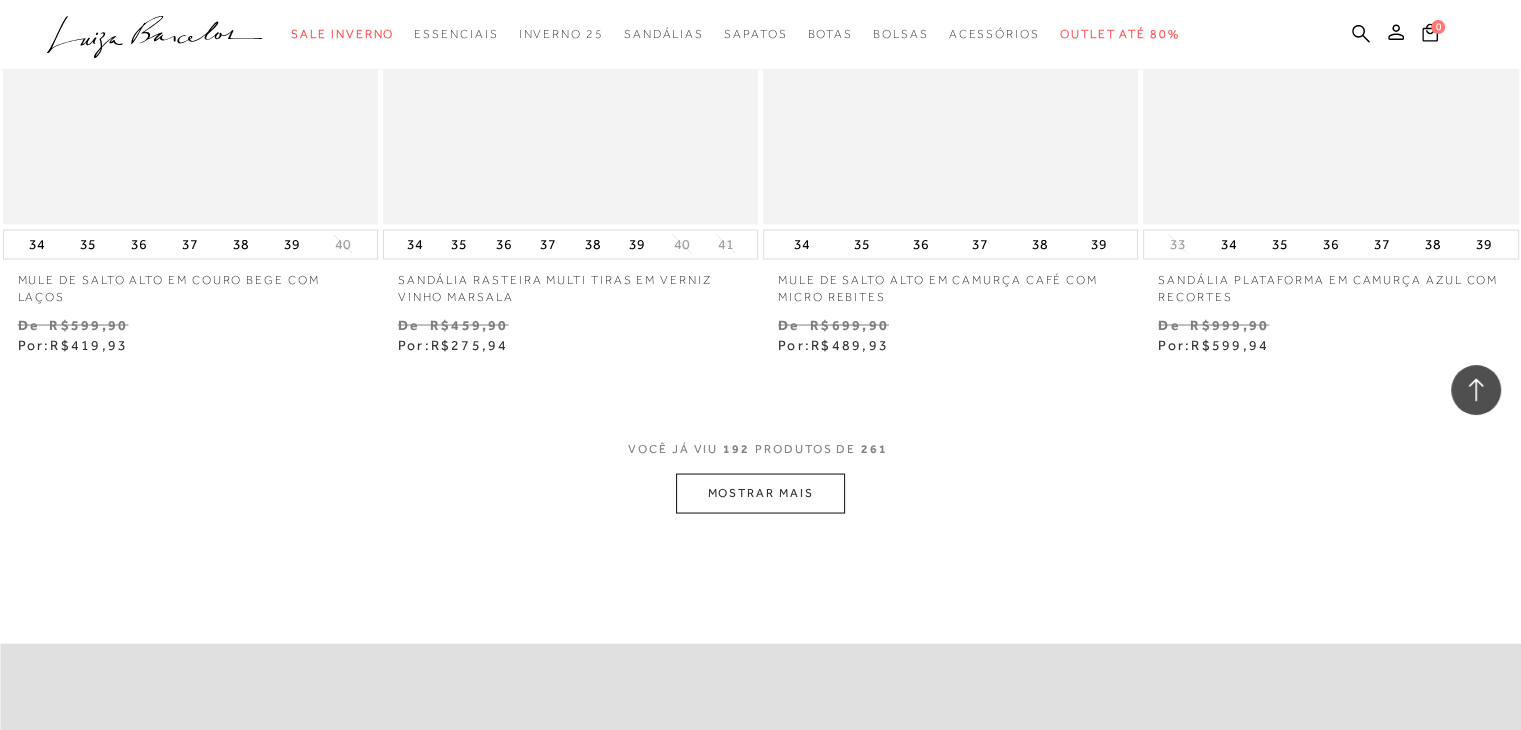 click on "MOSTRAR MAIS" at bounding box center (760, 492) 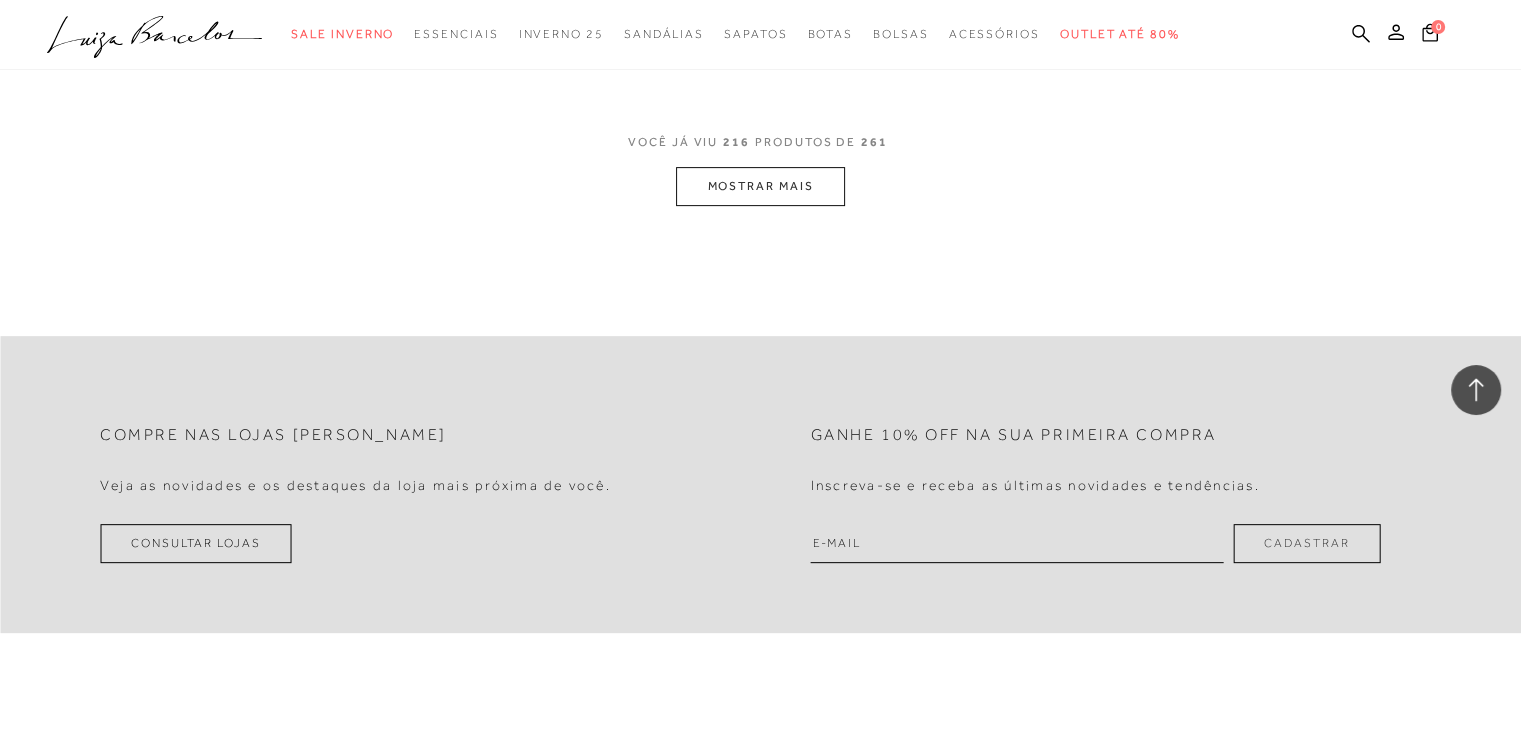 scroll, scrollTop: 38420, scrollLeft: 0, axis: vertical 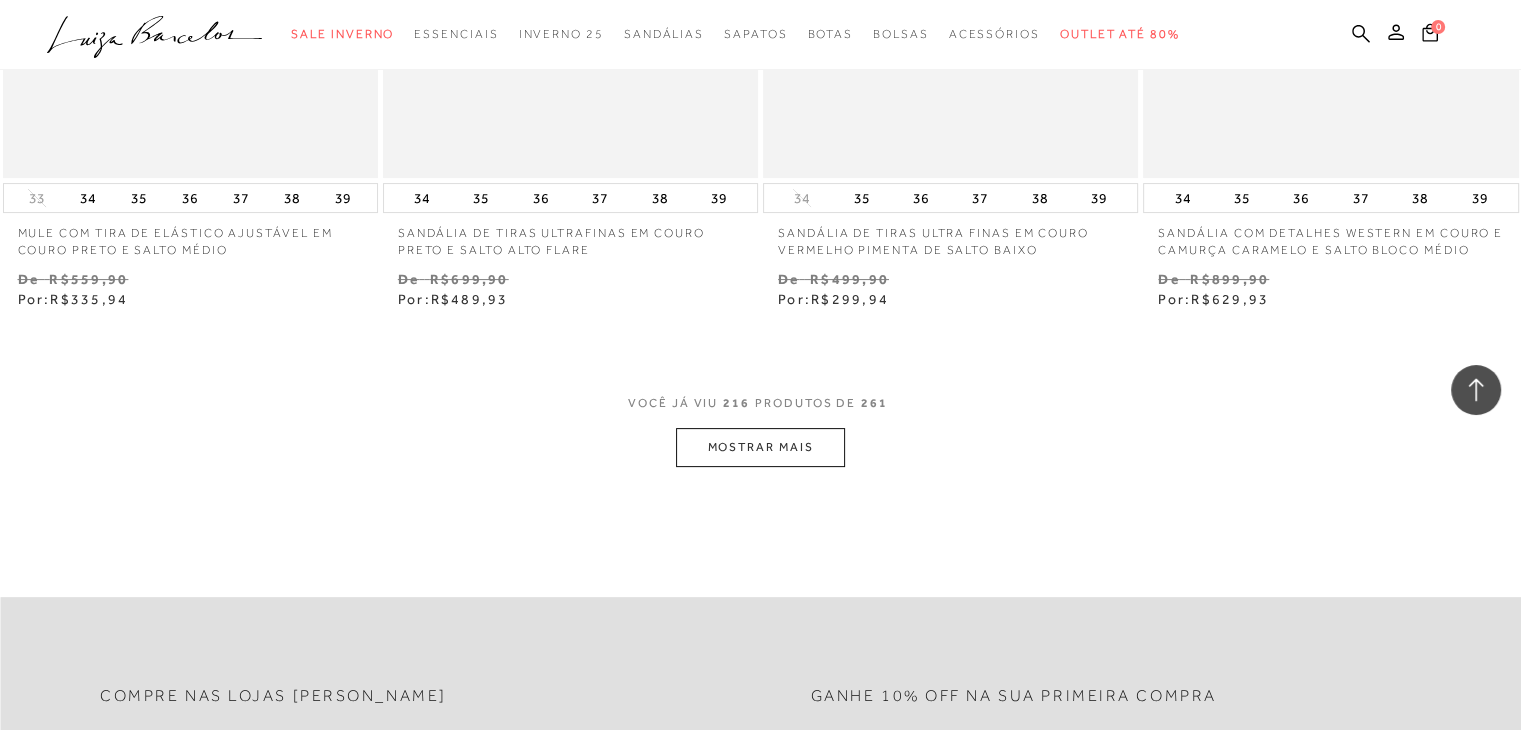 click on "MOSTRAR MAIS" at bounding box center [760, 447] 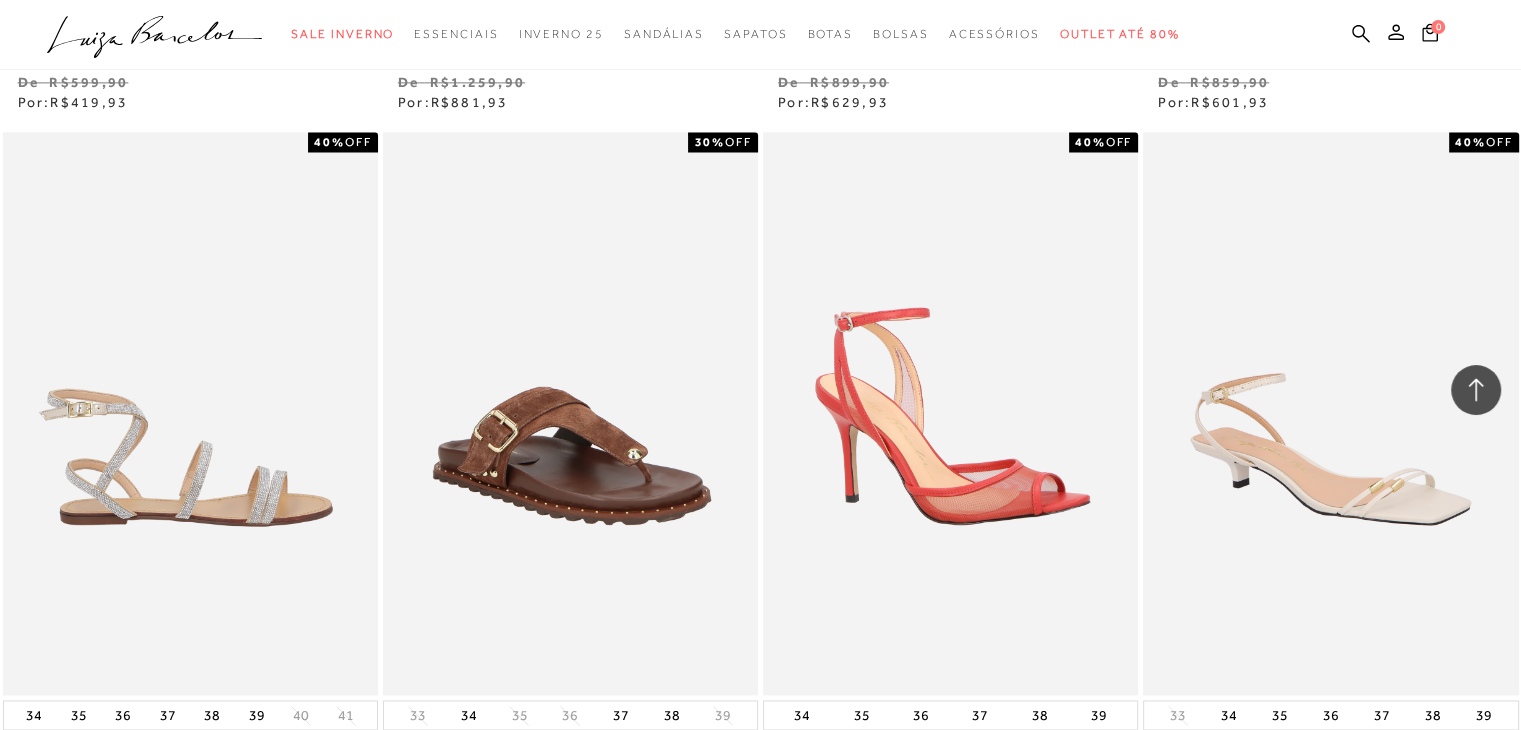 scroll, scrollTop: 40758, scrollLeft: 0, axis: vertical 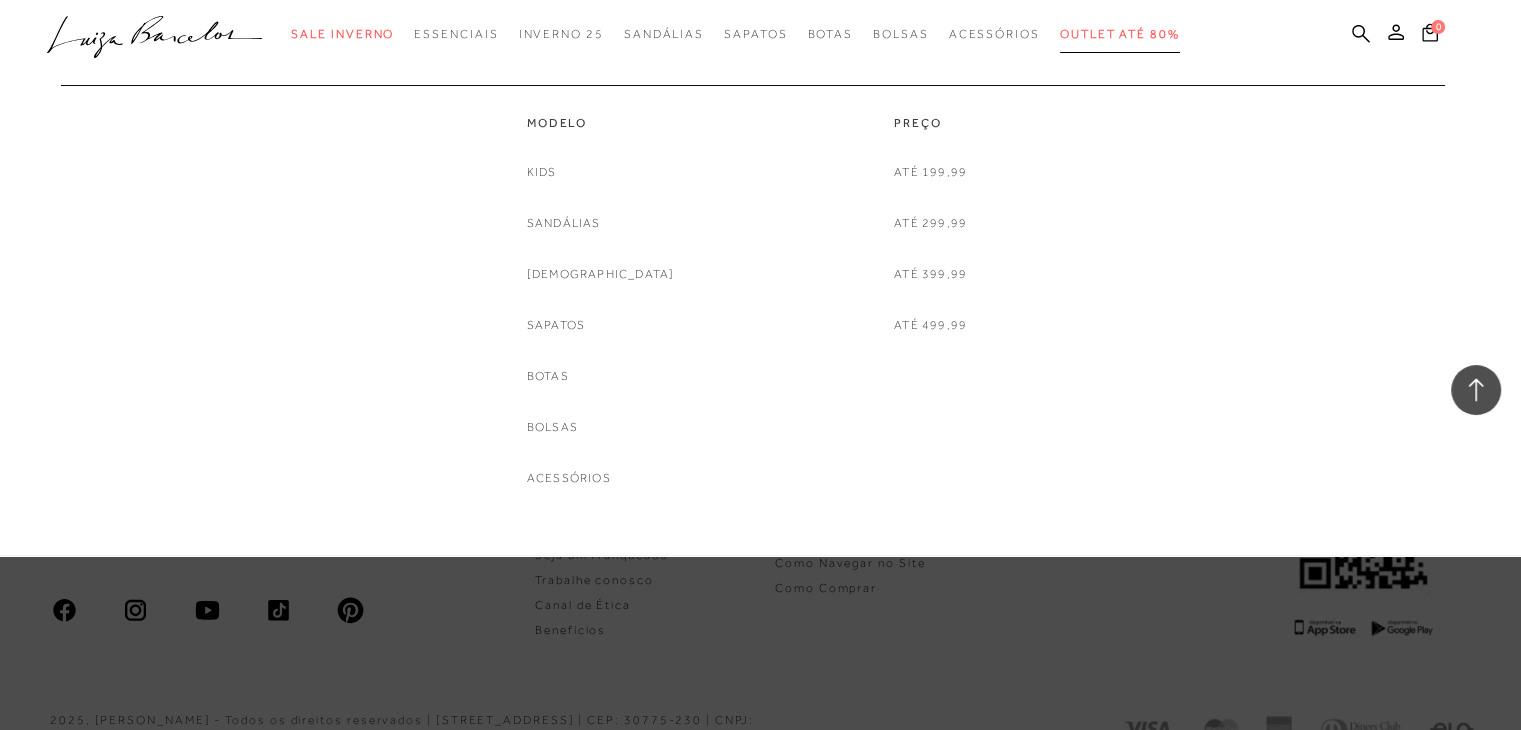 click on "Outlet até 80%" at bounding box center (1120, 34) 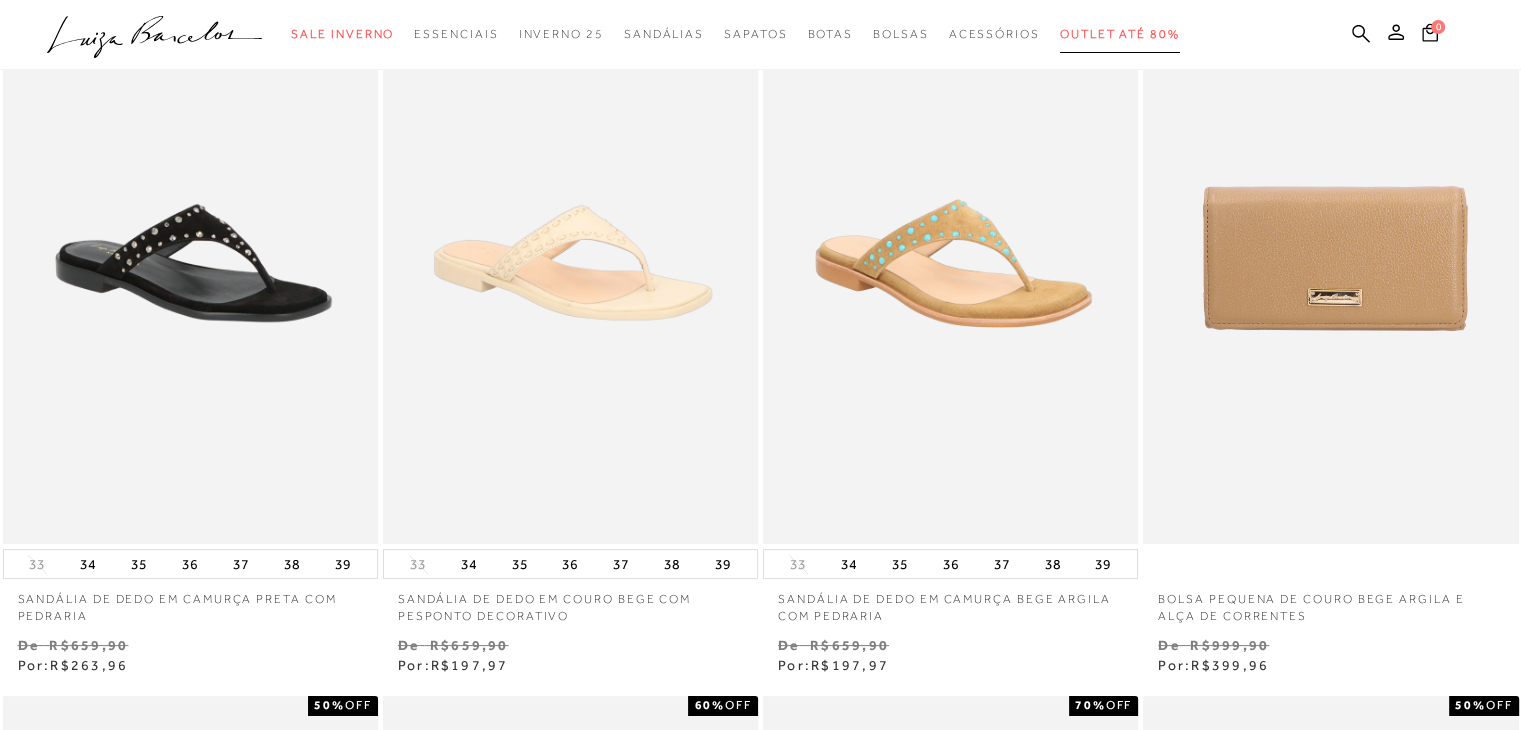 scroll, scrollTop: 156, scrollLeft: 0, axis: vertical 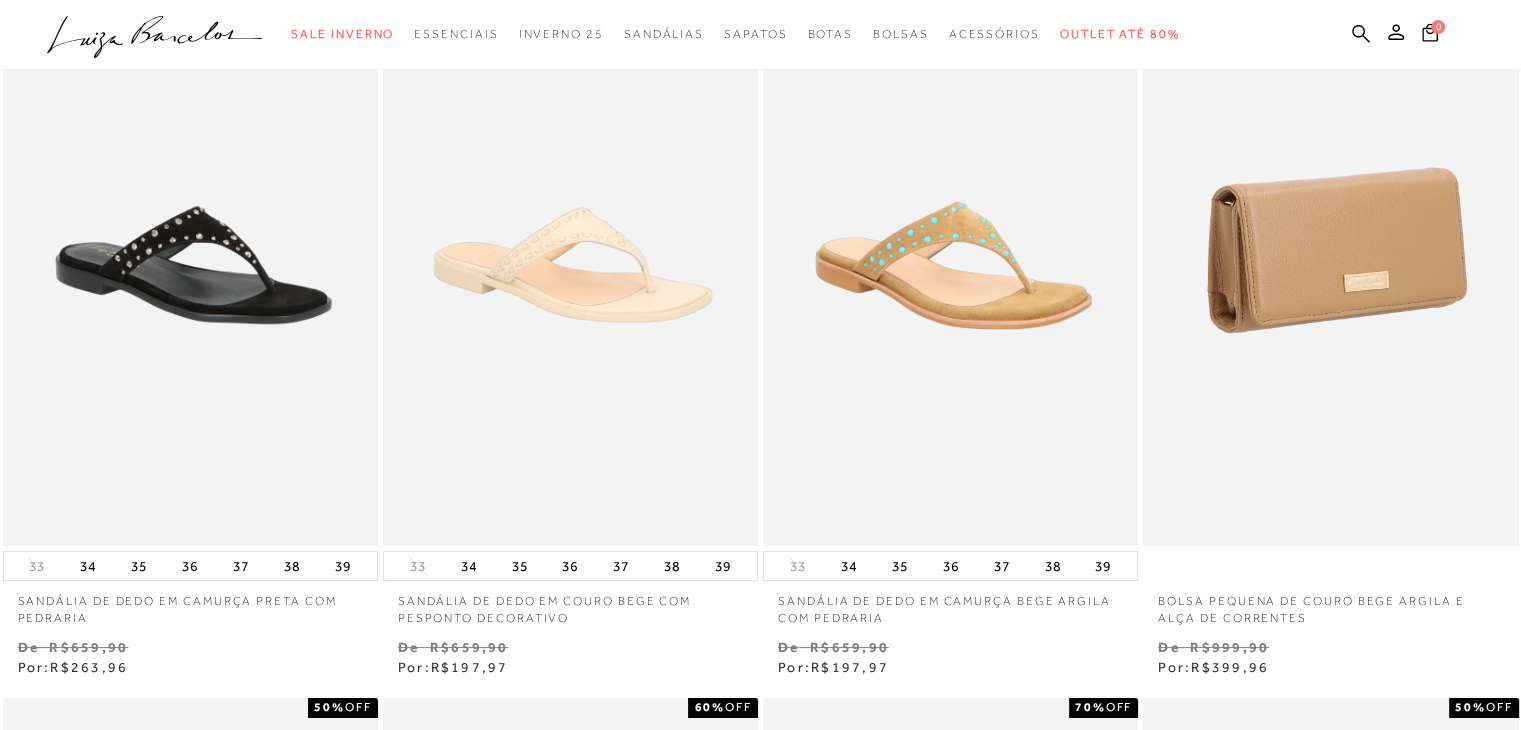 click at bounding box center (1331, 265) 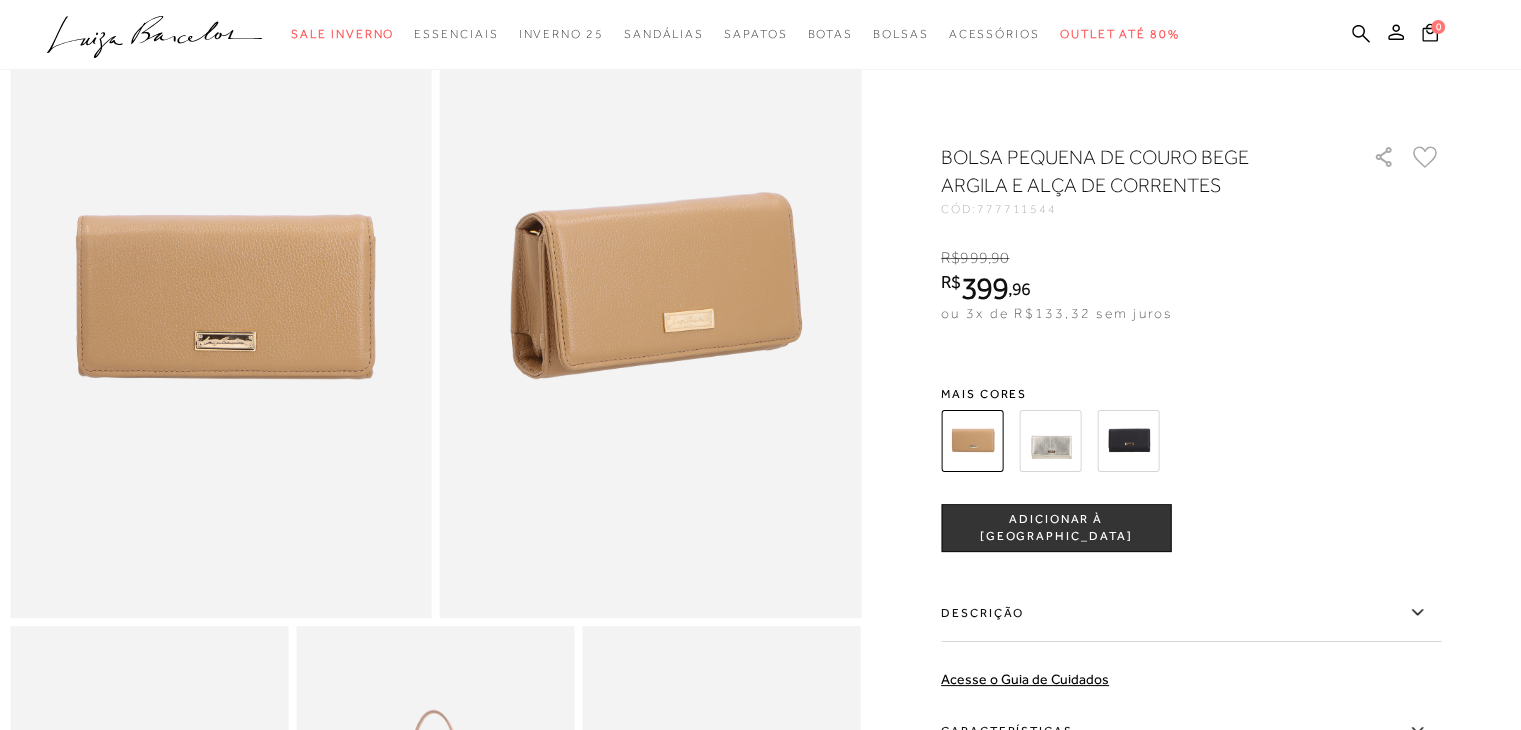 scroll, scrollTop: 0, scrollLeft: 0, axis: both 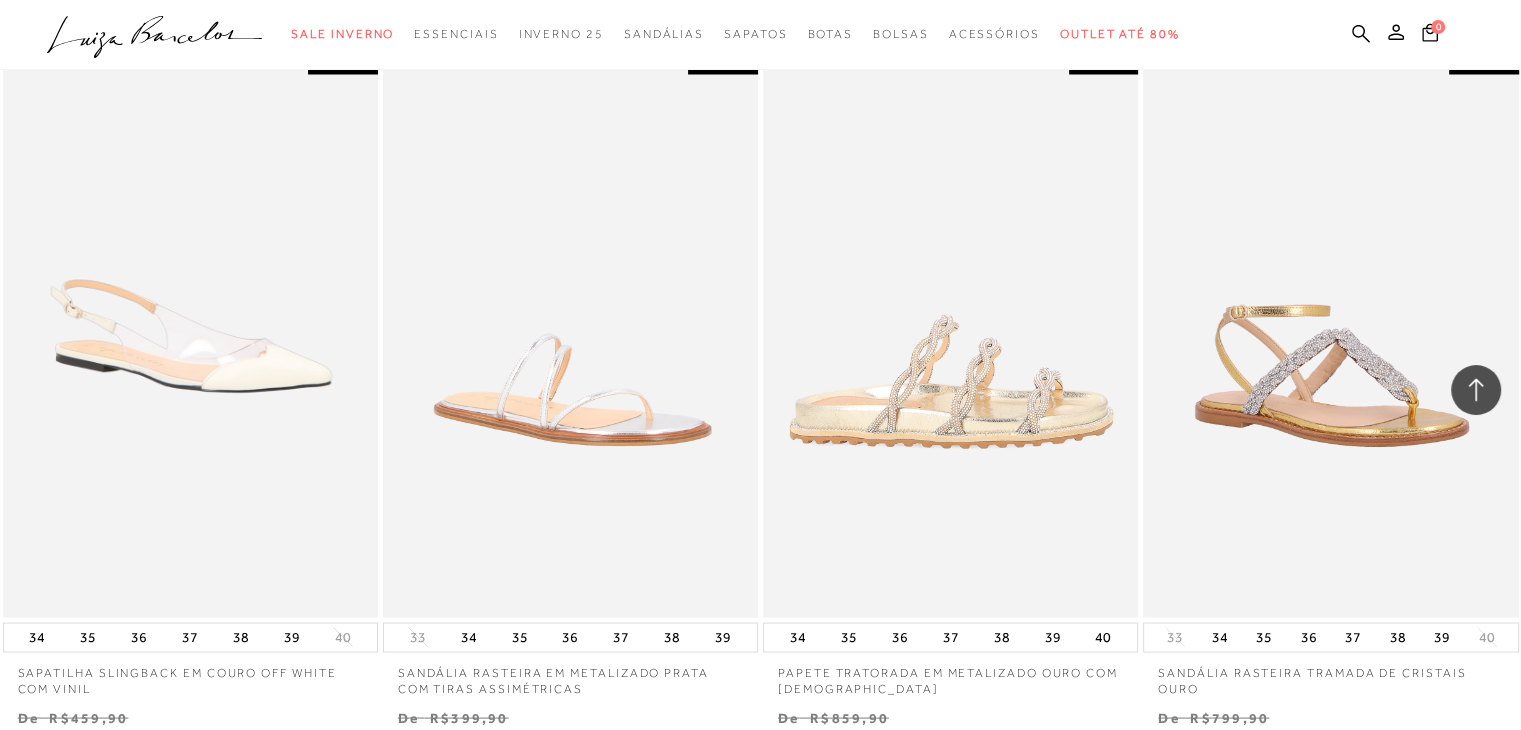 click at bounding box center (951, 335) 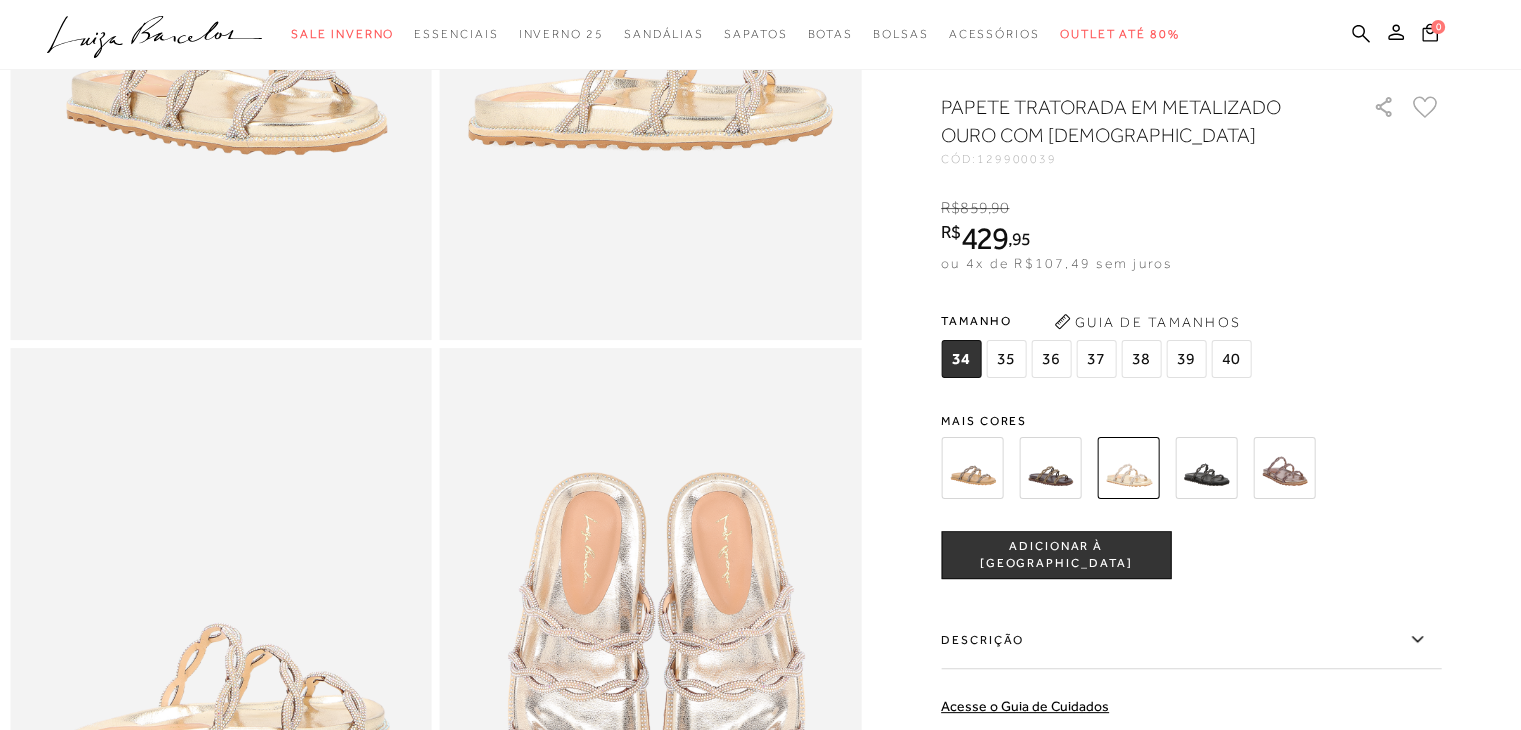 scroll, scrollTop: 432, scrollLeft: 0, axis: vertical 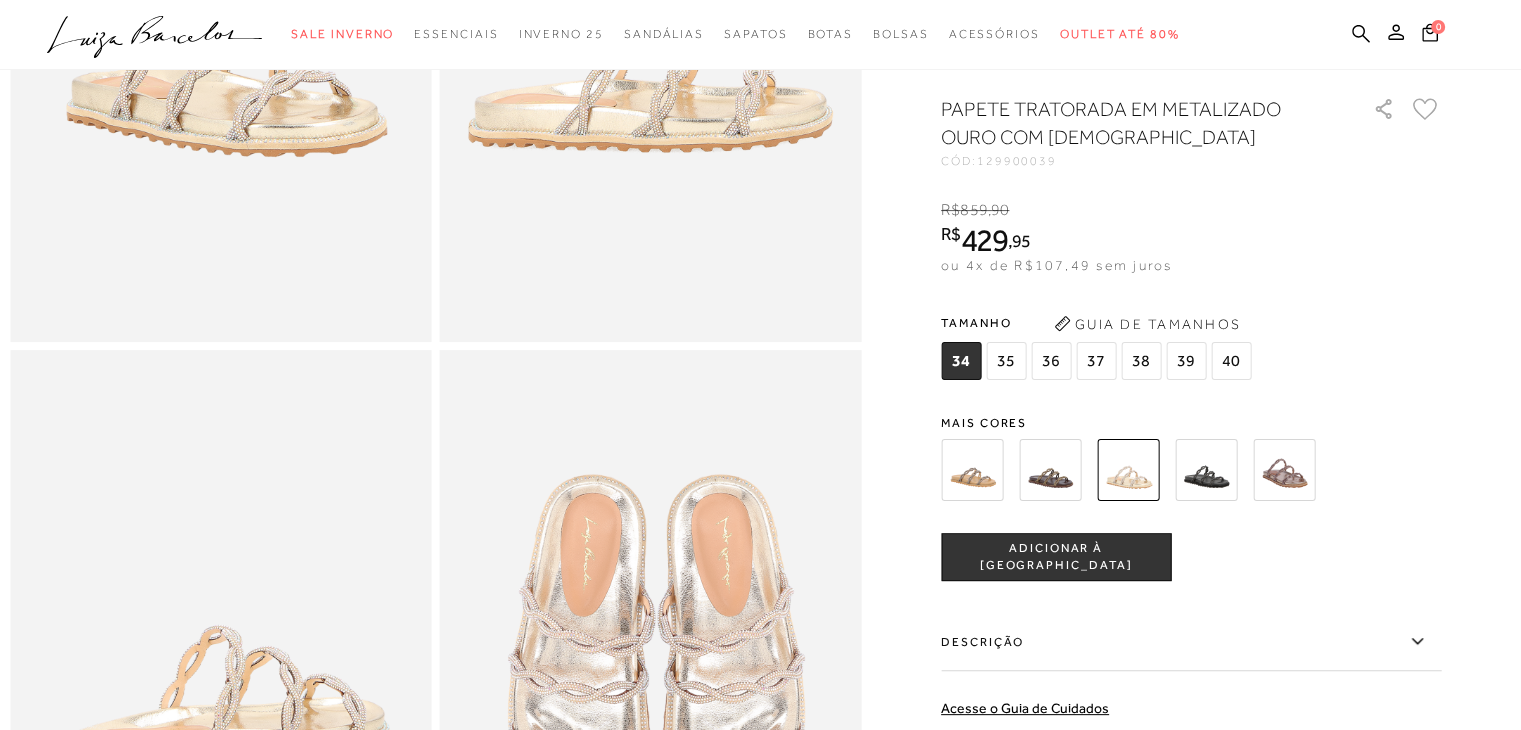 click at bounding box center (972, 470) 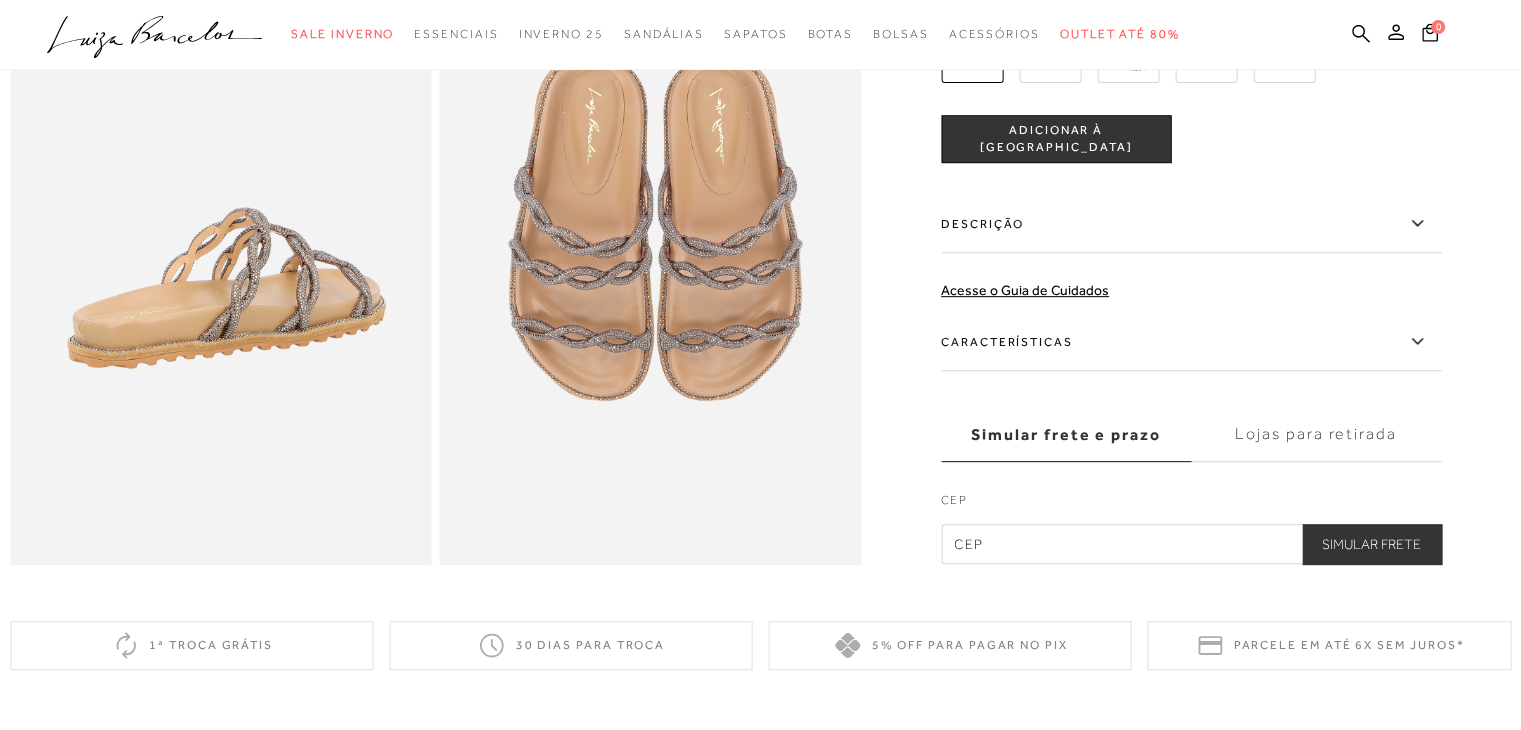 scroll, scrollTop: 863, scrollLeft: 0, axis: vertical 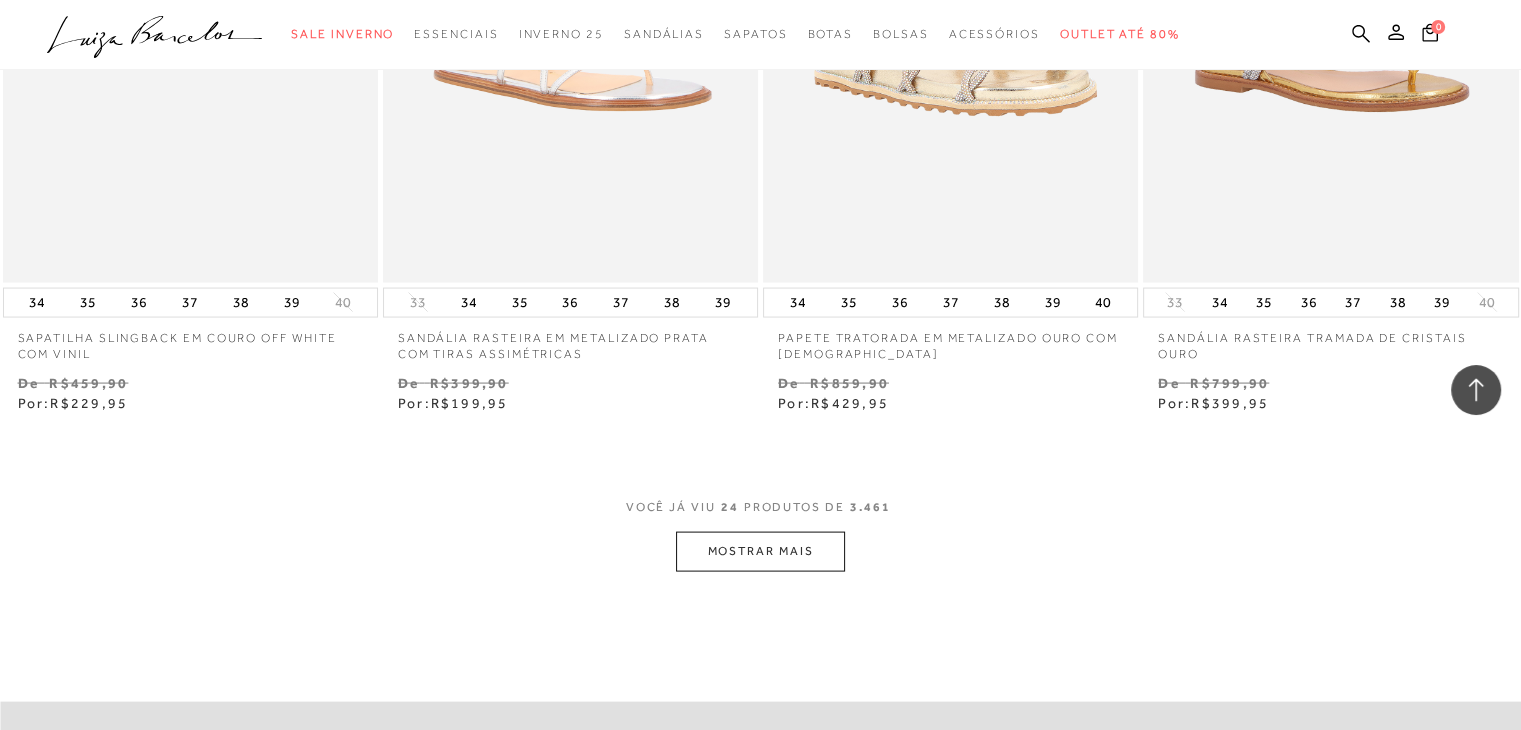 click on "MOSTRAR MAIS" at bounding box center [760, 551] 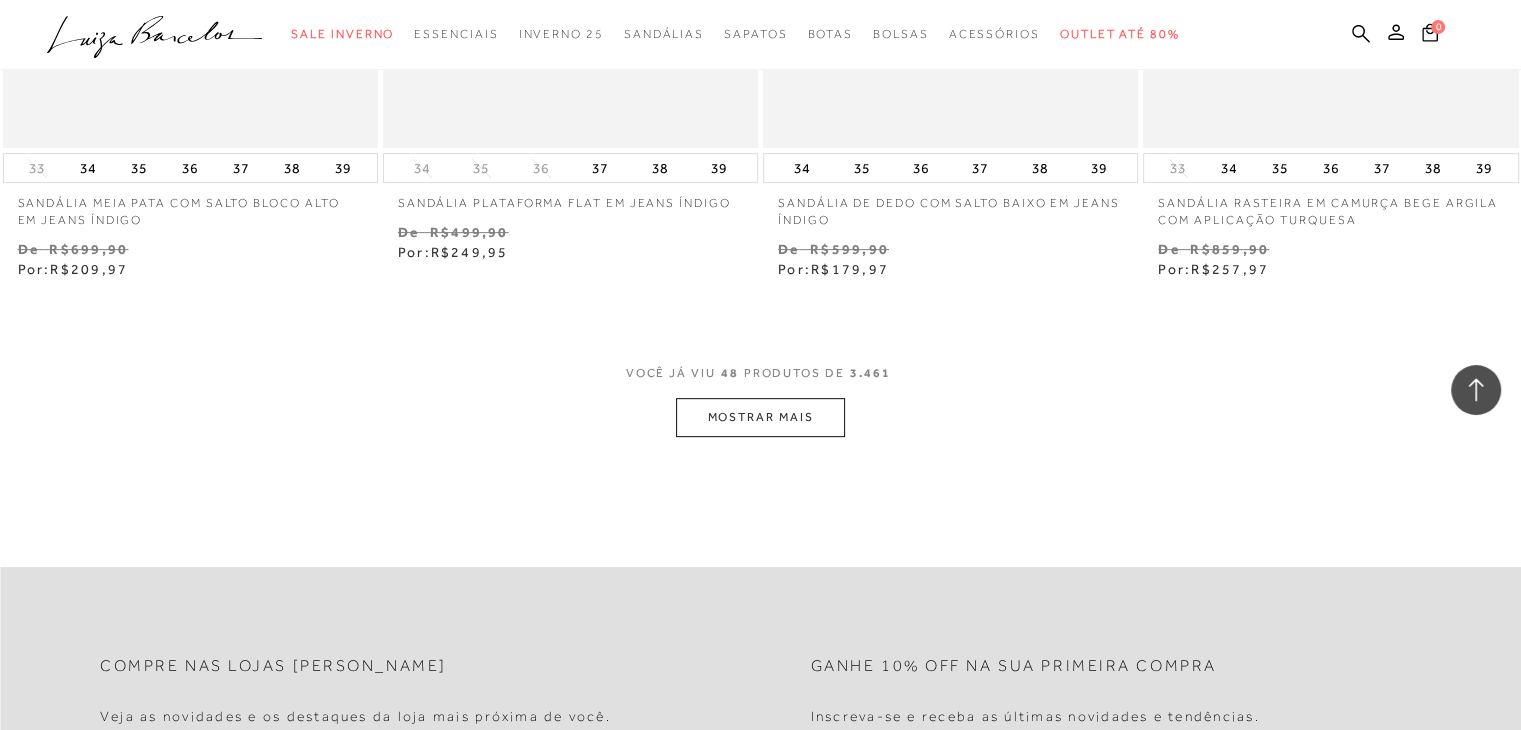 scroll, scrollTop: 8416, scrollLeft: 0, axis: vertical 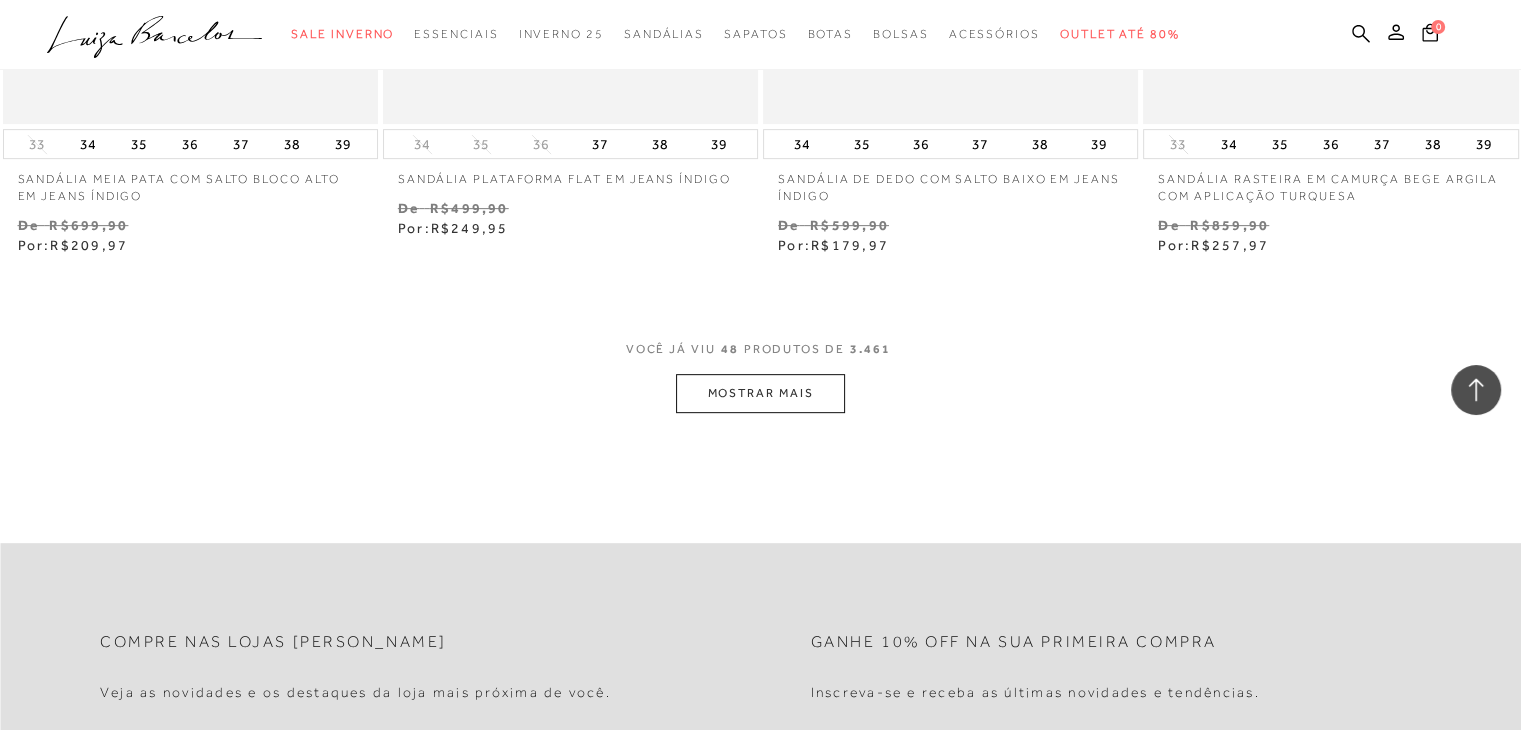 click on "MOSTRAR MAIS" at bounding box center [760, 393] 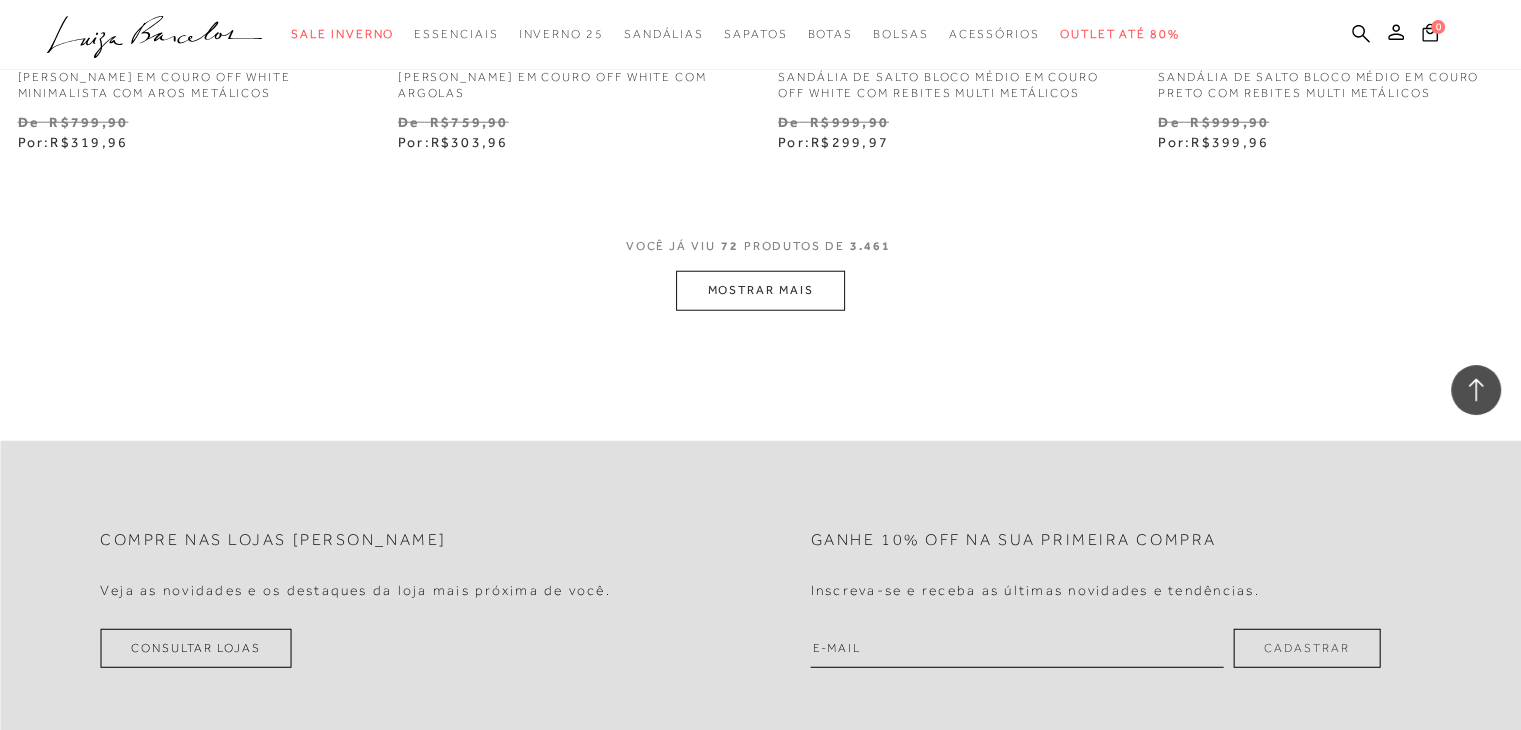 scroll, scrollTop: 12807, scrollLeft: 0, axis: vertical 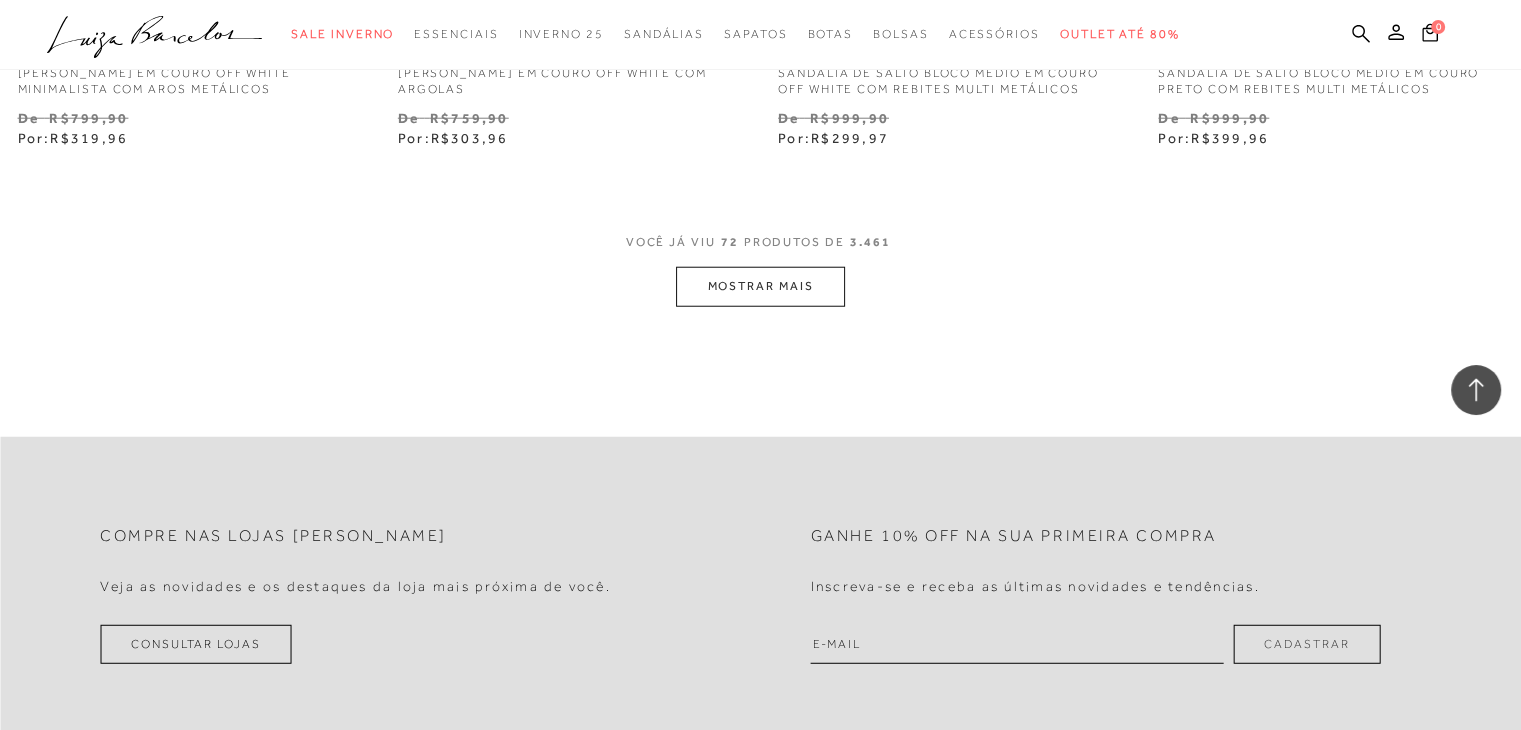 click on "MOSTRAR MAIS" at bounding box center (760, 286) 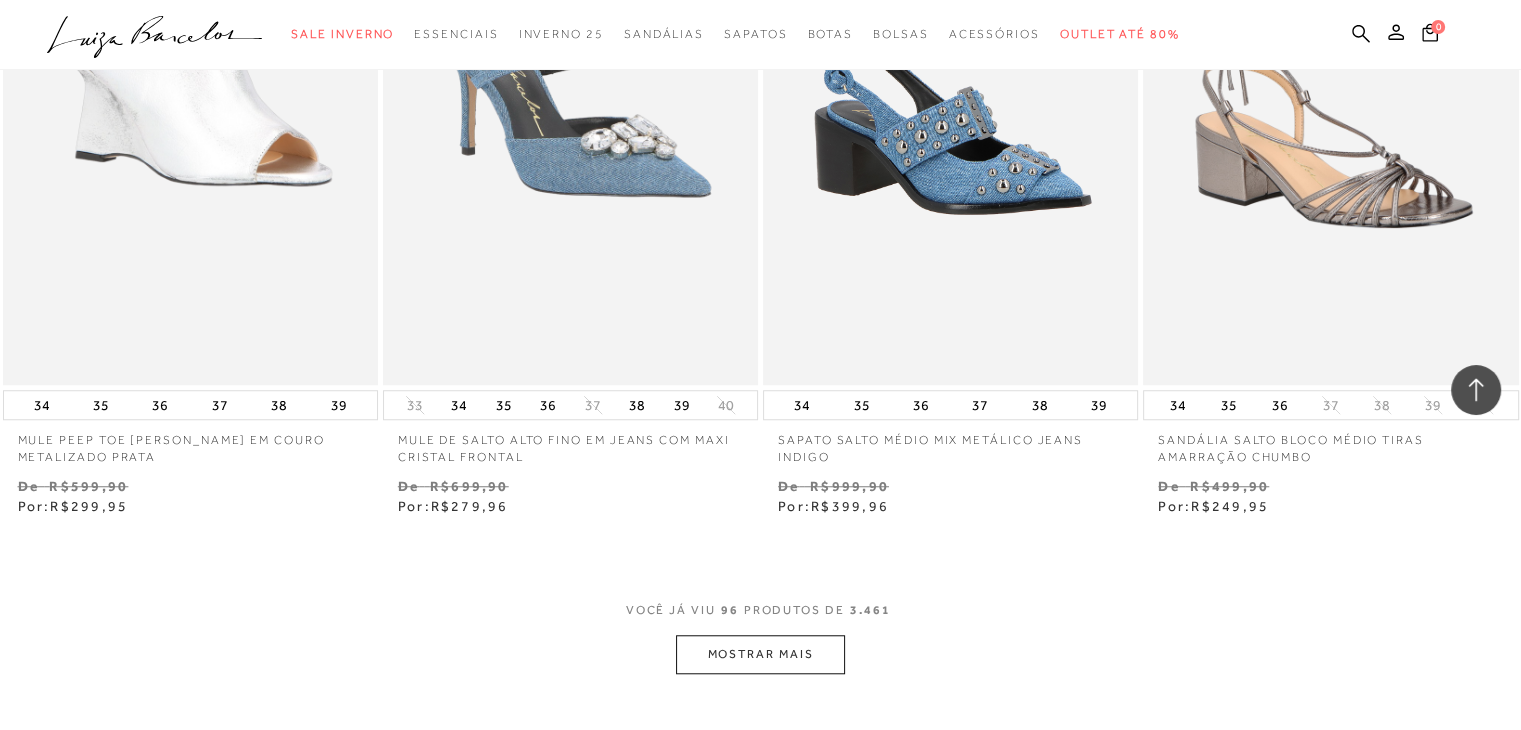 scroll, scrollTop: 16720, scrollLeft: 0, axis: vertical 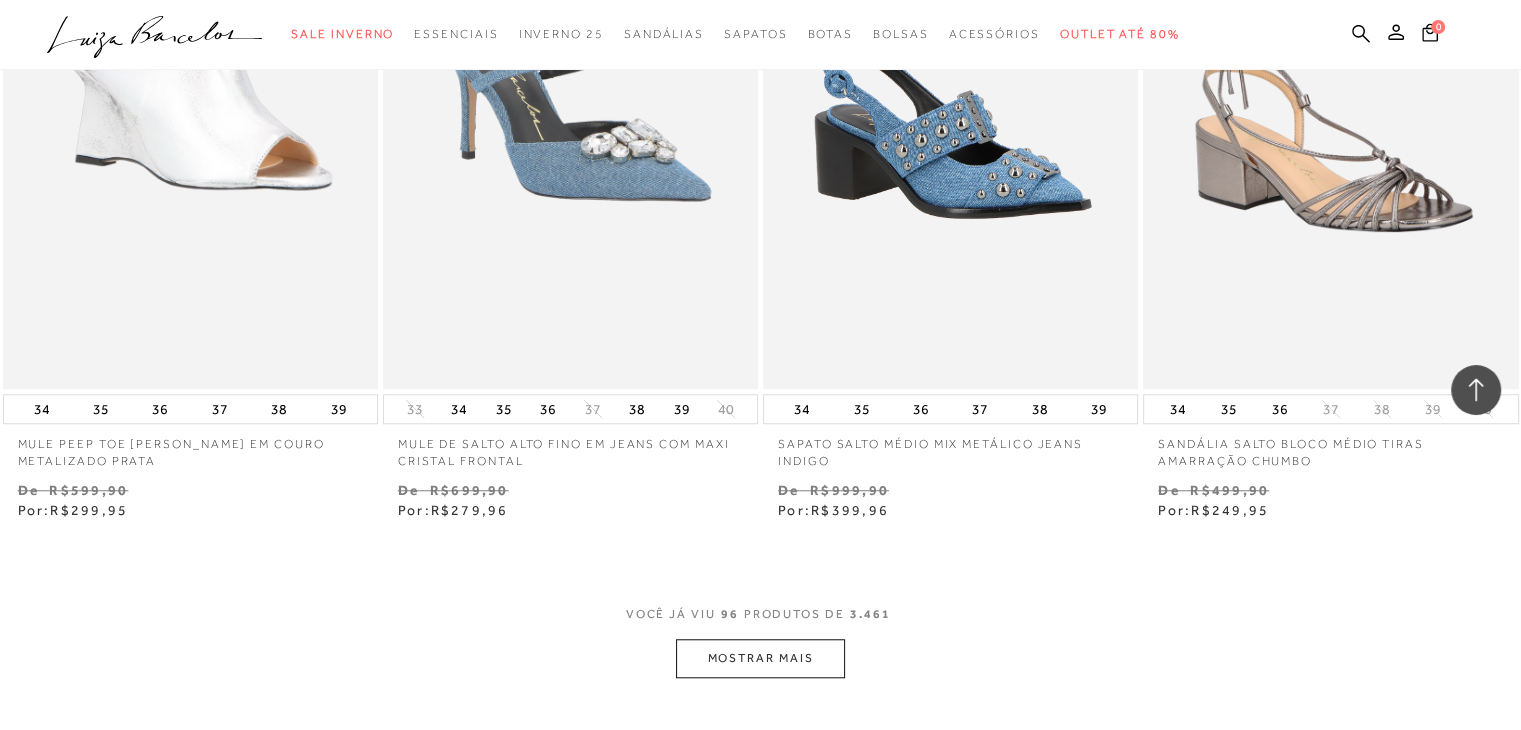 click on "MOSTRAR MAIS" 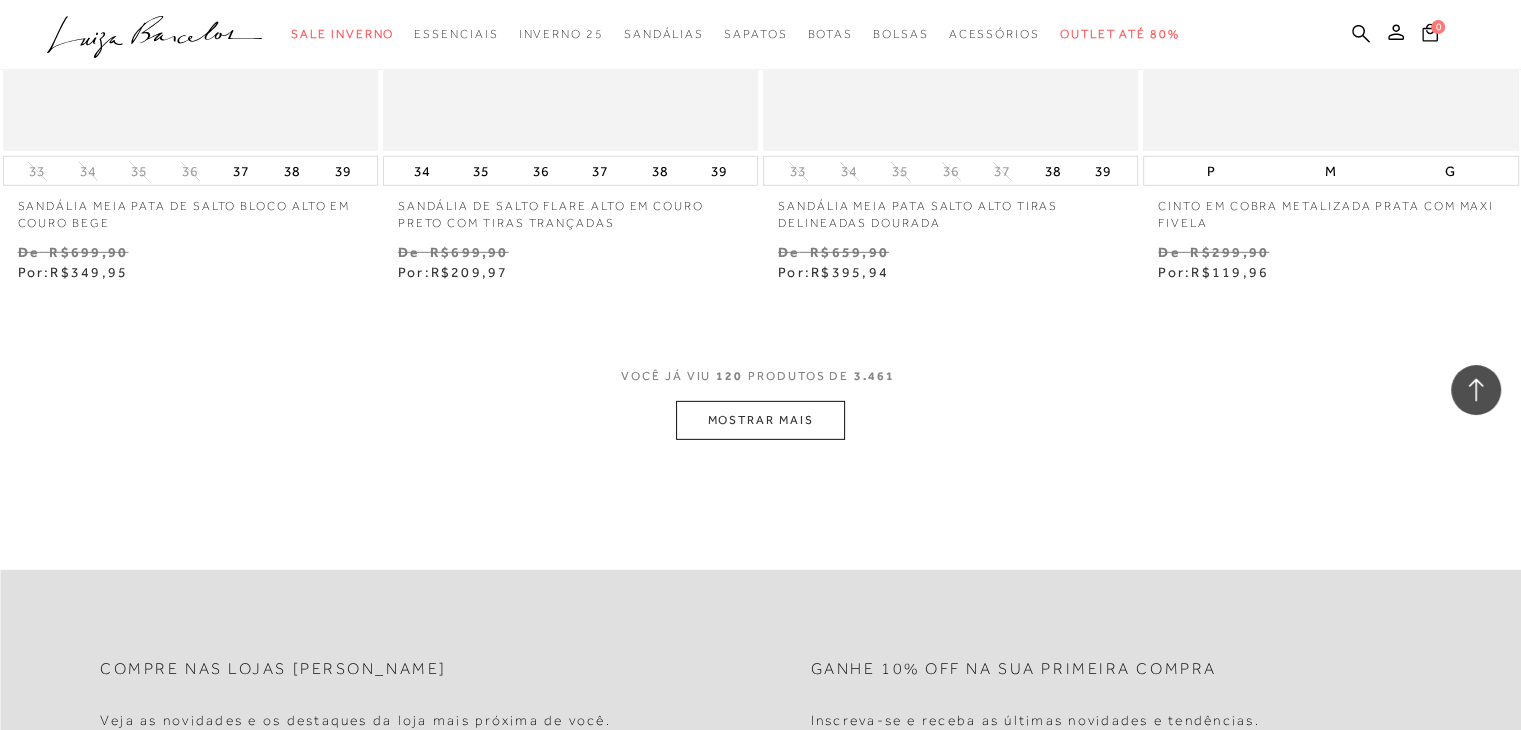 scroll, scrollTop: 21243, scrollLeft: 0, axis: vertical 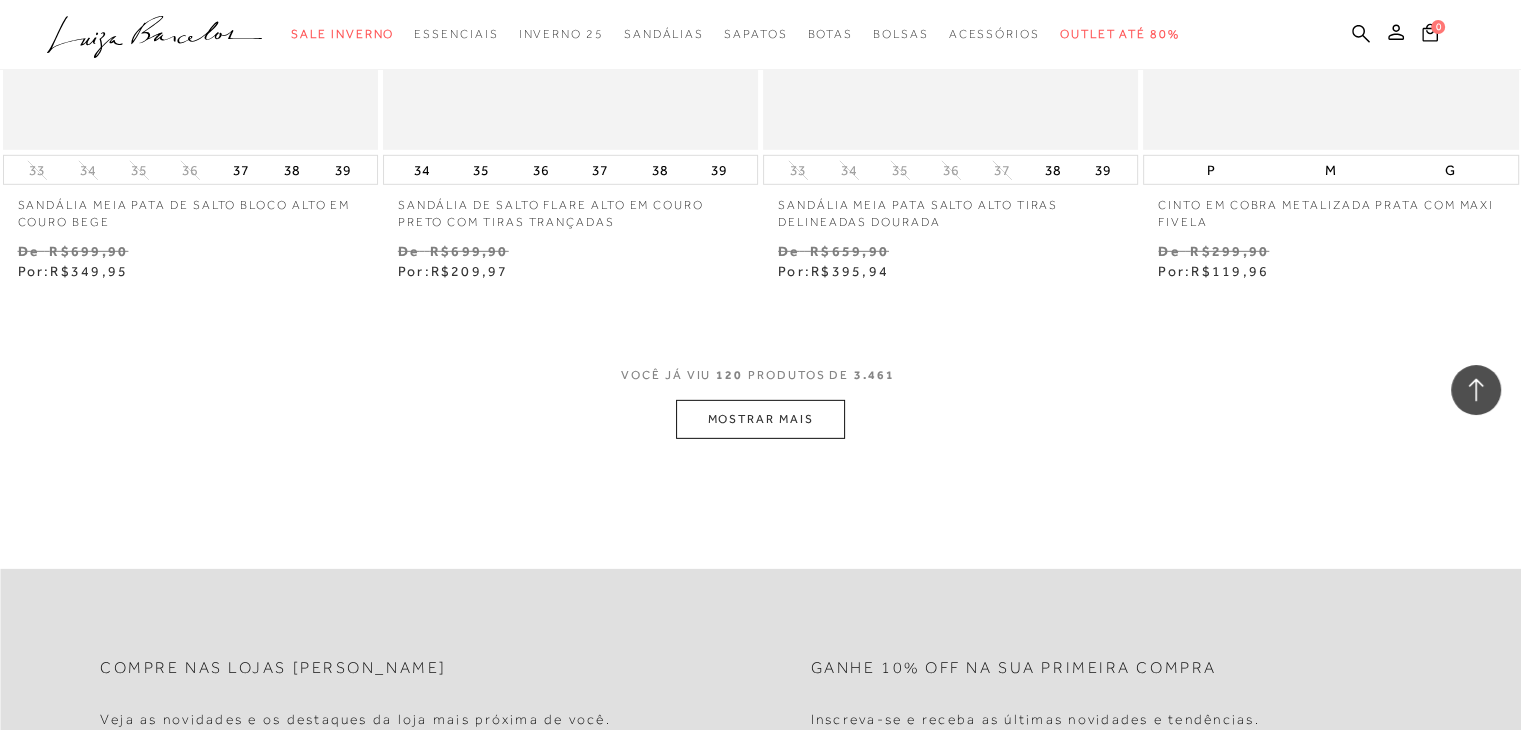 click on "MOSTRAR MAIS" 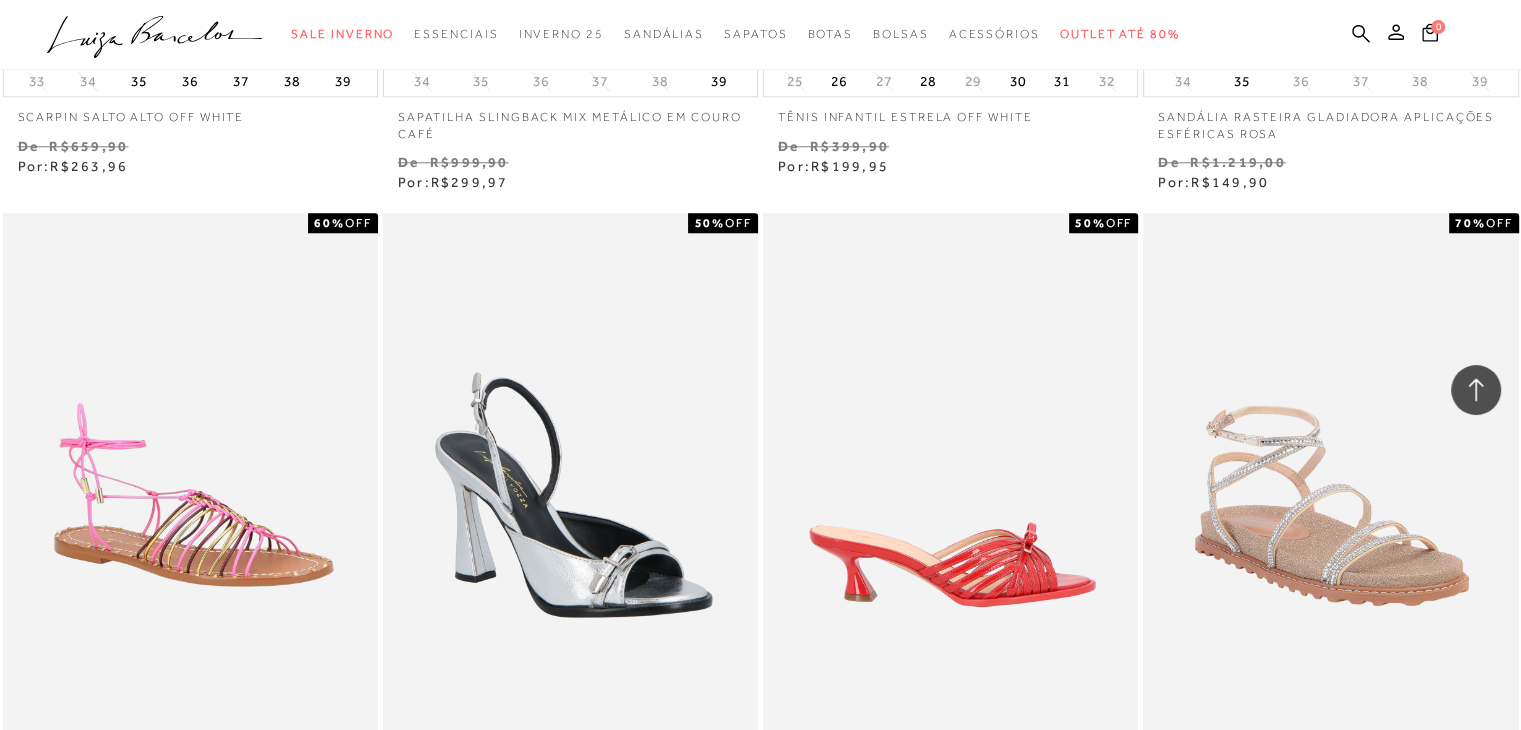 scroll, scrollTop: 25140, scrollLeft: 0, axis: vertical 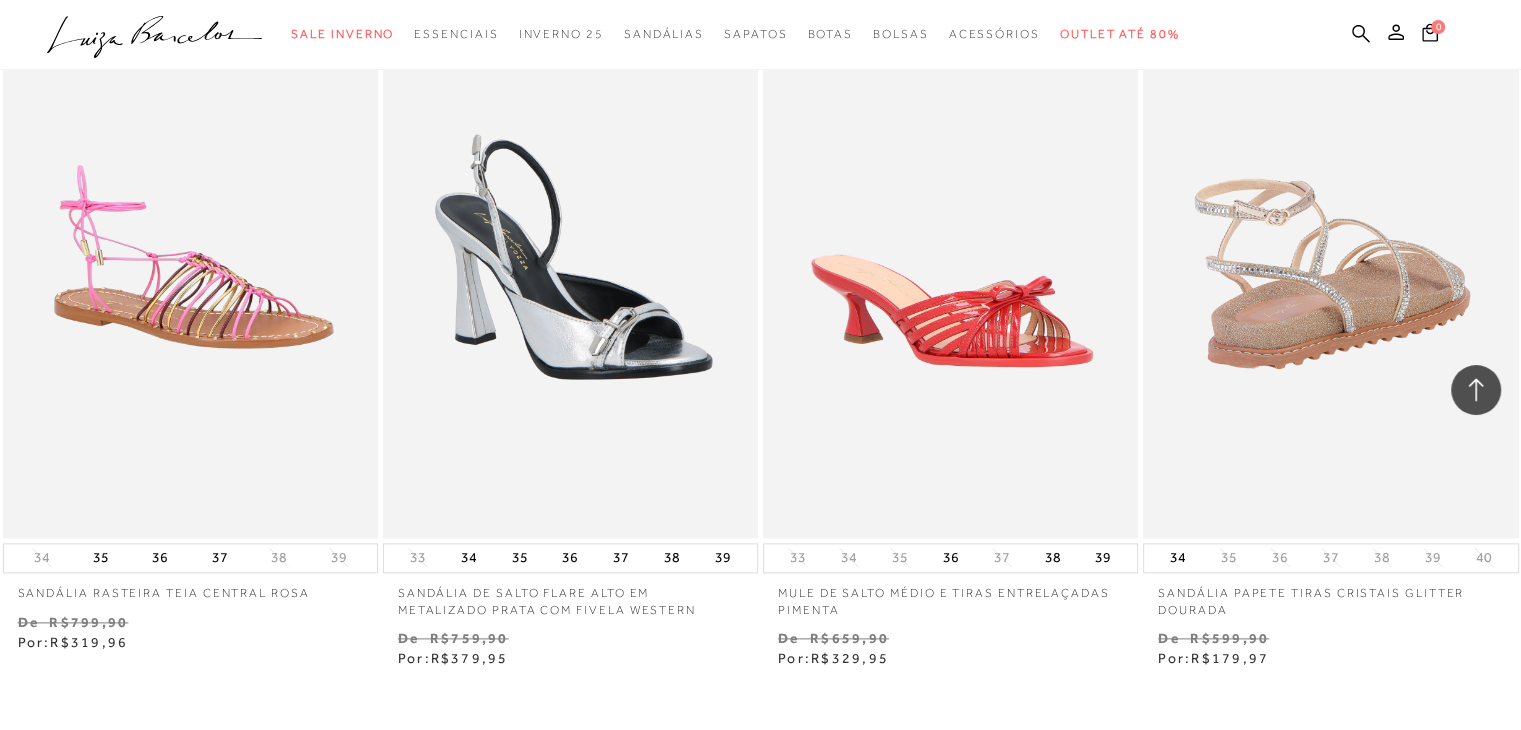 click 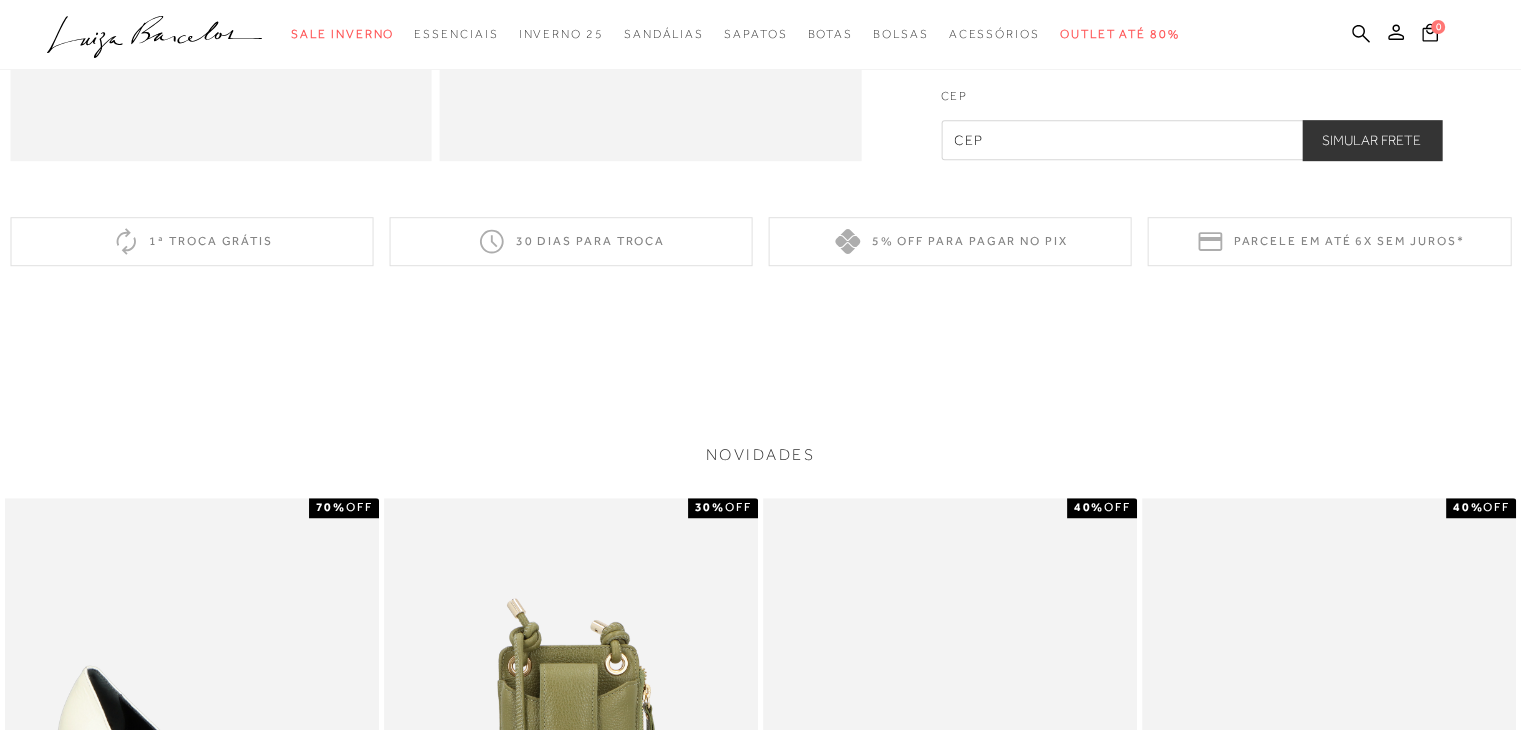 scroll, scrollTop: 0, scrollLeft: 0, axis: both 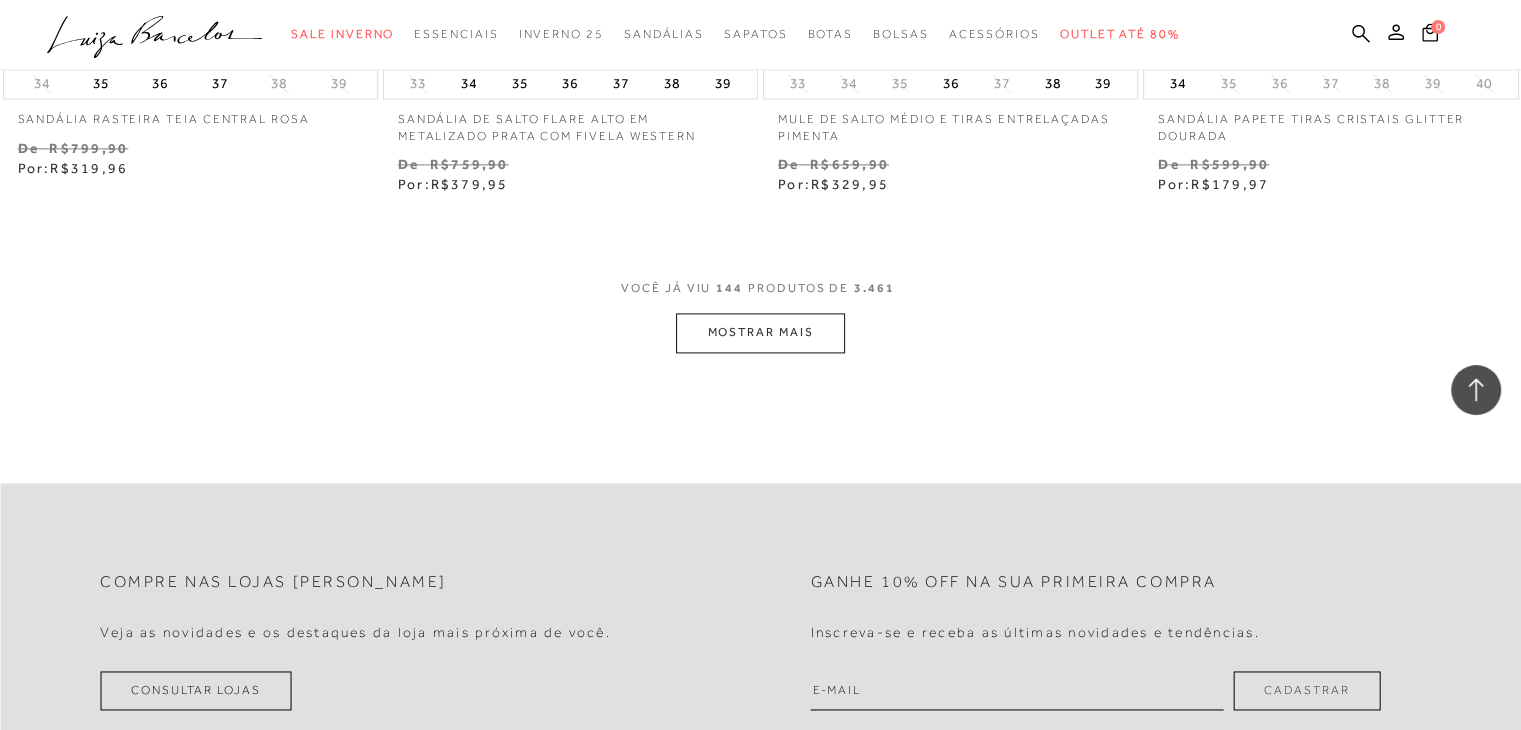 click on "MOSTRAR MAIS" 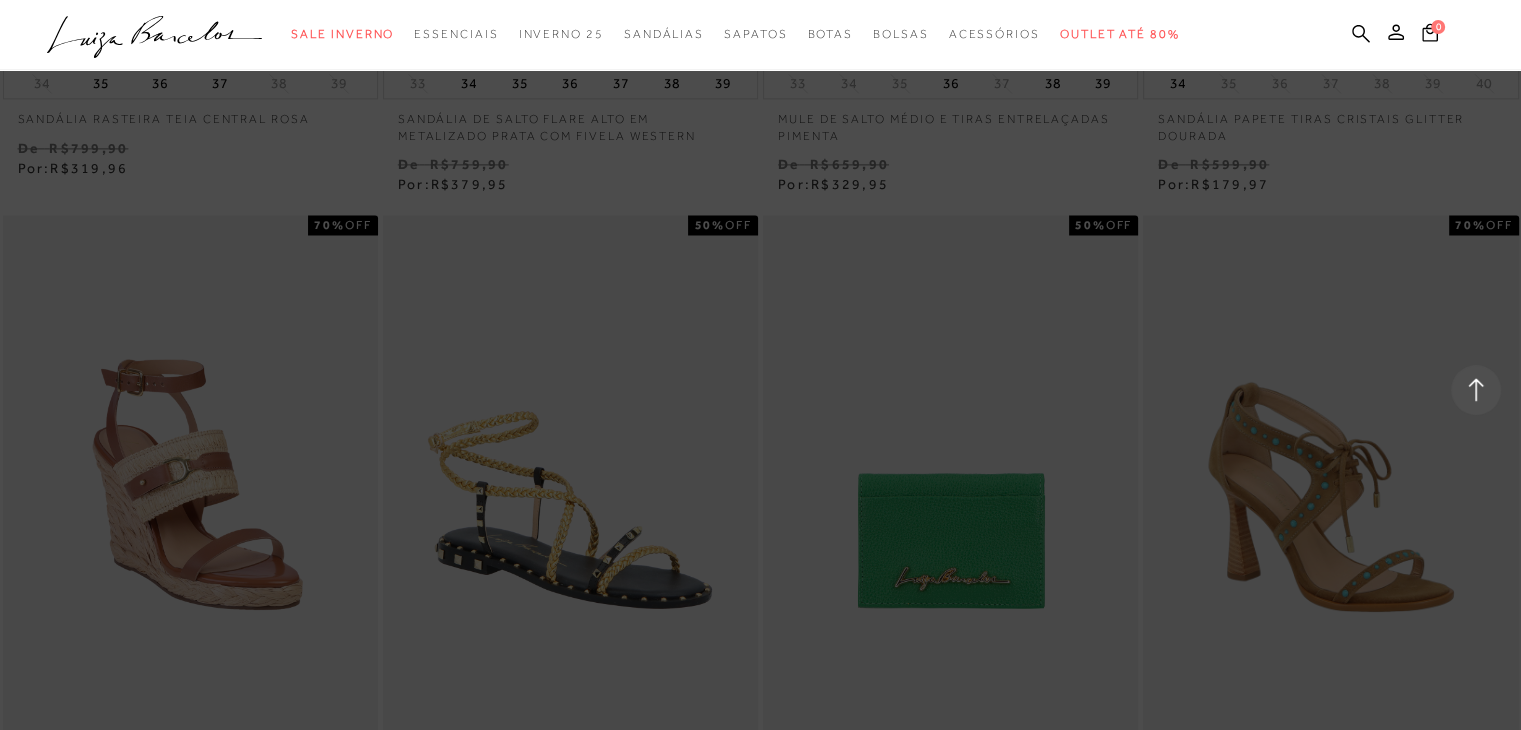 click 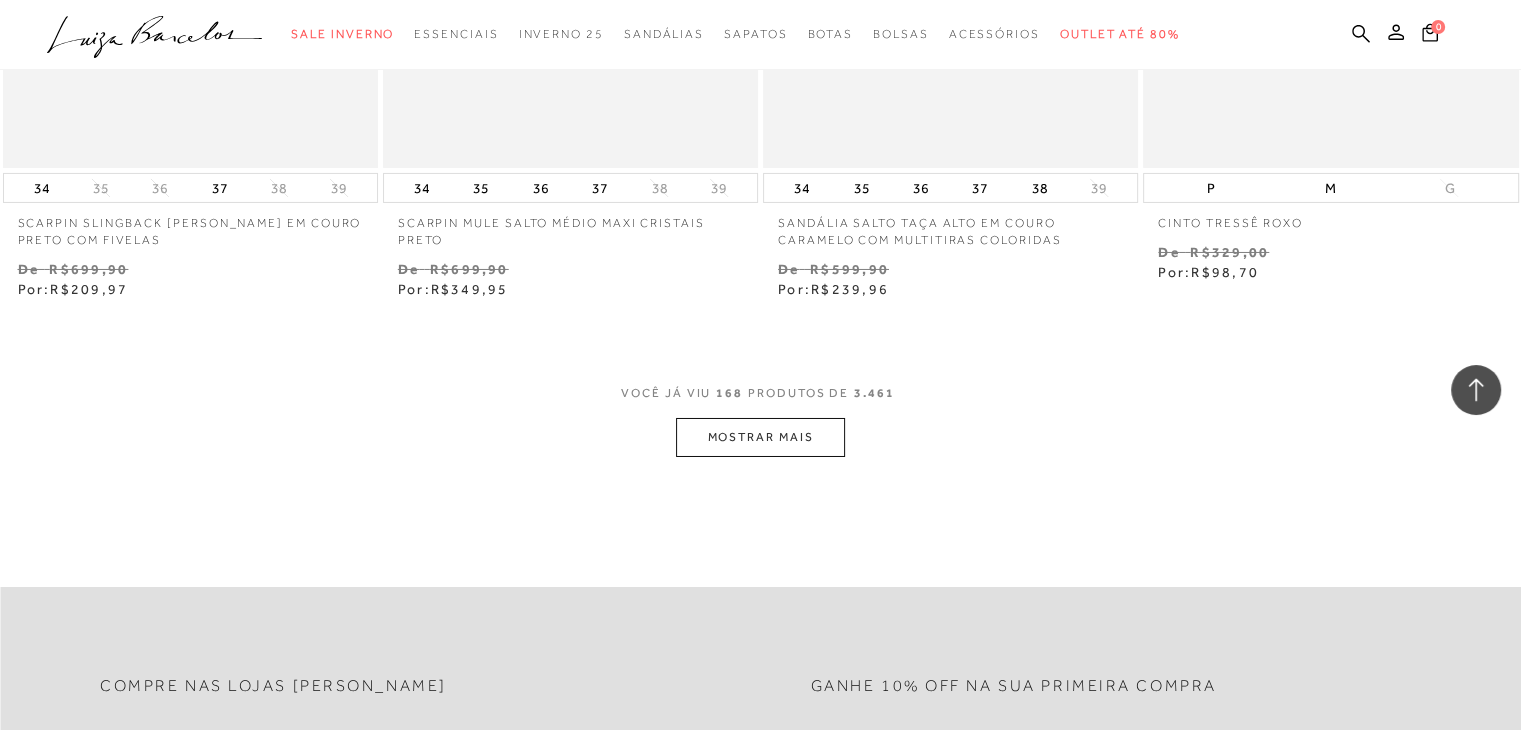 scroll, scrollTop: 29796, scrollLeft: 0, axis: vertical 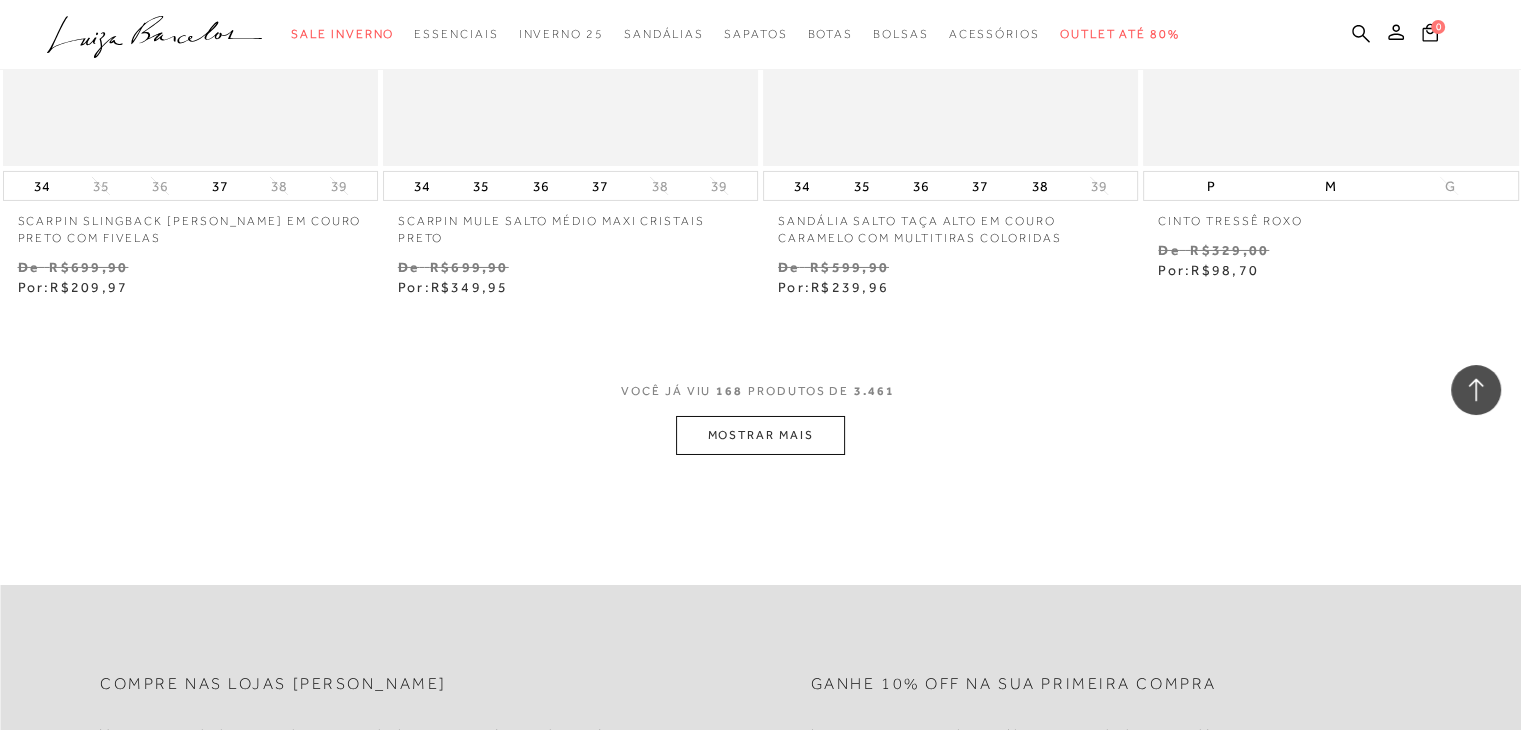 click on "MOSTRAR MAIS" 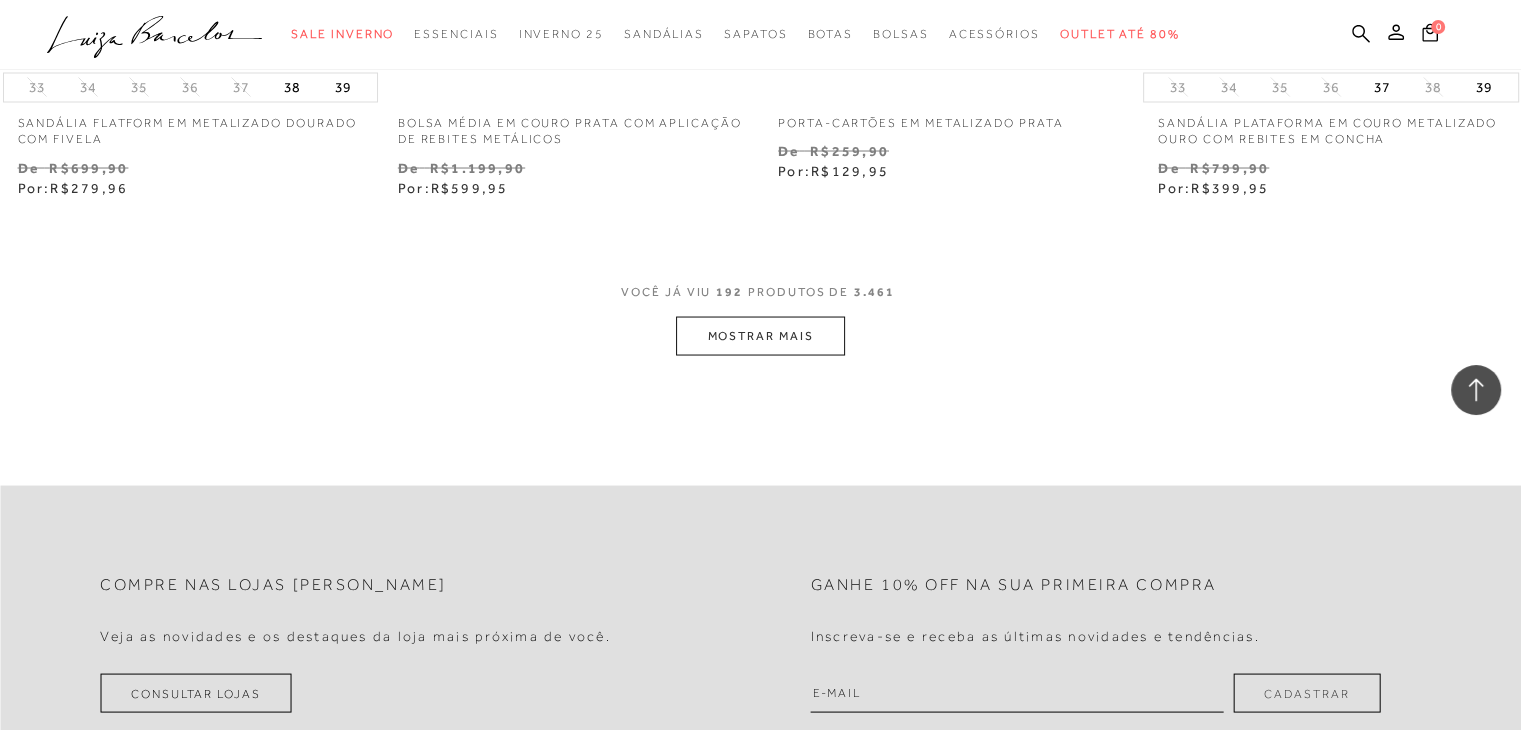 scroll, scrollTop: 34182, scrollLeft: 0, axis: vertical 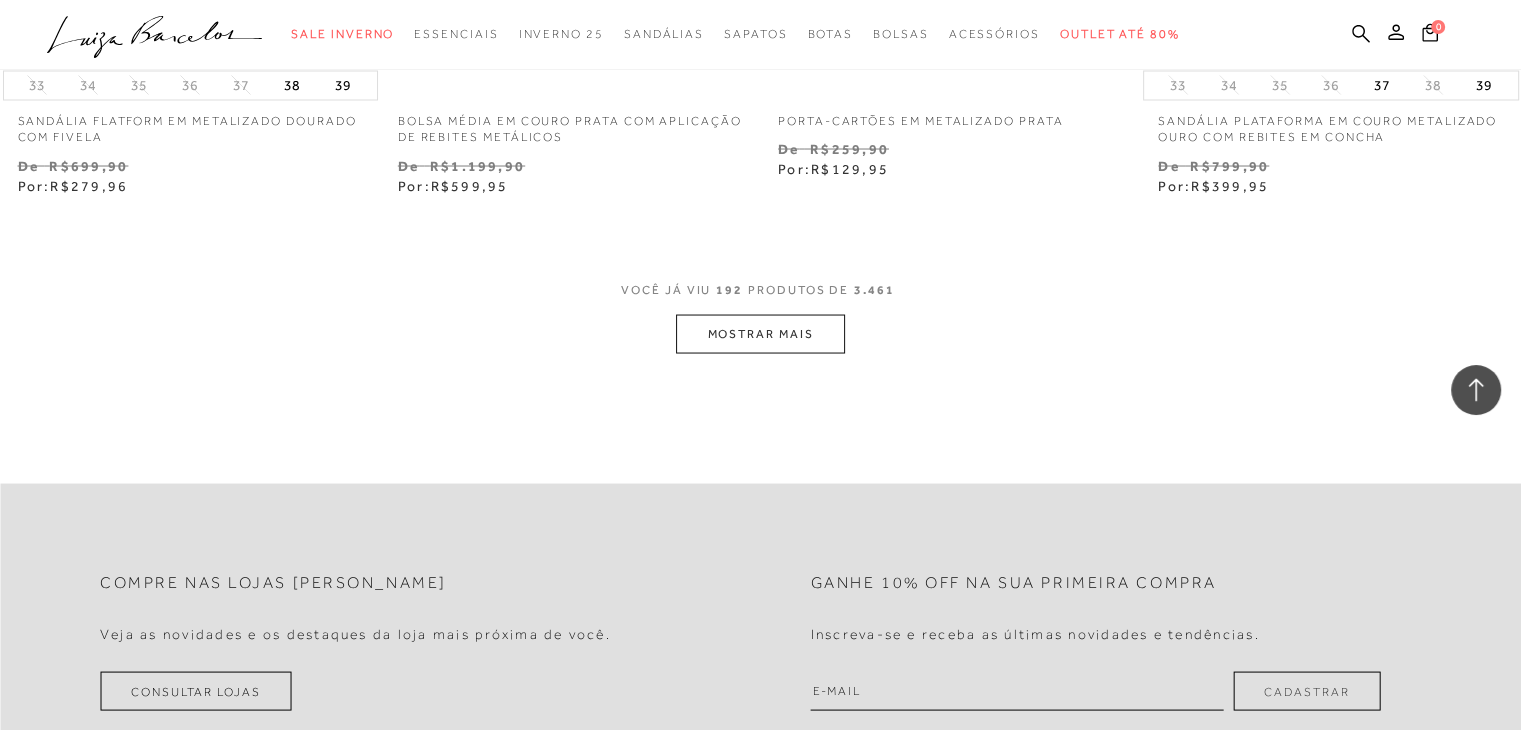 click on "MOSTRAR MAIS" 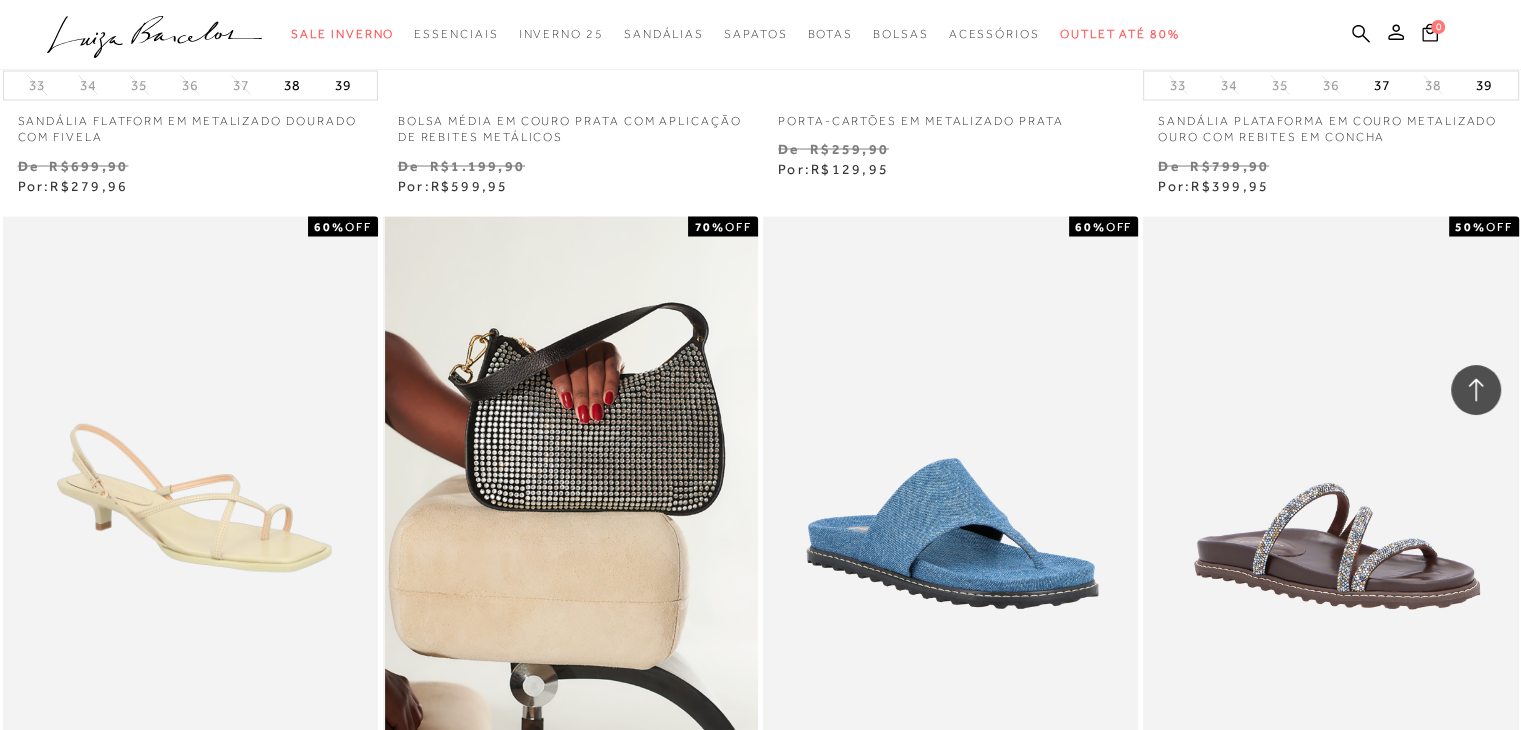 click 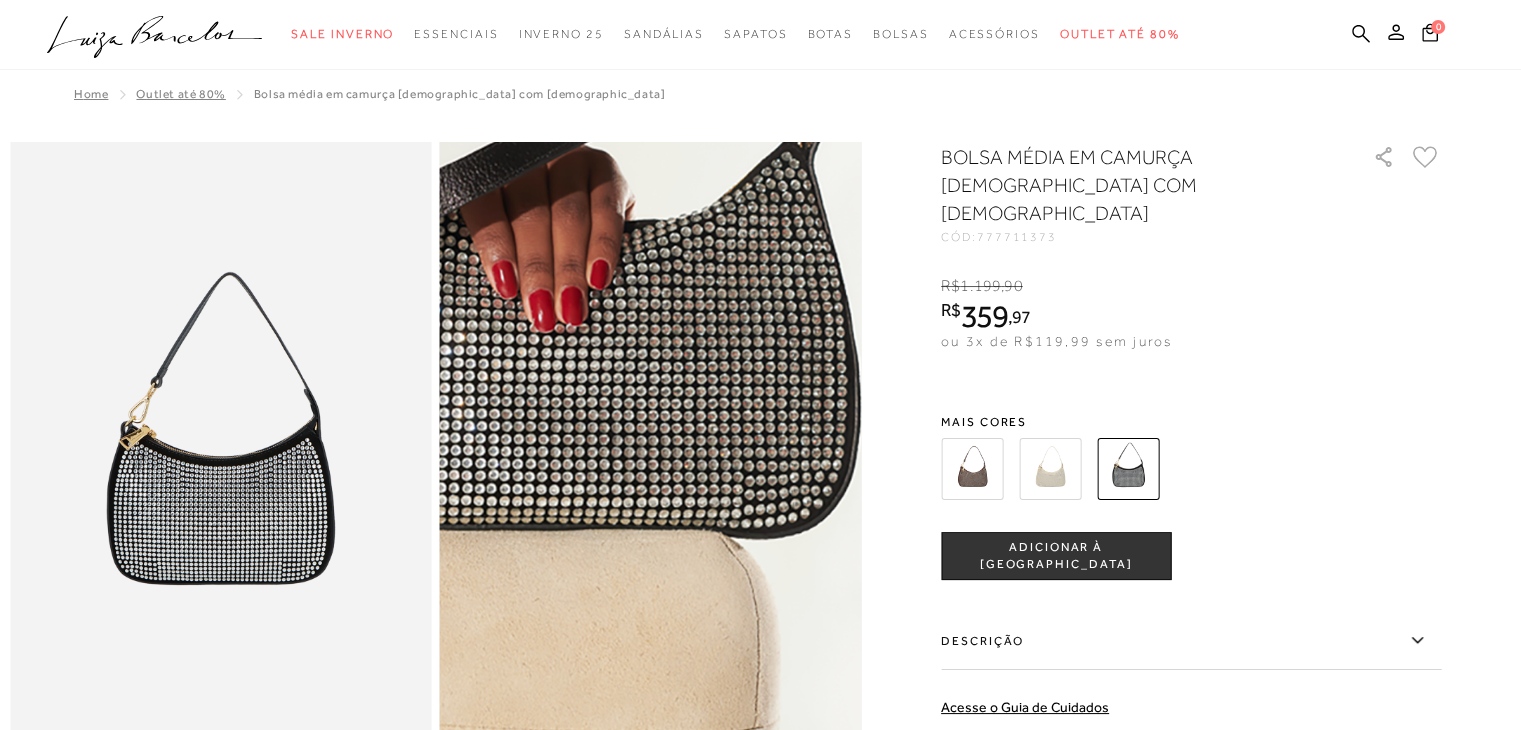 scroll, scrollTop: 0, scrollLeft: 0, axis: both 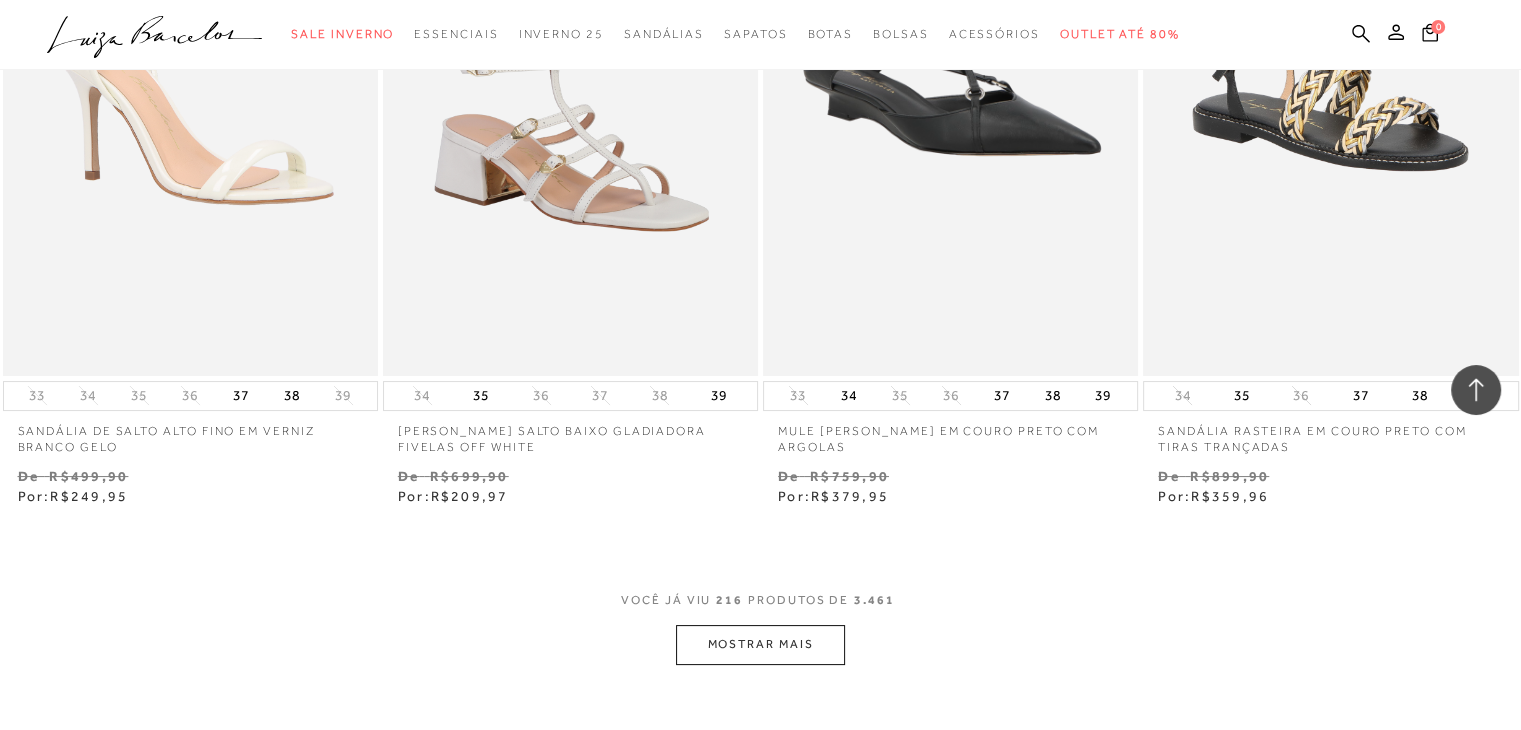 click on "MOSTRAR MAIS" at bounding box center [760, 644] 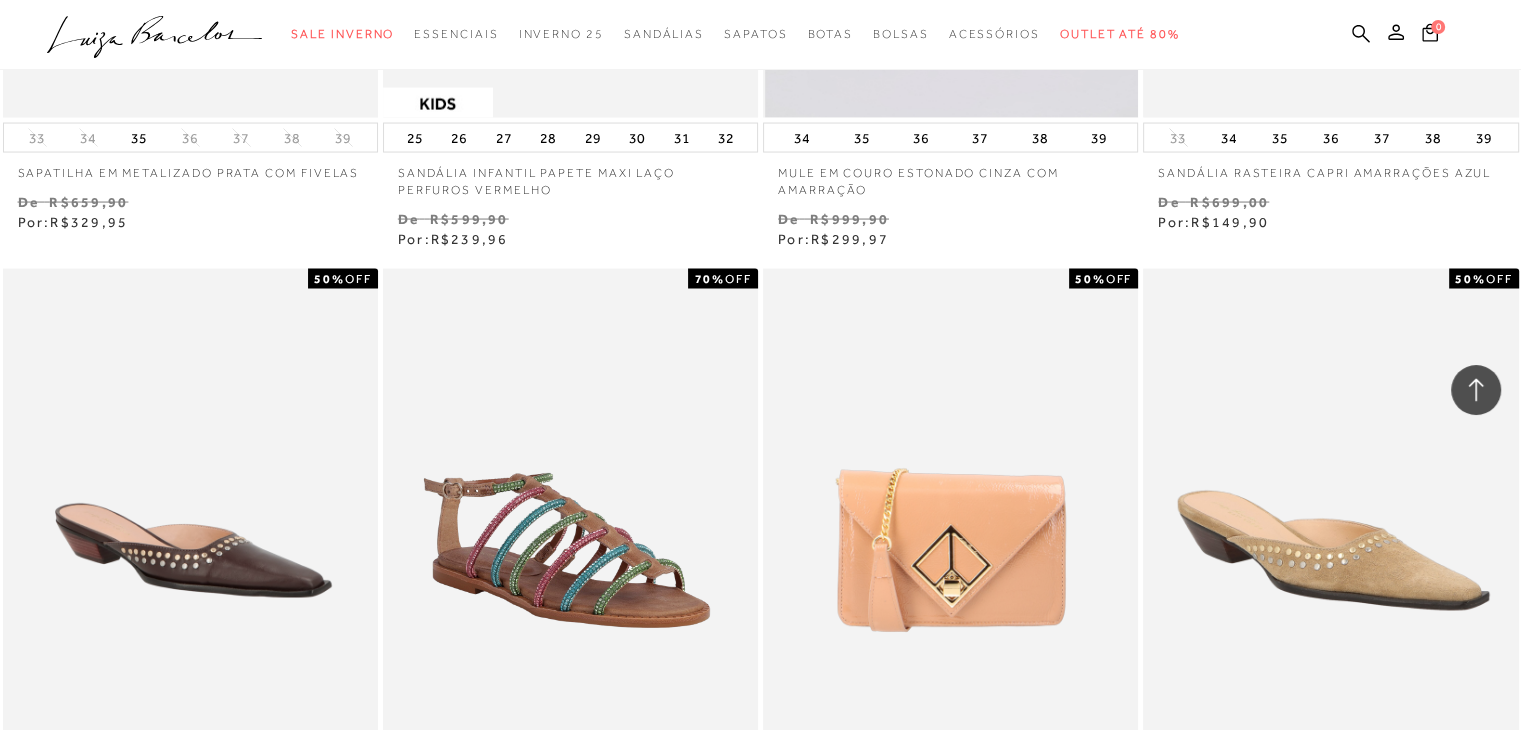scroll, scrollTop: 42701, scrollLeft: 0, axis: vertical 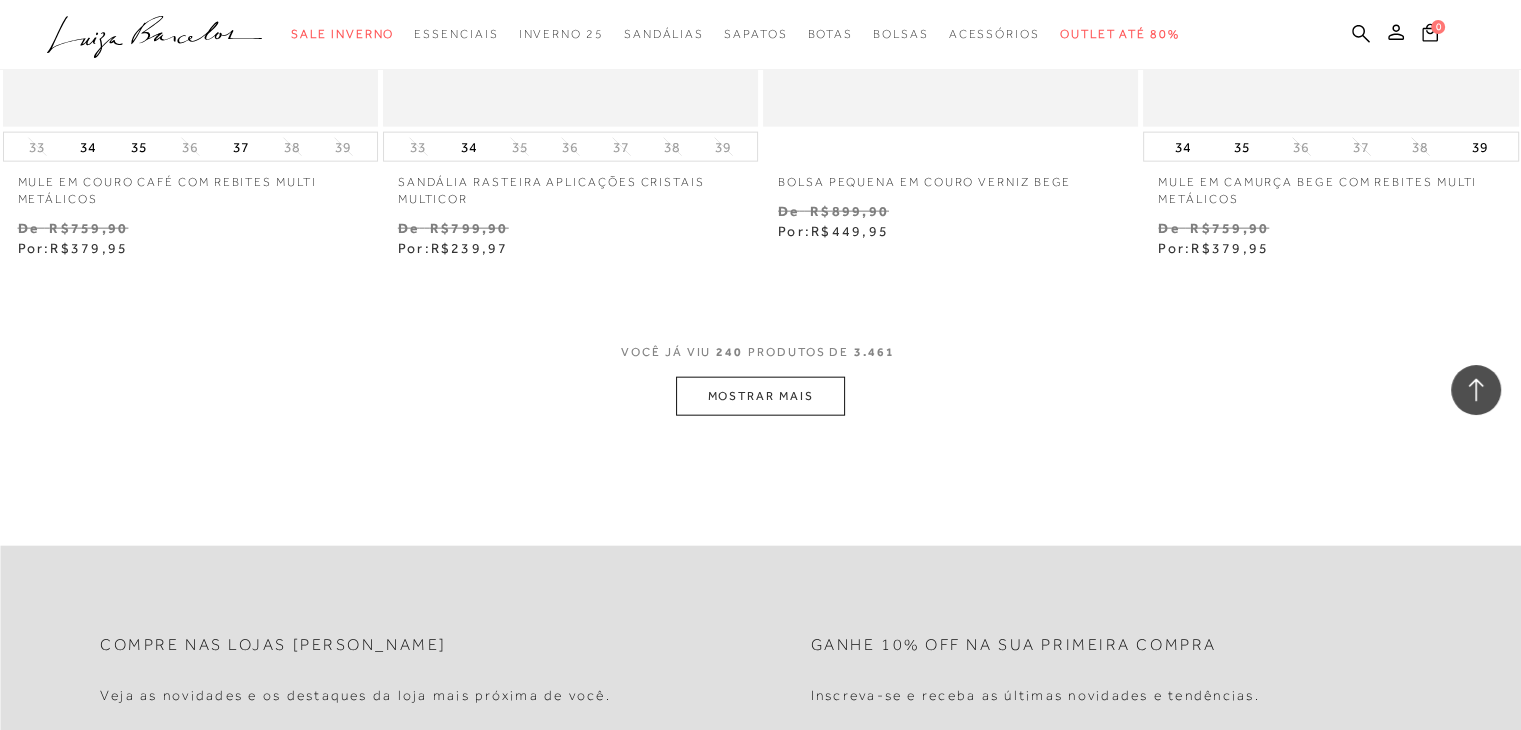 click on "MOSTRAR MAIS" at bounding box center [760, 396] 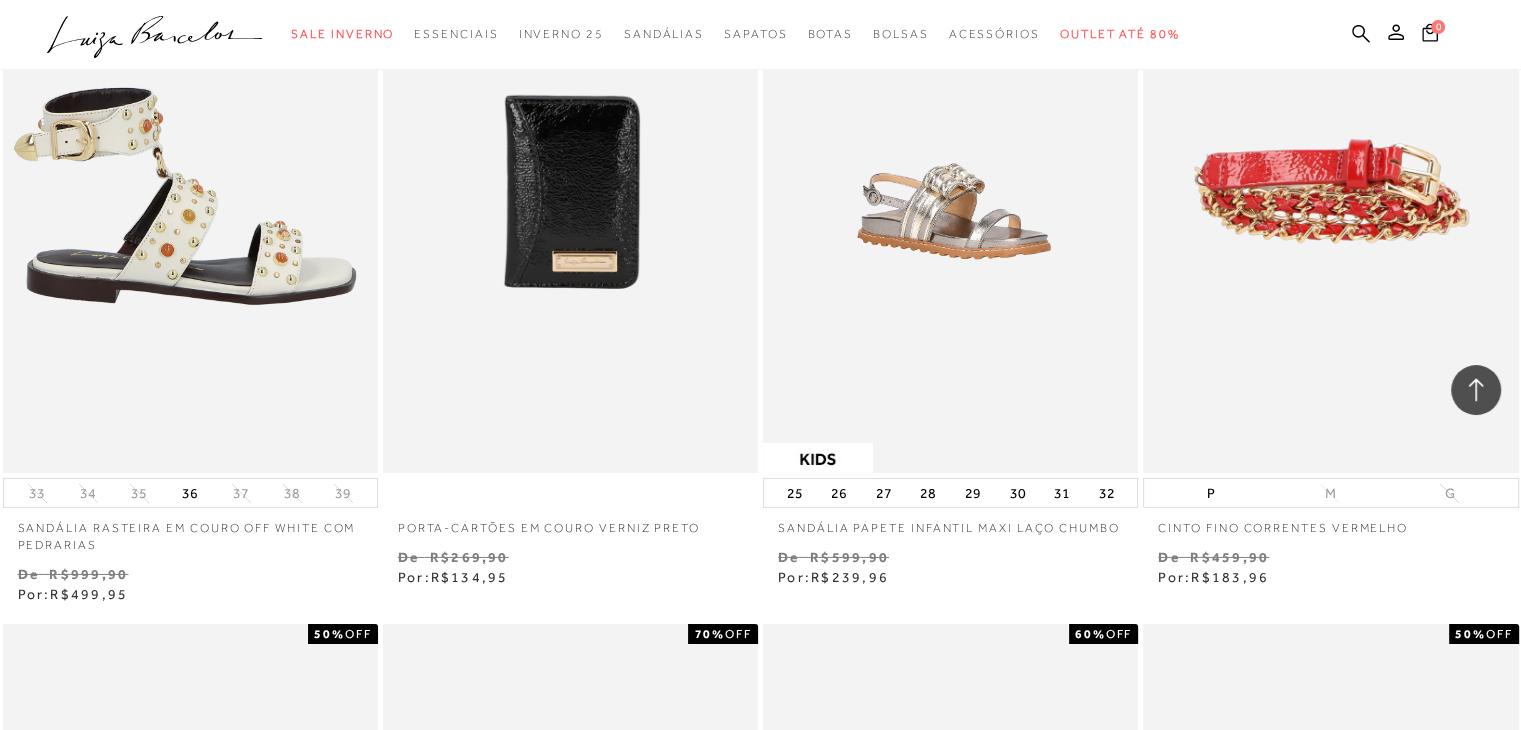 scroll, scrollTop: 44224, scrollLeft: 0, axis: vertical 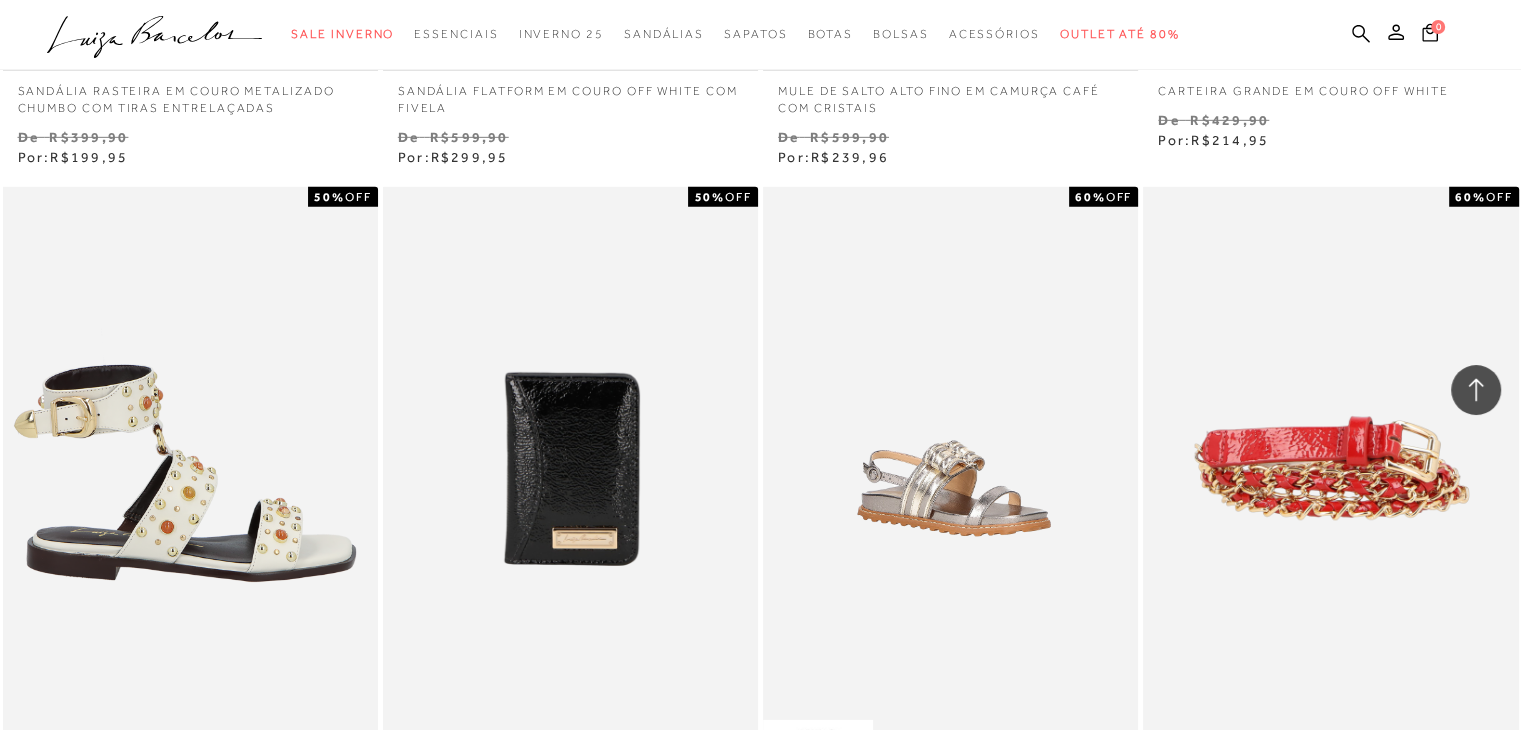 click at bounding box center (191, 468) 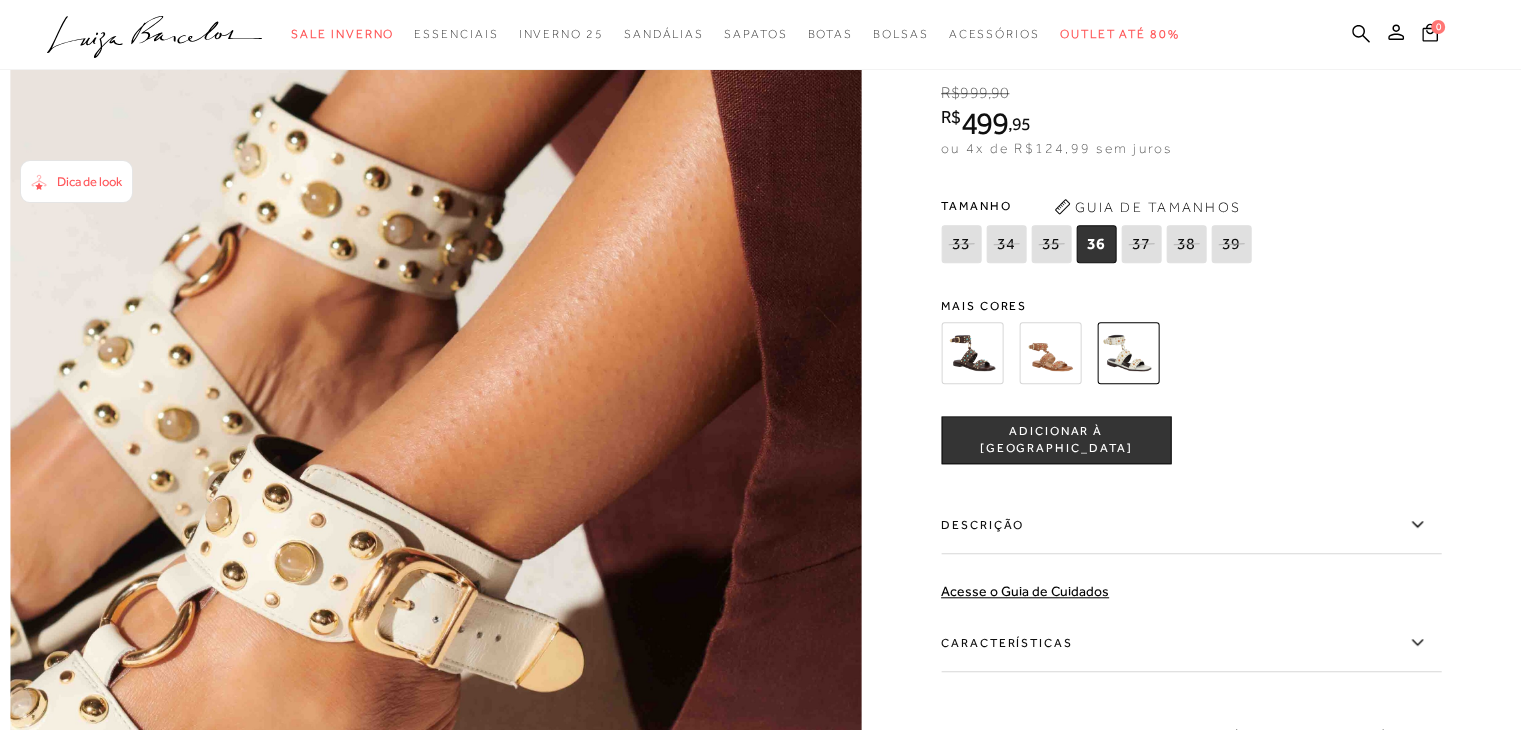 scroll, scrollTop: 1618, scrollLeft: 0, axis: vertical 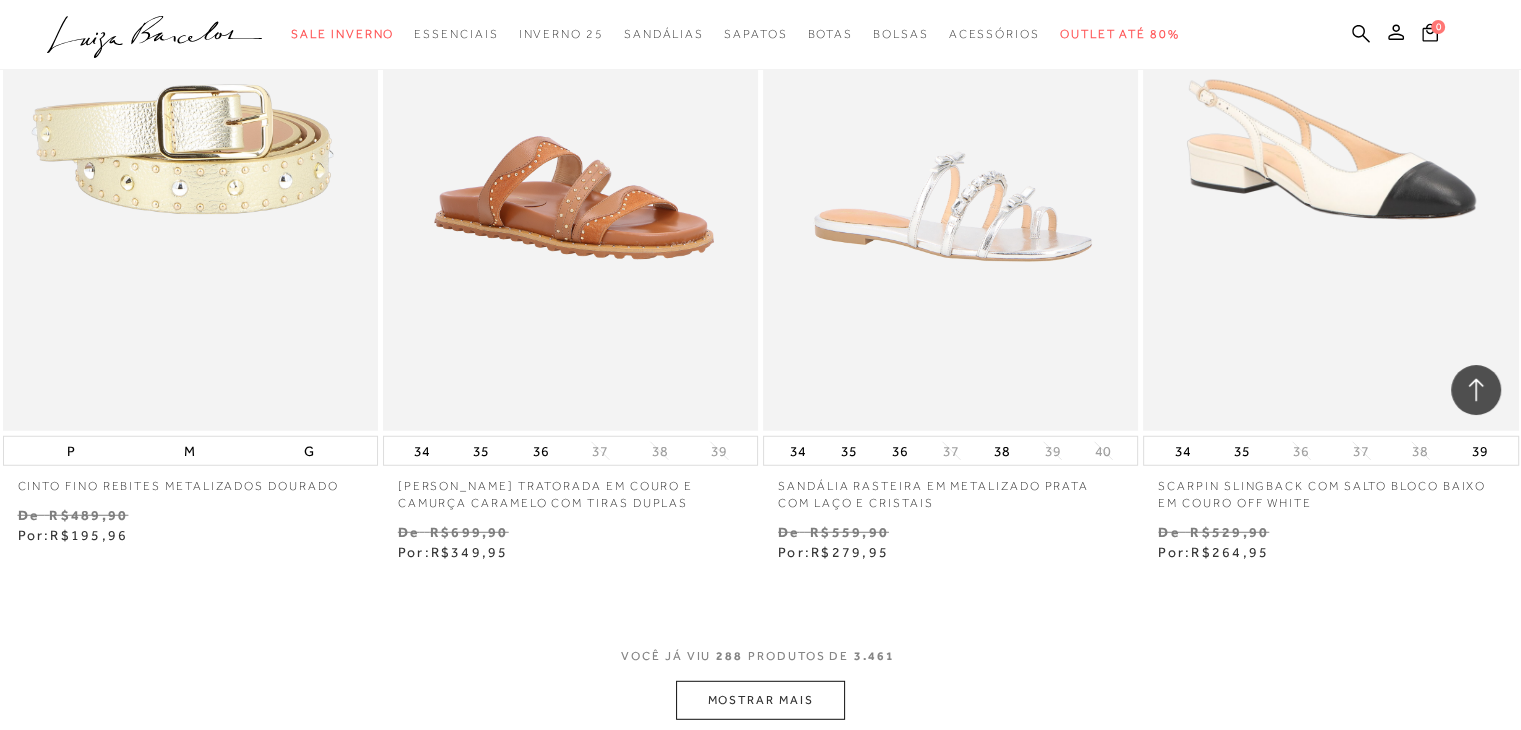 click on "MOSTRAR MAIS" at bounding box center [760, 700] 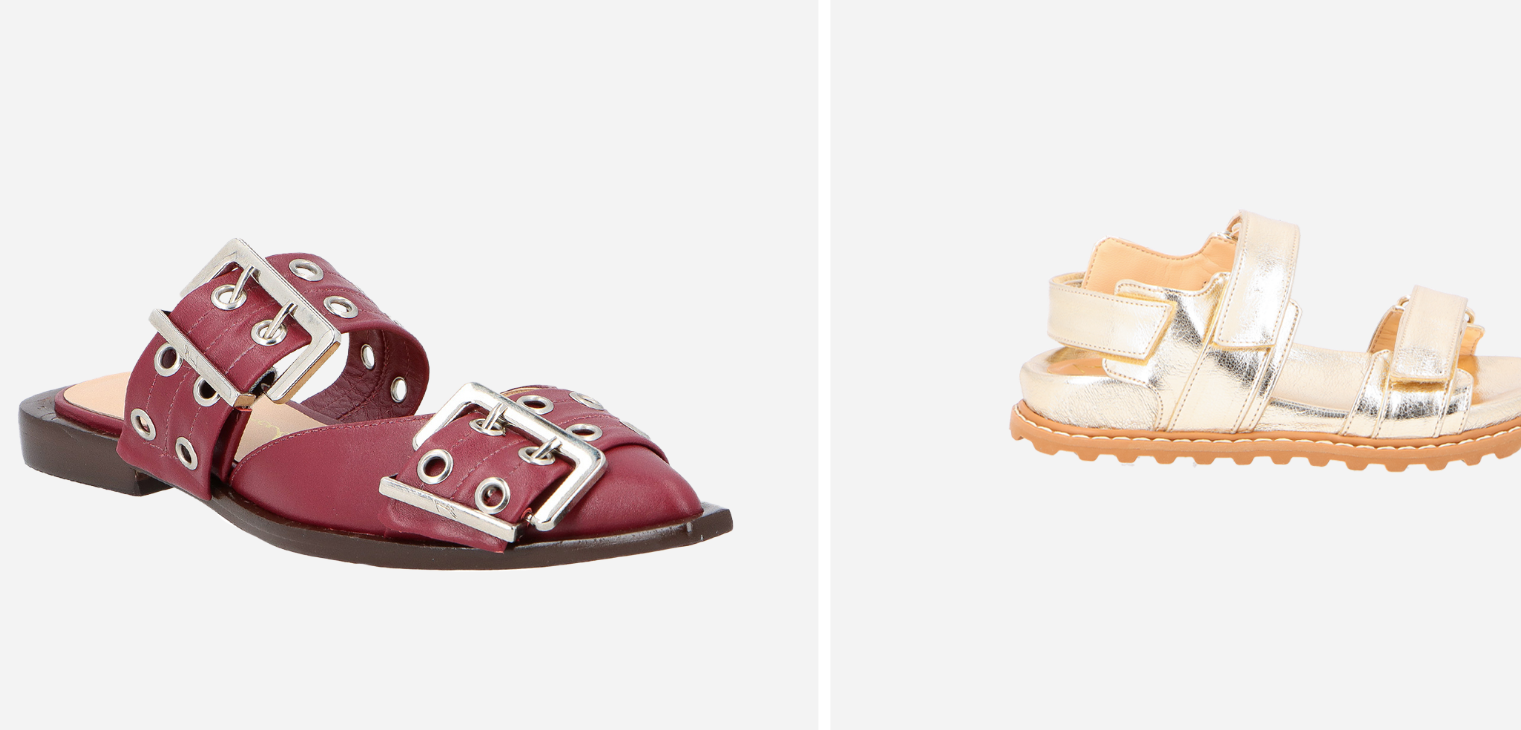 scroll, scrollTop: 51224, scrollLeft: 0, axis: vertical 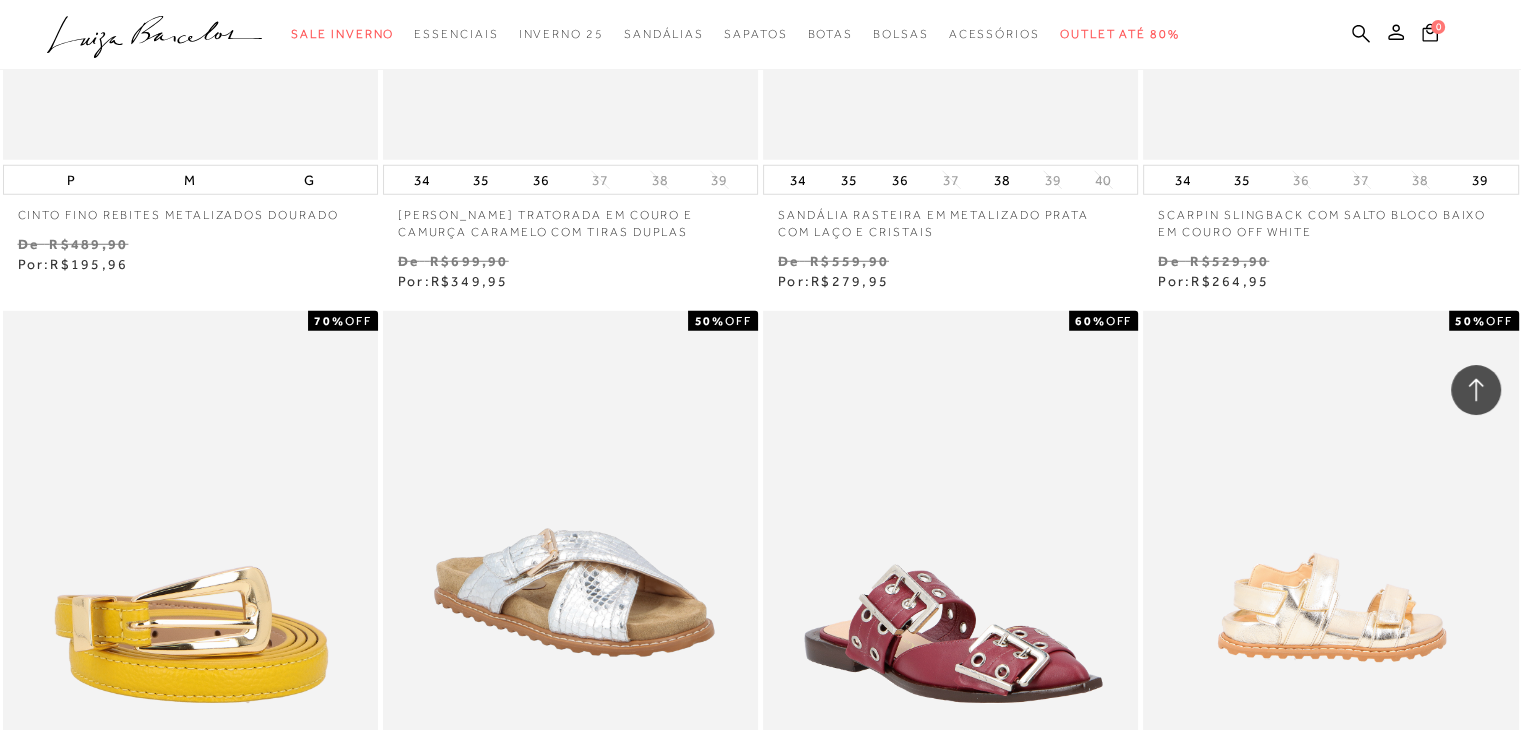 click at bounding box center (1331, 592) 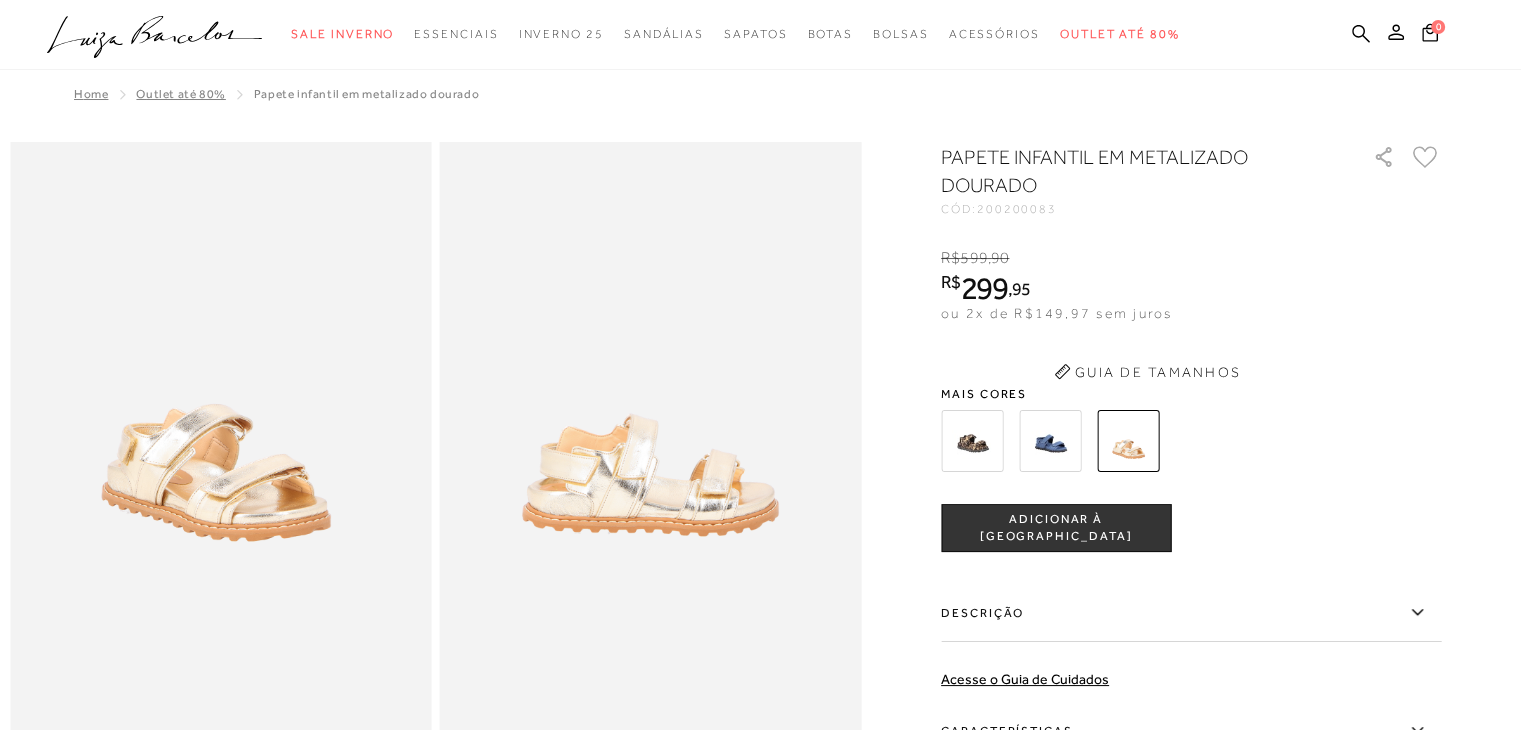 scroll, scrollTop: 0, scrollLeft: 0, axis: both 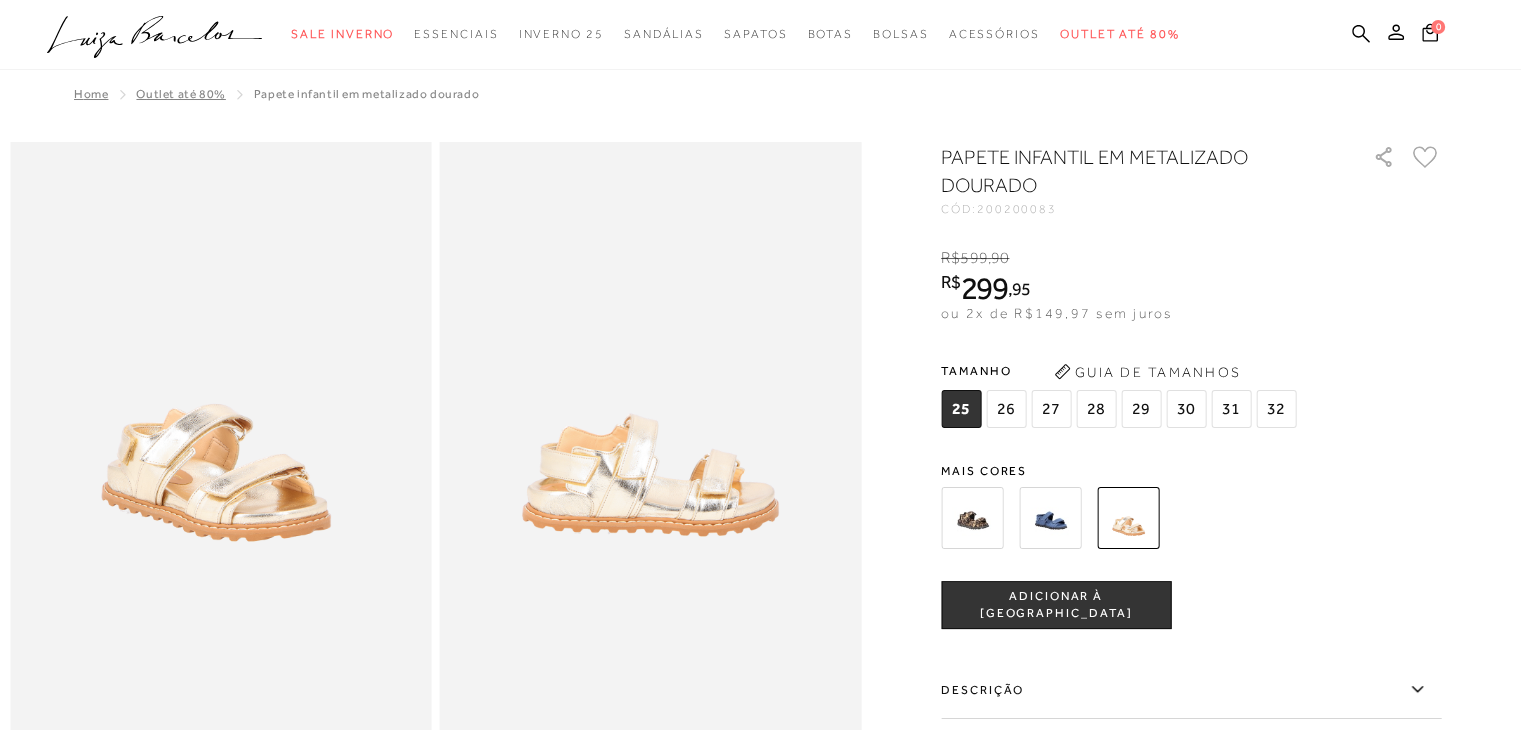 click at bounding box center [651, 458] 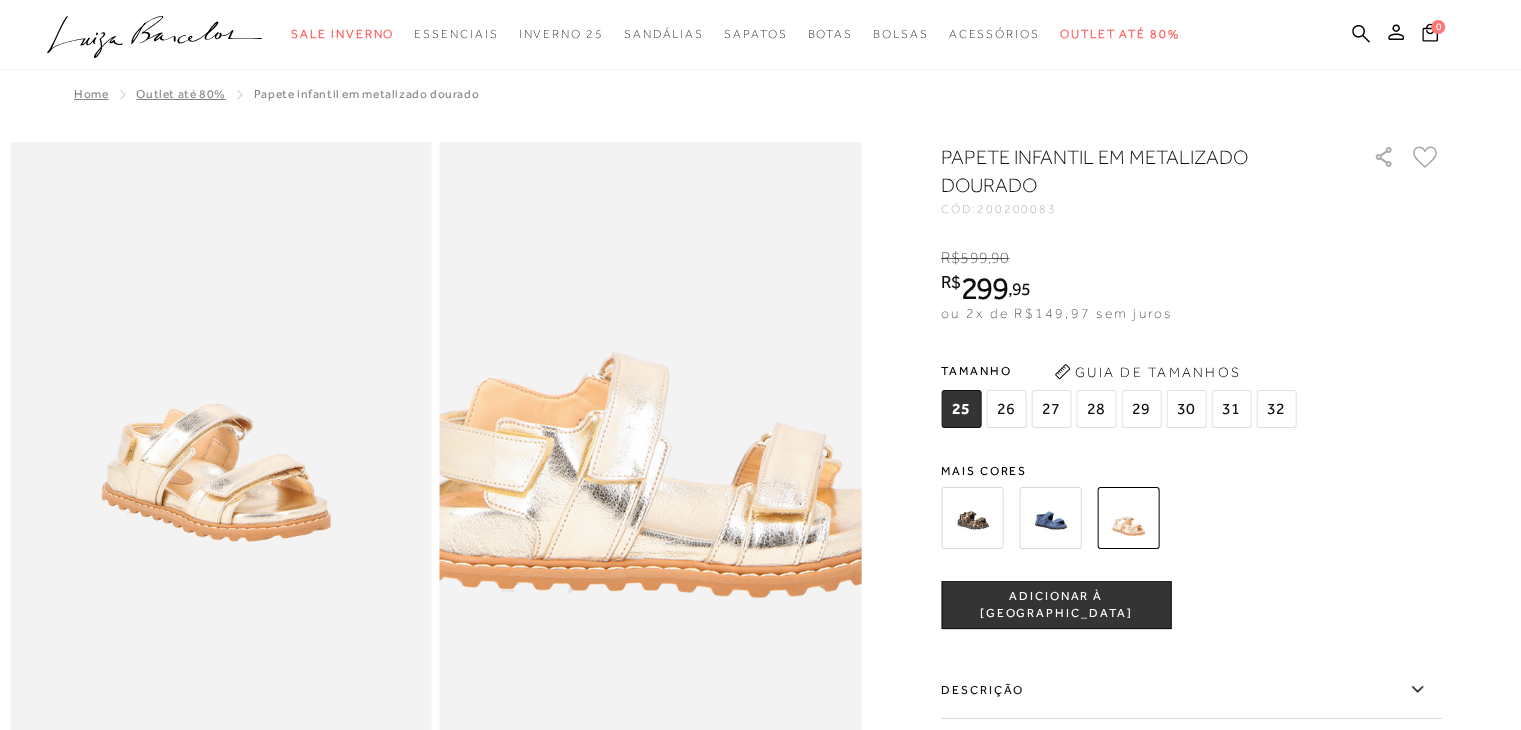 click at bounding box center (653, 441) 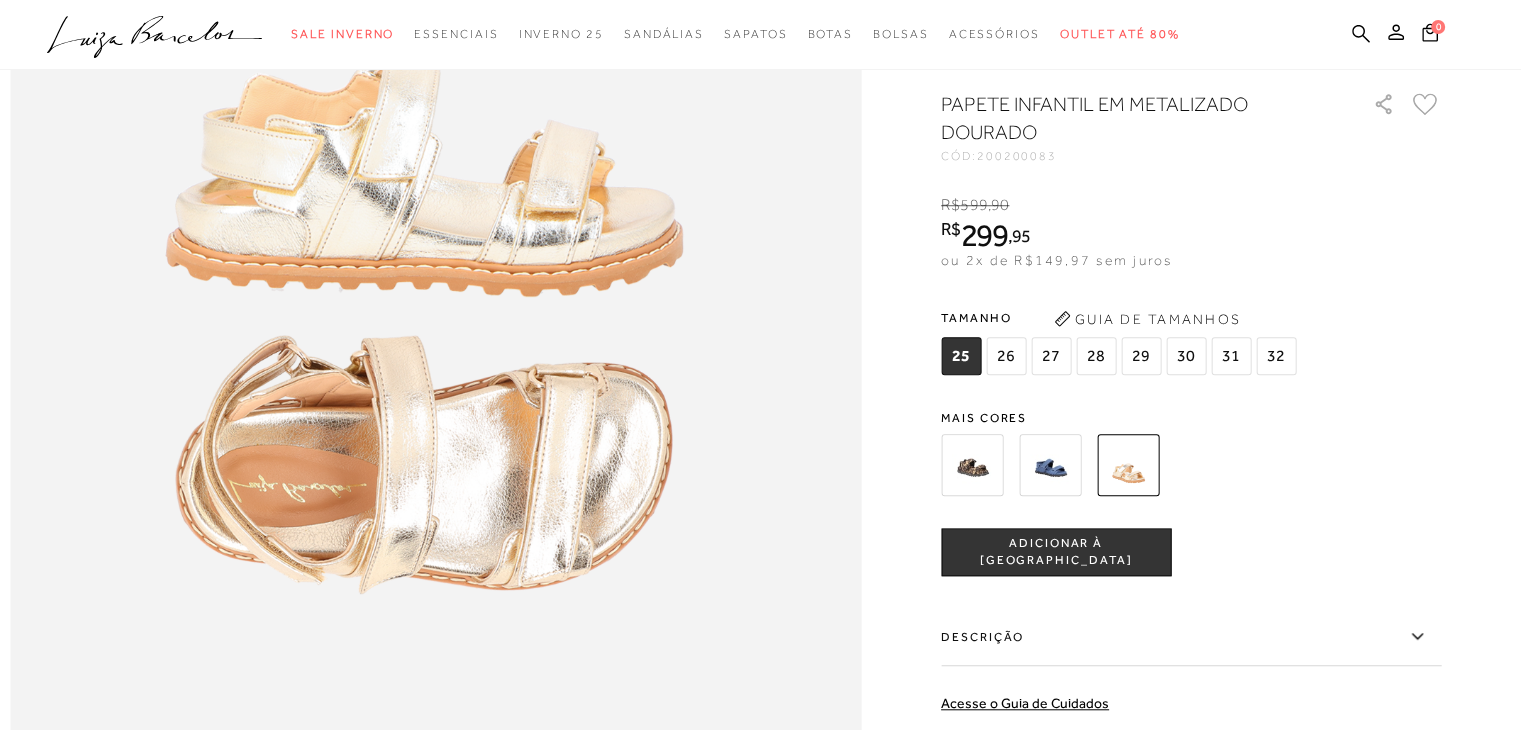 scroll, scrollTop: 1506, scrollLeft: 0, axis: vertical 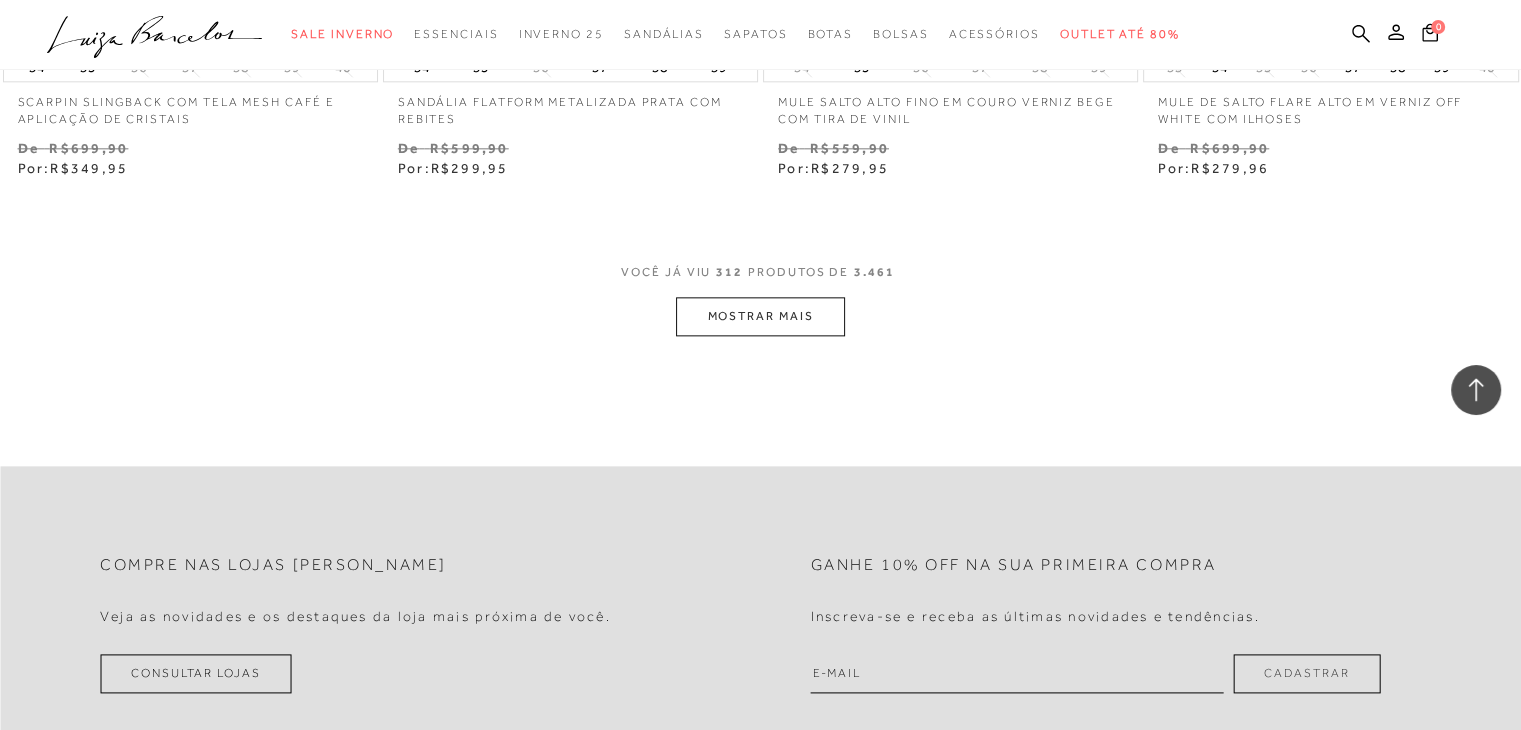 click on "MOSTRAR MAIS" at bounding box center (760, 316) 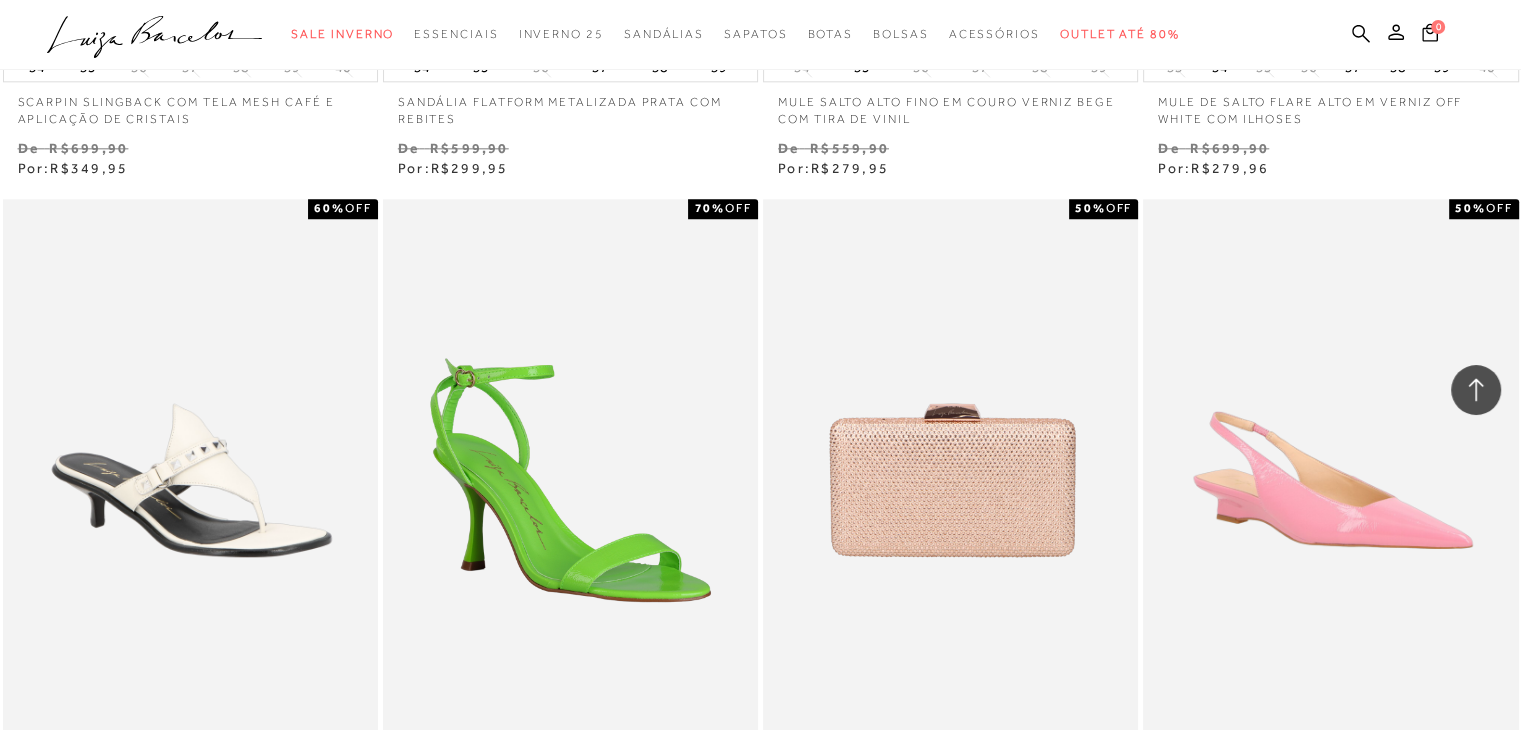 click at bounding box center [571, 1194] 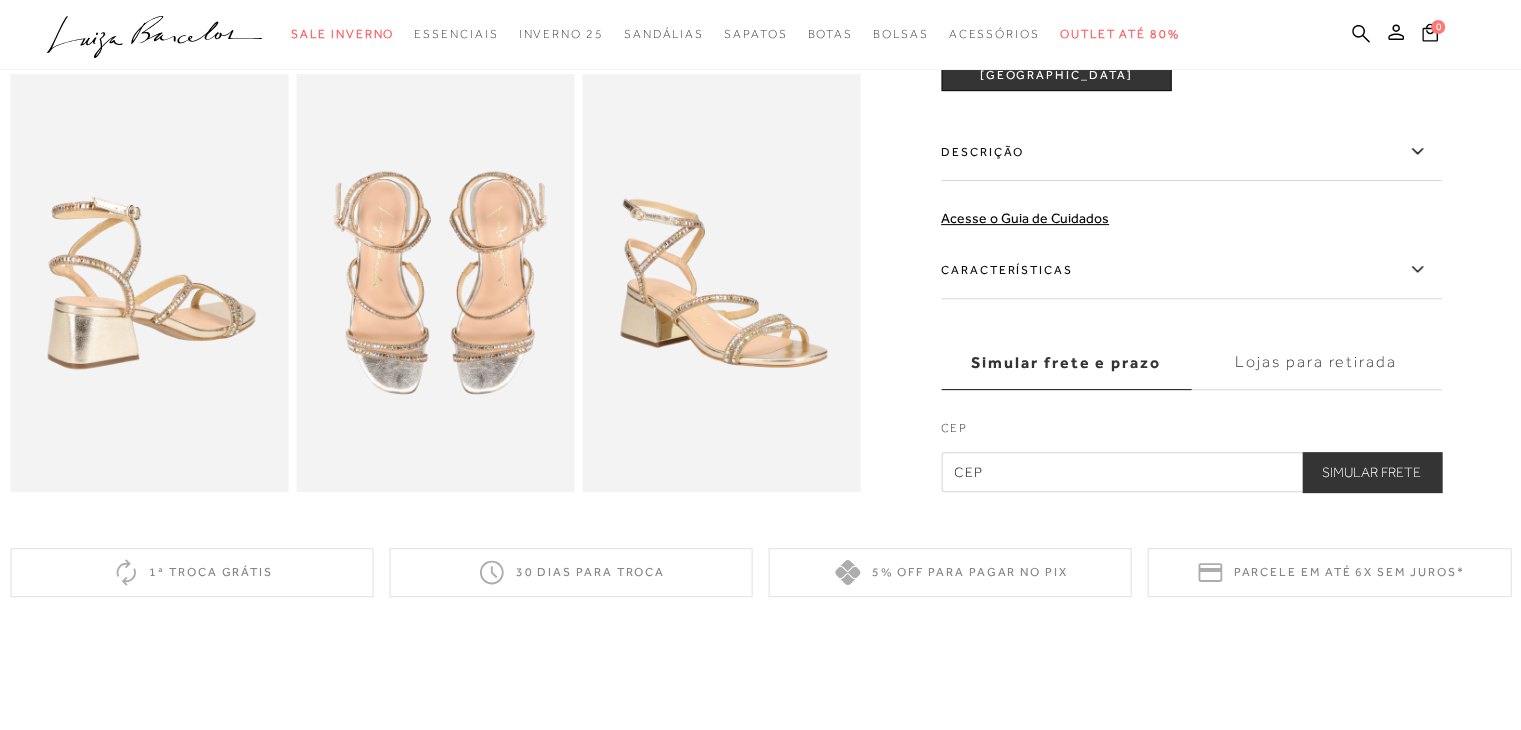 scroll, scrollTop: 0, scrollLeft: 0, axis: both 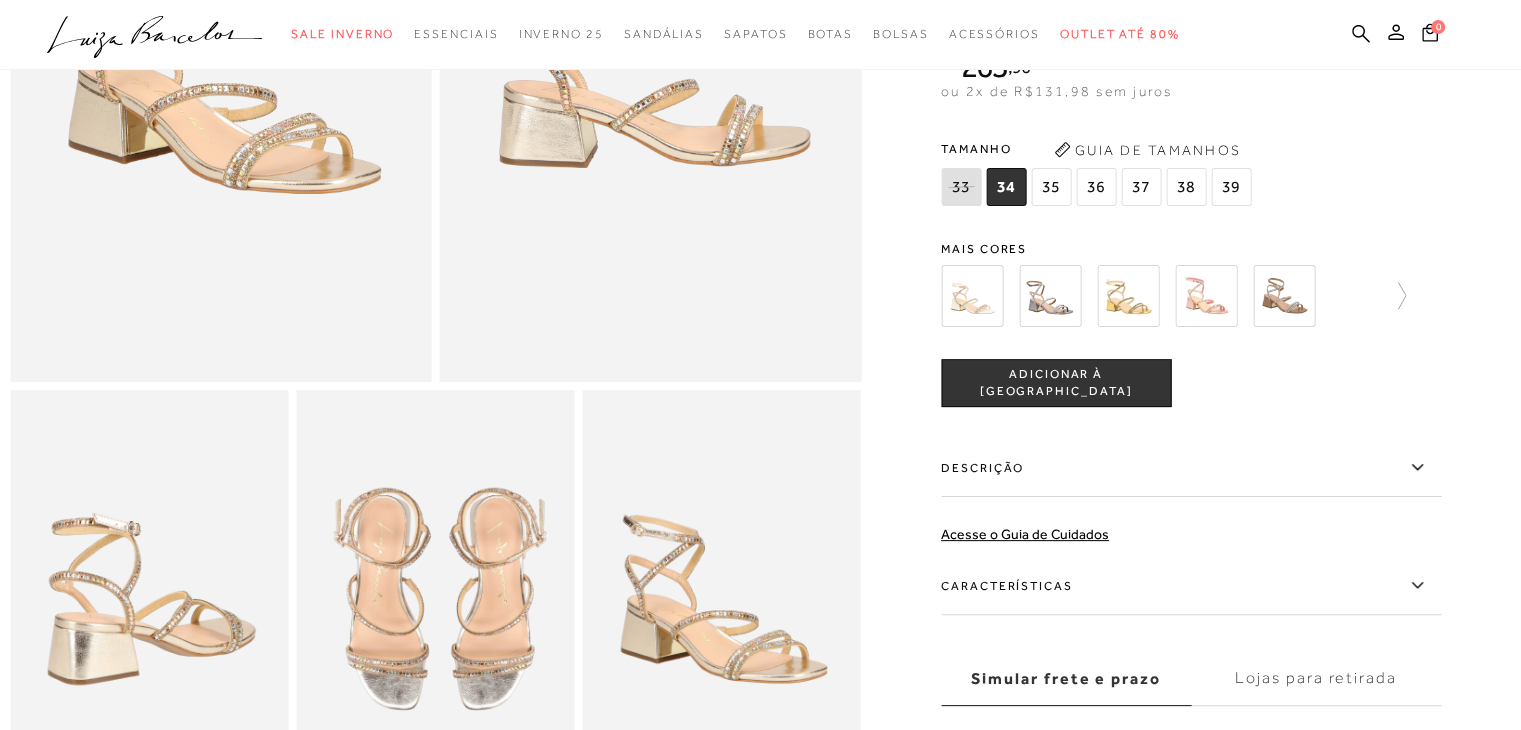 click at bounding box center (972, 296) 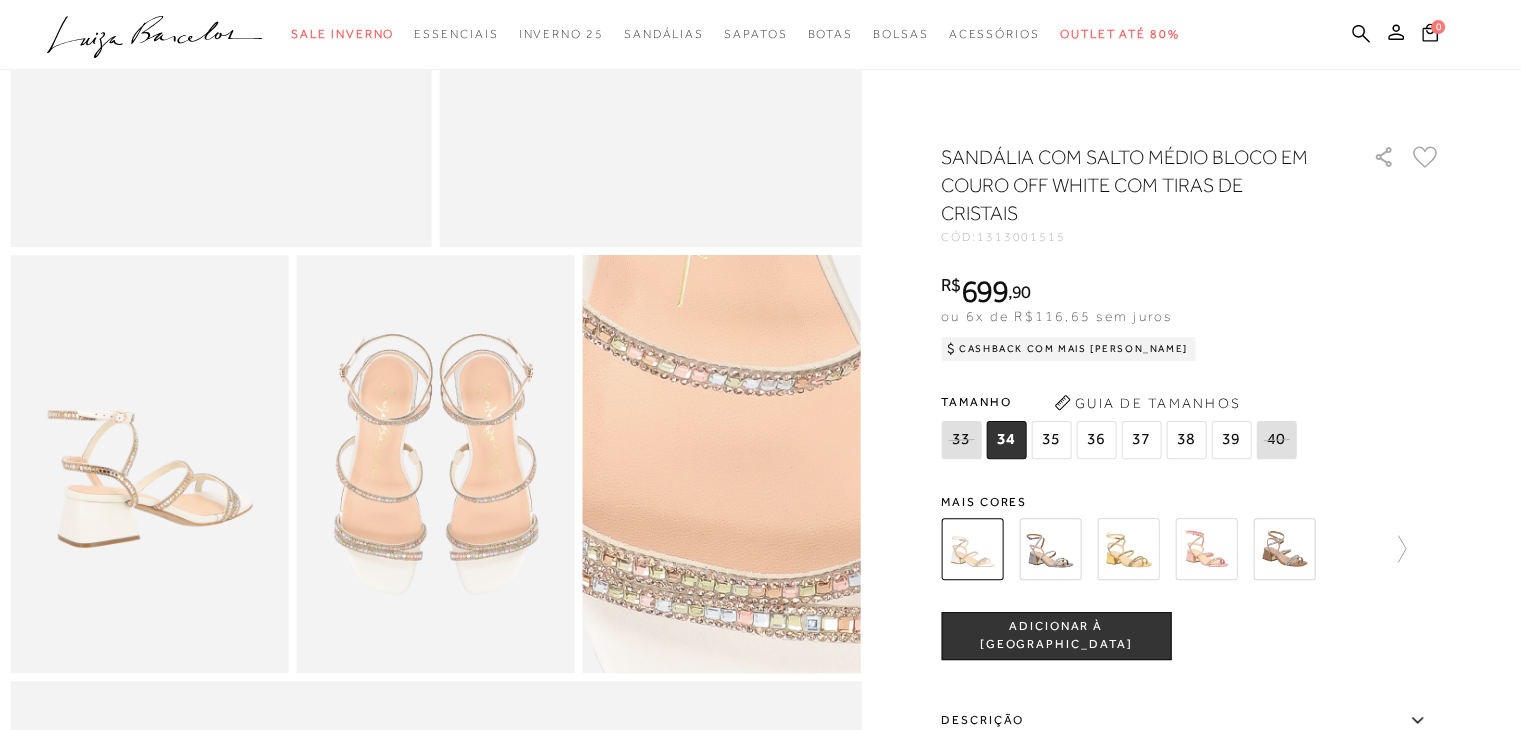 scroll, scrollTop: 402, scrollLeft: 0, axis: vertical 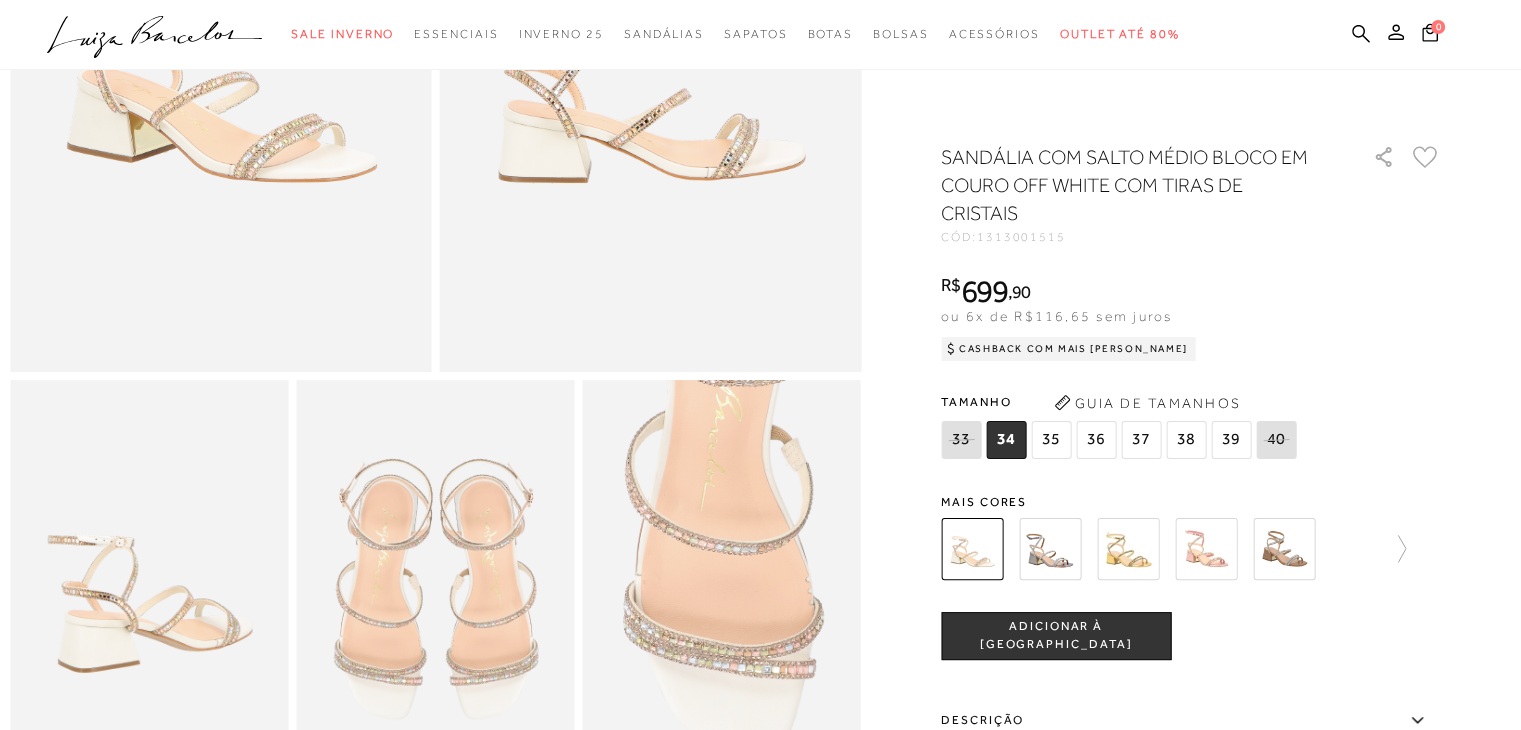 click at bounding box center (1050, 549) 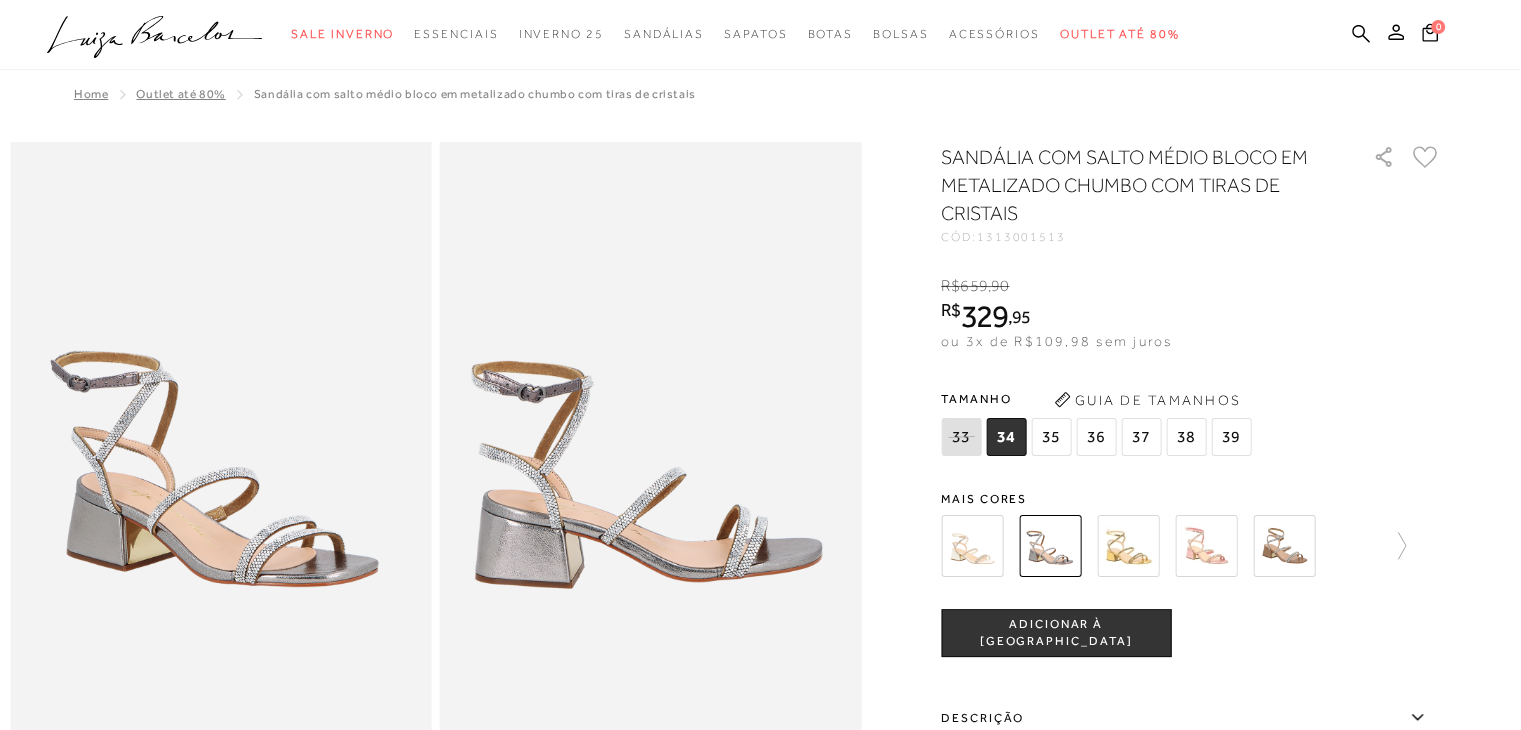 scroll, scrollTop: 0, scrollLeft: 0, axis: both 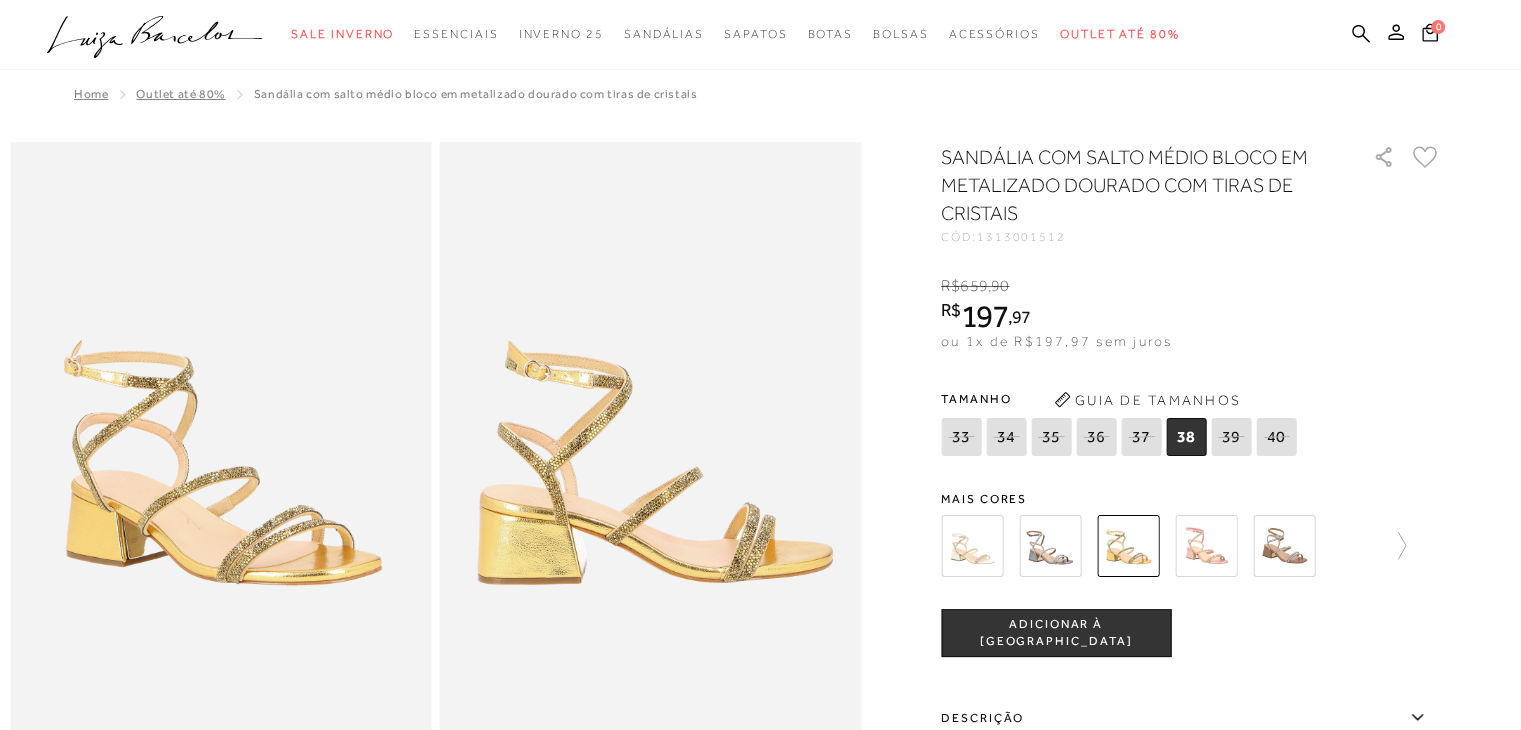 click at bounding box center (1206, 546) 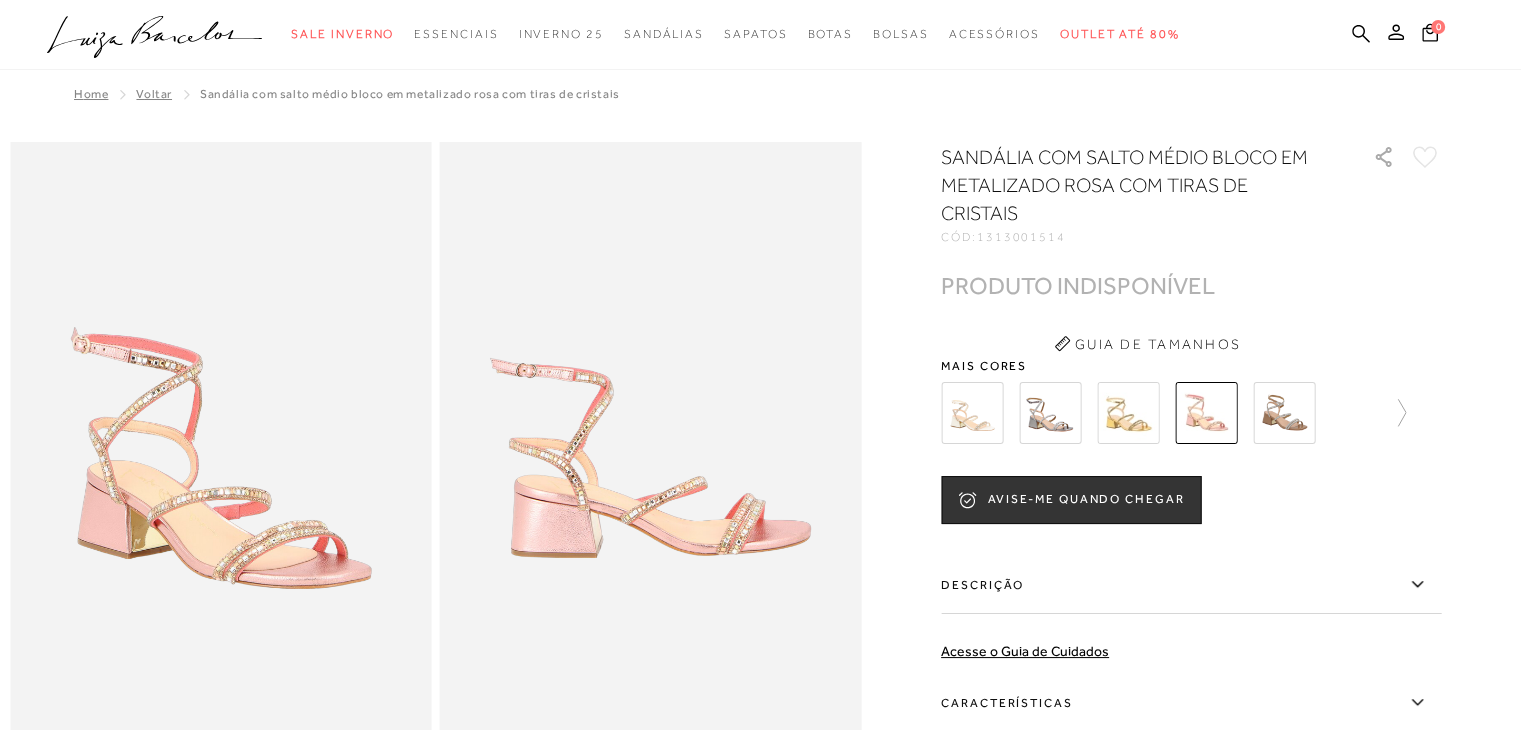 scroll, scrollTop: 0, scrollLeft: 0, axis: both 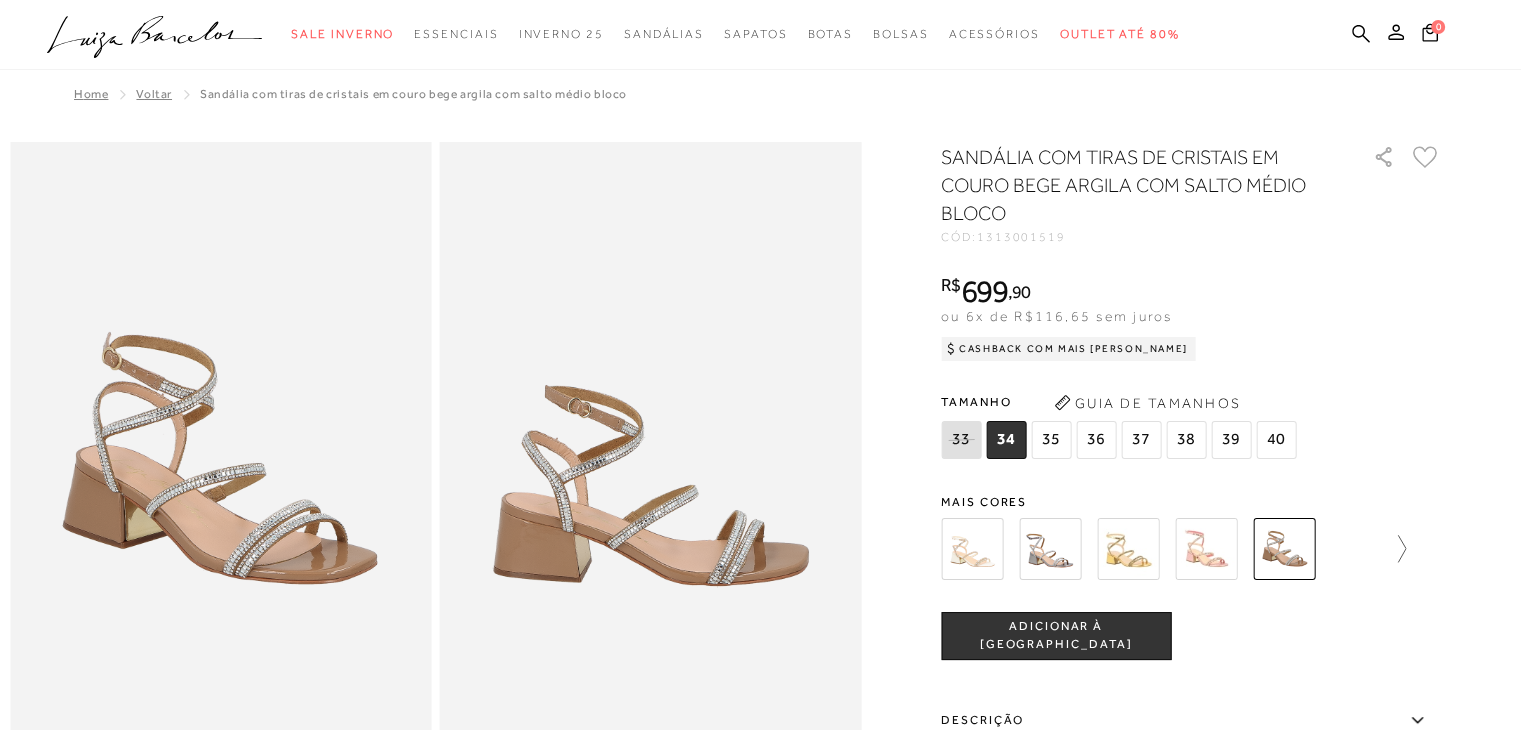 click 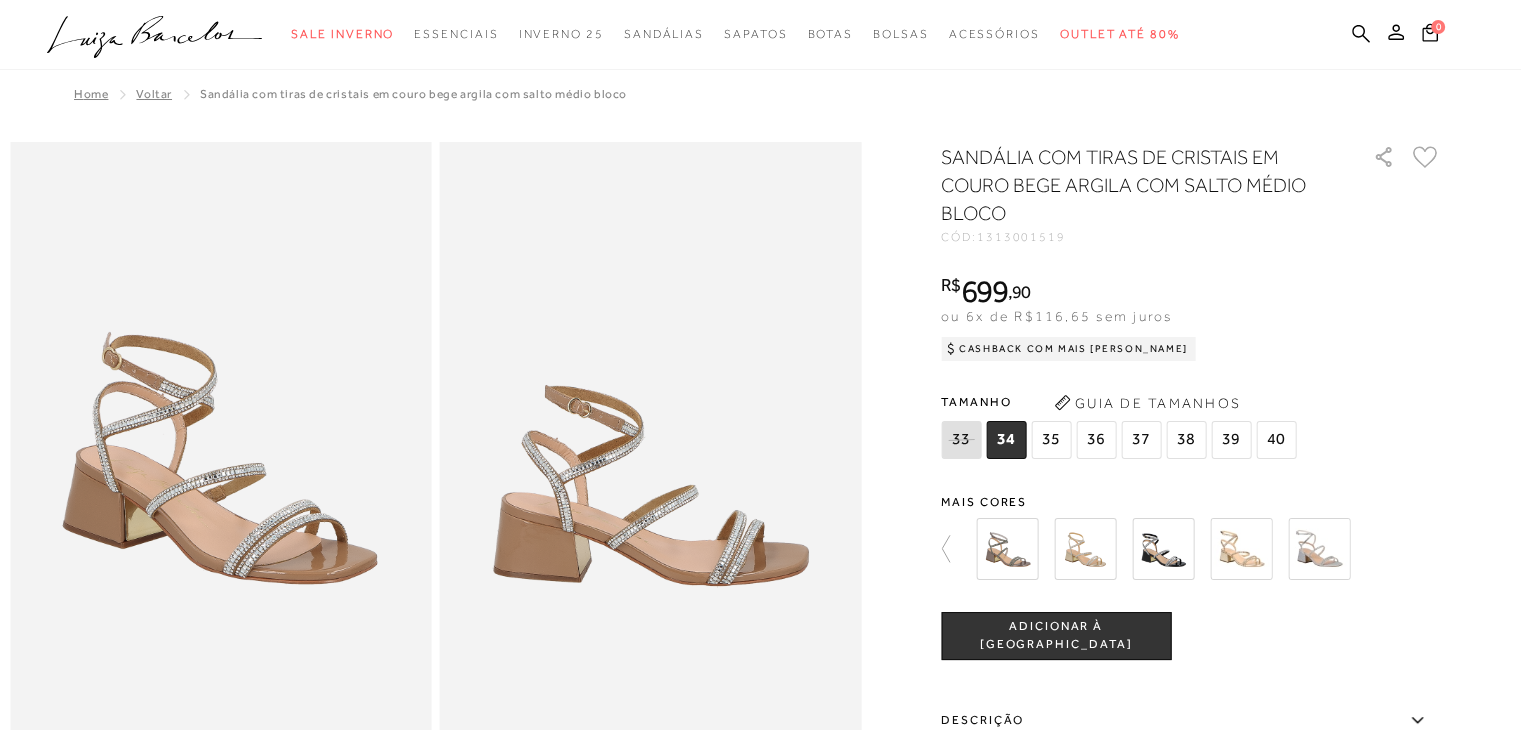 click at bounding box center (1007, 549) 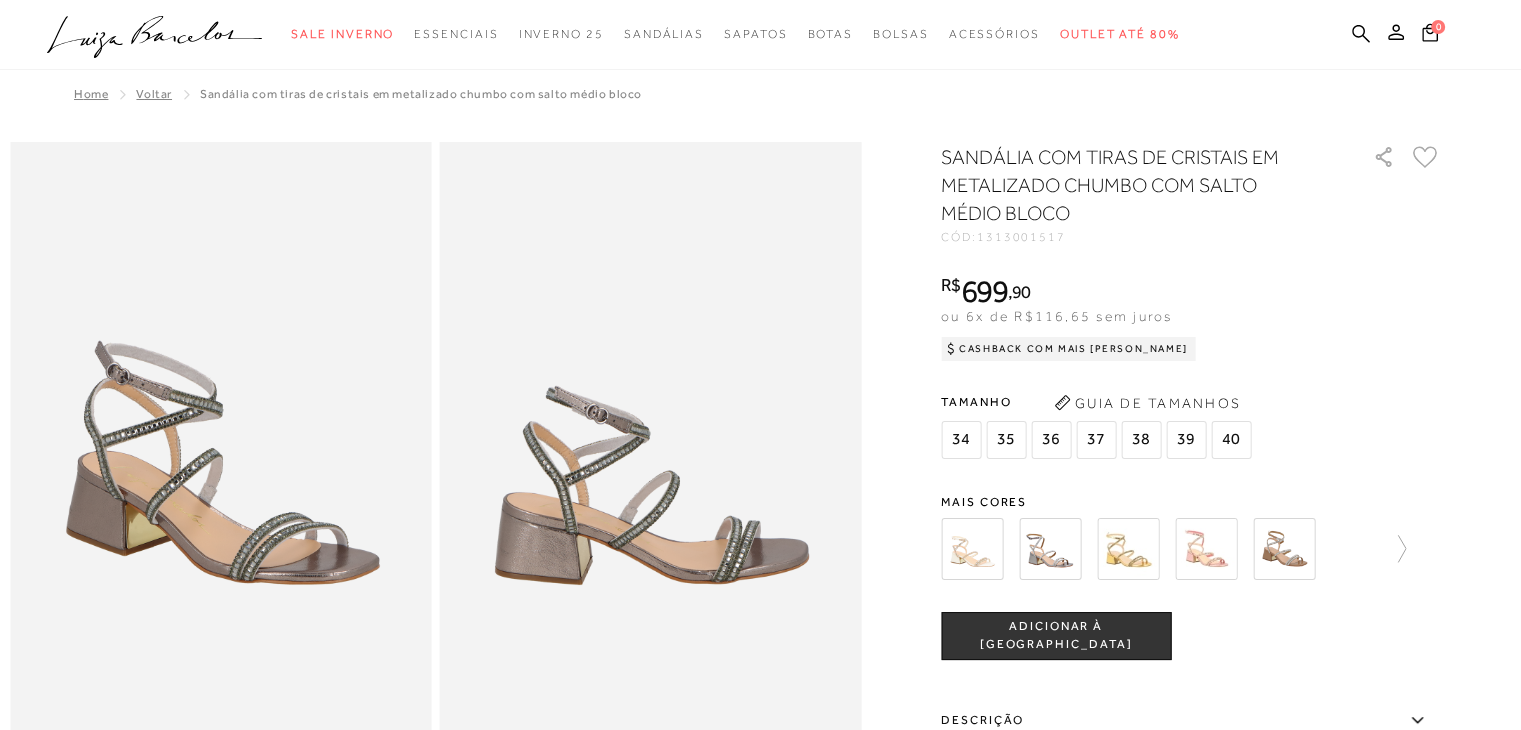 click at bounding box center (1050, 549) 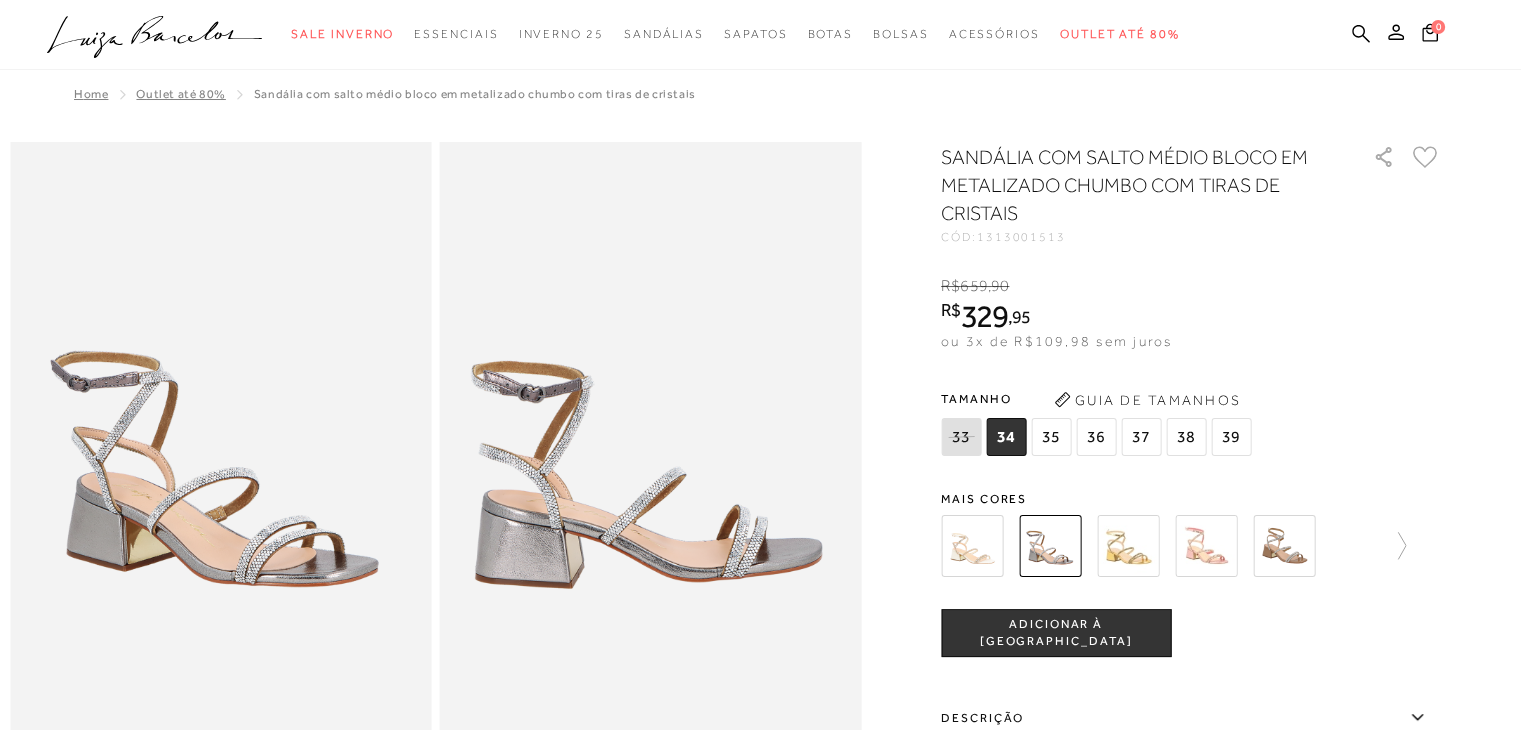 click at bounding box center [1128, 546] 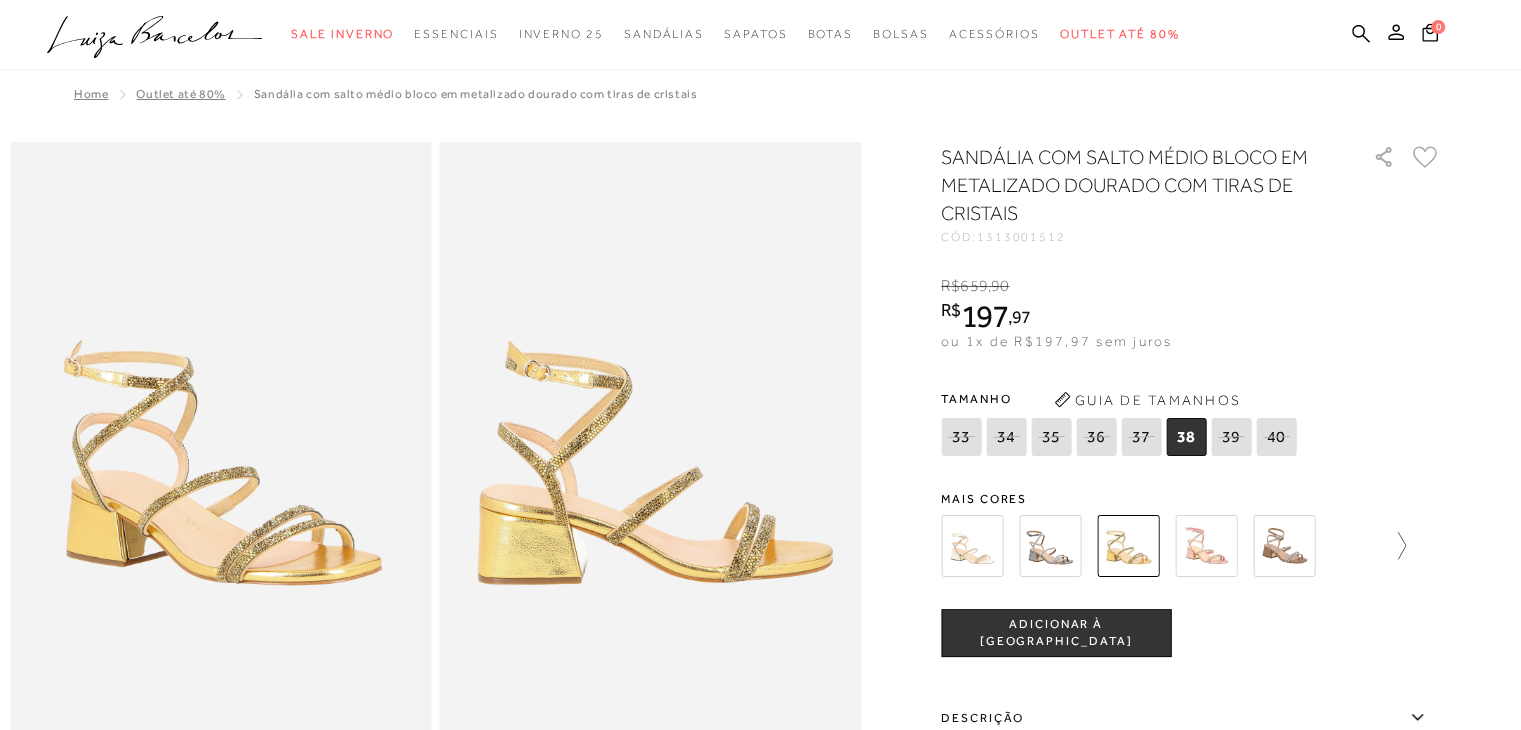click 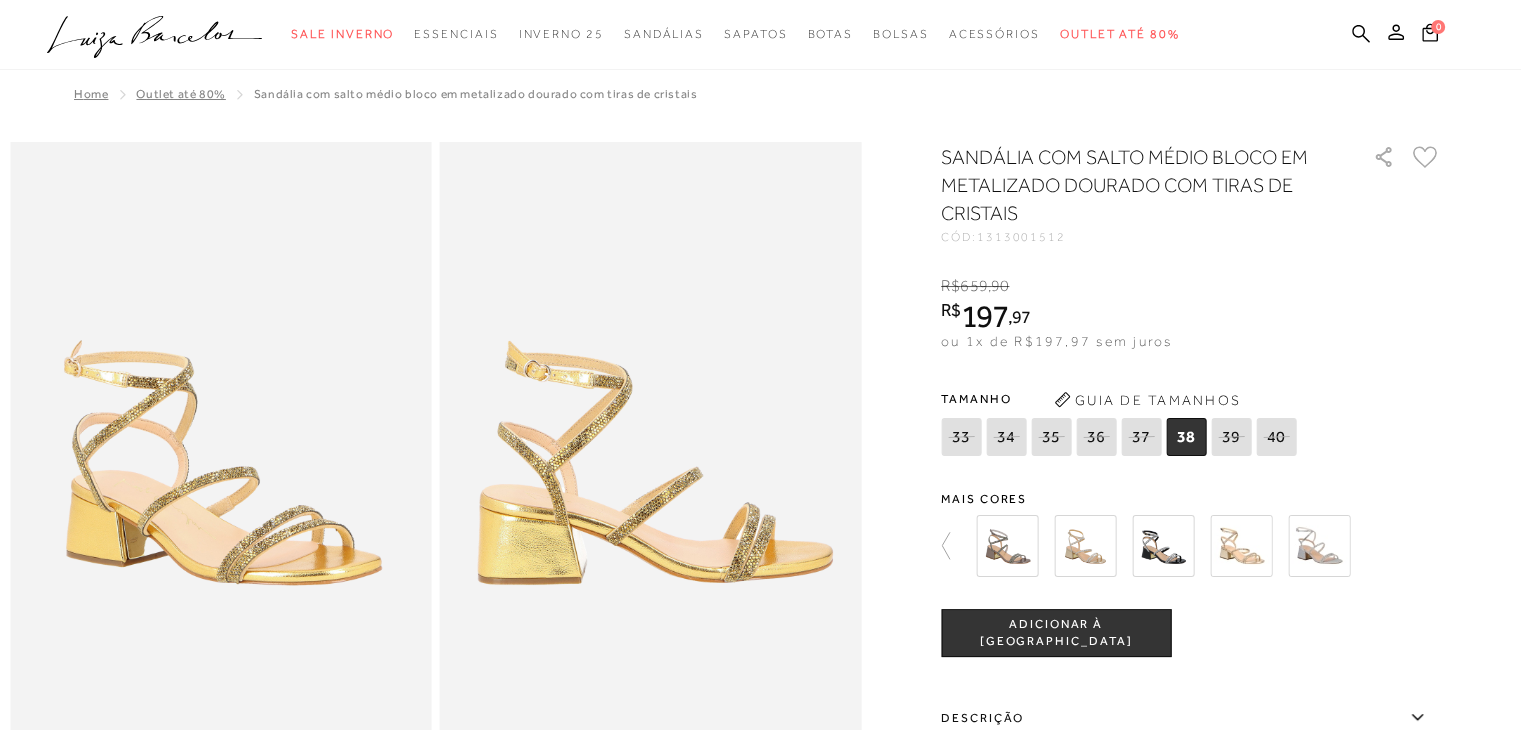 click at bounding box center (1319, 546) 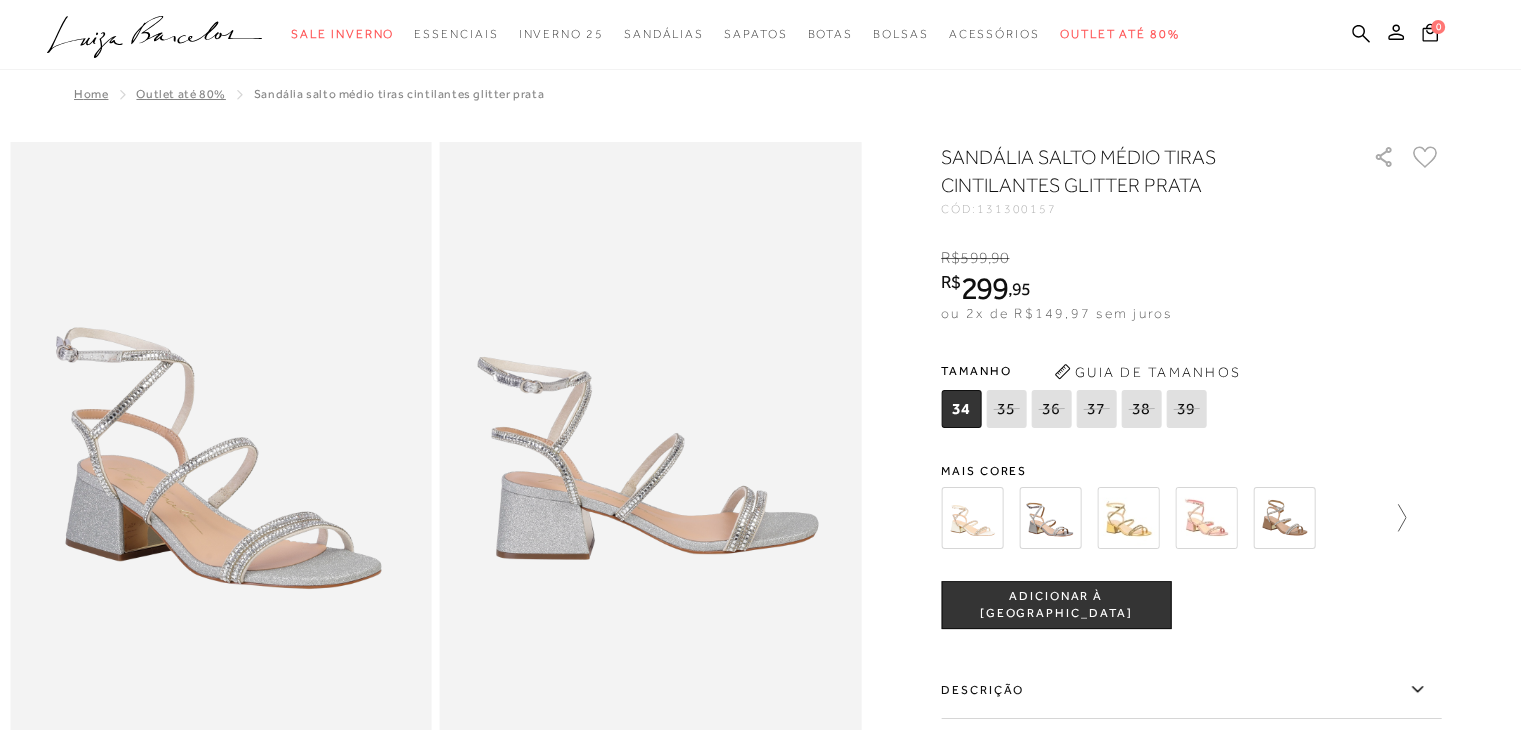 click 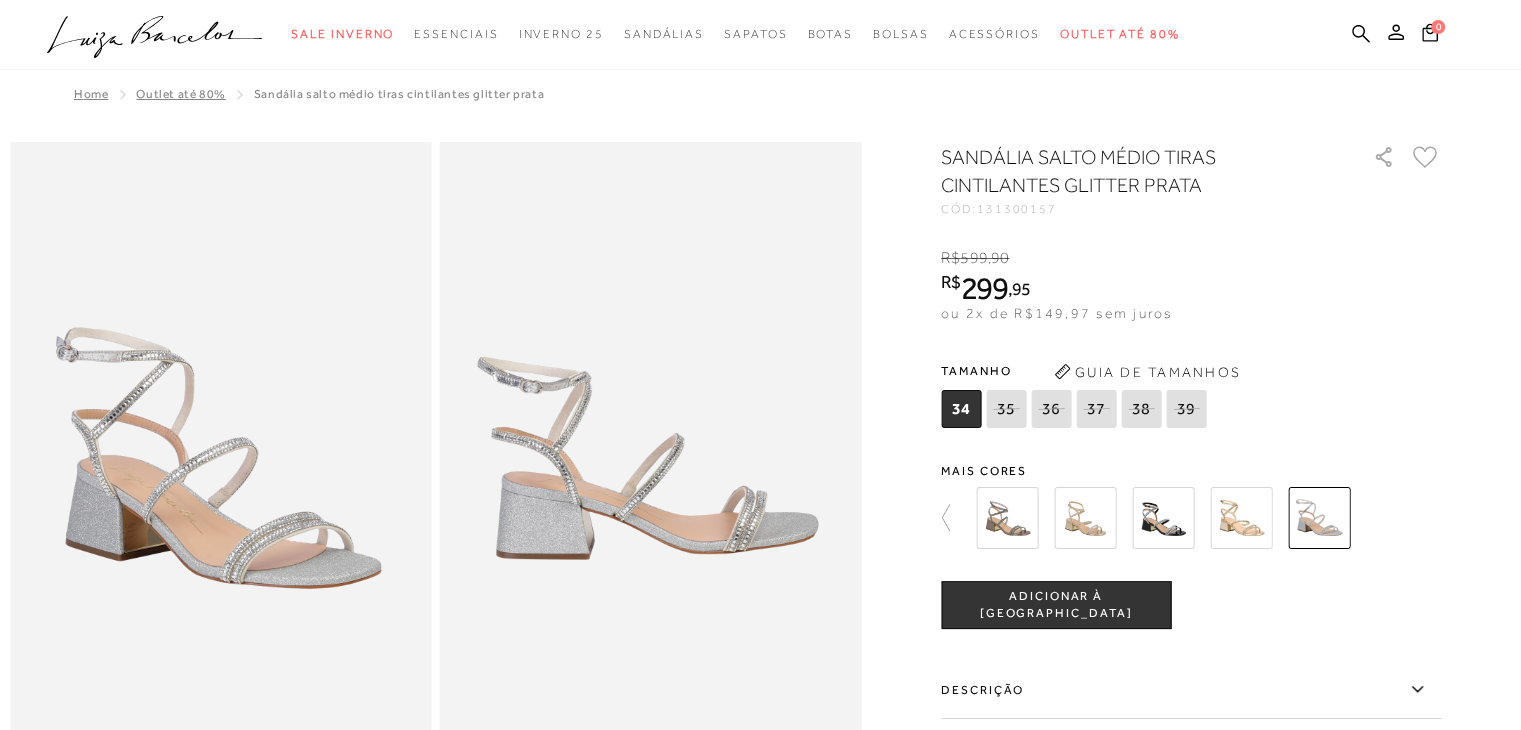 click at bounding box center [1241, 518] 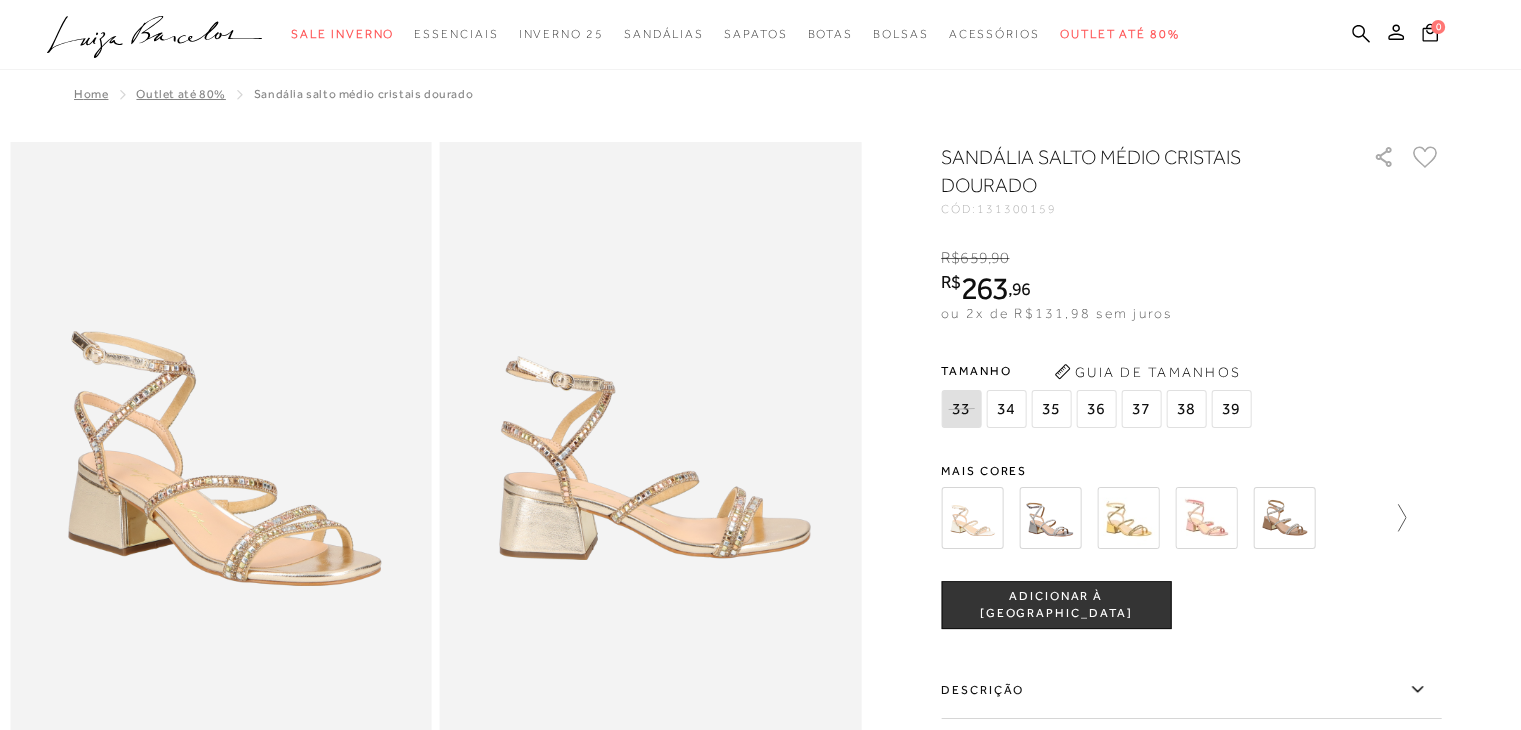 click 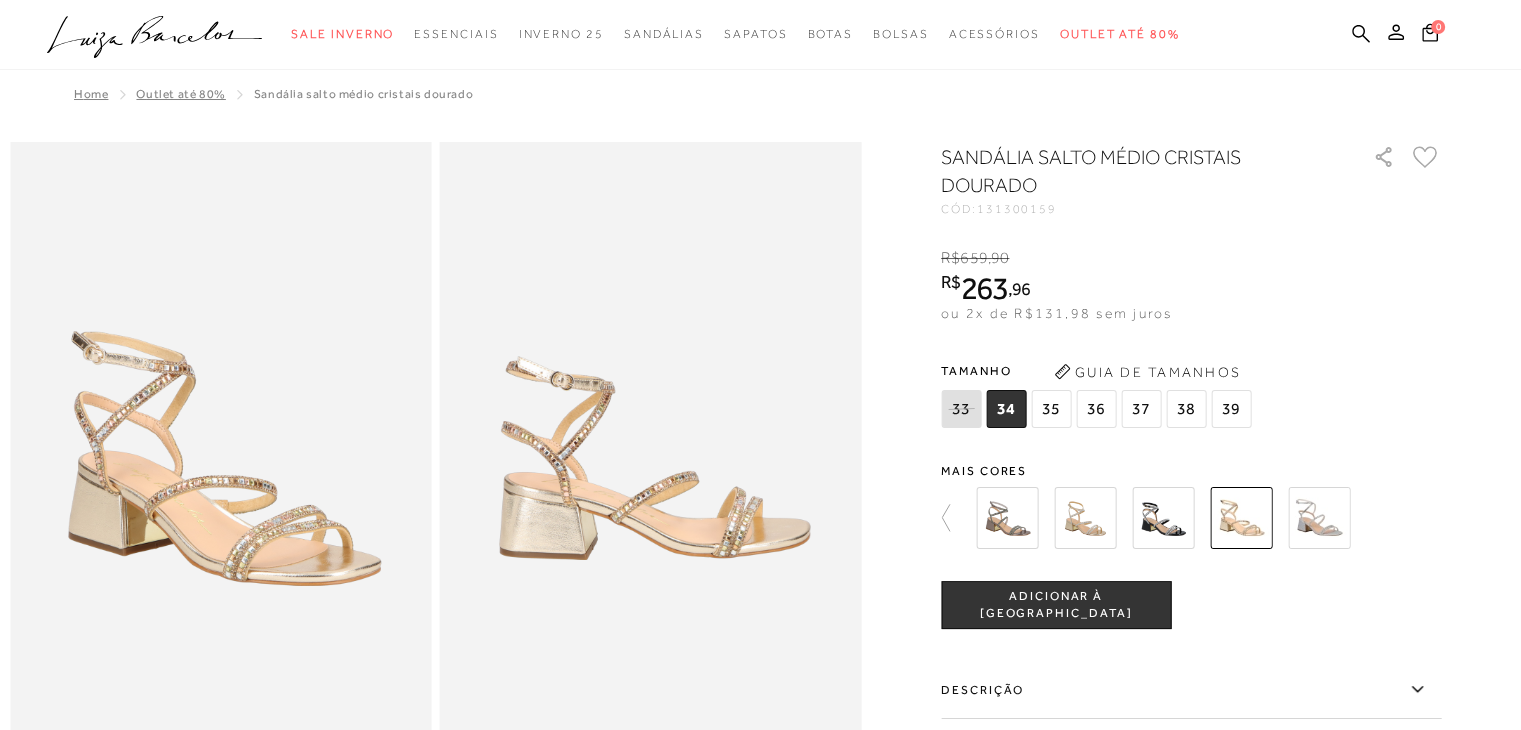click at bounding box center (1085, 518) 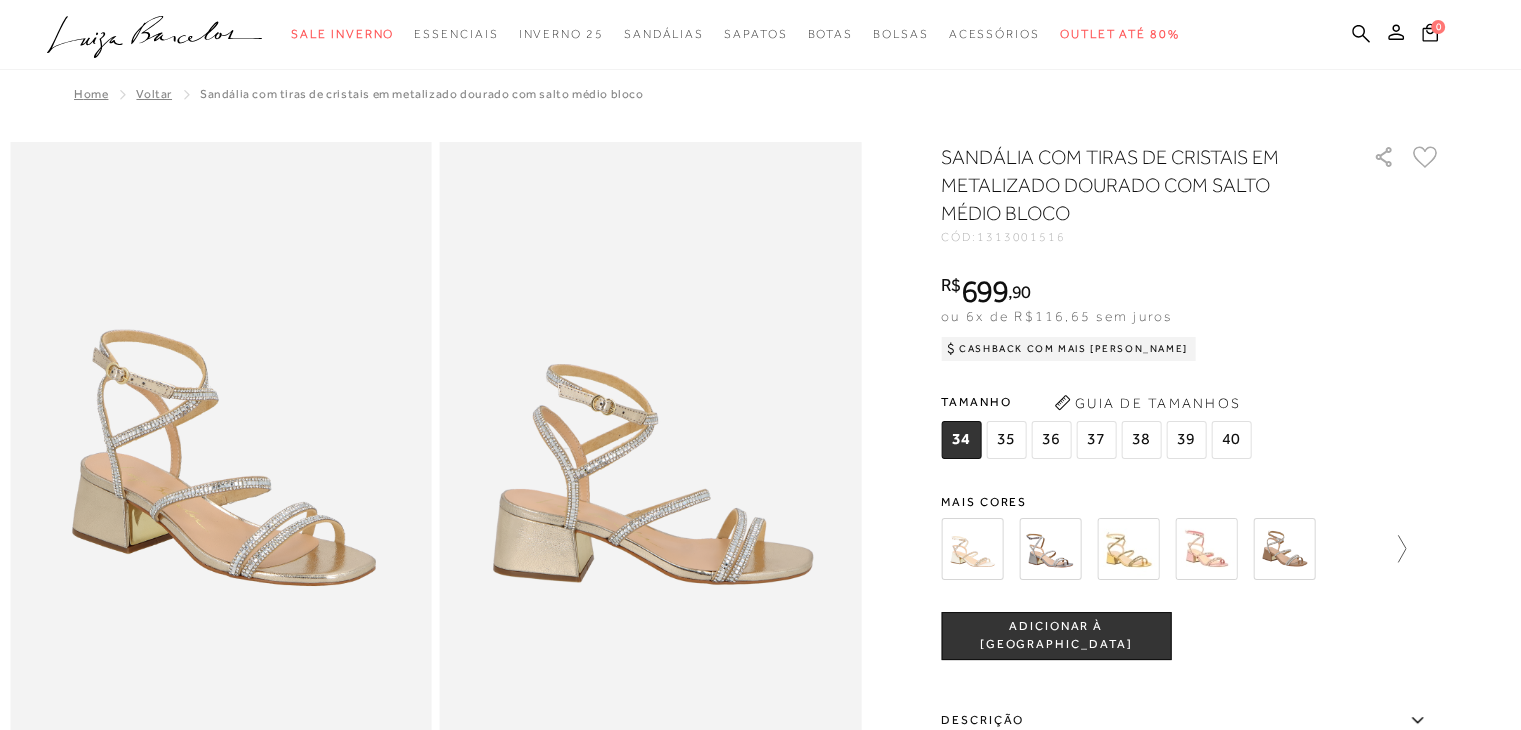click 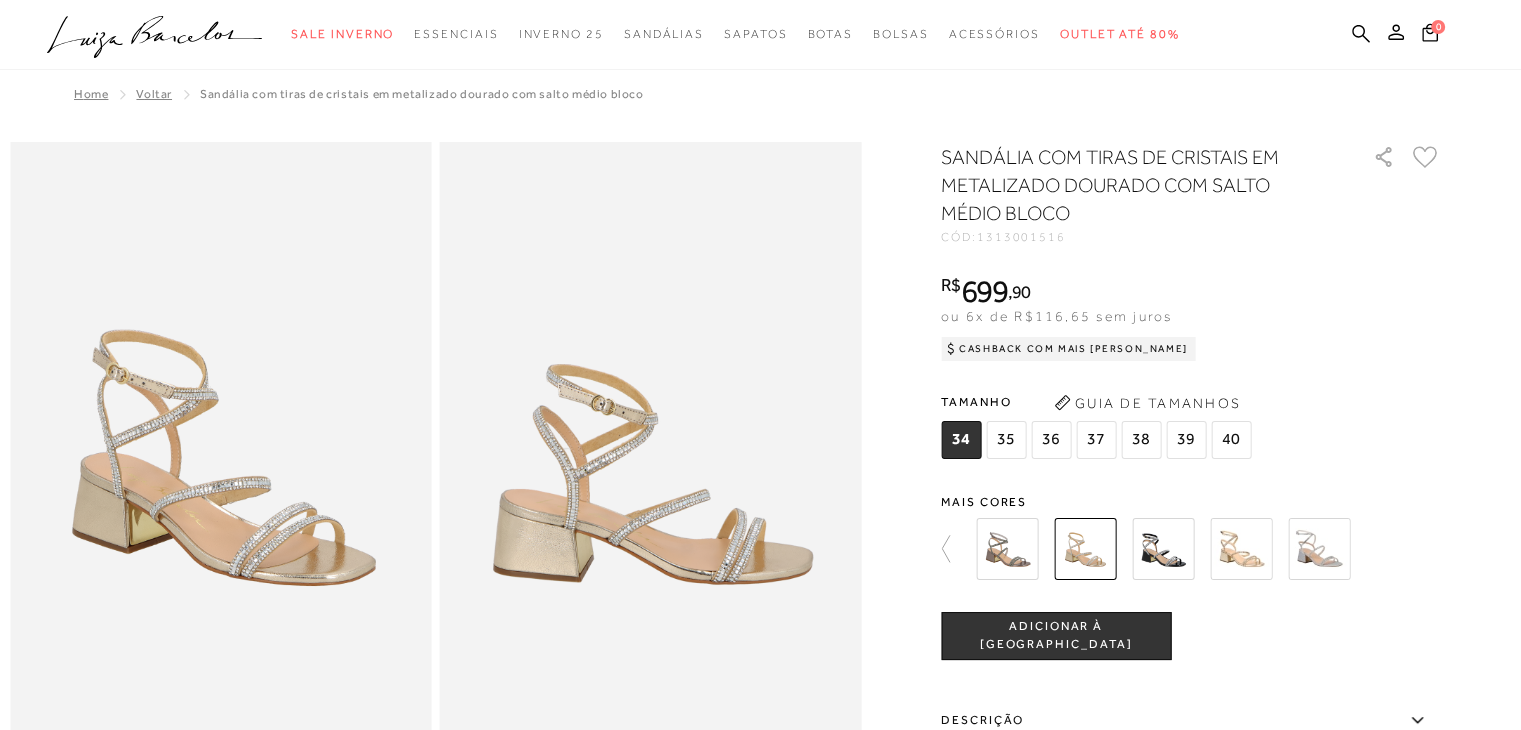 click at bounding box center [1241, 549] 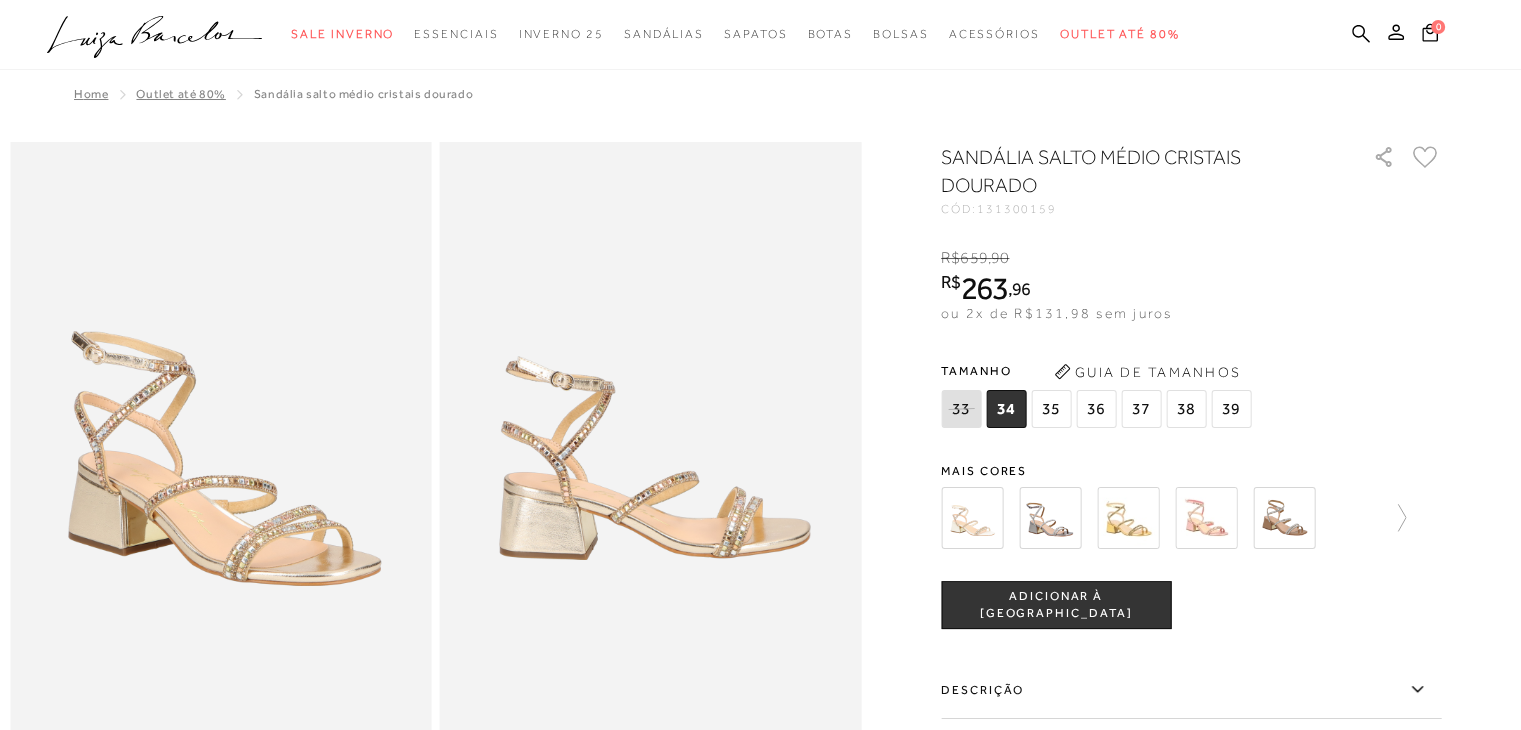 click on "SANDÁLIA SALTO MÉDIO CRISTAIS DOURADO
CÓD:
131300159
×
É necessário selecionar um tamanho para adicionar o produto como favorito.
R$ 659 , 90
R$ 263 , 96
ou 2x de R$131,98 sem juros
De  R$659,90
Por:  R$263,96
Tamanho
33" at bounding box center [1191, 586] 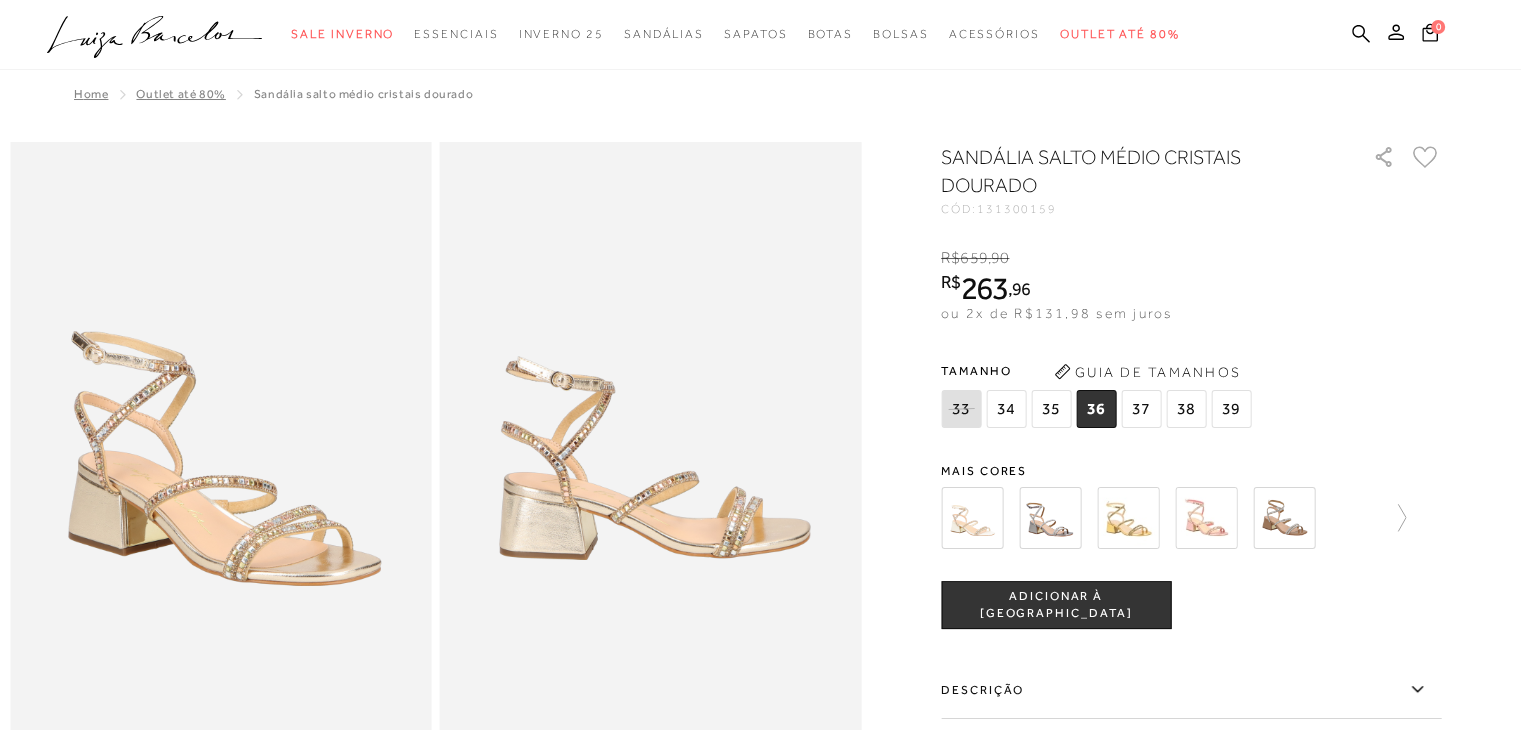 click on "ADICIONAR À [GEOGRAPHIC_DATA]" at bounding box center (1056, 605) 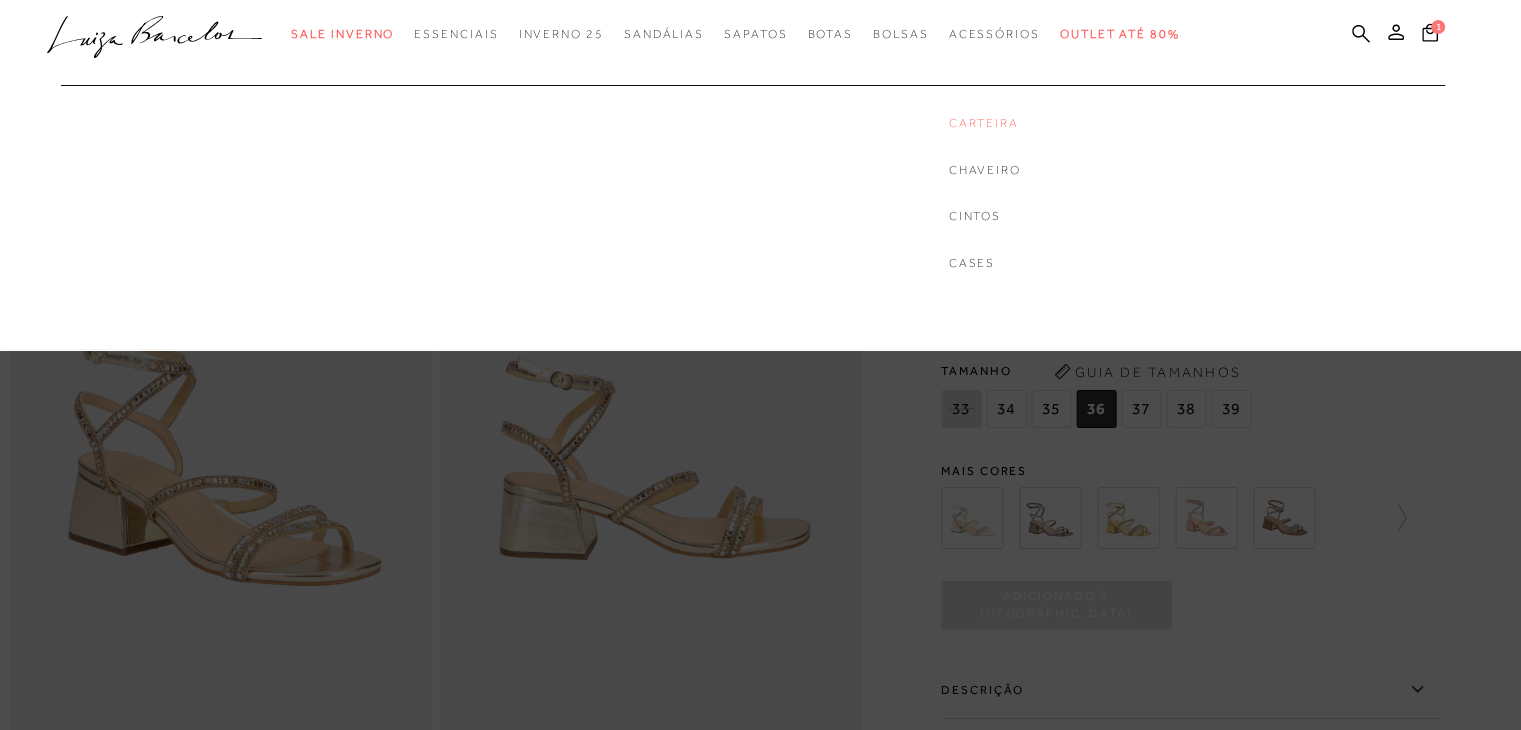 click on "Carteira" at bounding box center (985, 123) 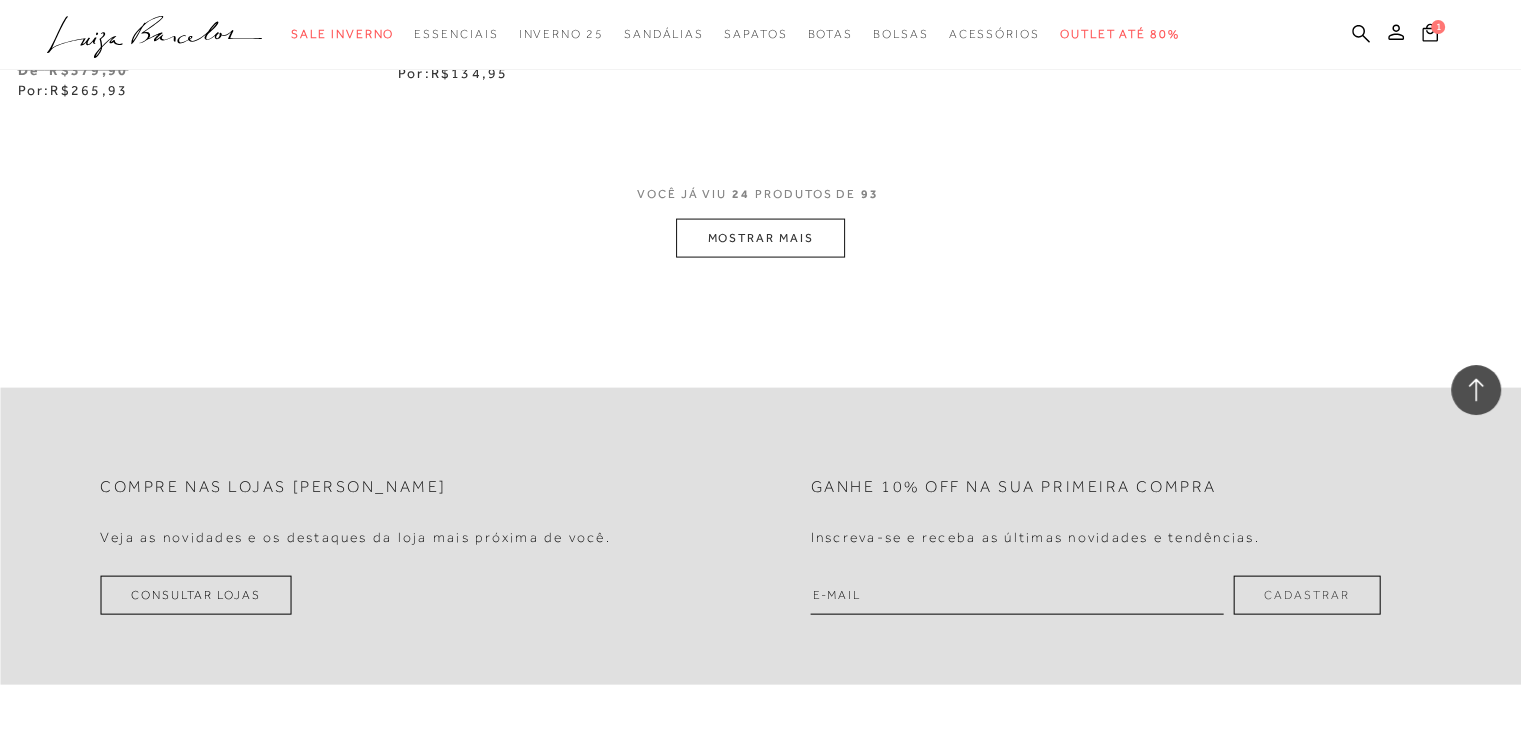 scroll, scrollTop: 4204, scrollLeft: 0, axis: vertical 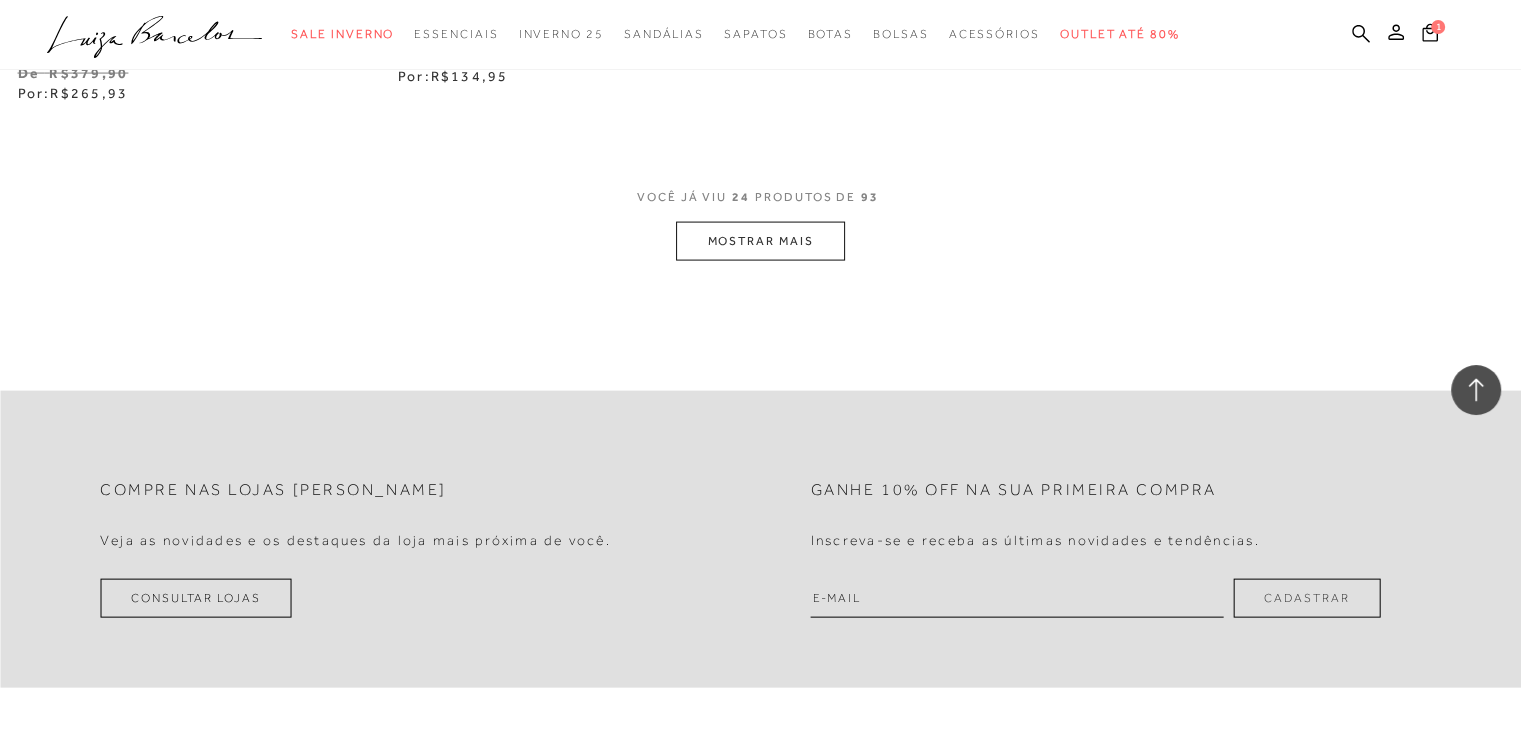 click on "MOSTRAR MAIS" at bounding box center [760, 241] 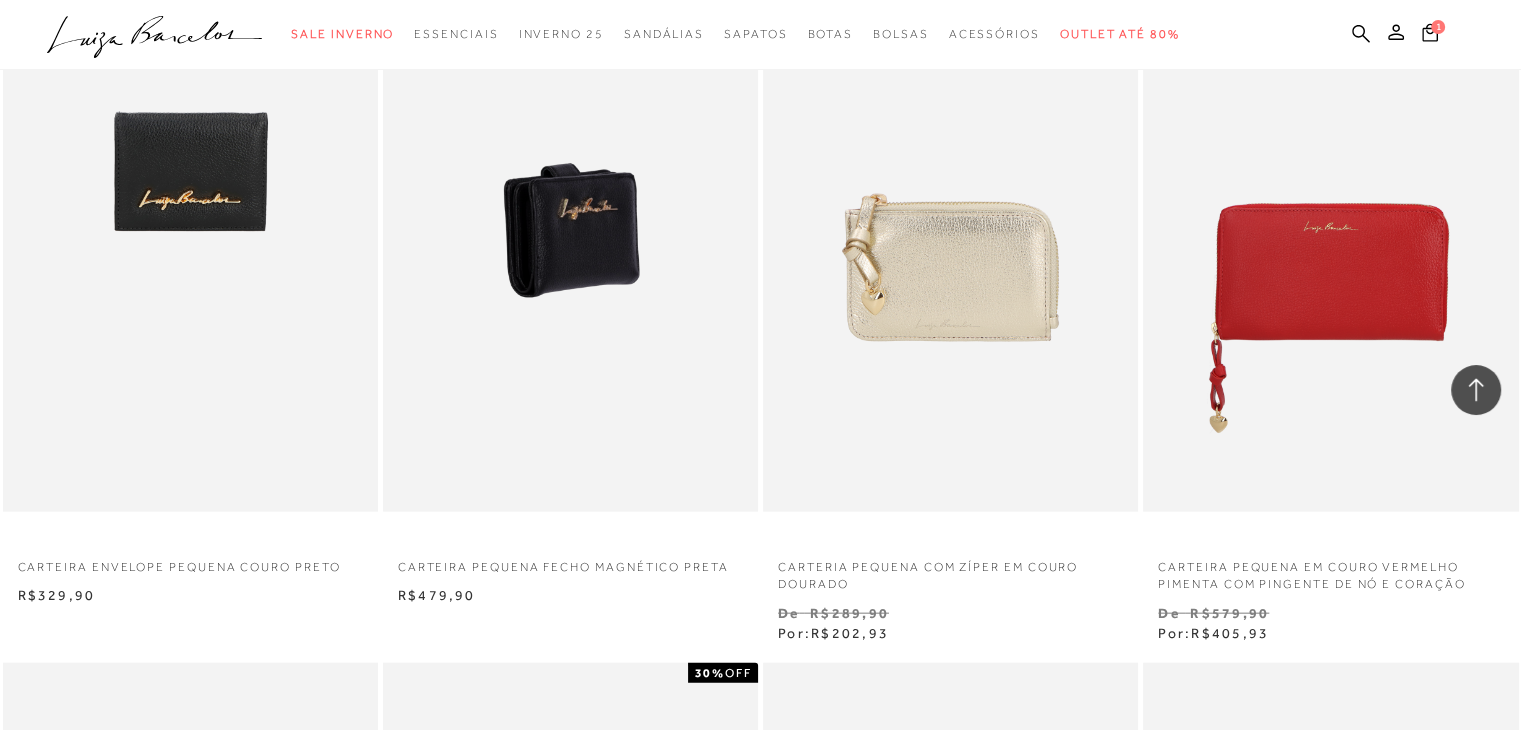 scroll, scrollTop: 4432, scrollLeft: 0, axis: vertical 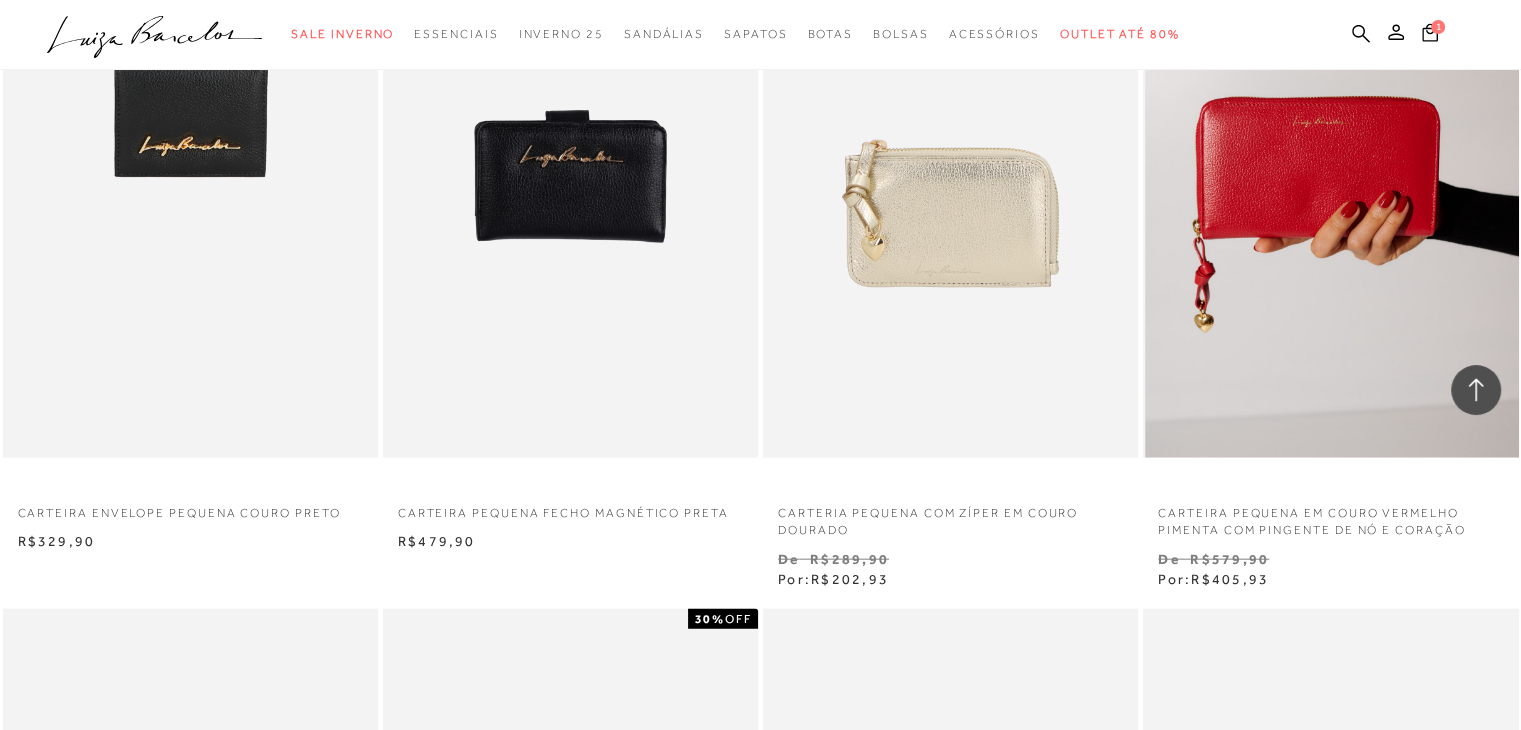 click at bounding box center [1331, 176] 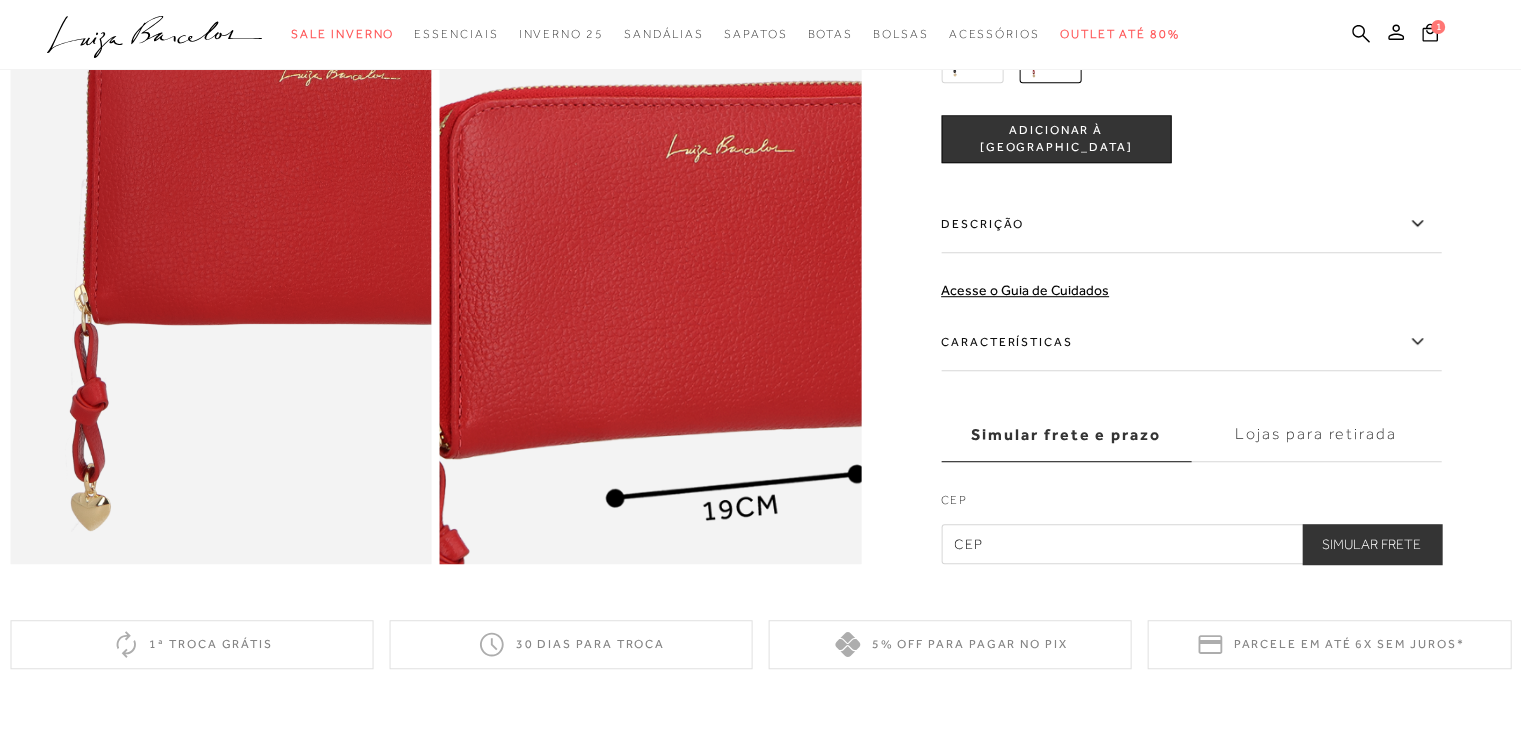 scroll, scrollTop: 1278, scrollLeft: 0, axis: vertical 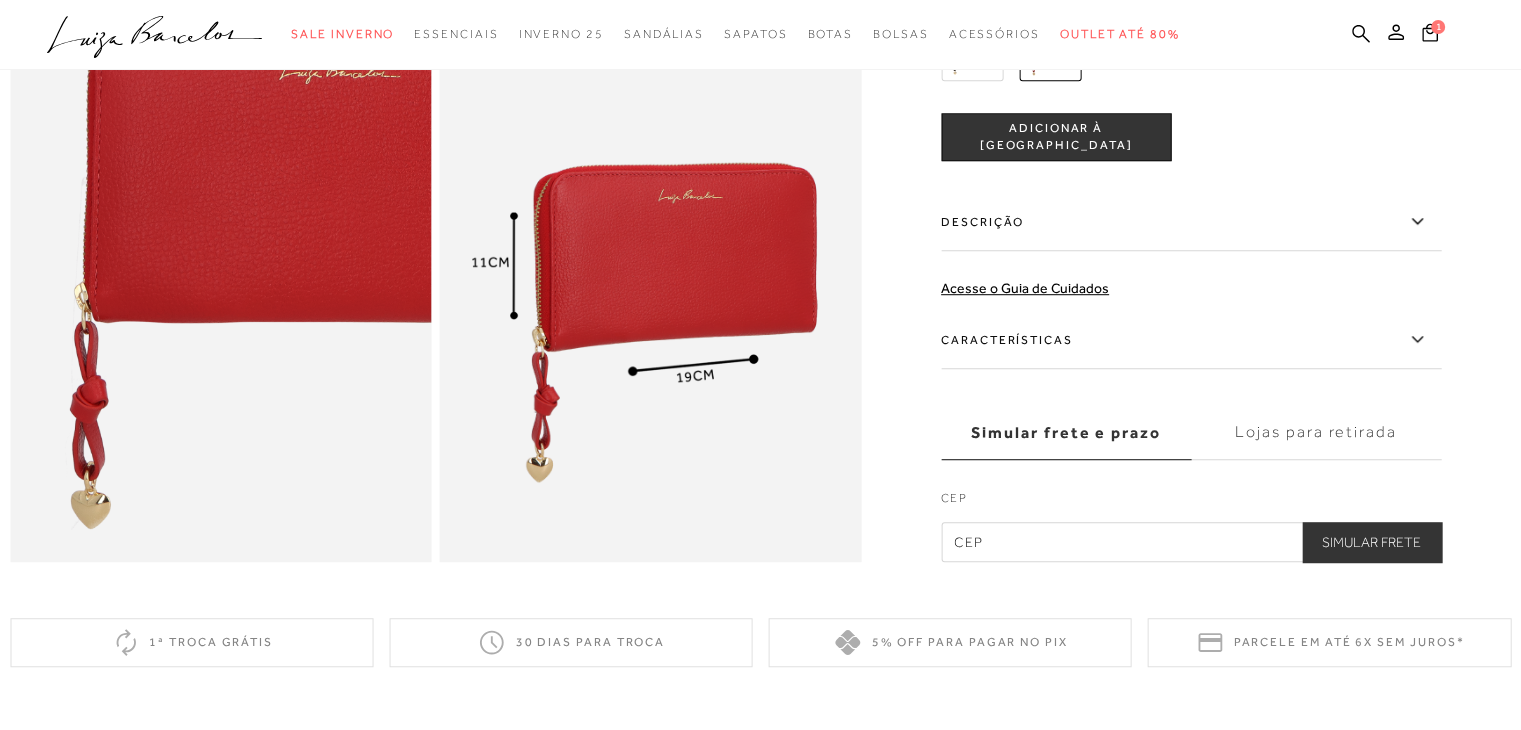click at bounding box center [972, 50] 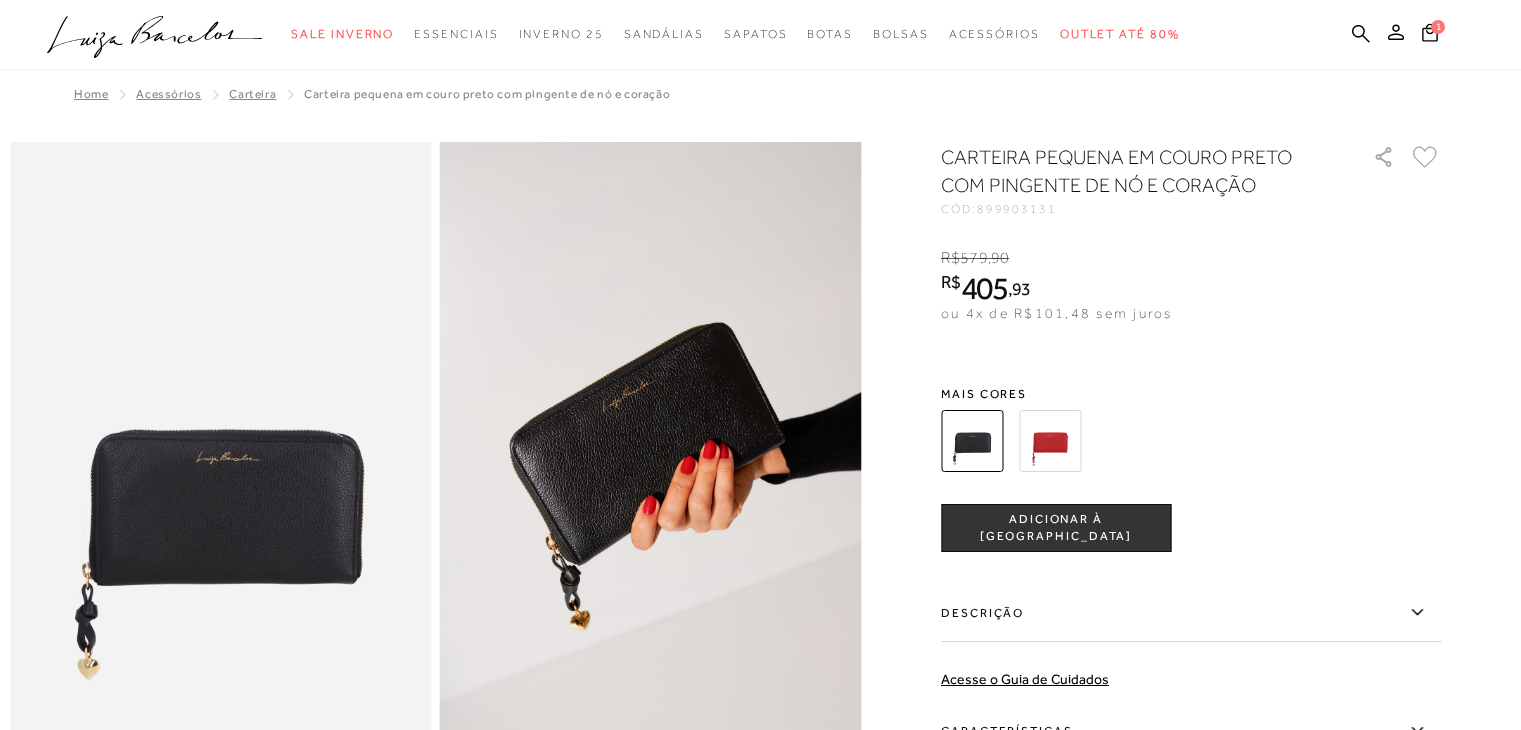 scroll, scrollTop: 0, scrollLeft: 0, axis: both 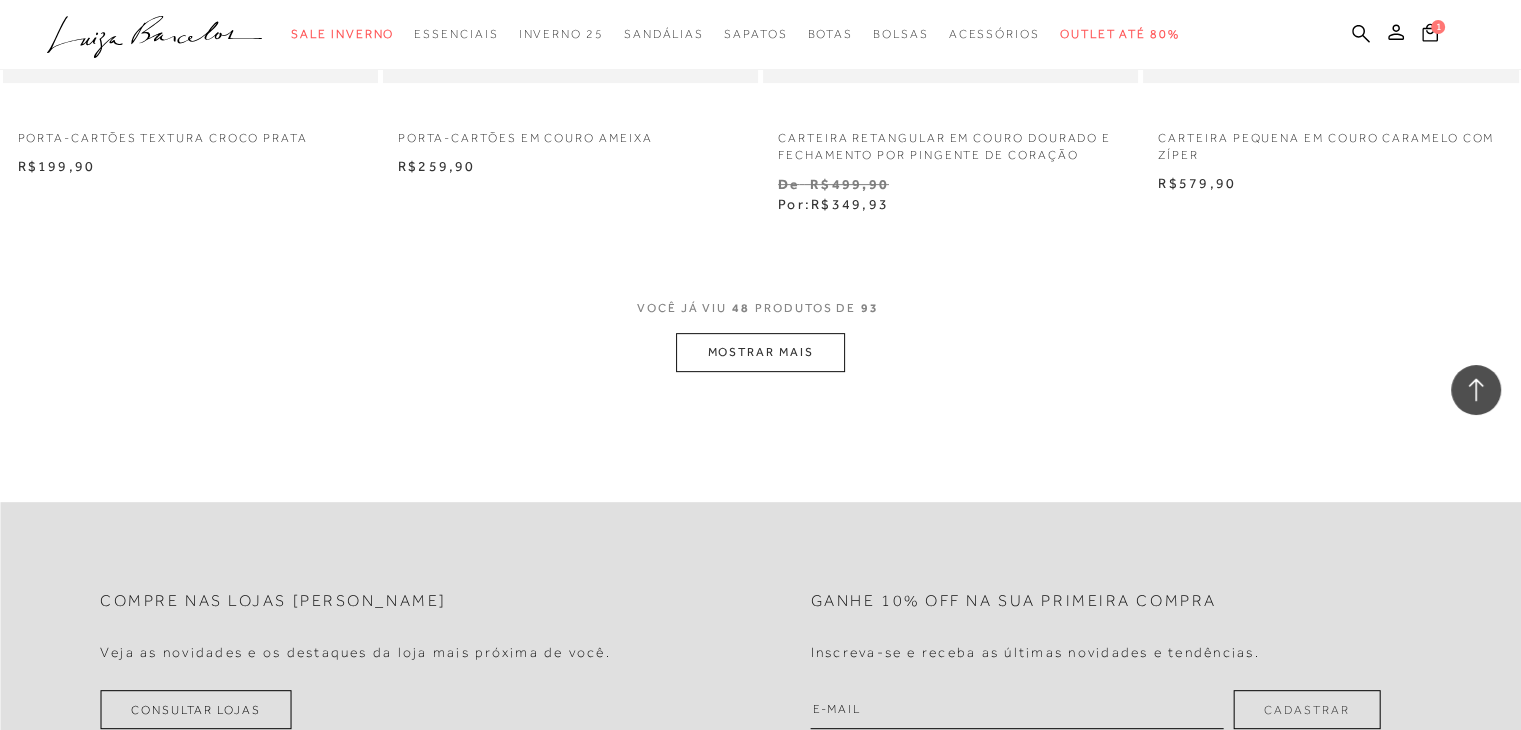 click on "MOSTRAR MAIS" at bounding box center (760, 352) 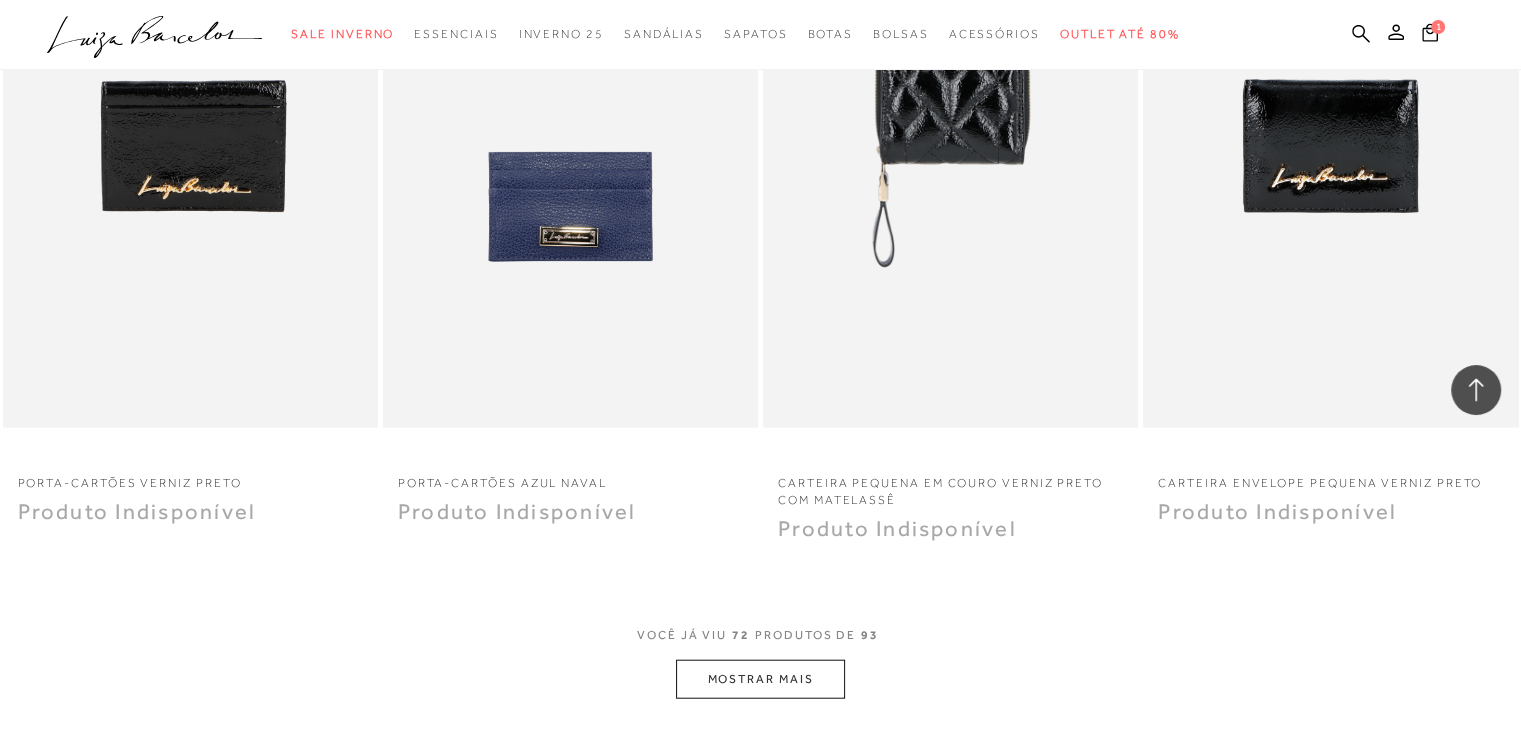 click on "MOSTRAR MAIS" at bounding box center (760, 679) 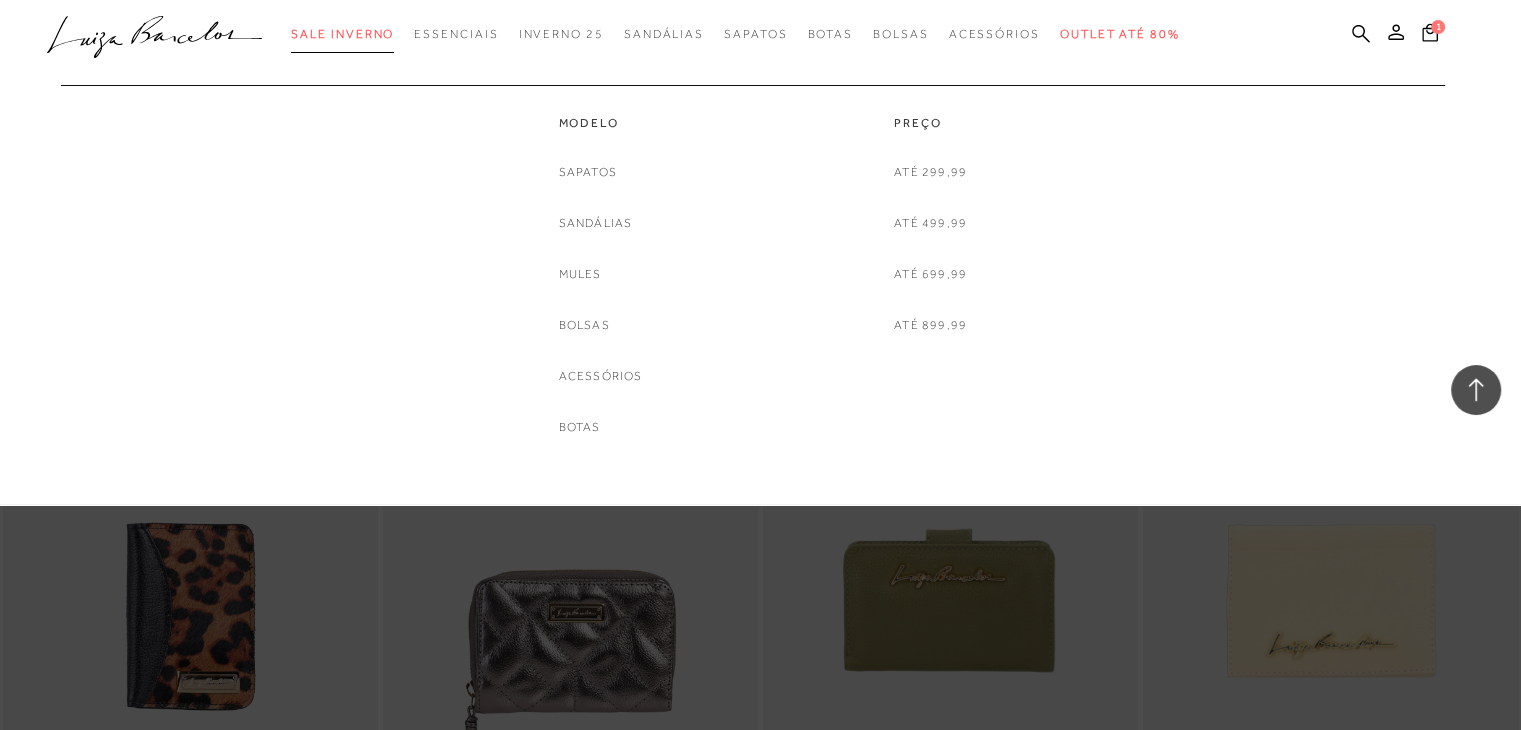 click on "Sale Inverno" at bounding box center [342, 34] 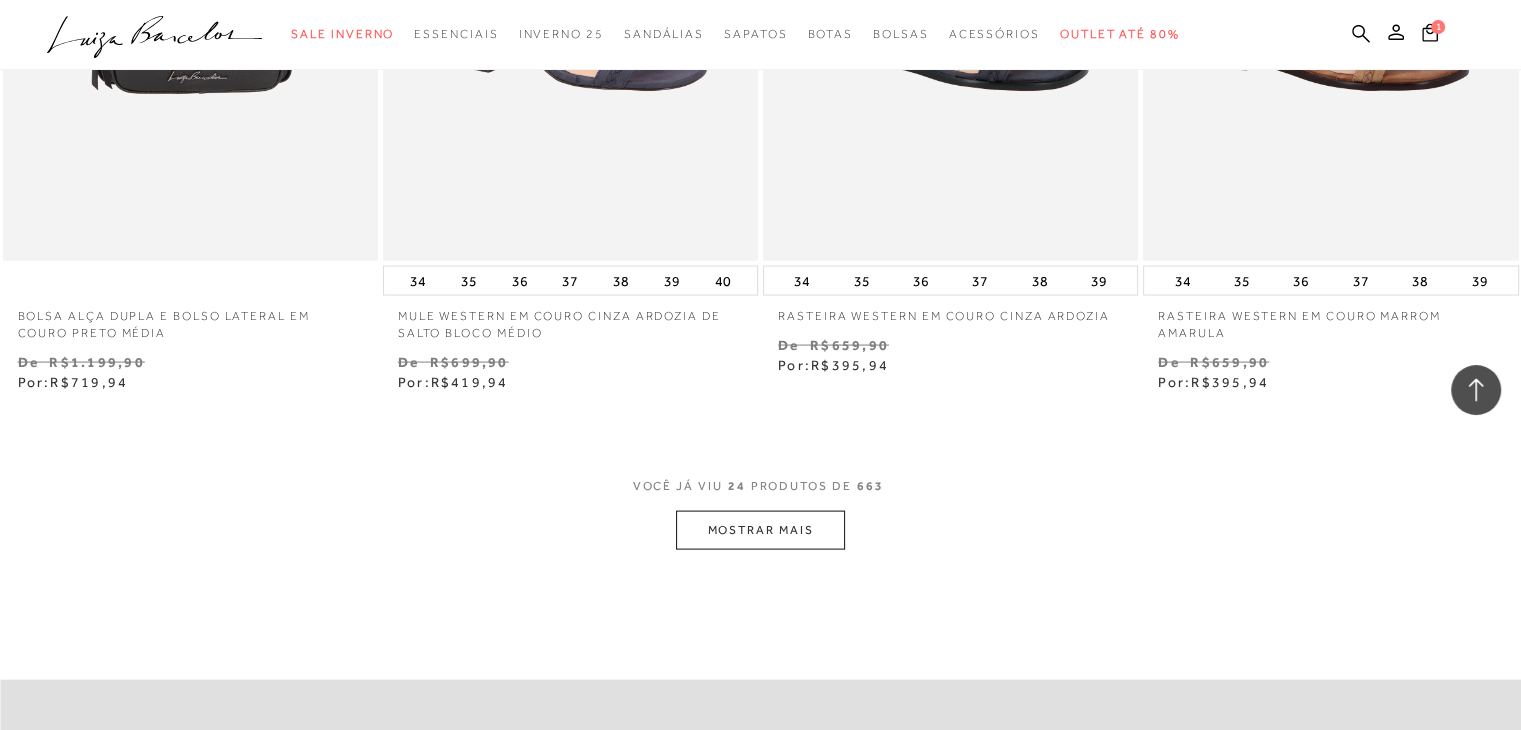scroll, scrollTop: 4042, scrollLeft: 0, axis: vertical 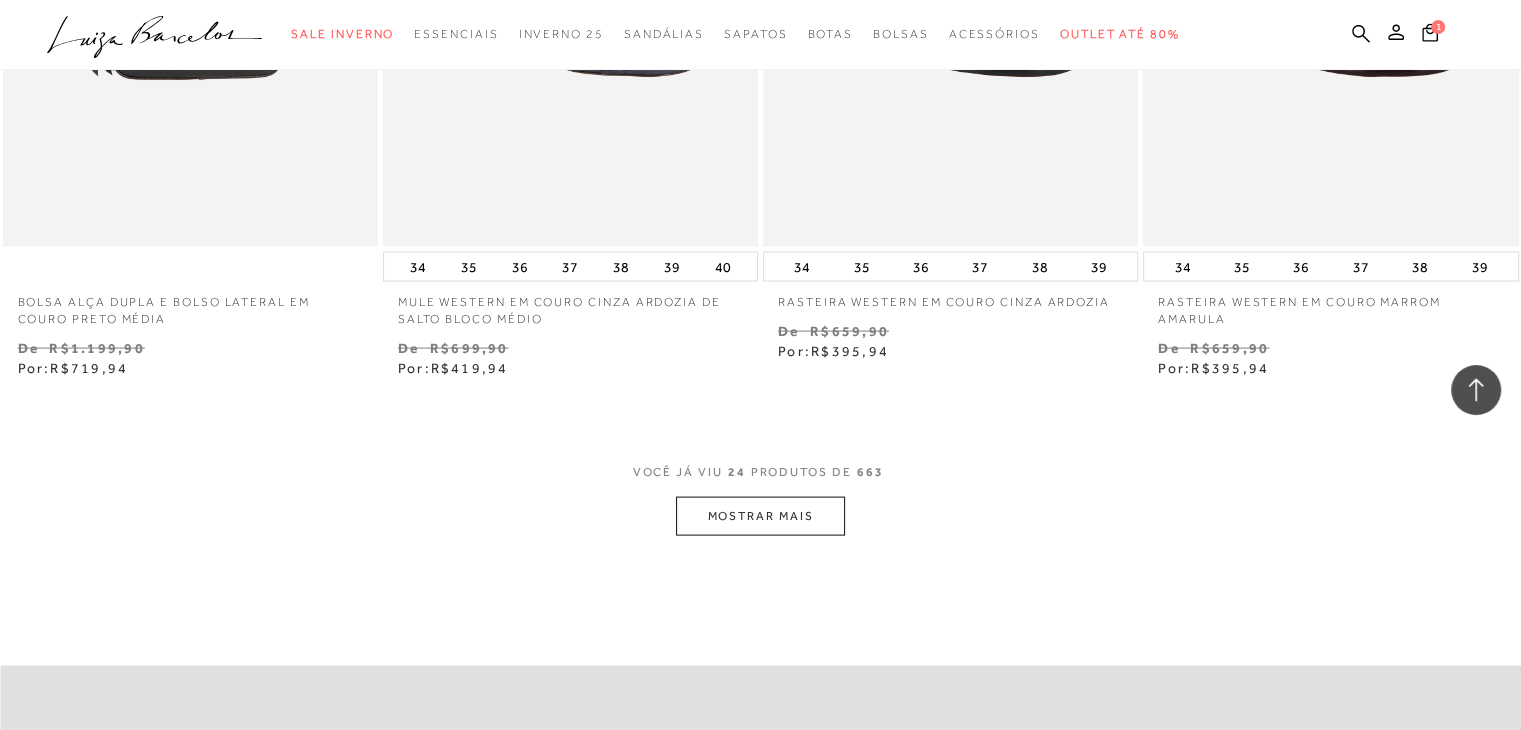 click on "MOSTRAR MAIS" at bounding box center [760, 516] 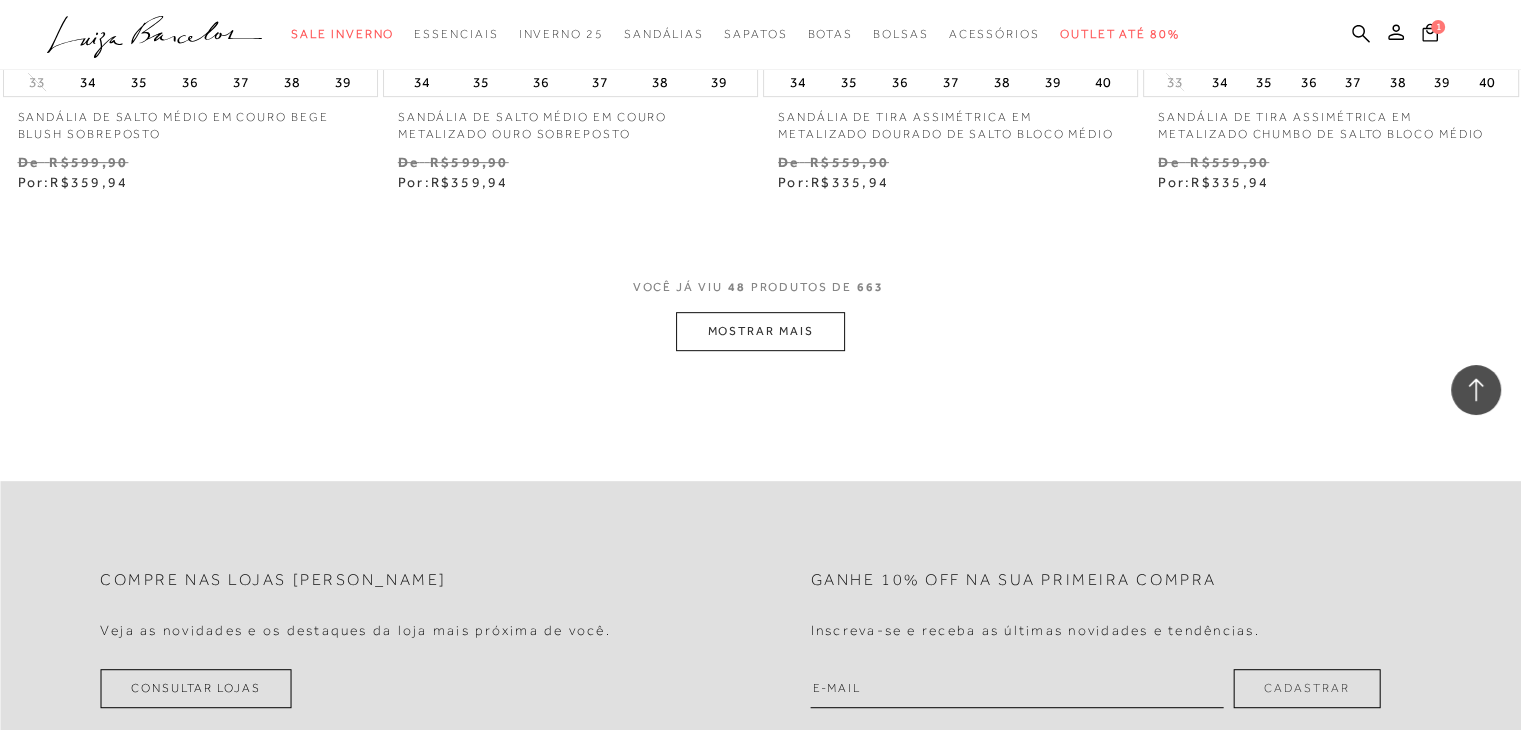 scroll, scrollTop: 8518, scrollLeft: 0, axis: vertical 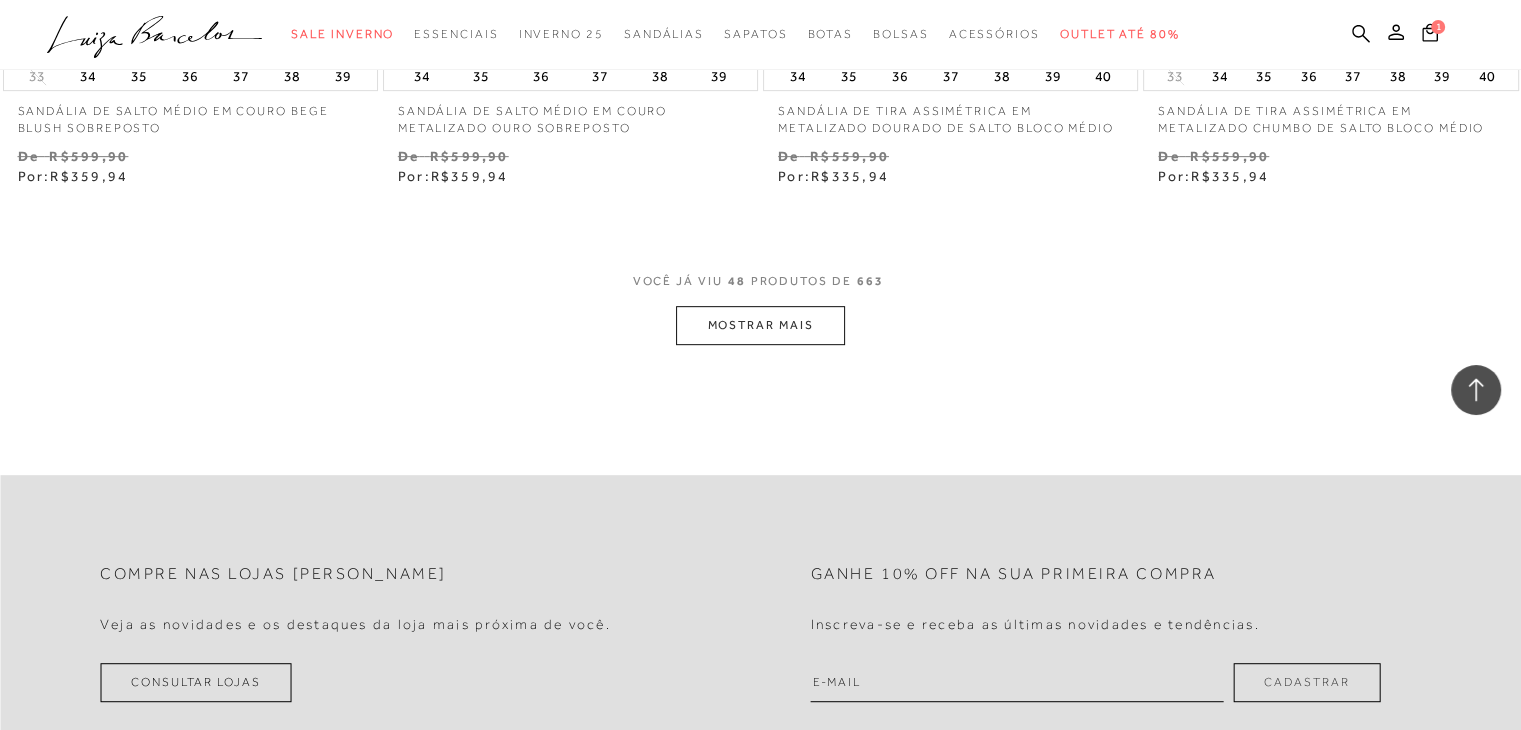 click on "MOSTRAR MAIS" at bounding box center (760, 325) 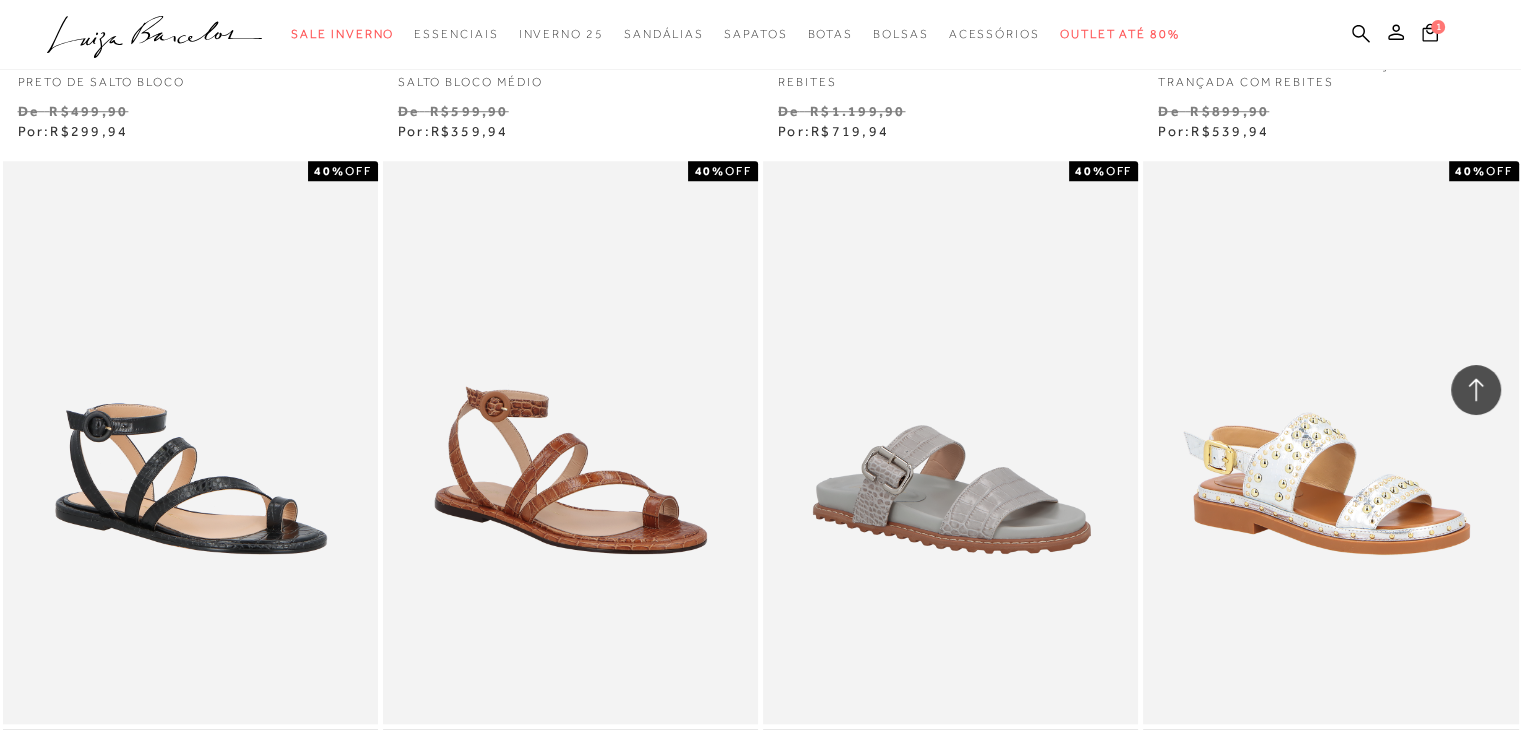 scroll, scrollTop: 10091, scrollLeft: 0, axis: vertical 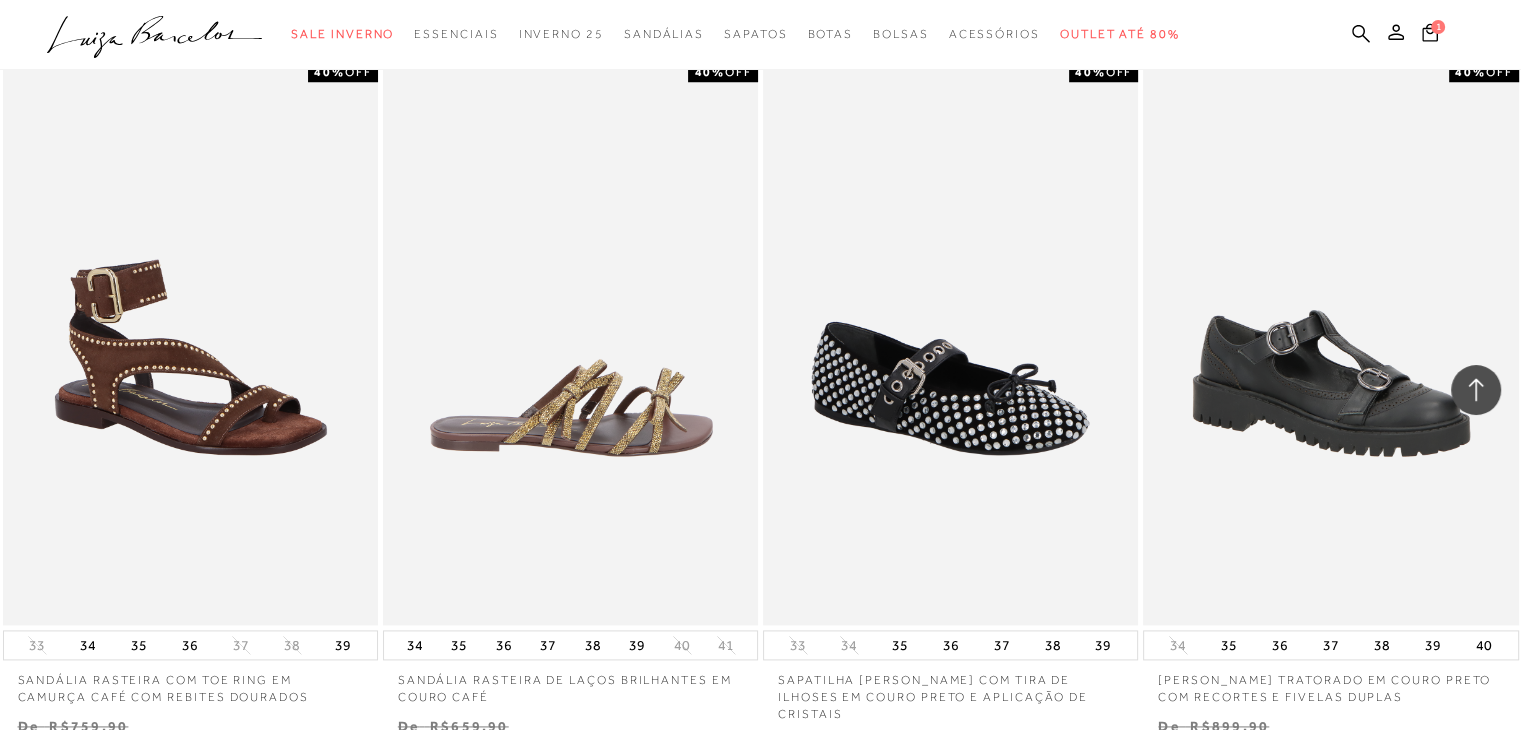 click at bounding box center (571, 343) 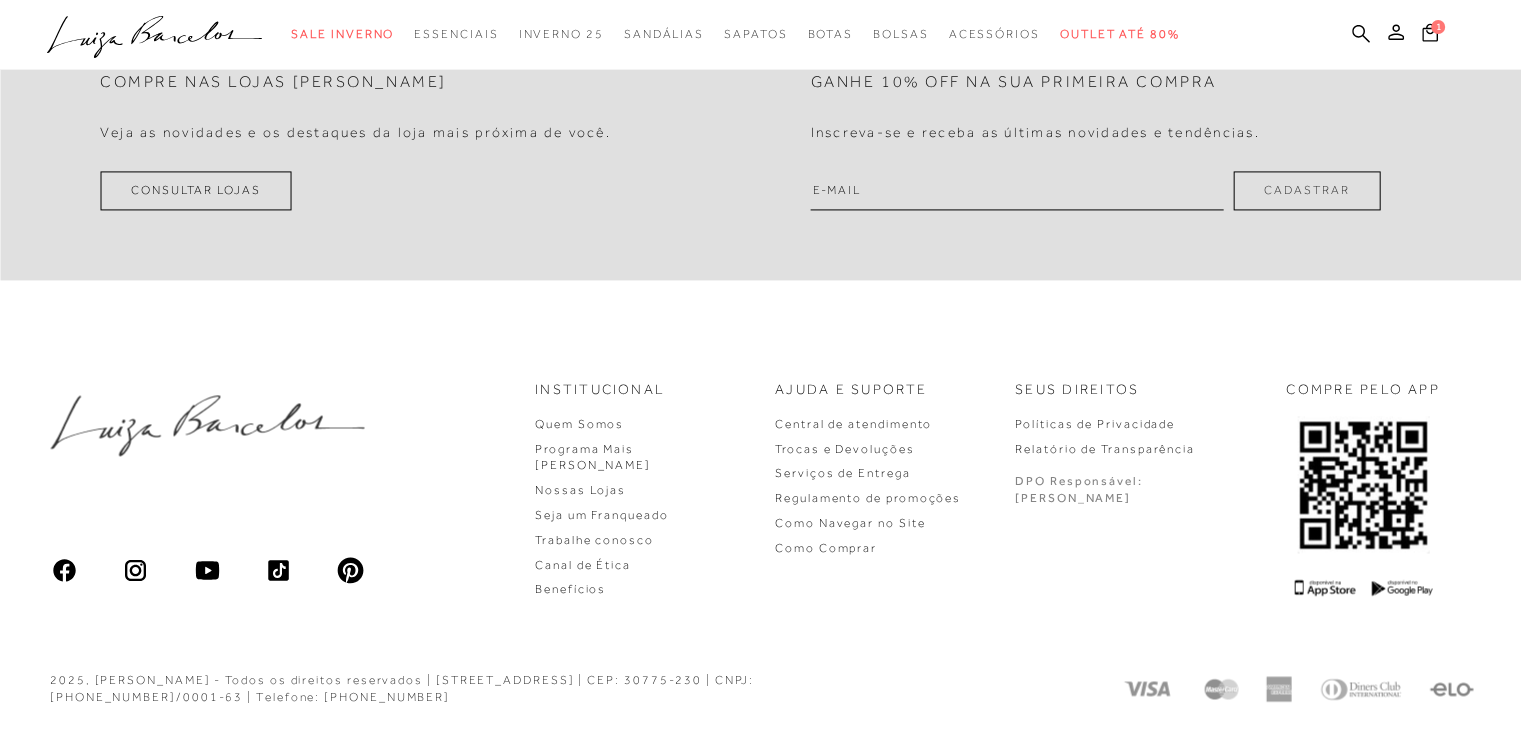 scroll, scrollTop: 0, scrollLeft: 0, axis: both 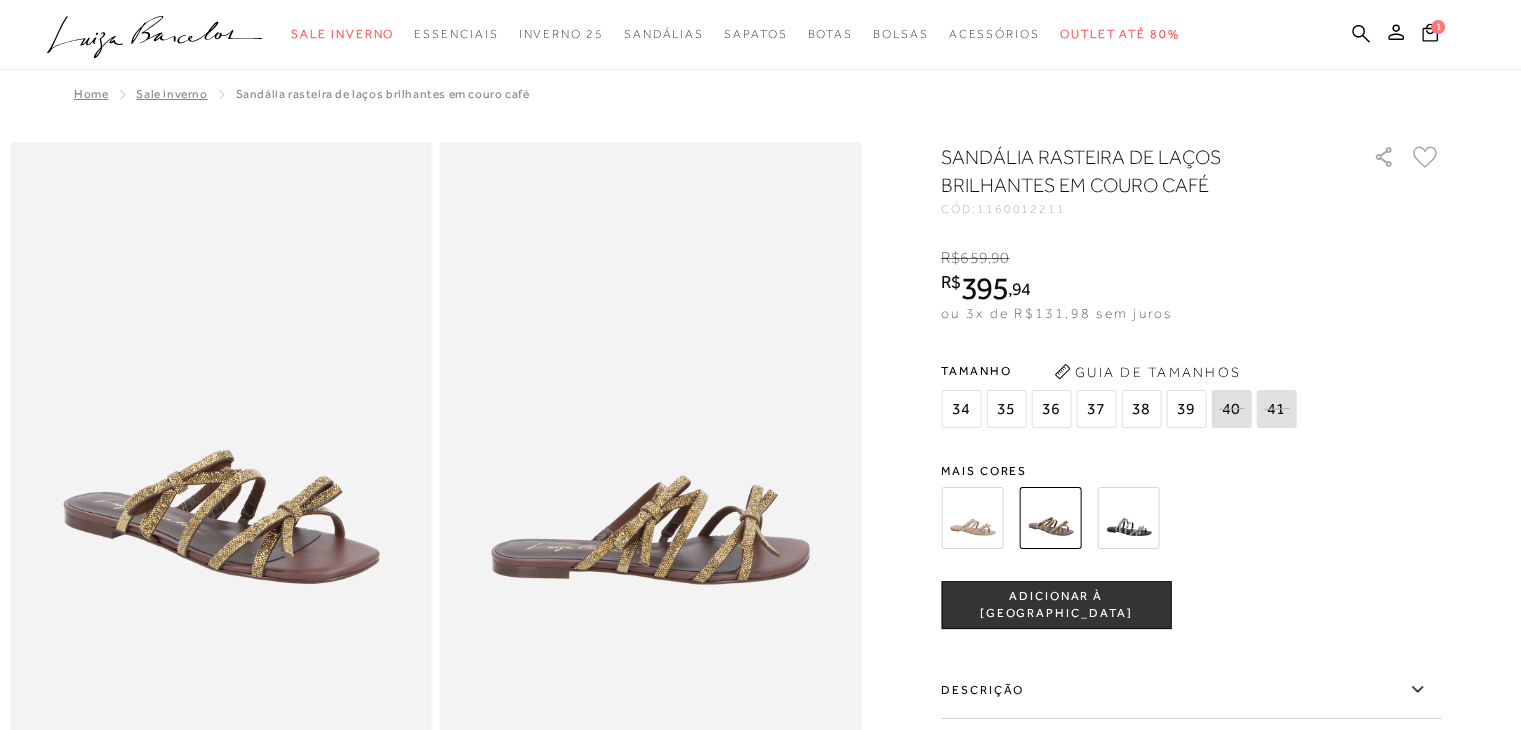 click at bounding box center (972, 518) 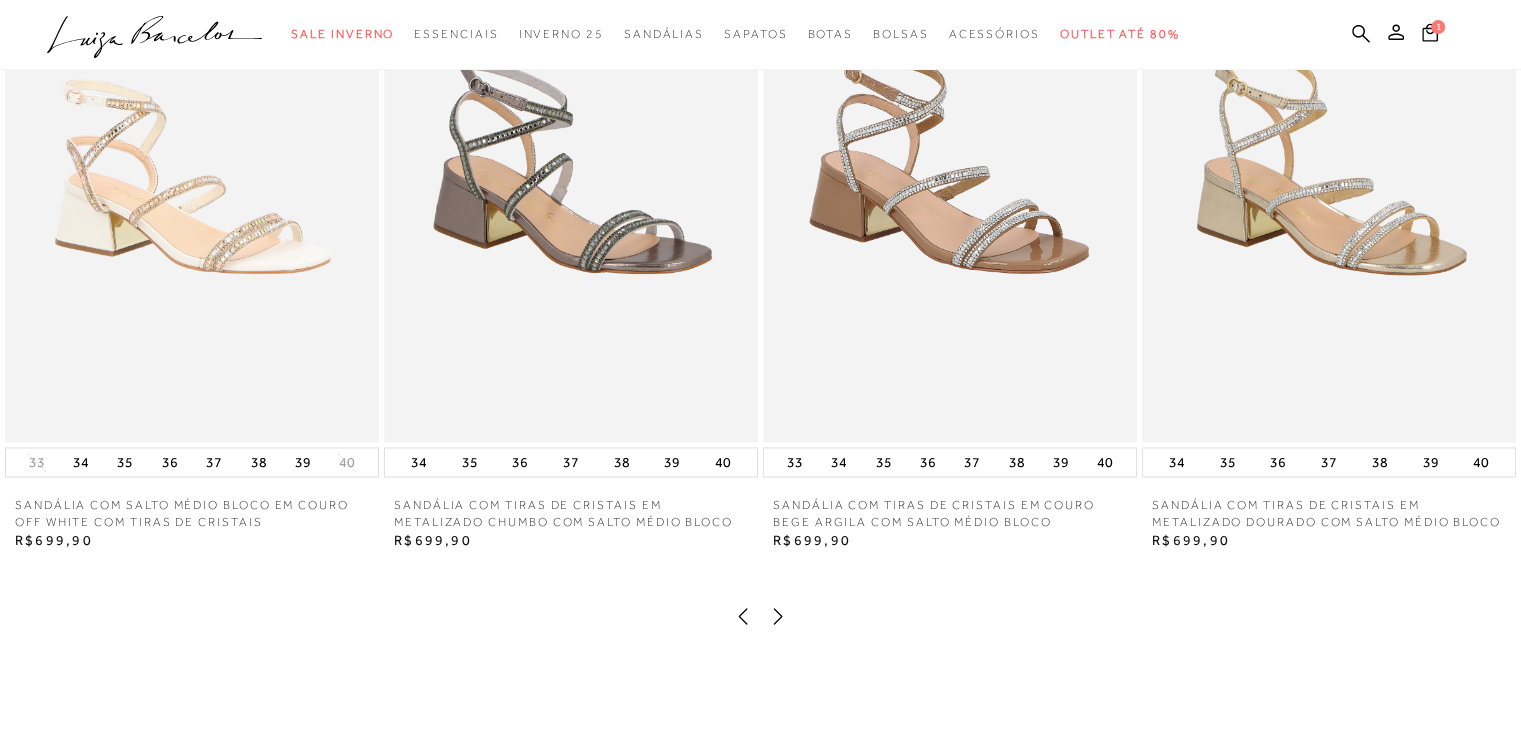 scroll, scrollTop: 2940, scrollLeft: 0, axis: vertical 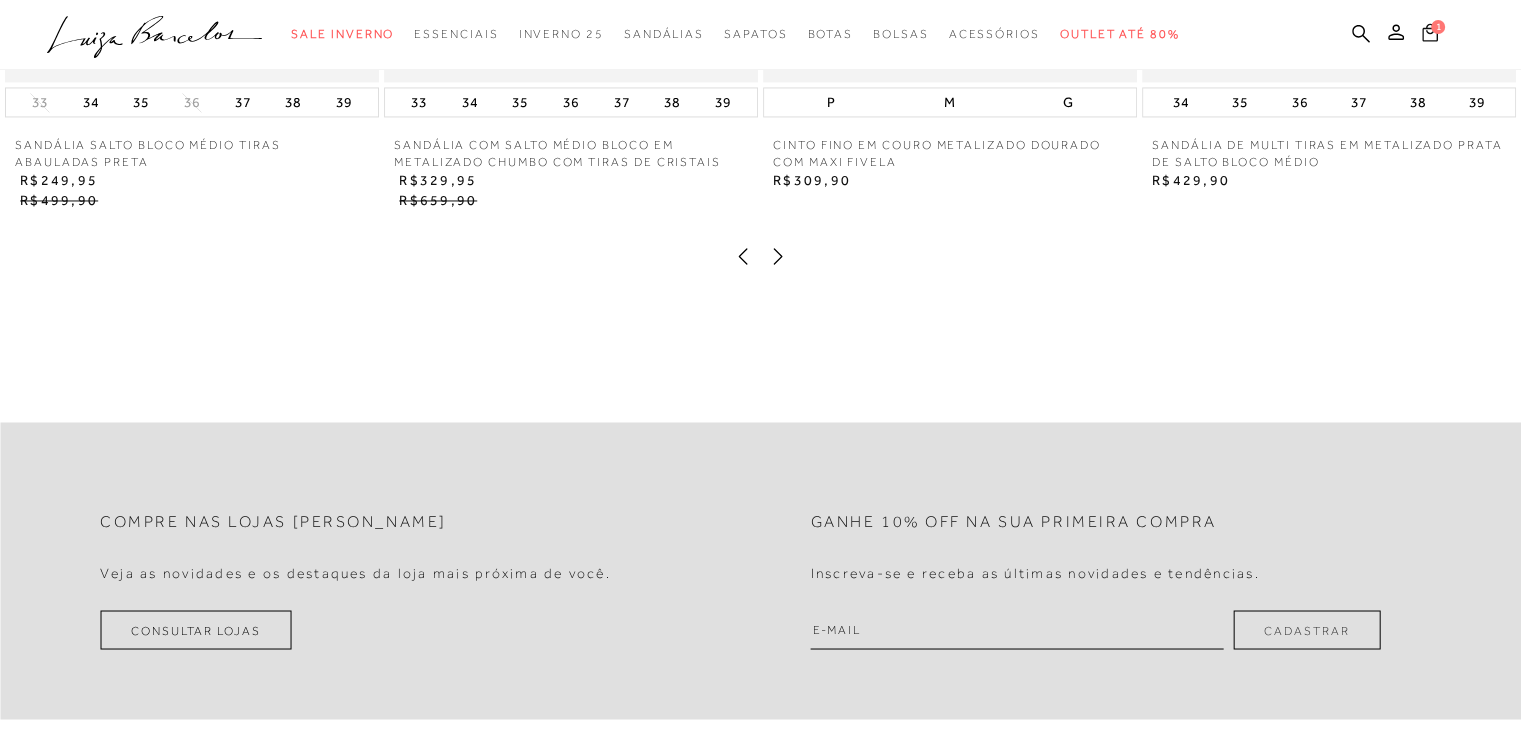 click on "1" at bounding box center [1430, 35] 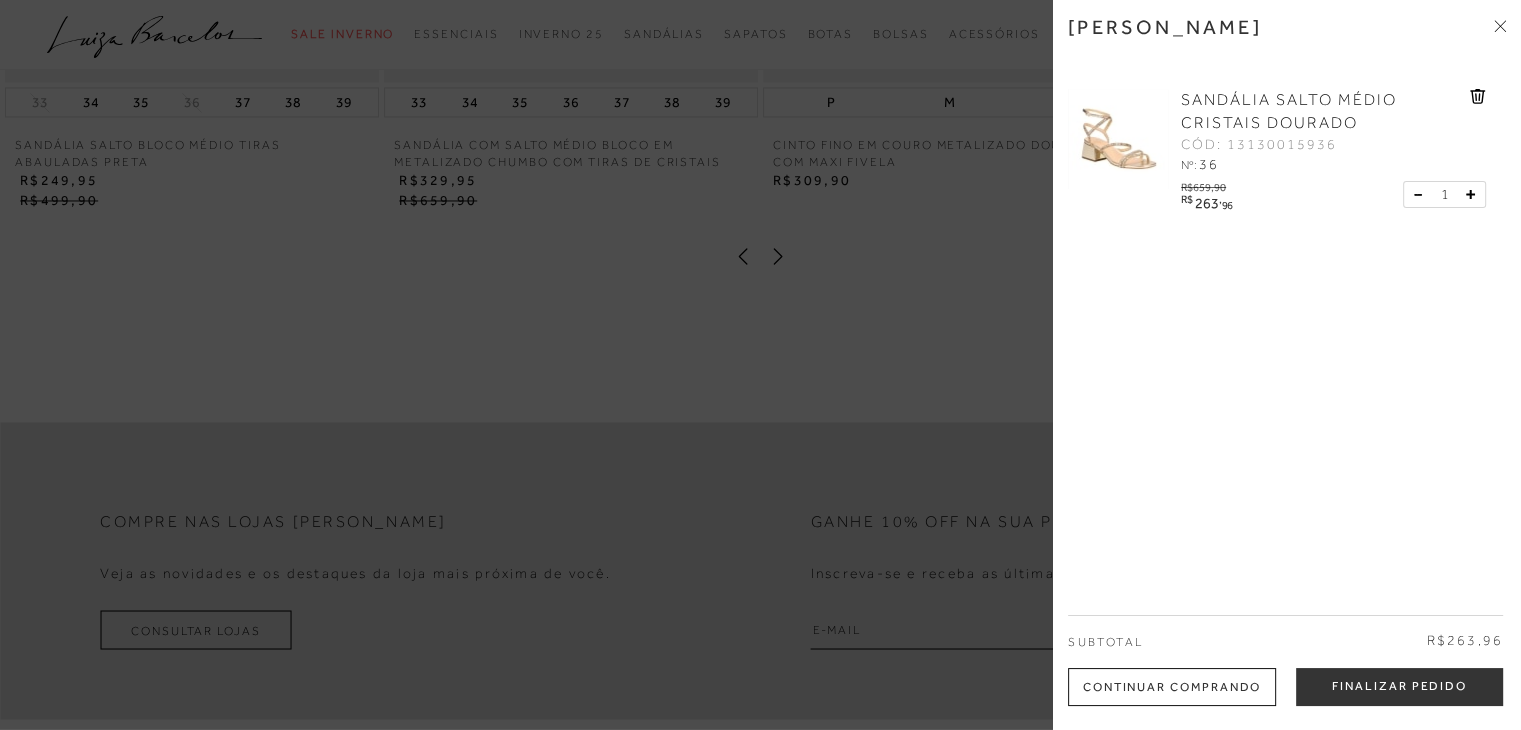 click at bounding box center (1118, 139) 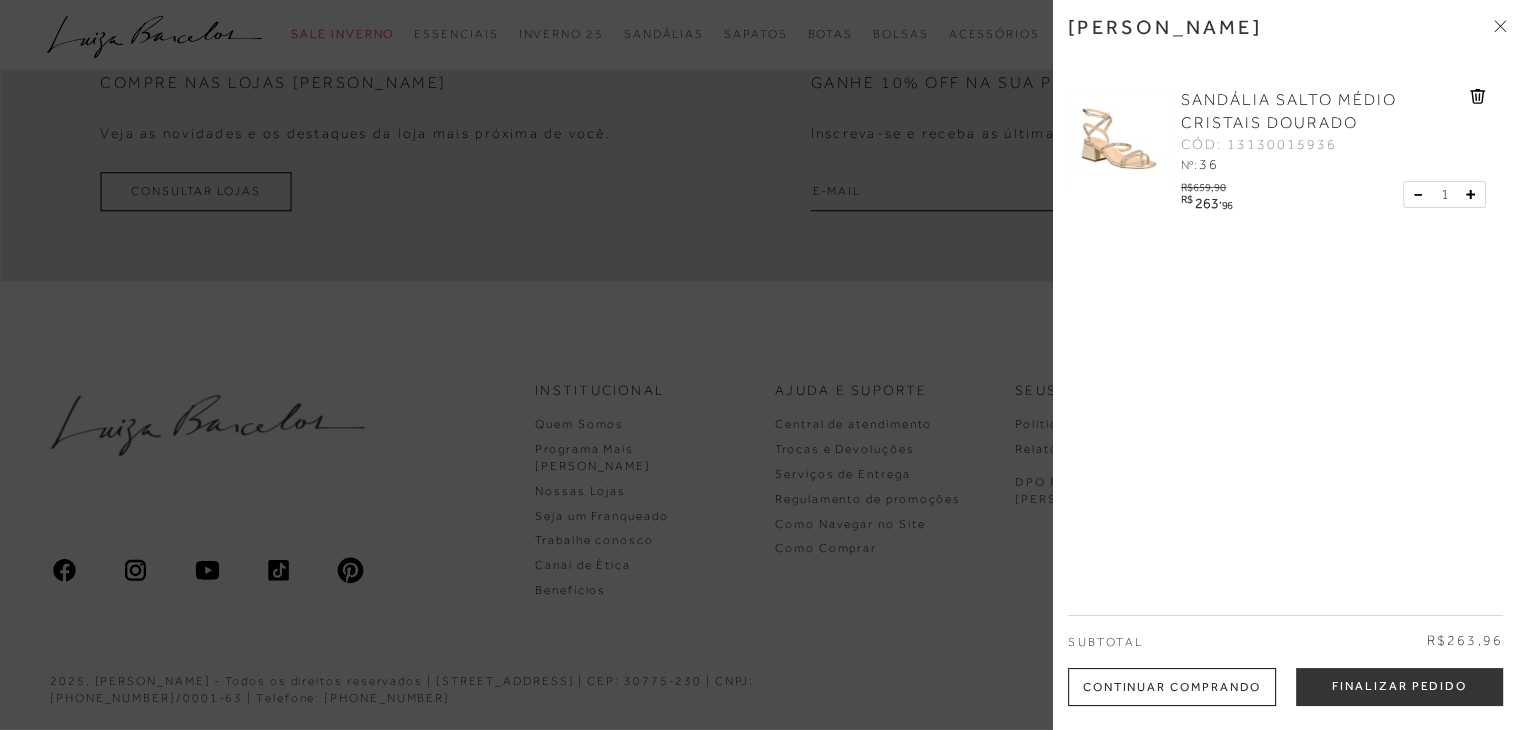 scroll, scrollTop: 0, scrollLeft: 0, axis: both 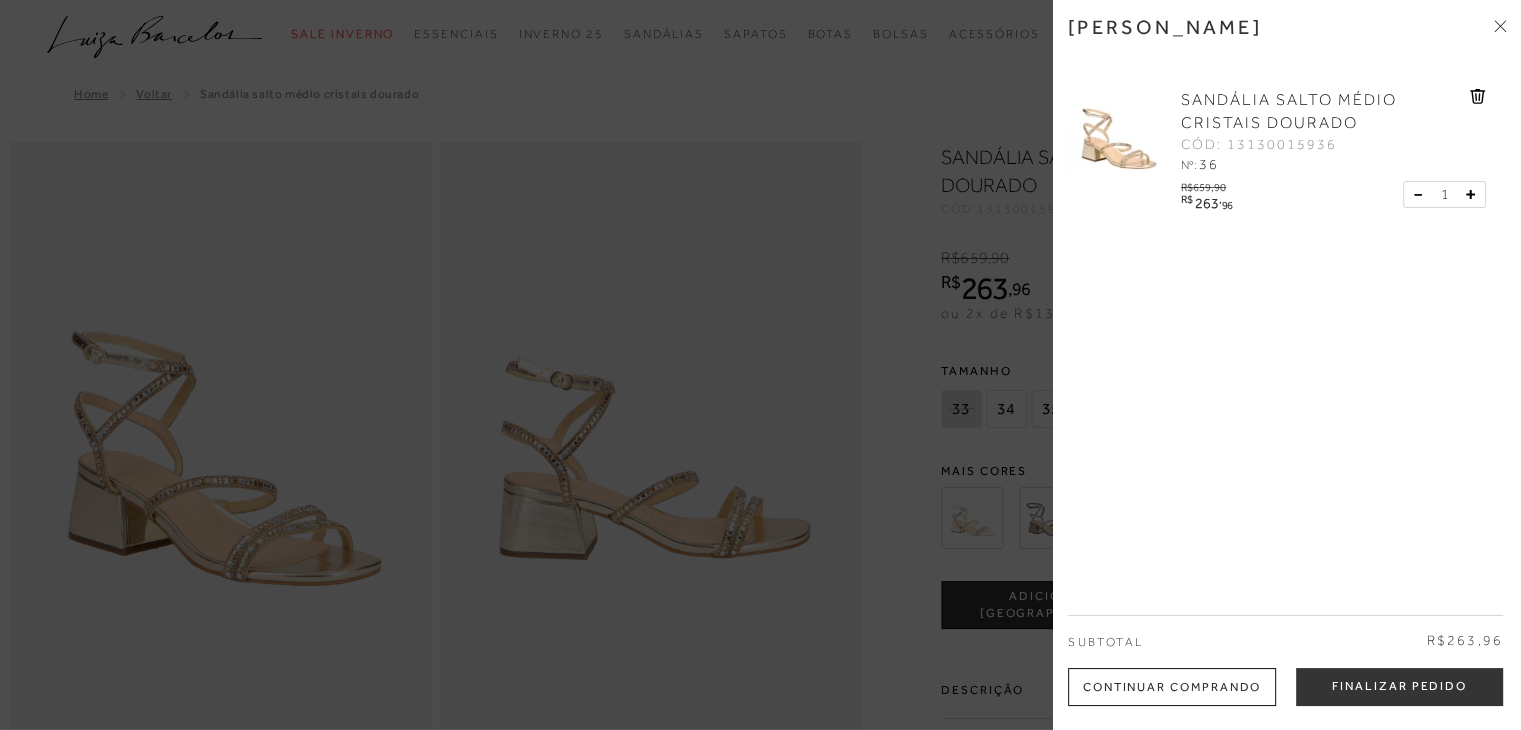 click at bounding box center (760, 365) 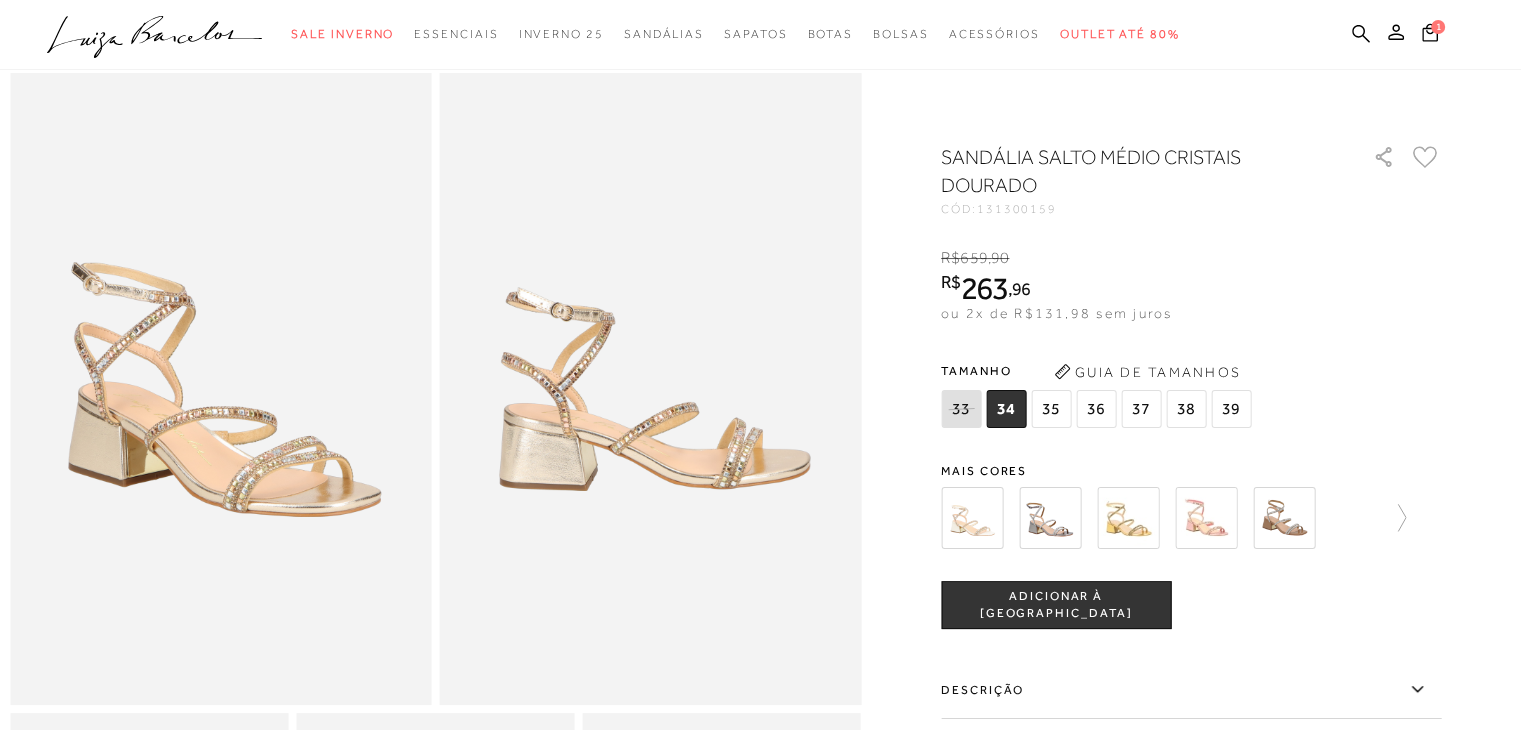 scroll, scrollTop: 67, scrollLeft: 0, axis: vertical 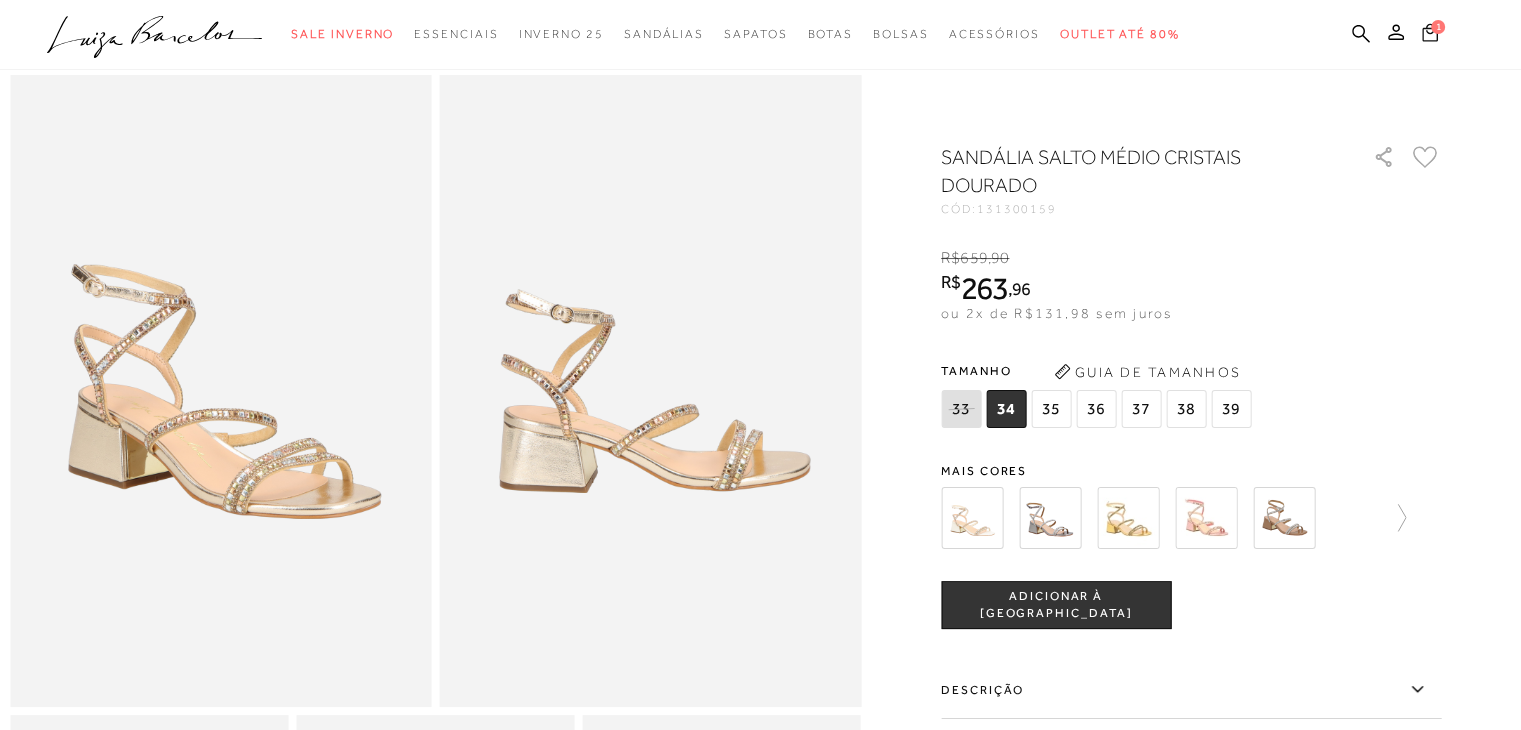 click 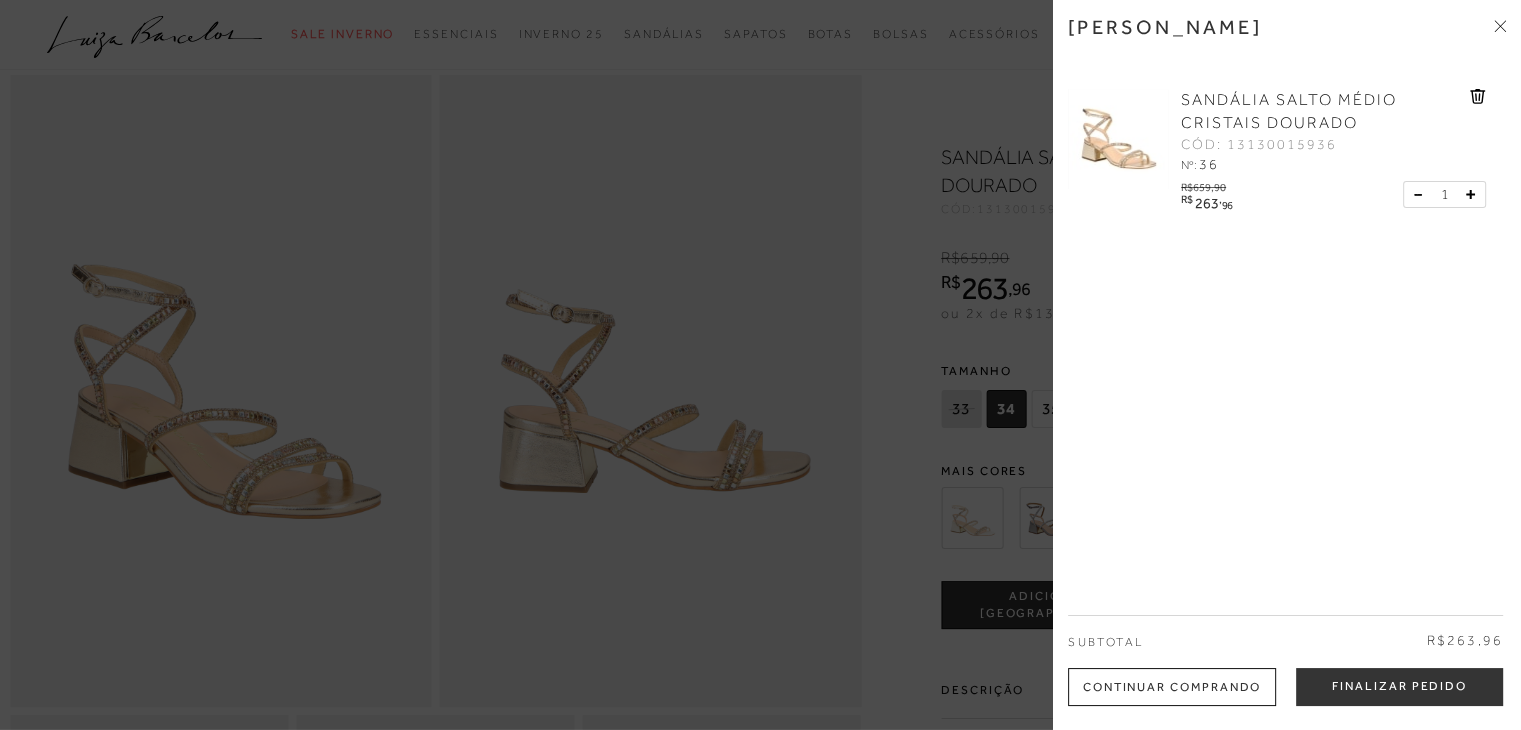 click at bounding box center [760, 365] 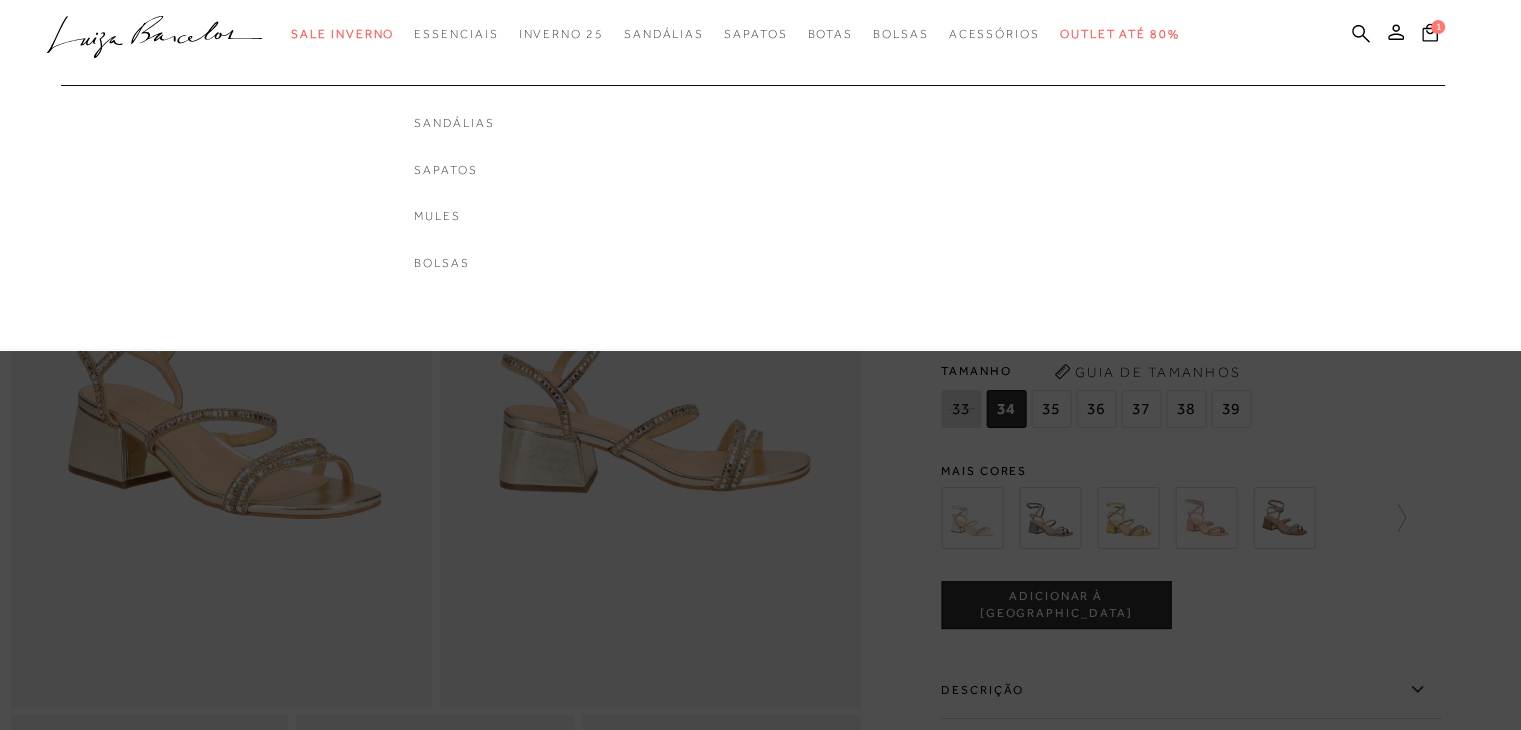 click on "Sandálias
Sapatos
Mules
[GEOGRAPHIC_DATA]" at bounding box center (454, 178) 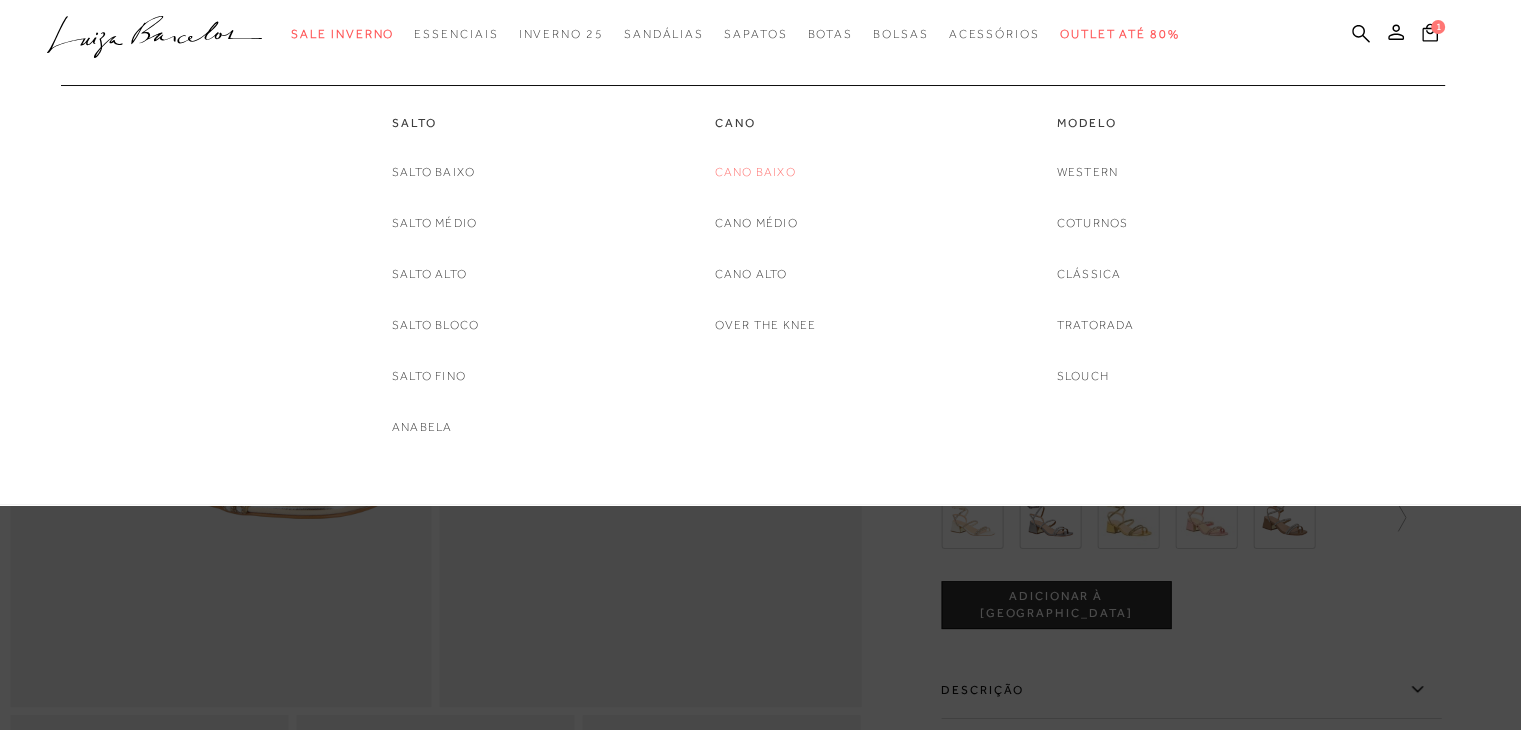 click on "Cano Baixo" at bounding box center [755, 172] 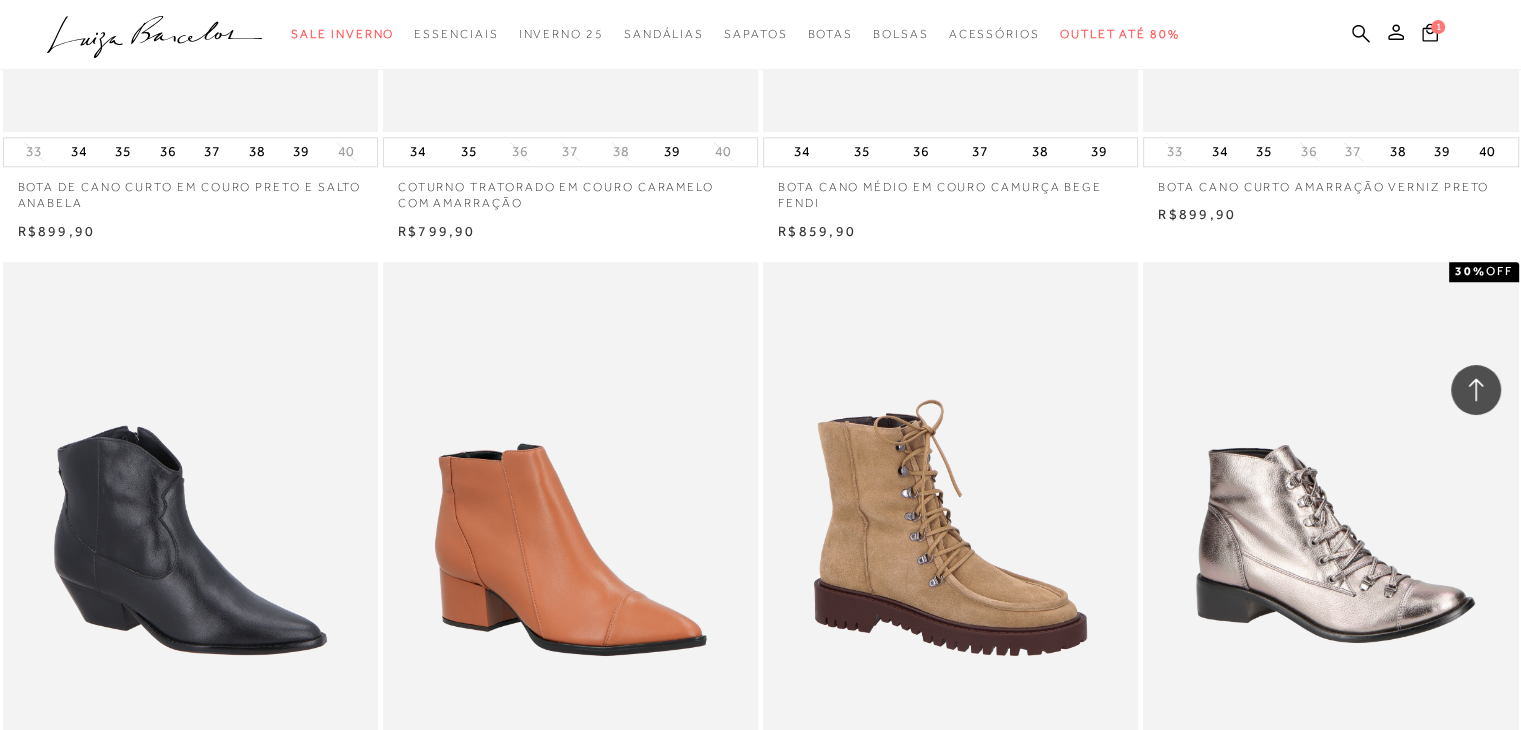 scroll, scrollTop: 1980, scrollLeft: 0, axis: vertical 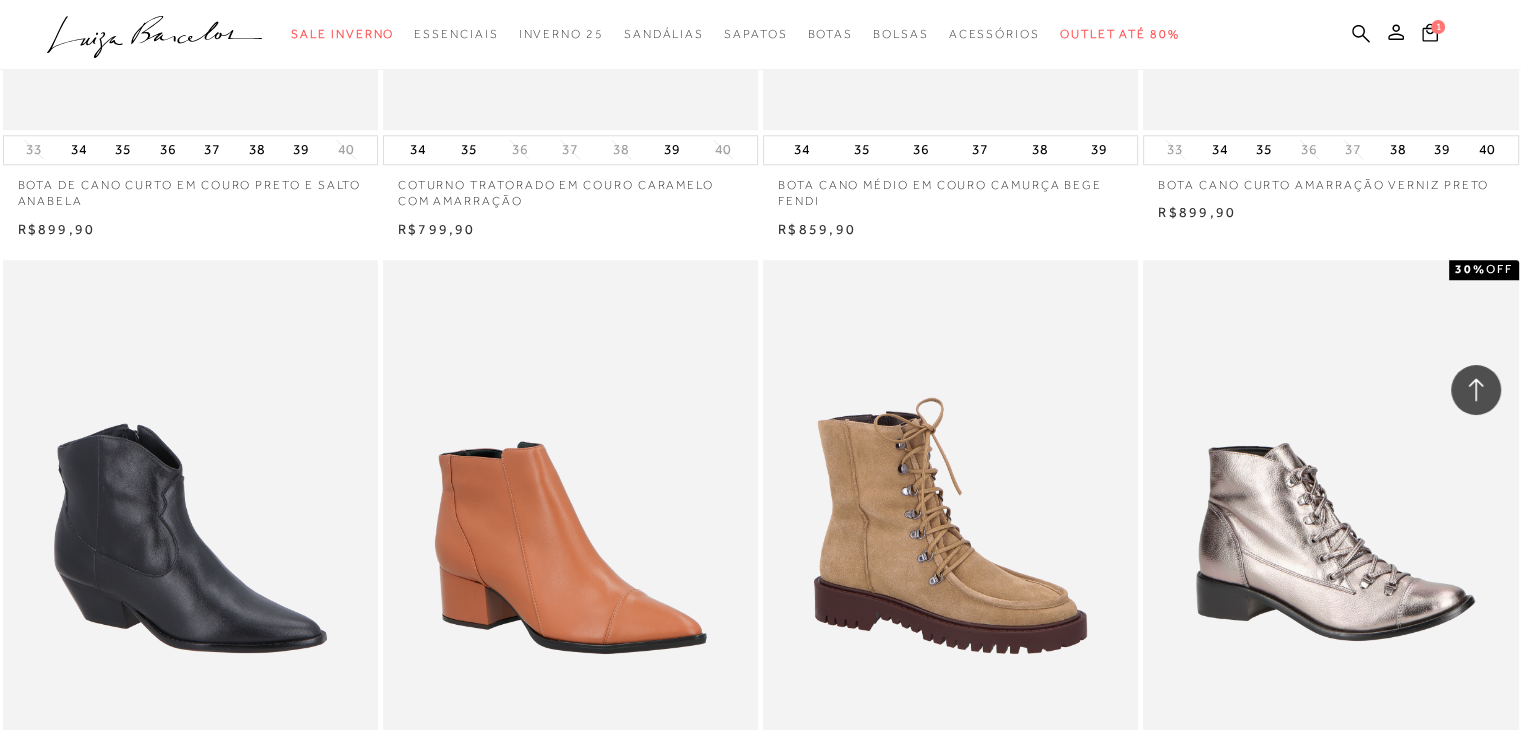 drag, startPoint x: 777, startPoint y: 170, endPoint x: 470, endPoint y: 255, distance: 318.54984 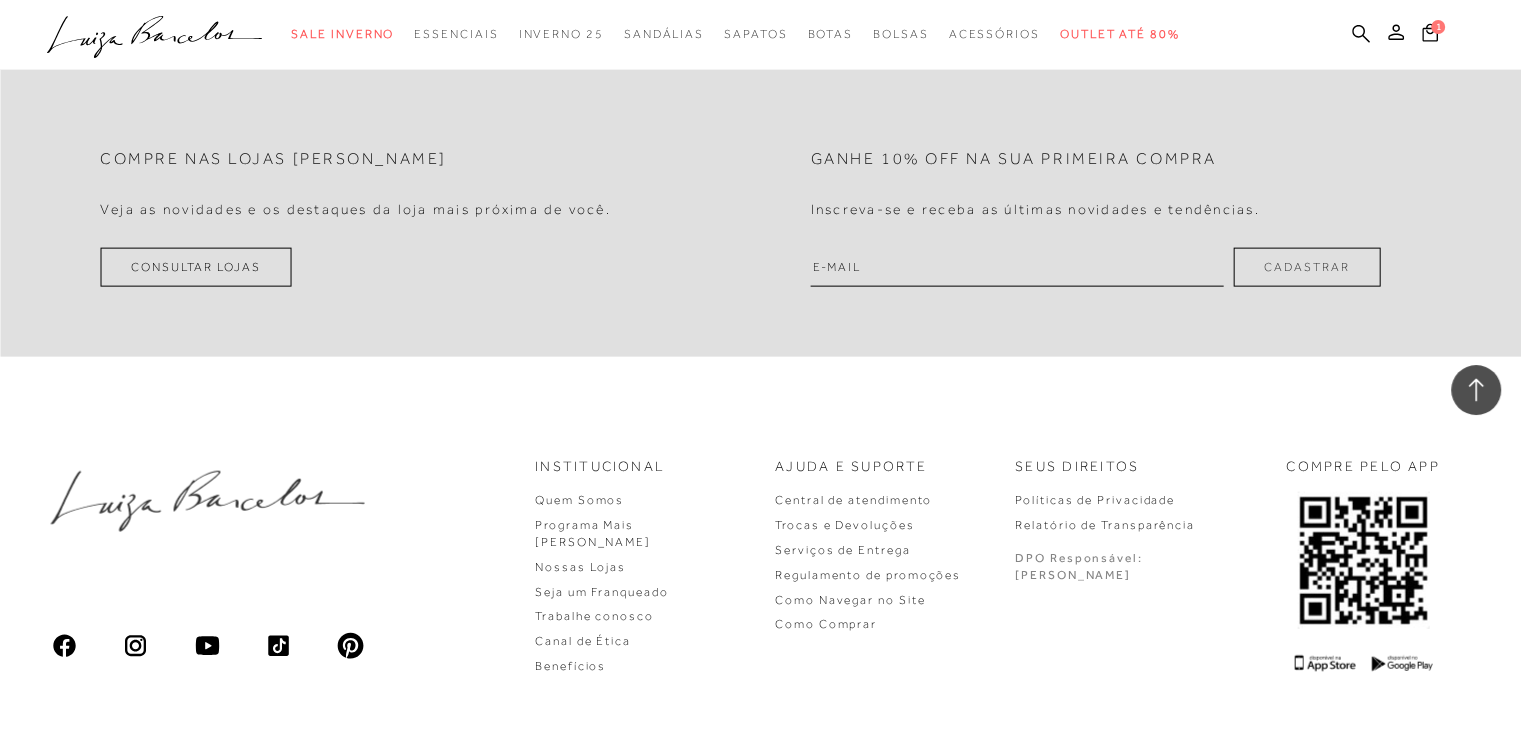 scroll, scrollTop: 4534, scrollLeft: 0, axis: vertical 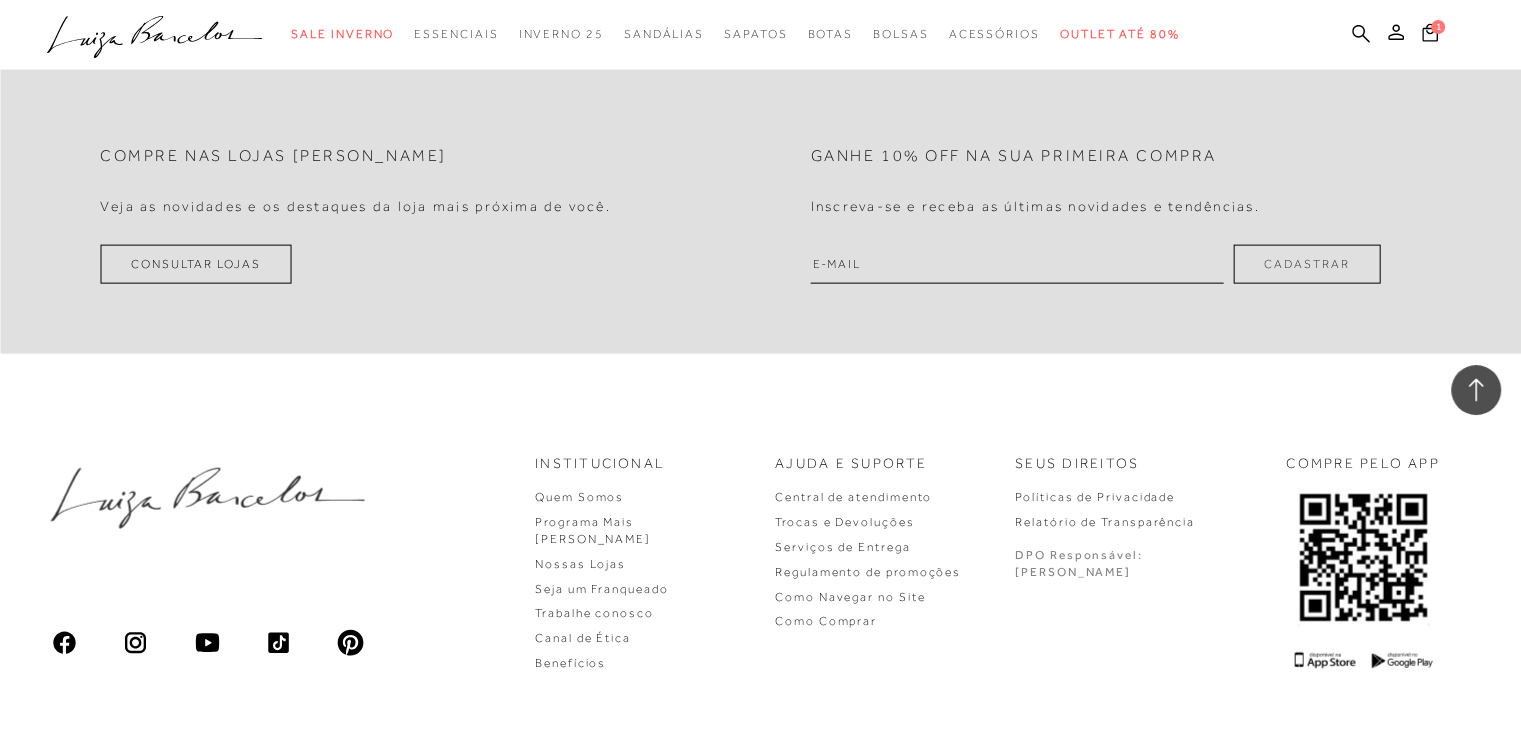 click on ".a{fill-rule:evenodd;}" 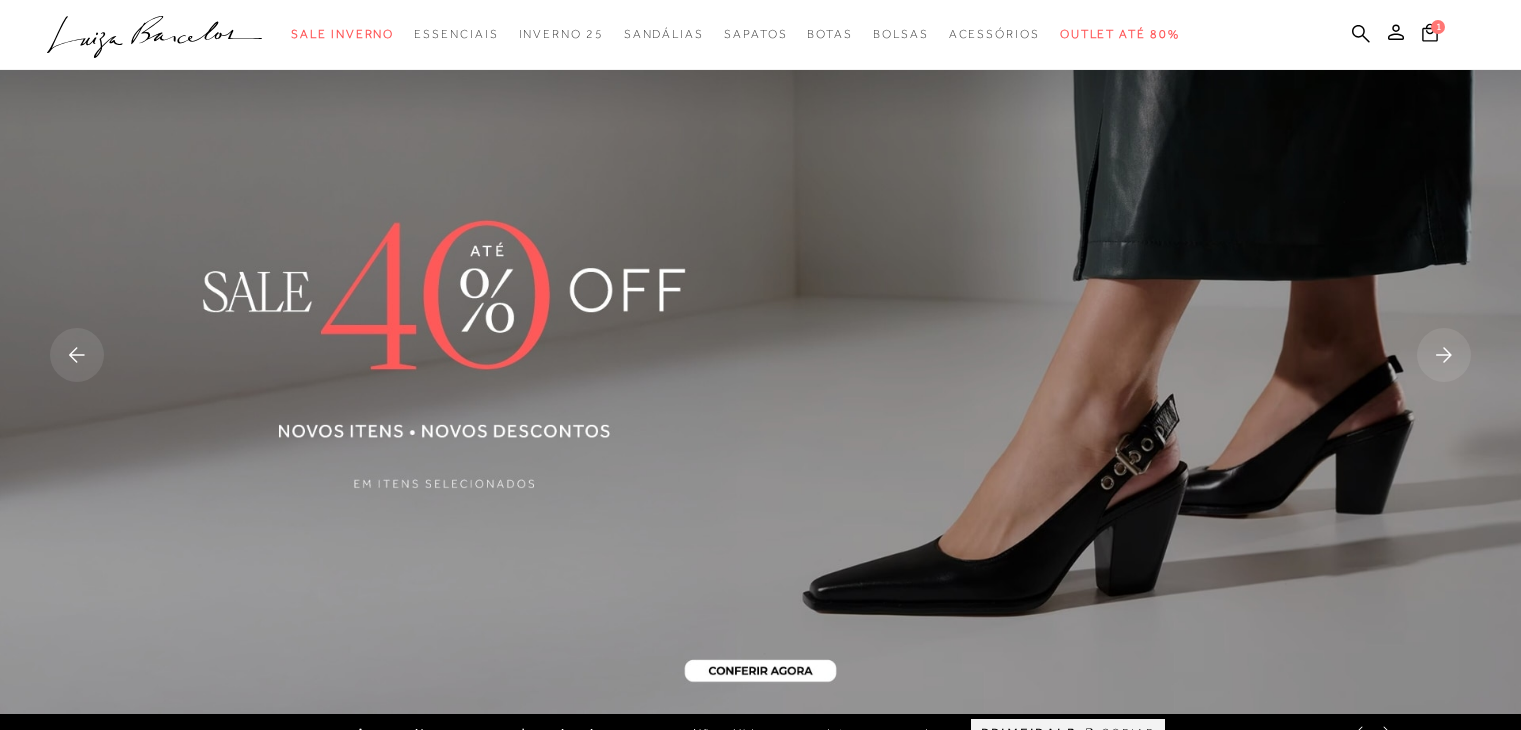 scroll, scrollTop: 602, scrollLeft: 0, axis: vertical 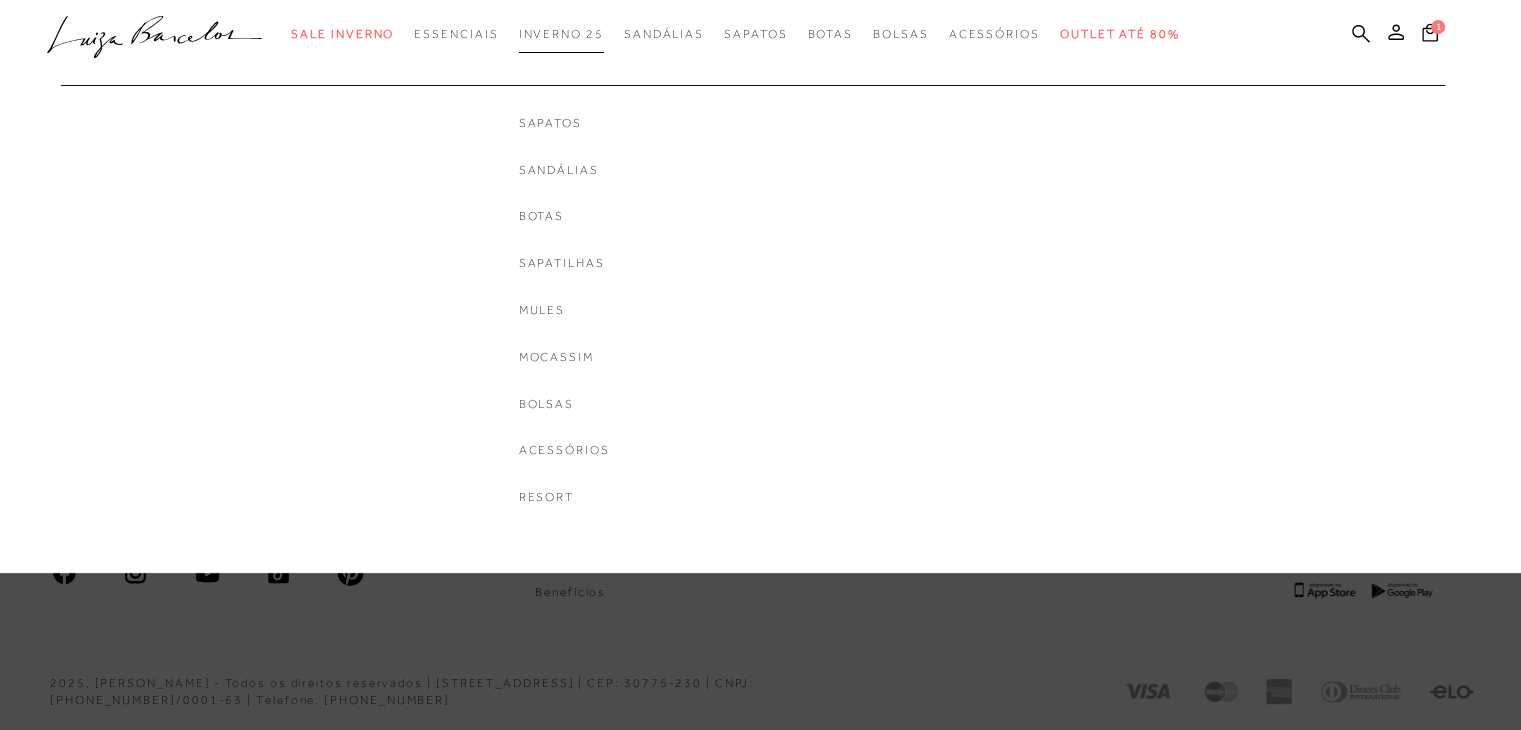 click on "Inverno 25" at bounding box center (561, 34) 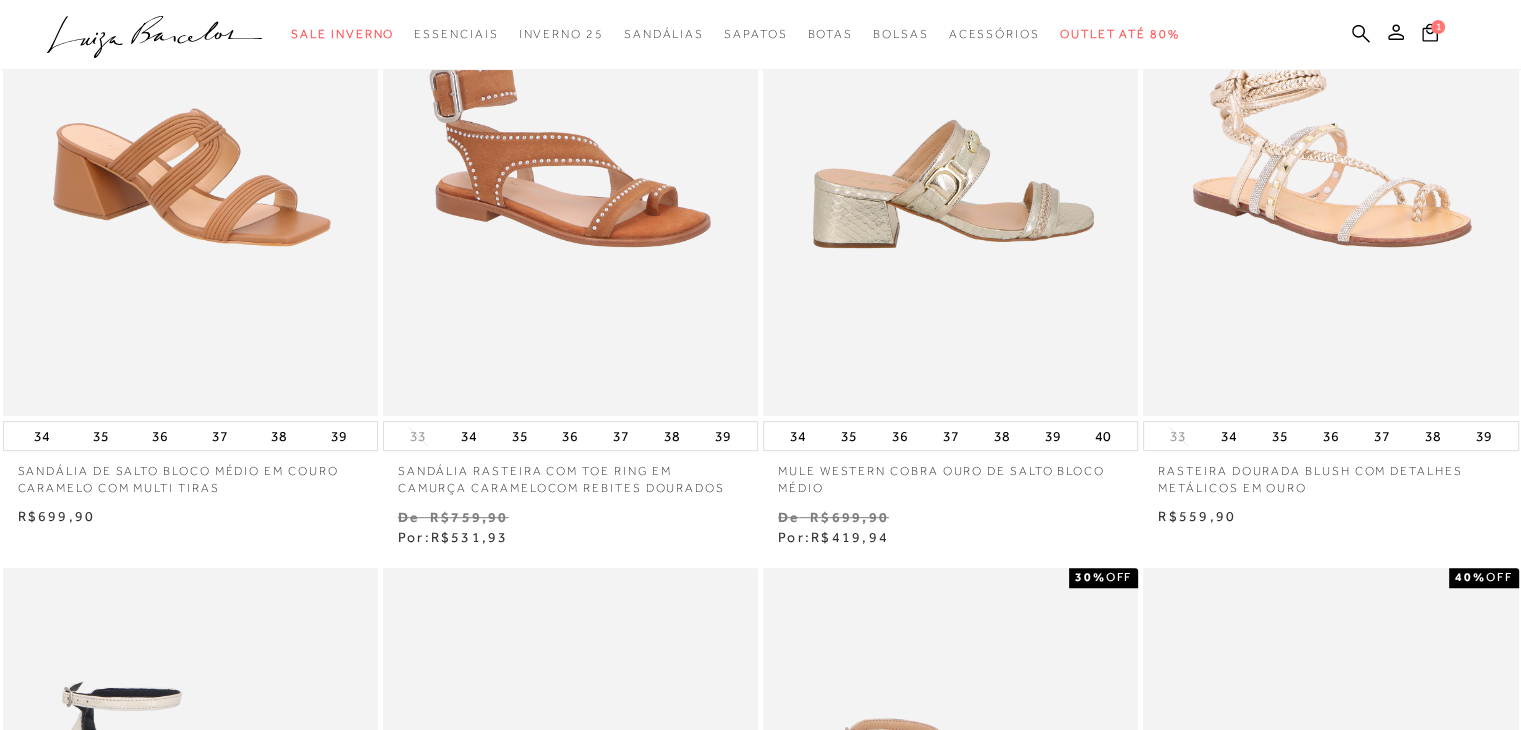 scroll, scrollTop: 984, scrollLeft: 0, axis: vertical 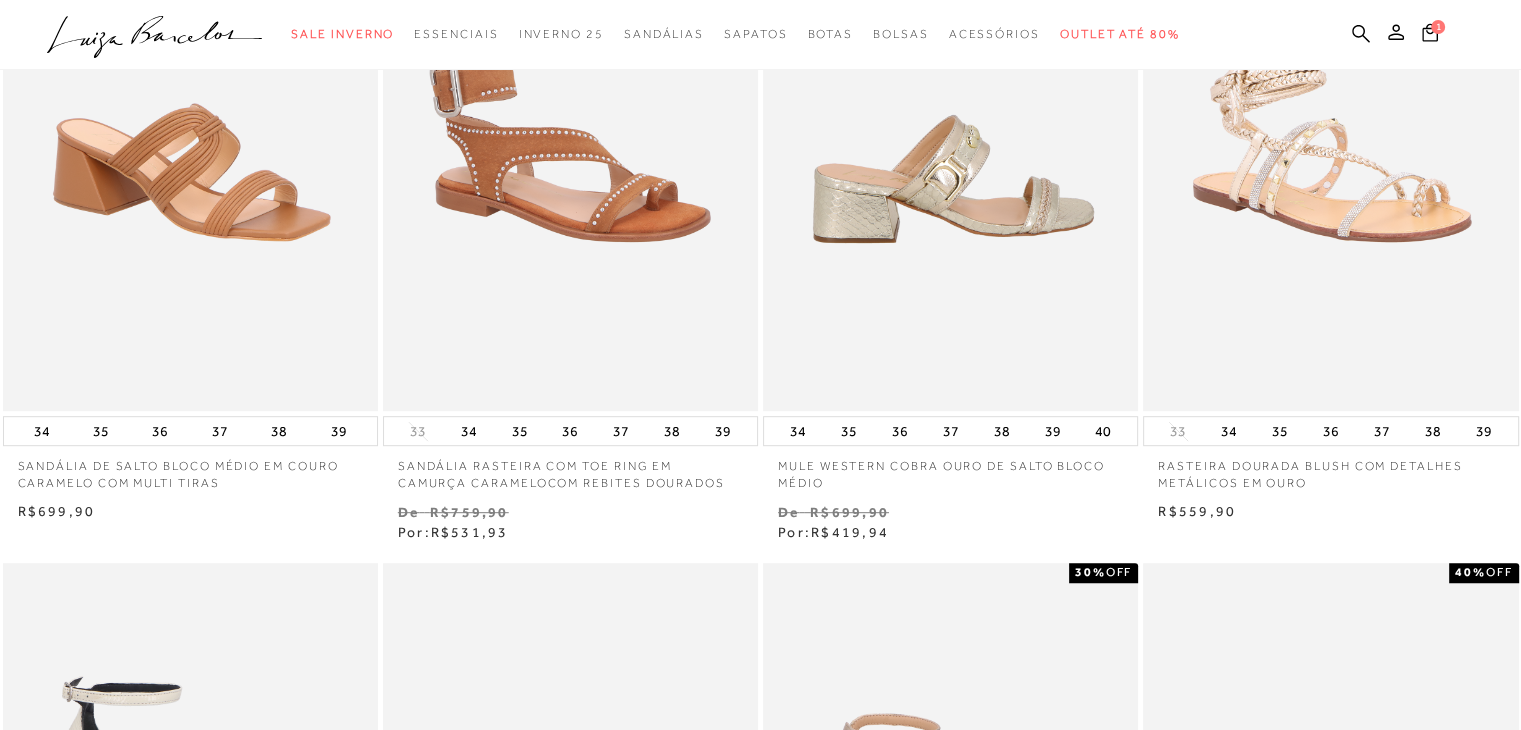 click at bounding box center [951, 130] 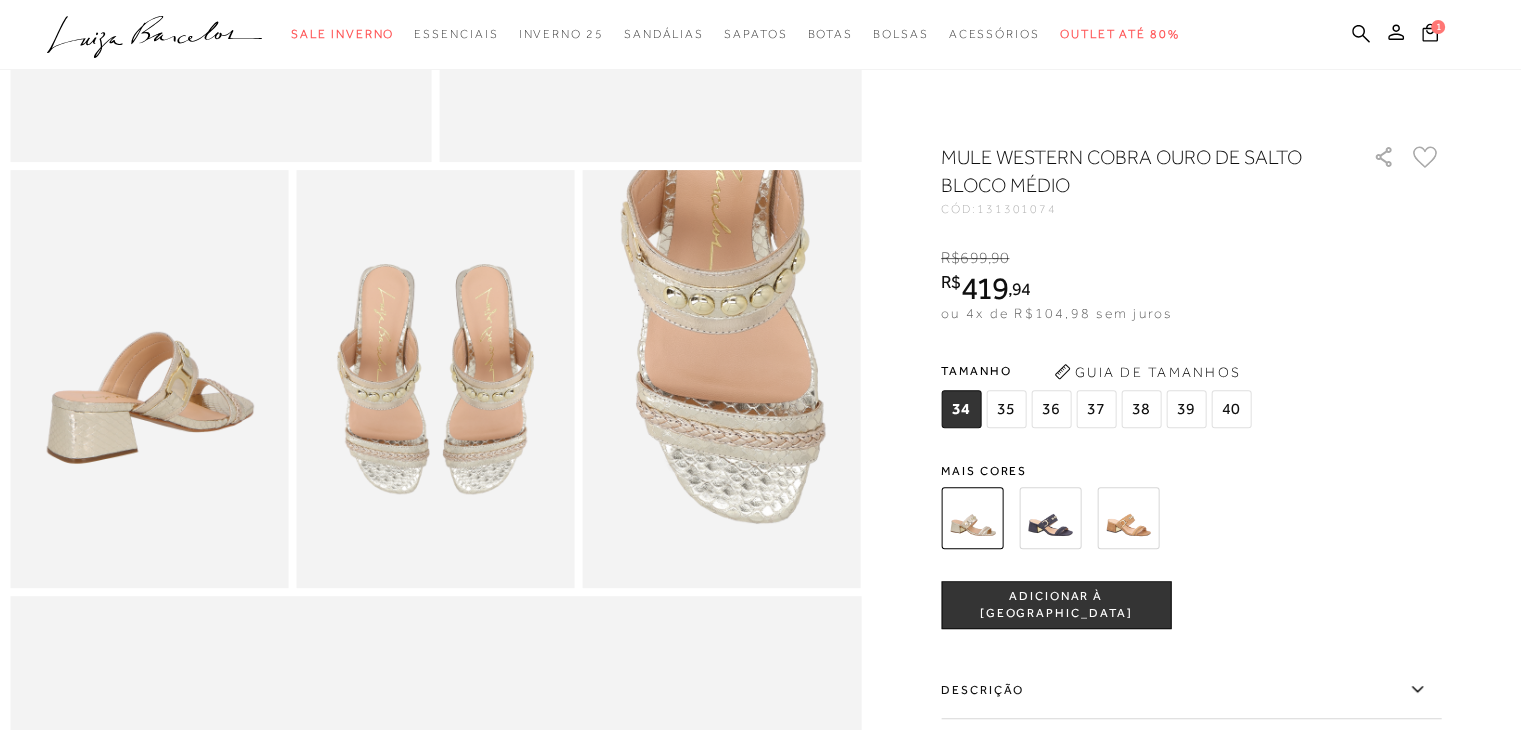 scroll, scrollTop: 0, scrollLeft: 0, axis: both 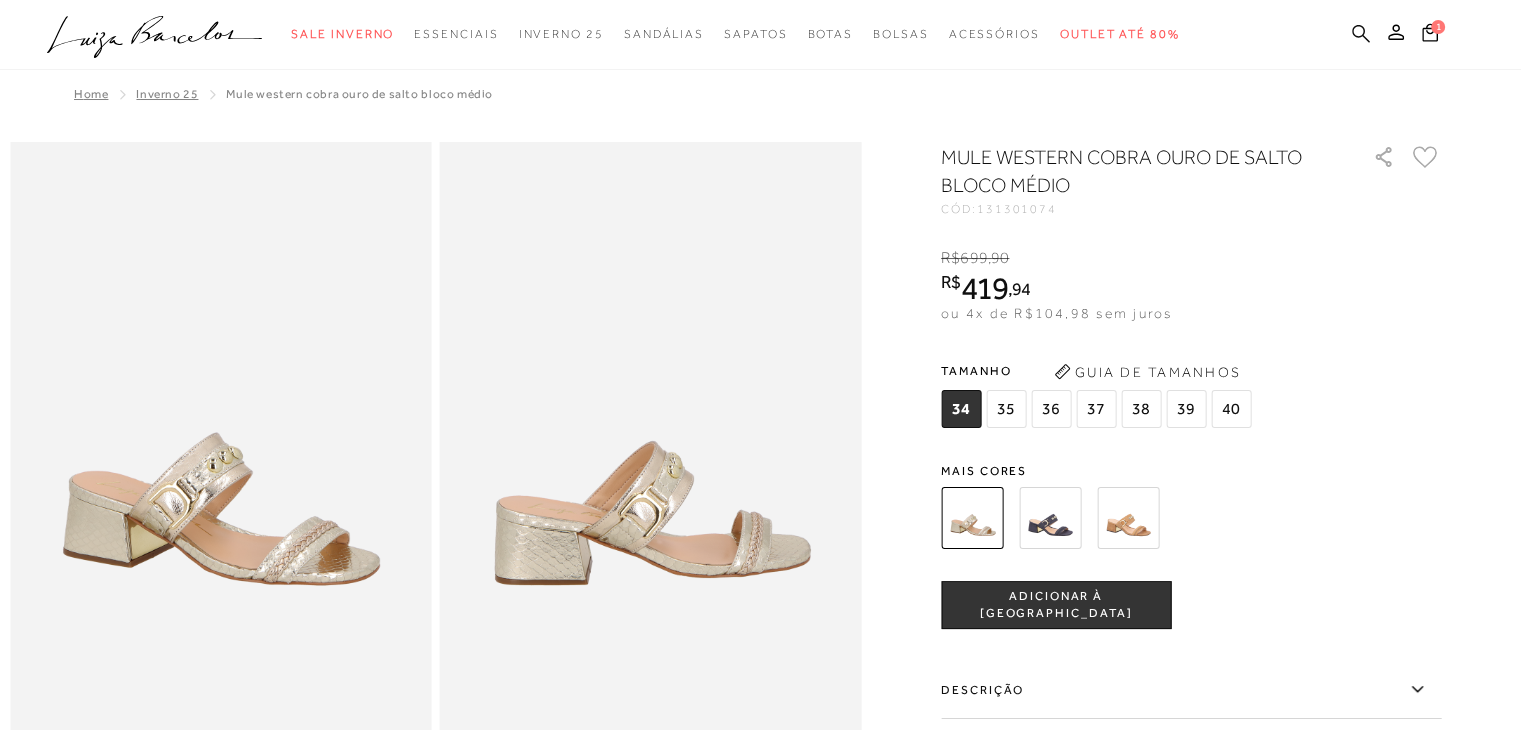 click 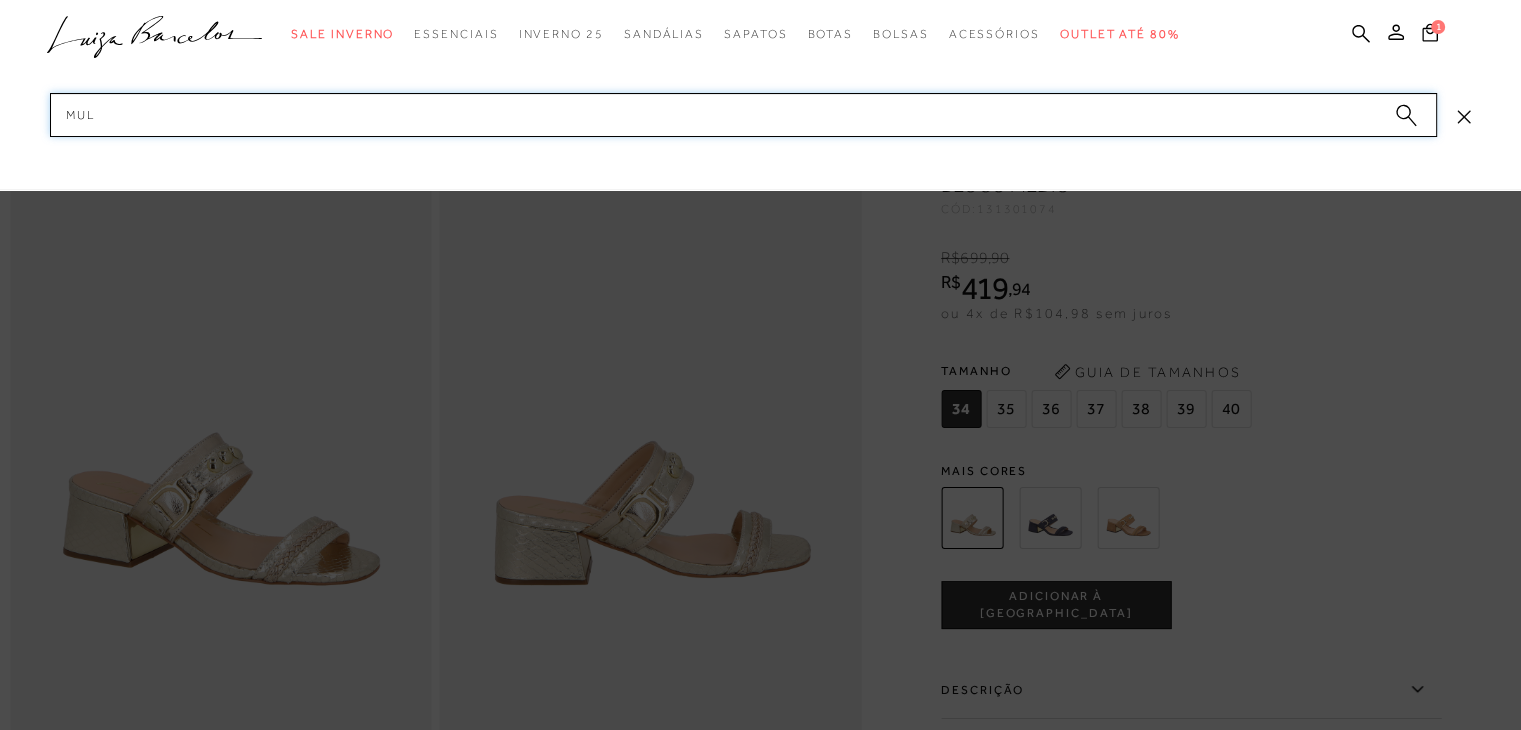 type on "mule" 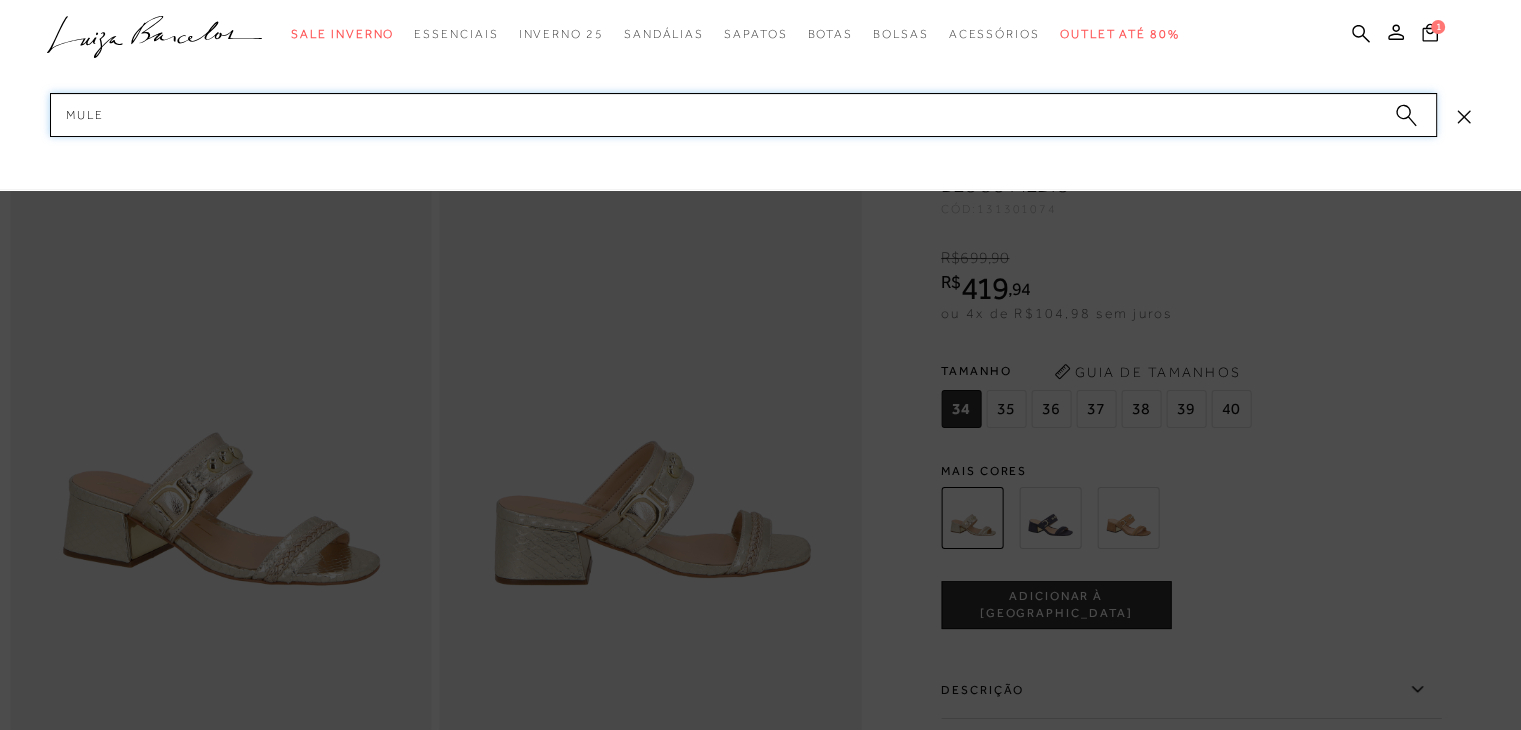 type 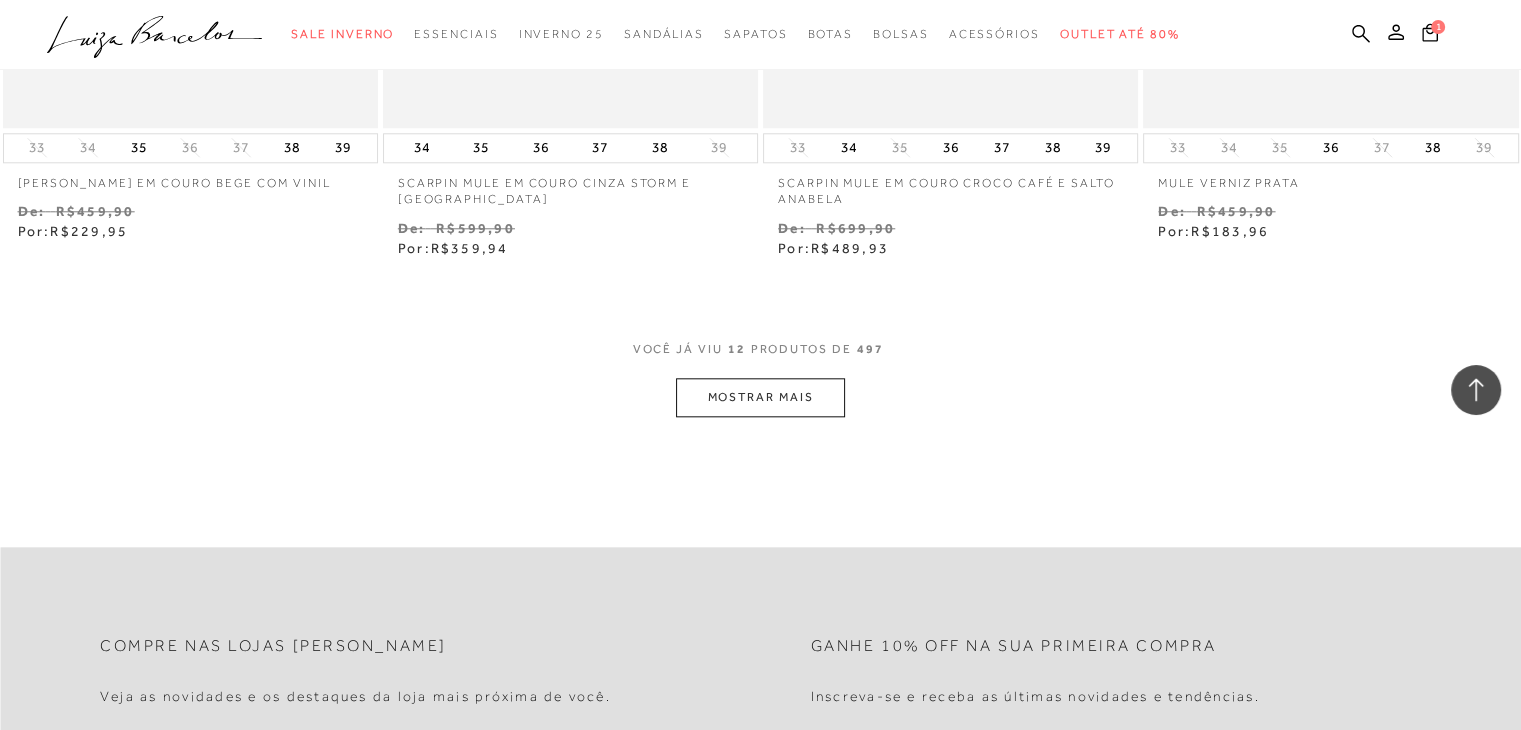 scroll, scrollTop: 2075, scrollLeft: 0, axis: vertical 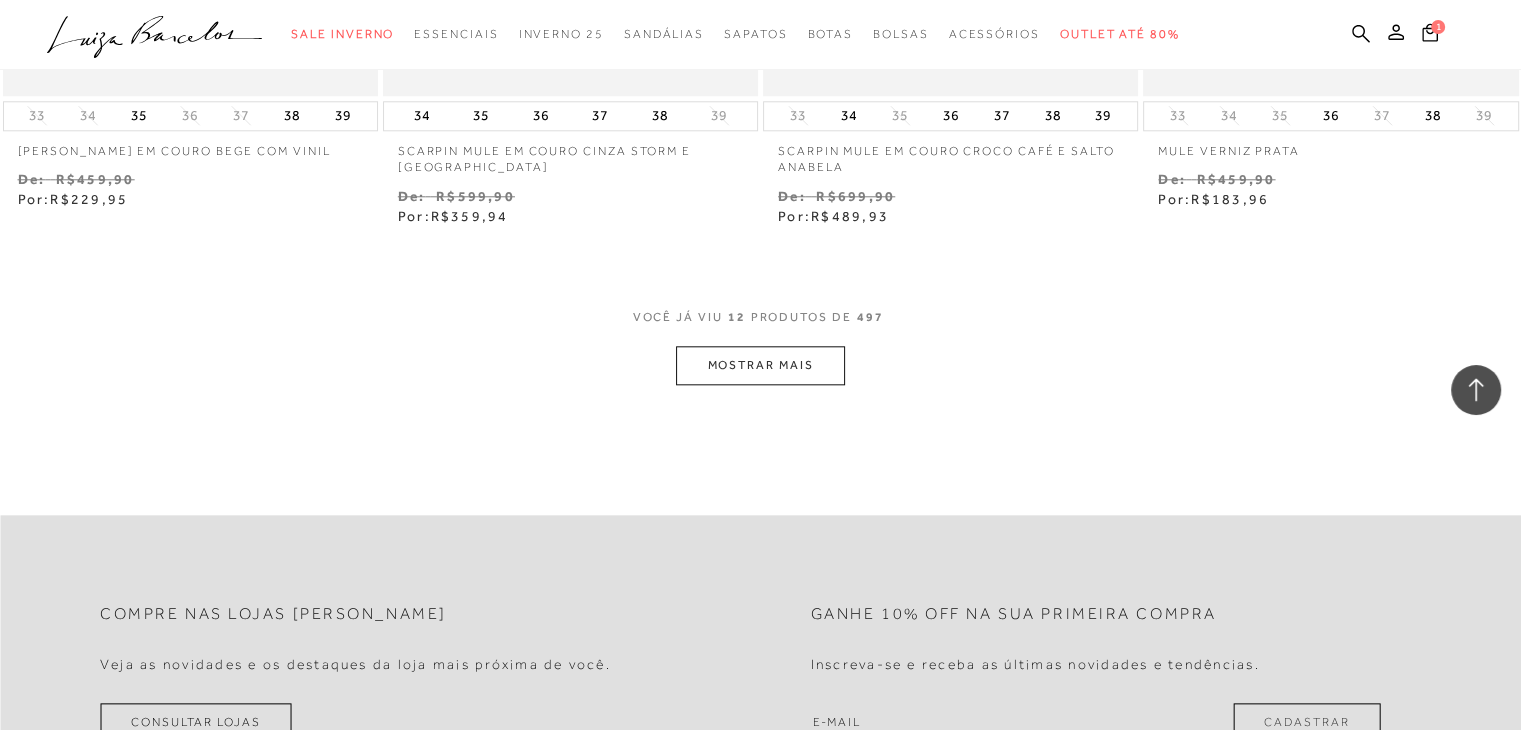 click on "MOSTRAR MAIS" at bounding box center [760, 365] 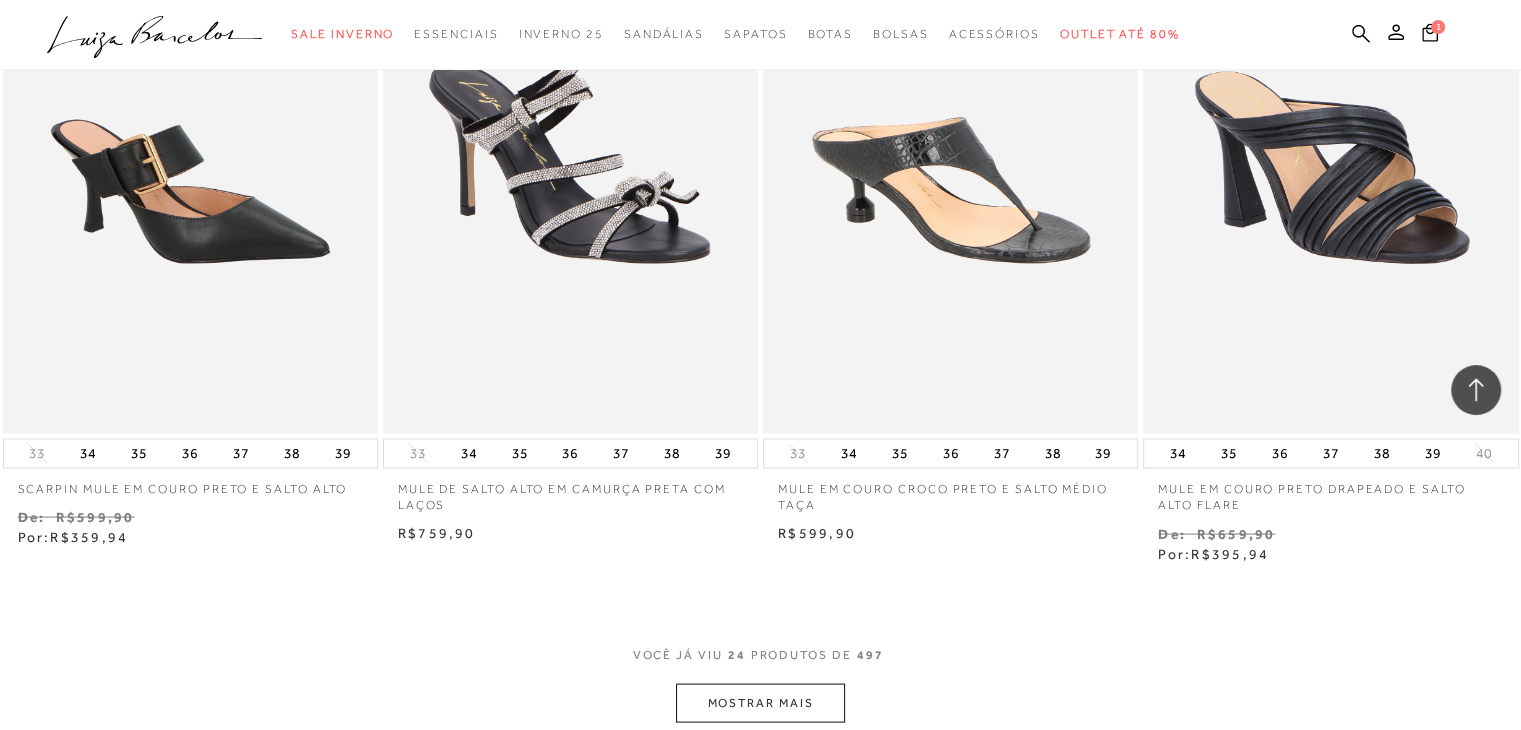 scroll, scrollTop: 3878, scrollLeft: 0, axis: vertical 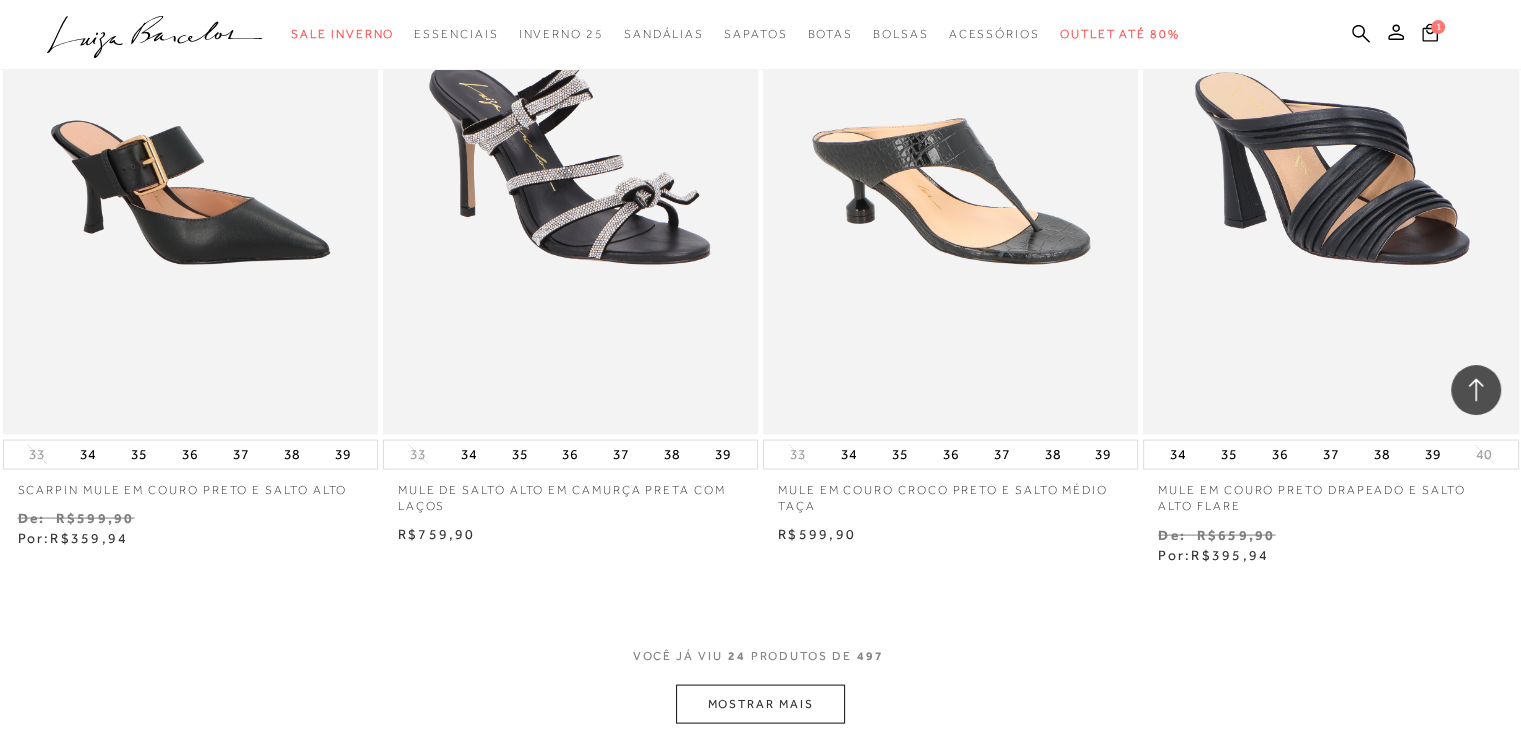 click on "MOSTRAR MAIS" at bounding box center (760, 704) 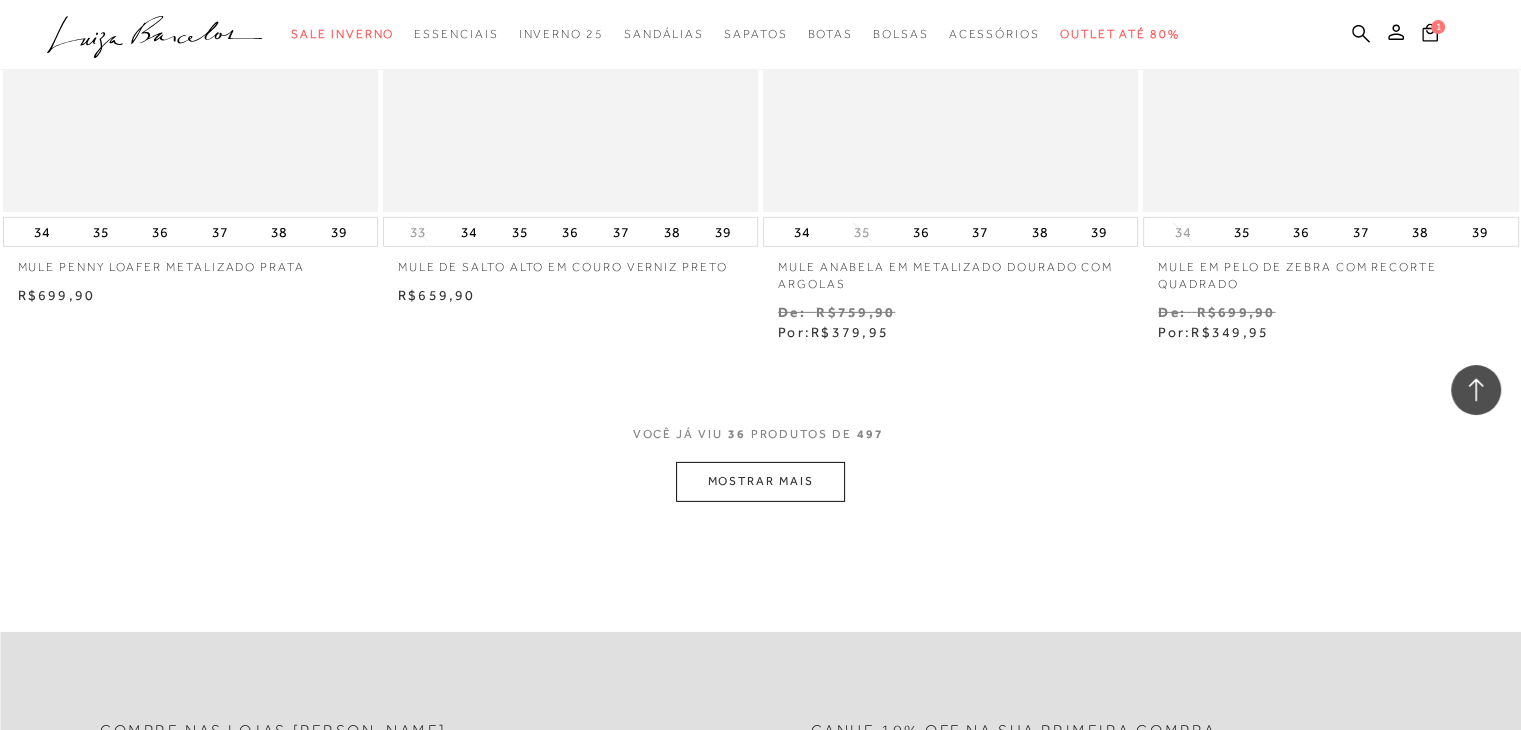 scroll, scrollTop: 6247, scrollLeft: 0, axis: vertical 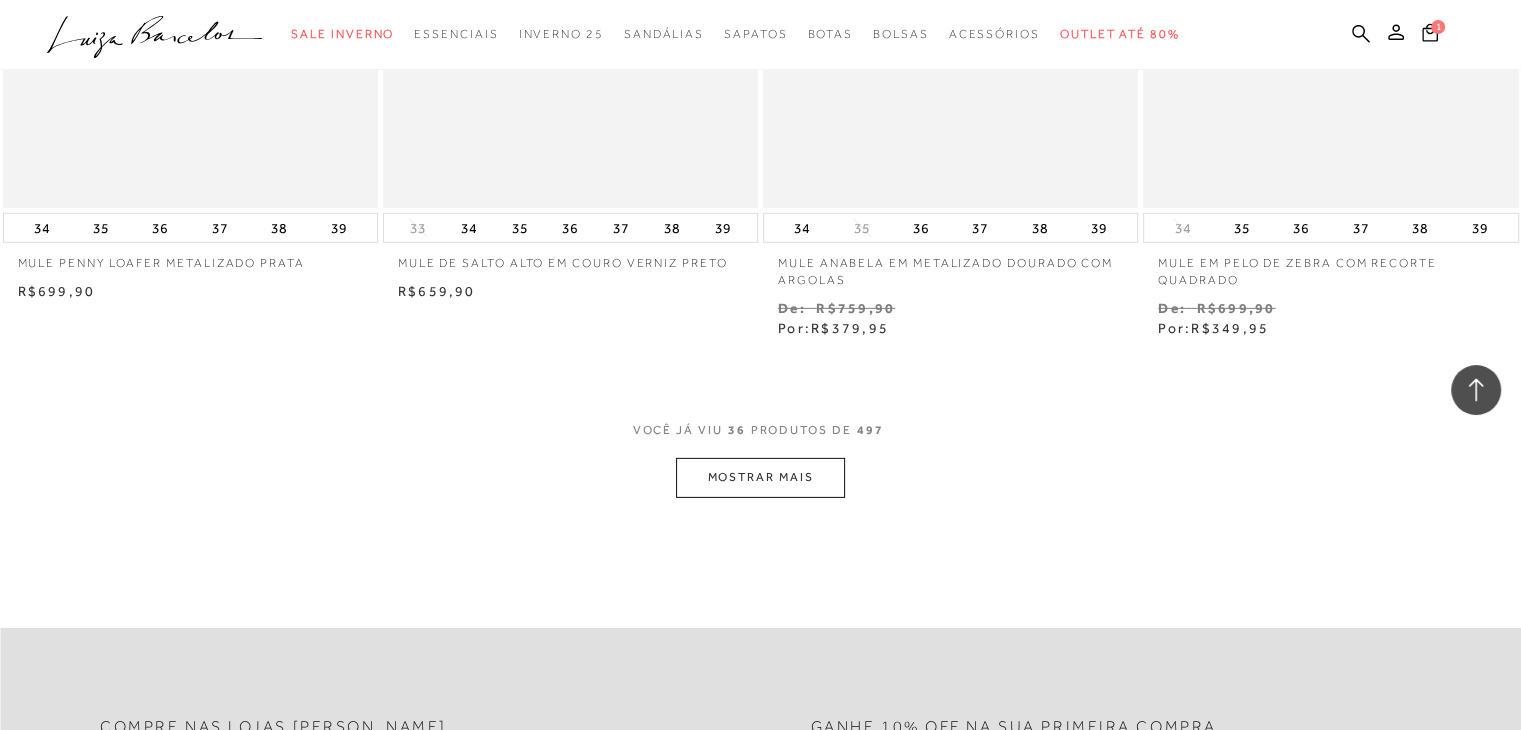 click on "MOSTRAR MAIS" at bounding box center (760, 477) 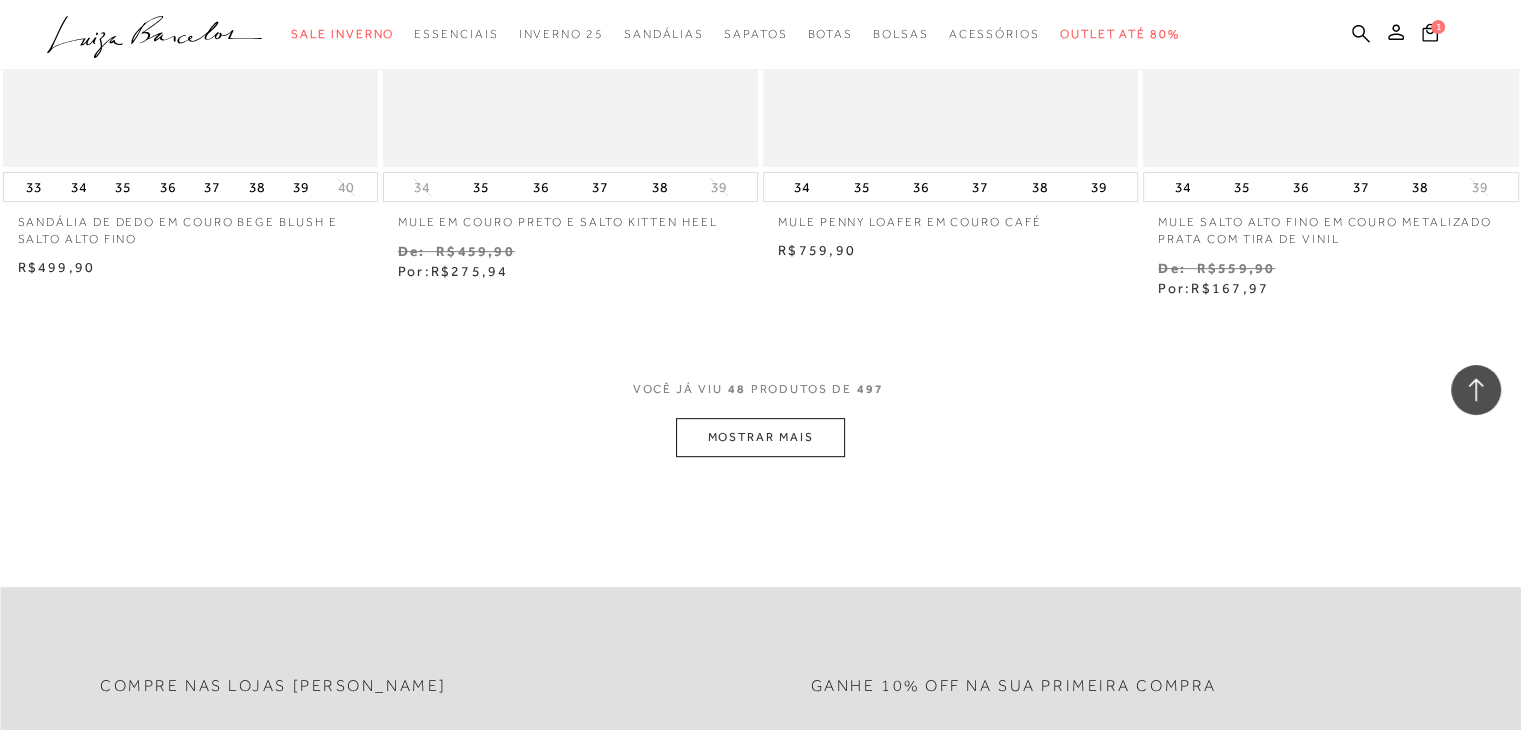 scroll, scrollTop: 8433, scrollLeft: 0, axis: vertical 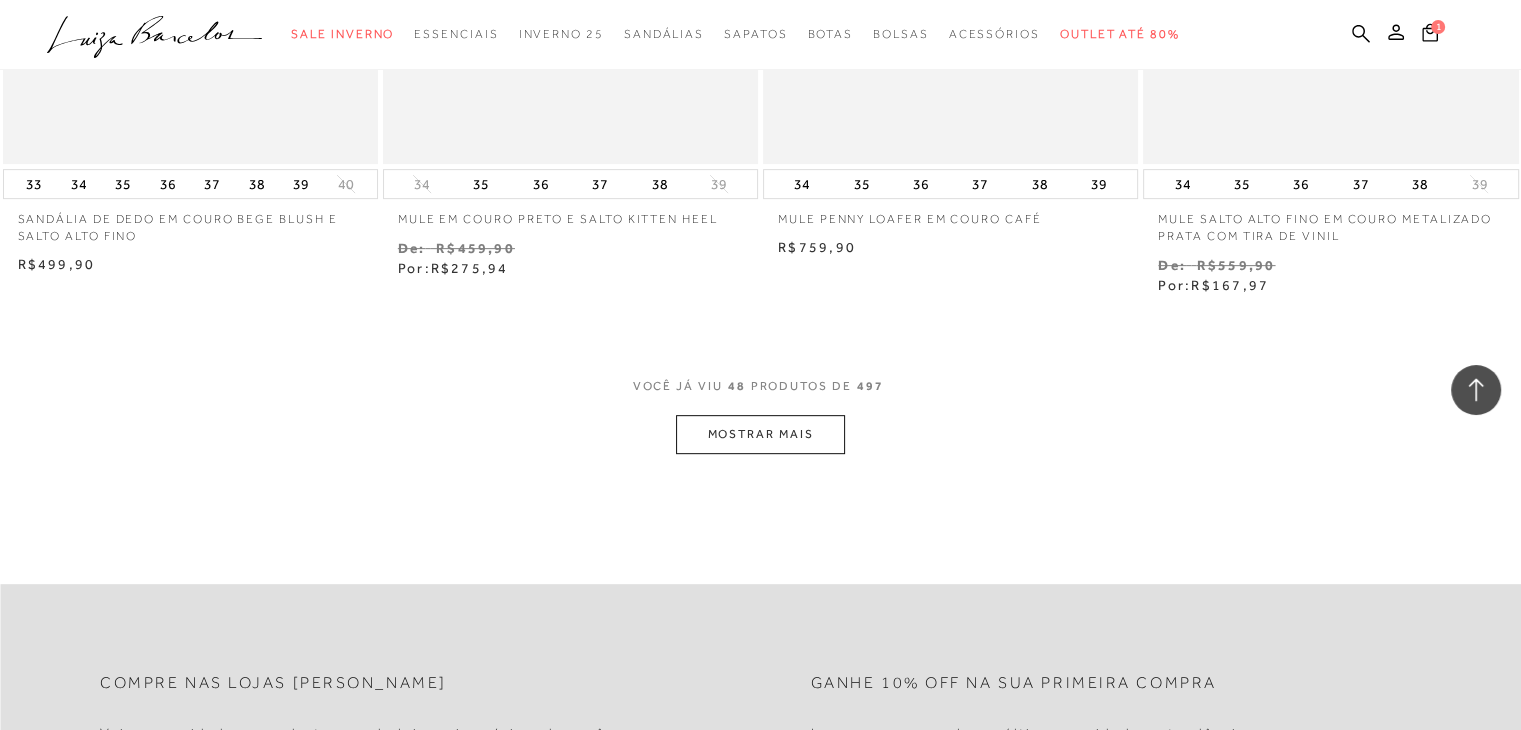 click on "MOSTRAR MAIS" at bounding box center (760, 434) 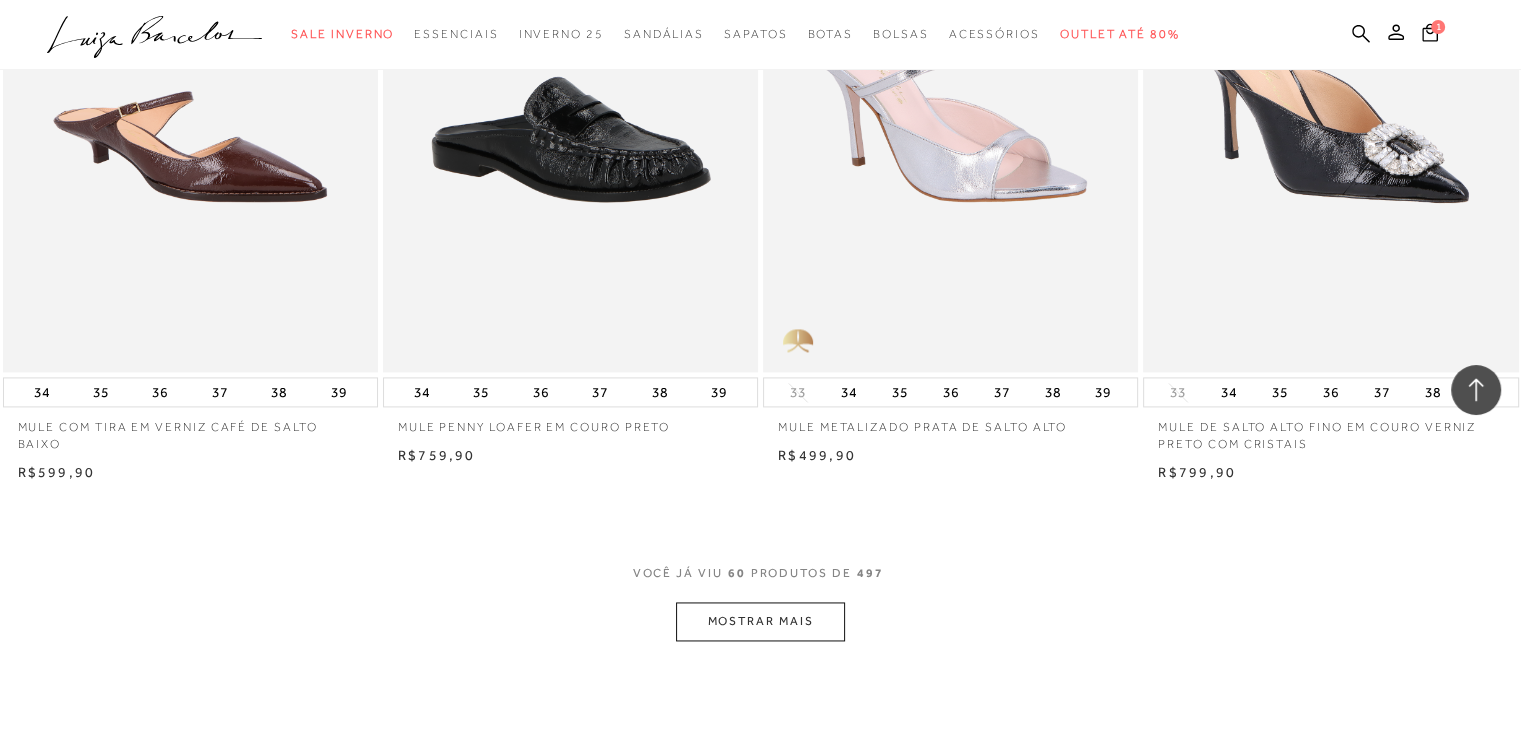 scroll, scrollTop: 10361, scrollLeft: 0, axis: vertical 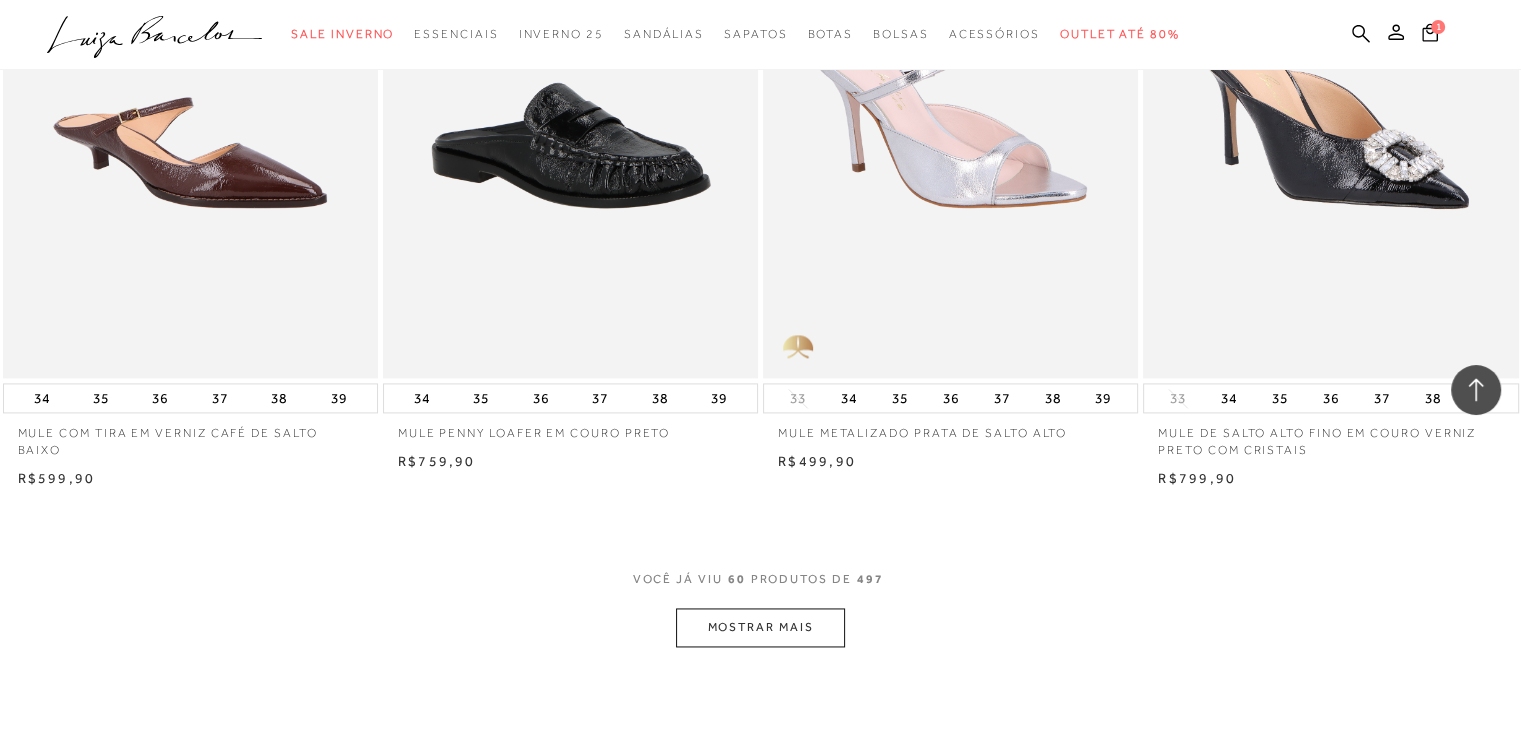 click on "MOSTRAR MAIS" at bounding box center [760, 627] 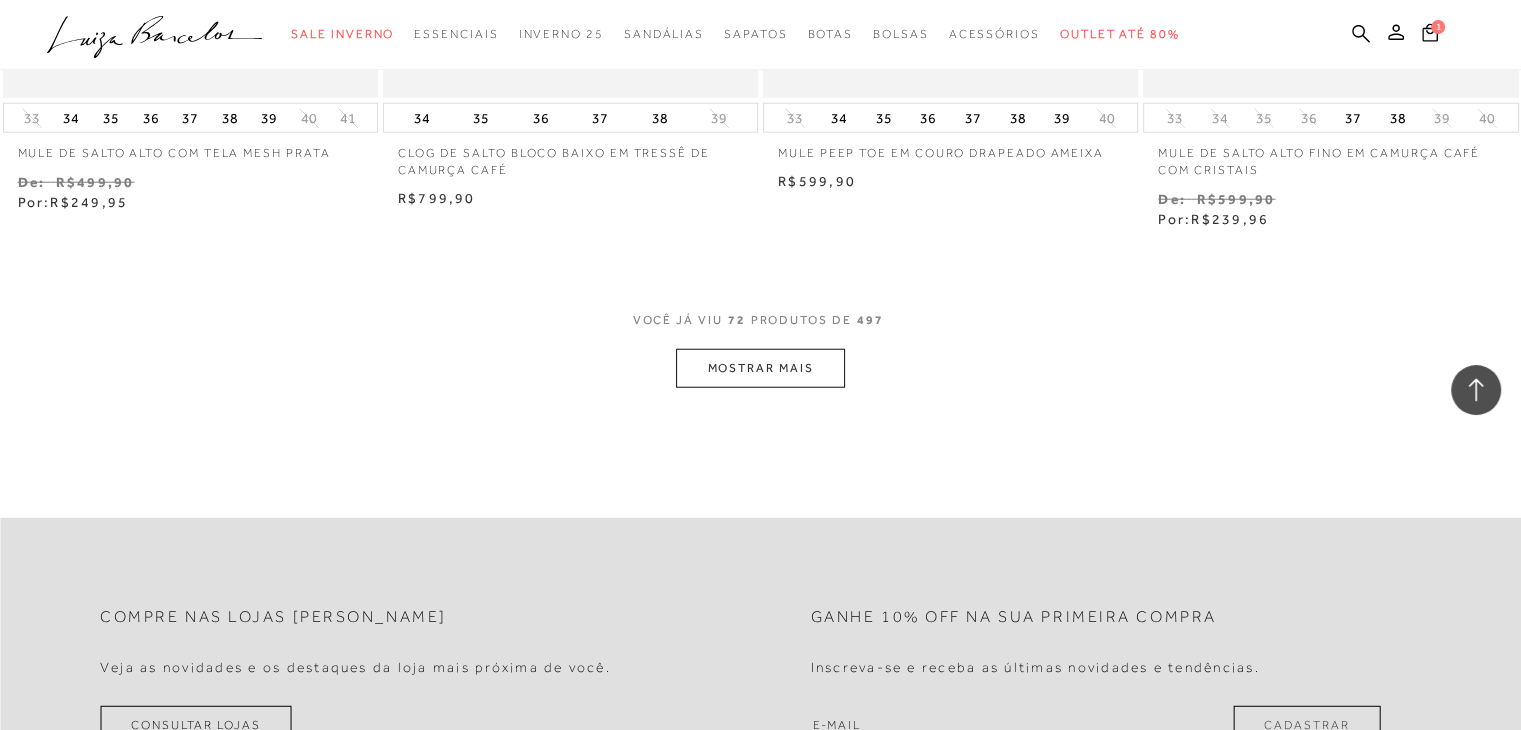 scroll, scrollTop: 12764, scrollLeft: 0, axis: vertical 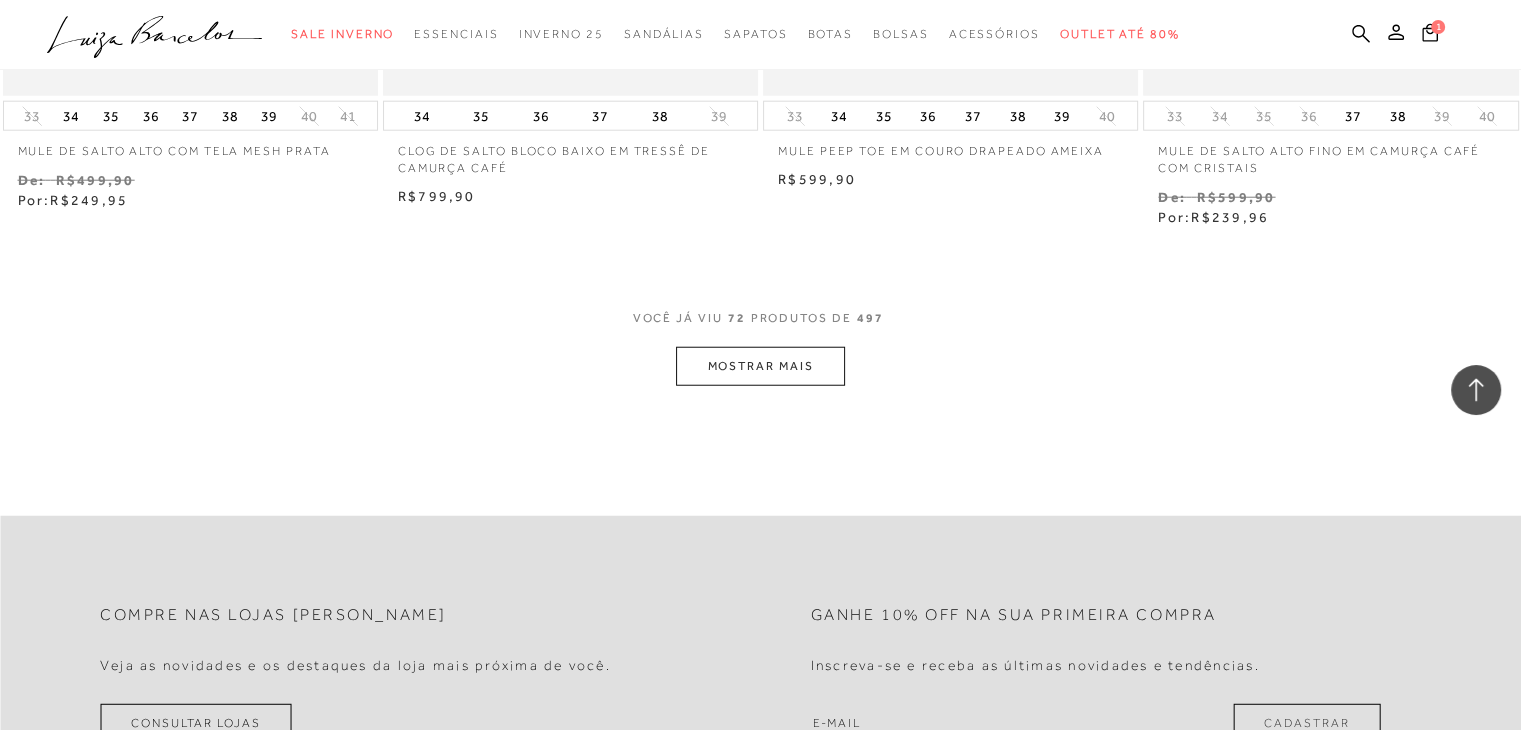 click on "MOSTRAR MAIS" at bounding box center [760, 366] 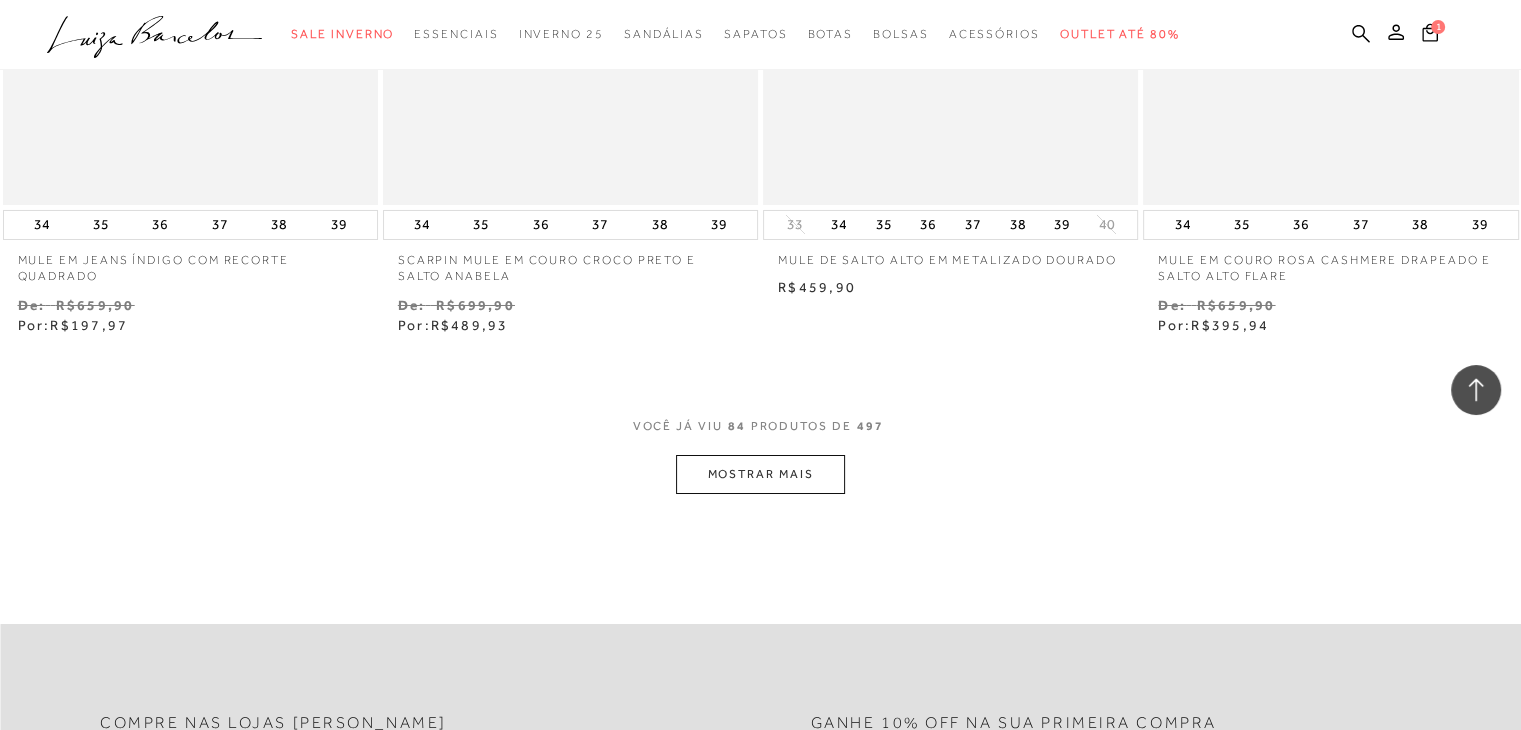 scroll, scrollTop: 14799, scrollLeft: 0, axis: vertical 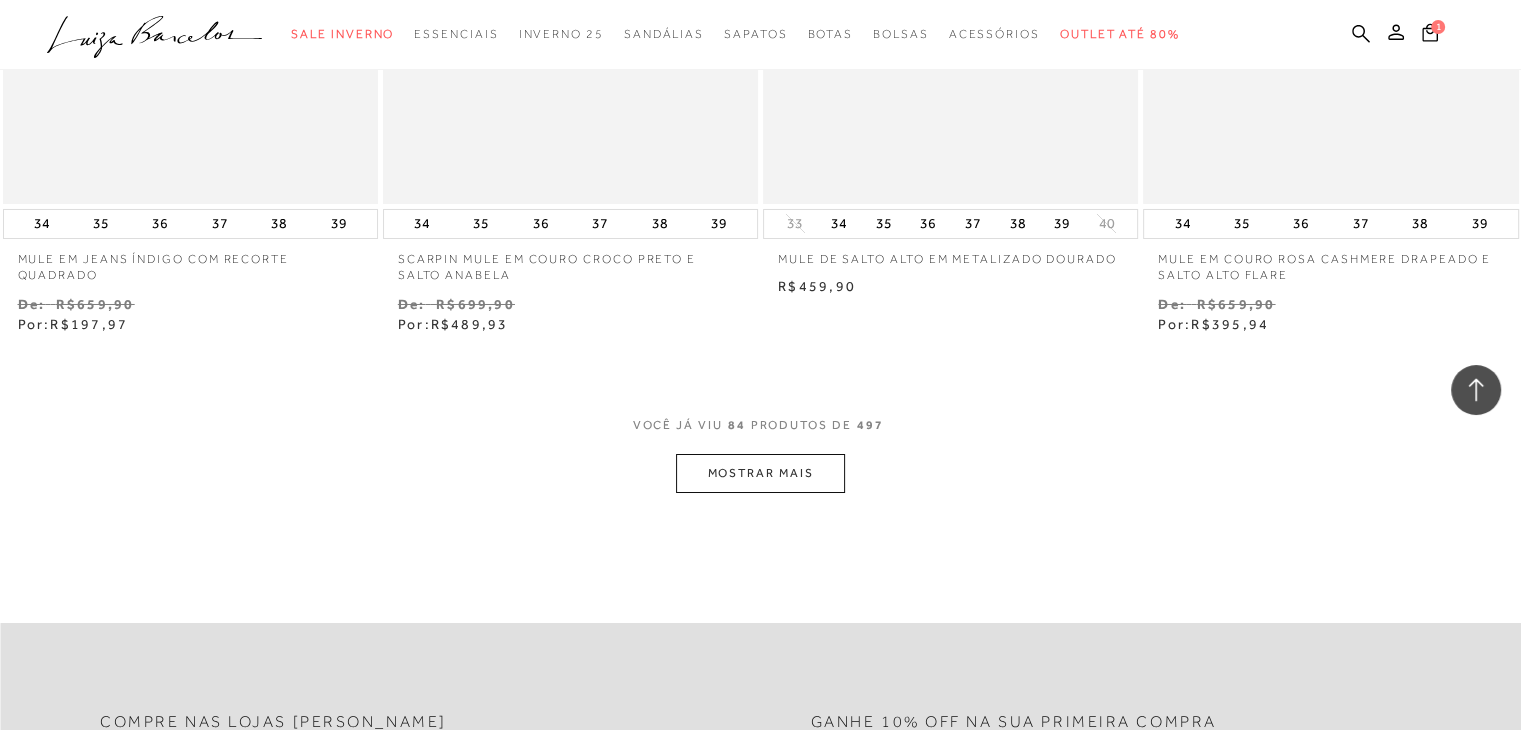 click on "MOSTRAR MAIS" at bounding box center (760, 473) 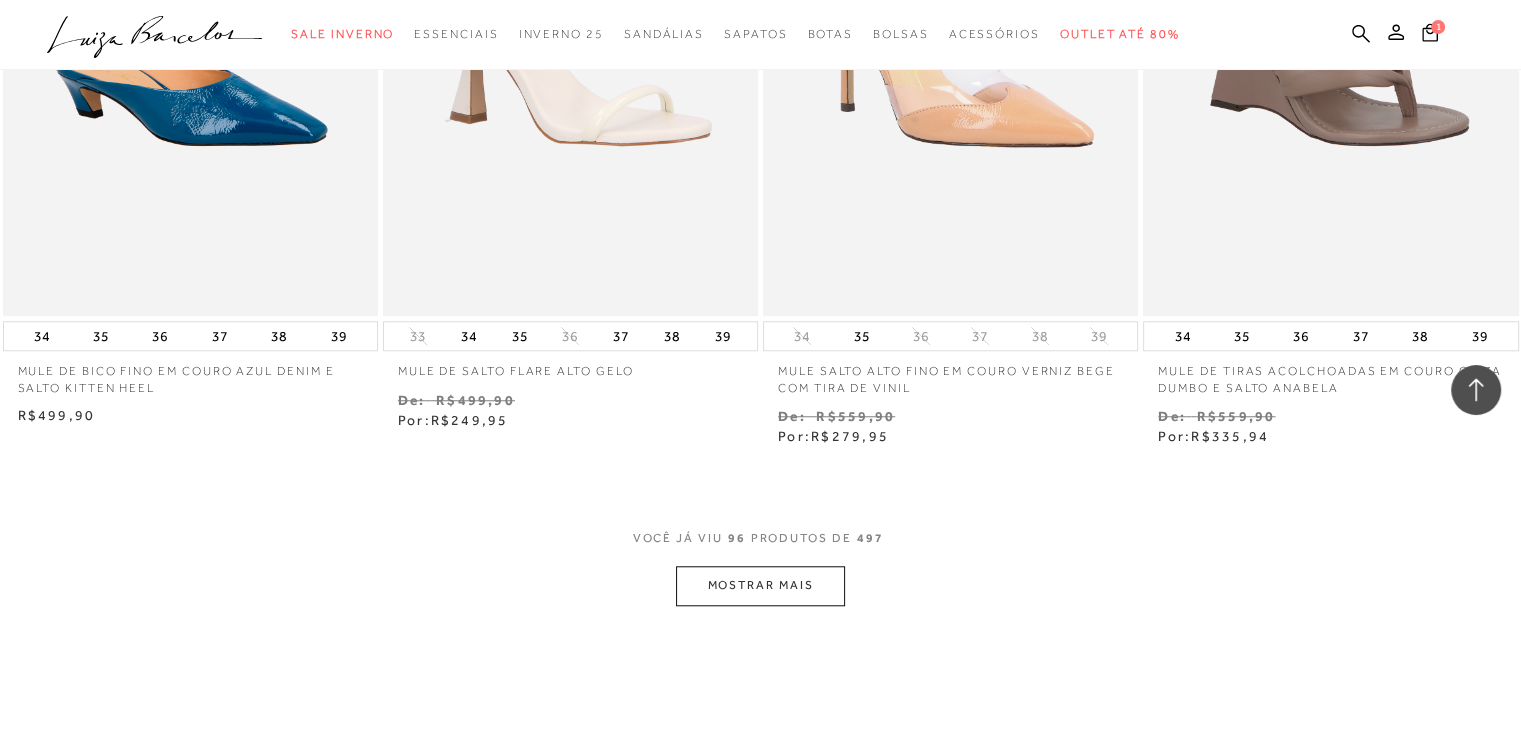 scroll, scrollTop: 16828, scrollLeft: 0, axis: vertical 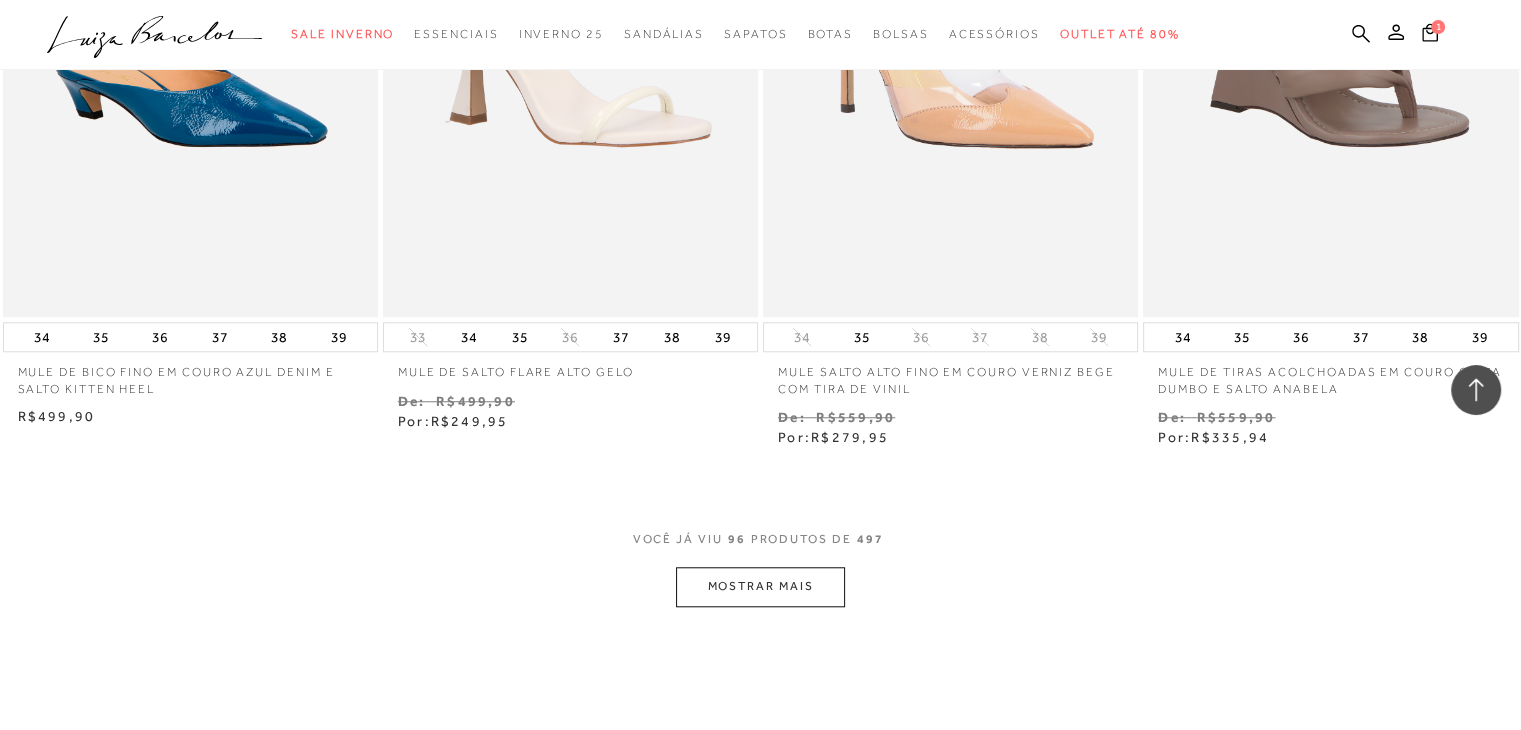 click on "MOSTRAR MAIS" at bounding box center (760, 586) 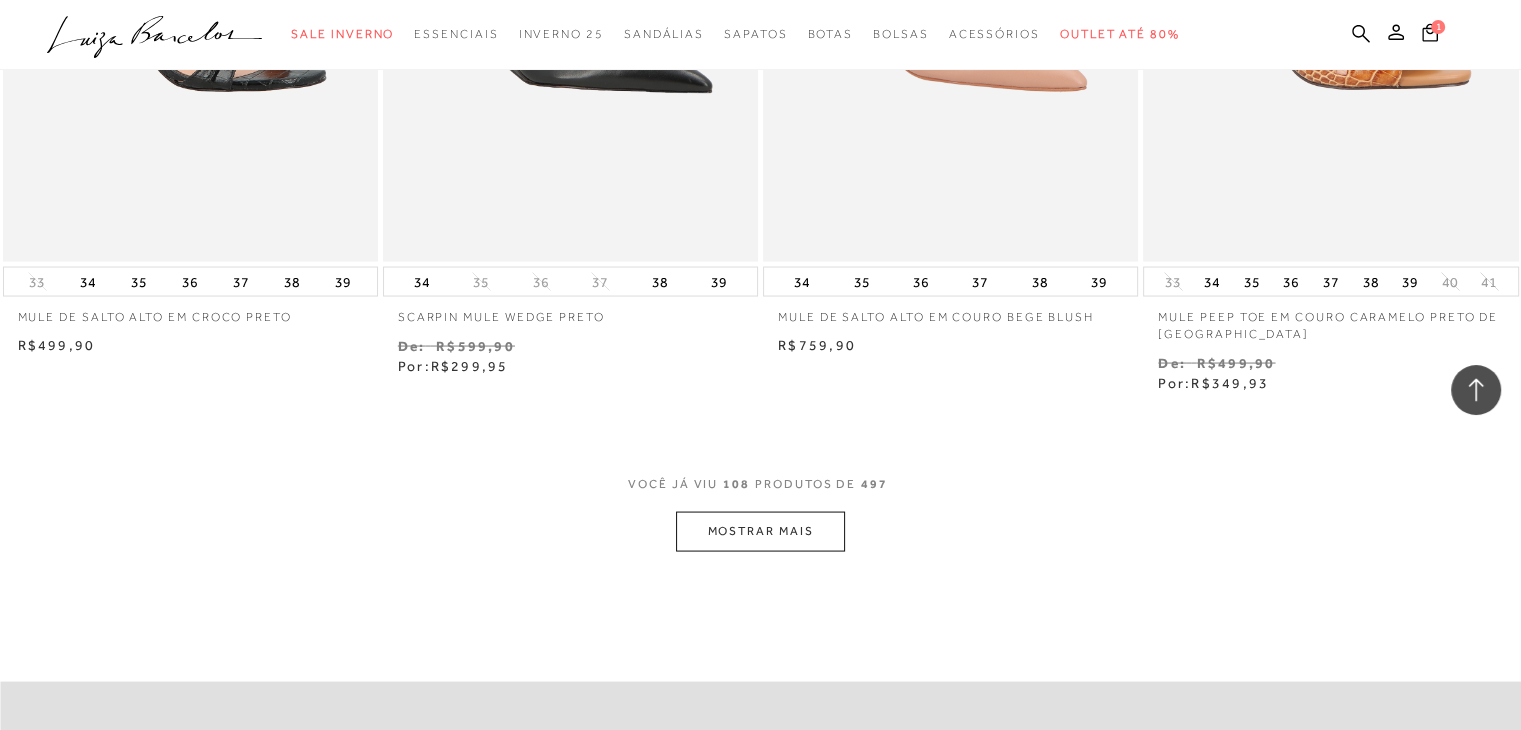 scroll, scrollTop: 19028, scrollLeft: 0, axis: vertical 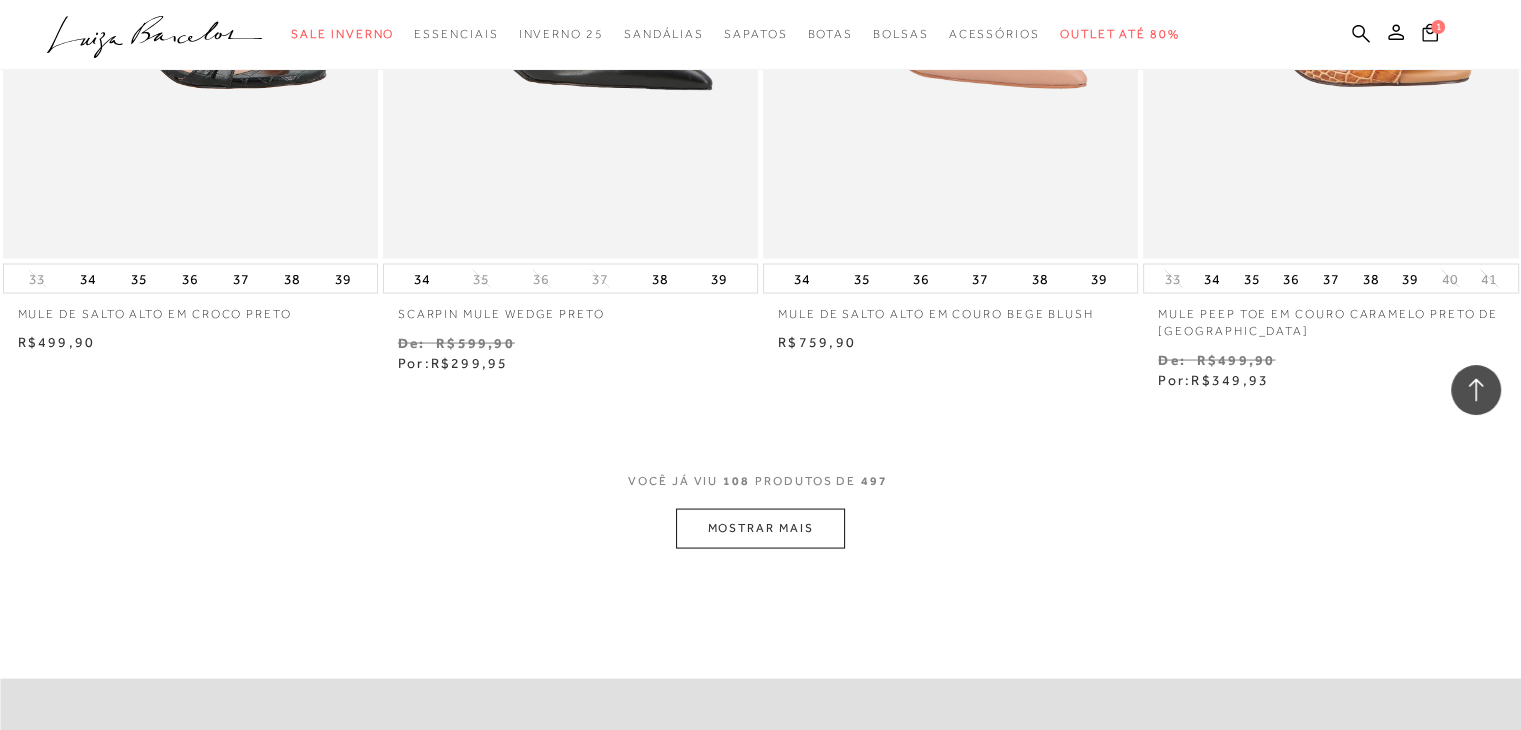 click on "MOSTRAR MAIS" at bounding box center [760, 528] 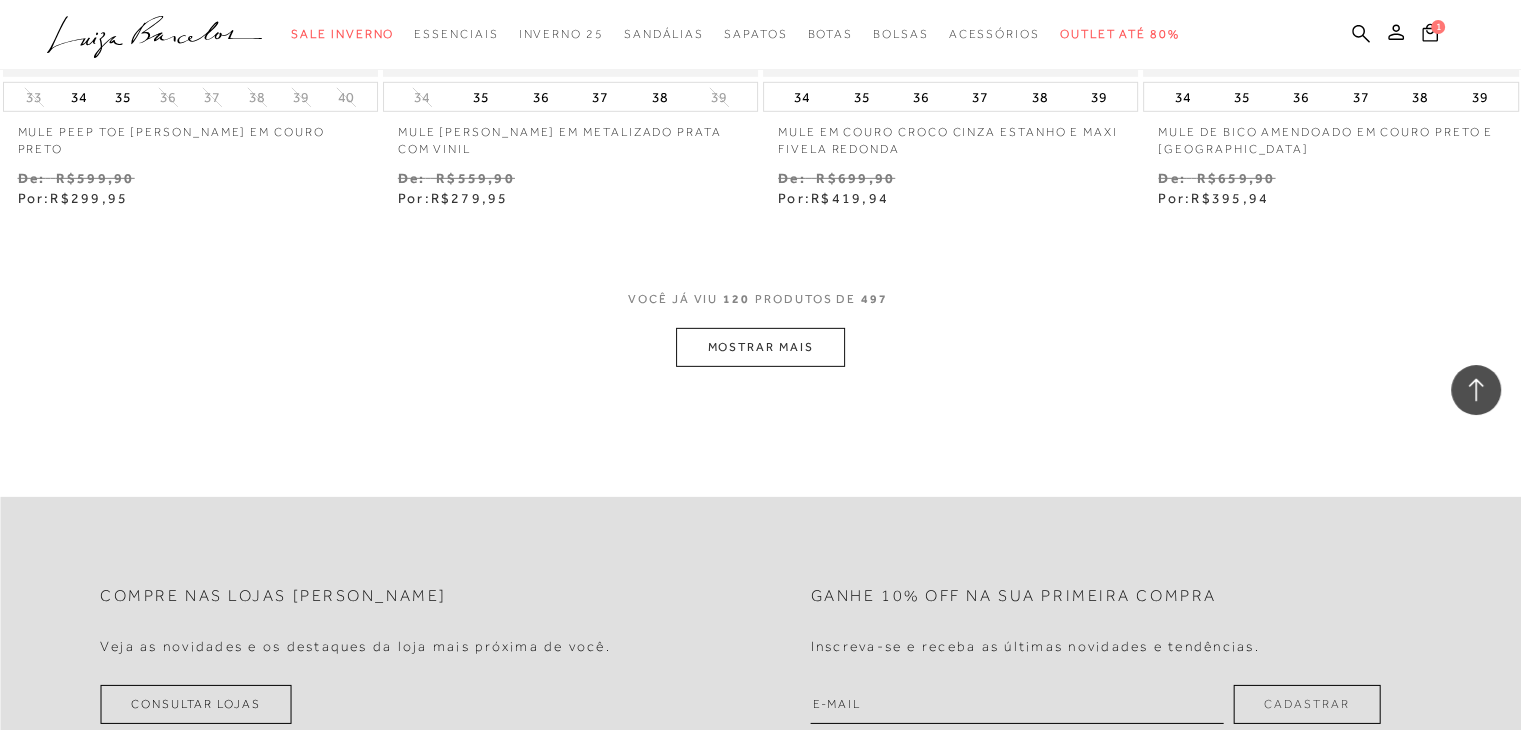scroll, scrollTop: 21353, scrollLeft: 0, axis: vertical 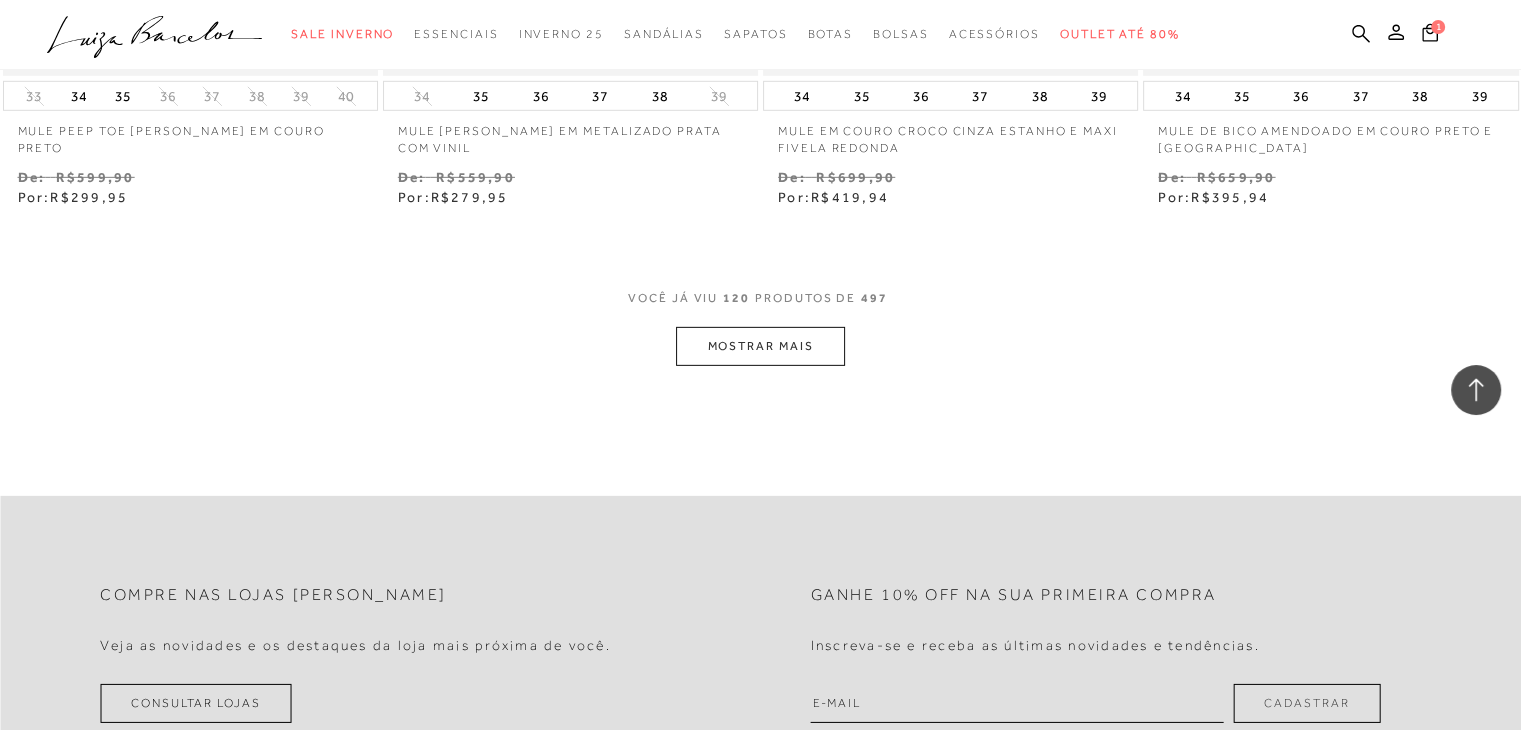 click on "MOSTRAR MAIS" at bounding box center [760, 346] 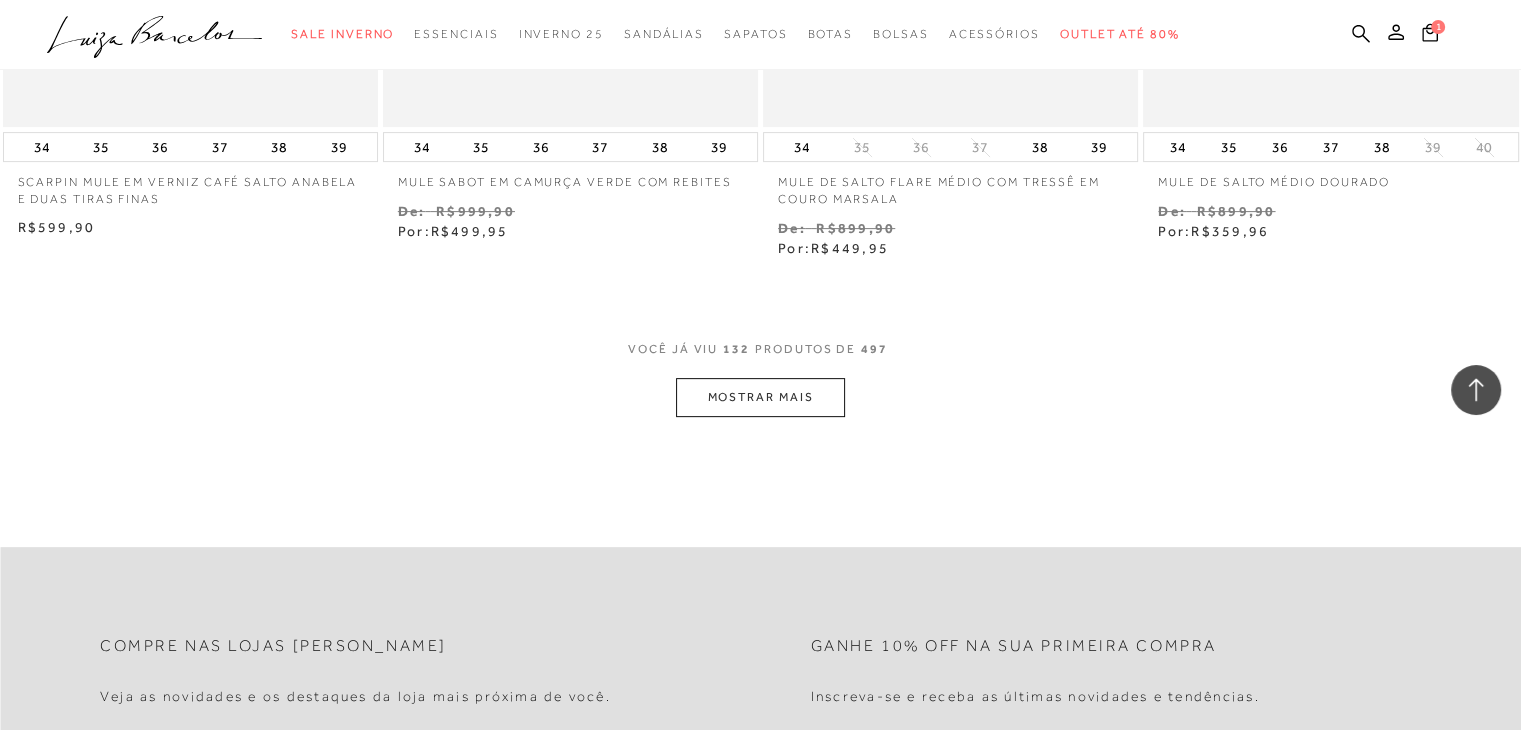 scroll, scrollTop: 23451, scrollLeft: 0, axis: vertical 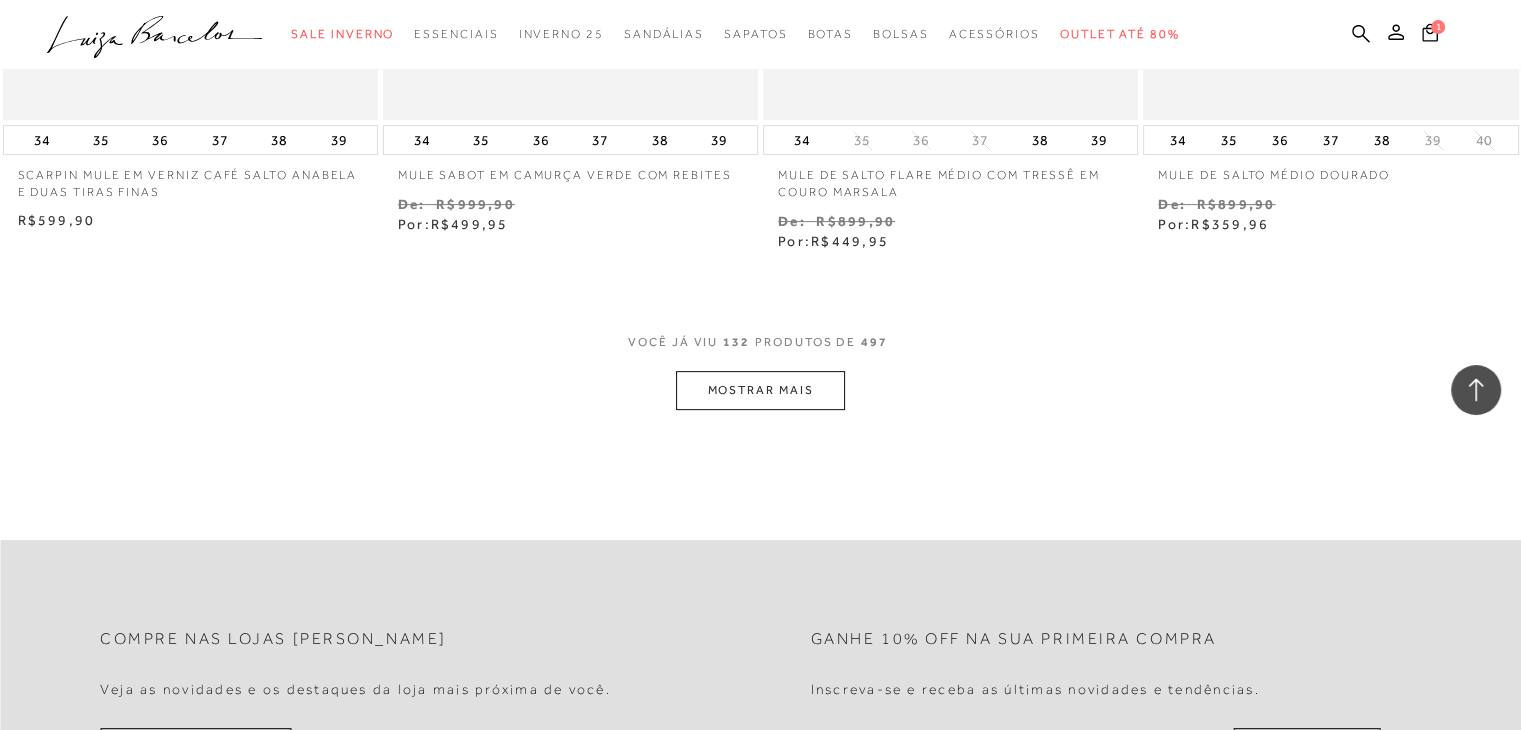 click on "MOSTRAR MAIS" at bounding box center [760, 390] 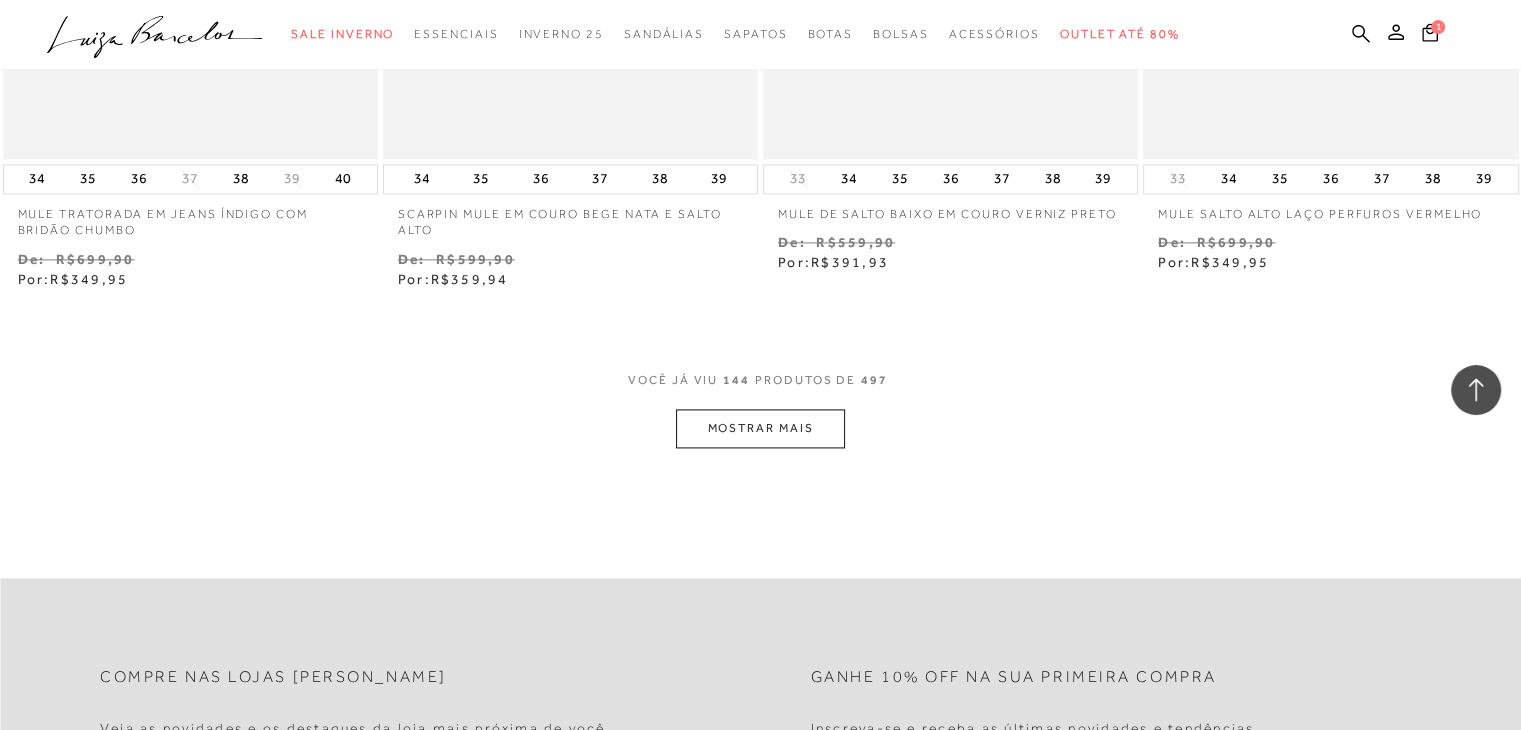 scroll, scrollTop: 25558, scrollLeft: 0, axis: vertical 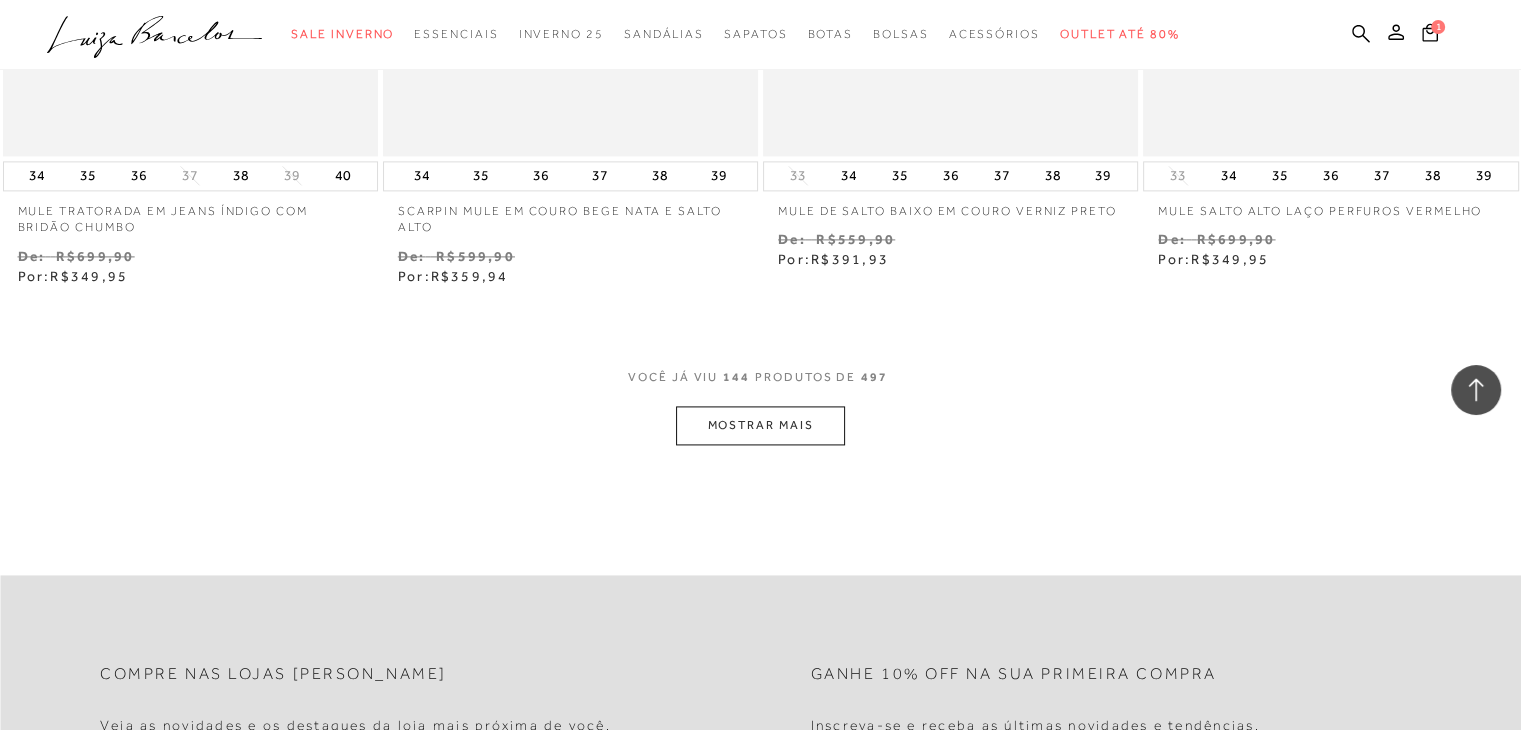 click on "MOSTRAR MAIS" at bounding box center [760, 425] 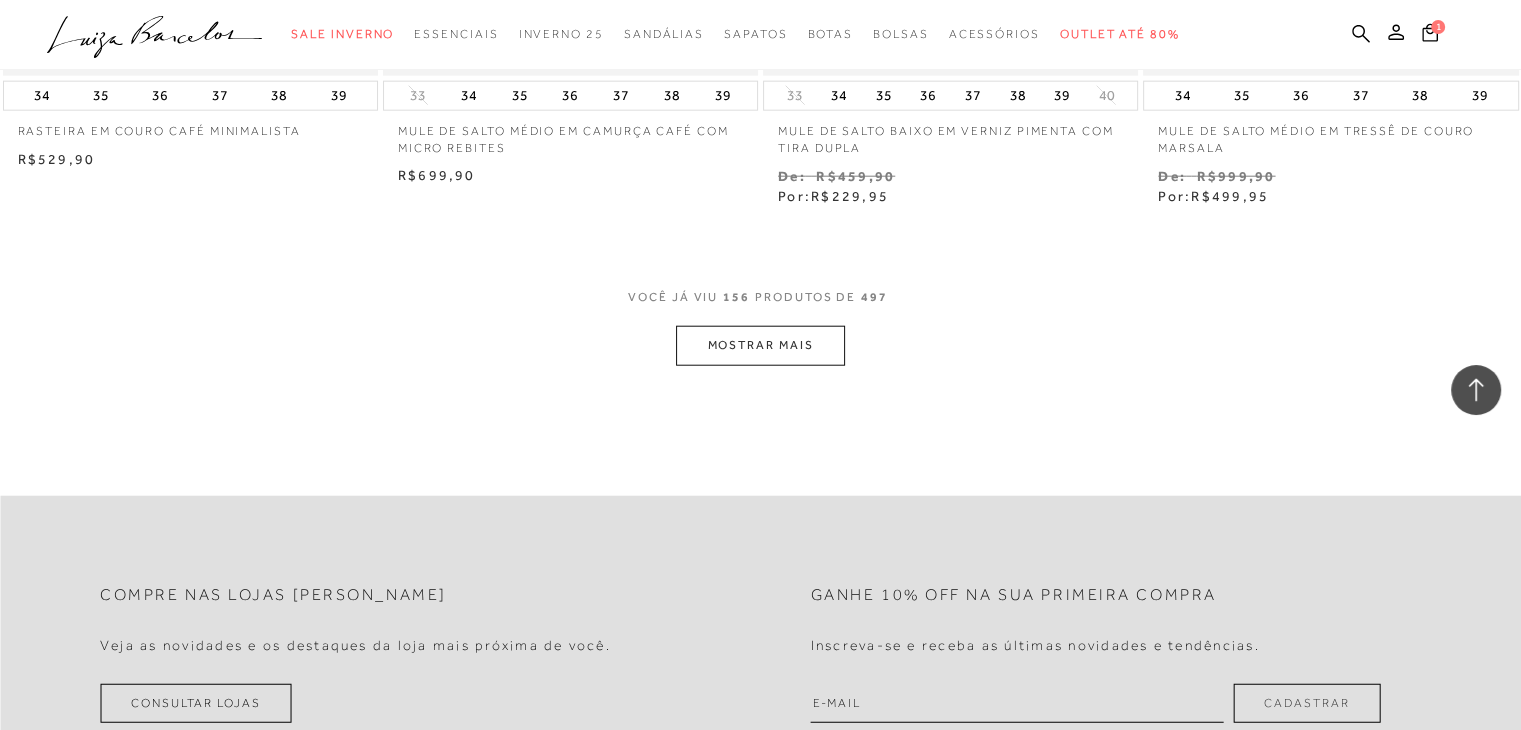 scroll, scrollTop: 27784, scrollLeft: 0, axis: vertical 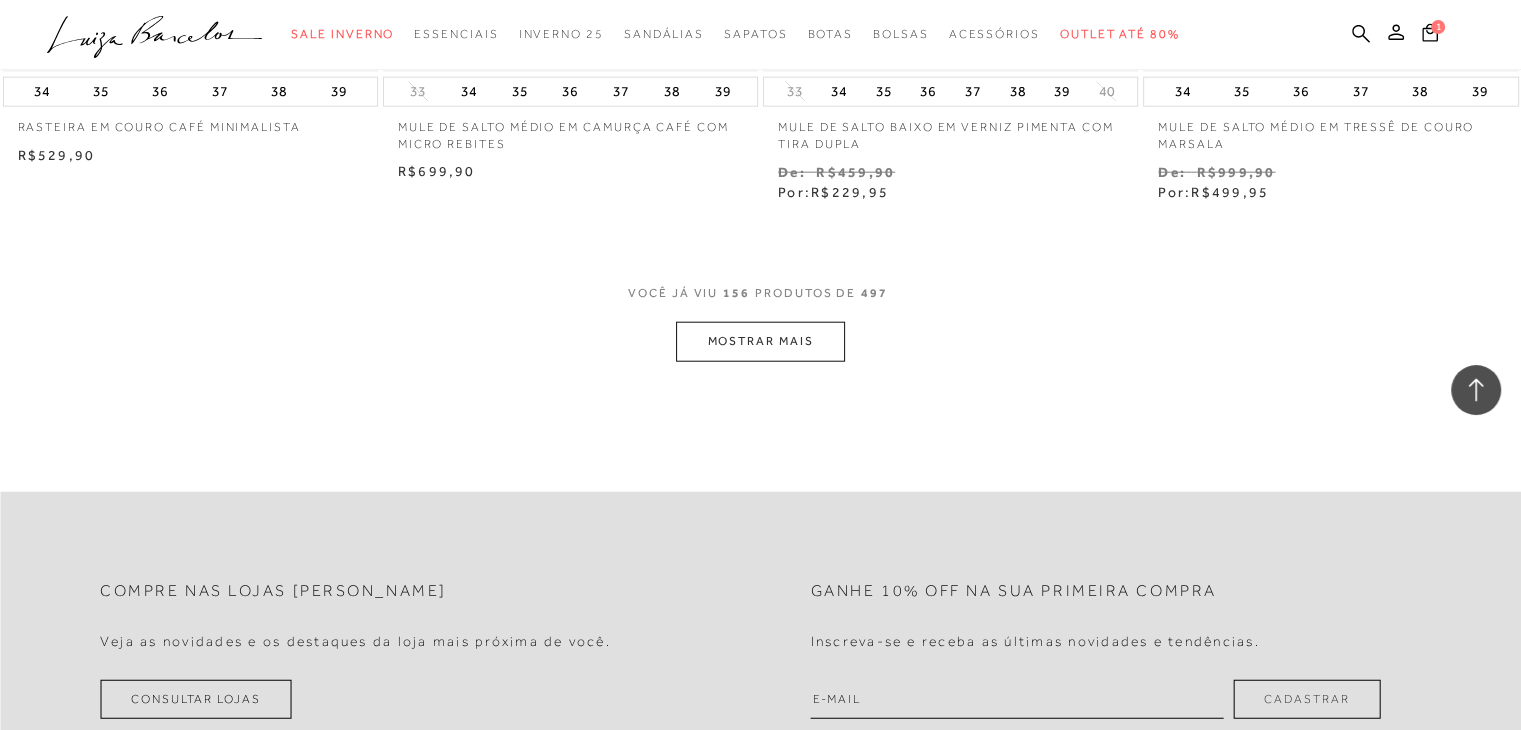 click on "MOSTRAR MAIS" at bounding box center [760, 341] 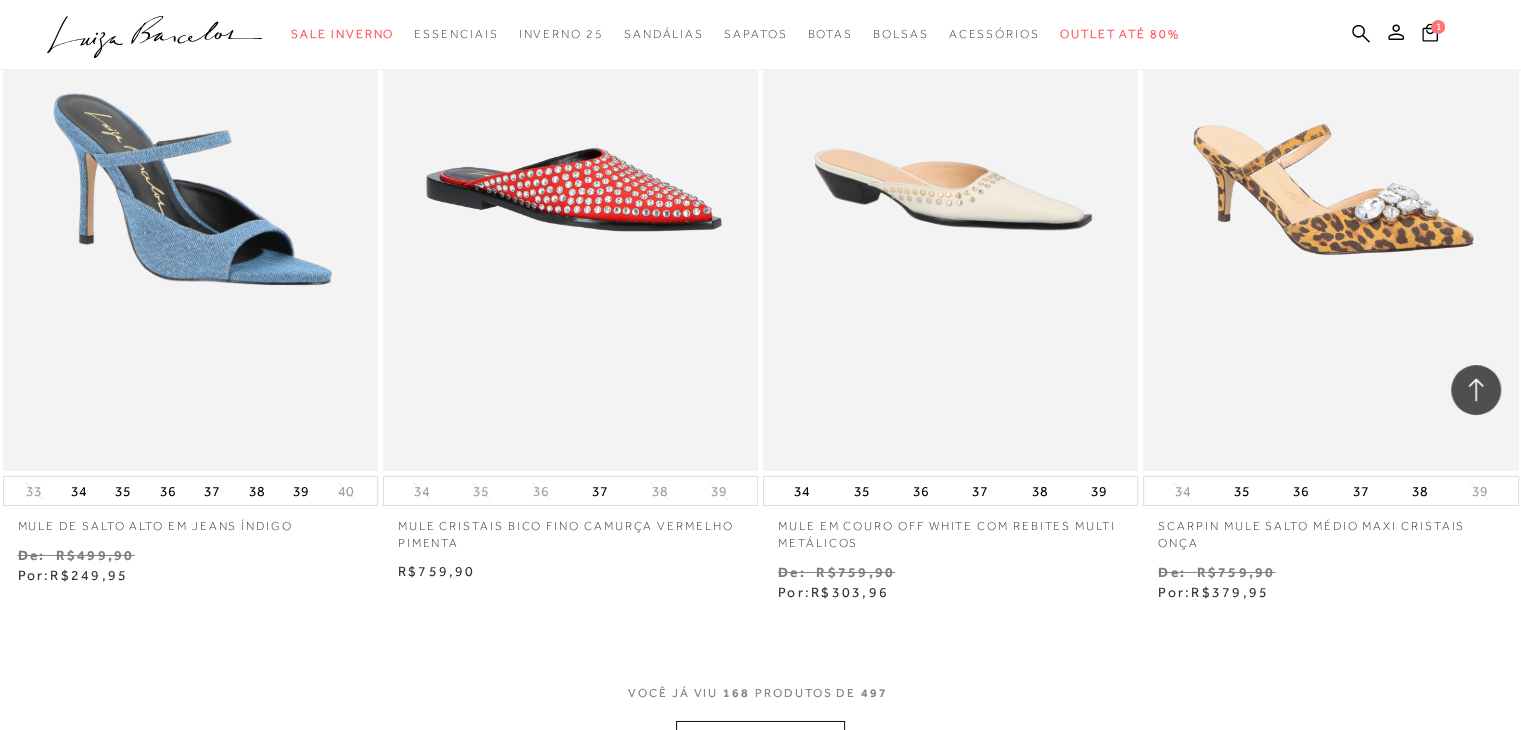 scroll, scrollTop: 29526, scrollLeft: 0, axis: vertical 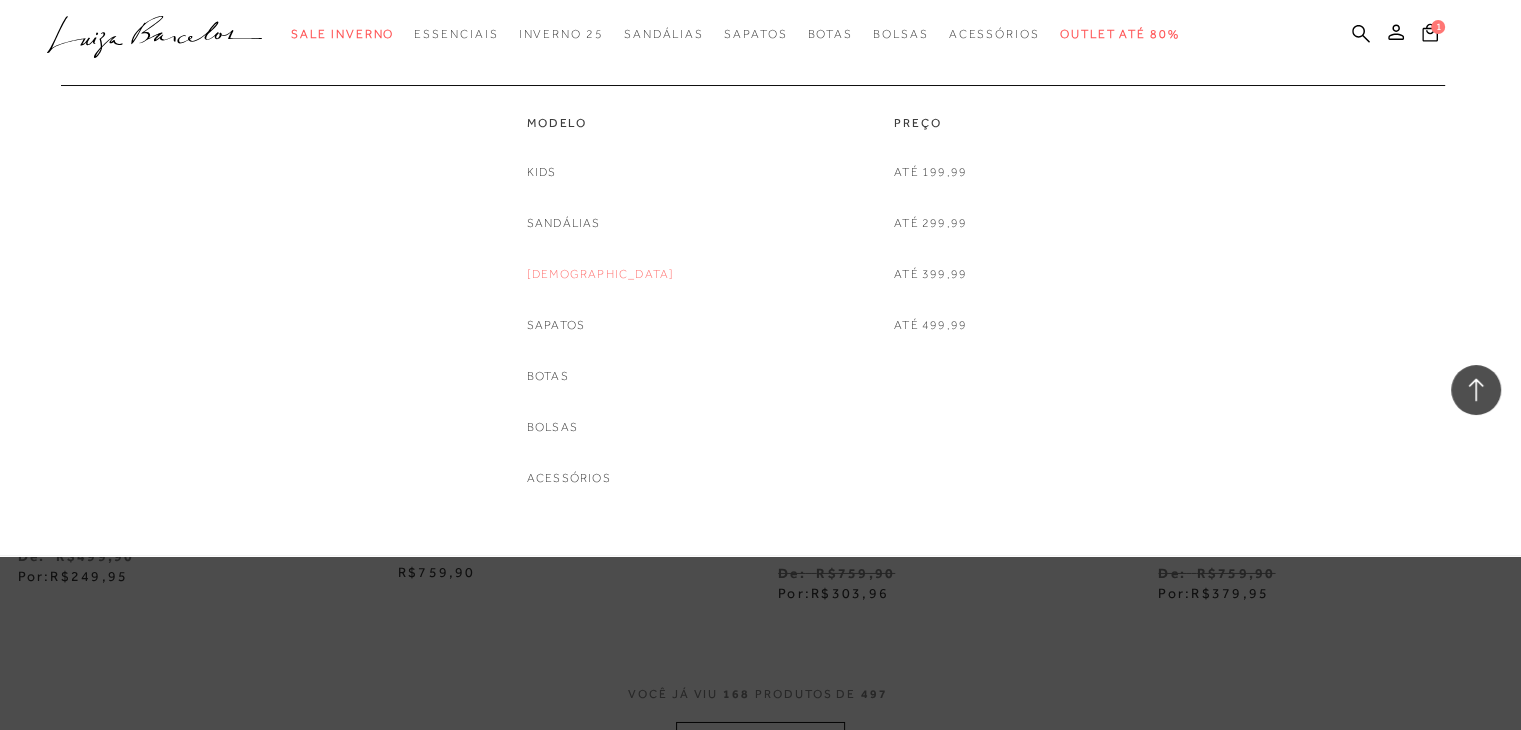 click on "Rasteiras" at bounding box center (601, 274) 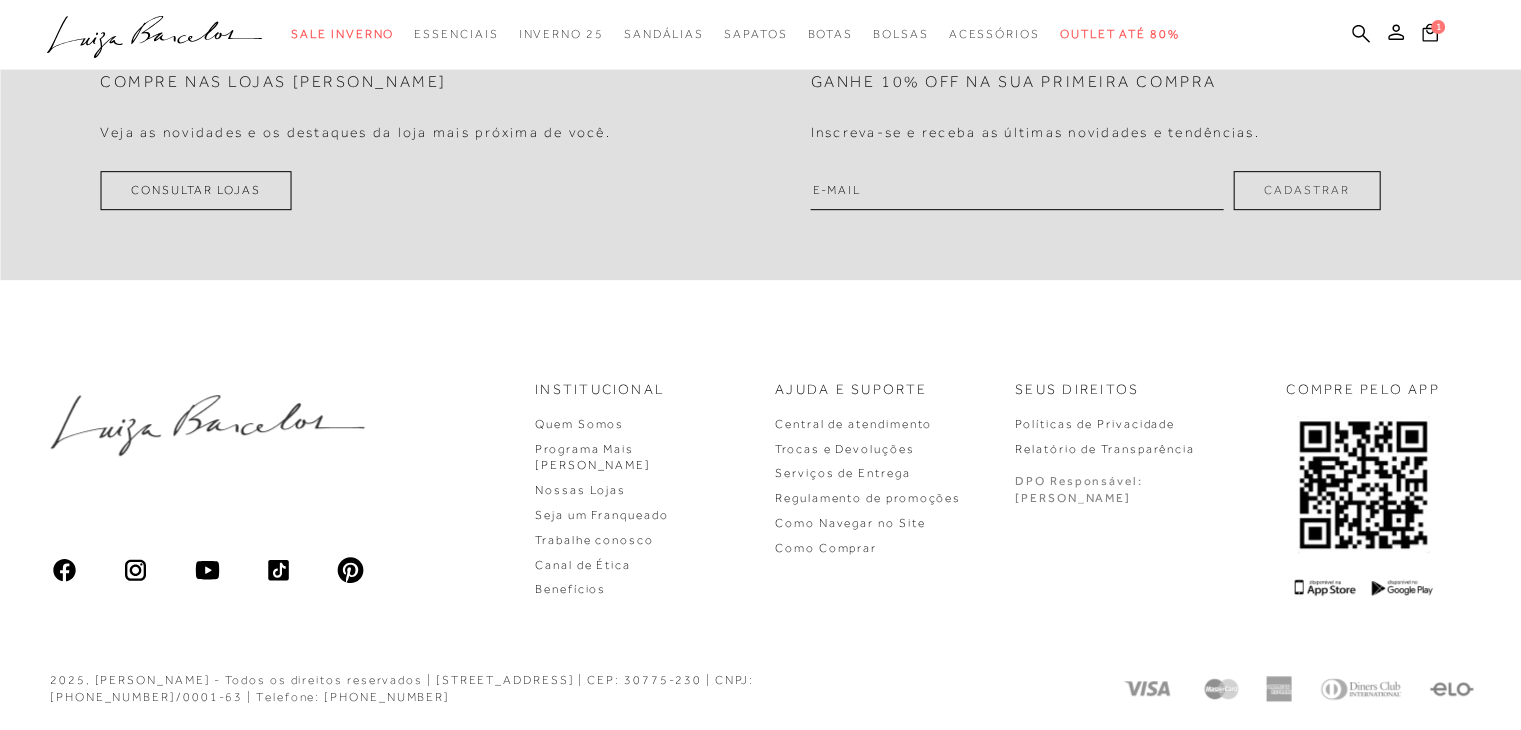 scroll, scrollTop: 1, scrollLeft: 0, axis: vertical 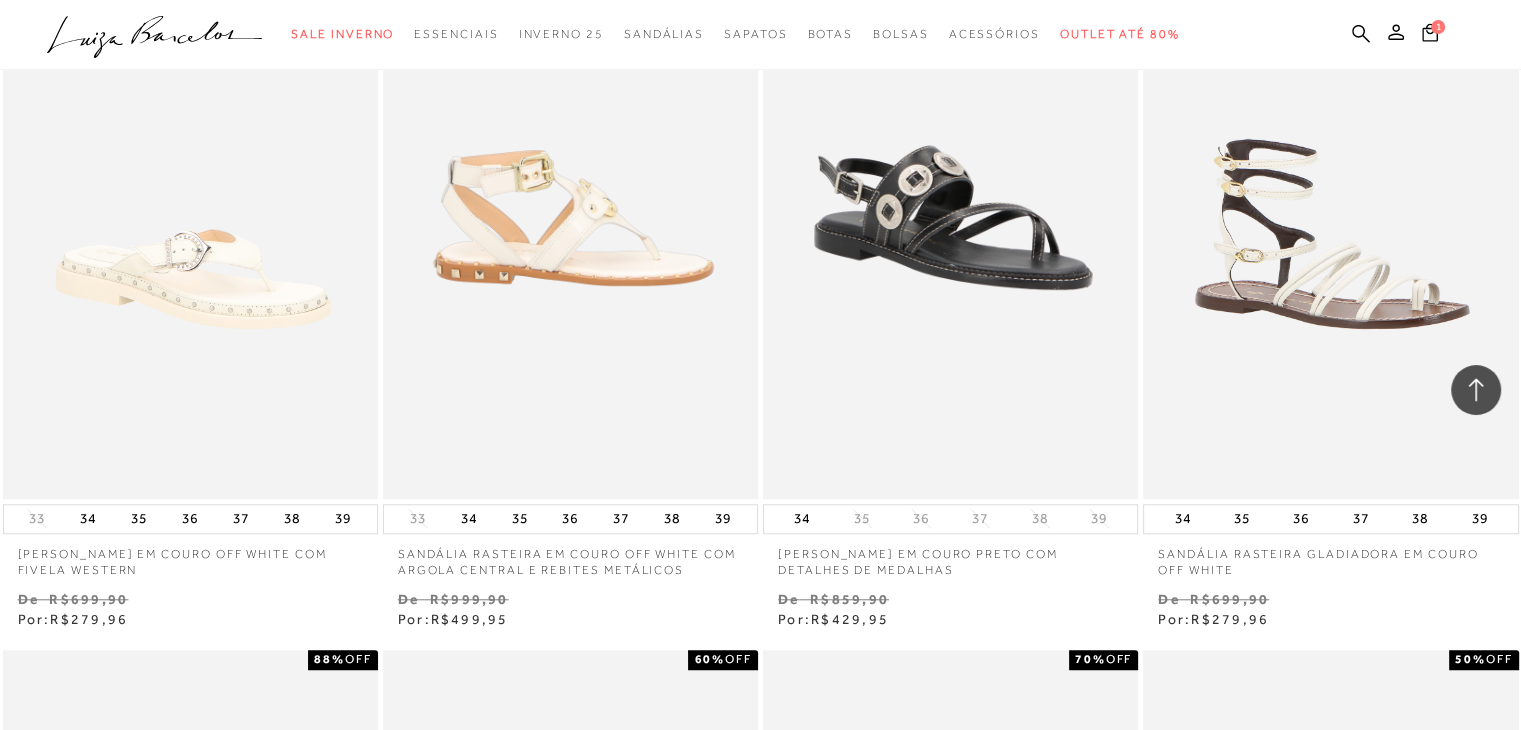 click at bounding box center [571, 217] 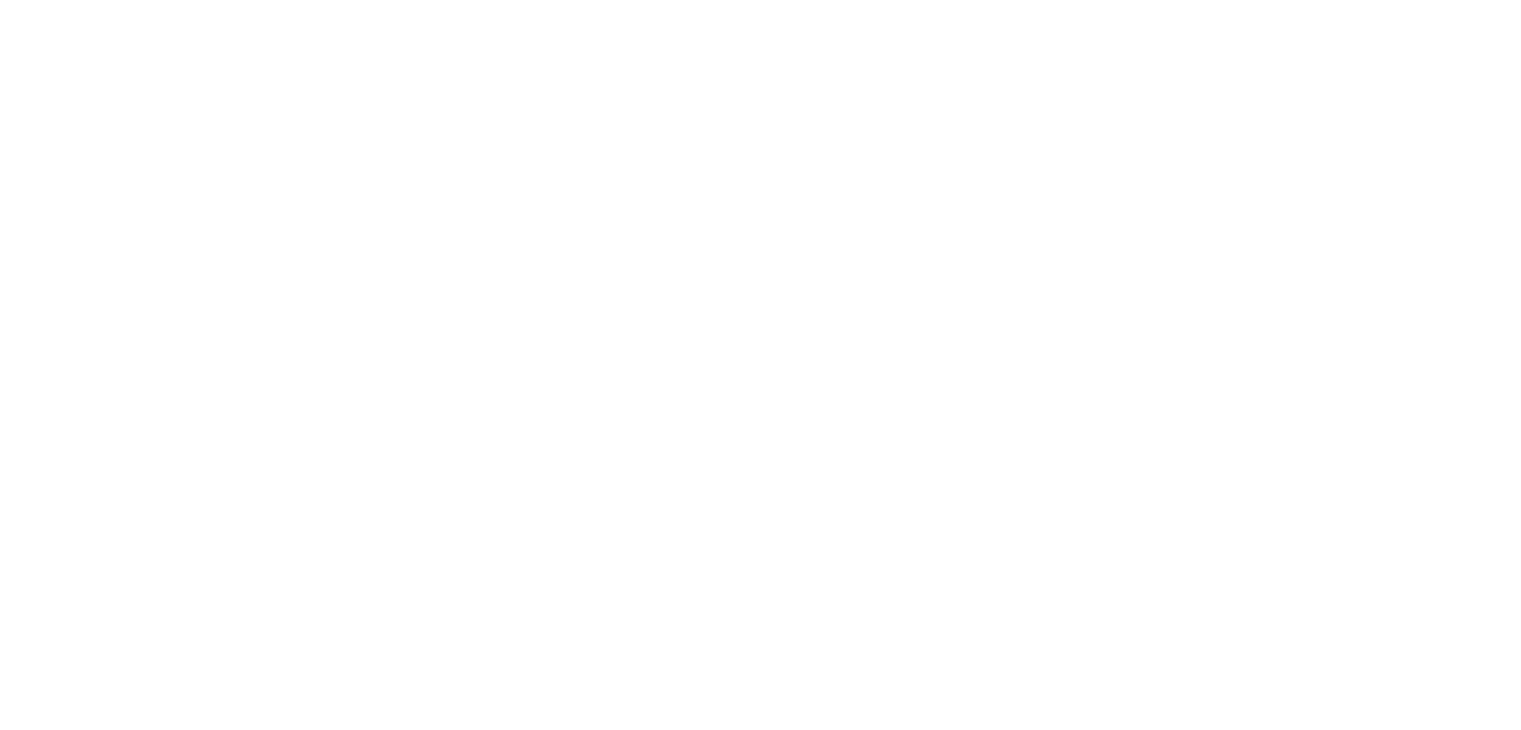 scroll, scrollTop: 0, scrollLeft: 0, axis: both 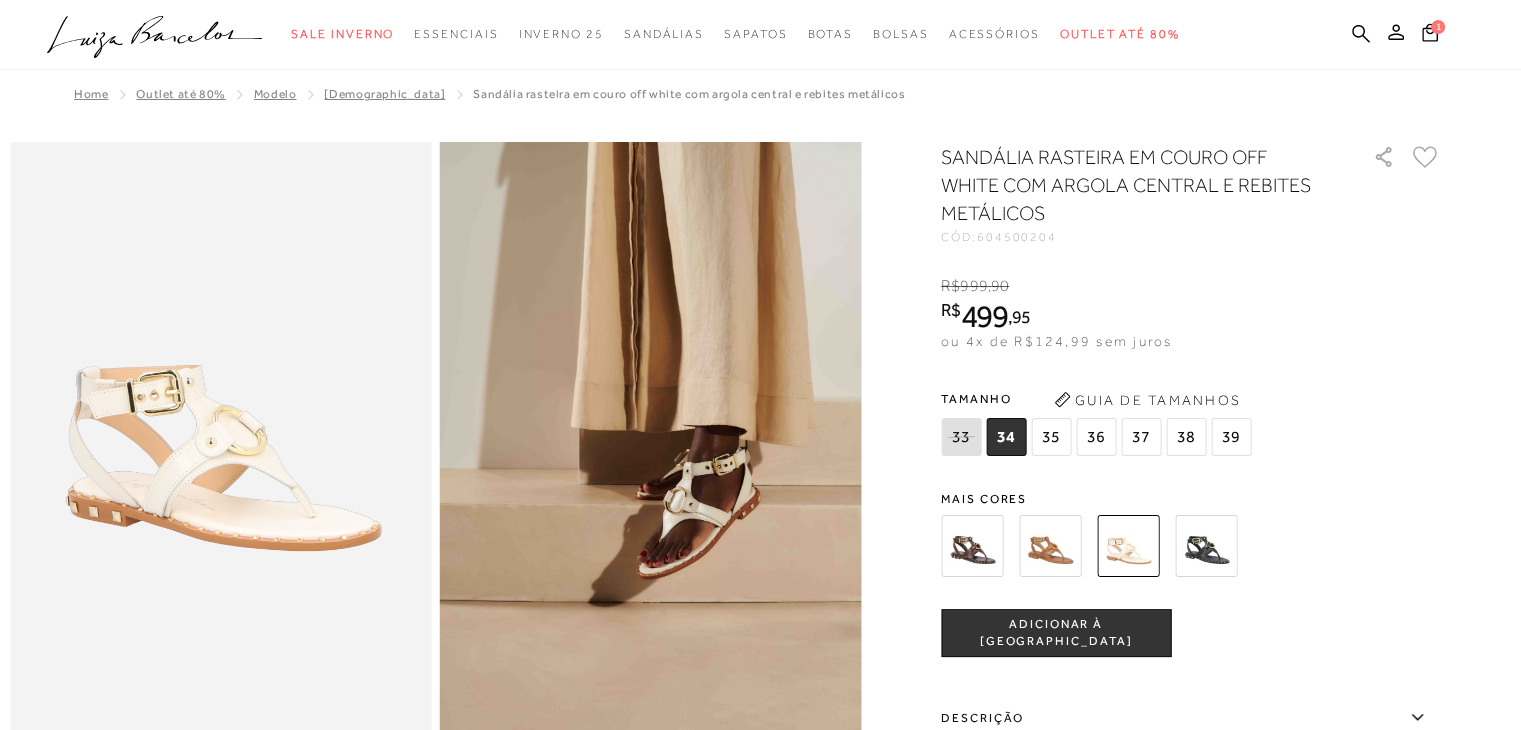 click at bounding box center [1050, 546] 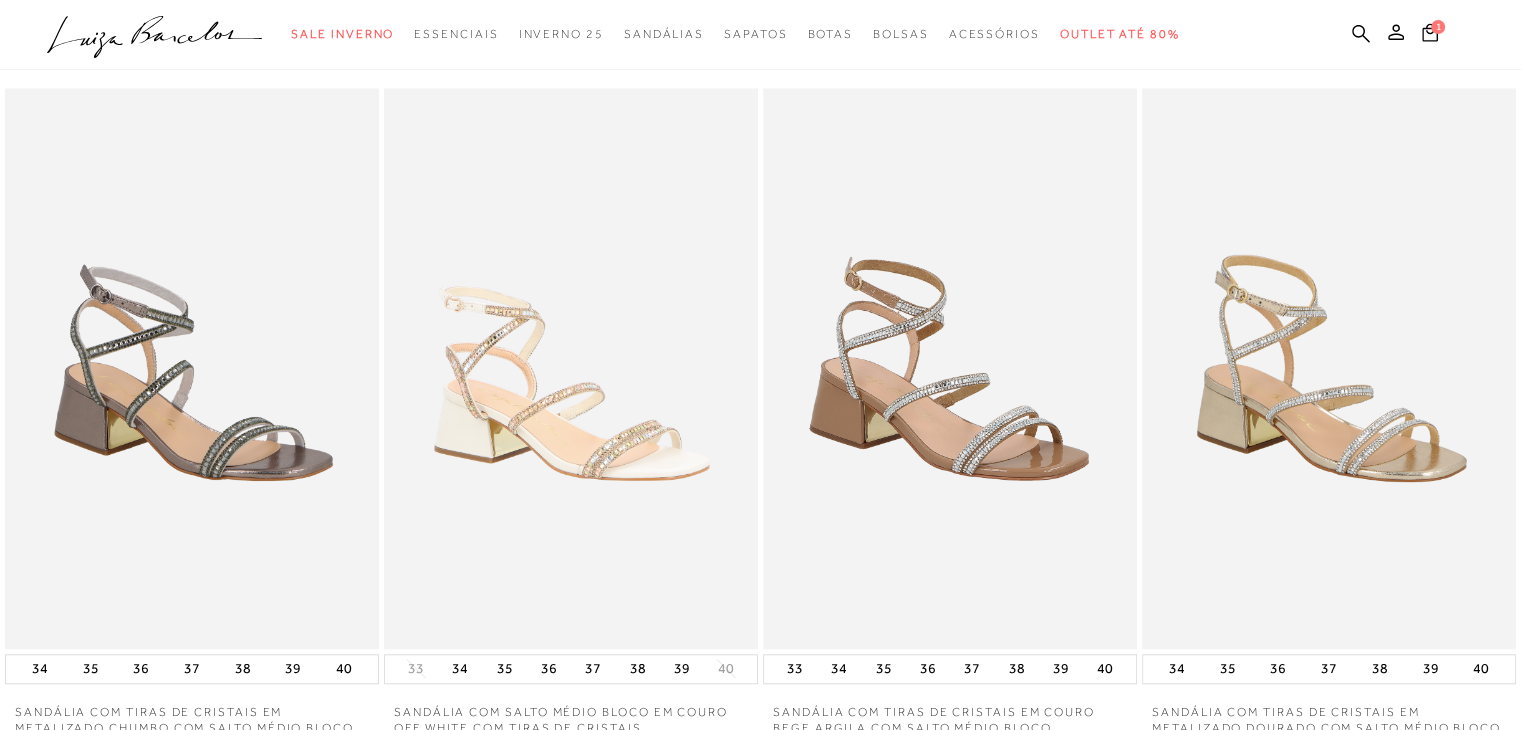 scroll, scrollTop: 1750, scrollLeft: 0, axis: vertical 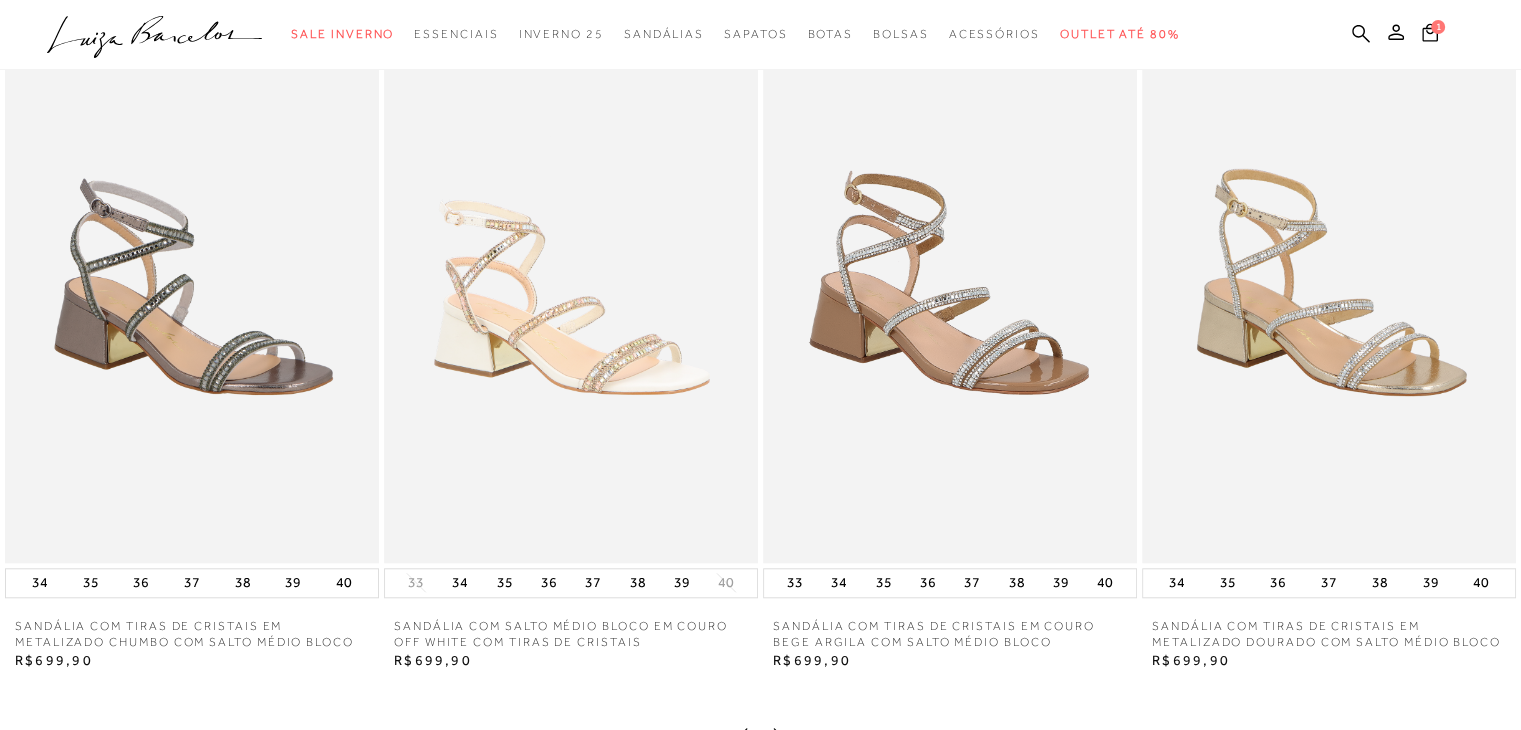 click at bounding box center (571, 282) 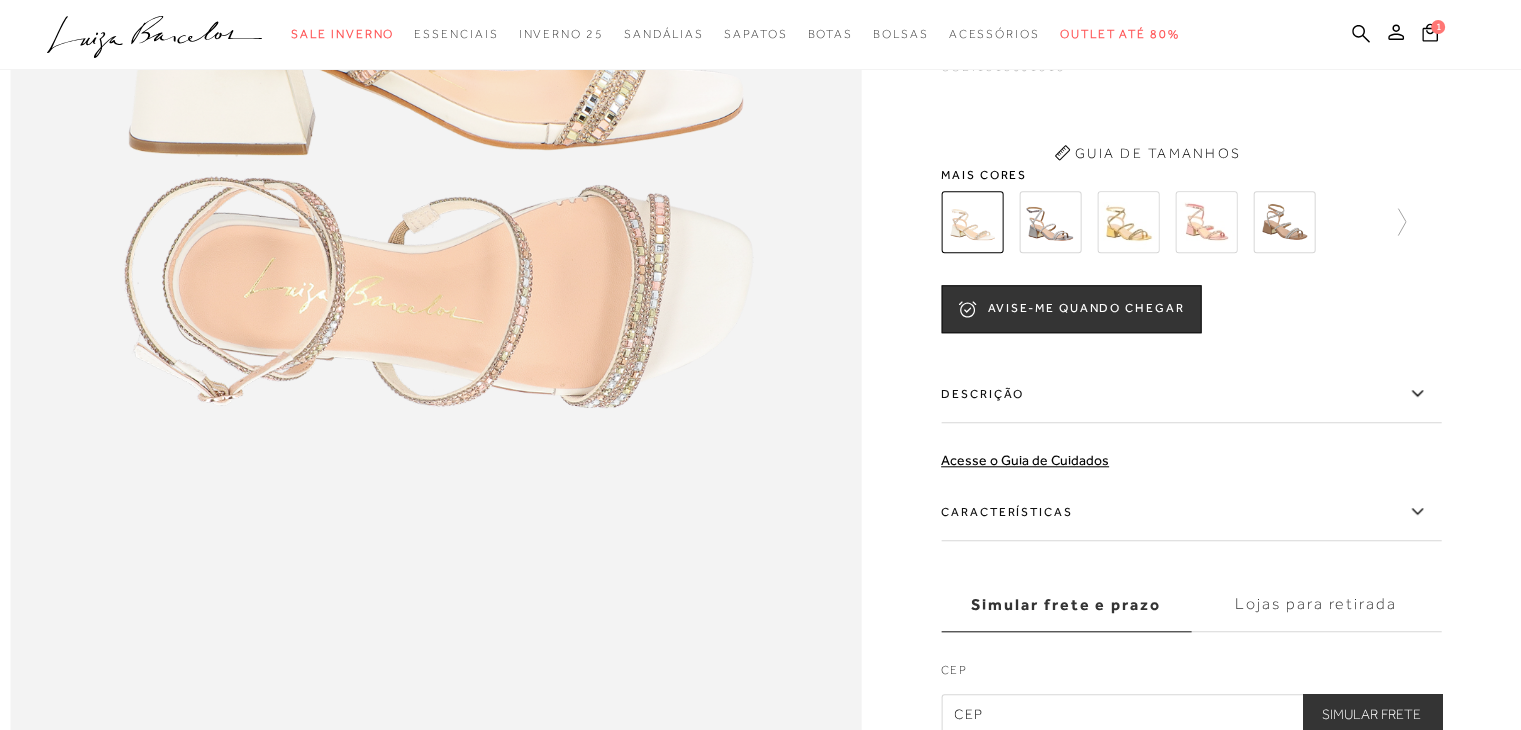 scroll, scrollTop: 0, scrollLeft: 0, axis: both 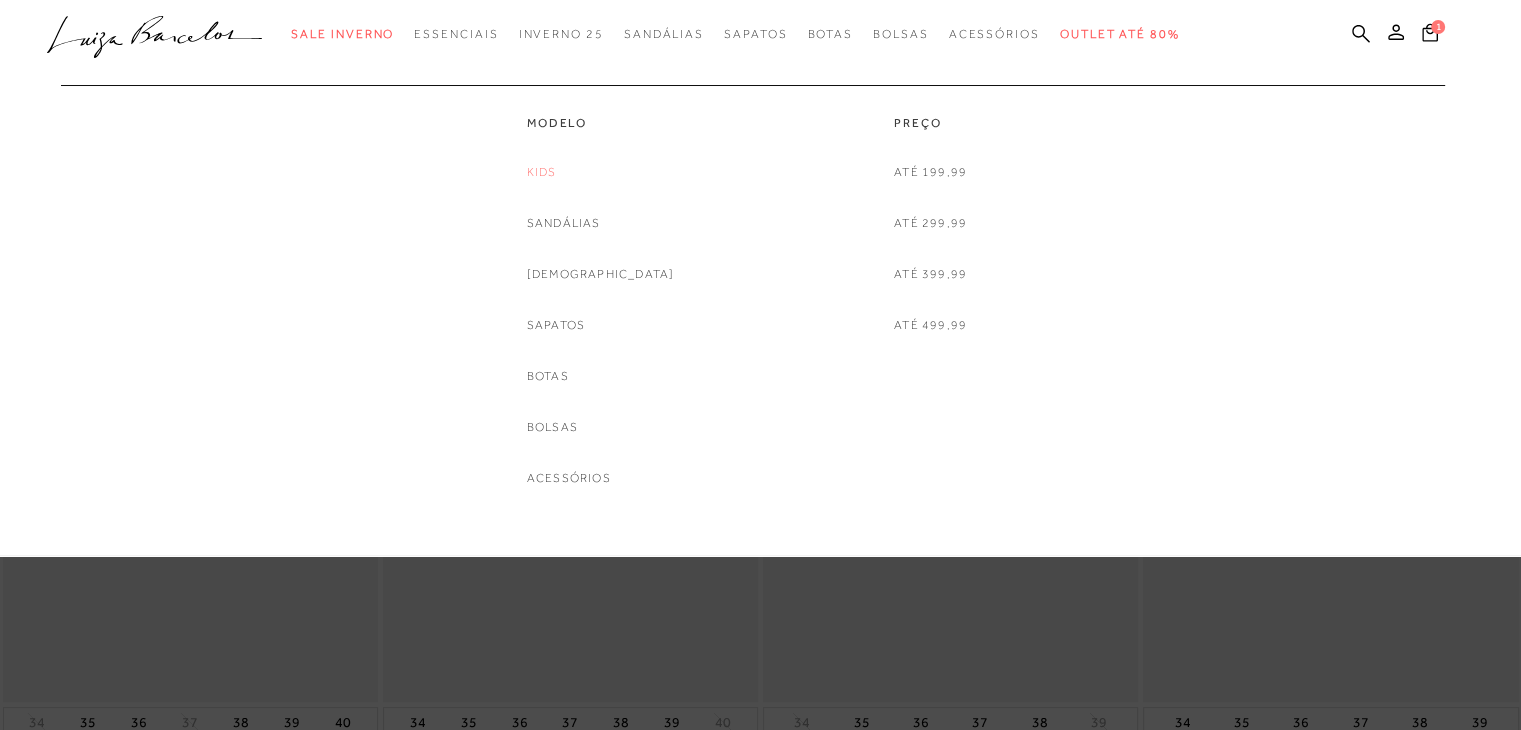 click on "Kids" at bounding box center (542, 172) 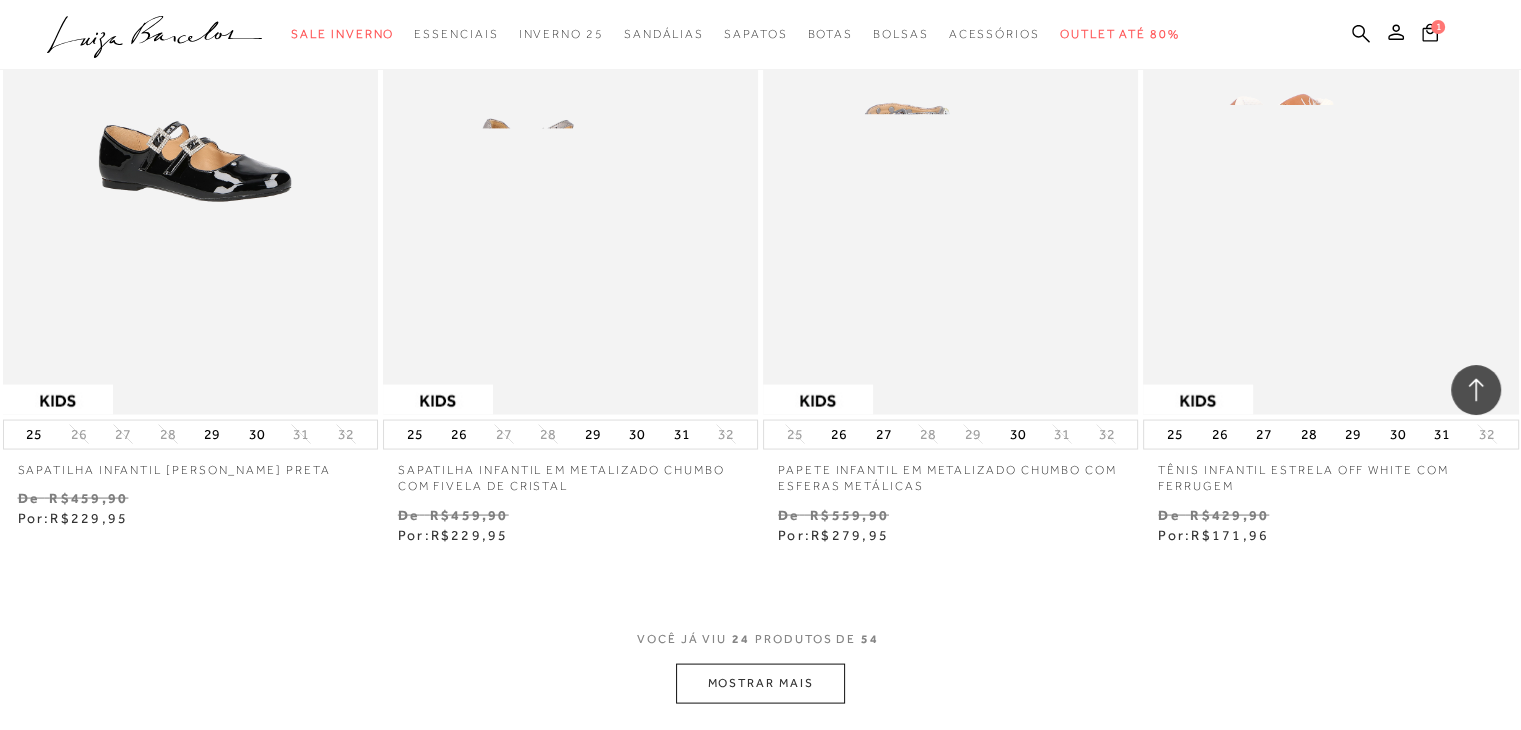 scroll, scrollTop: 3872, scrollLeft: 0, axis: vertical 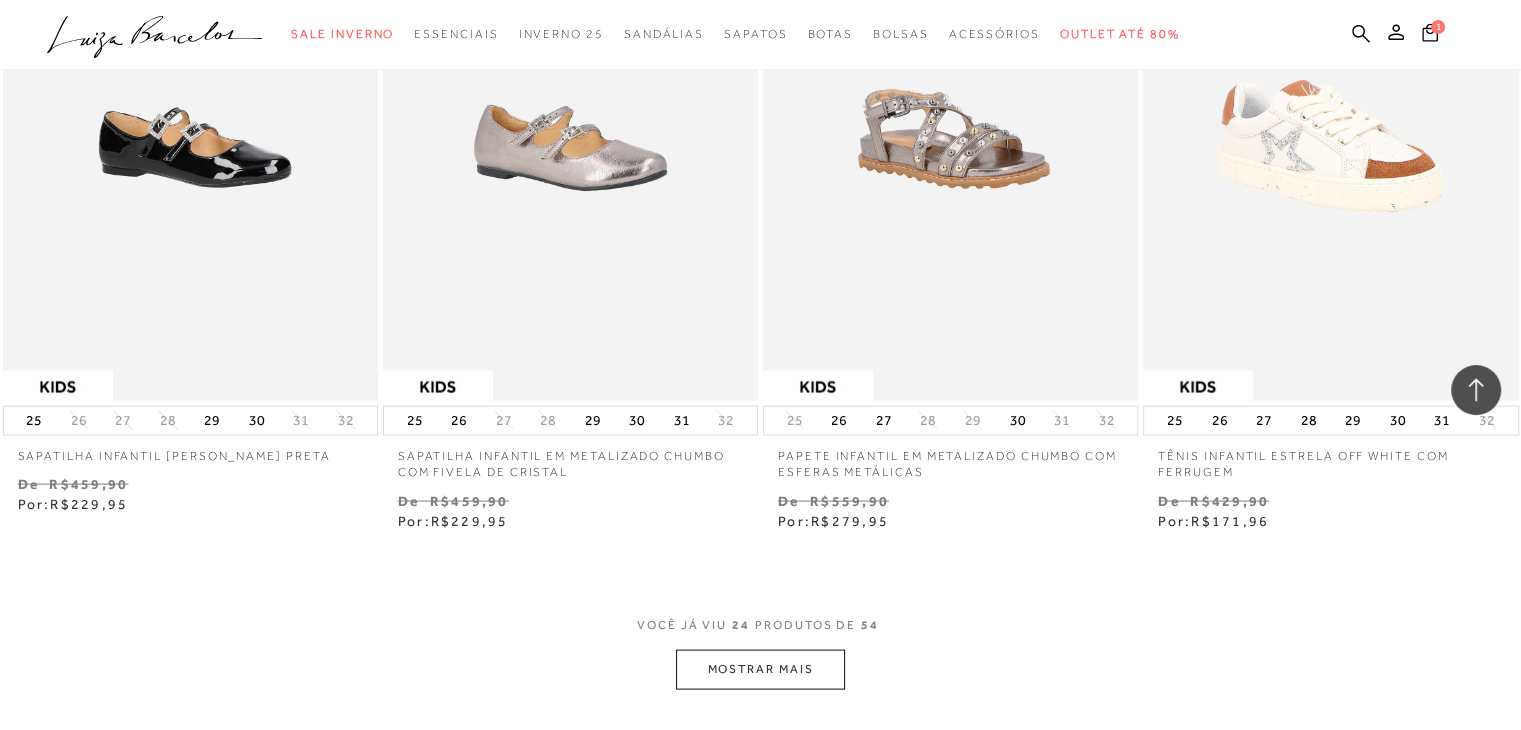 click on "MOSTRAR MAIS" at bounding box center [760, 669] 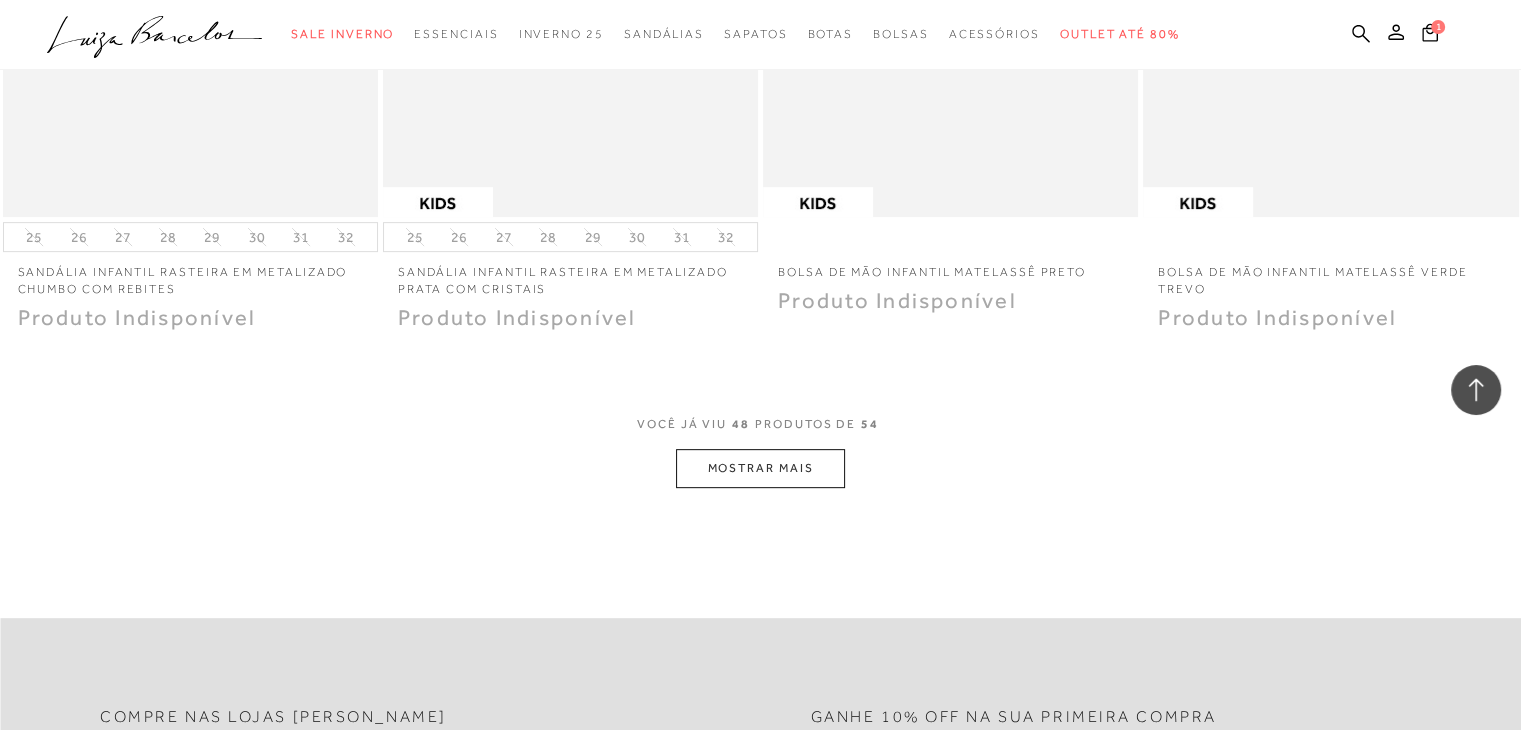 scroll, scrollTop: 8360, scrollLeft: 0, axis: vertical 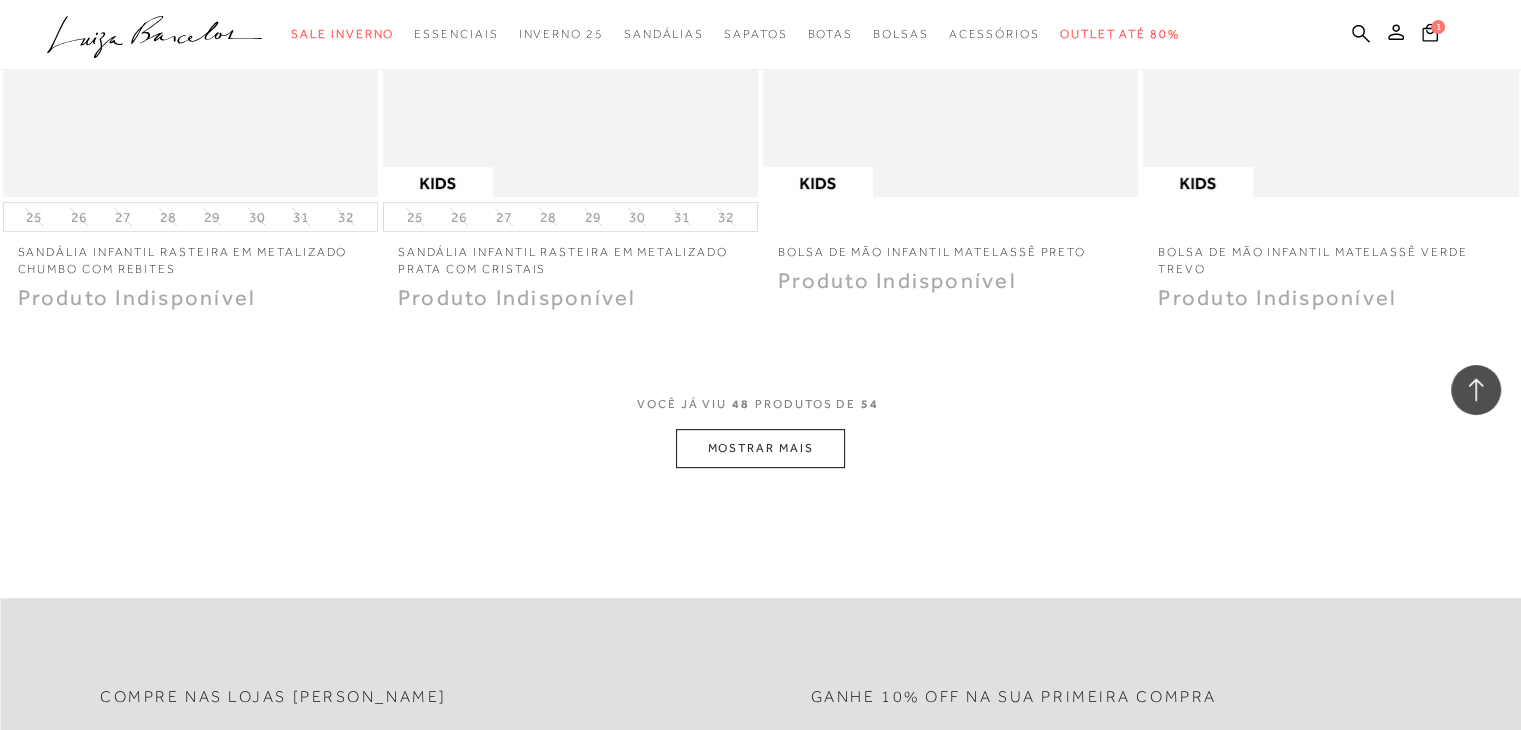 click on "MOSTRAR MAIS" at bounding box center (760, 448) 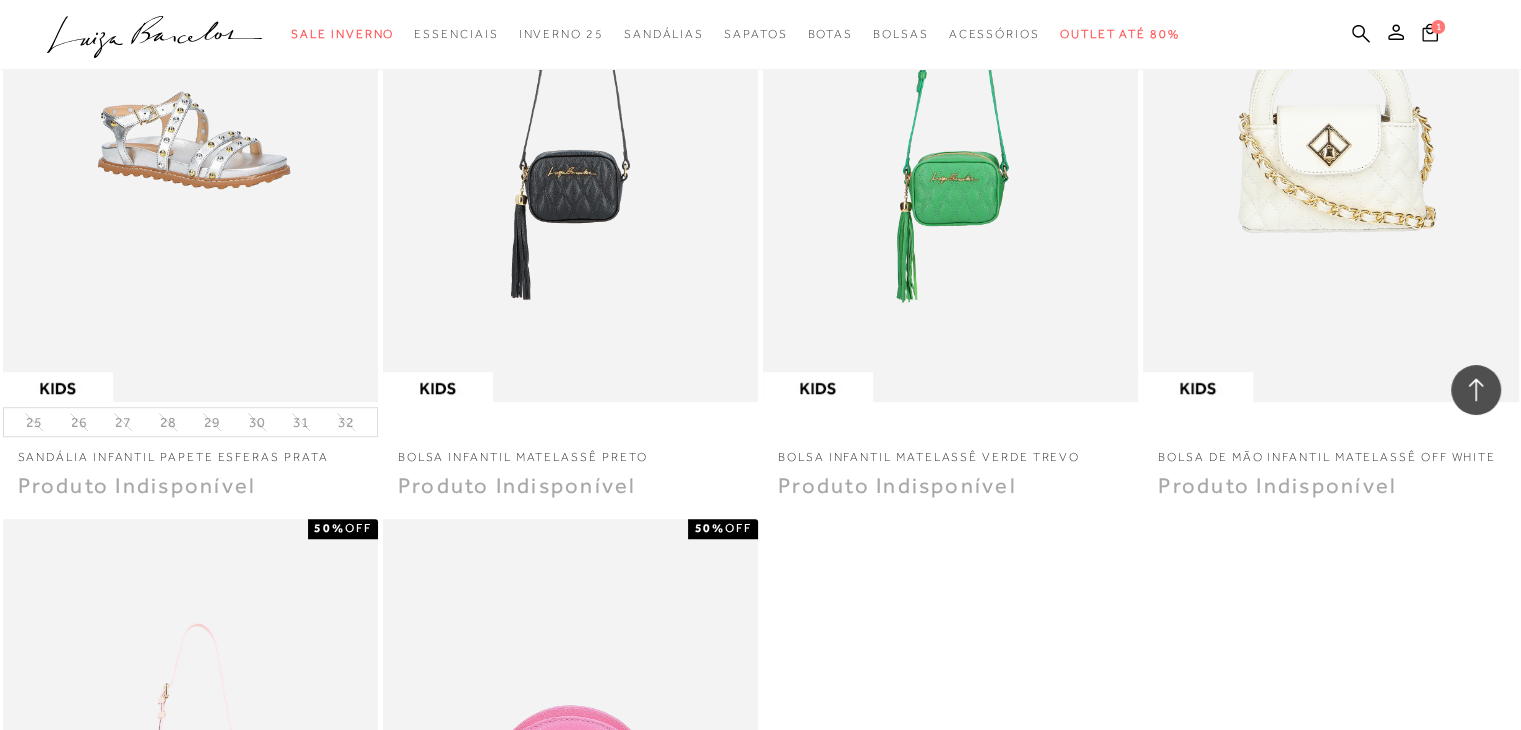 scroll, scrollTop: 9308, scrollLeft: 0, axis: vertical 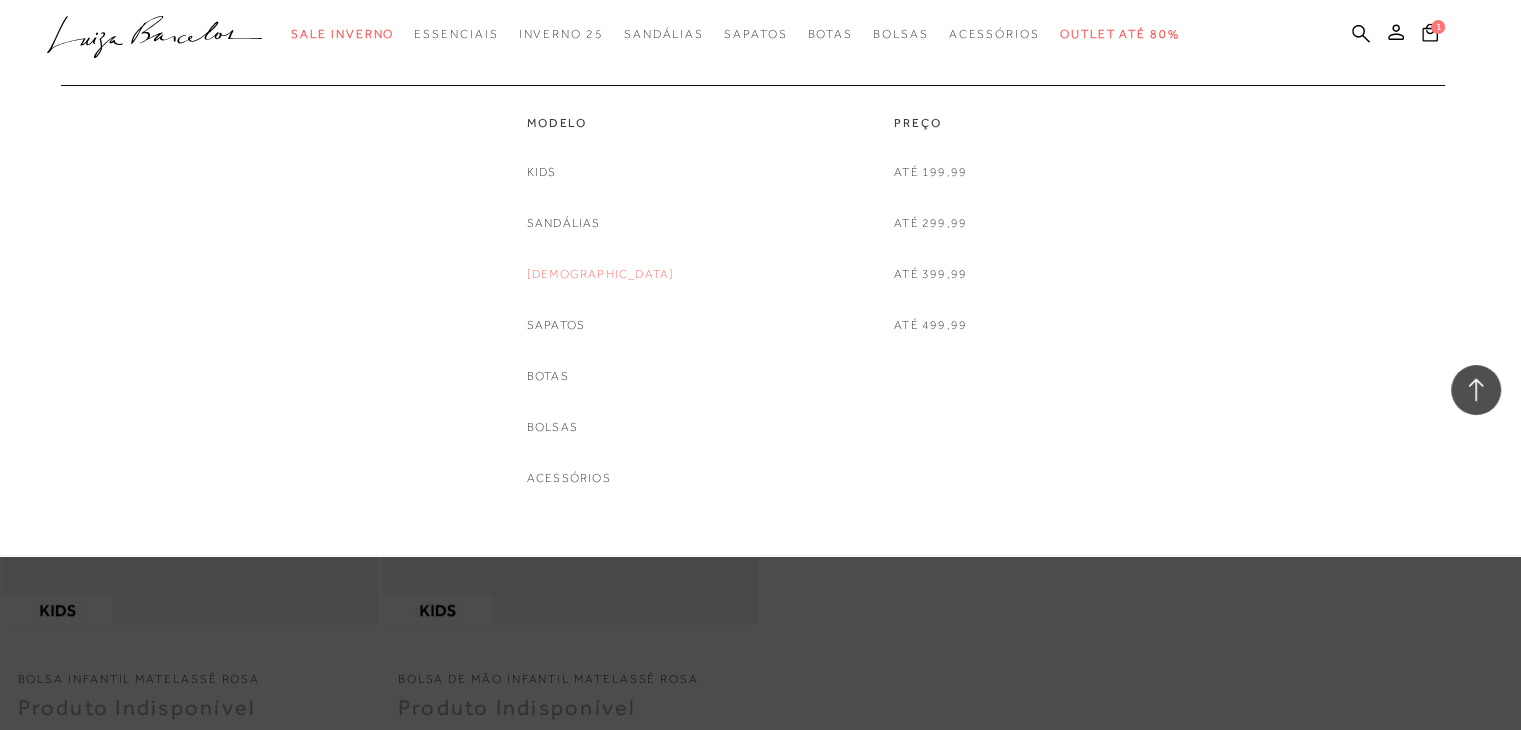 click on "[DEMOGRAPHIC_DATA]" at bounding box center [601, 274] 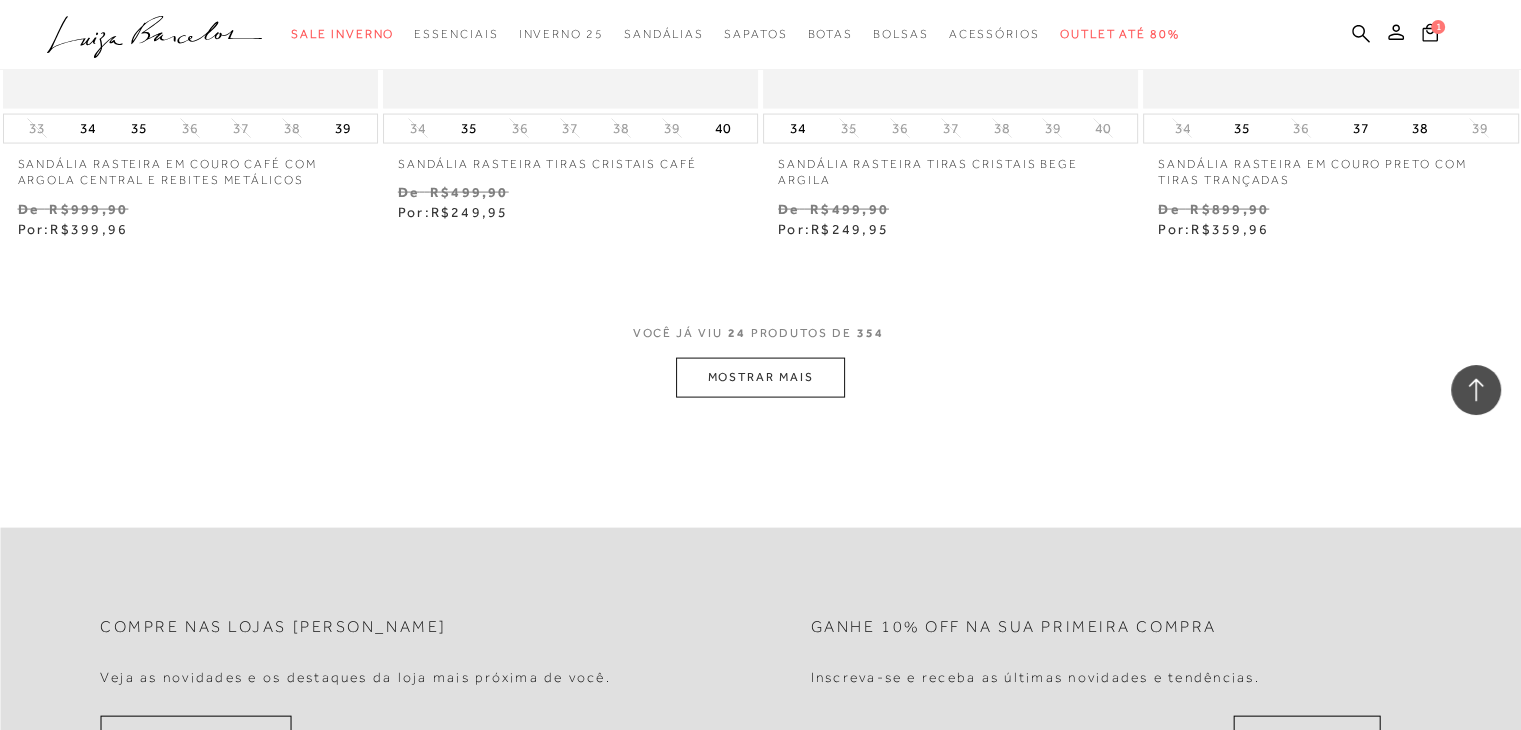 scroll, scrollTop: 4166, scrollLeft: 0, axis: vertical 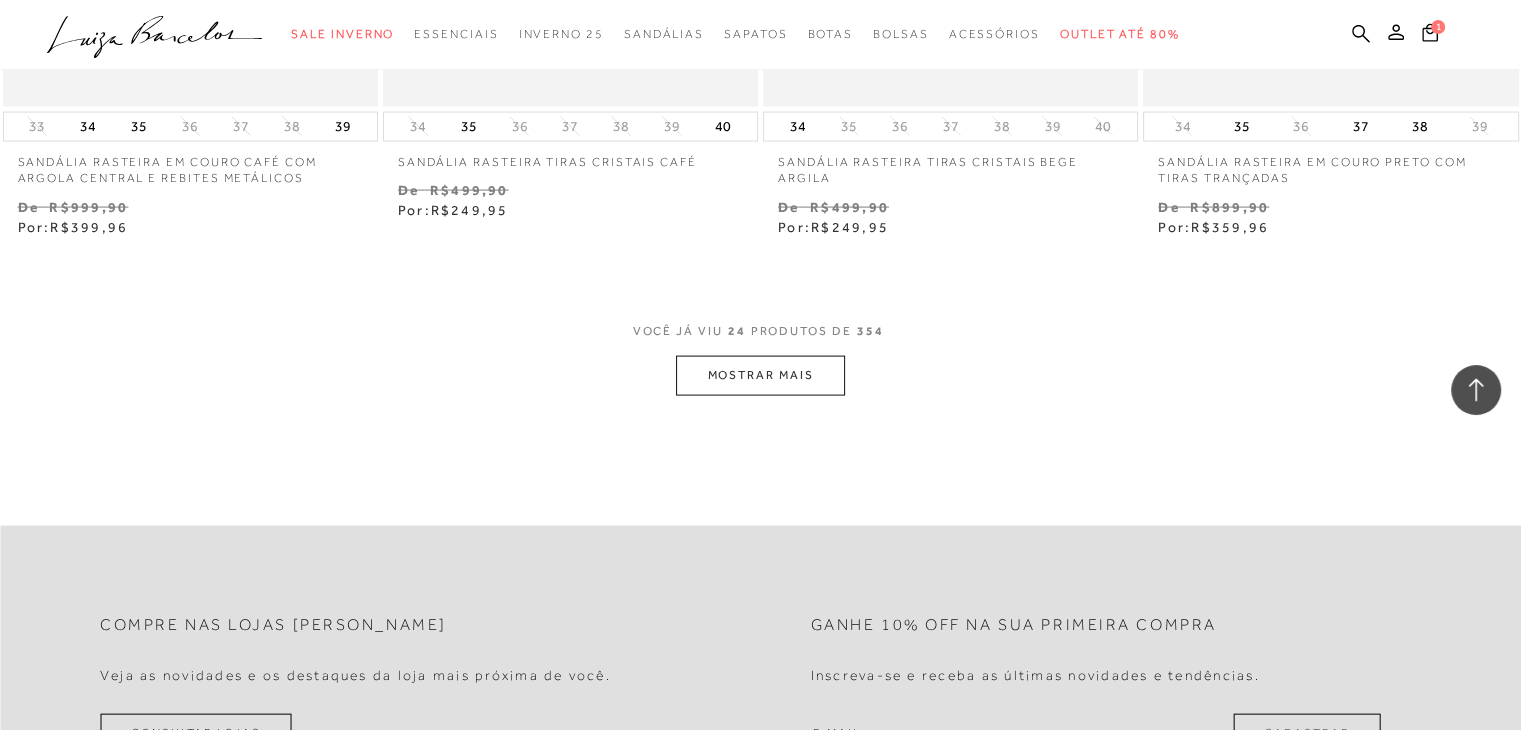click on "MOSTRAR MAIS" at bounding box center [760, 375] 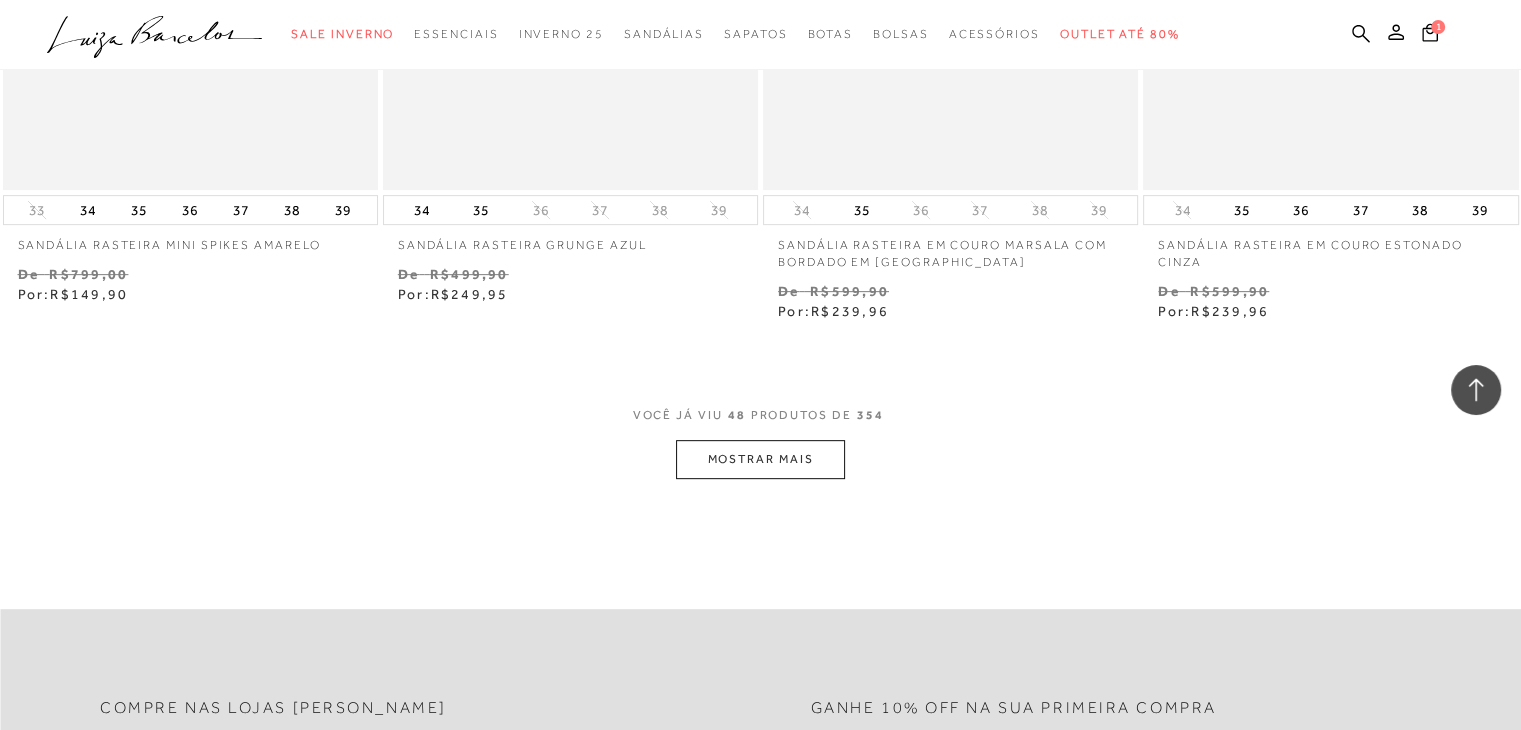 scroll, scrollTop: 8368, scrollLeft: 0, axis: vertical 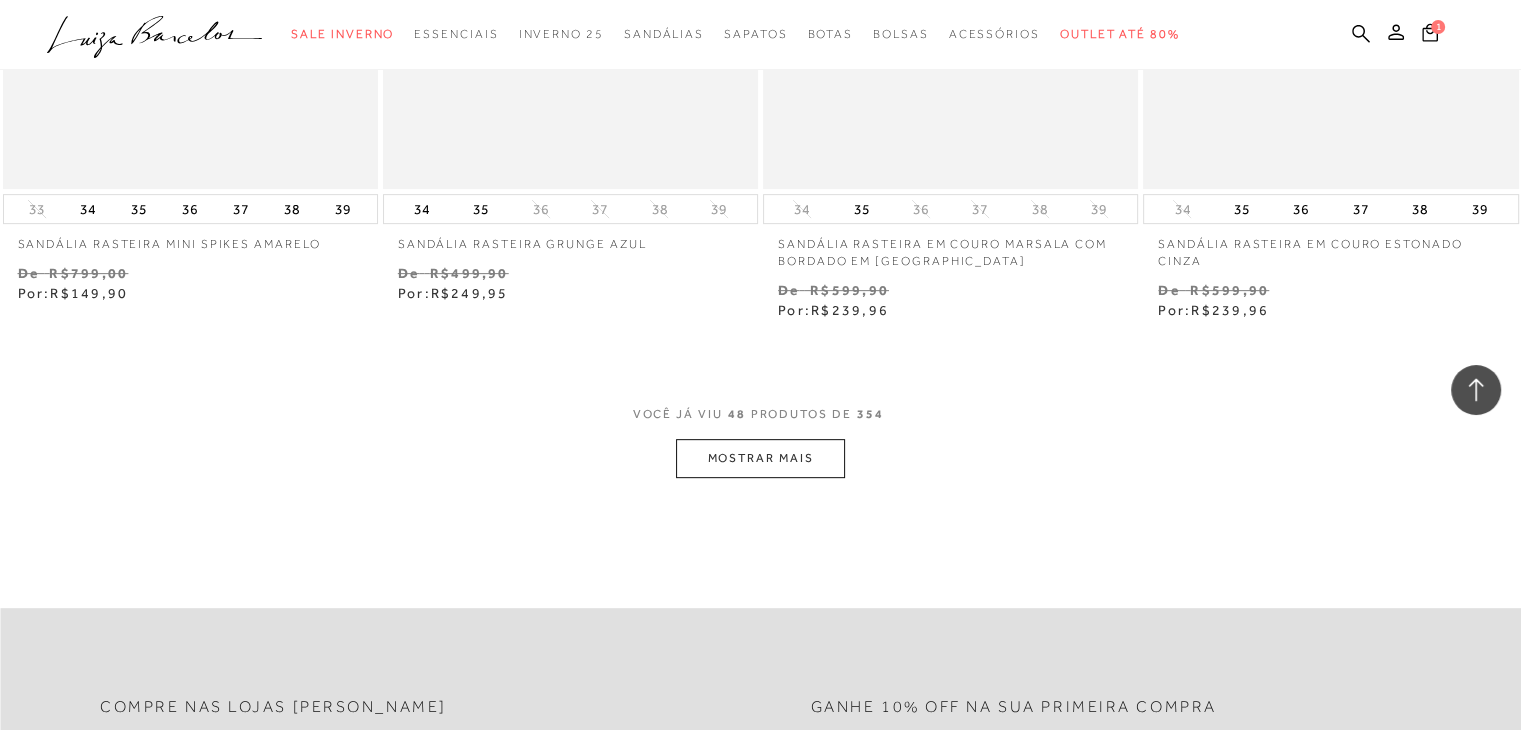 click on "MOSTRAR MAIS" at bounding box center [760, 458] 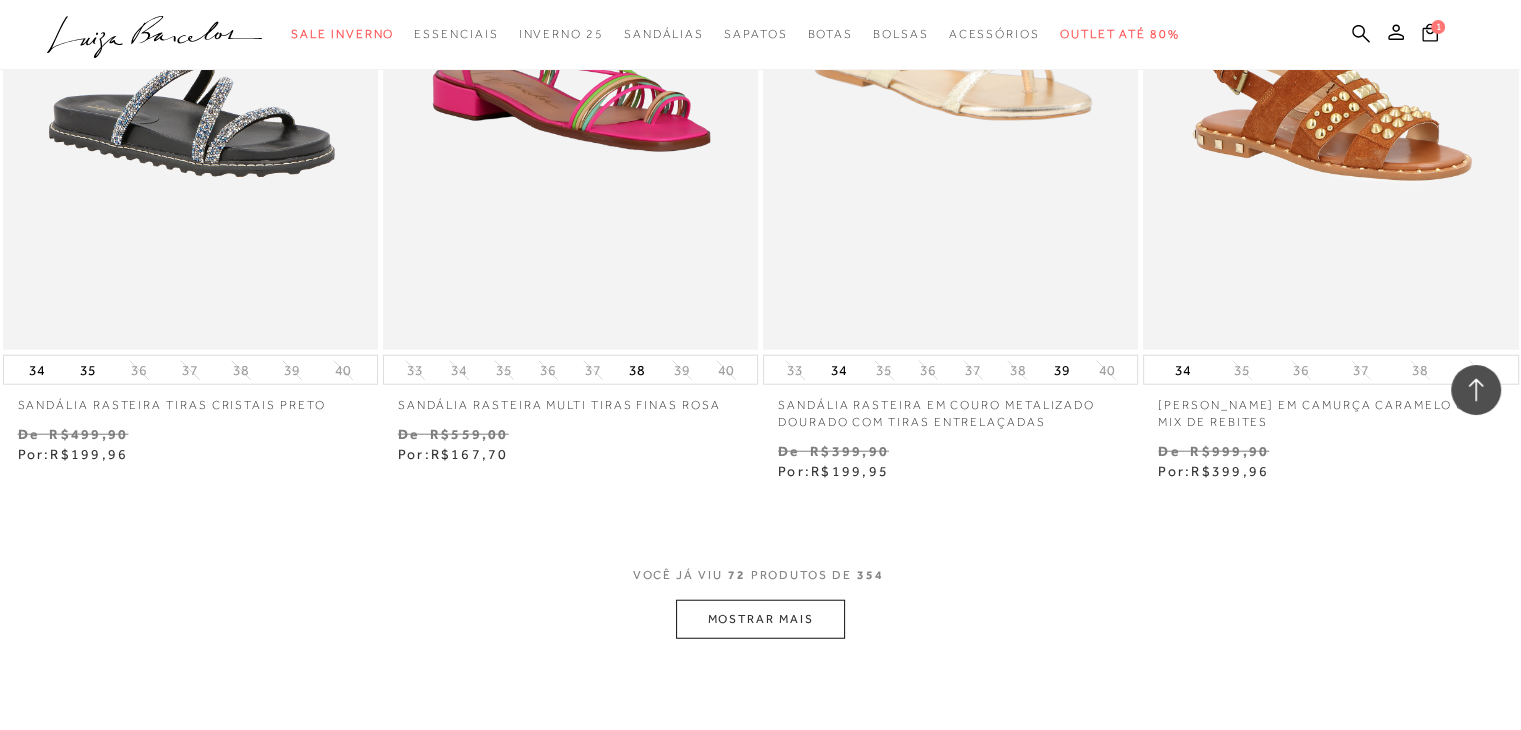 scroll, scrollTop: 12492, scrollLeft: 0, axis: vertical 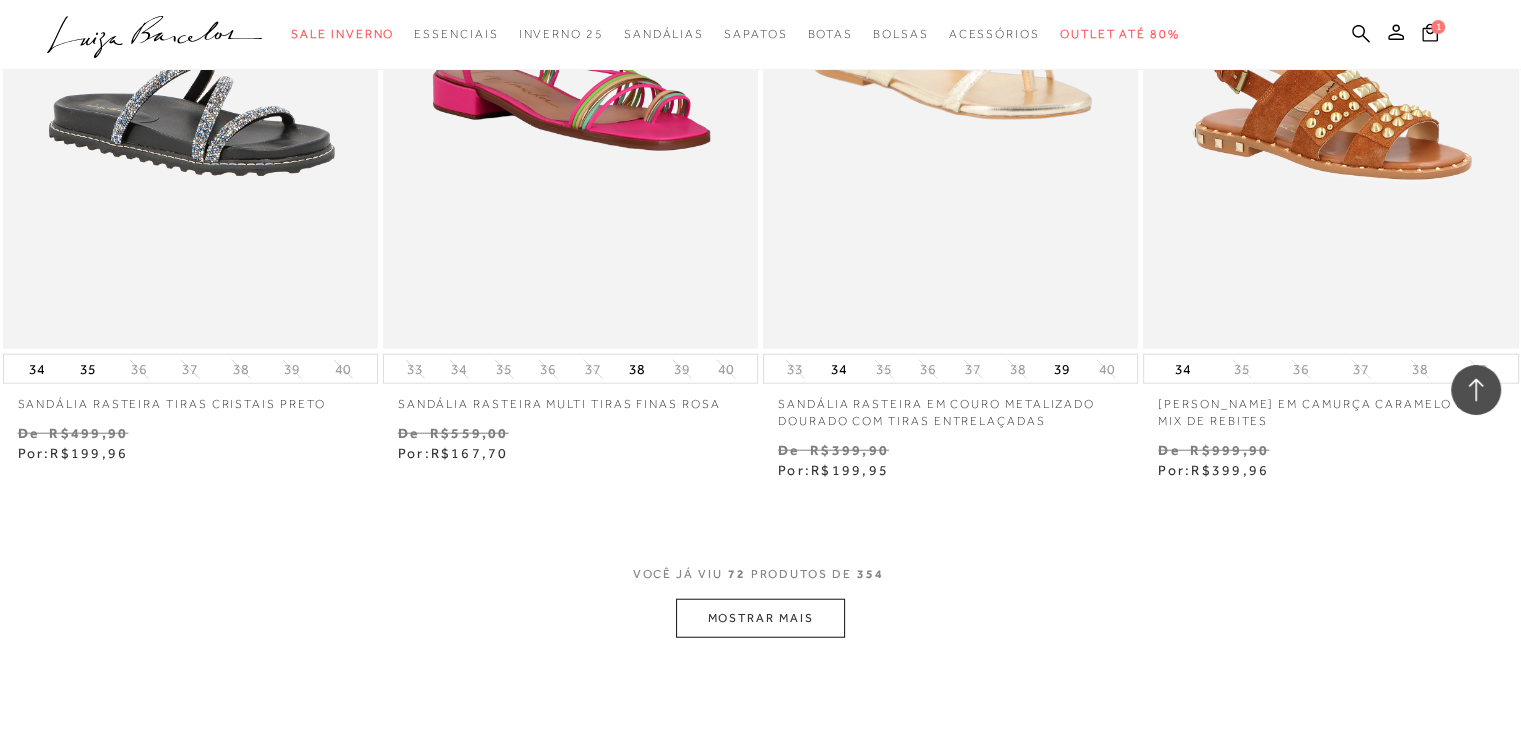 click on "MOSTRAR MAIS" at bounding box center (760, 618) 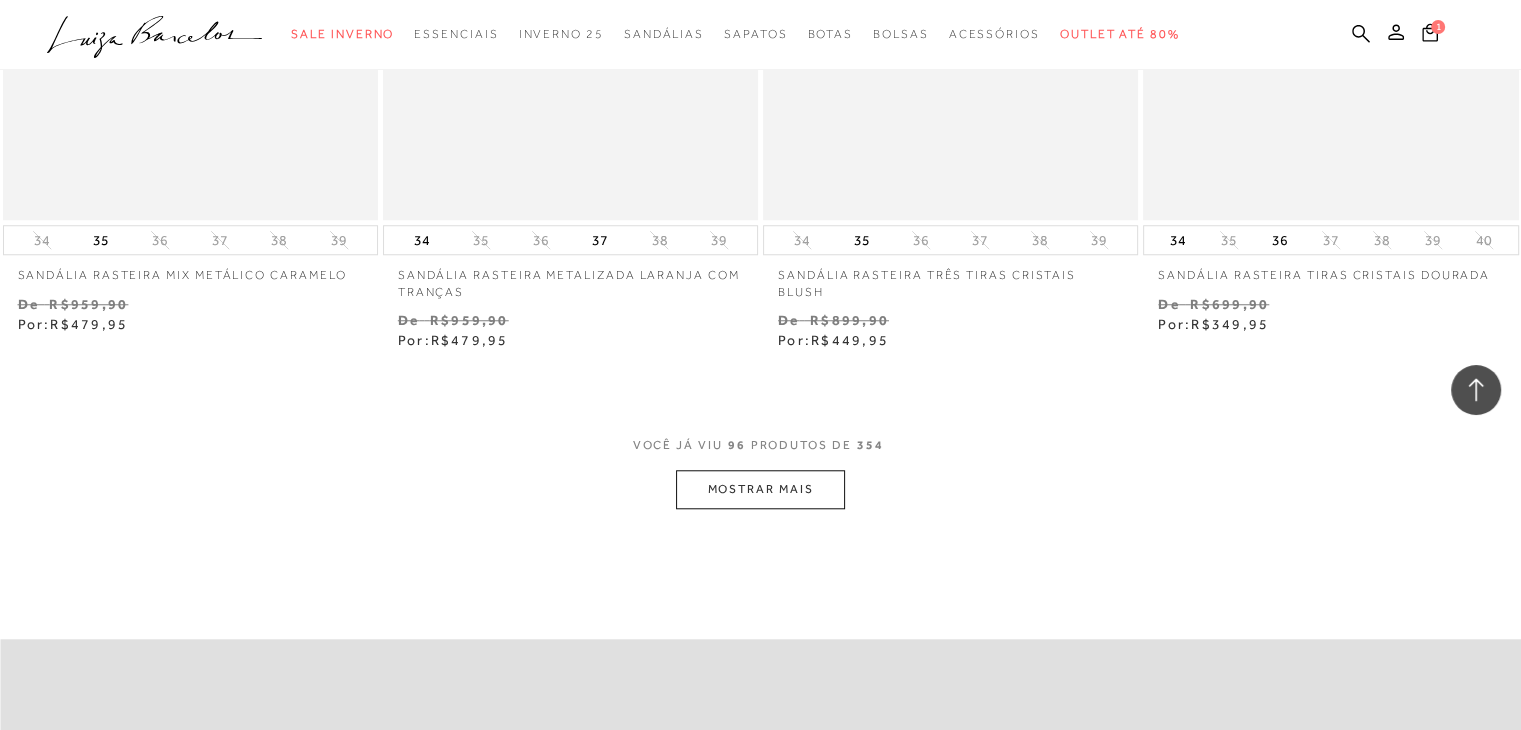 scroll, scrollTop: 16934, scrollLeft: 0, axis: vertical 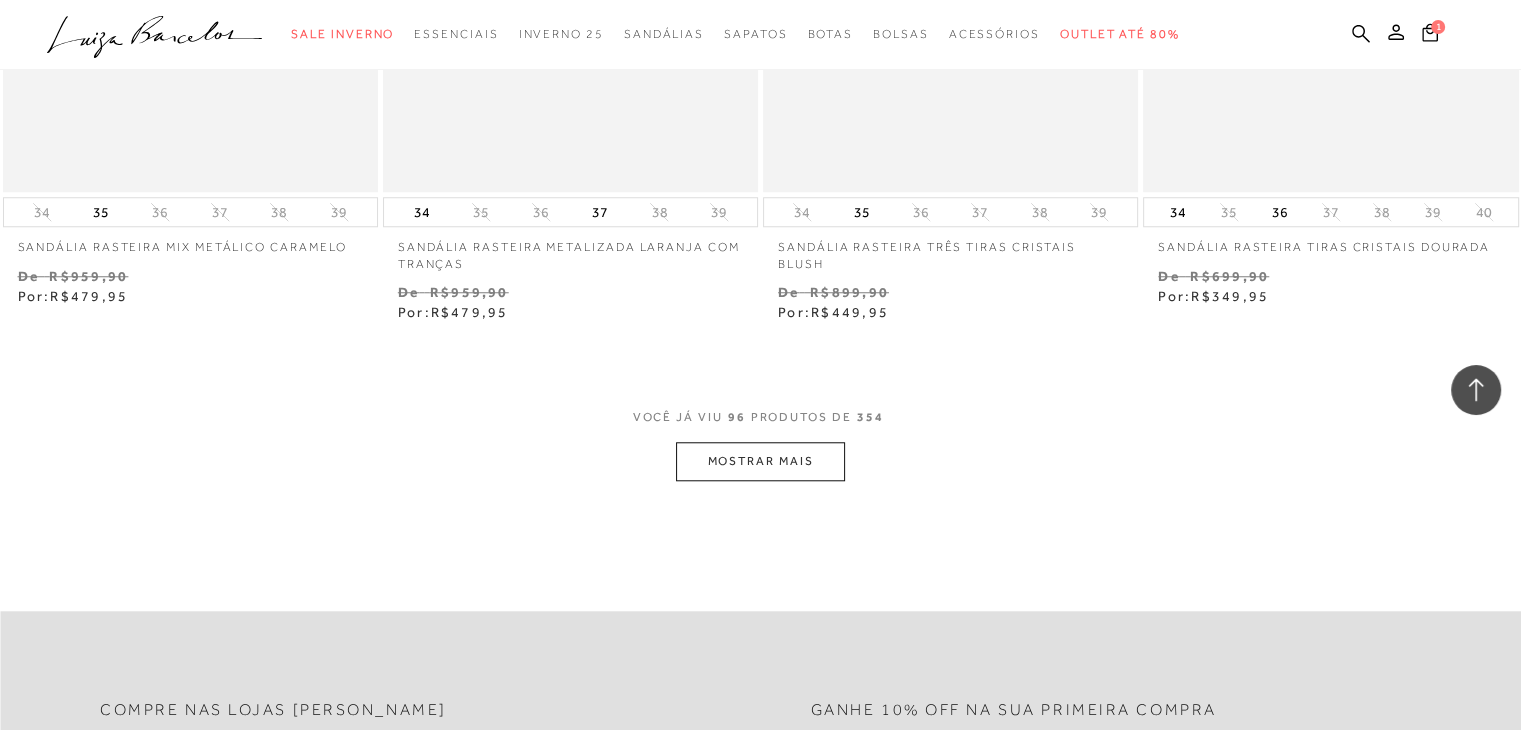click on "MOSTRAR MAIS" at bounding box center (760, 461) 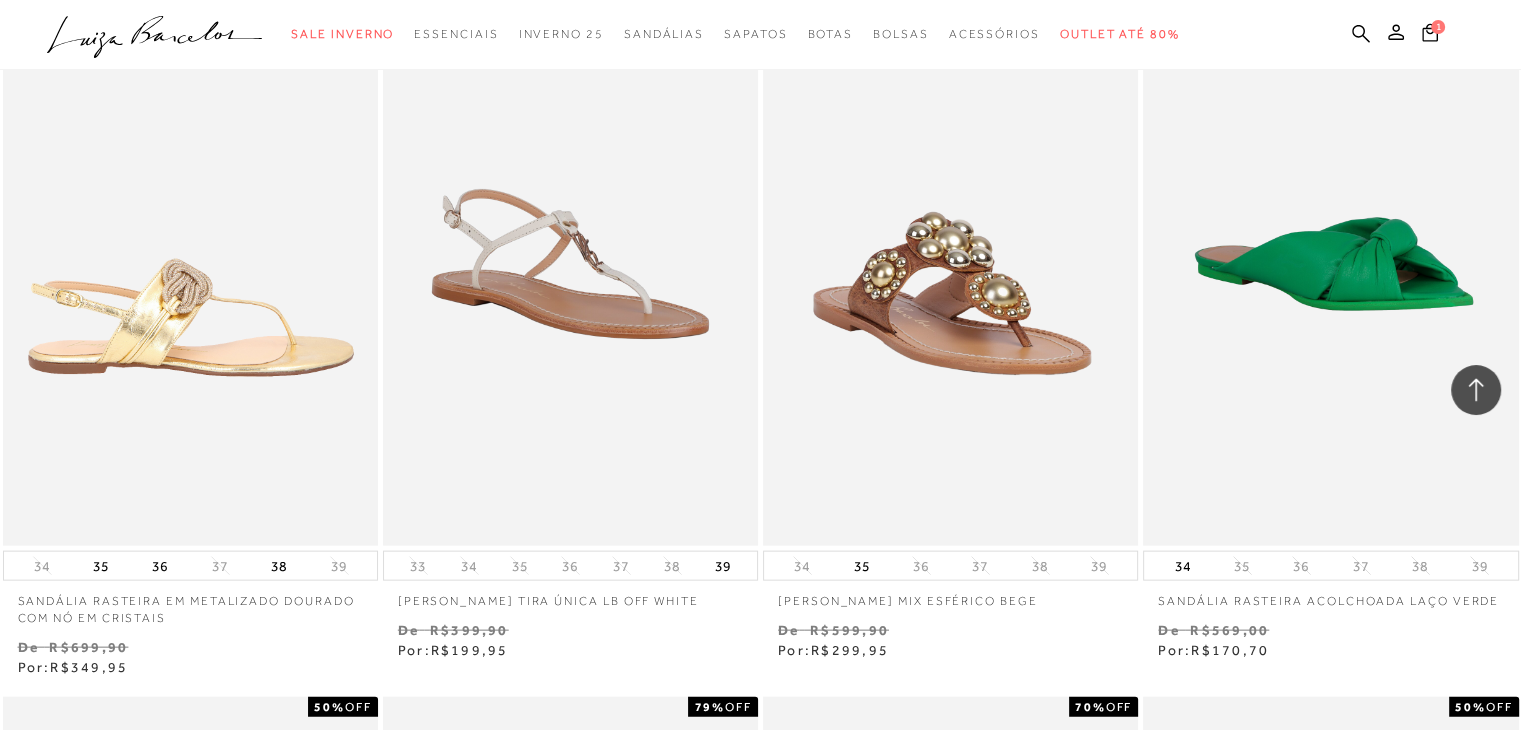 scroll, scrollTop: 19472, scrollLeft: 0, axis: vertical 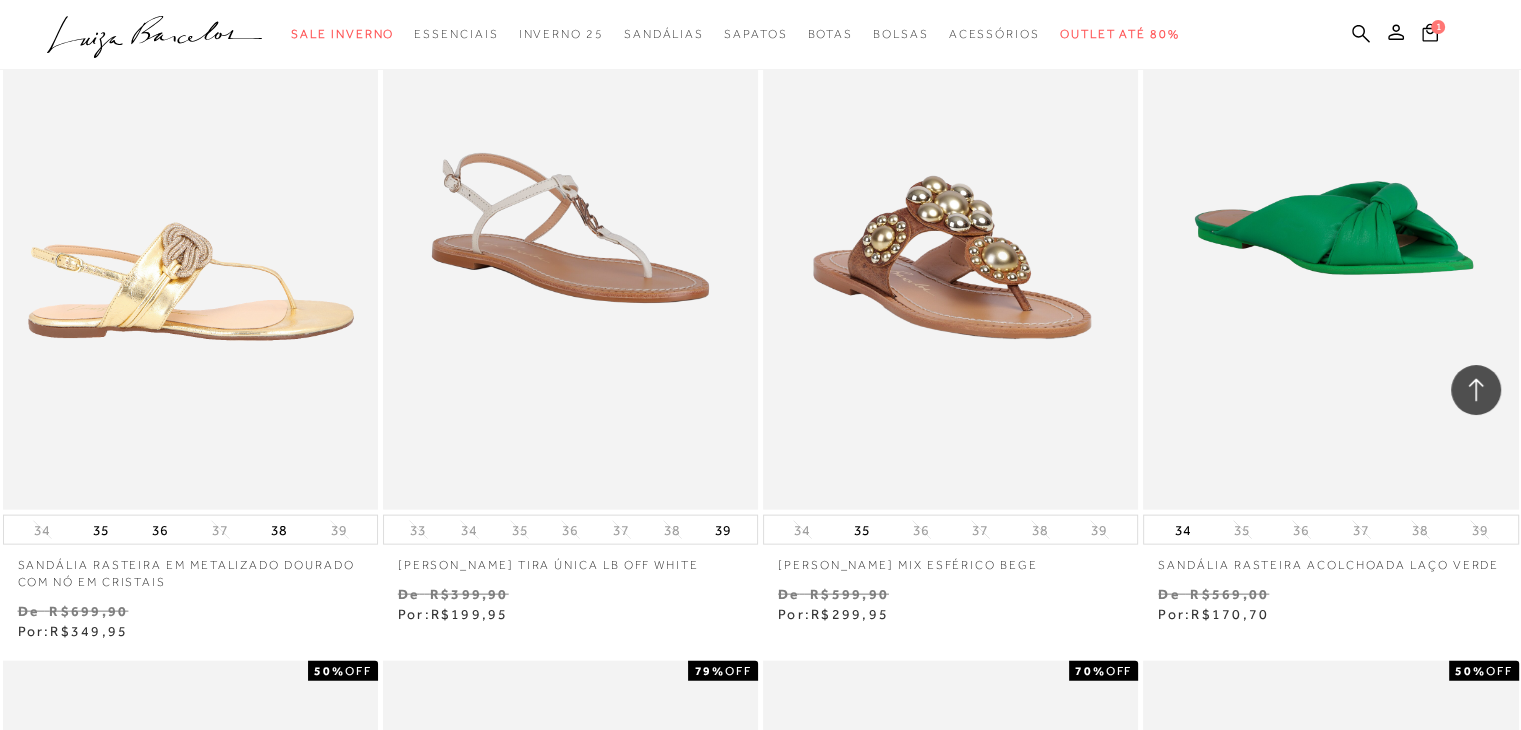 click at bounding box center (191, 228) 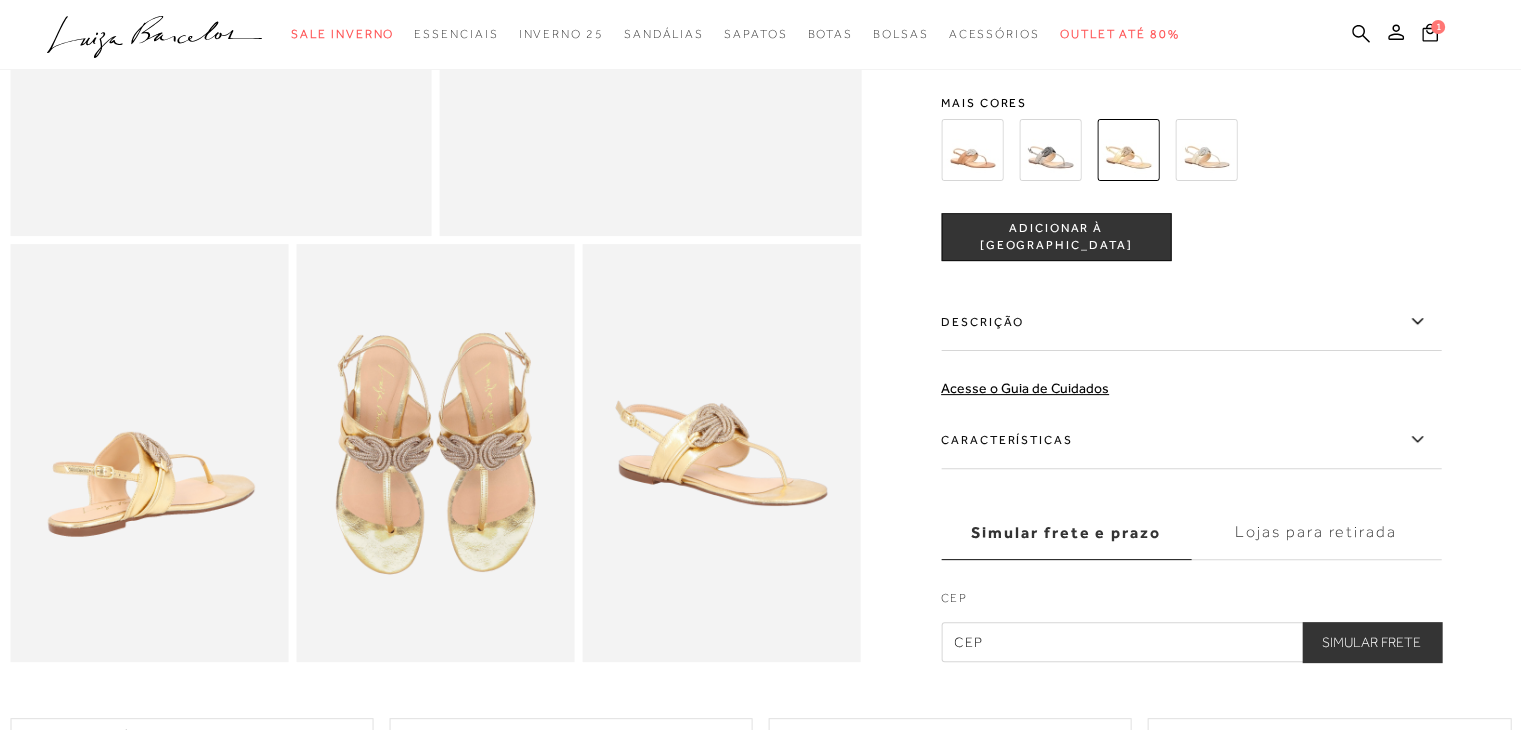 scroll, scrollTop: 539, scrollLeft: 0, axis: vertical 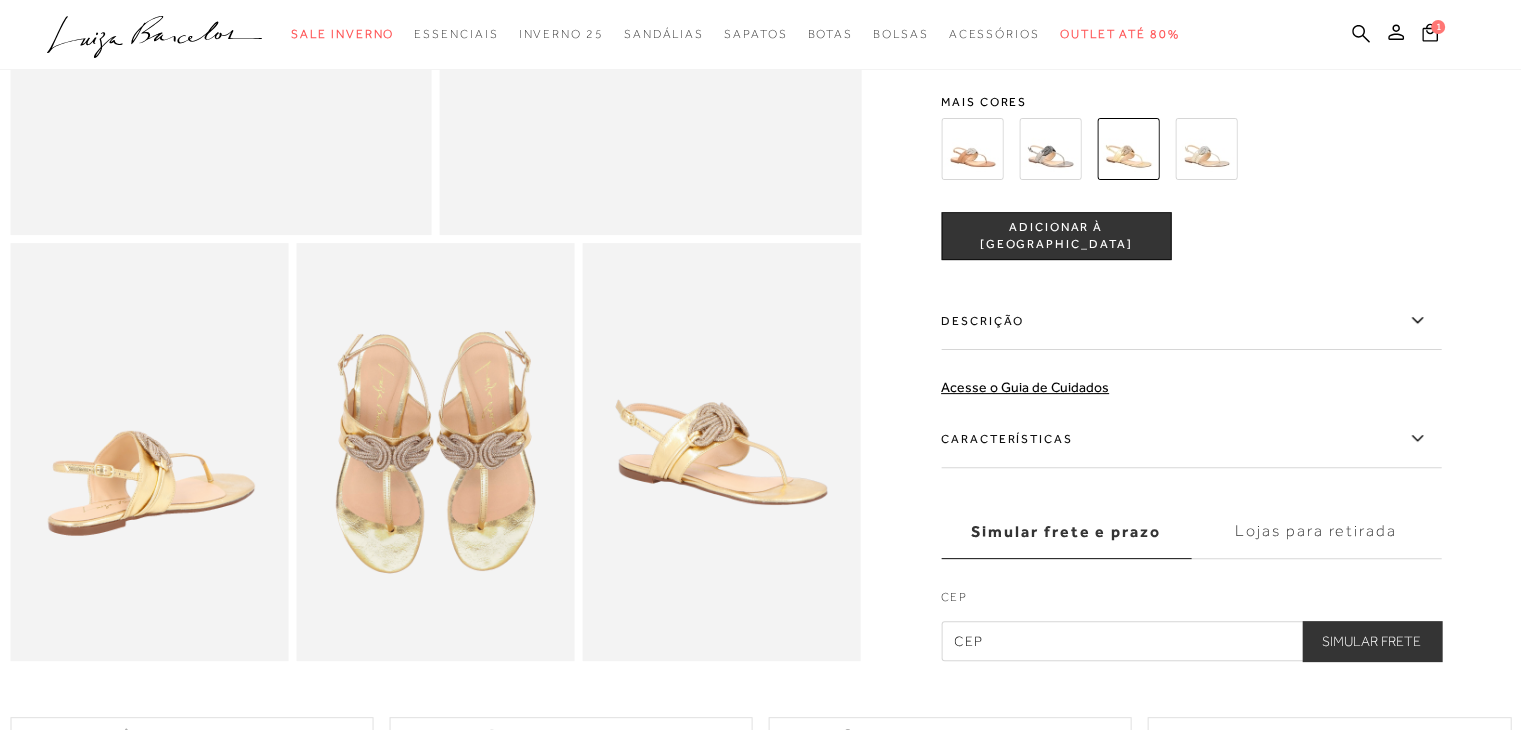click at bounding box center (722, 451) 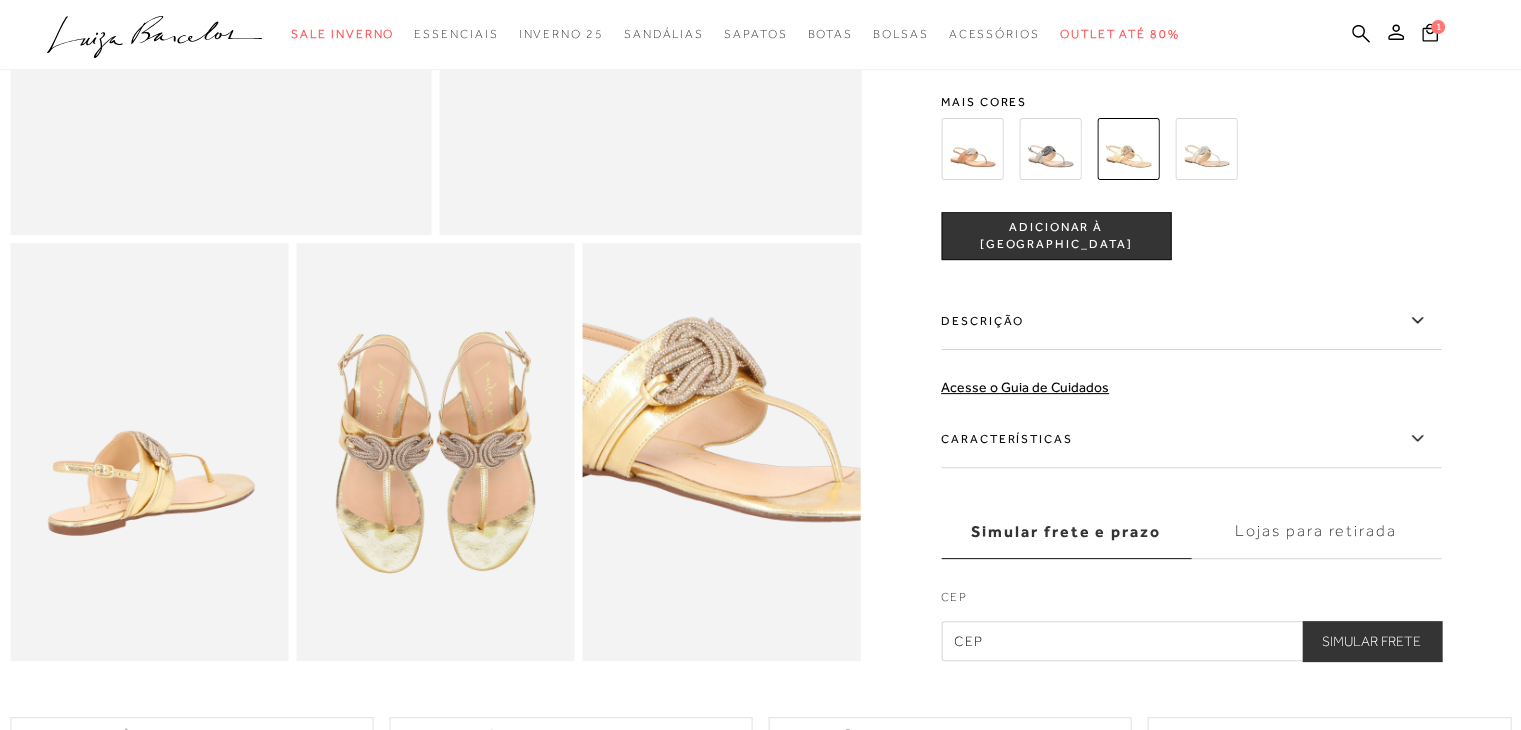 click at bounding box center (711, 417) 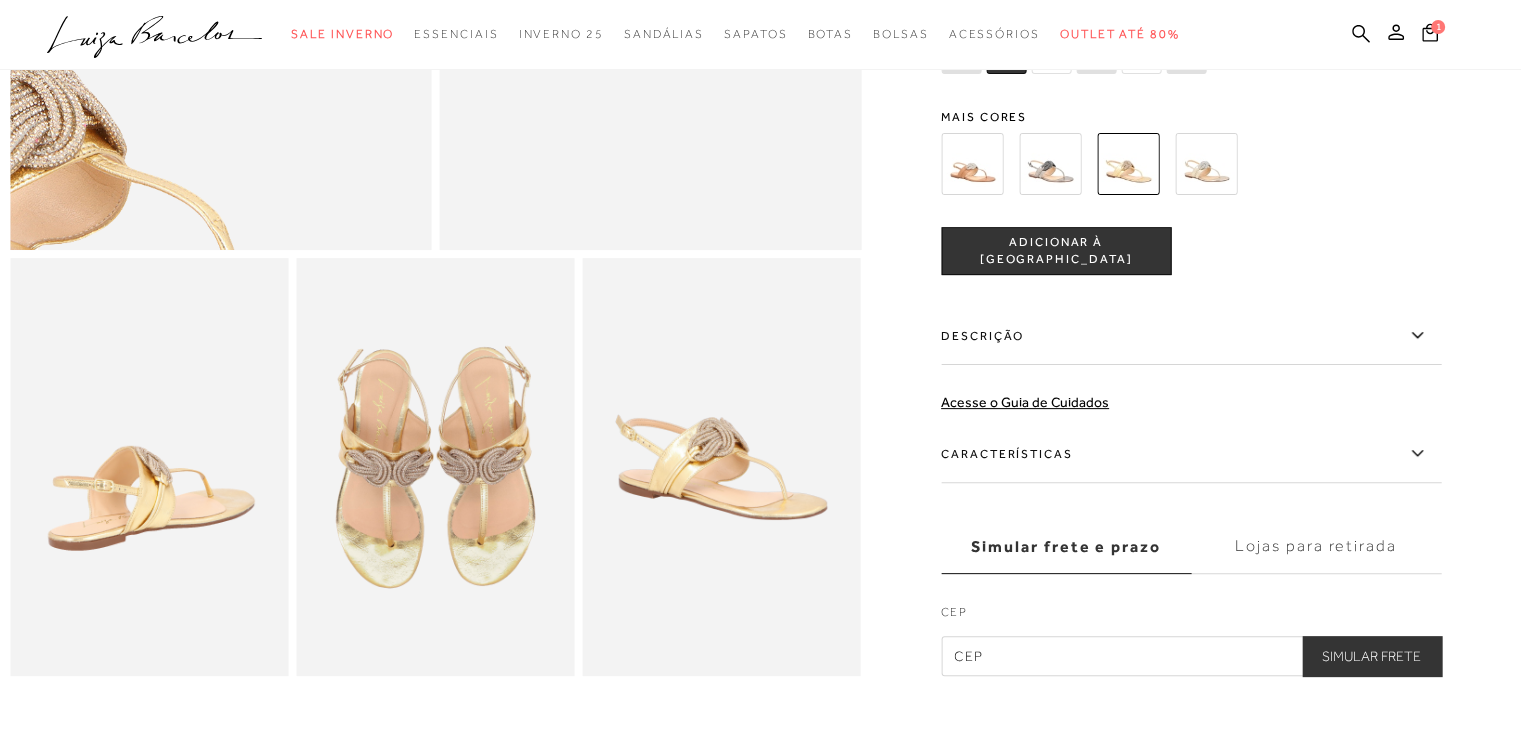 scroll, scrollTop: 530, scrollLeft: 0, axis: vertical 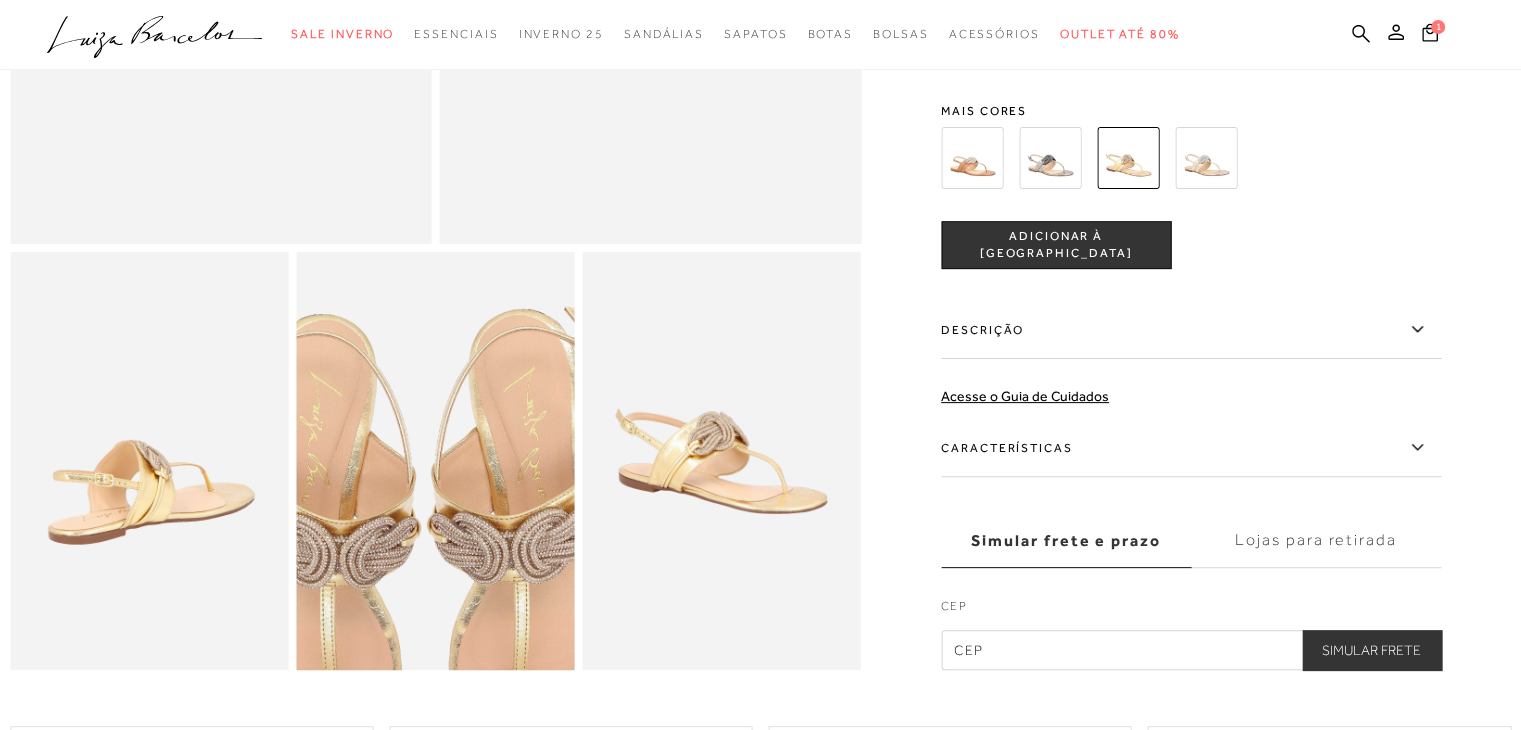 drag, startPoint x: 357, startPoint y: 415, endPoint x: 446, endPoint y: 386, distance: 93.60555 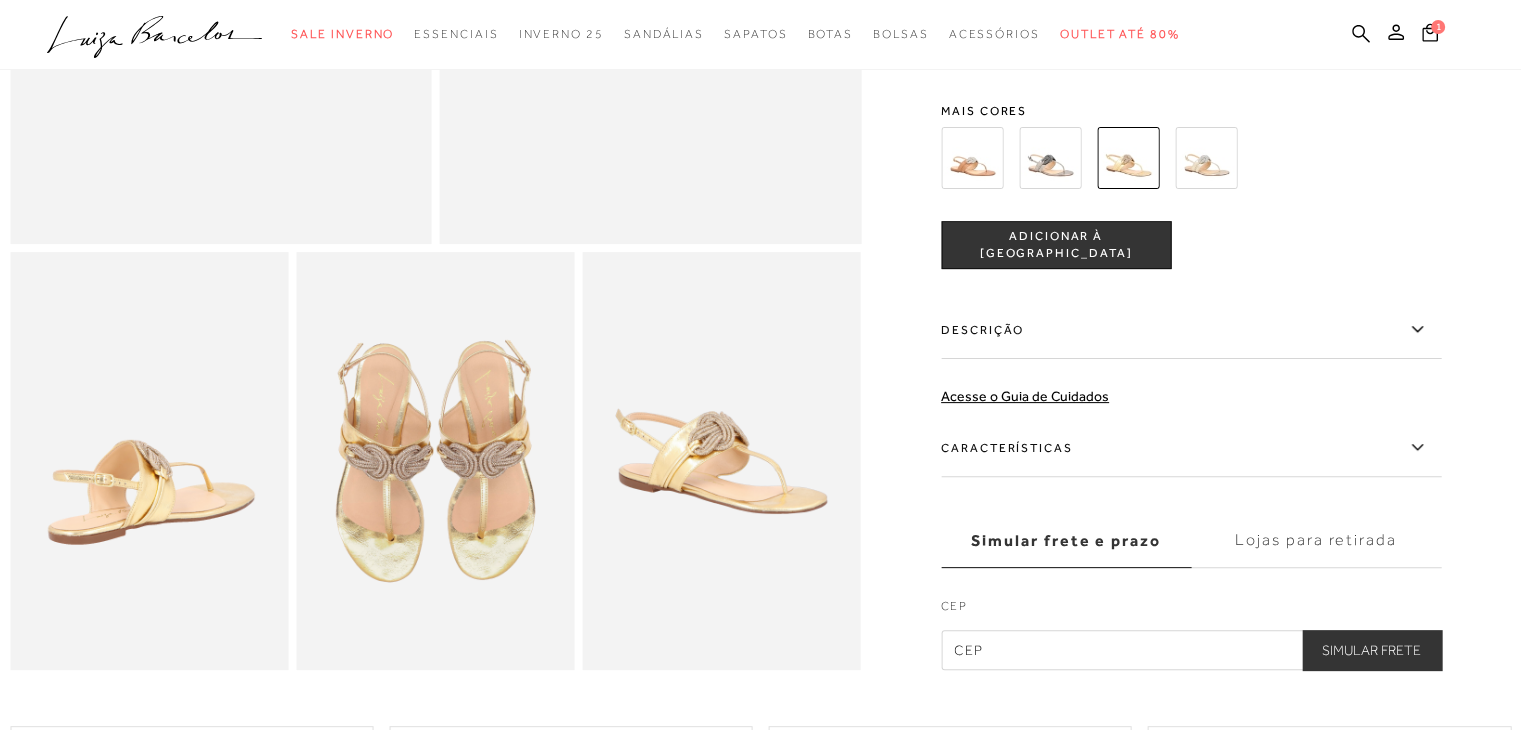 click at bounding box center [1050, 158] 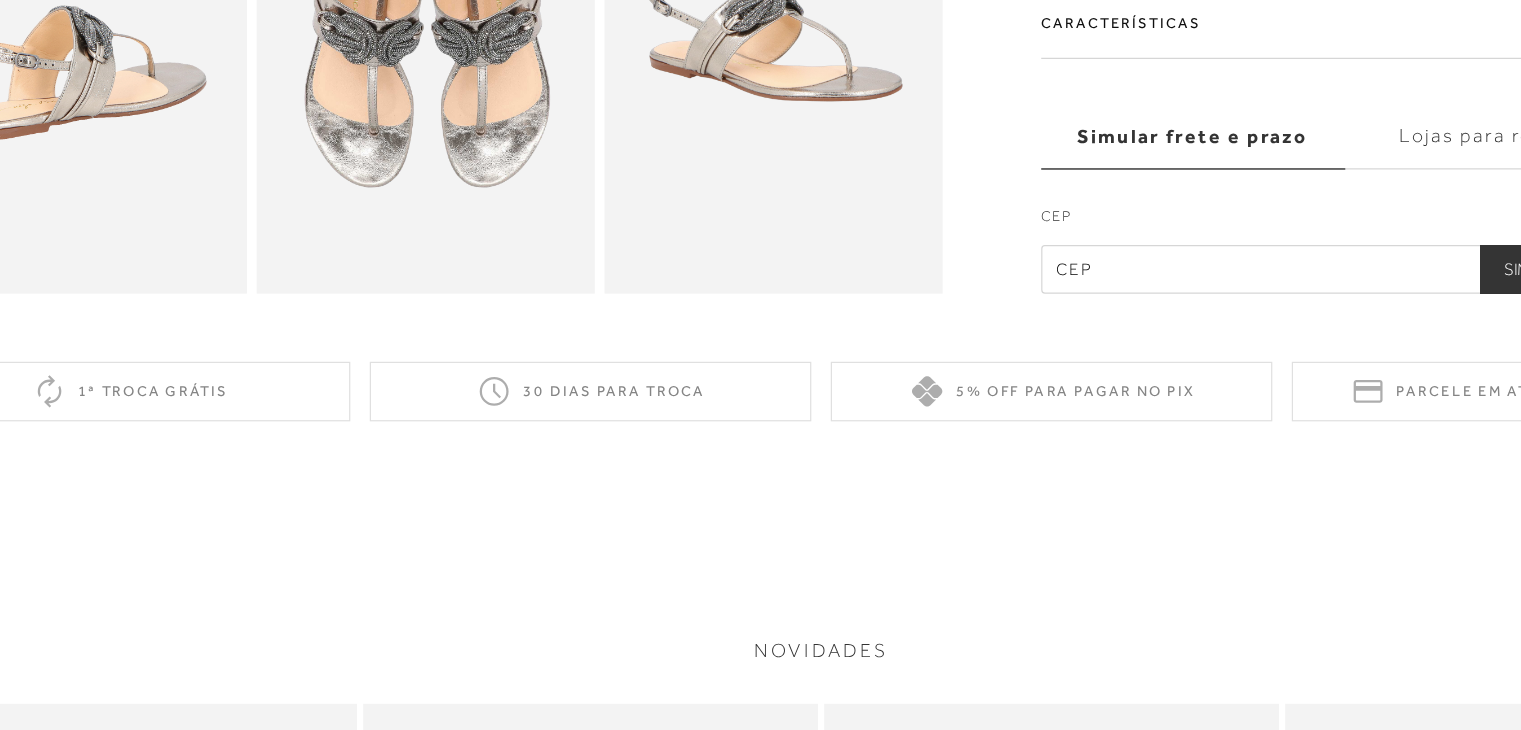 scroll, scrollTop: 456, scrollLeft: 0, axis: vertical 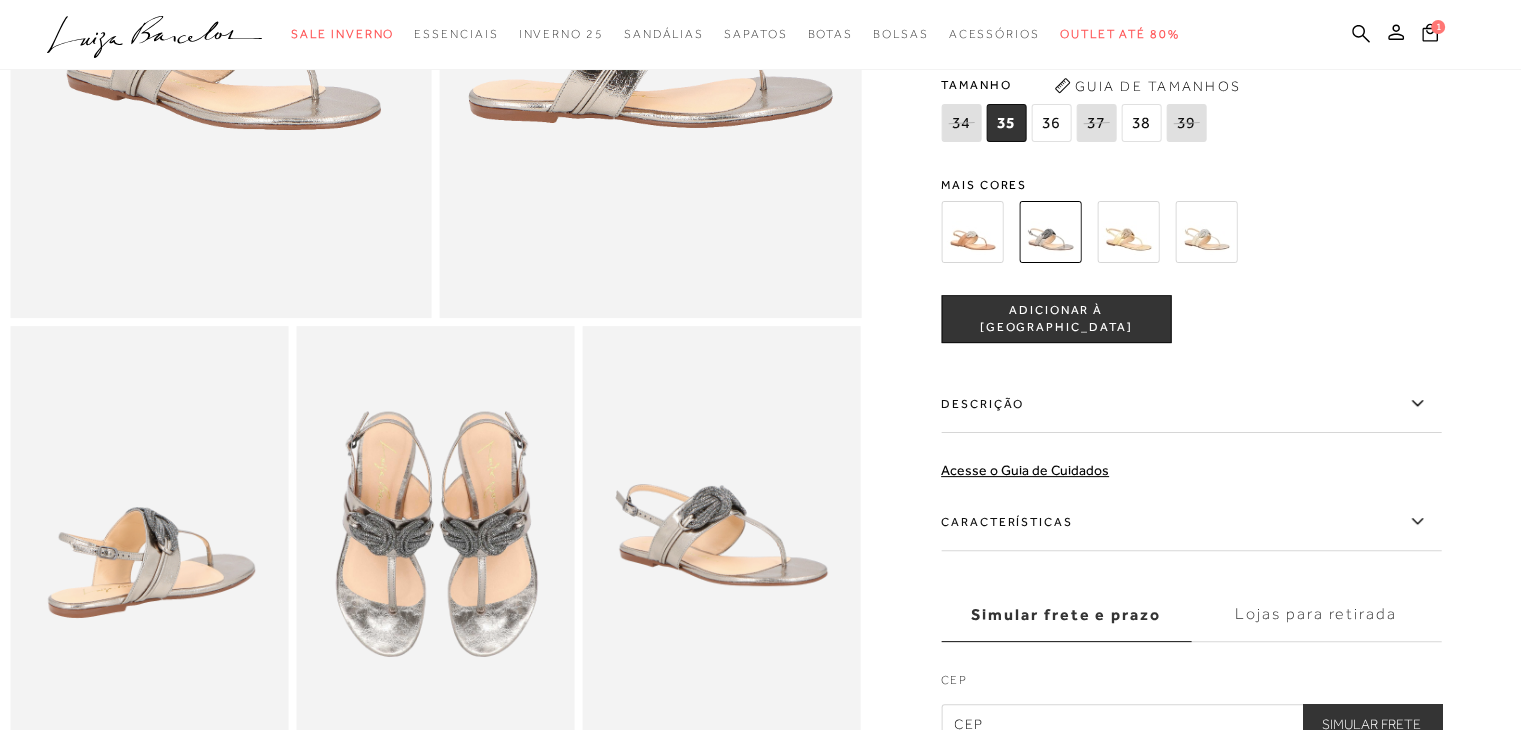 click at bounding box center [972, 232] 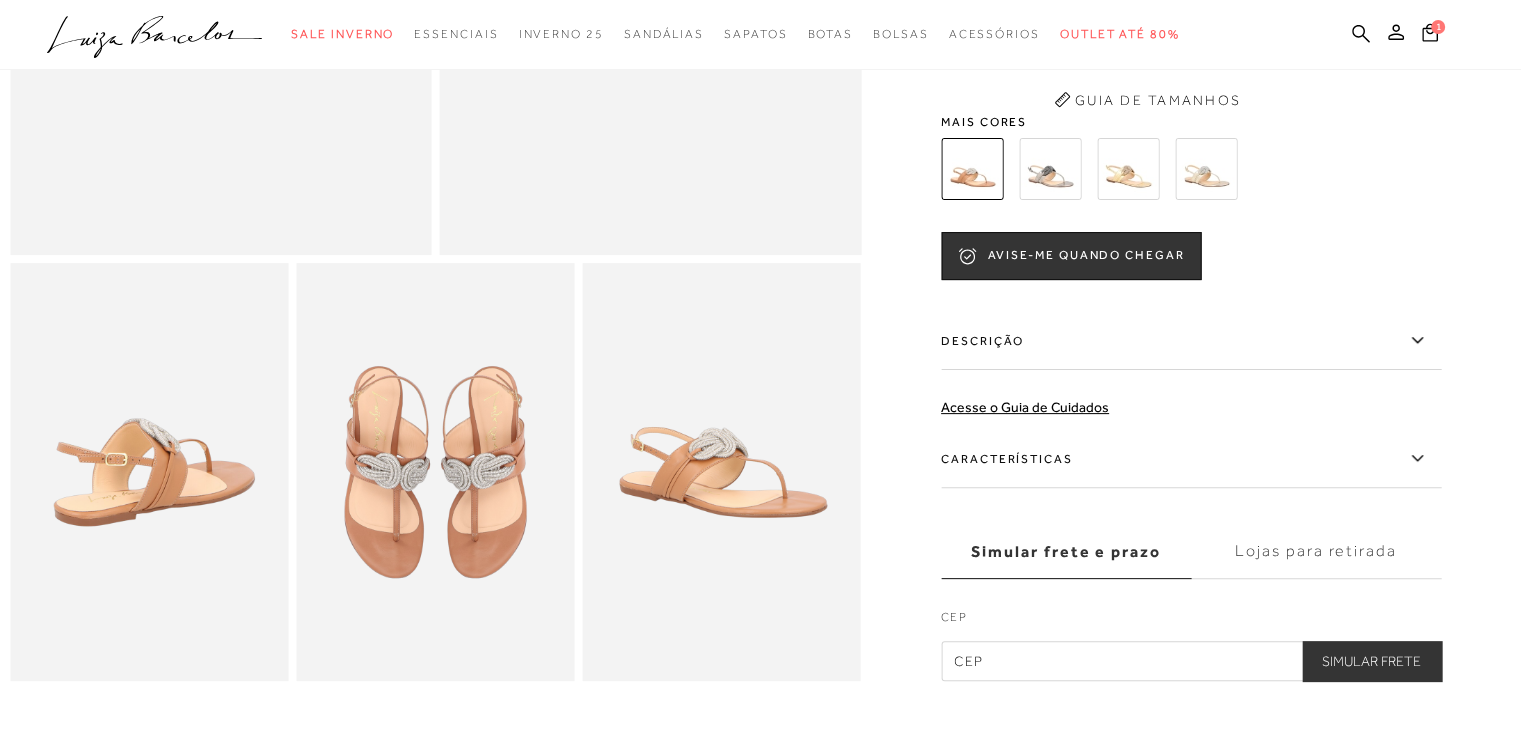 scroll, scrollTop: 538, scrollLeft: 0, axis: vertical 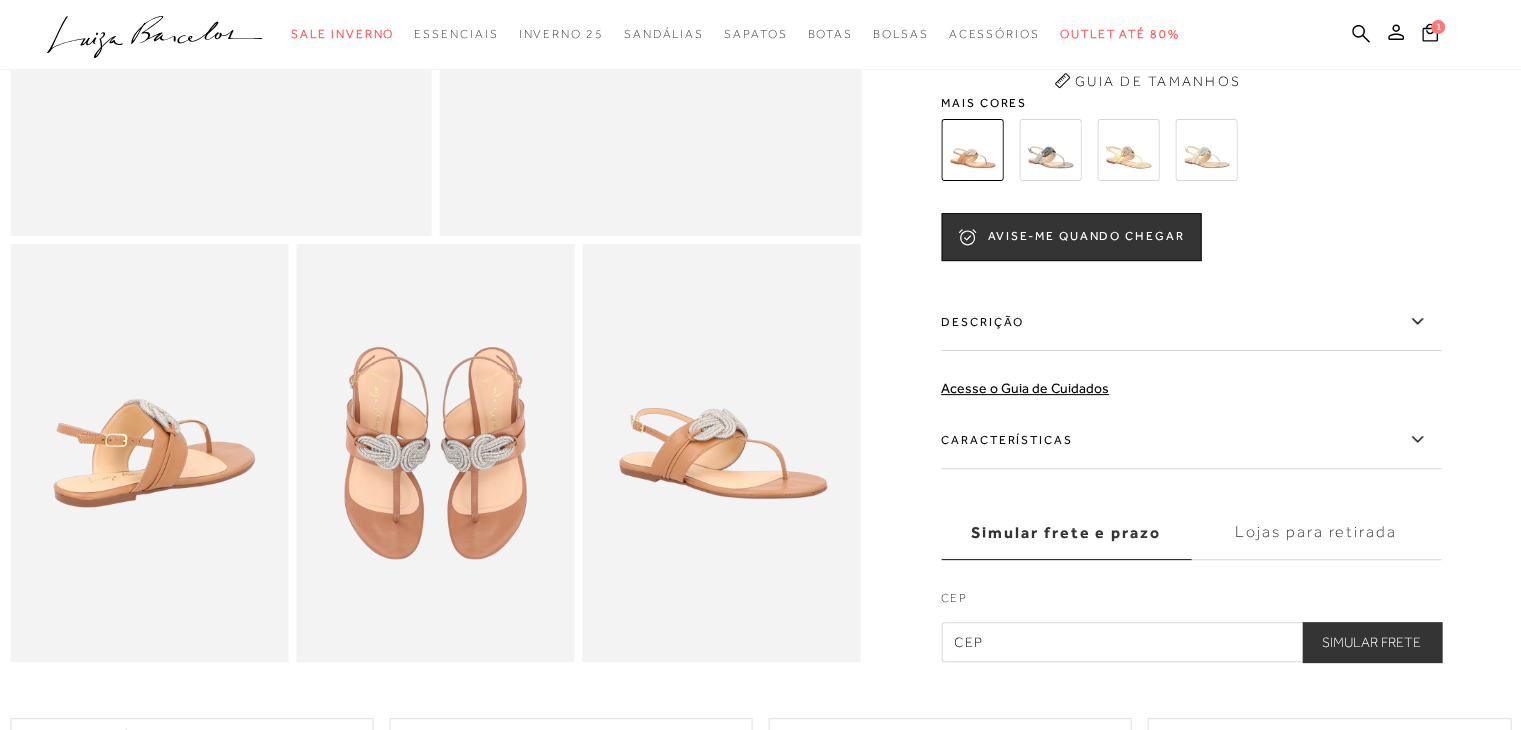 click at bounding box center (1206, 150) 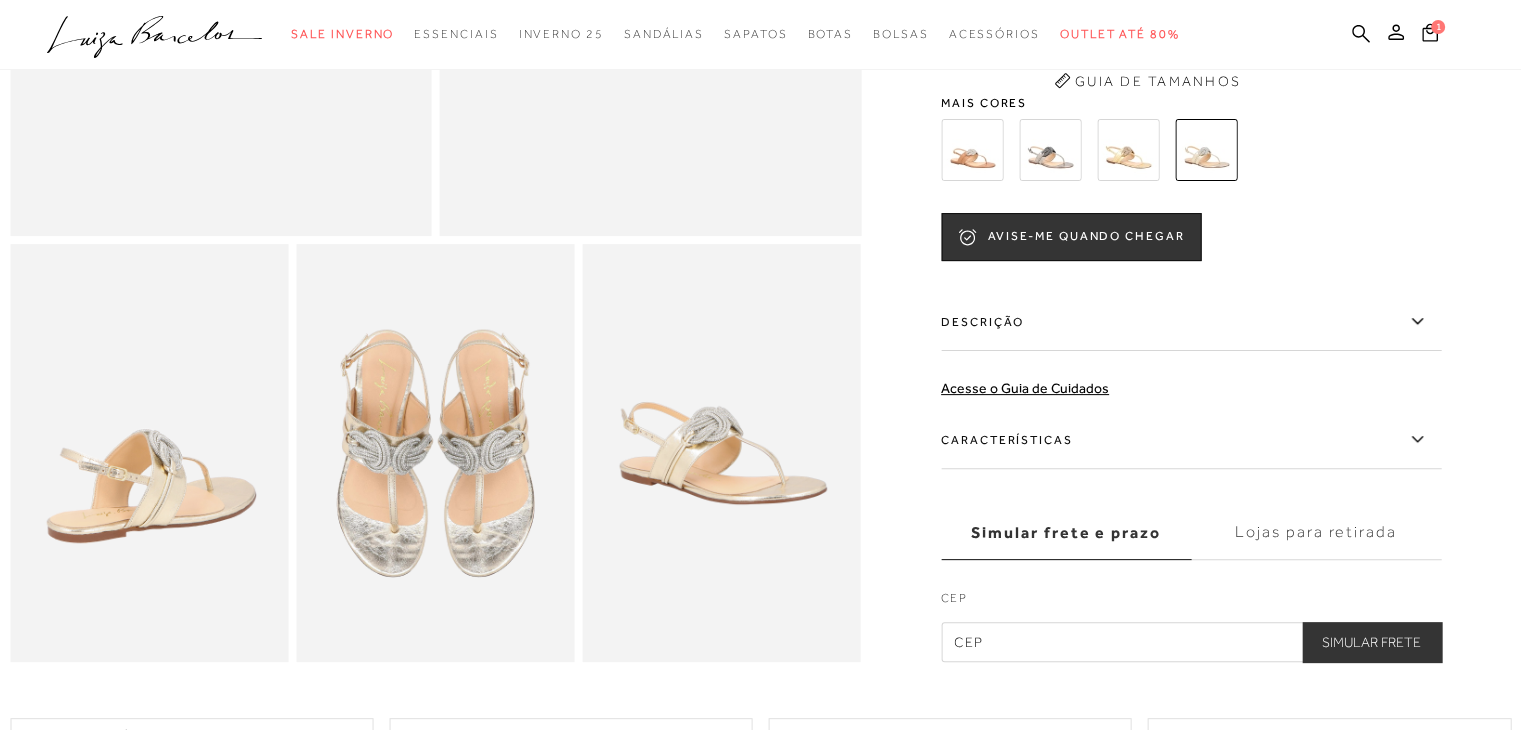 scroll, scrollTop: 0, scrollLeft: 0, axis: both 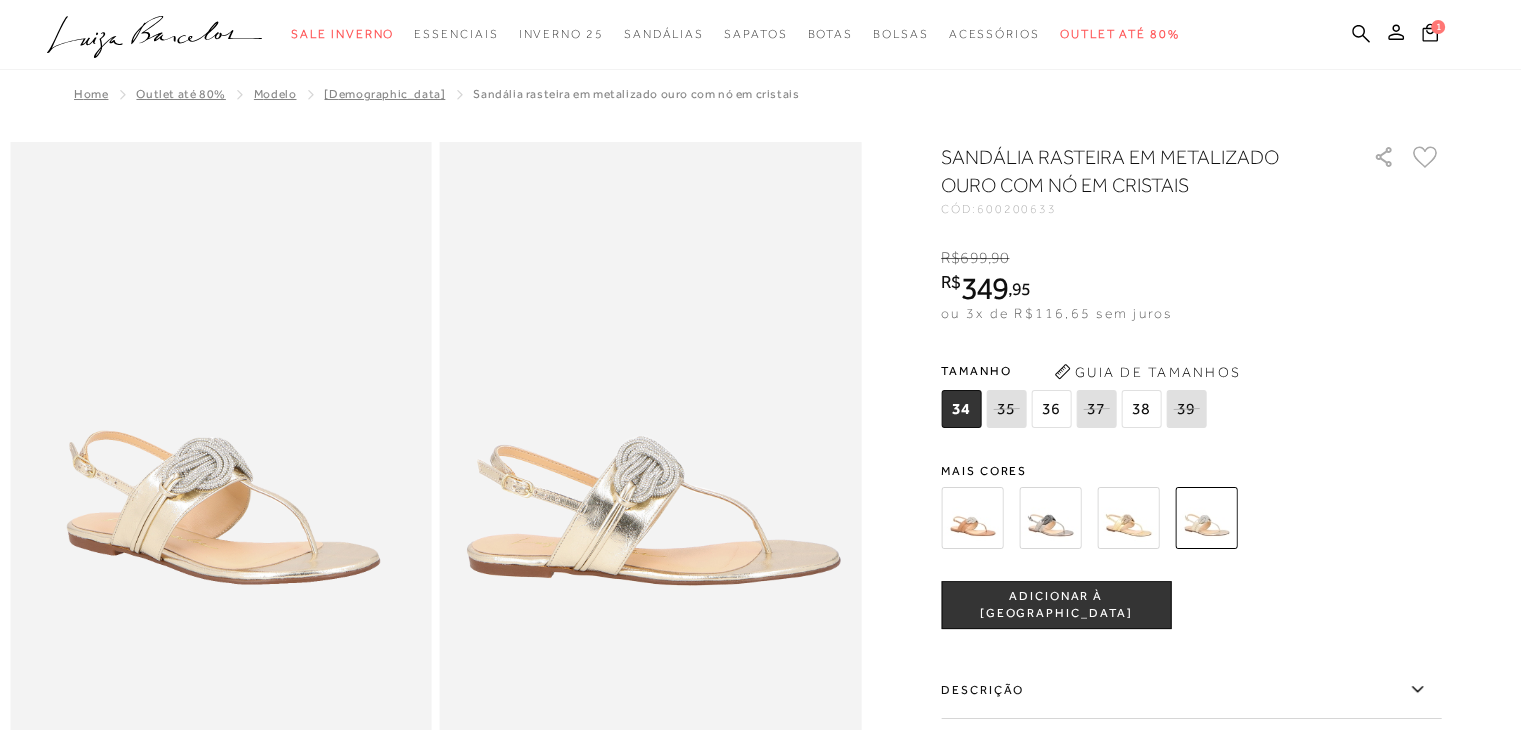click at bounding box center (1128, 518) 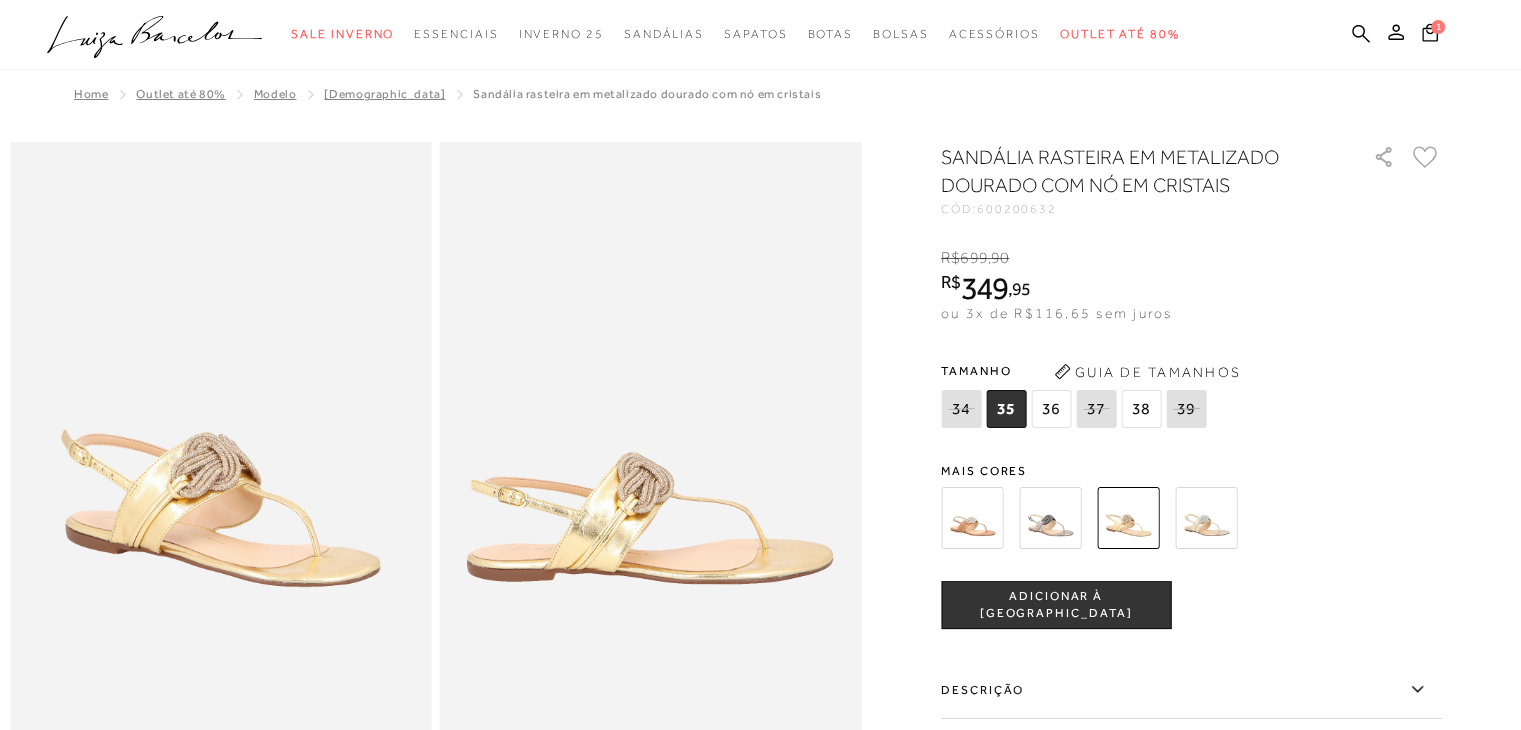 click at bounding box center [1206, 518] 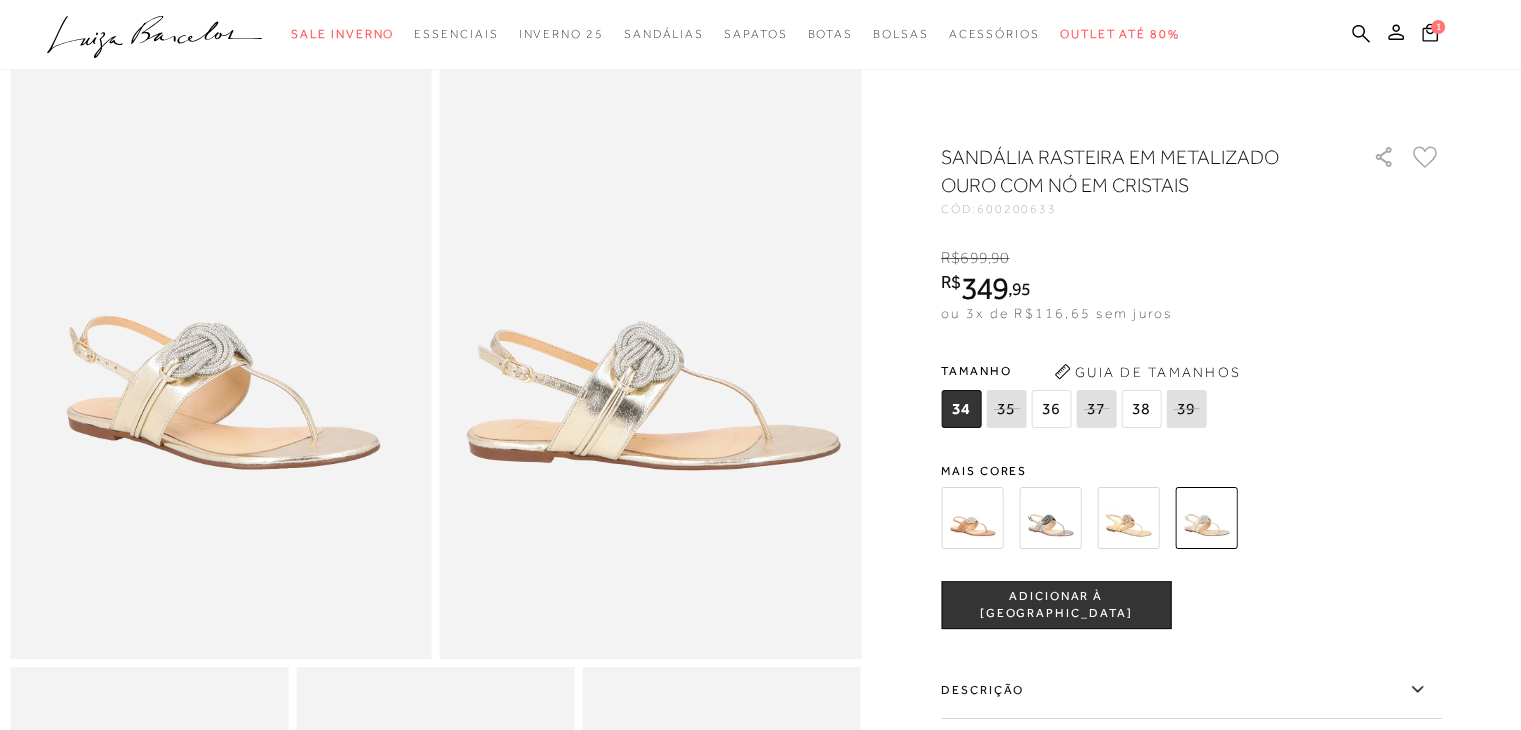 scroll, scrollTop: 0, scrollLeft: 0, axis: both 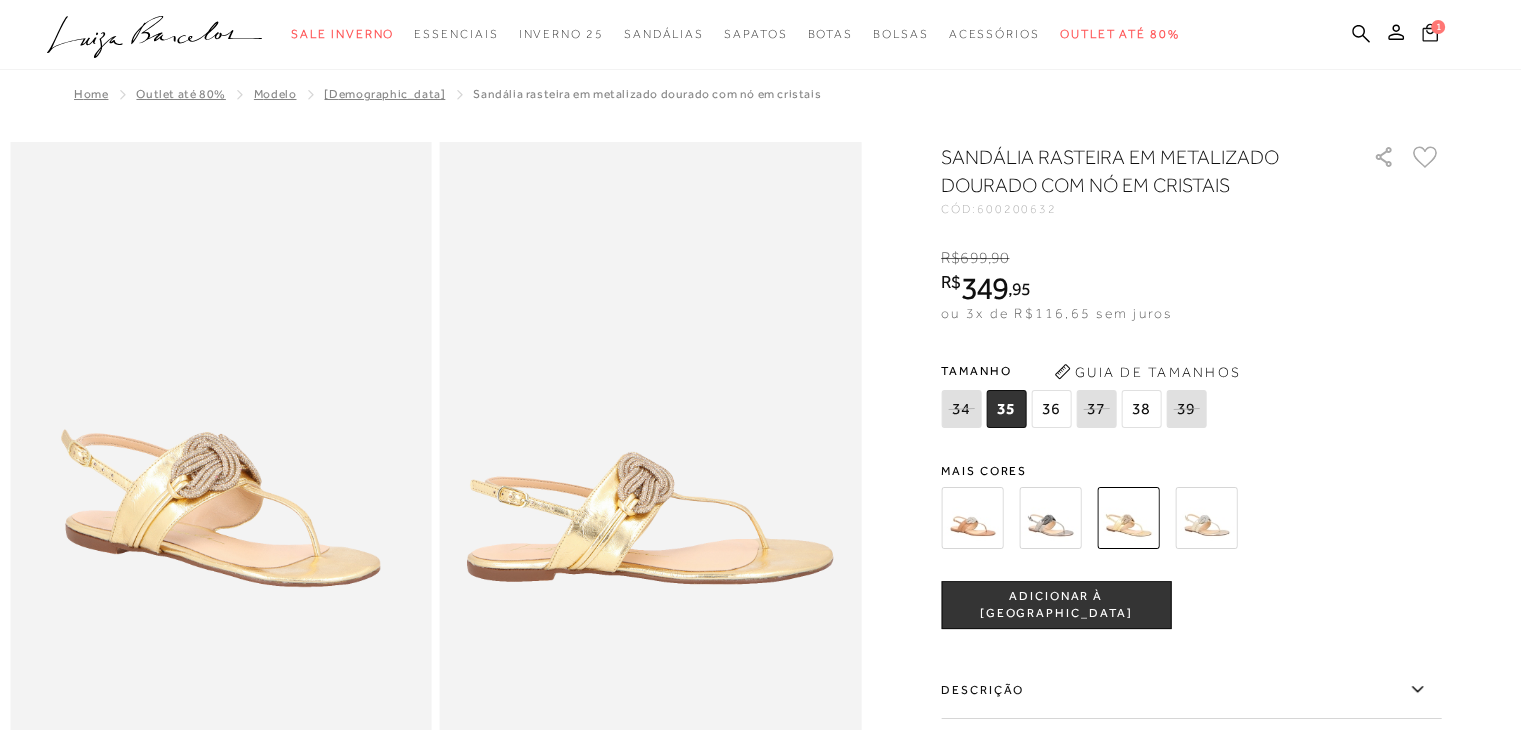 click on "1" at bounding box center [1438, 27] 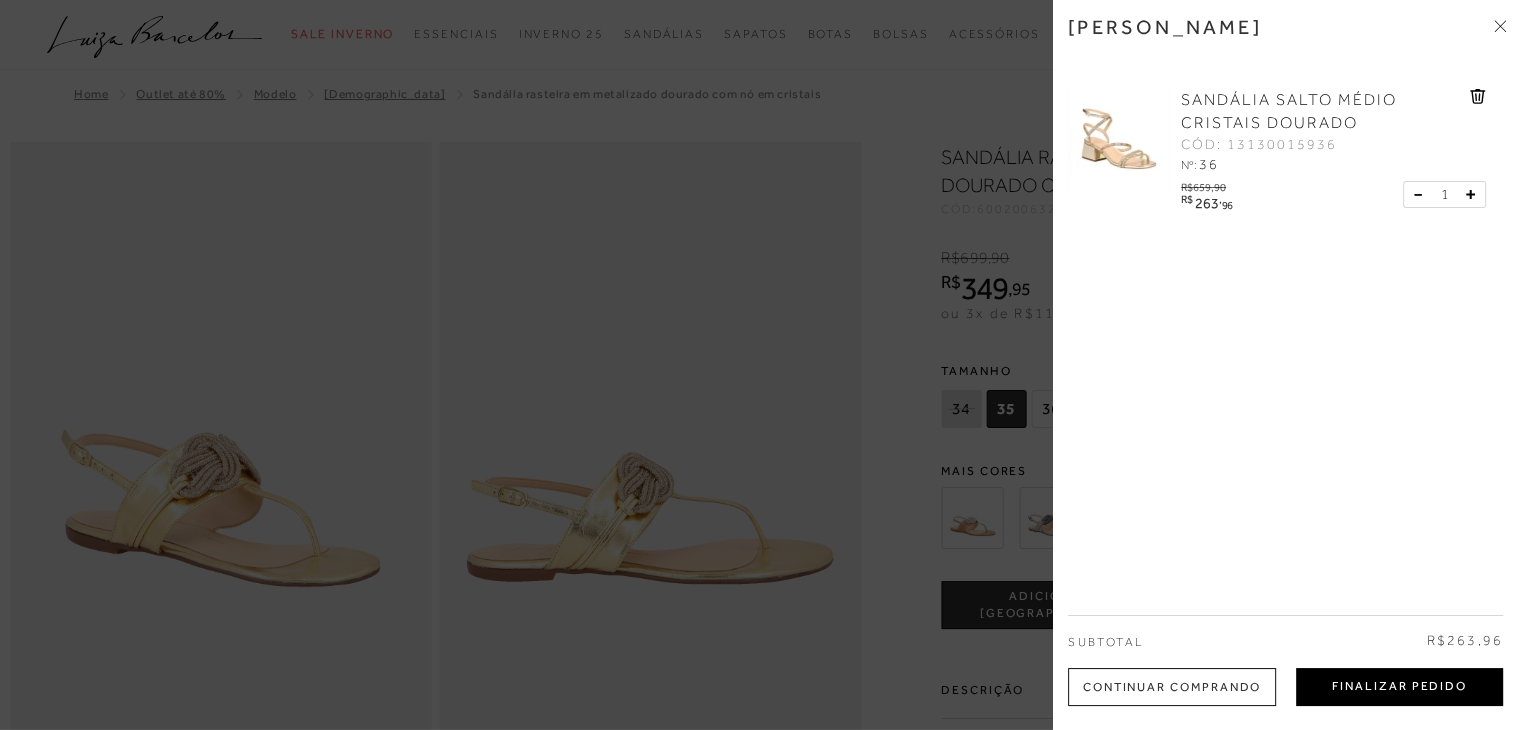 click on "Finalizar Pedido" at bounding box center [1399, 687] 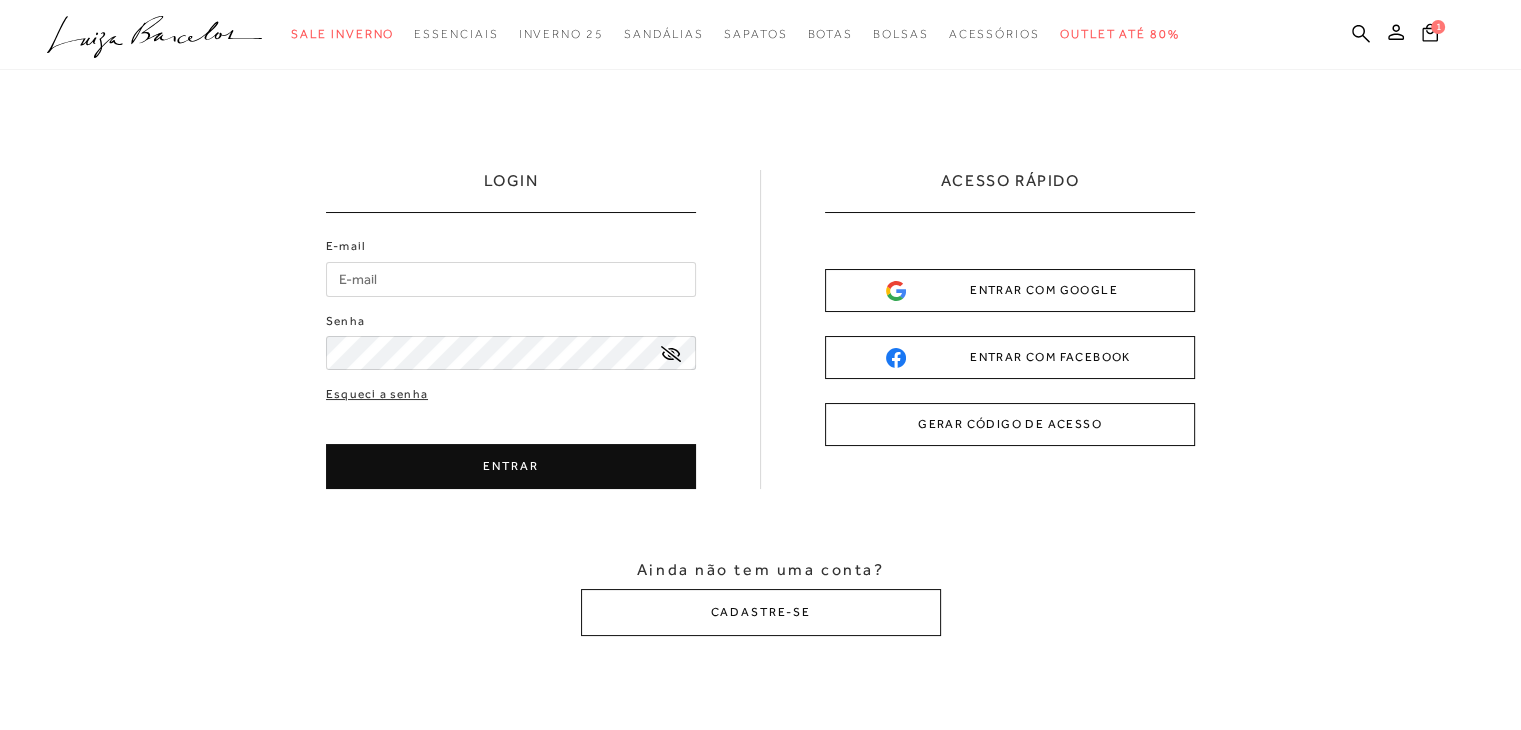 scroll, scrollTop: 0, scrollLeft: 0, axis: both 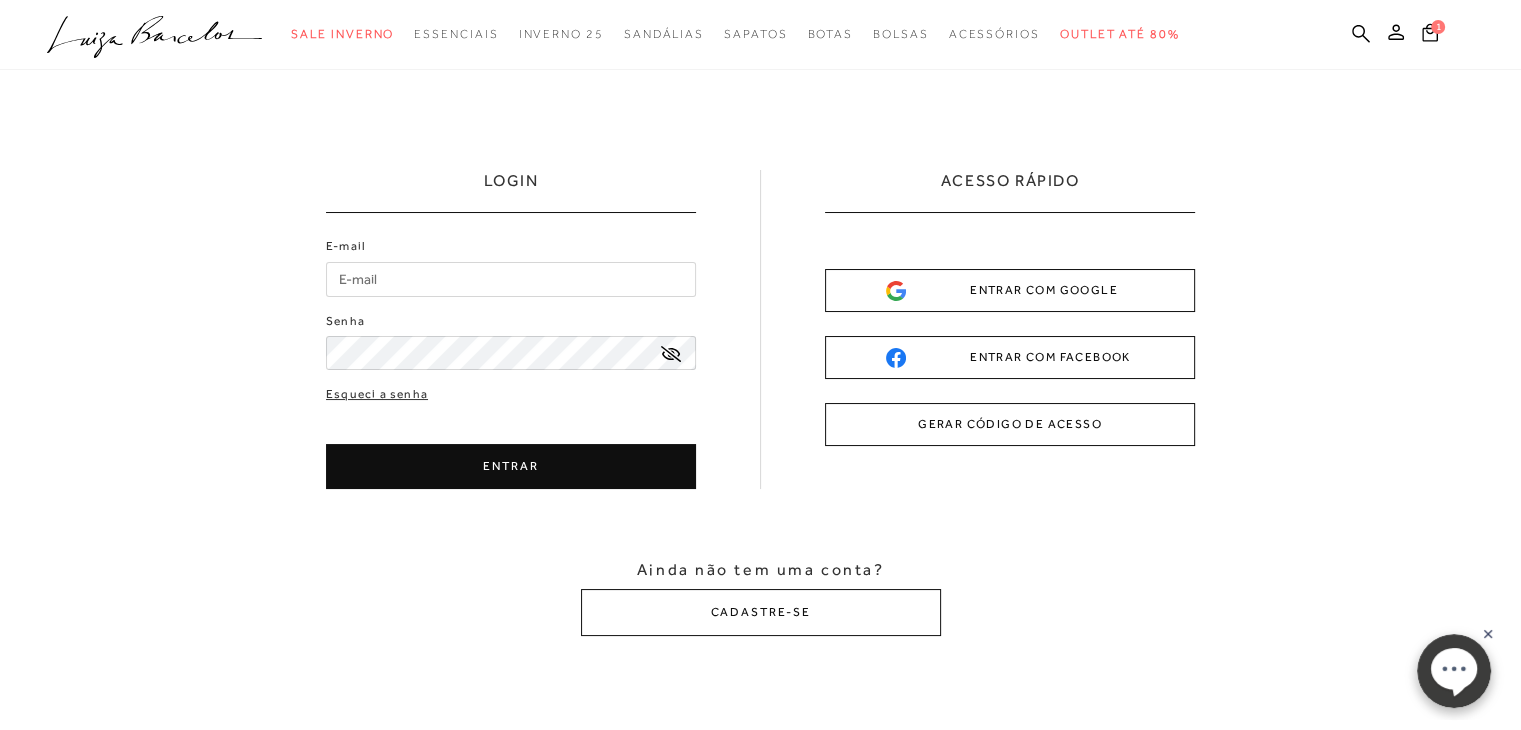 click on "E-mail" at bounding box center [511, 279] 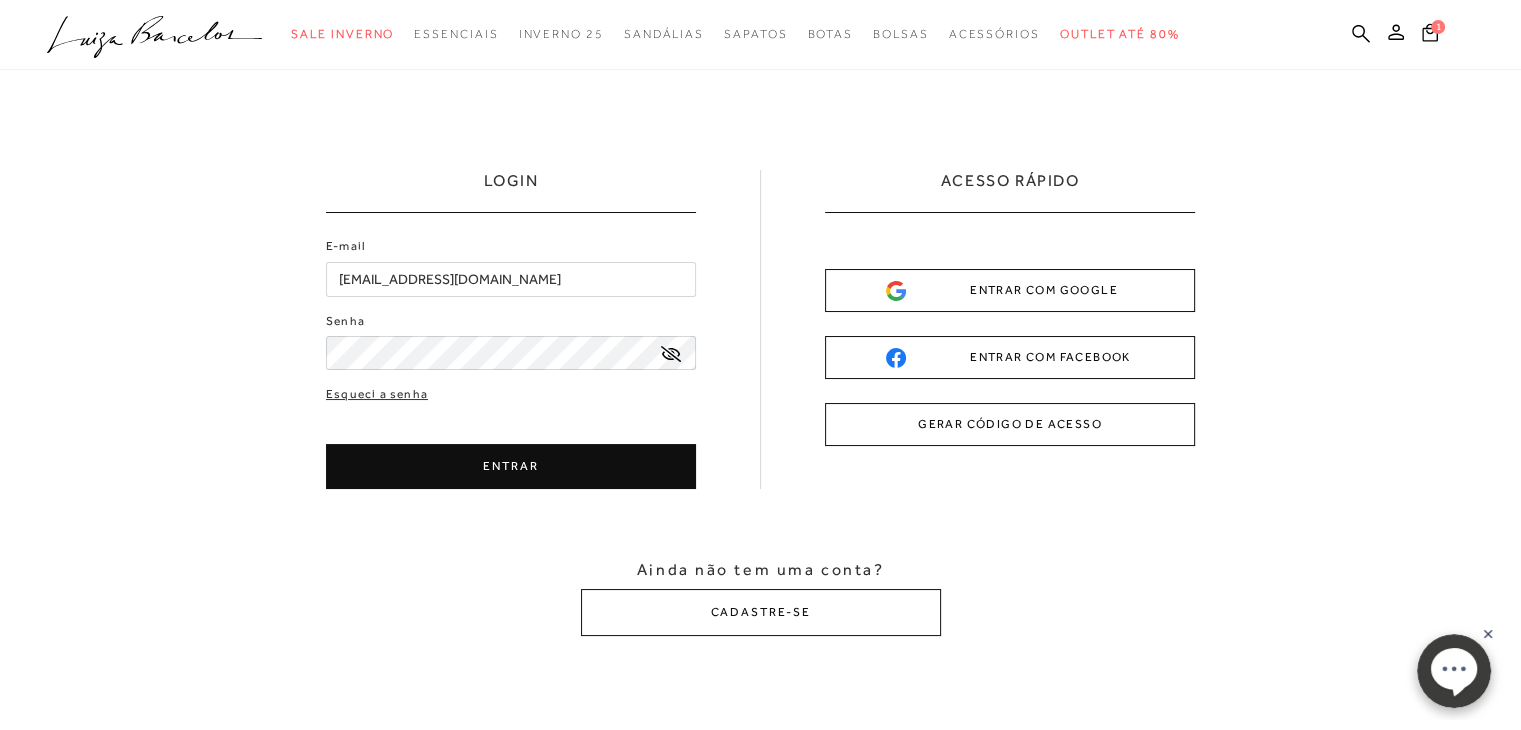 type on "justrothmann@hotmail.com" 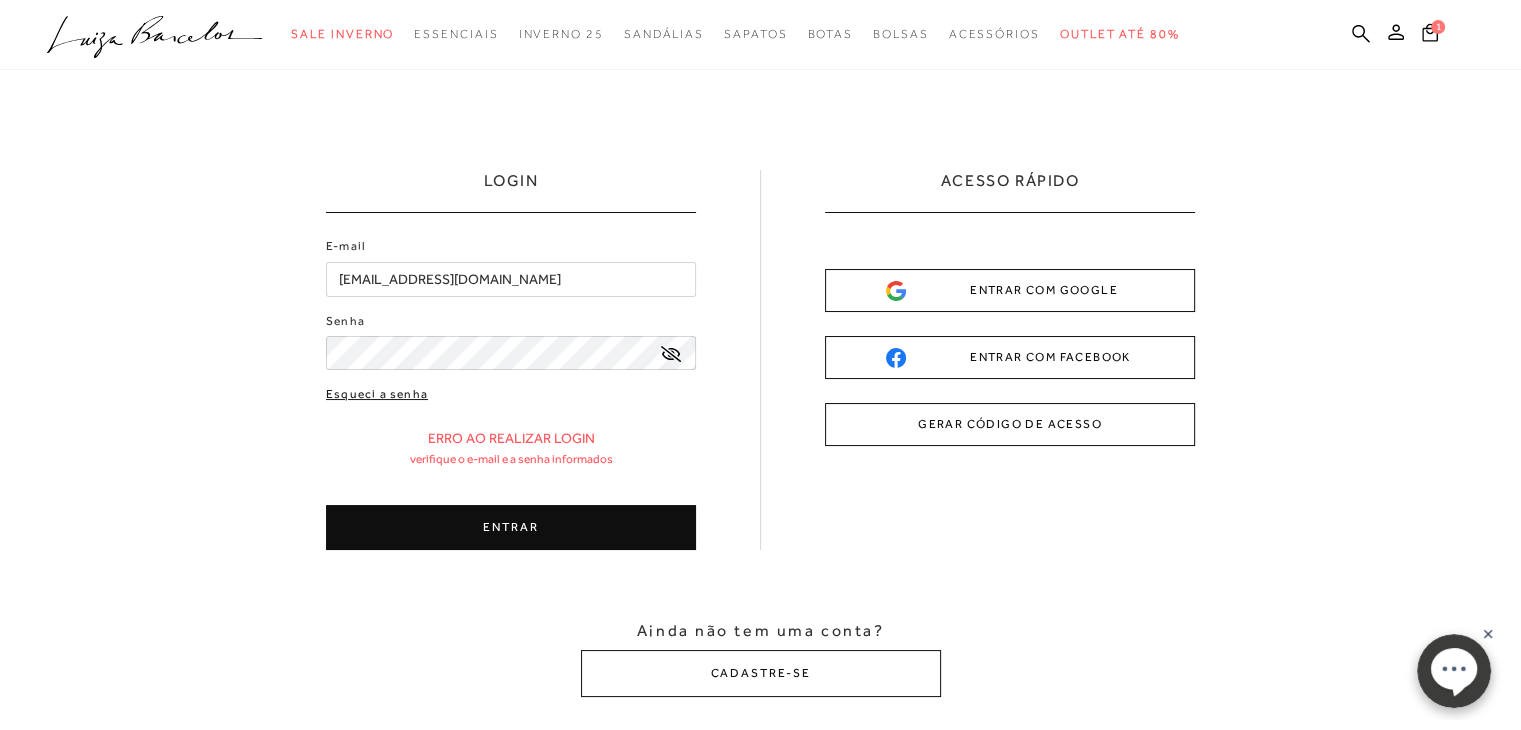 click on "Esqueci a senha" at bounding box center [377, 394] 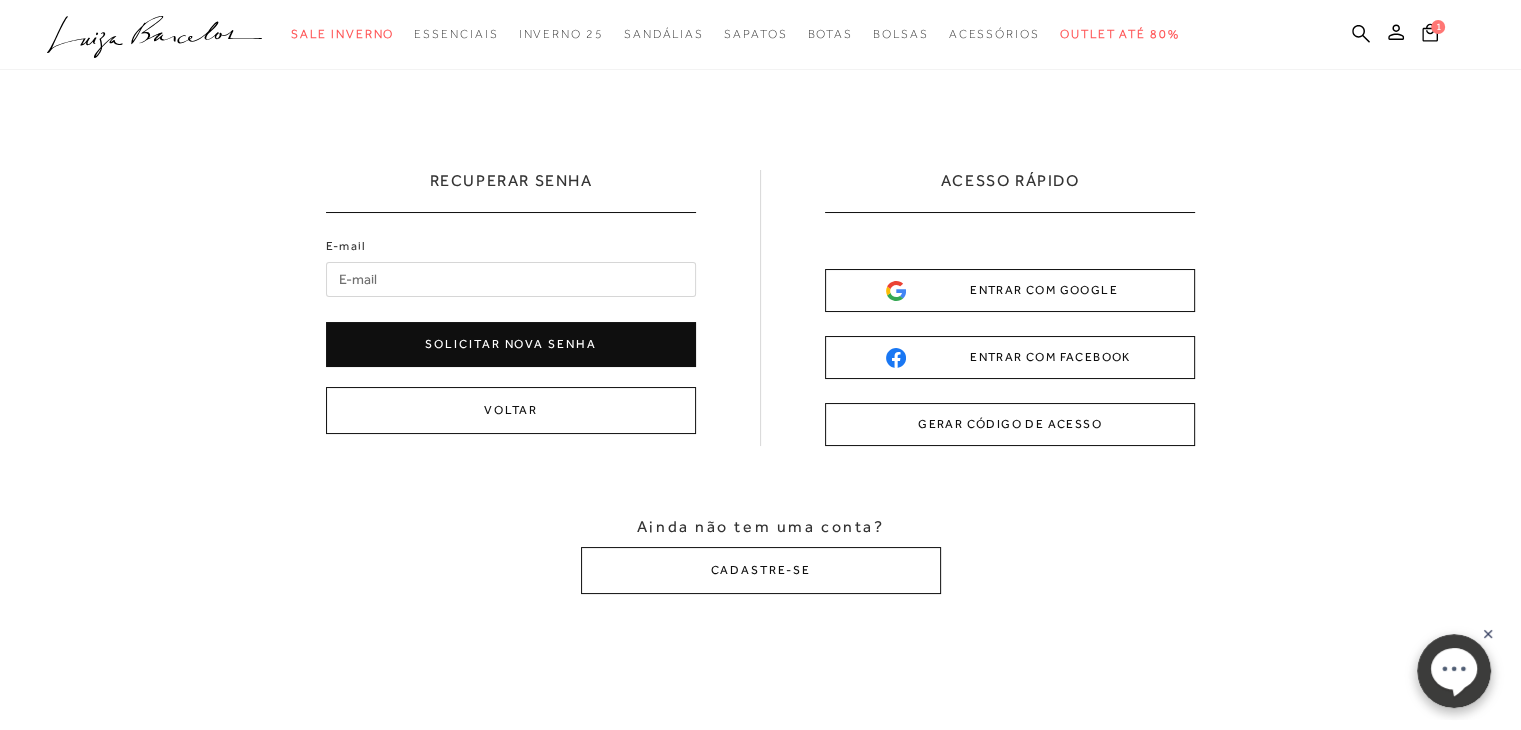 click on "Solicitar nova senha" at bounding box center (511, 344) 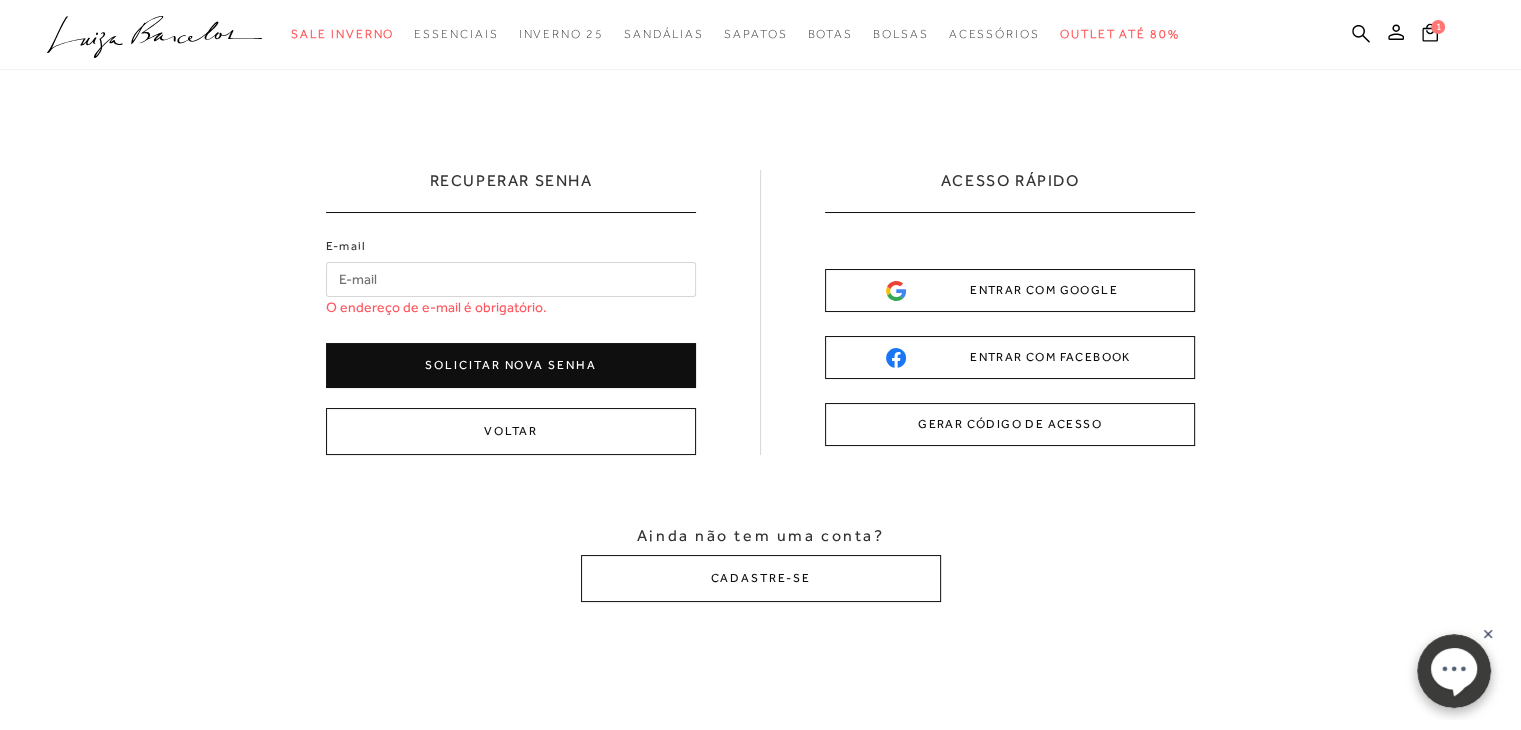 click on "E-mail" at bounding box center [511, 279] 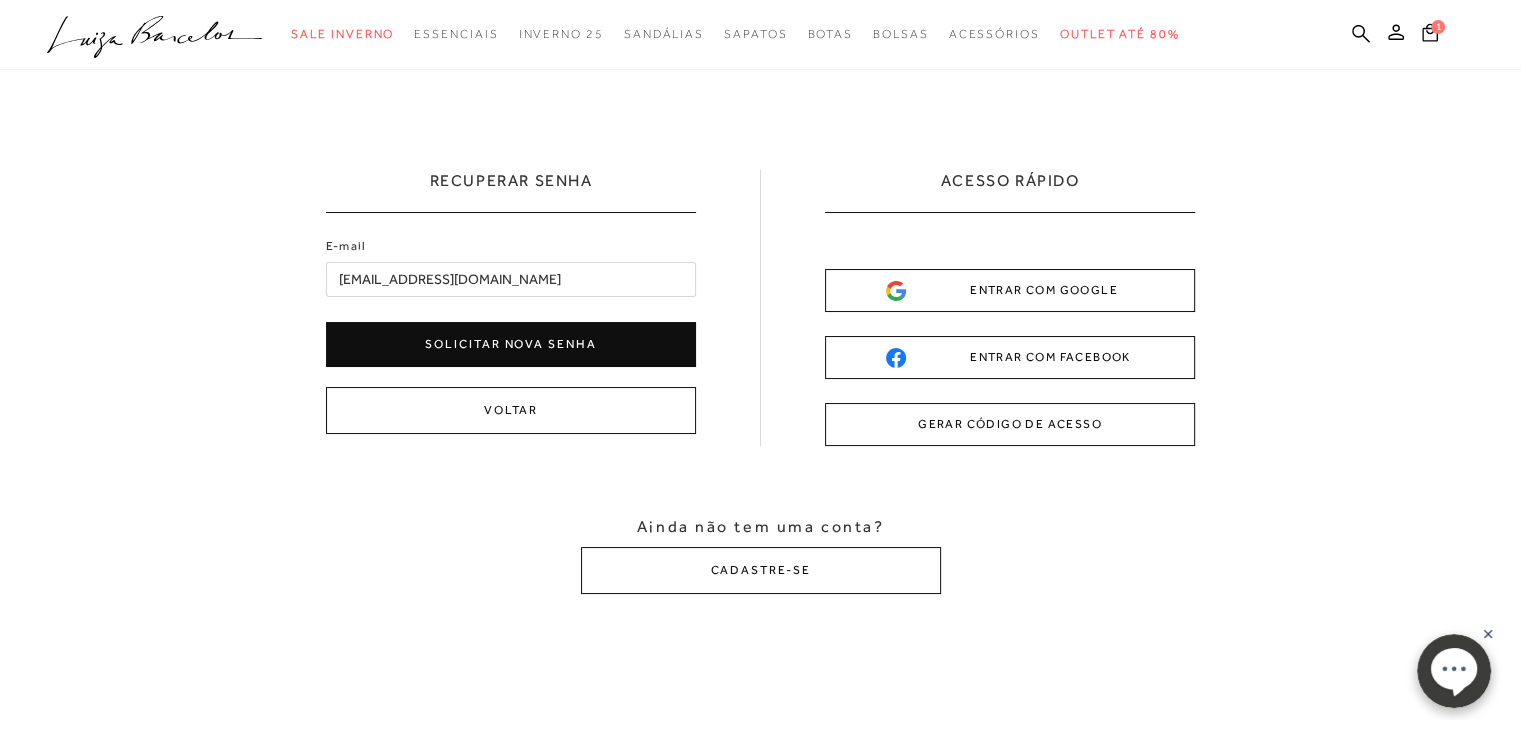 type on "justrothmann@hotmail.com" 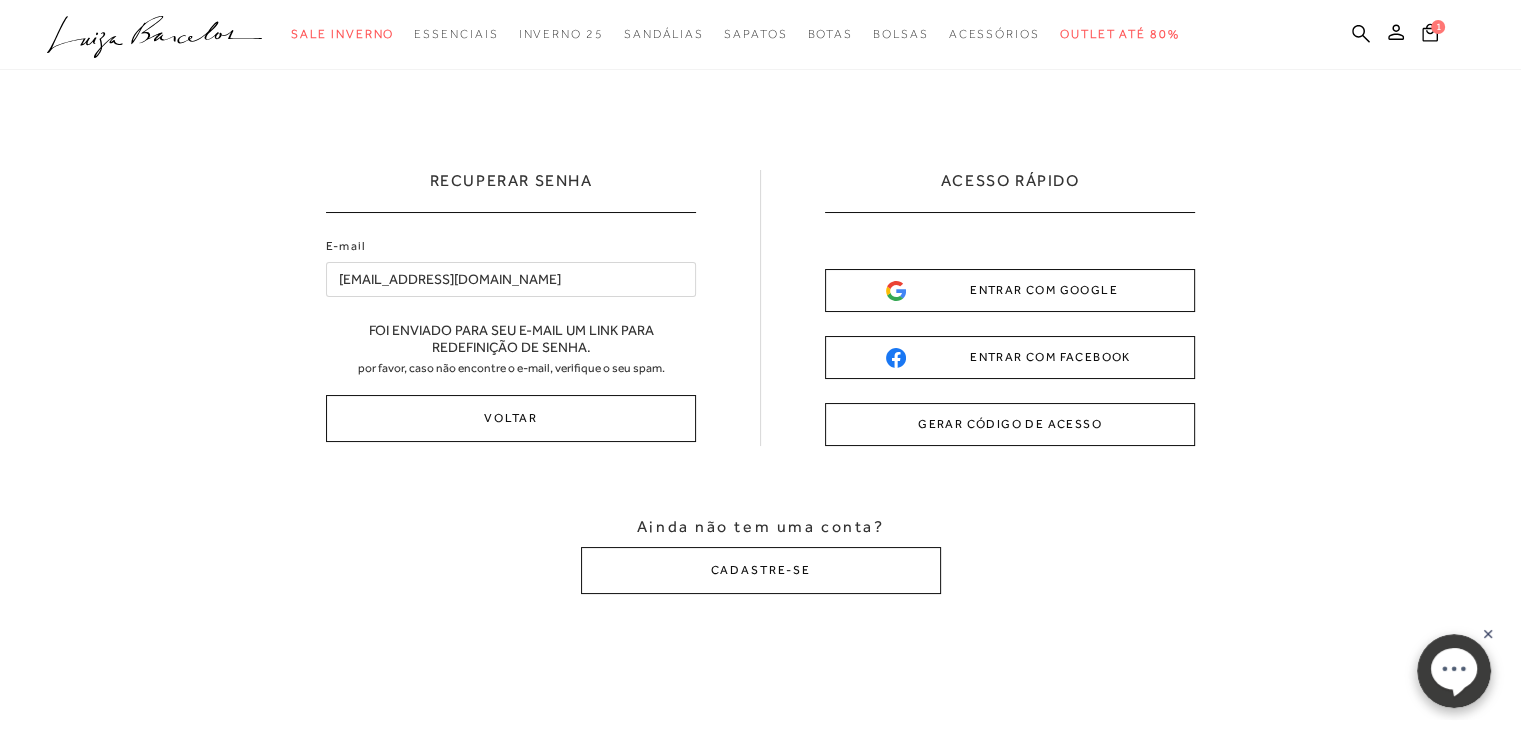 click on "Foi enviado para seu e-mail um link para redefinição de senha." at bounding box center (511, 339) 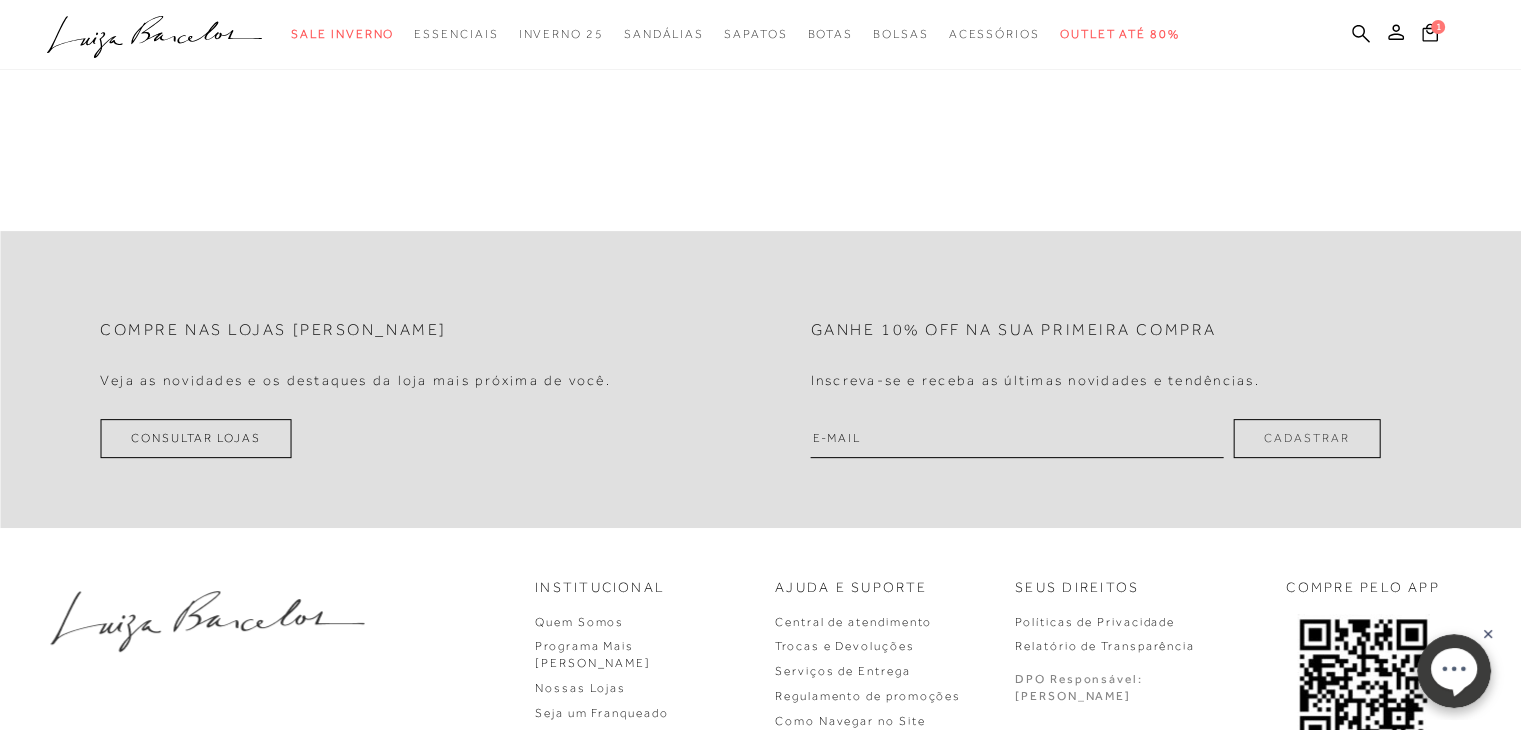 scroll, scrollTop: 833, scrollLeft: 0, axis: vertical 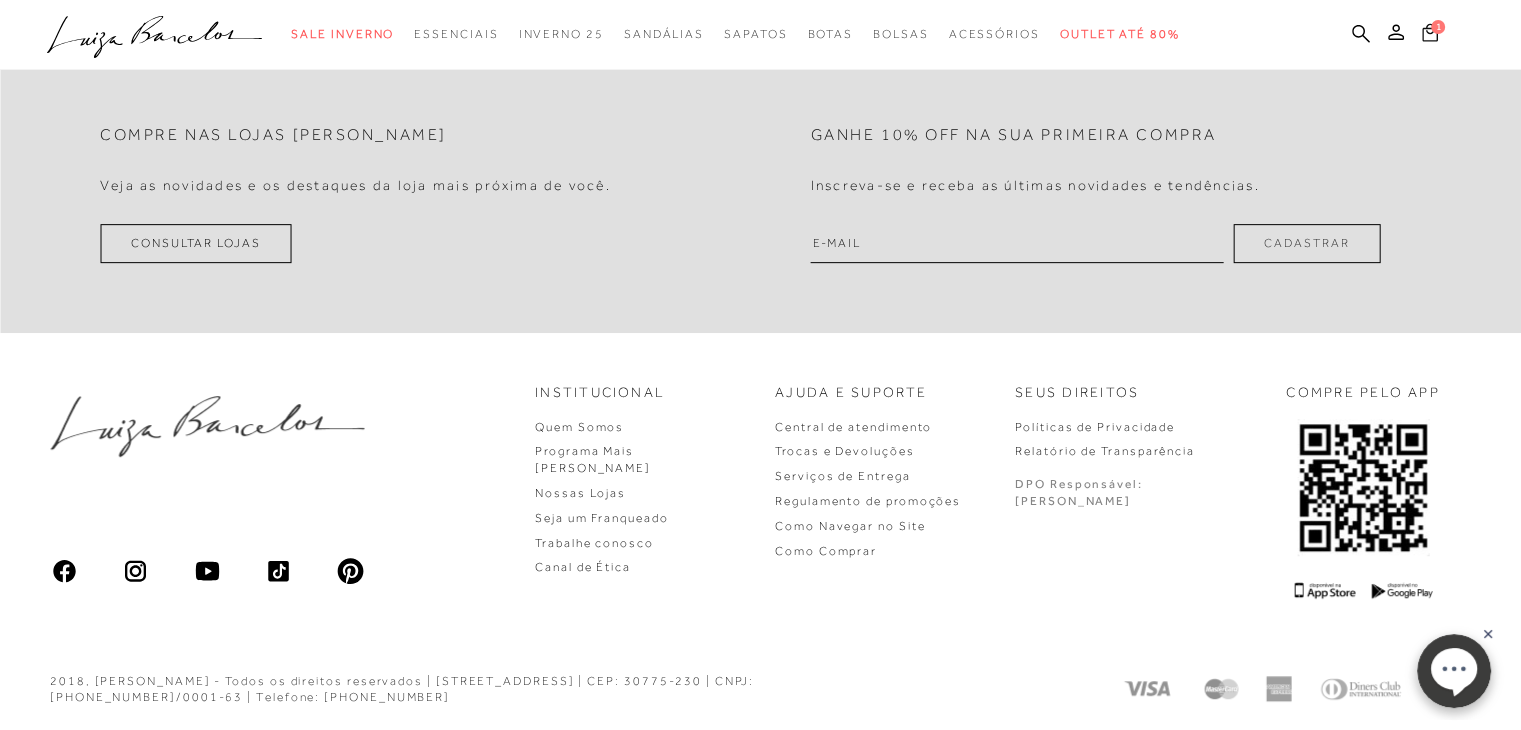 click on "1" at bounding box center (1430, 35) 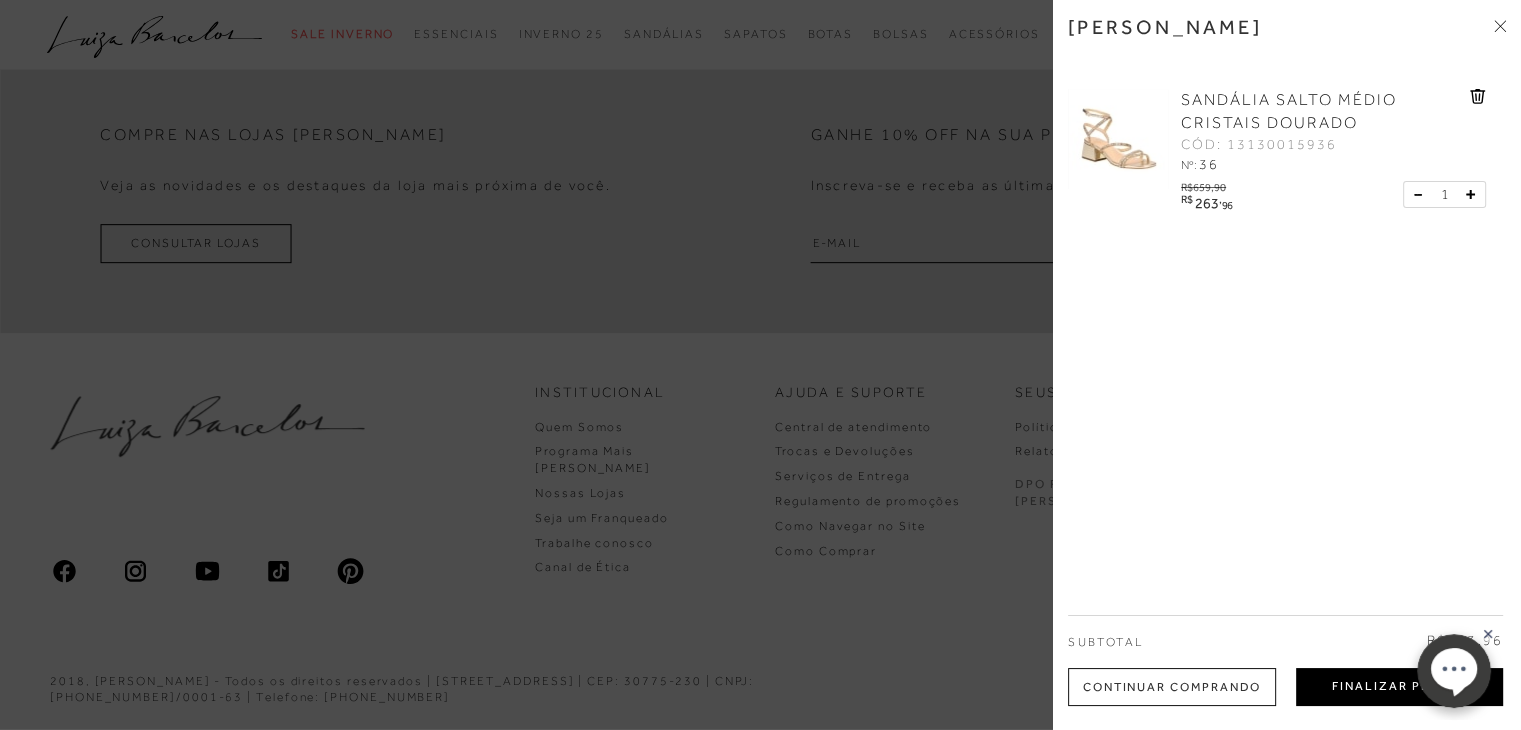 click on "Finalizar Pedido" at bounding box center (1399, 687) 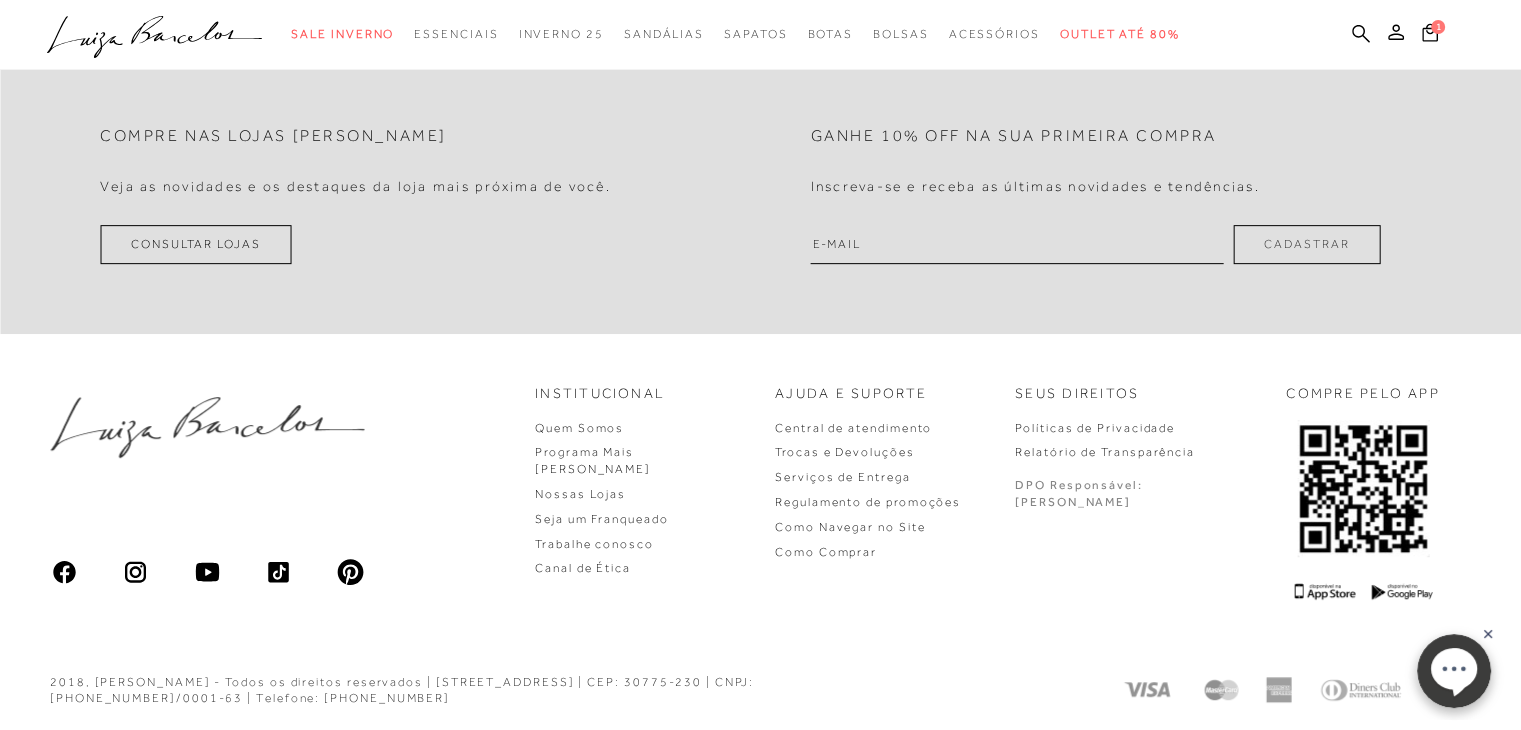 scroll, scrollTop: 0, scrollLeft: 0, axis: both 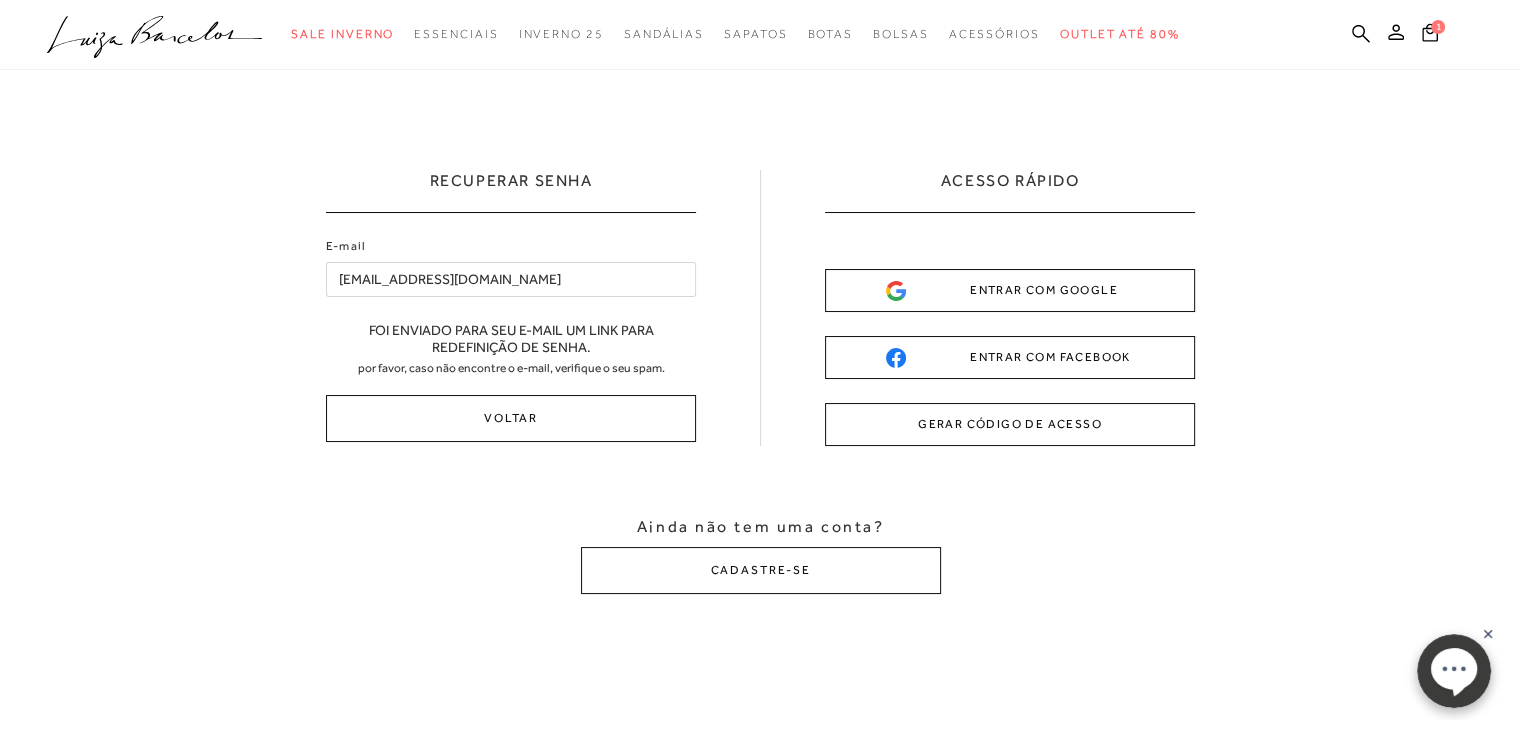 click on "ENTRAR COM GOOGLE" at bounding box center [1010, 290] 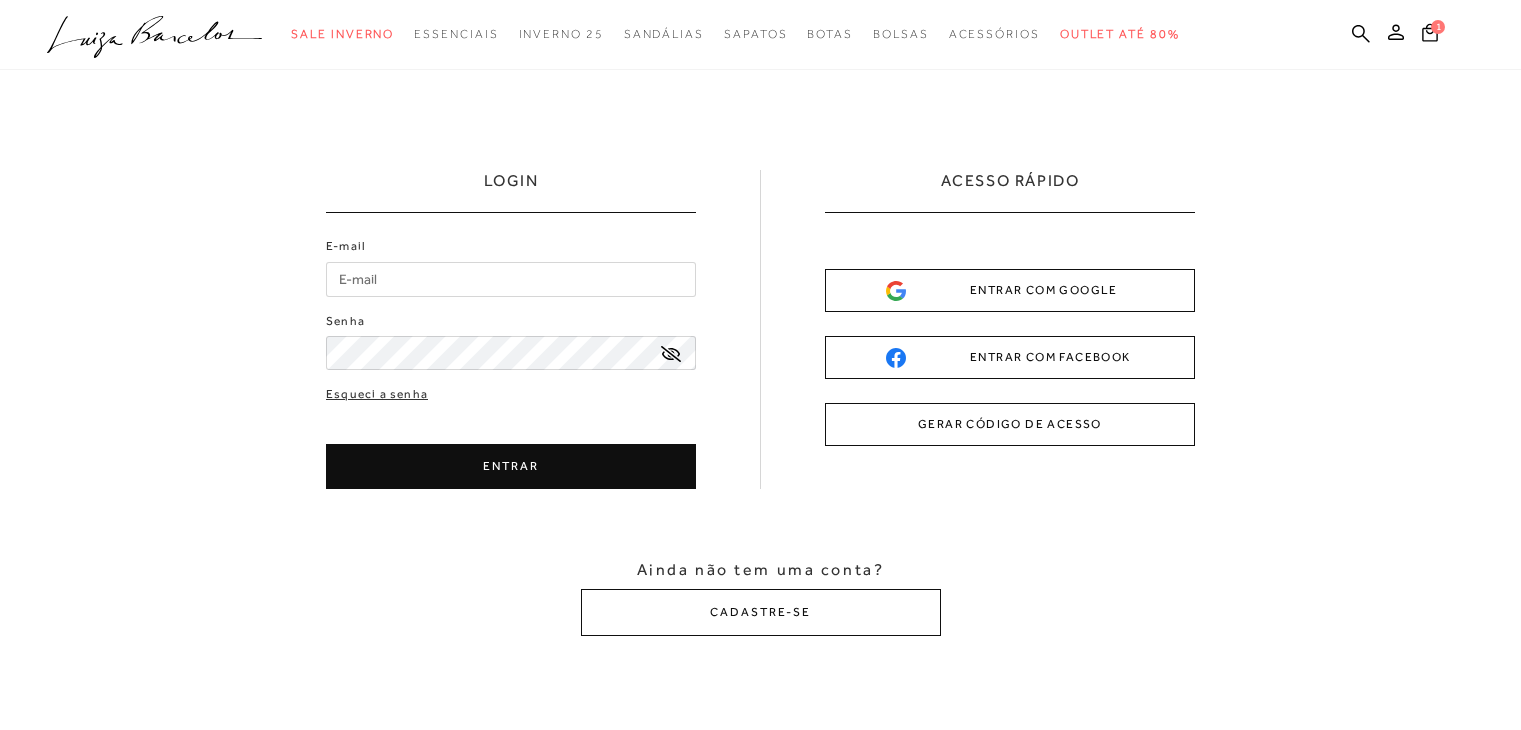 scroll, scrollTop: 0, scrollLeft: 0, axis: both 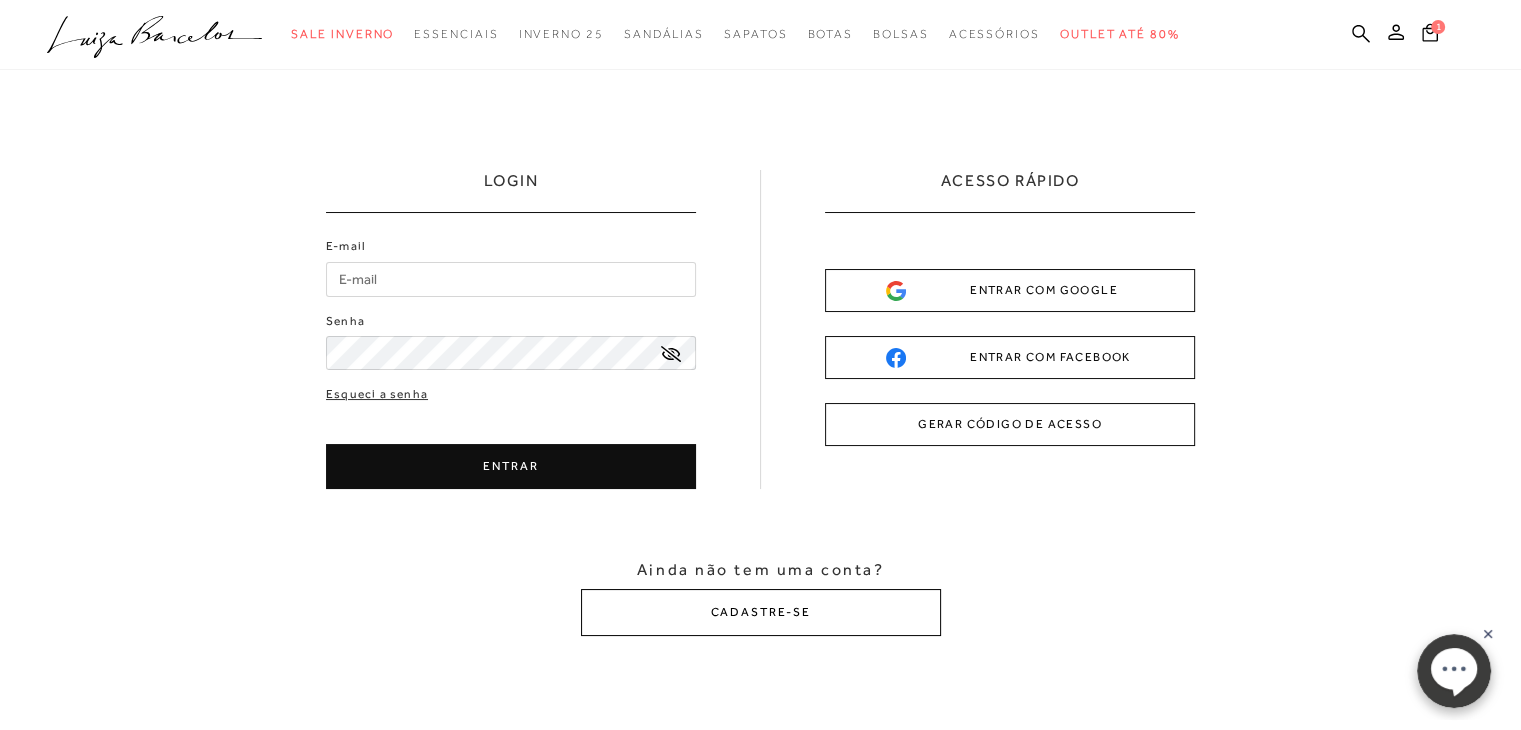 click on "CADASTRE-SE" at bounding box center (761, 612) 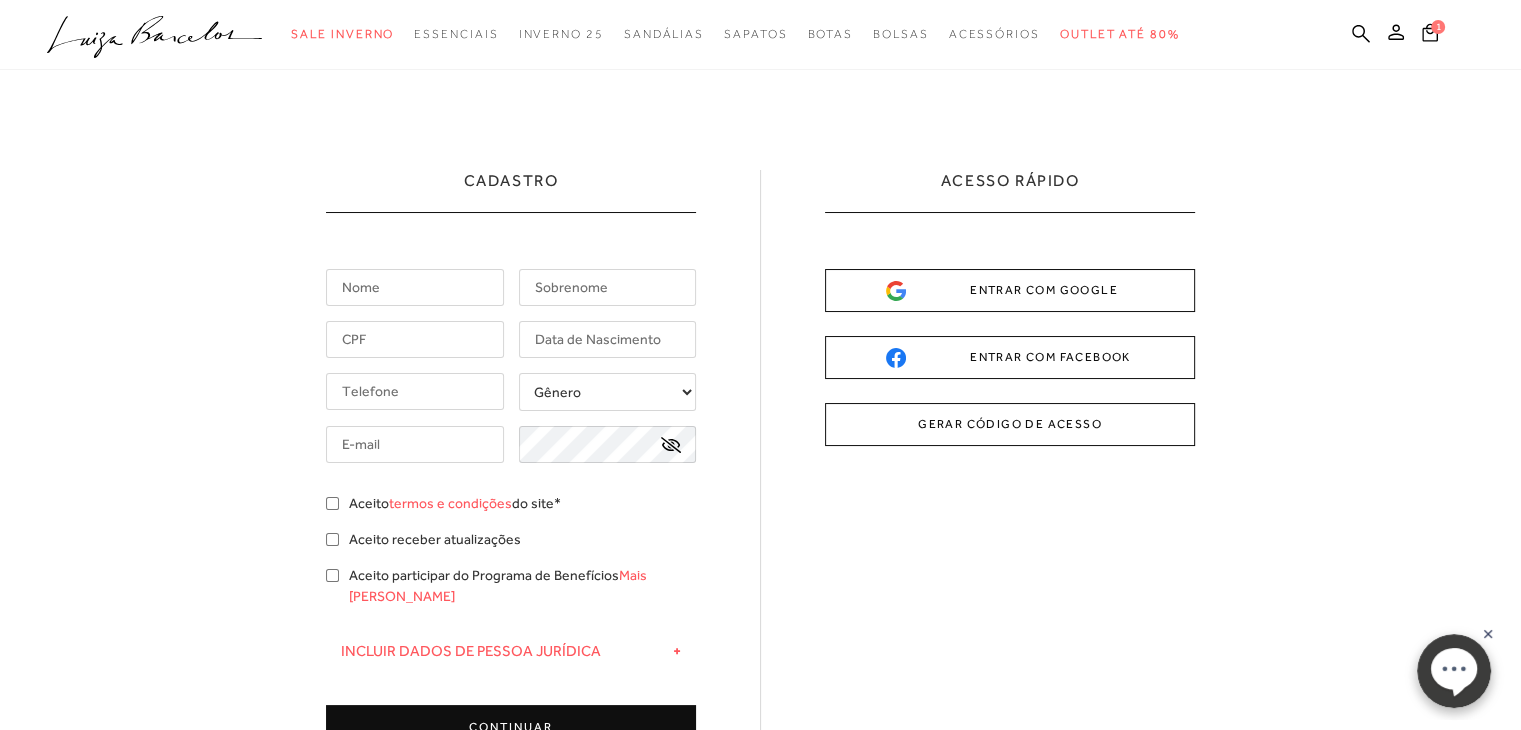 click at bounding box center [415, 287] 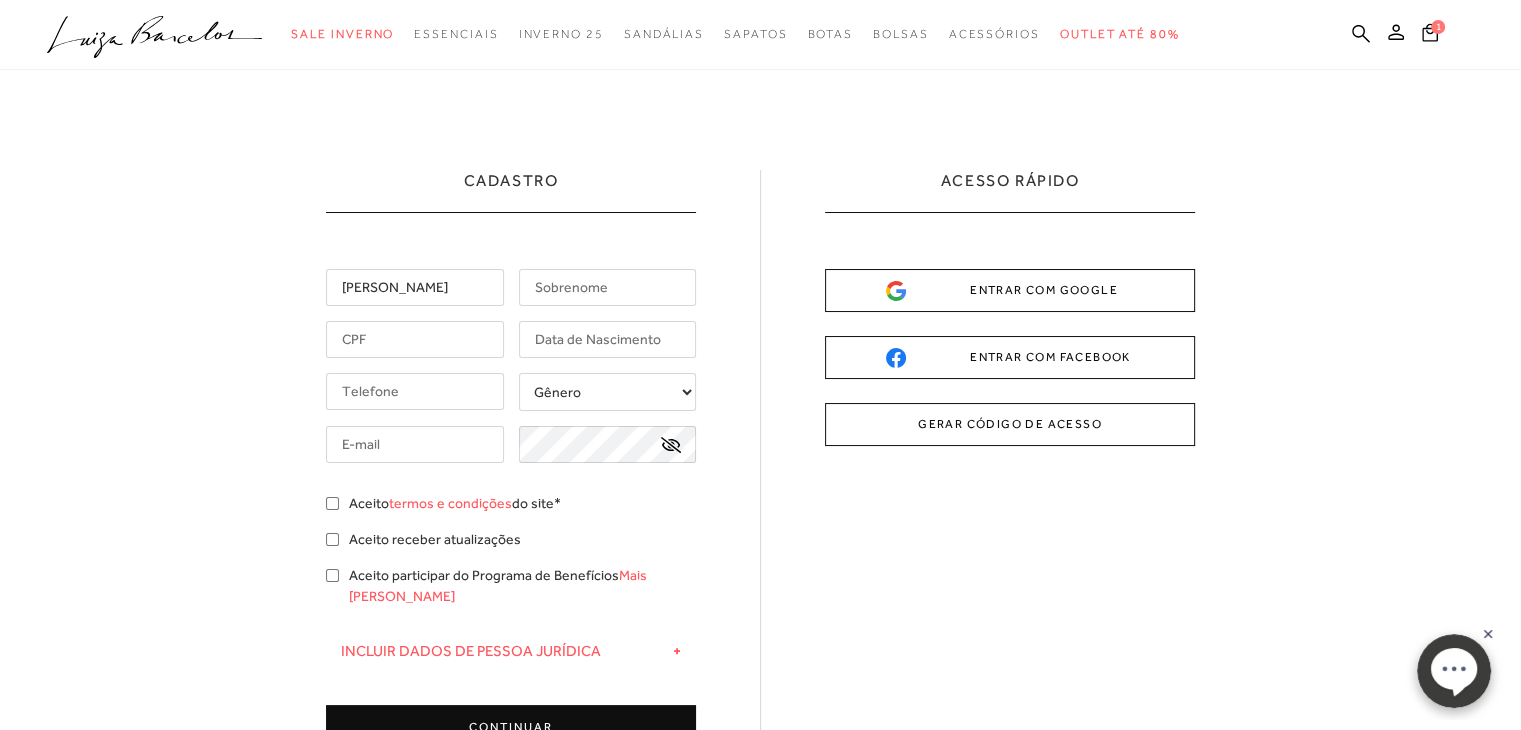 type on "[PERSON_NAME]" 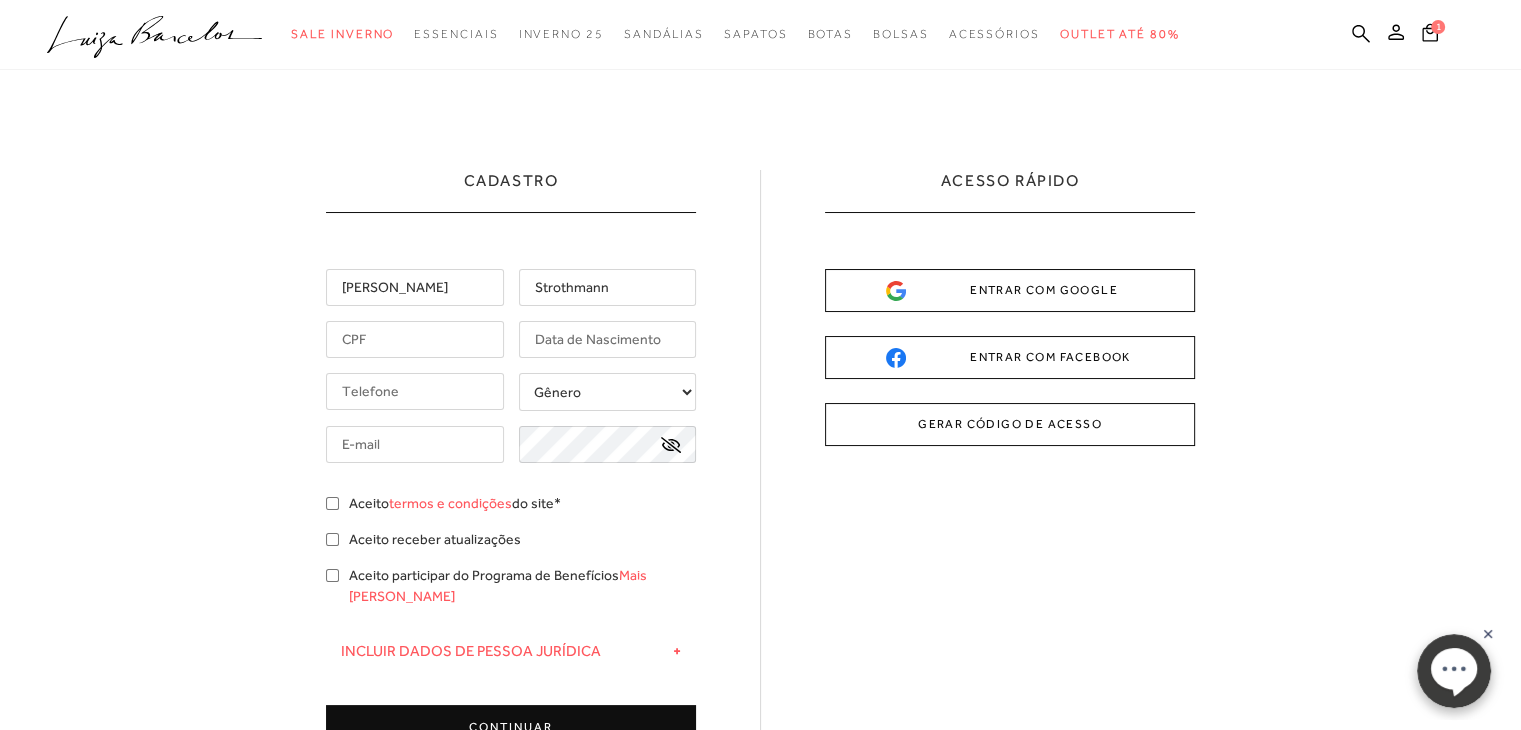 type on "Strothmann" 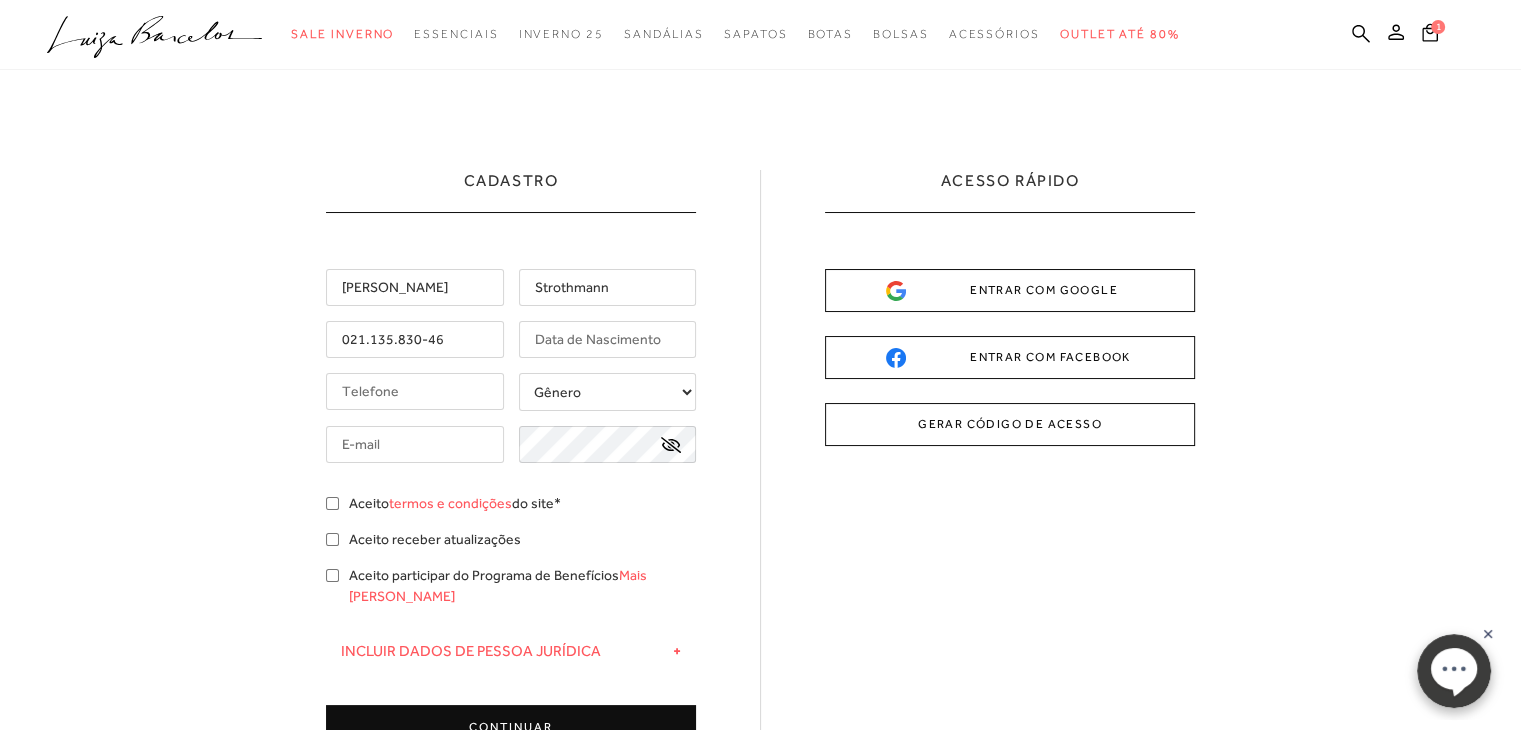 type on "021.135.830-46" 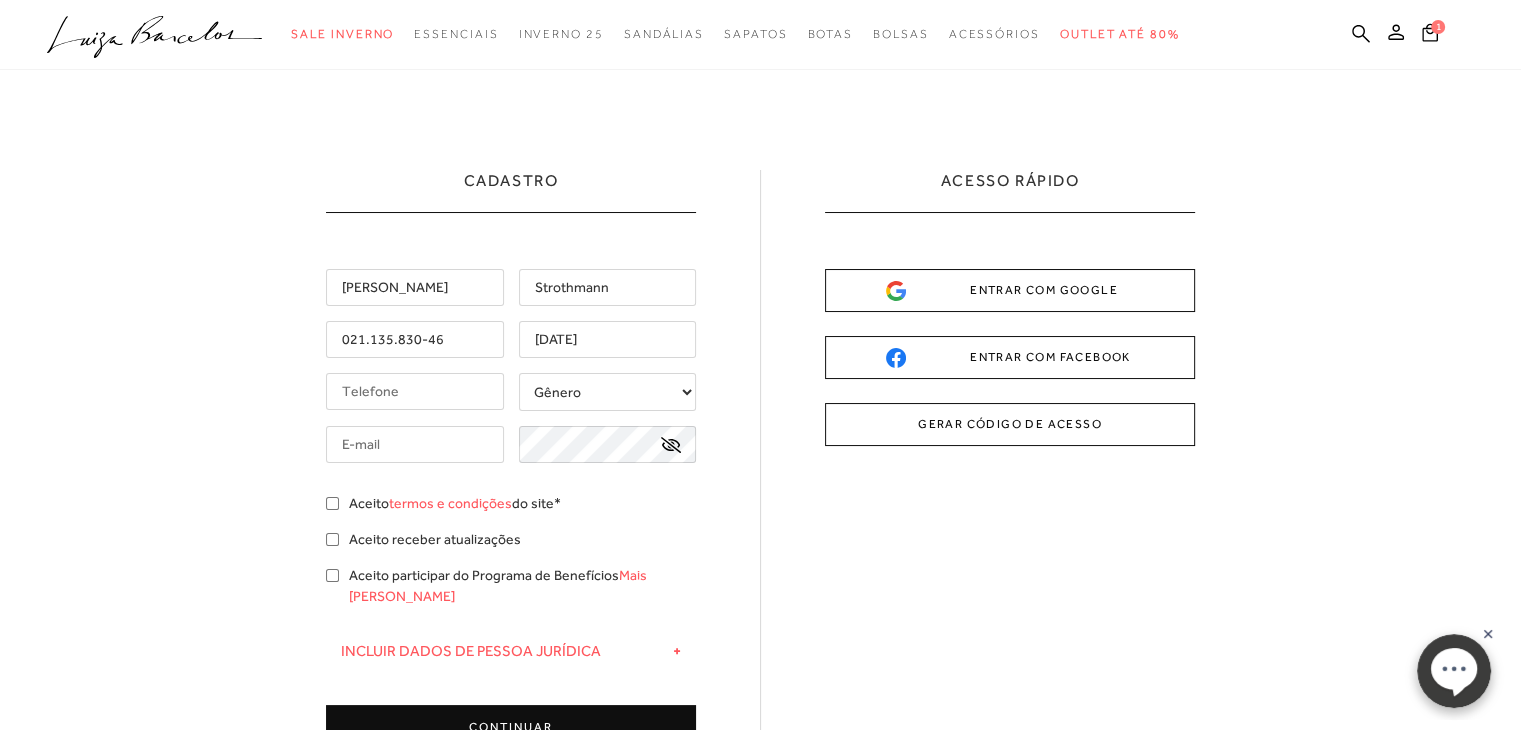 type on "[DATE]" 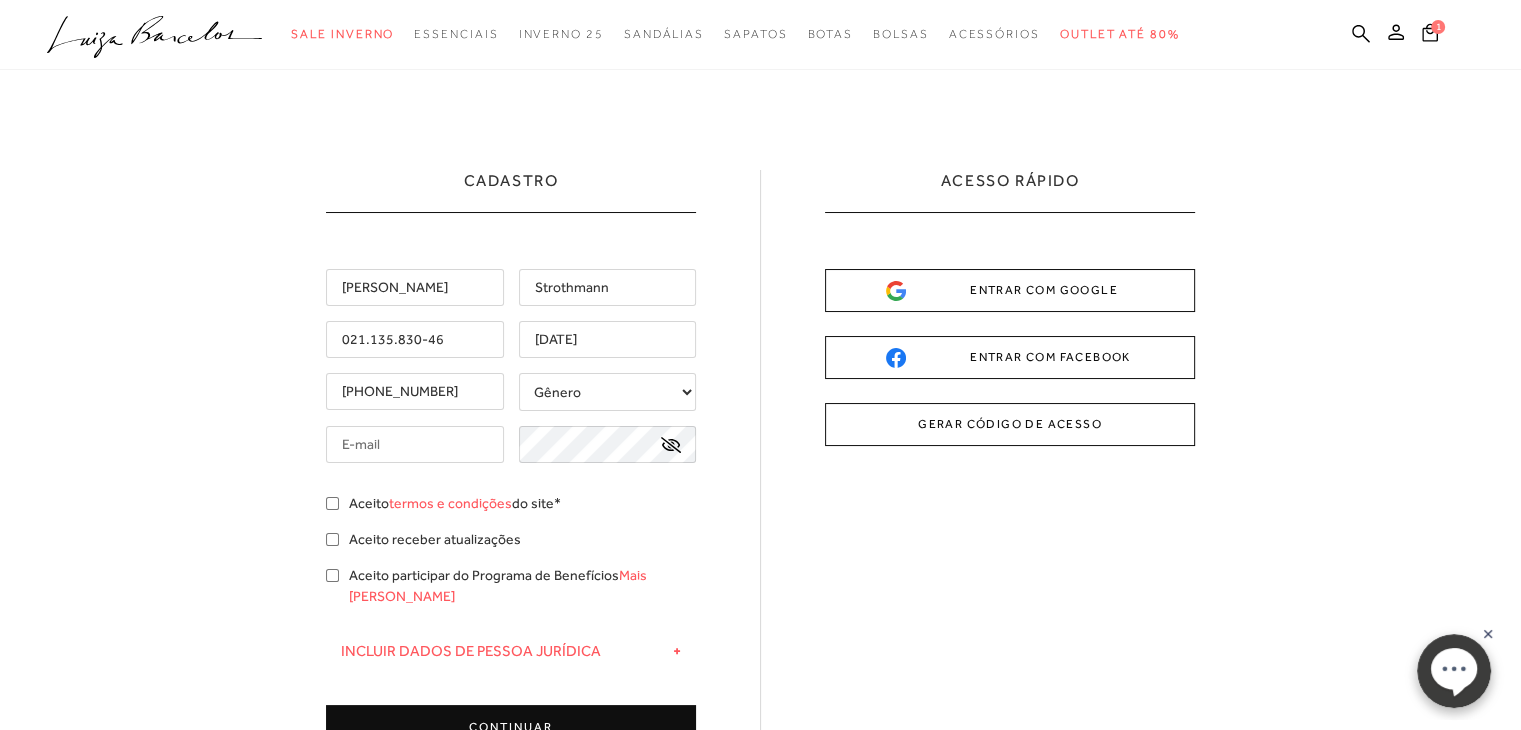 type on "[PHONE_NUMBER]" 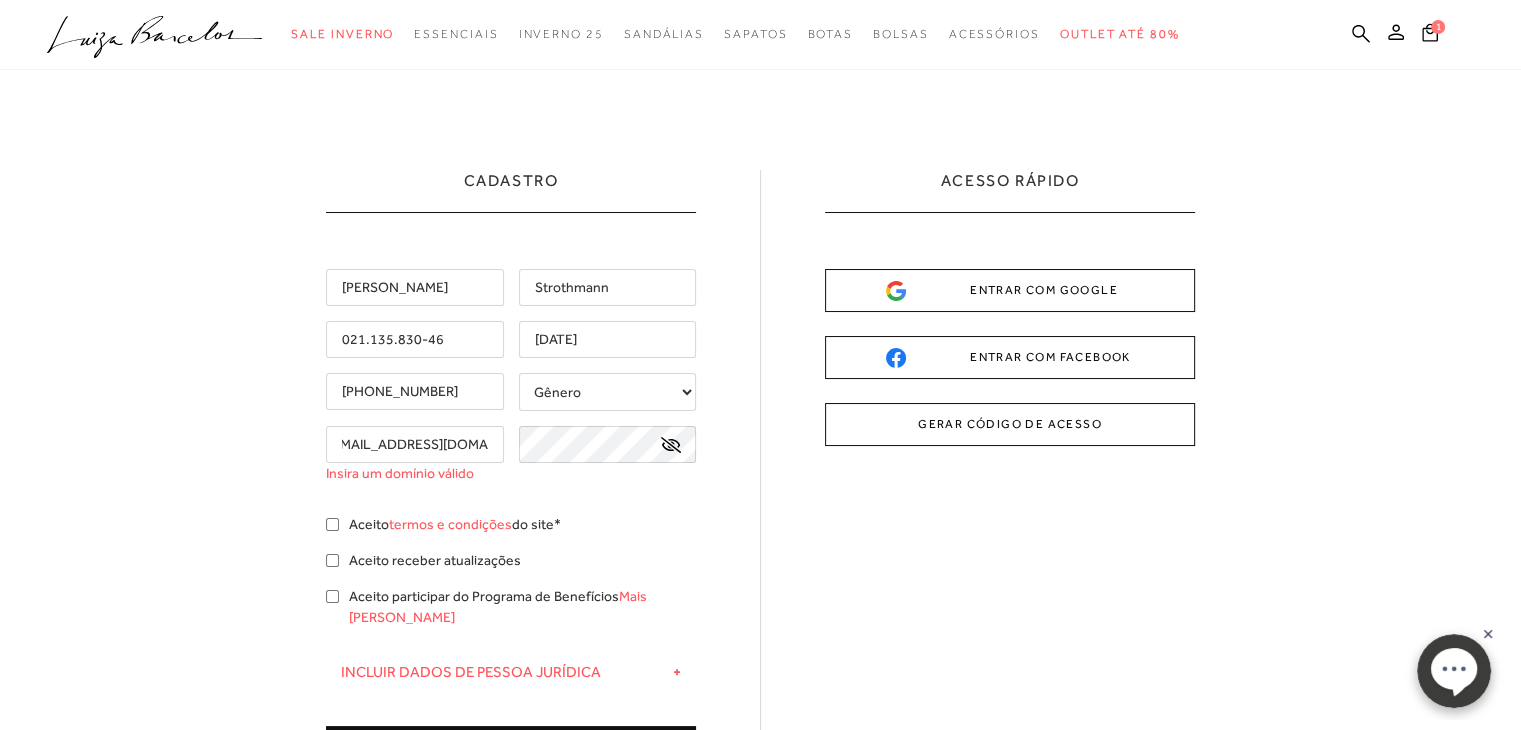 scroll, scrollTop: 0, scrollLeft: 26, axis: horizontal 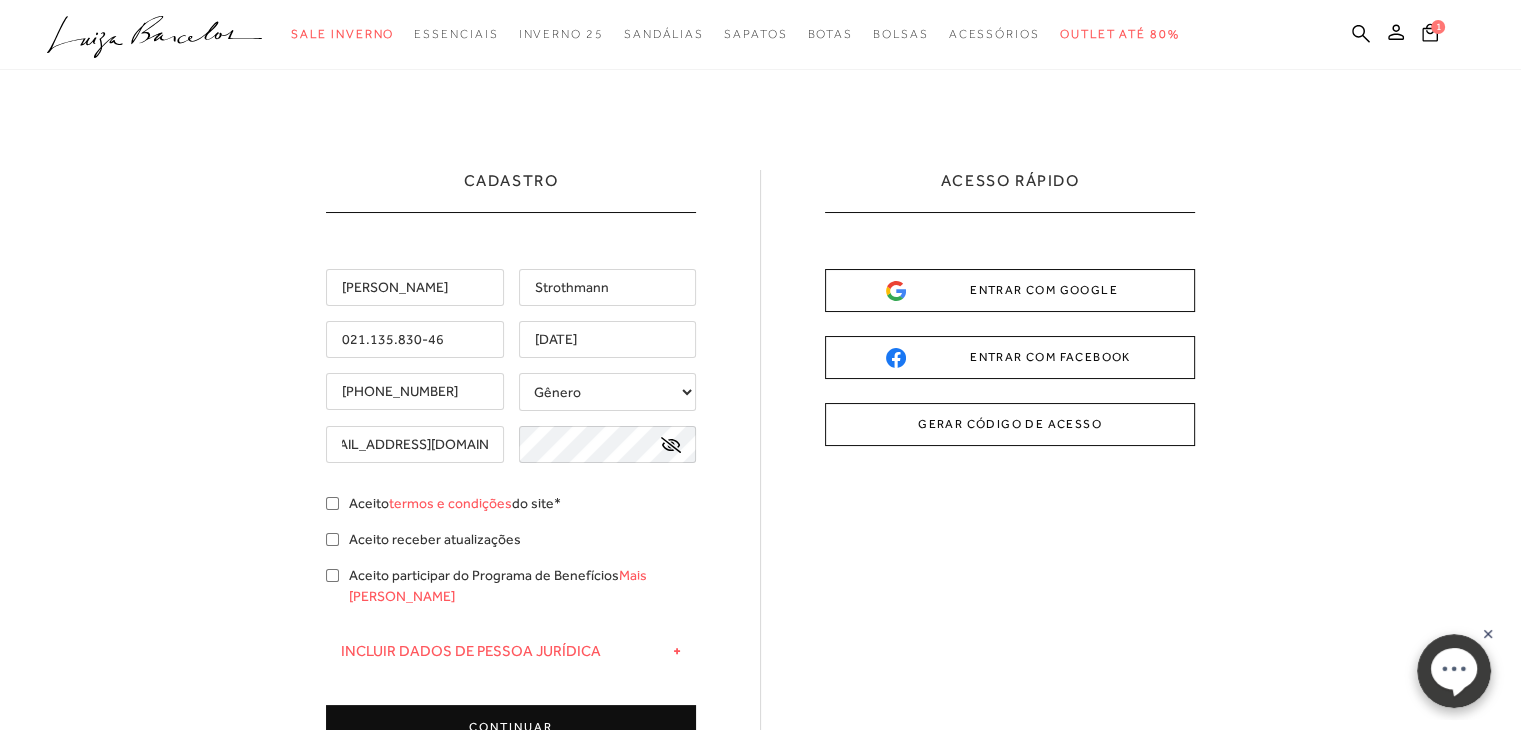 type on "[EMAIL_ADDRESS][DOMAIN_NAME]" 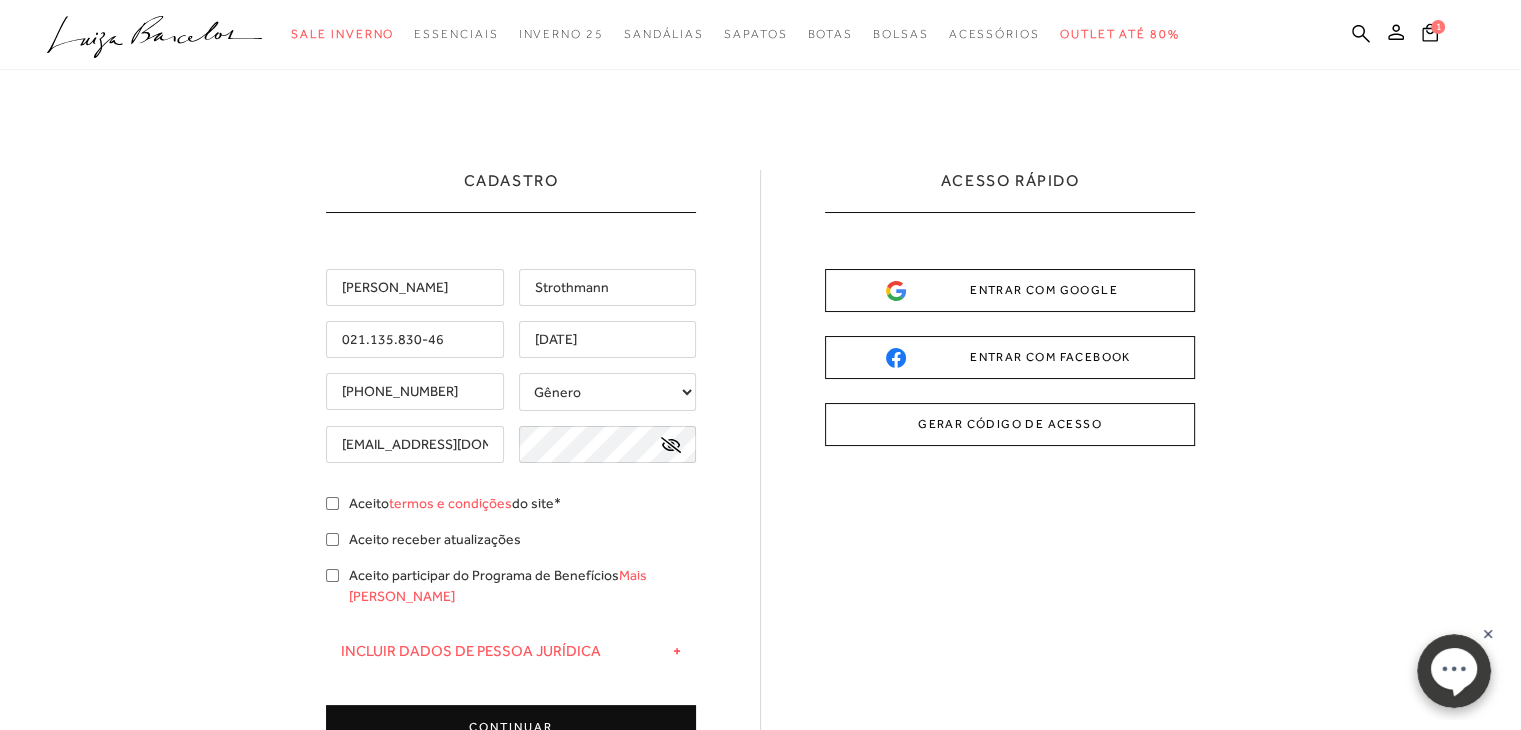 click 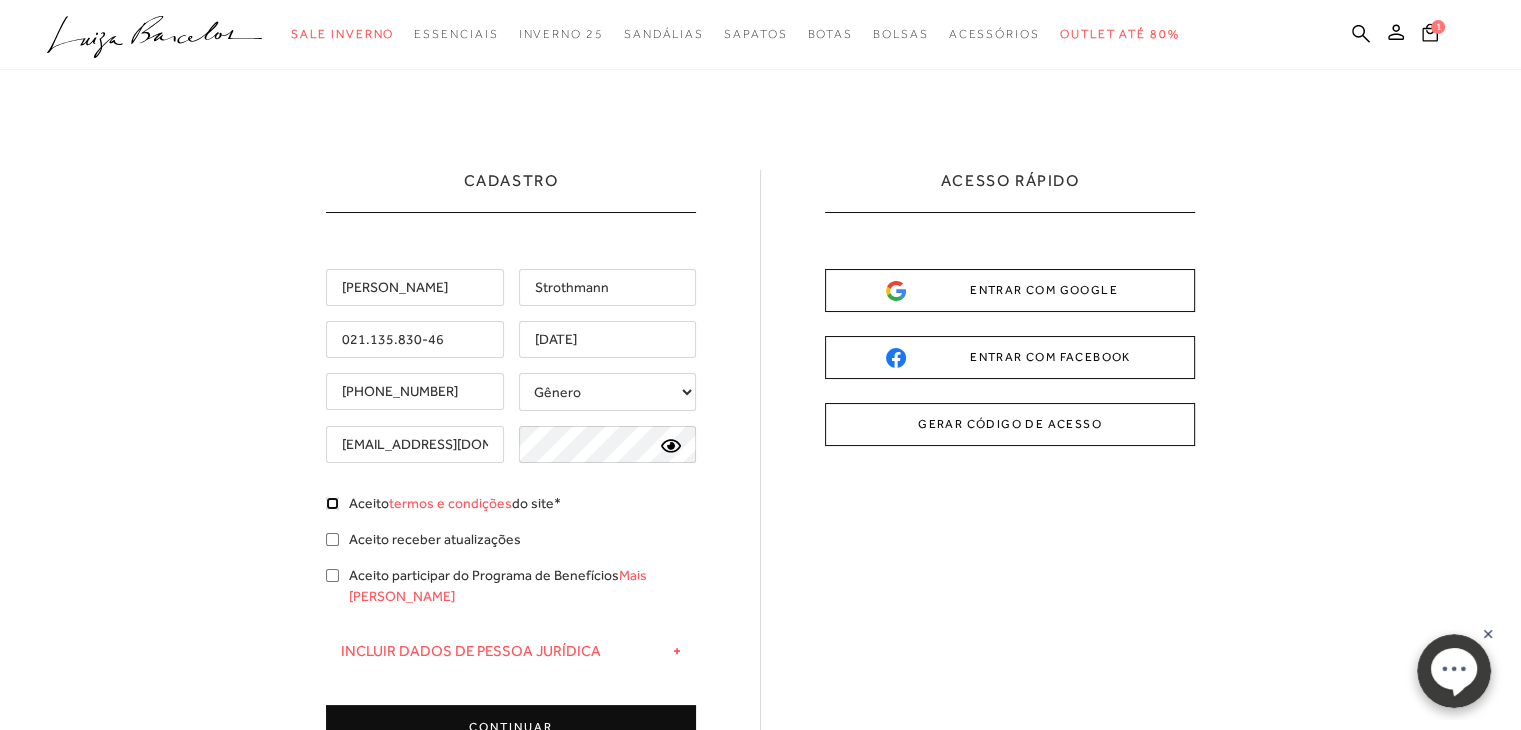 click on "Aceito  termos e condições  do site*" at bounding box center (332, 503) 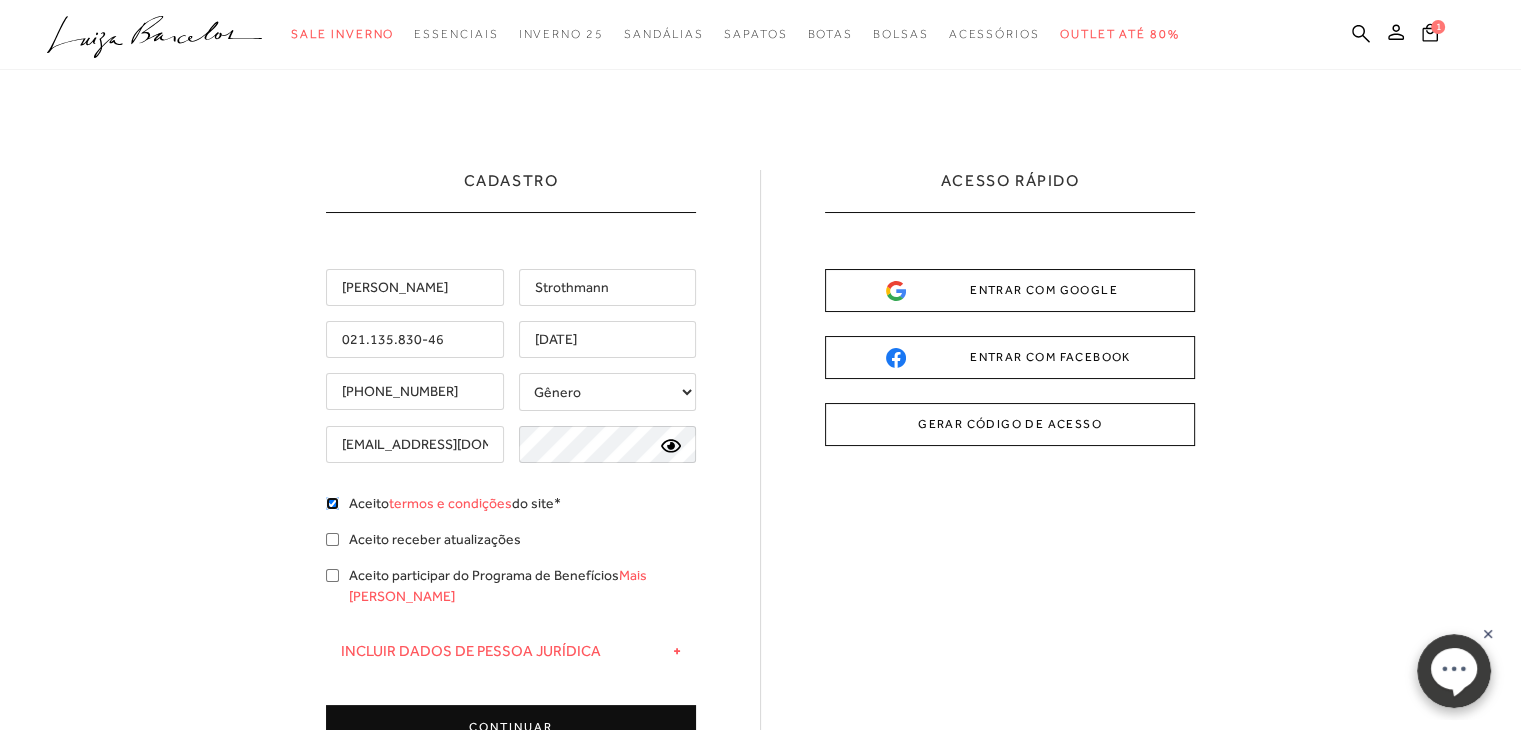 checkbox on "true" 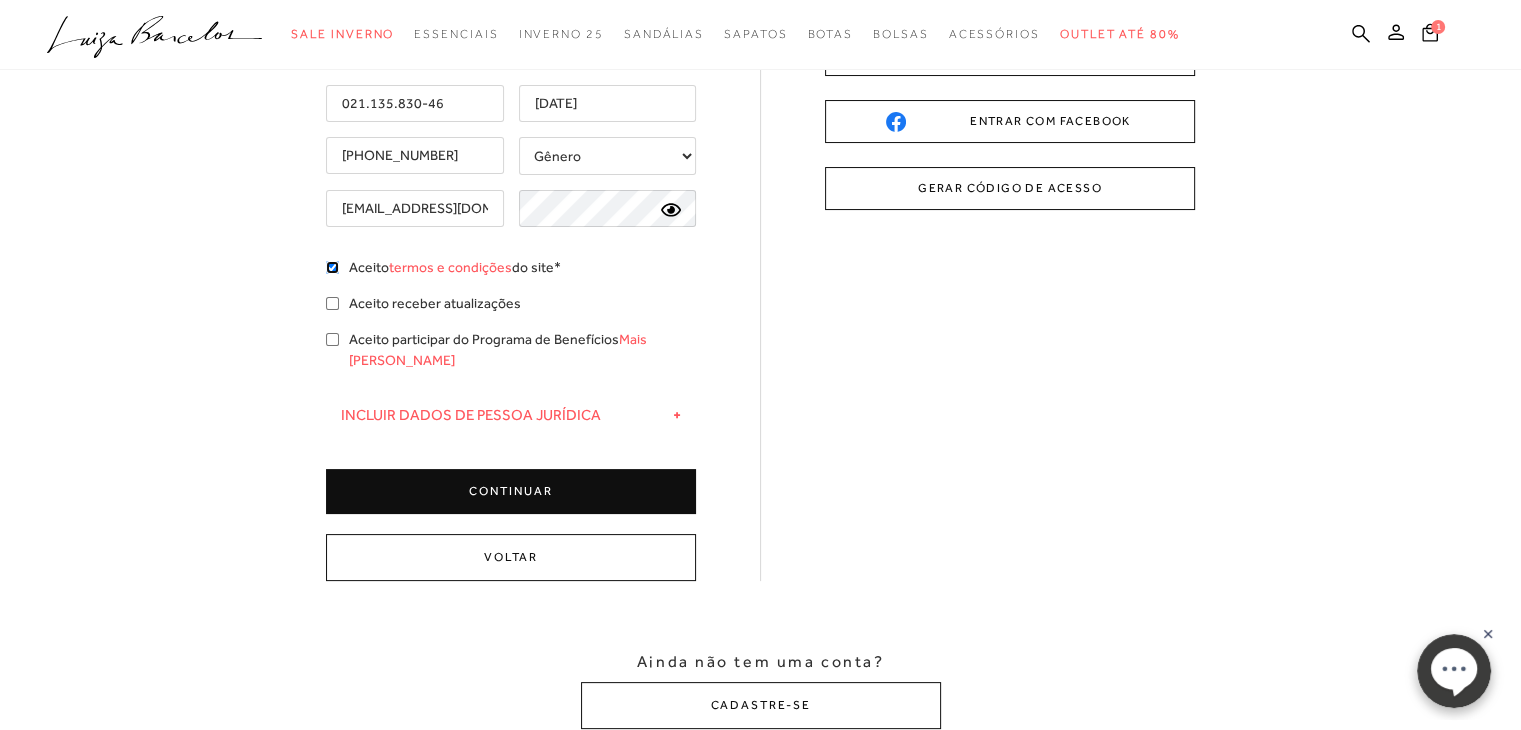scroll, scrollTop: 235, scrollLeft: 0, axis: vertical 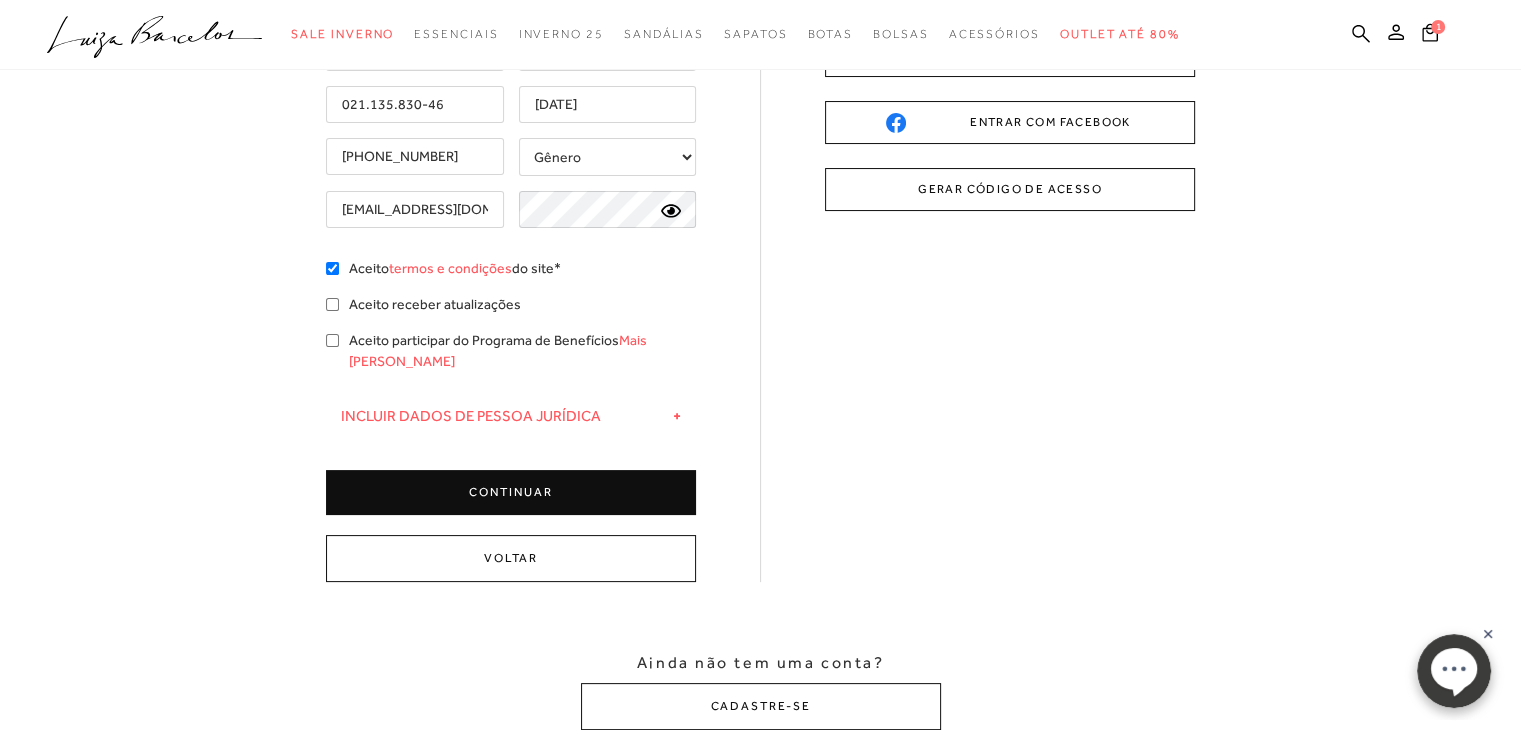 click on "CONTINUAR" at bounding box center (511, 492) 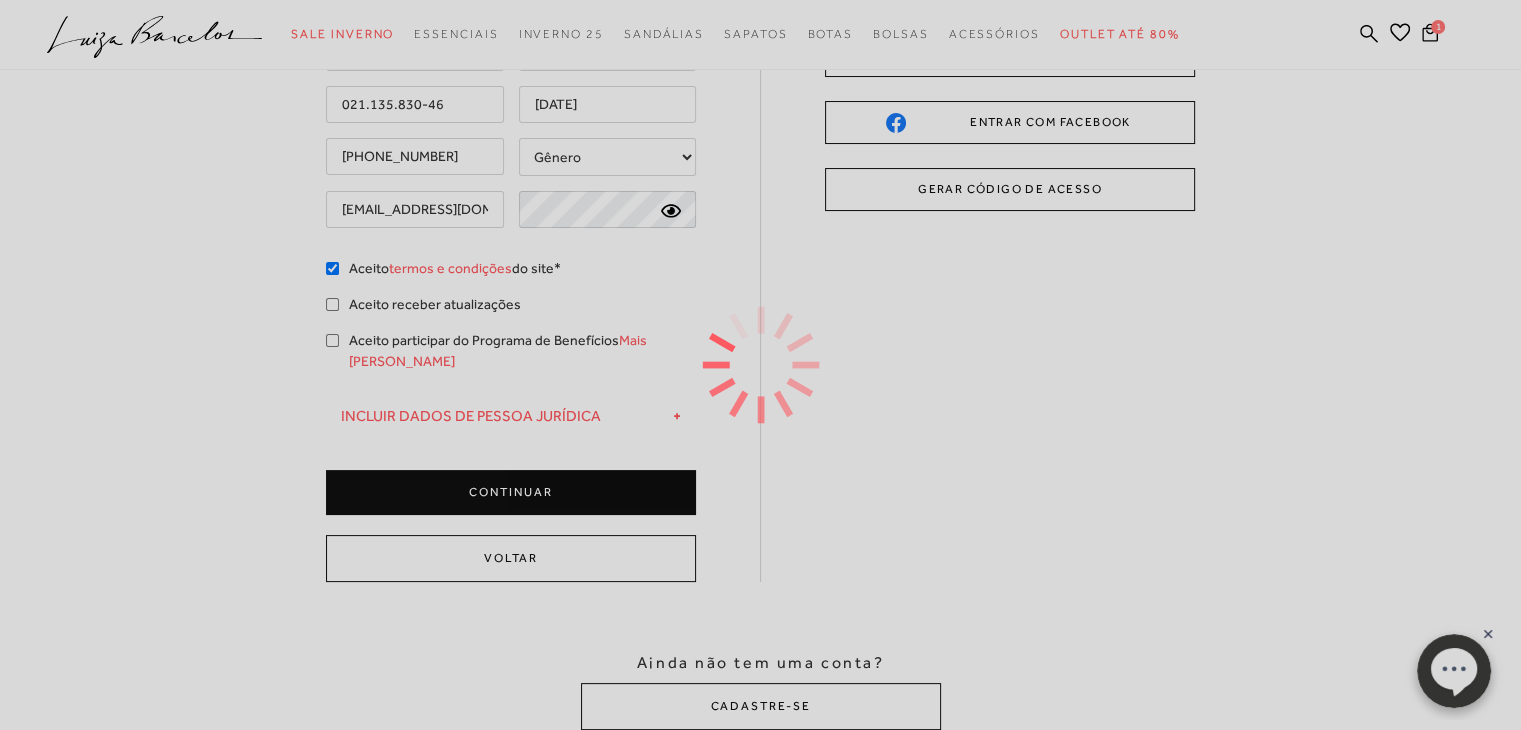 type on "[PERSON_NAME]" 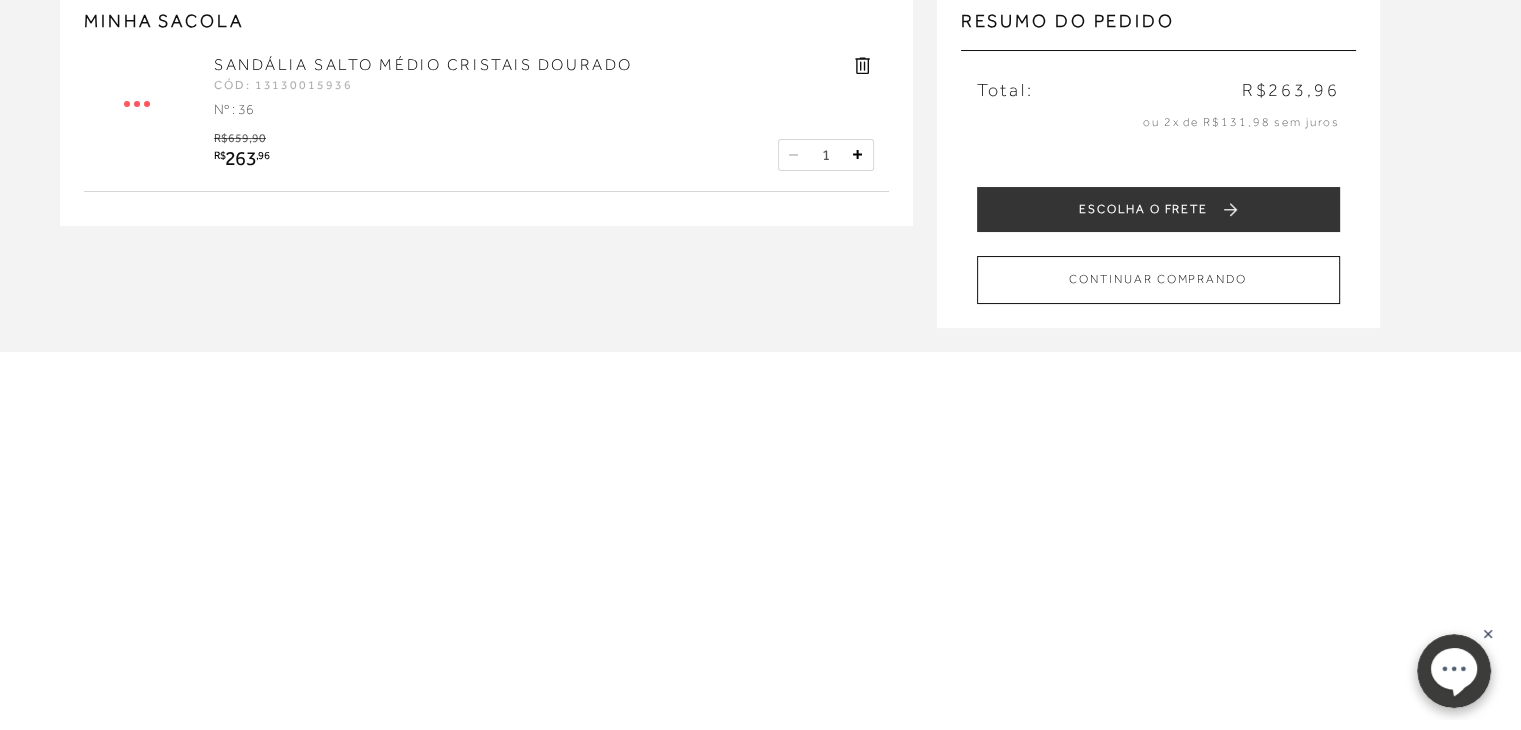 scroll, scrollTop: 0, scrollLeft: 0, axis: both 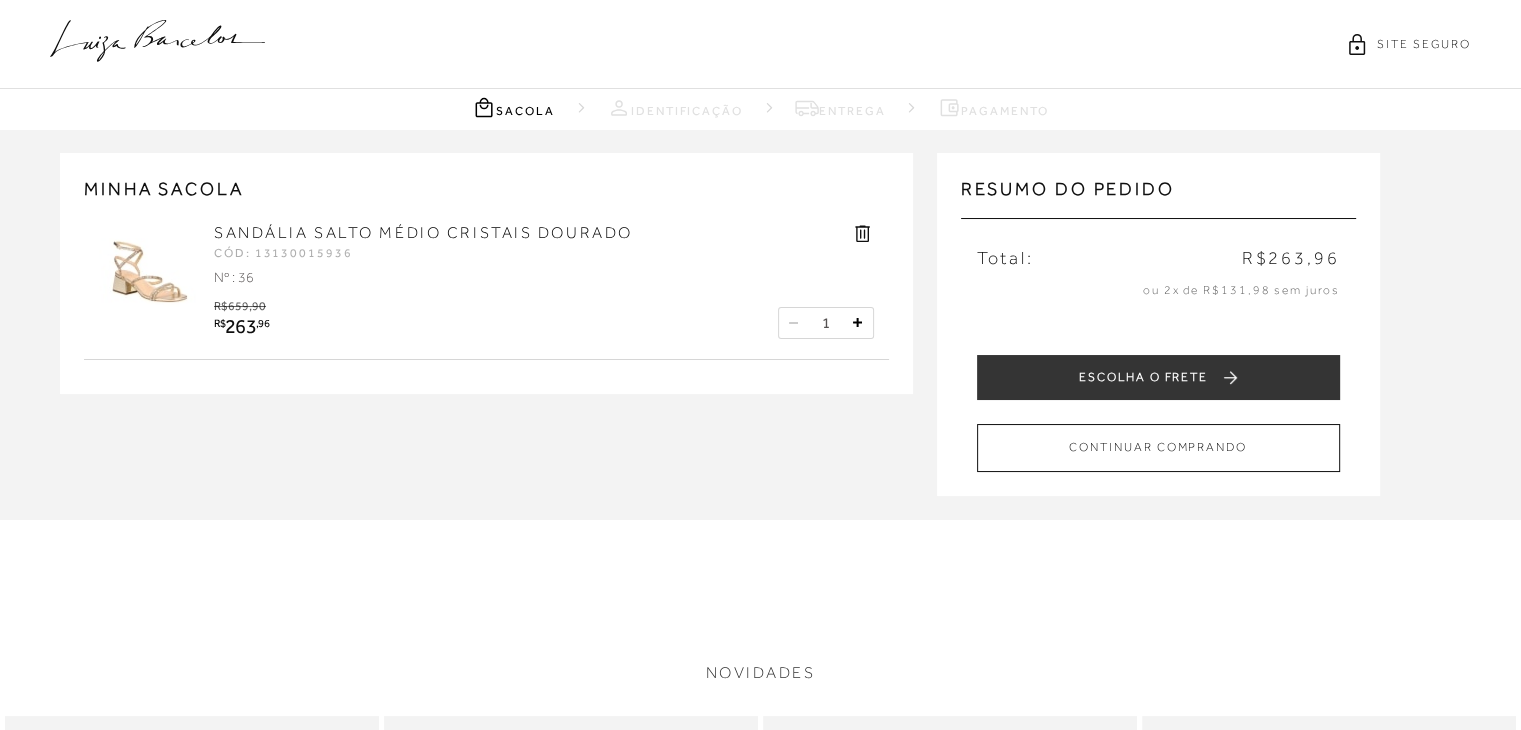 click on "ESCOLHA O FRETE
CONTINUAR COMPRANDO
VOLTAR" at bounding box center (1158, 413) 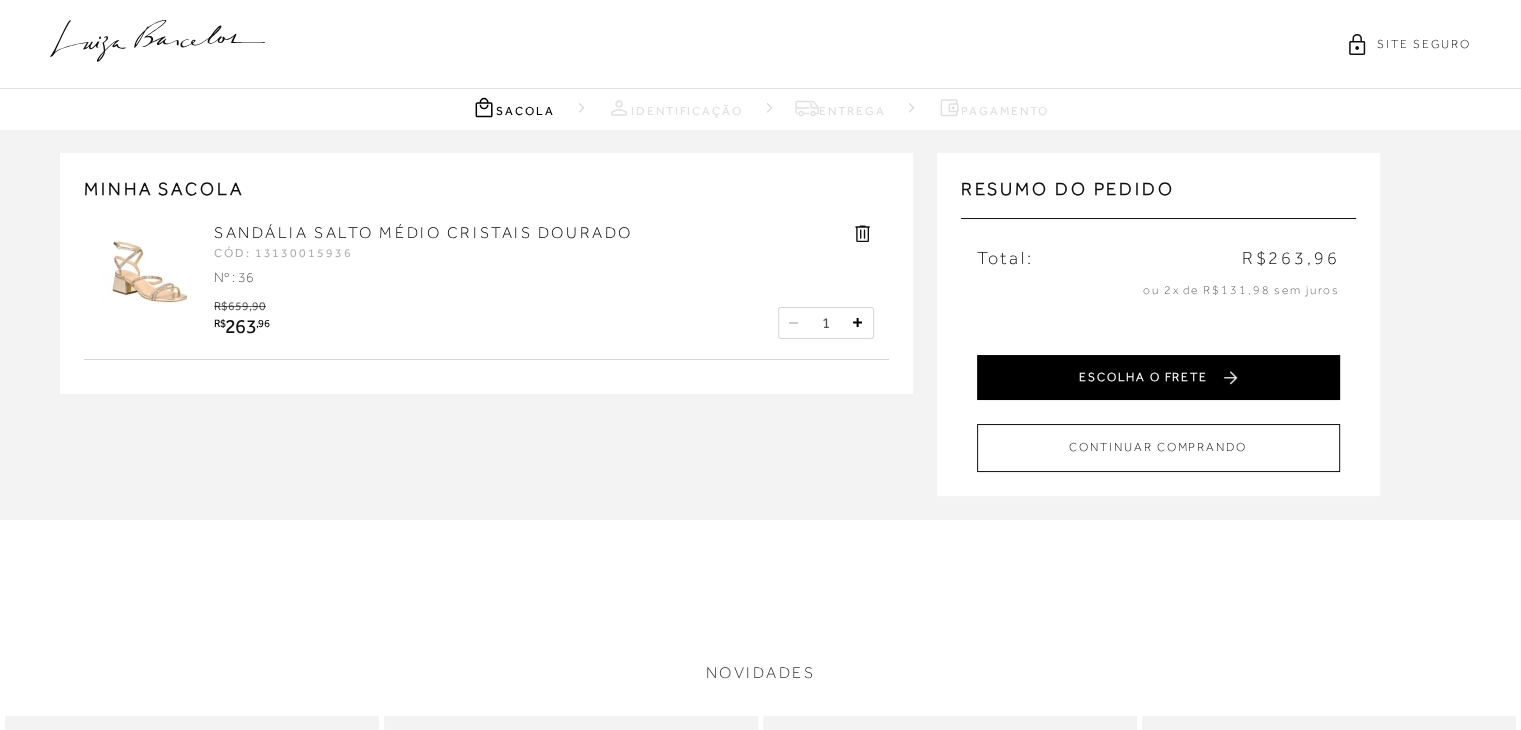 click on "ESCOLHA O FRETE" at bounding box center (1158, 377) 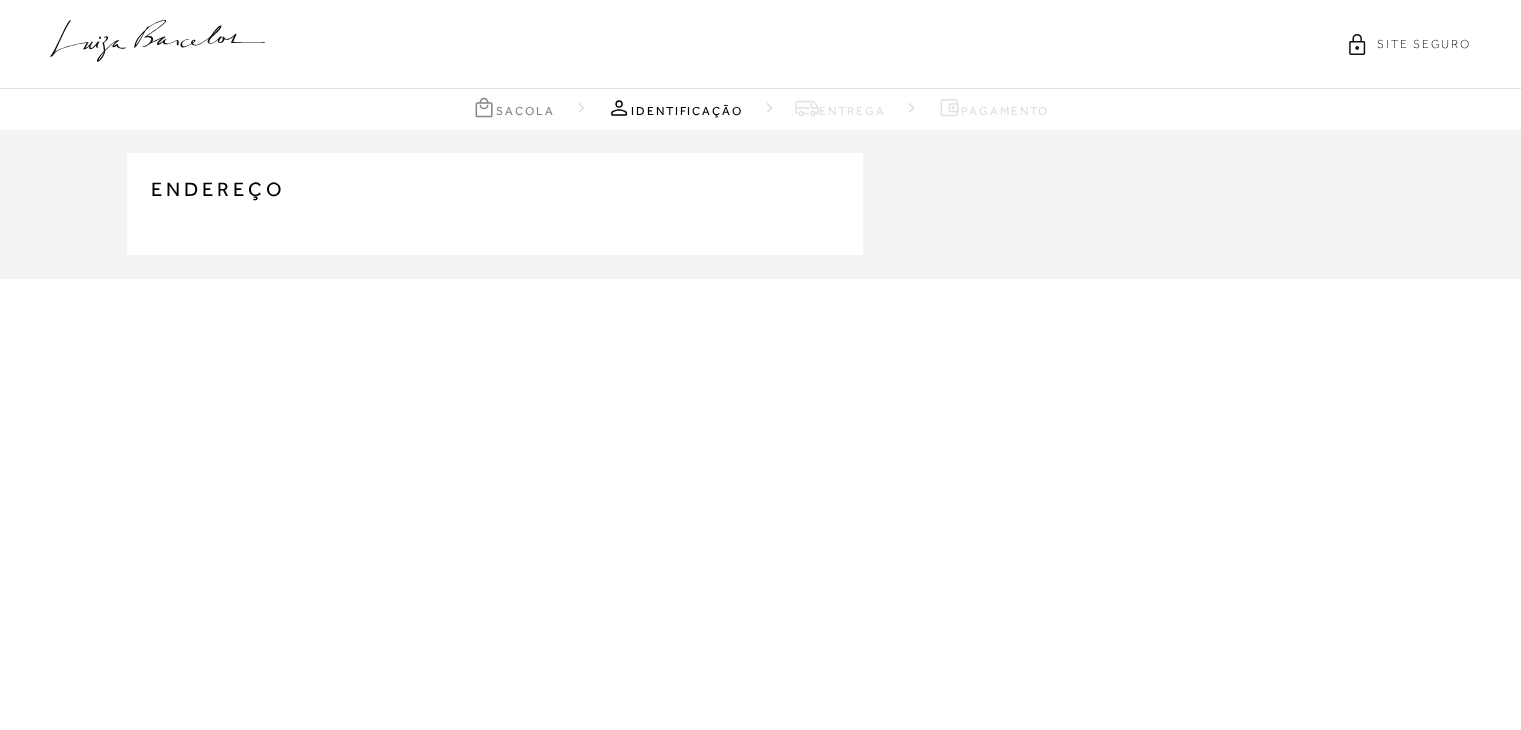 type on "[PHONE_NUMBER]" 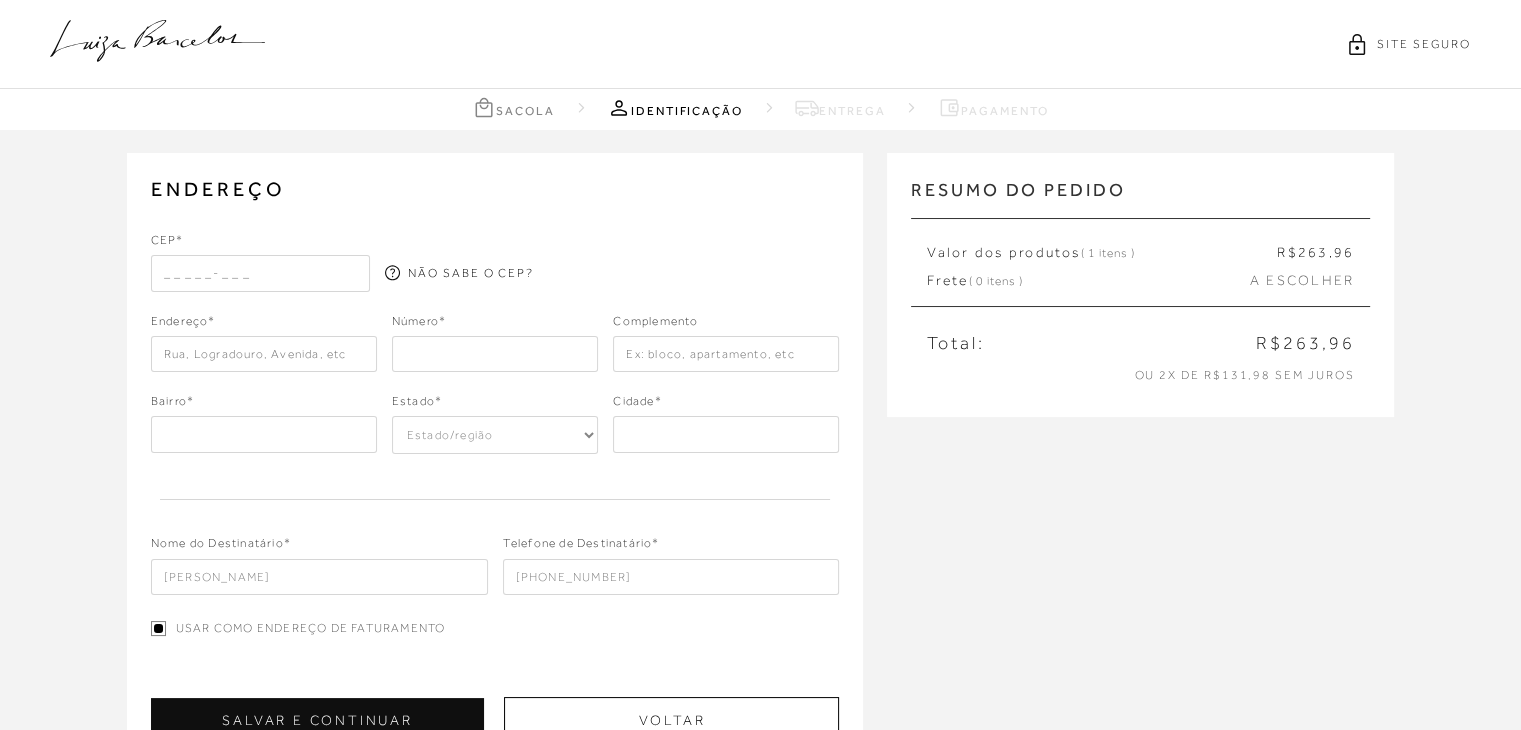 click at bounding box center [261, 273] 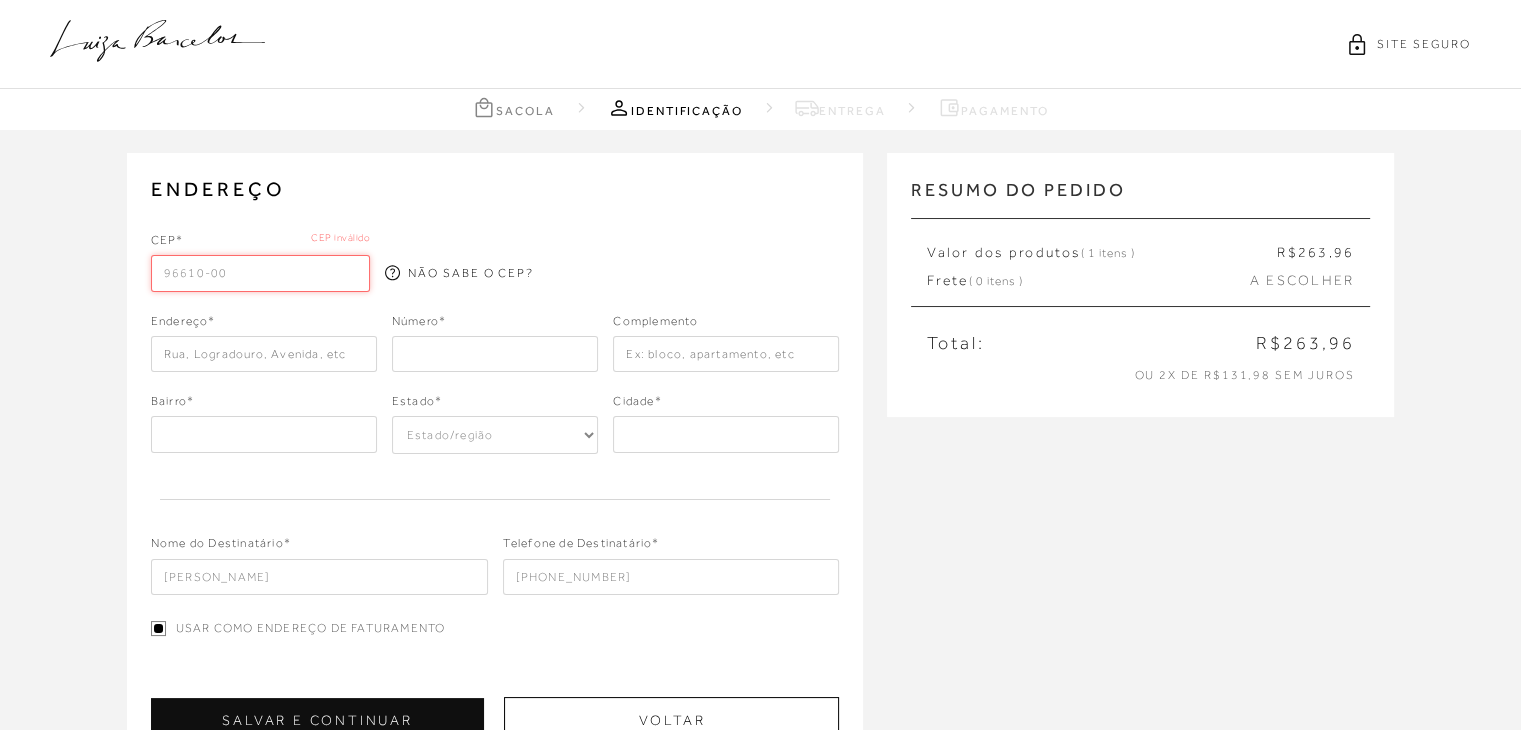 type on "96610-000" 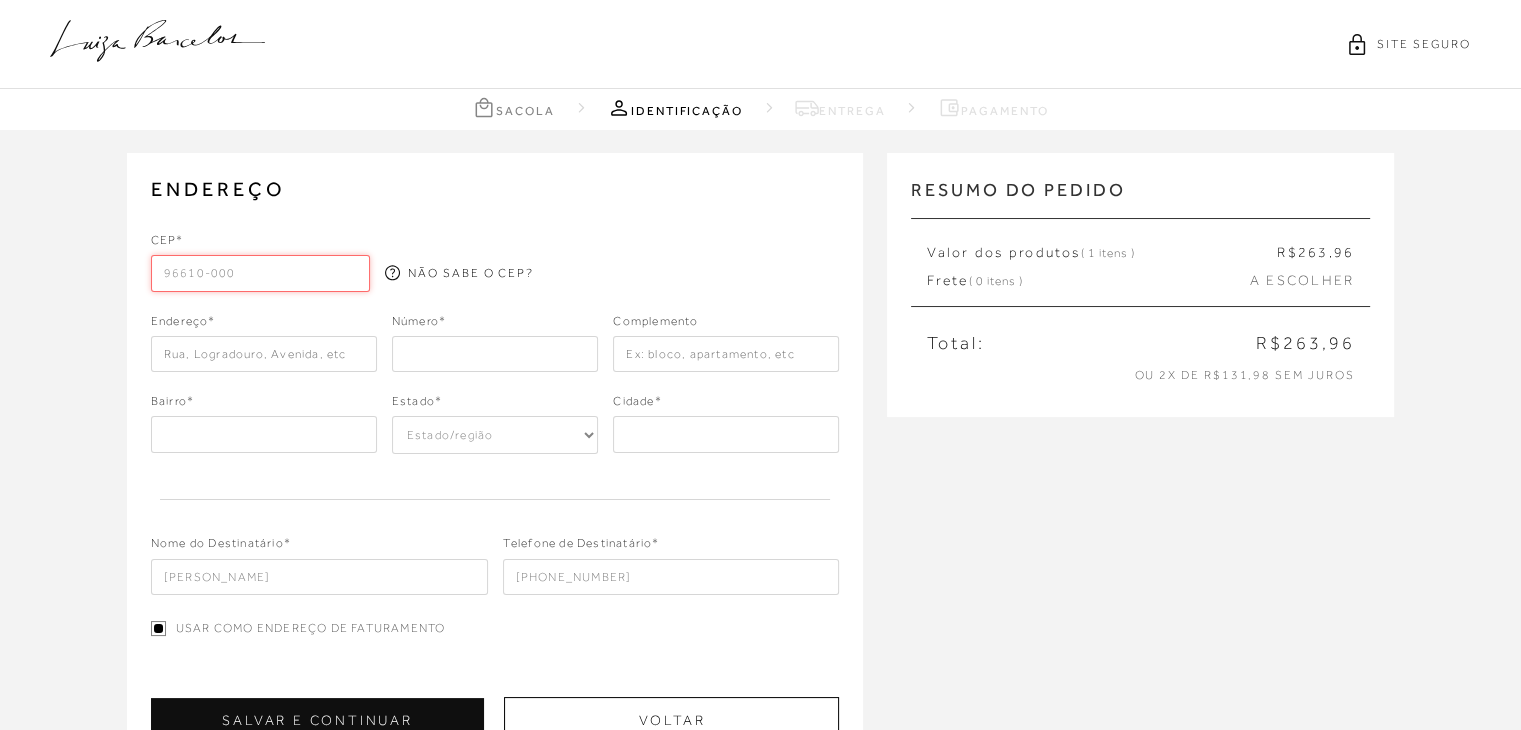 select on "RS" 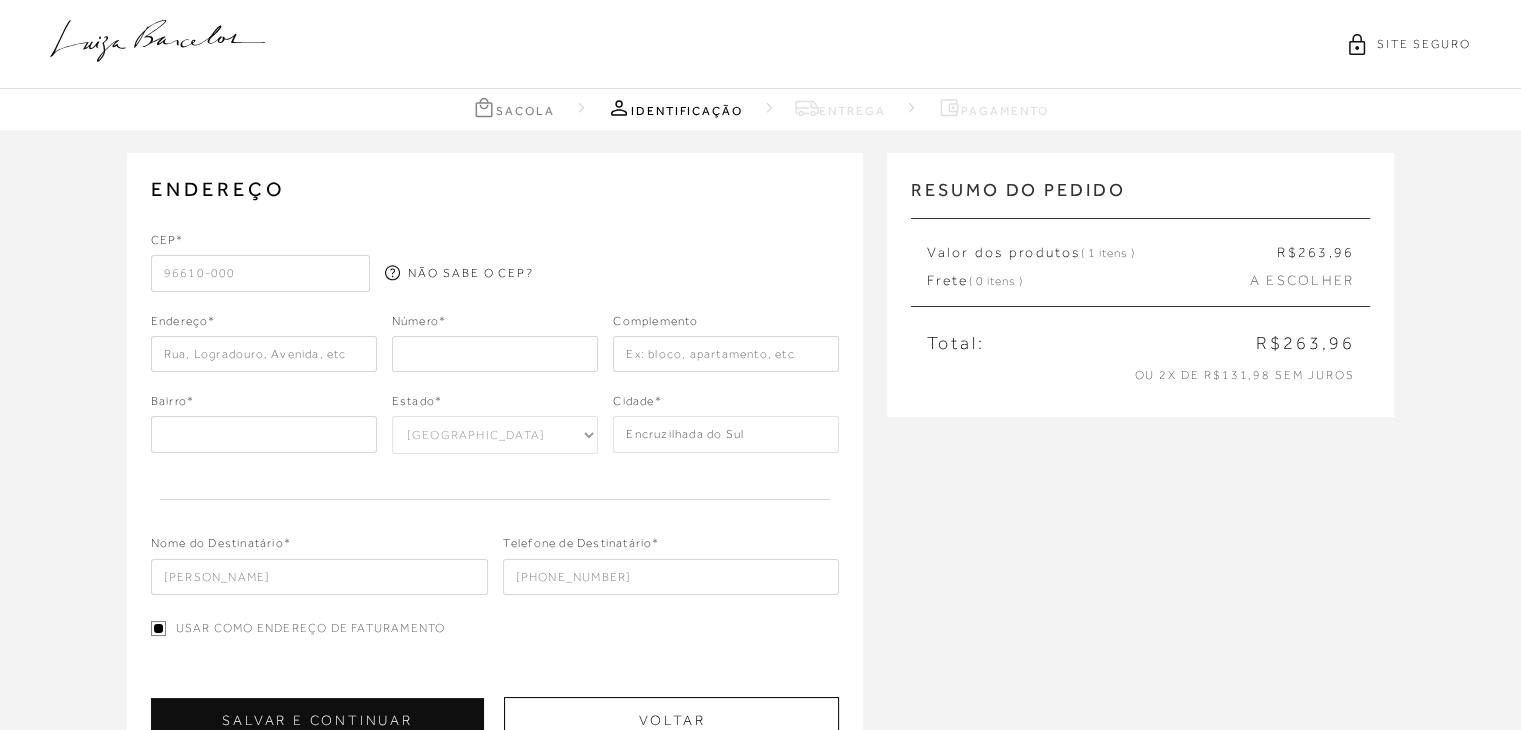 type on "96610-000" 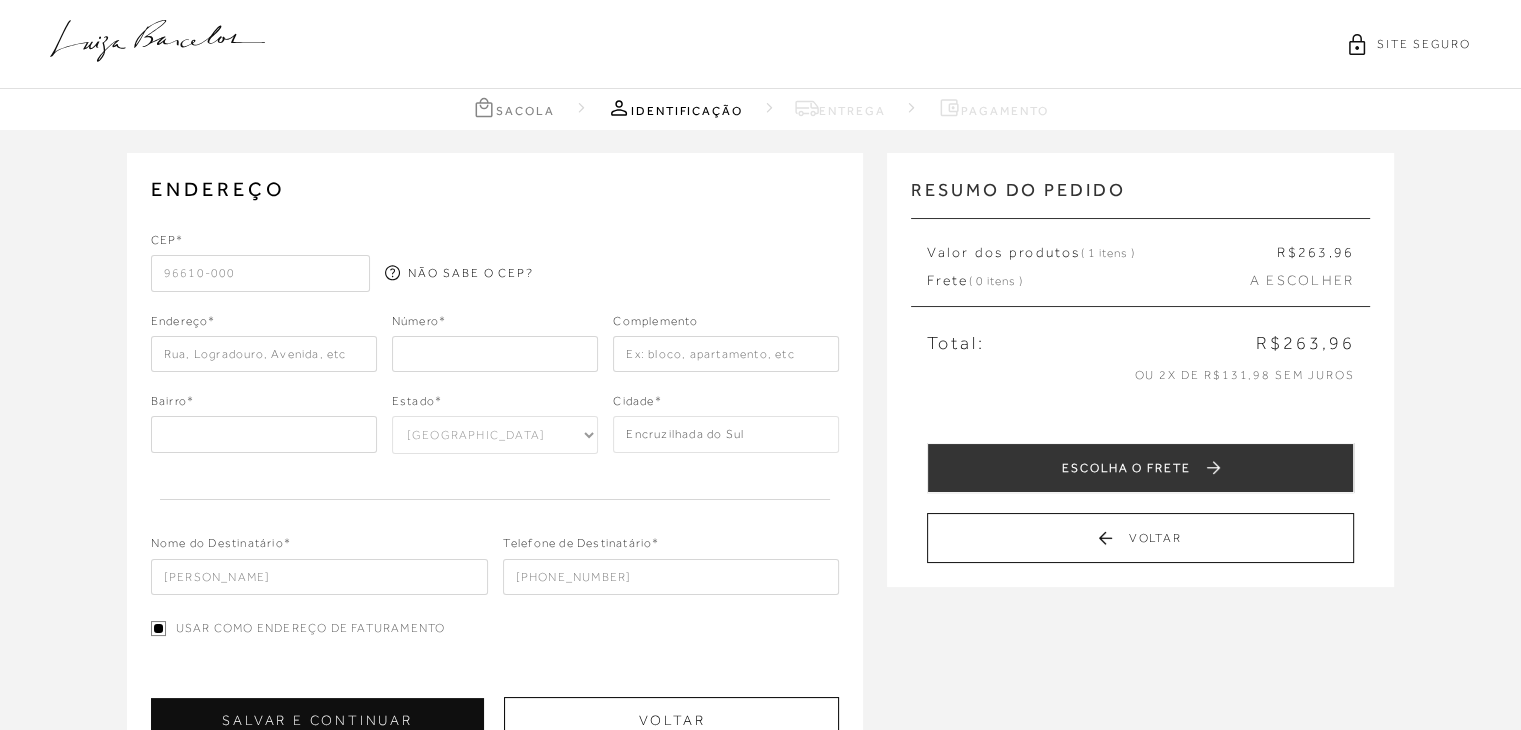 click at bounding box center [264, 354] 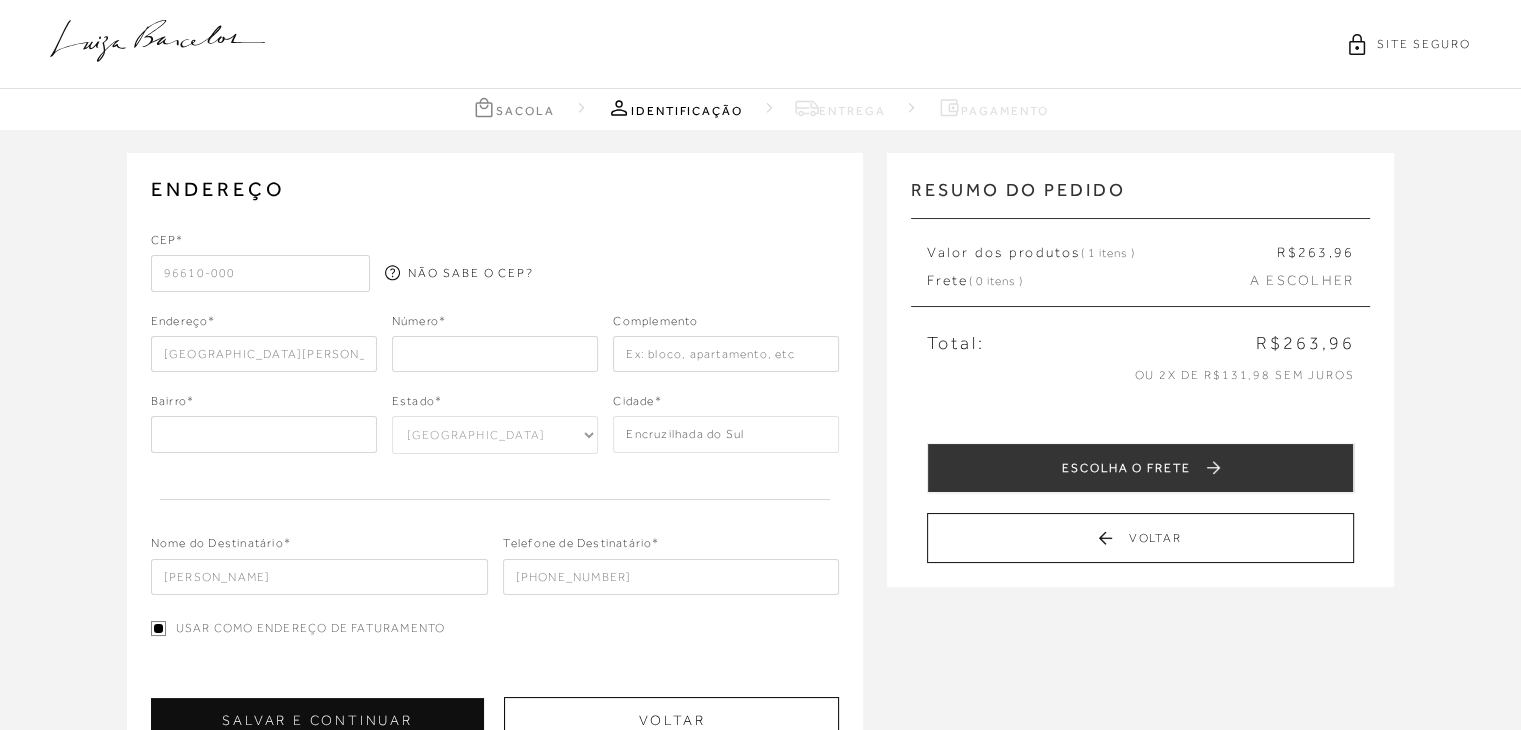 type on "[GEOGRAPHIC_DATA][PERSON_NAME]" 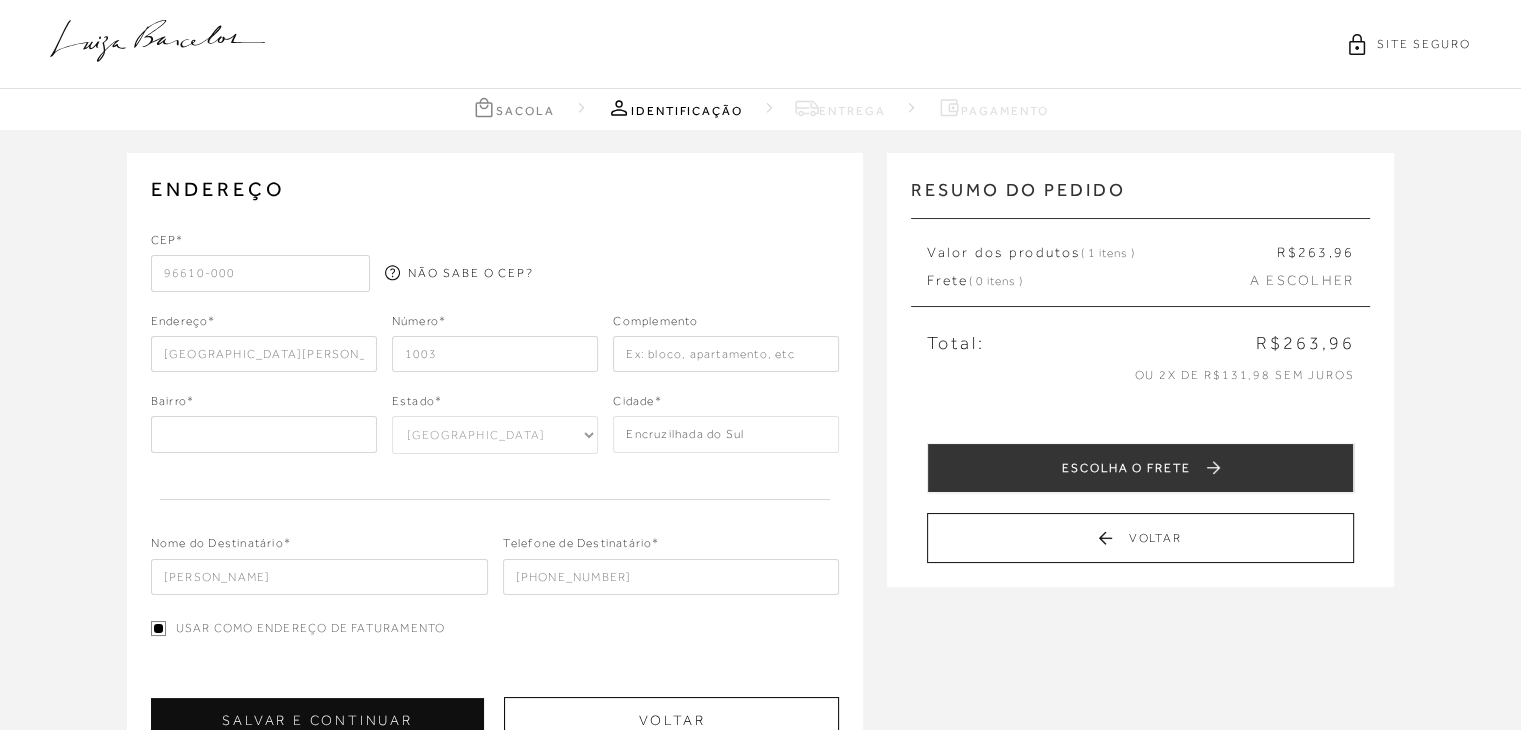 type on "1003" 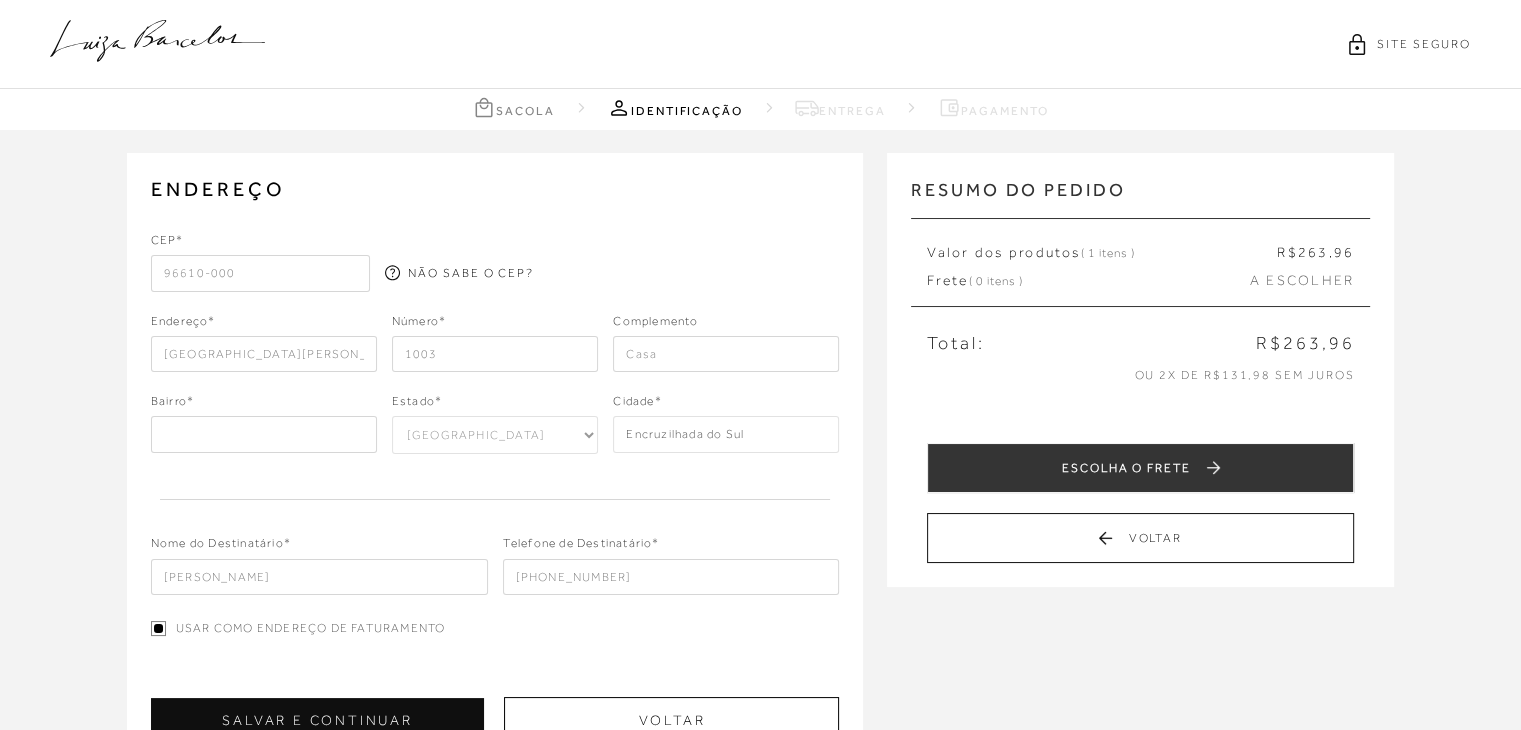 type on "Casa" 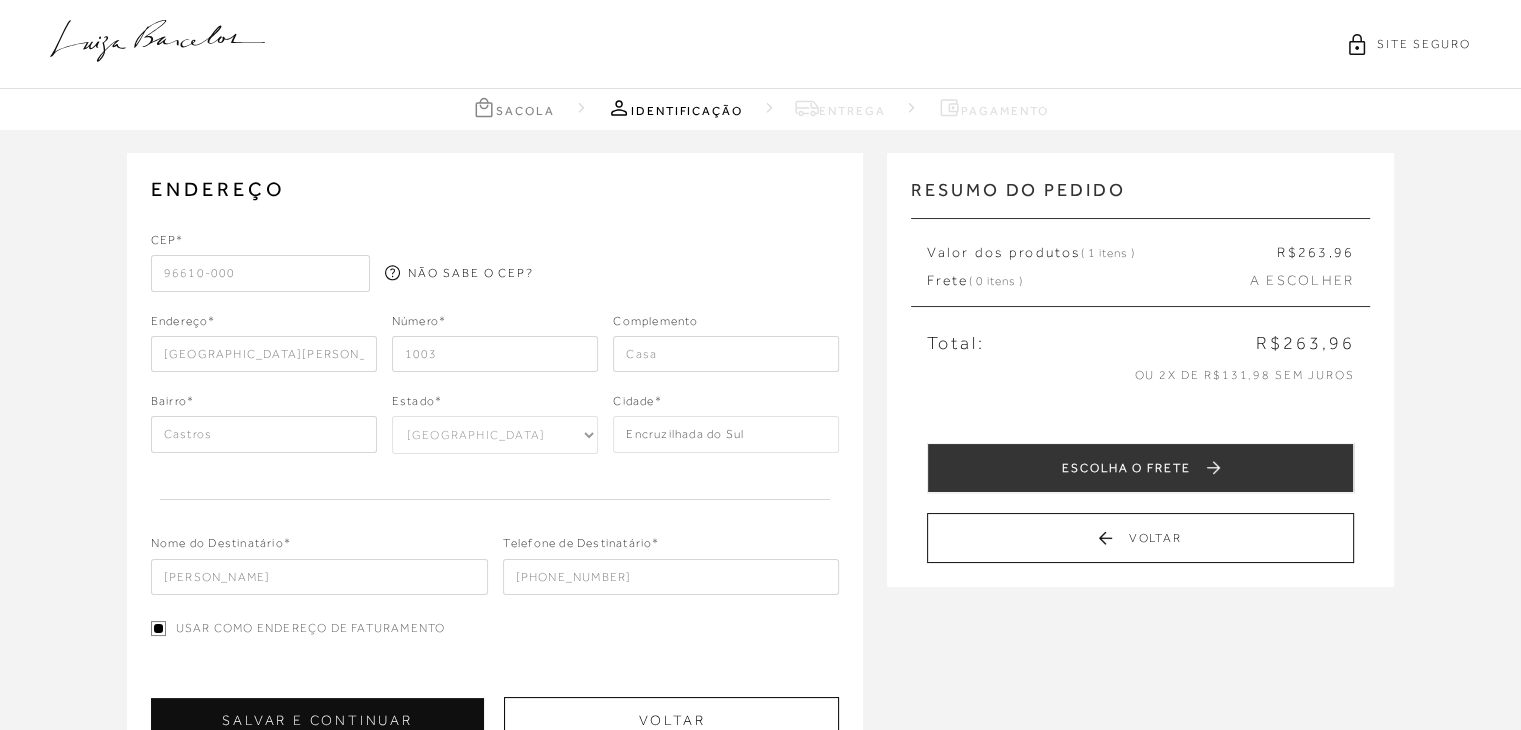 type on "Castros" 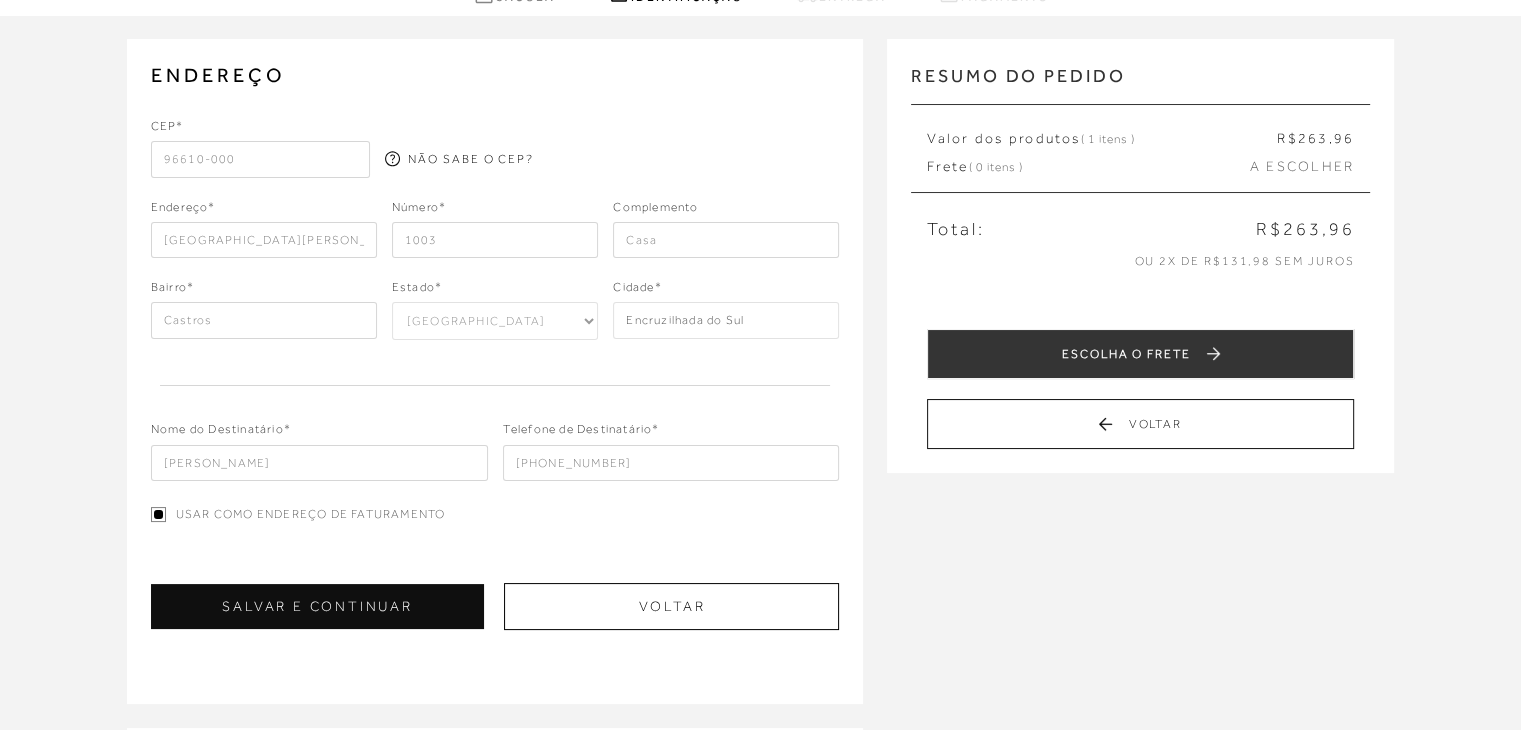 scroll, scrollTop: 116, scrollLeft: 0, axis: vertical 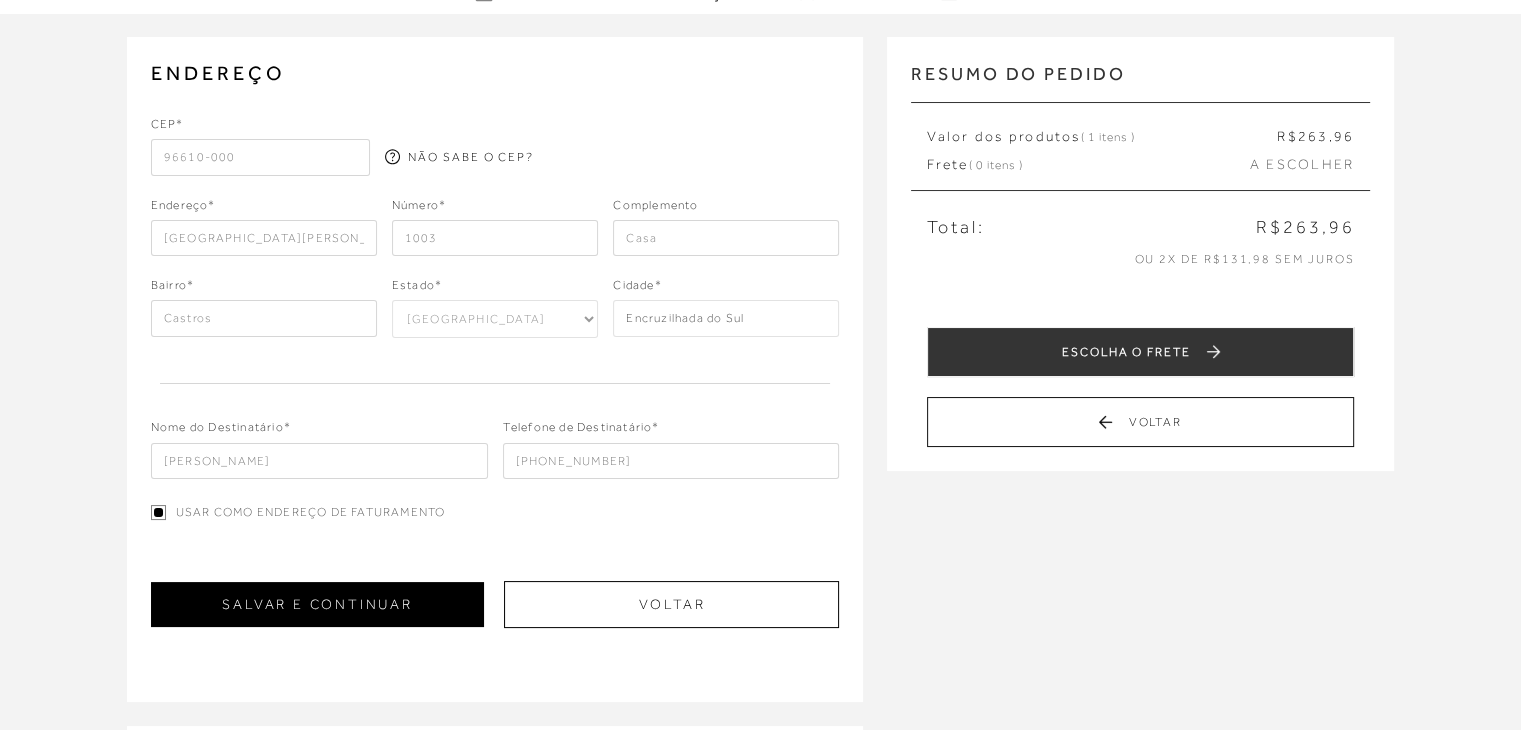 click on "SALVAR E CONTINUAR" at bounding box center [318, 604] 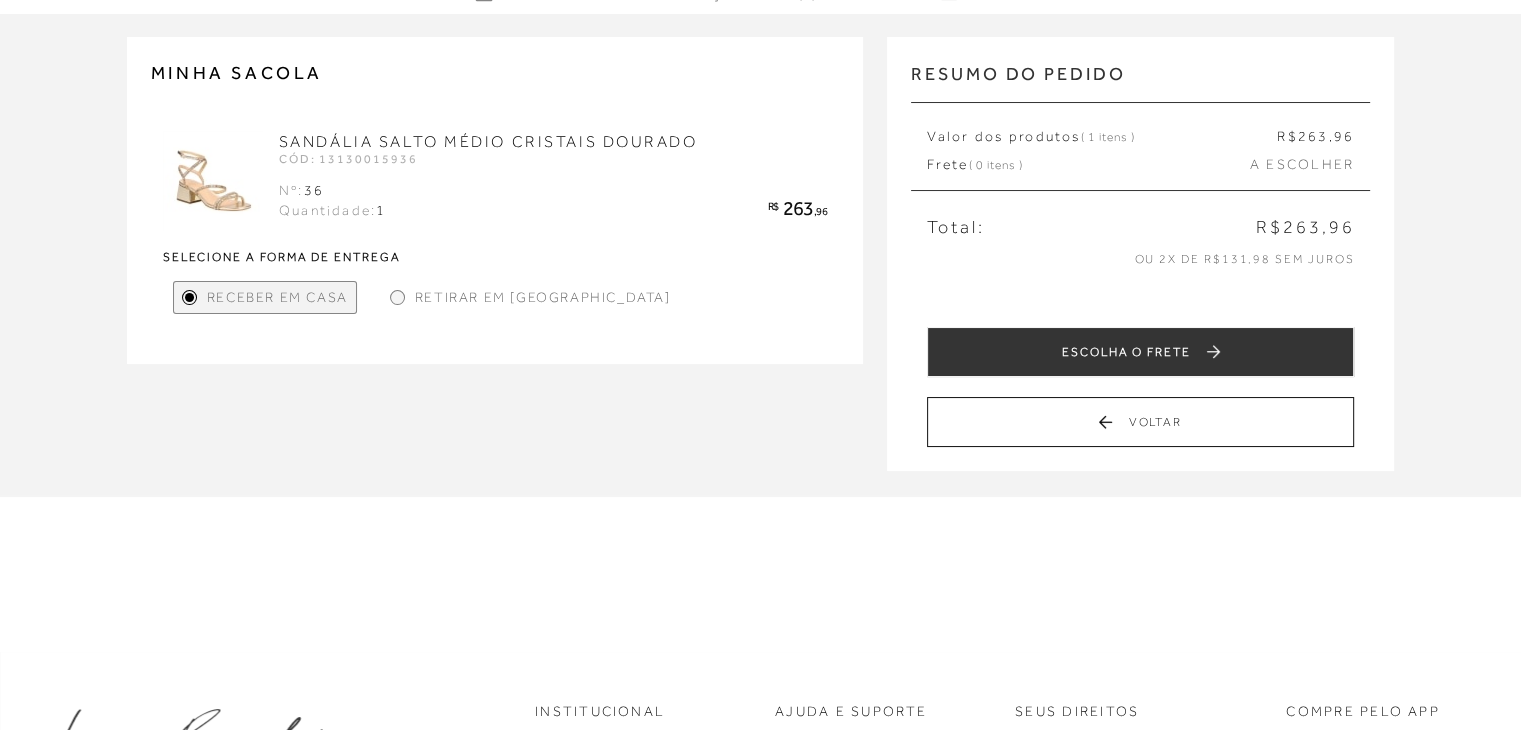 scroll, scrollTop: 0, scrollLeft: 0, axis: both 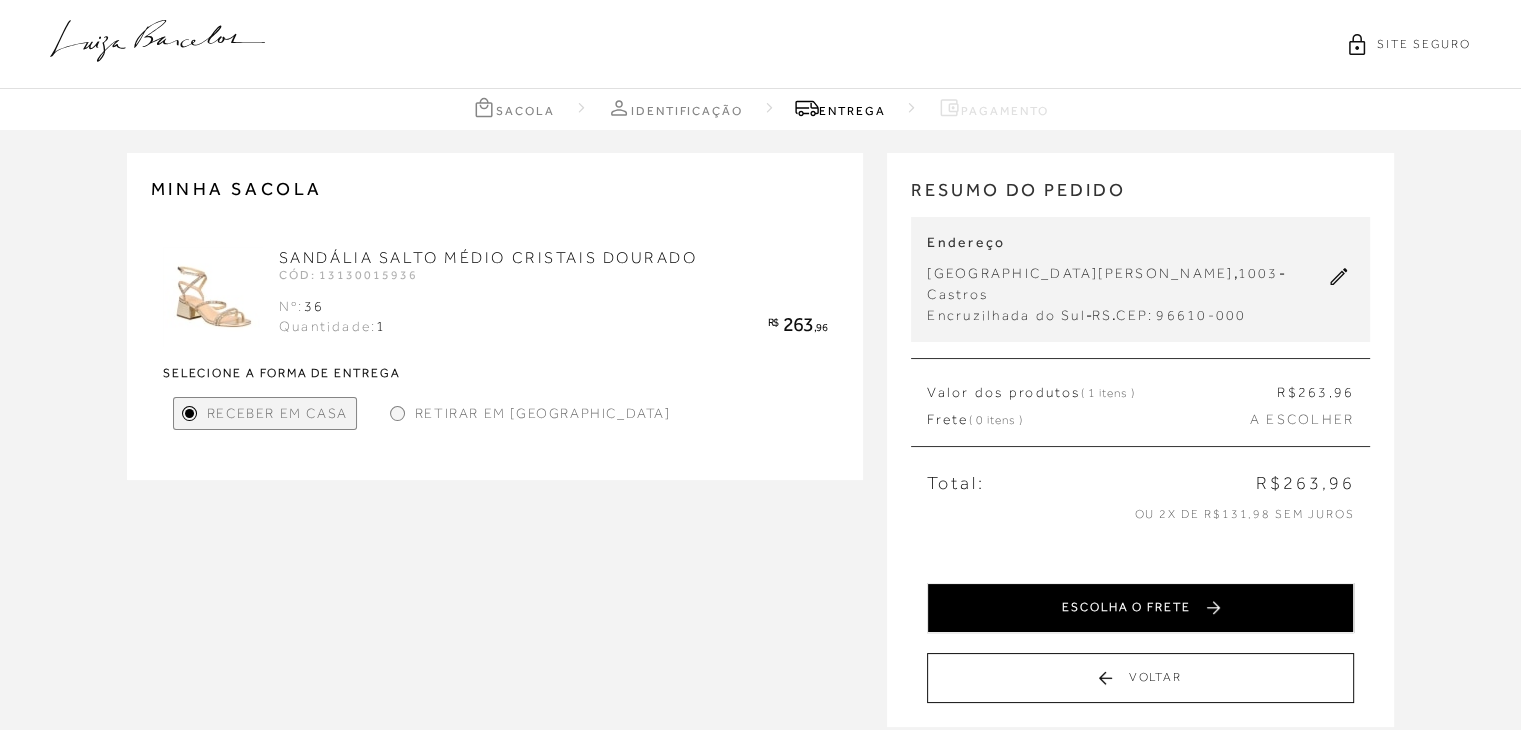 click on "ESCOLHA O FRETE" at bounding box center (1140, 608) 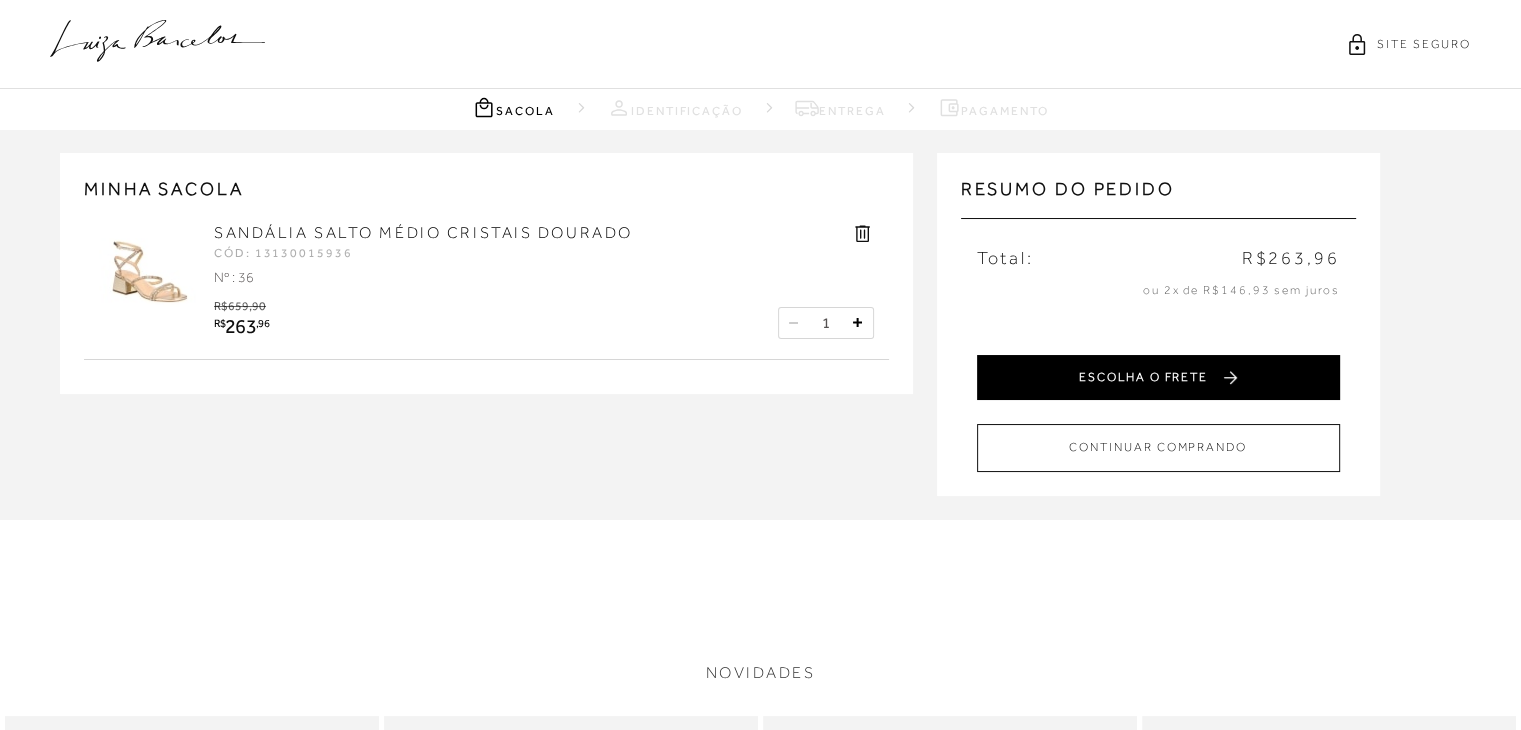 click on "ESCOLHA O FRETE" at bounding box center (1158, 377) 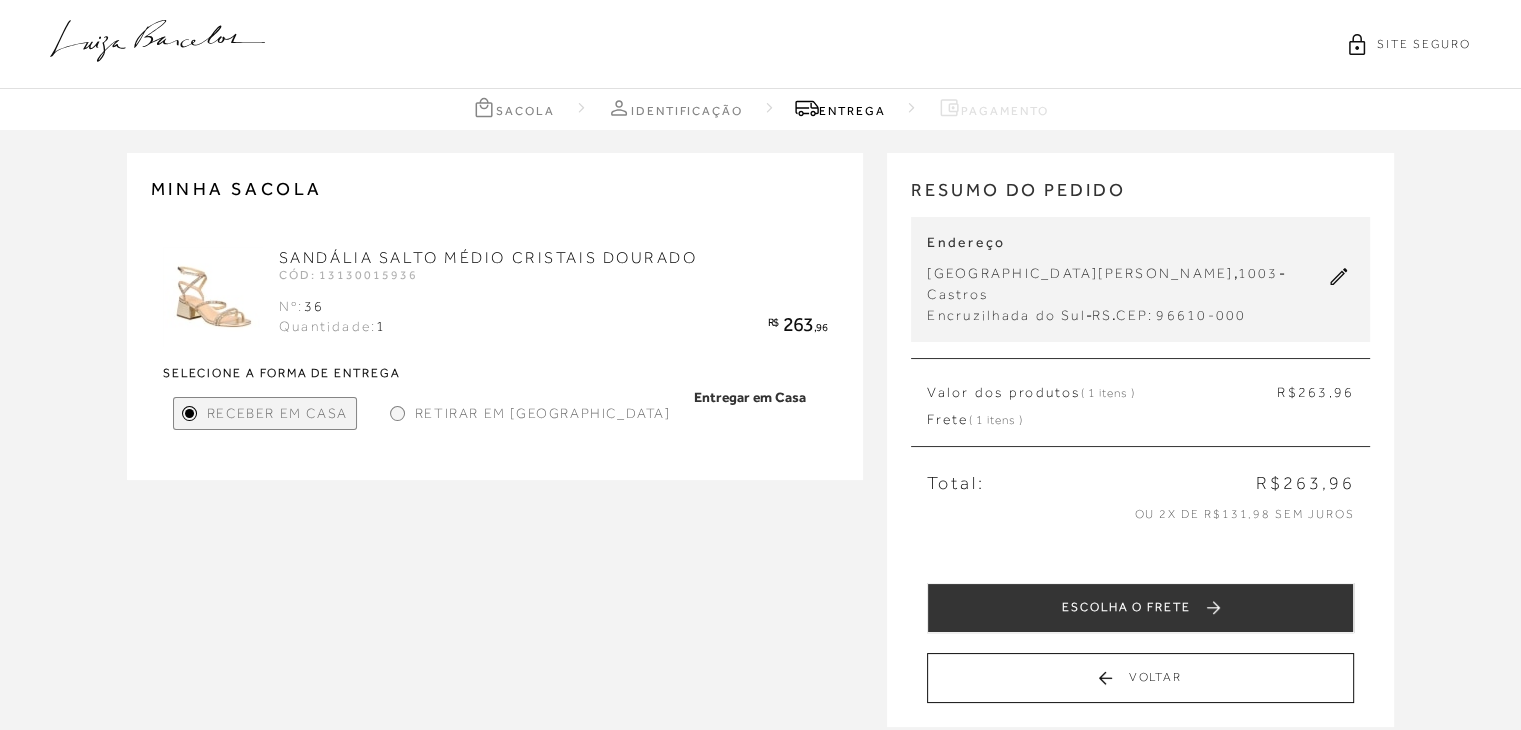 click on "Retirar em [GEOGRAPHIC_DATA]" at bounding box center [543, 413] 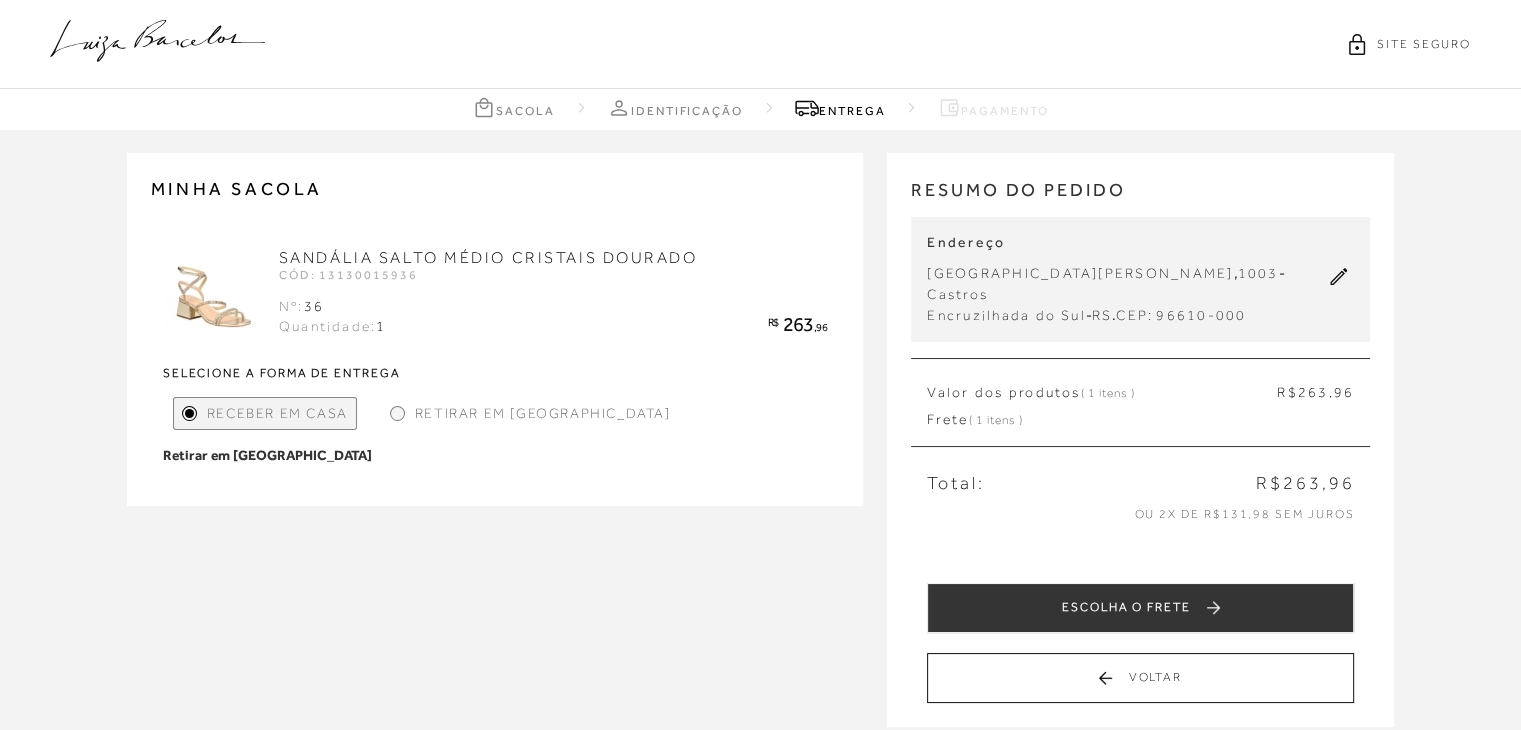click at bounding box center [397, 413] 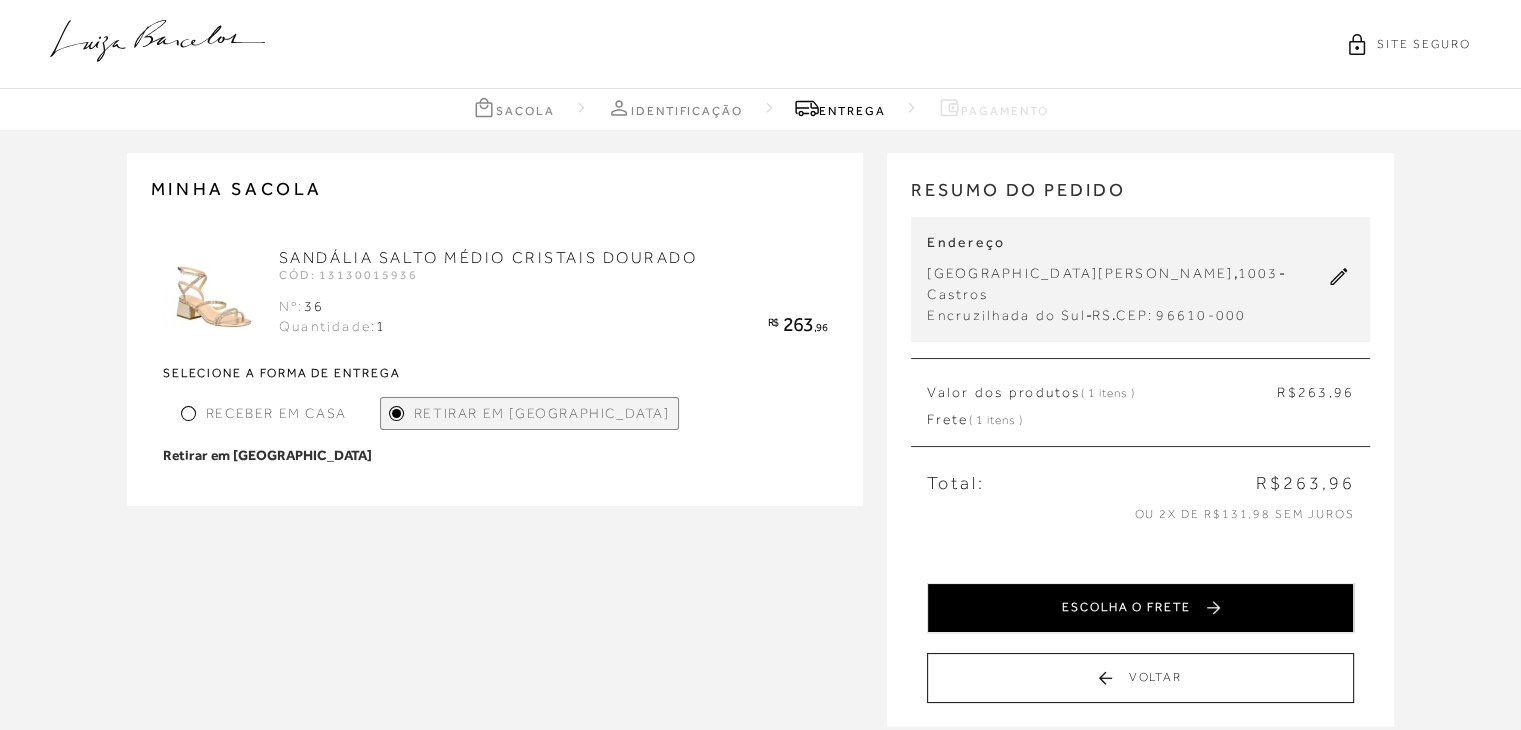 click on "ESCOLHA O FRETE" at bounding box center [1140, 608] 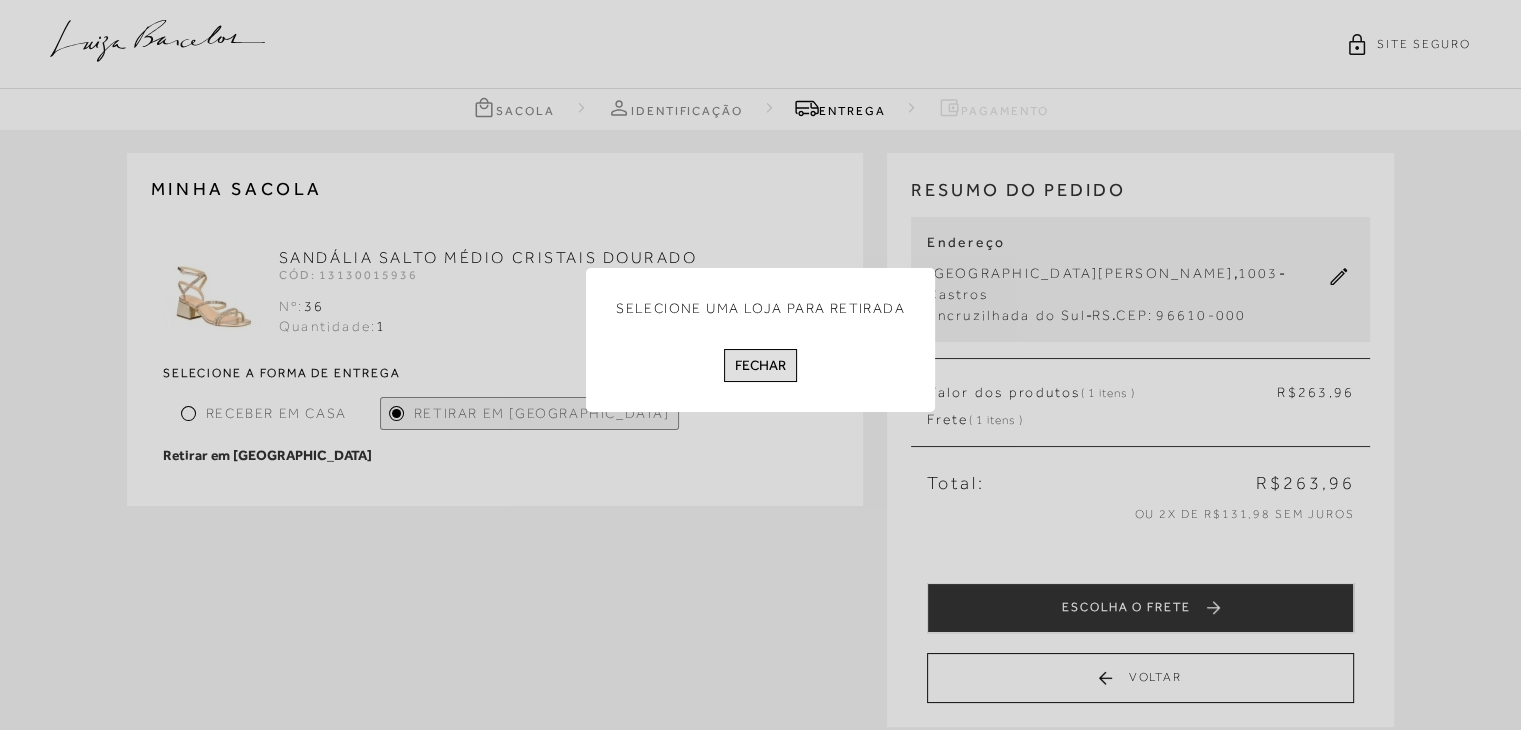 click on "Fechar" at bounding box center (760, 365) 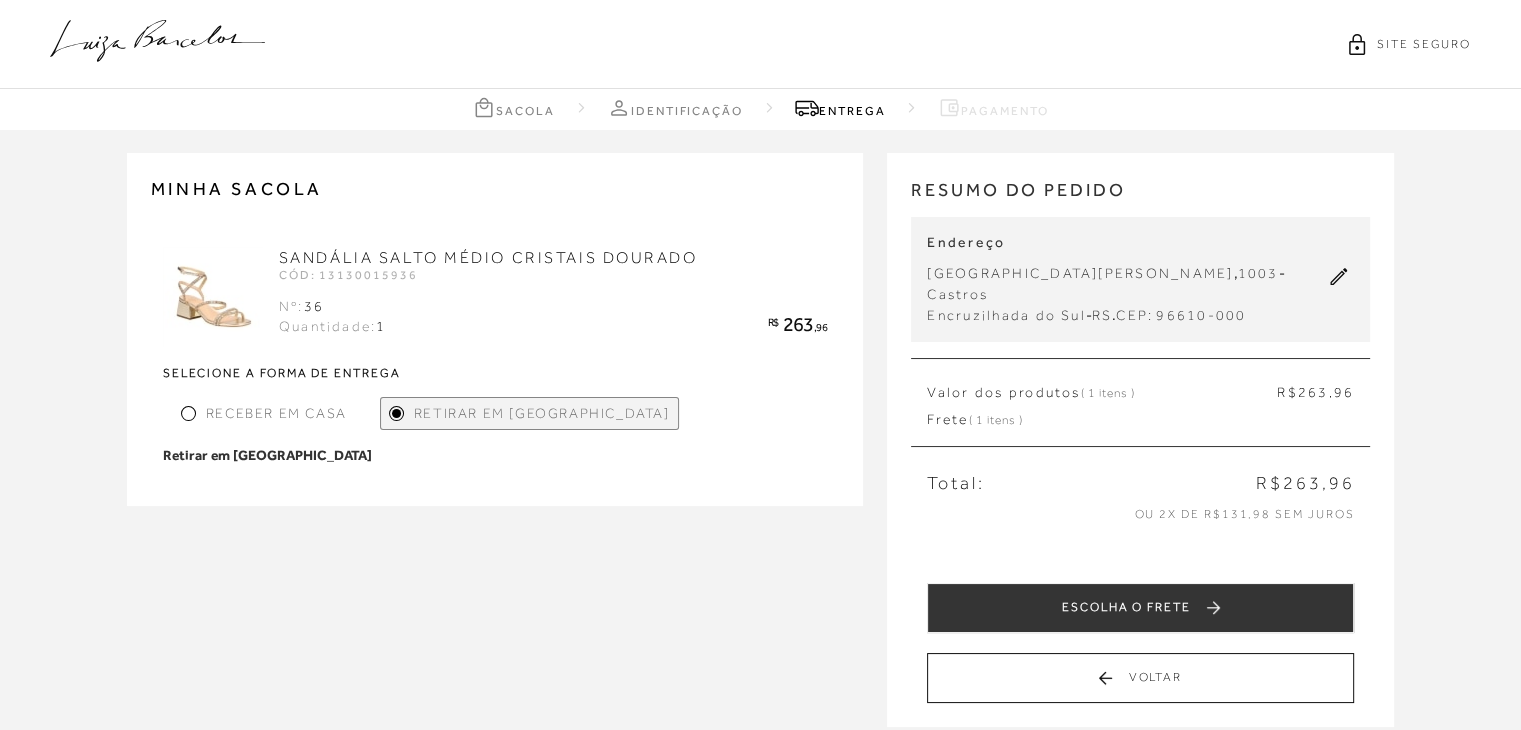 scroll, scrollTop: 0, scrollLeft: 0, axis: both 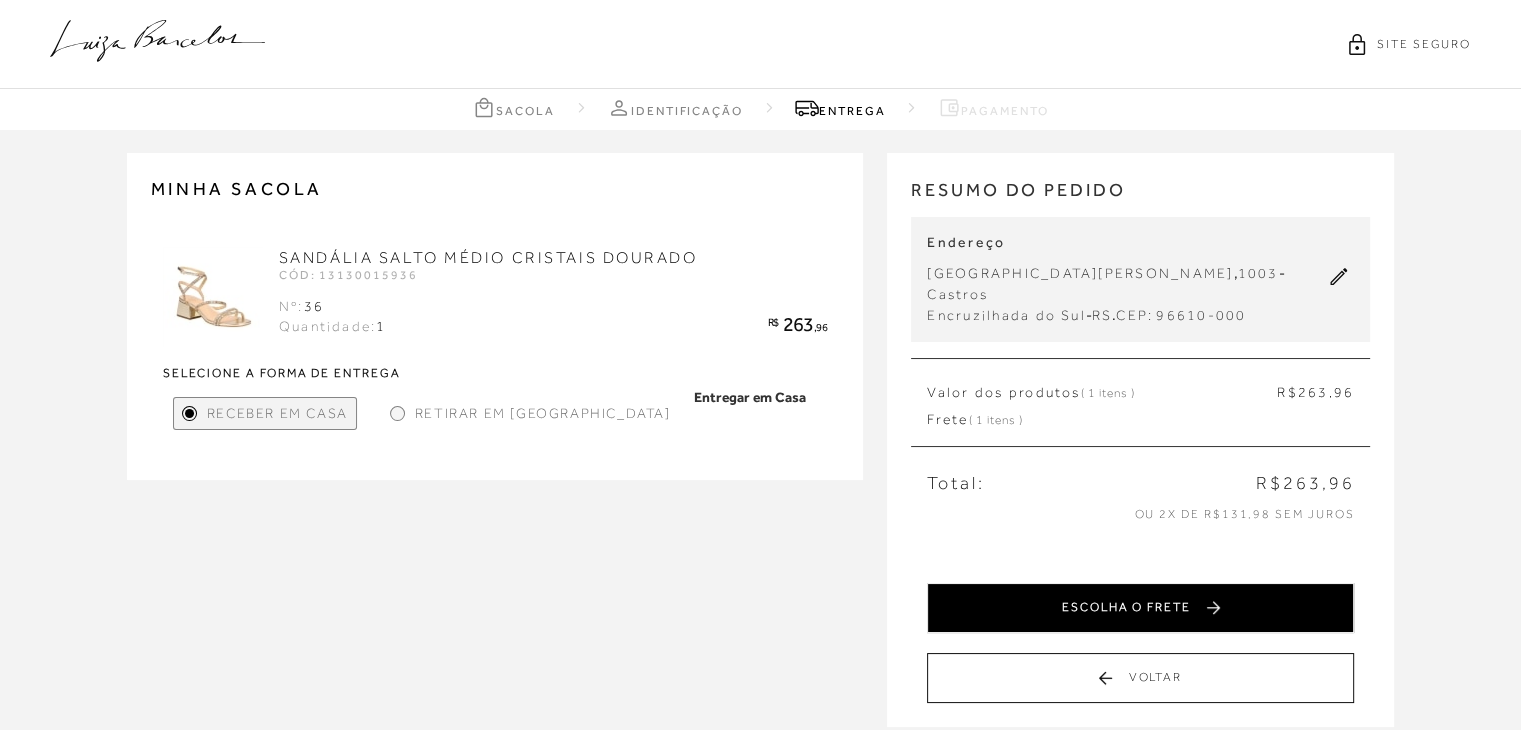 click on "ESCOLHA O FRETE" at bounding box center (1140, 608) 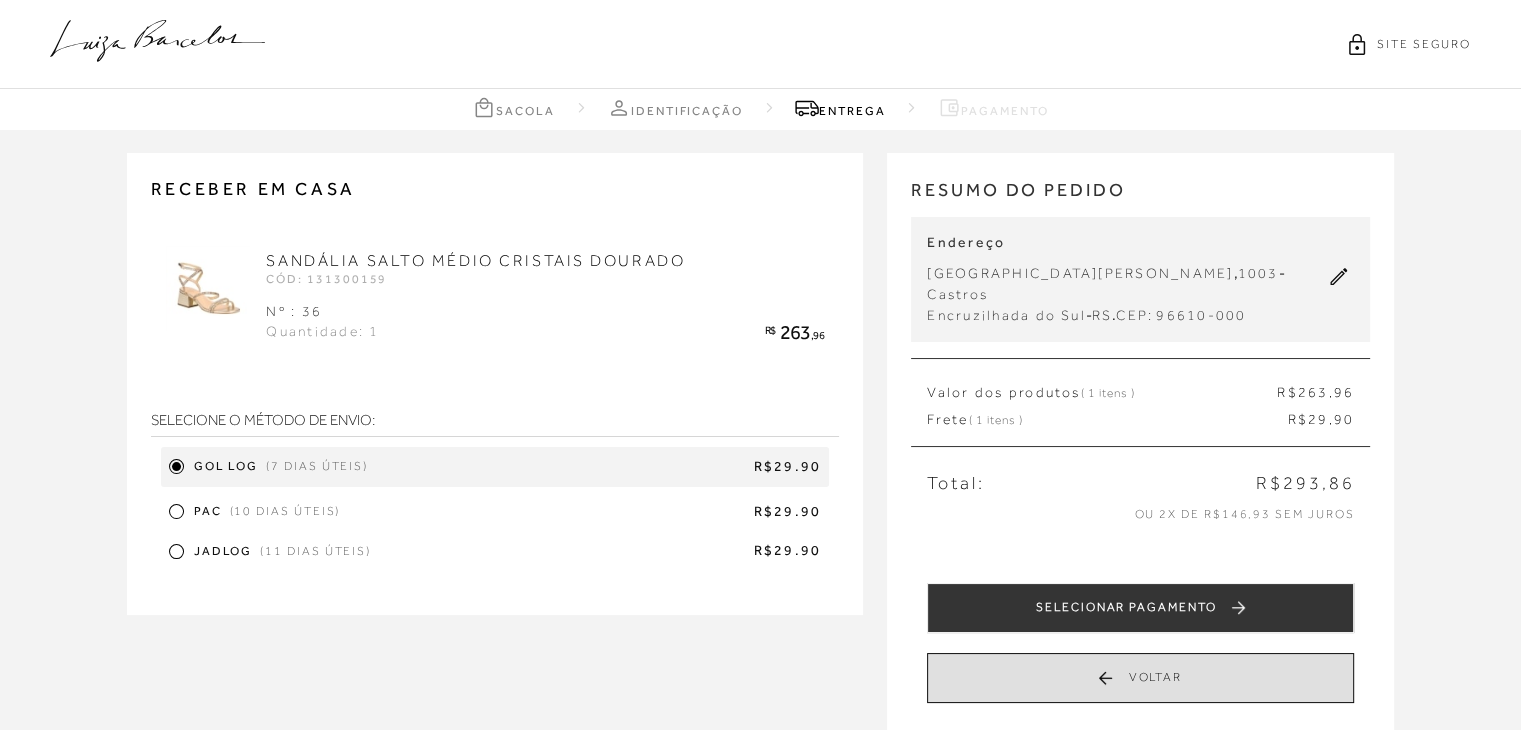 click on "Voltar" at bounding box center (1140, 678) 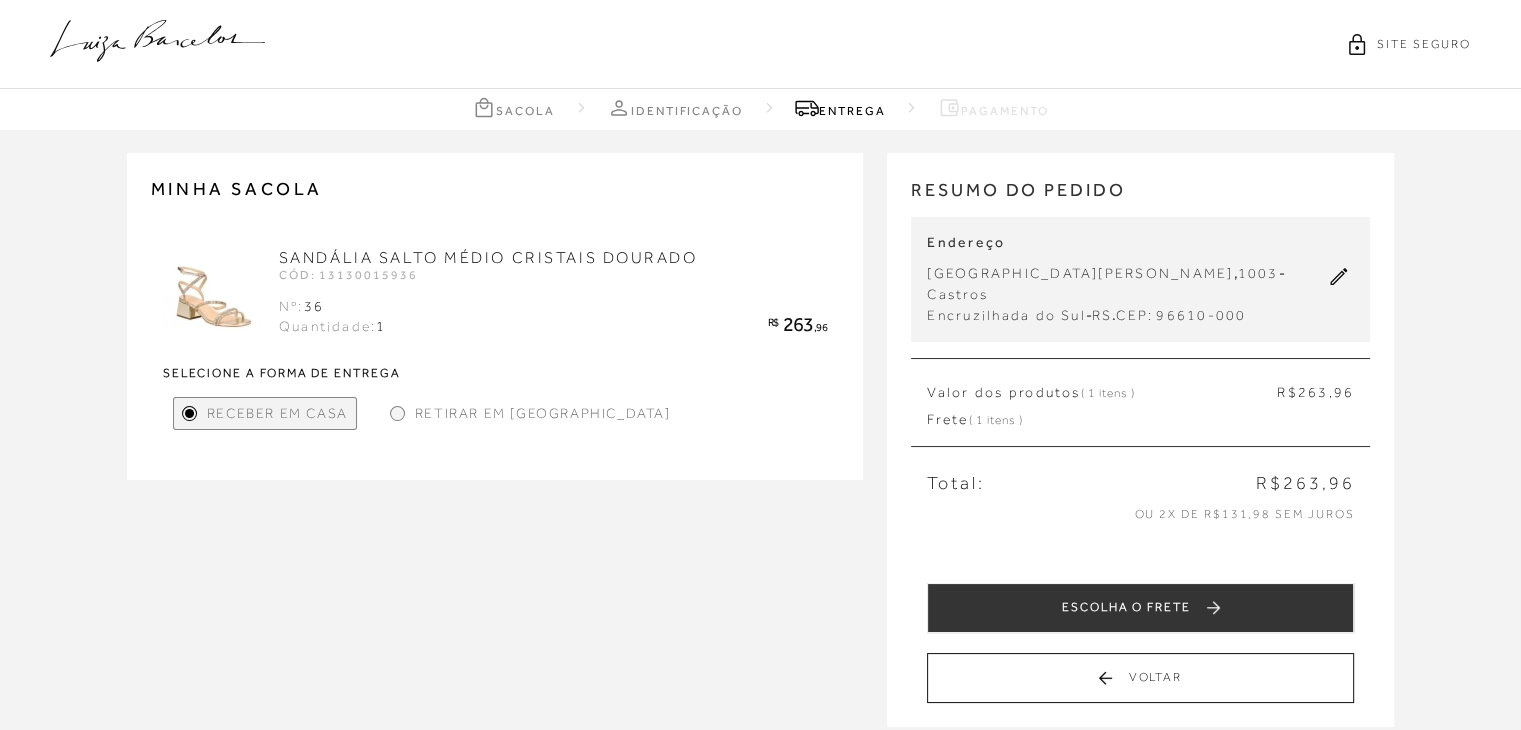 click at bounding box center (397, 413) 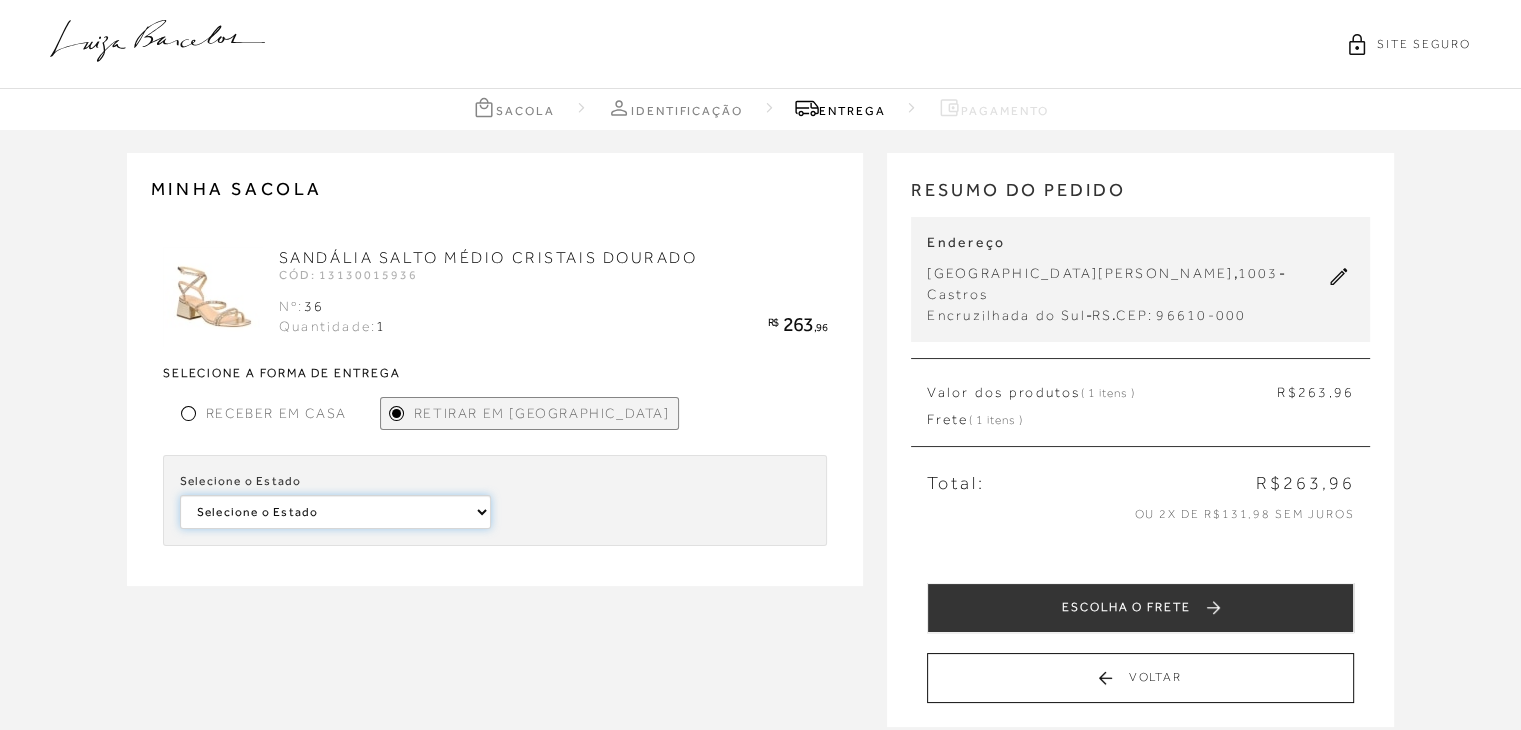 click on "Selecione o Estado São Paulo Bahia" at bounding box center (335, 512) 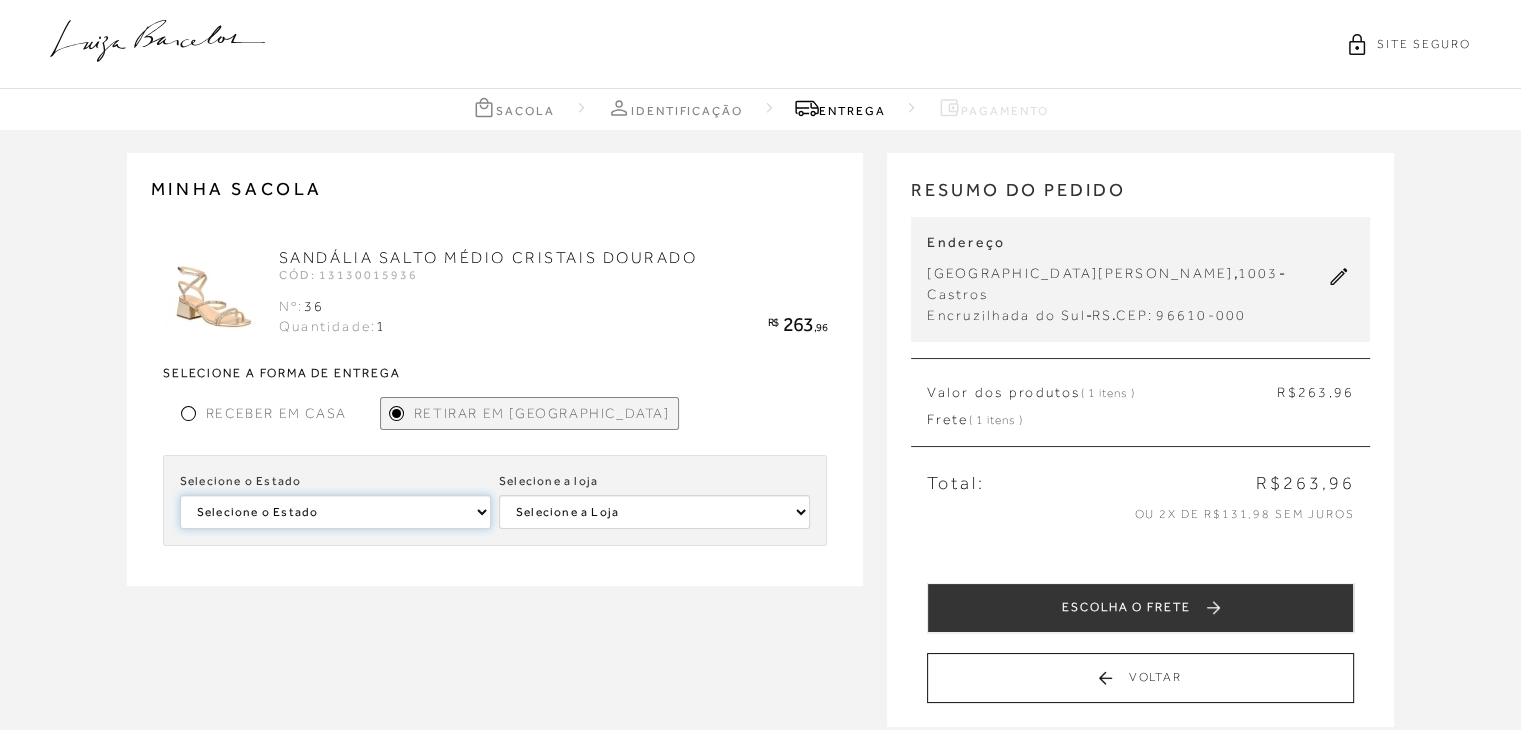 click on "Selecione o Estado São Paulo Bahia" at bounding box center [335, 512] 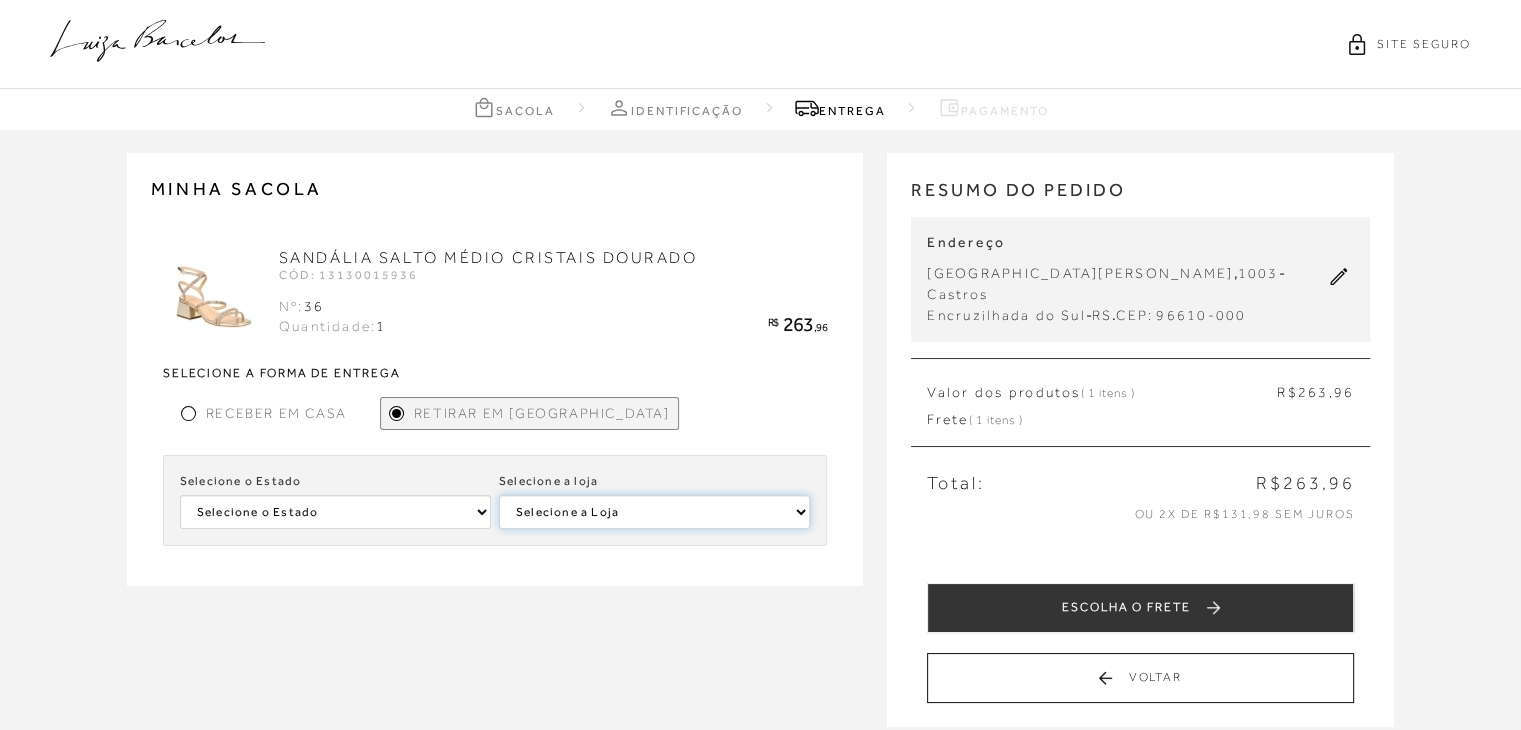 click on "Selecione a Loja LUIZA BARCELOS SÃO JOSÉ DO RIO PRETO LUIZA BARCELOS RIBEIRÃO PRETO" at bounding box center [654, 512] 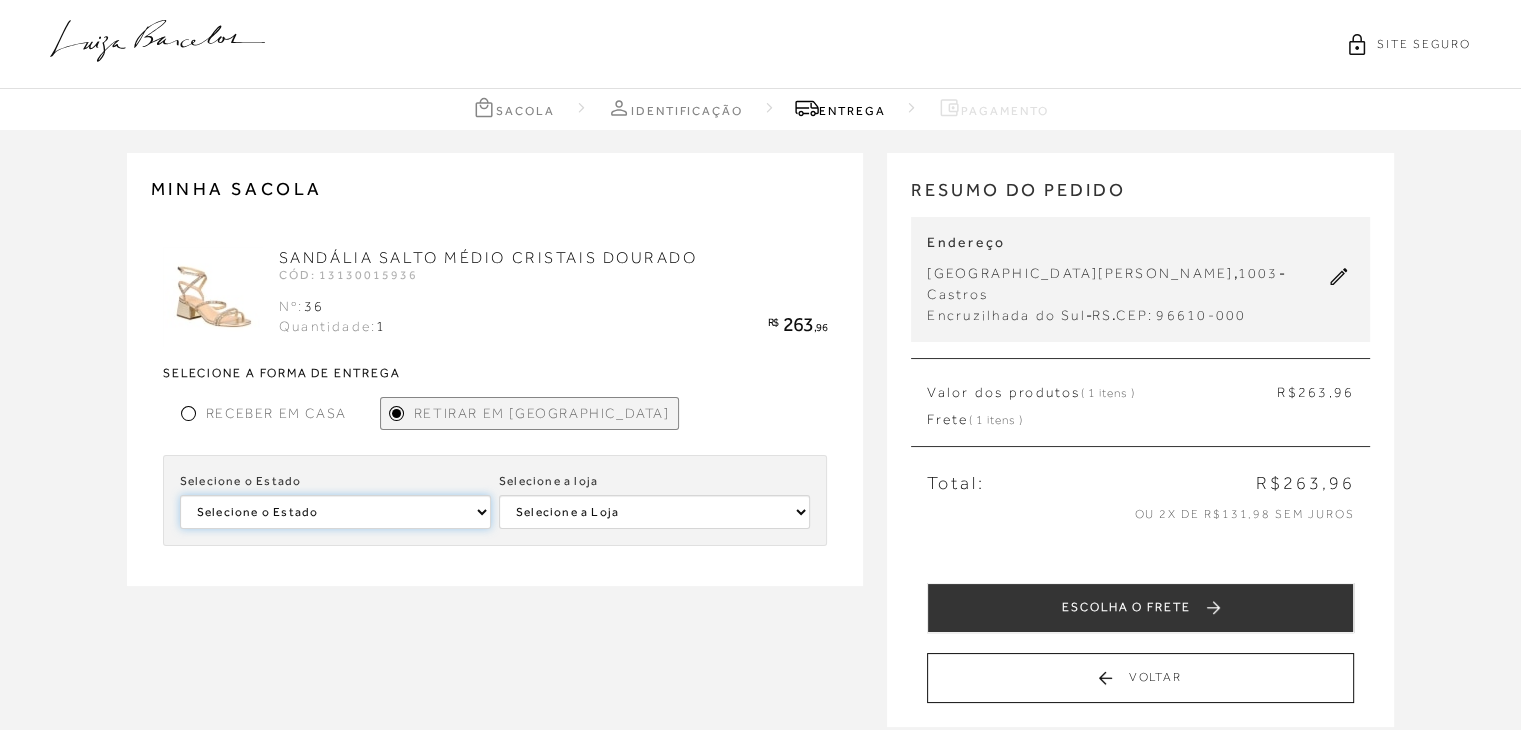 click on "Selecione o Estado São Paulo Bahia" at bounding box center [335, 512] 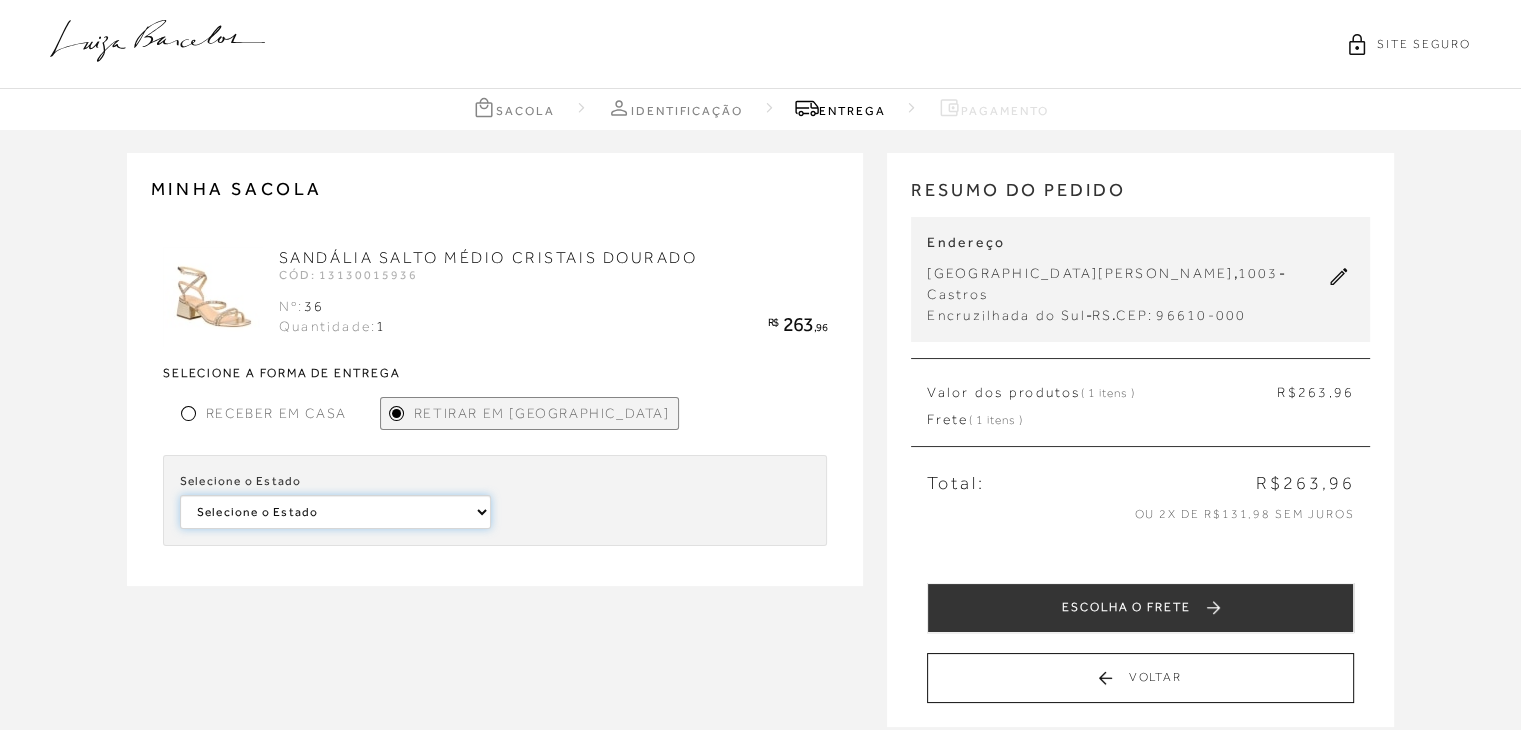 click on "Selecione o Estado São Paulo Bahia" at bounding box center (335, 512) 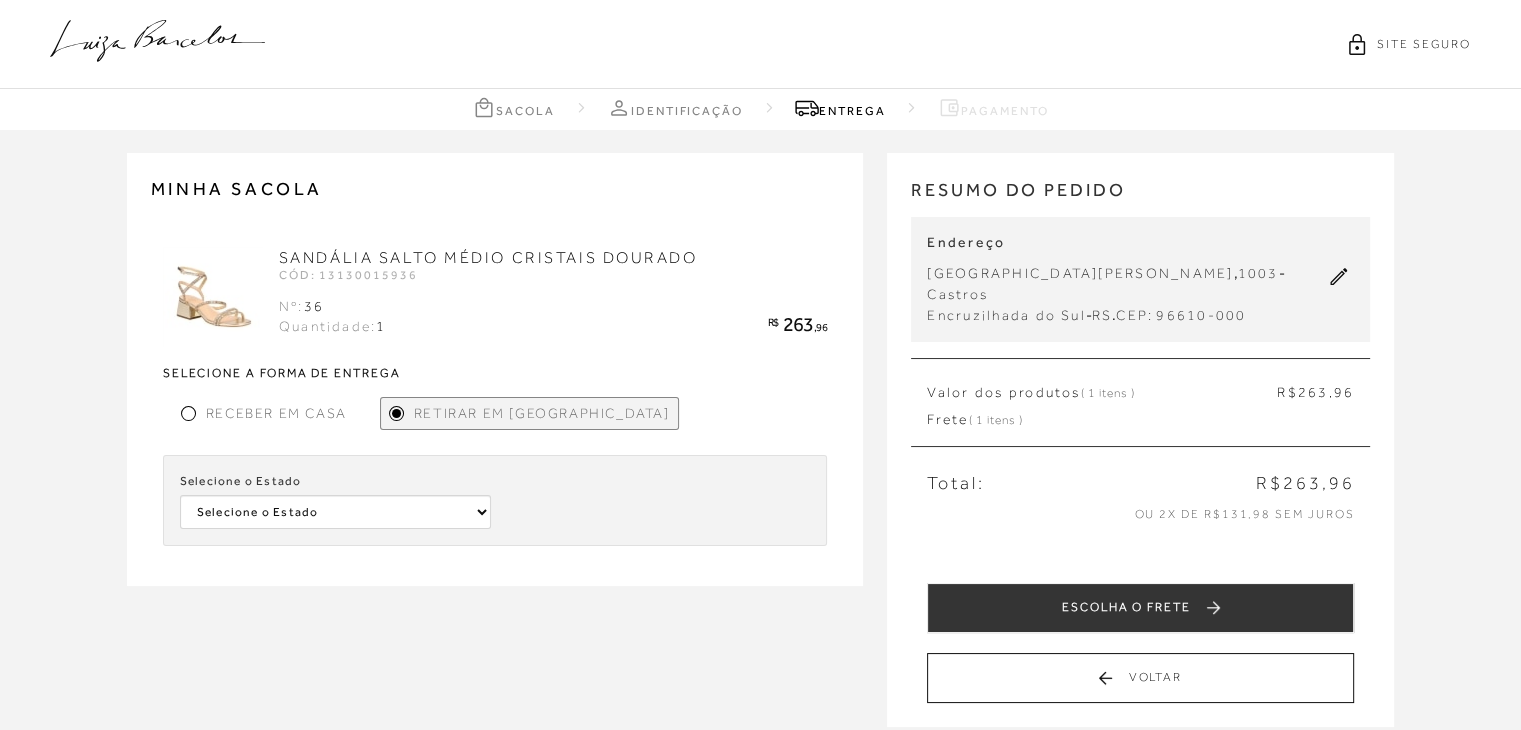 click at bounding box center [188, 413] 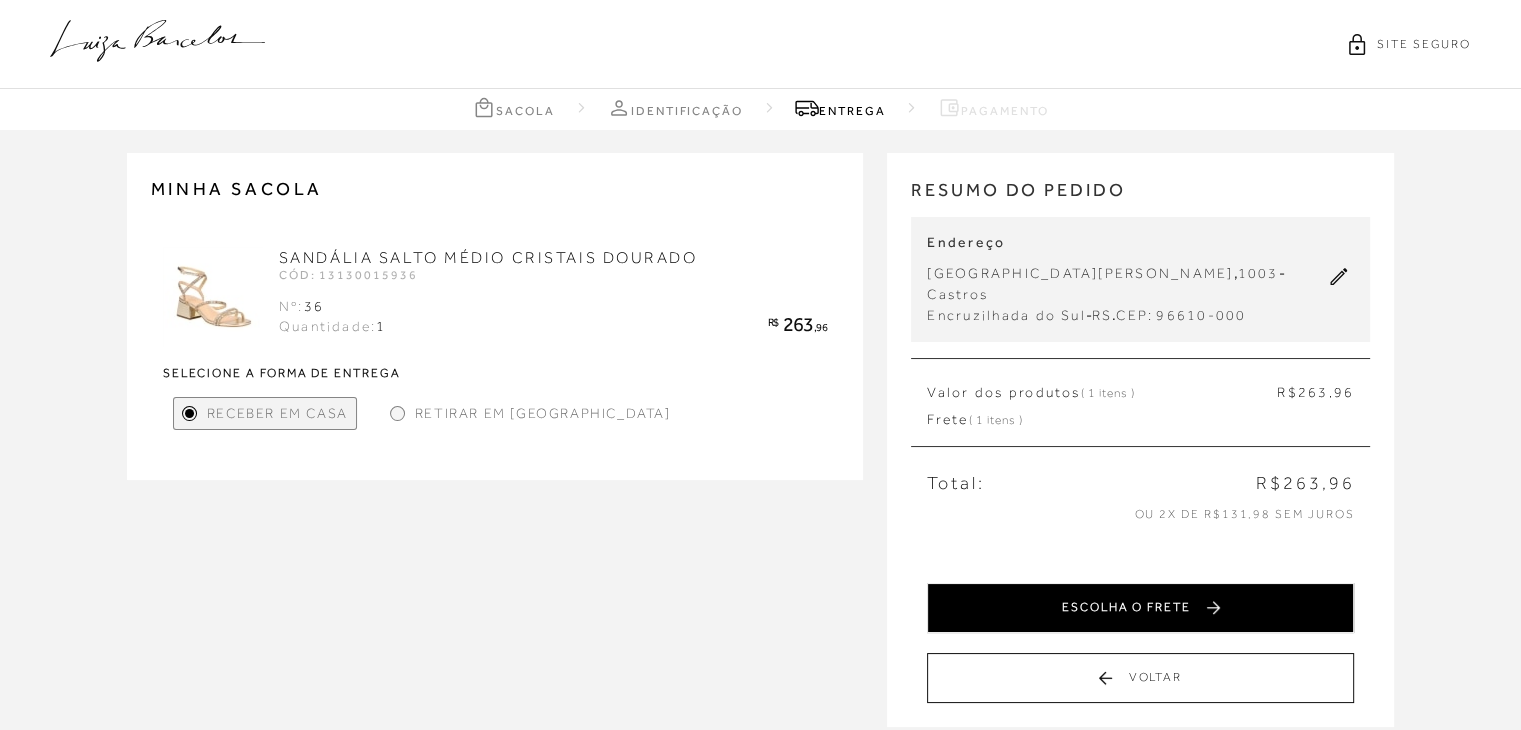 click on "ESCOLHA O FRETE" at bounding box center [1140, 608] 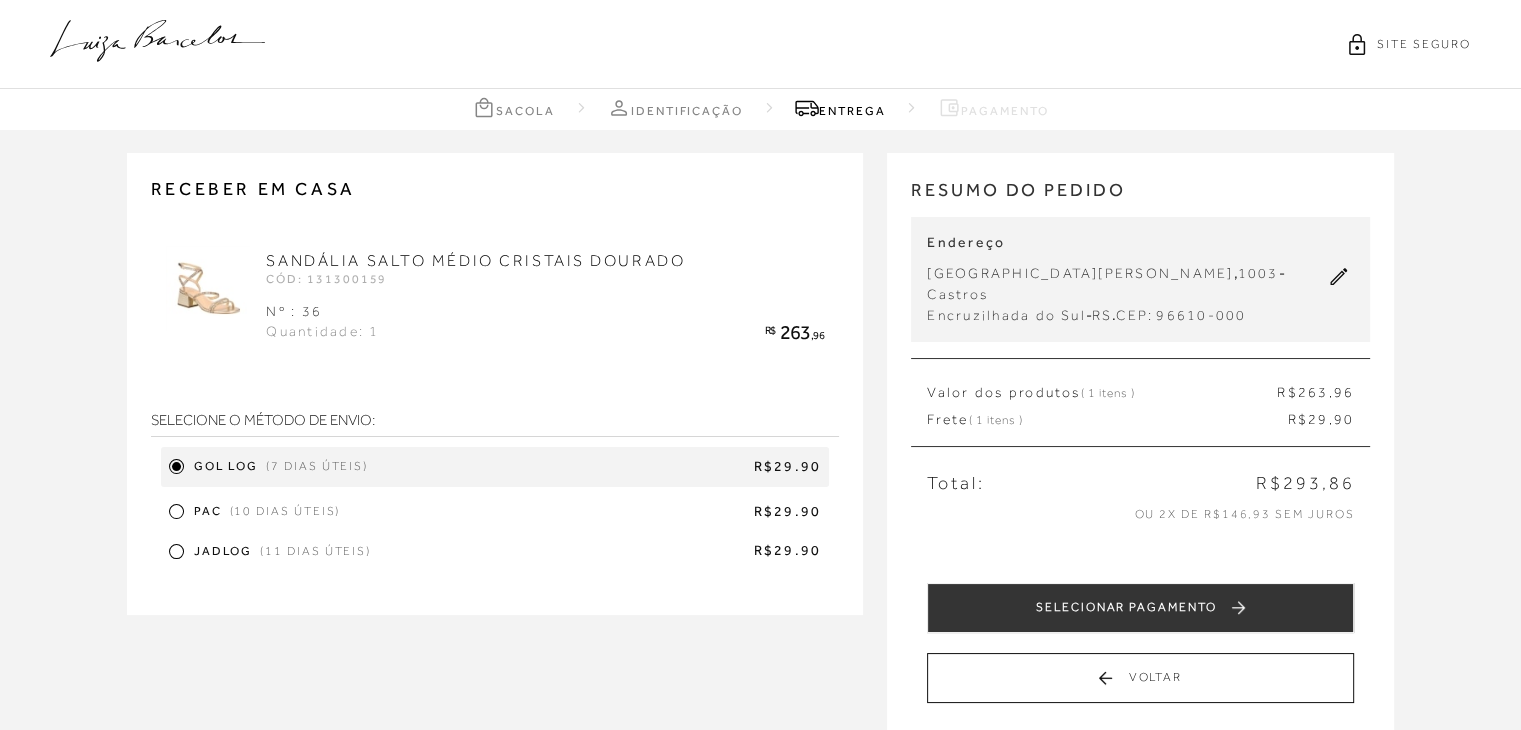 click on "SELECIONAR PAGAMENTO" at bounding box center [1140, 608] 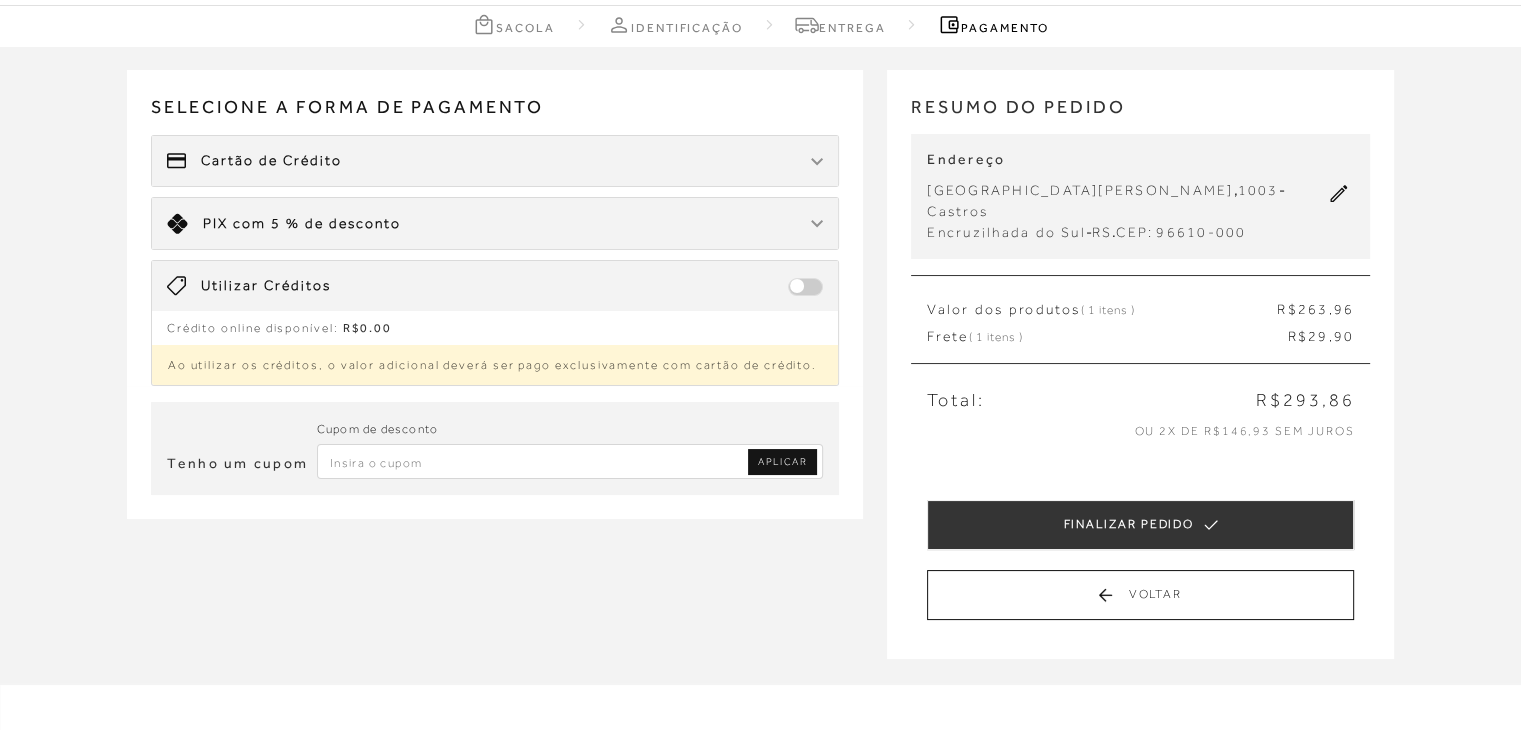 scroll, scrollTop: 0, scrollLeft: 0, axis: both 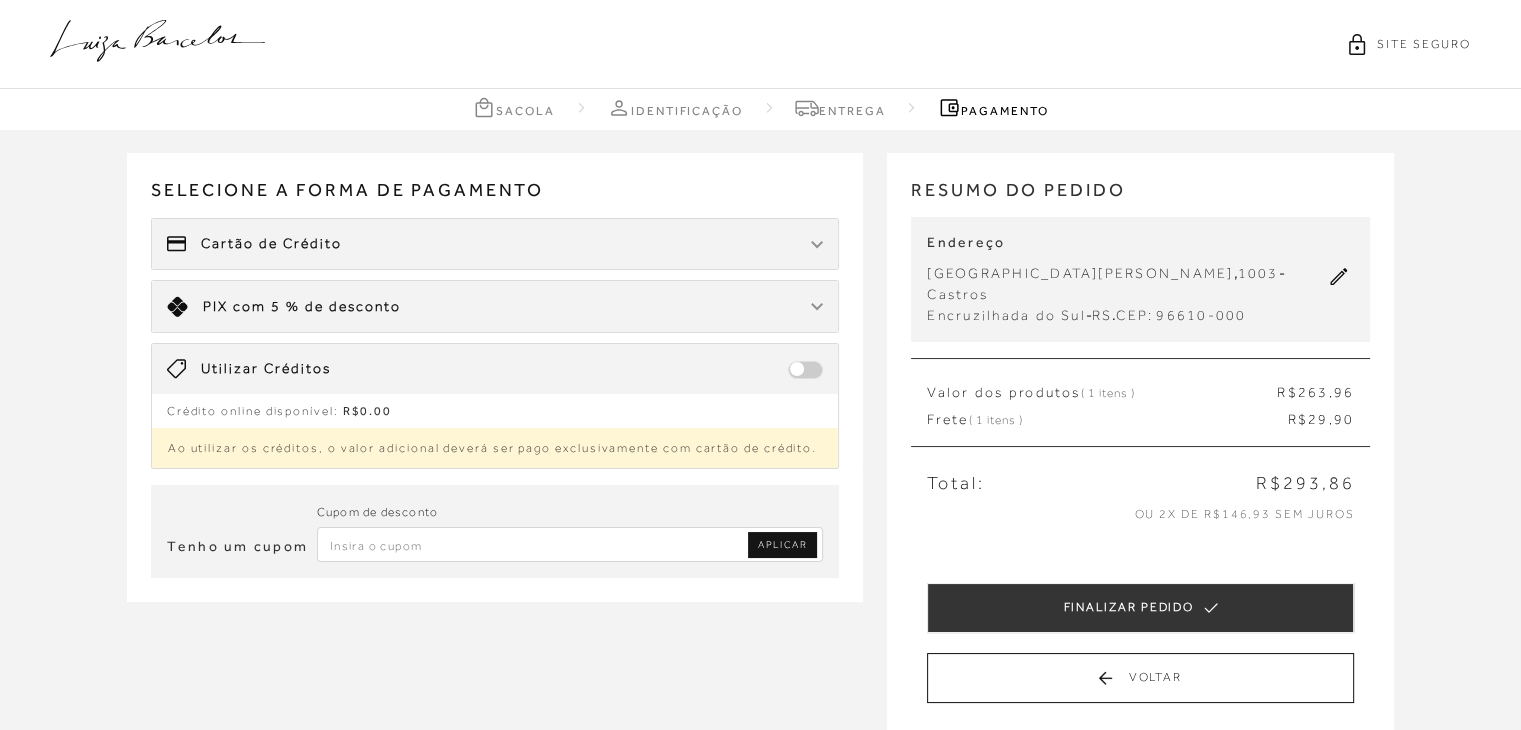 click 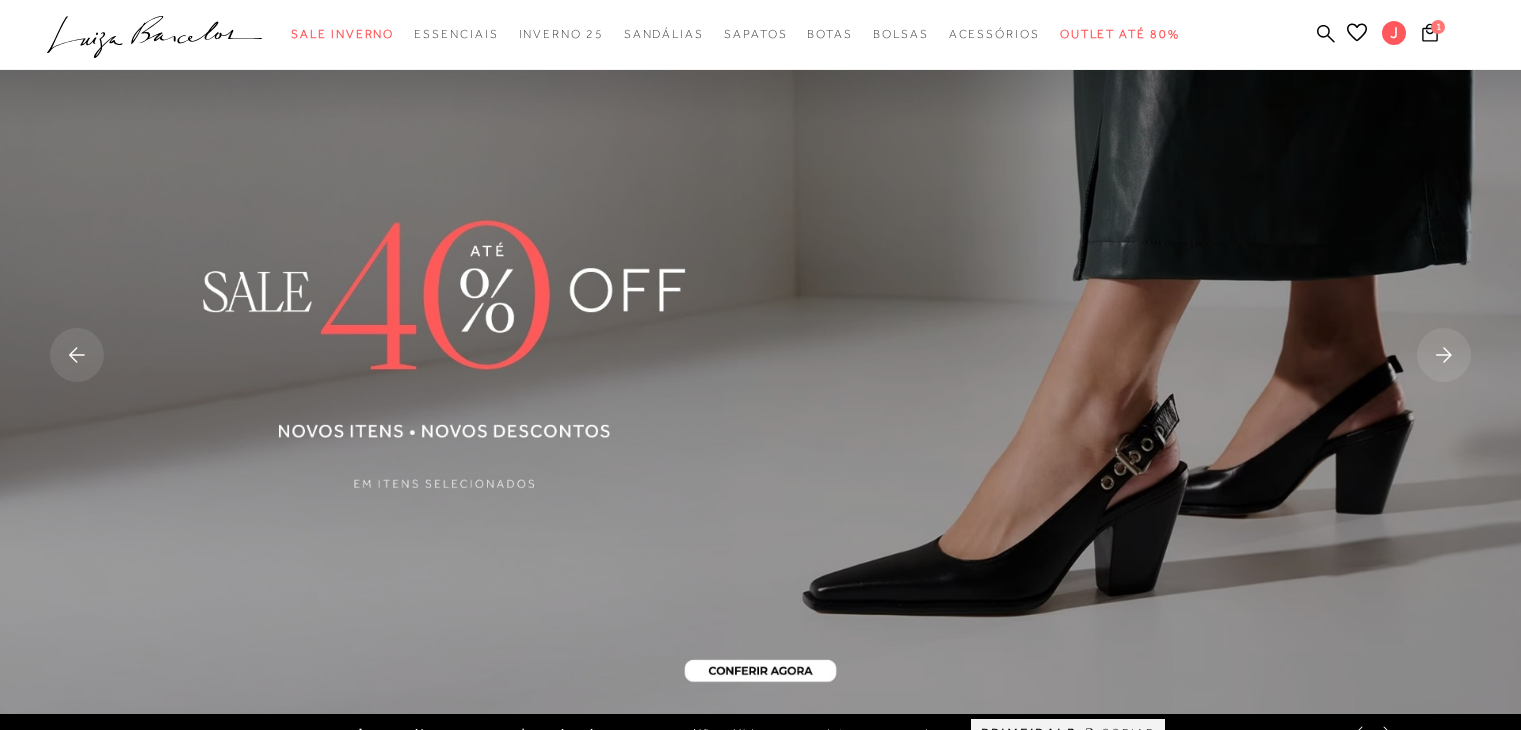 scroll, scrollTop: 594, scrollLeft: 0, axis: vertical 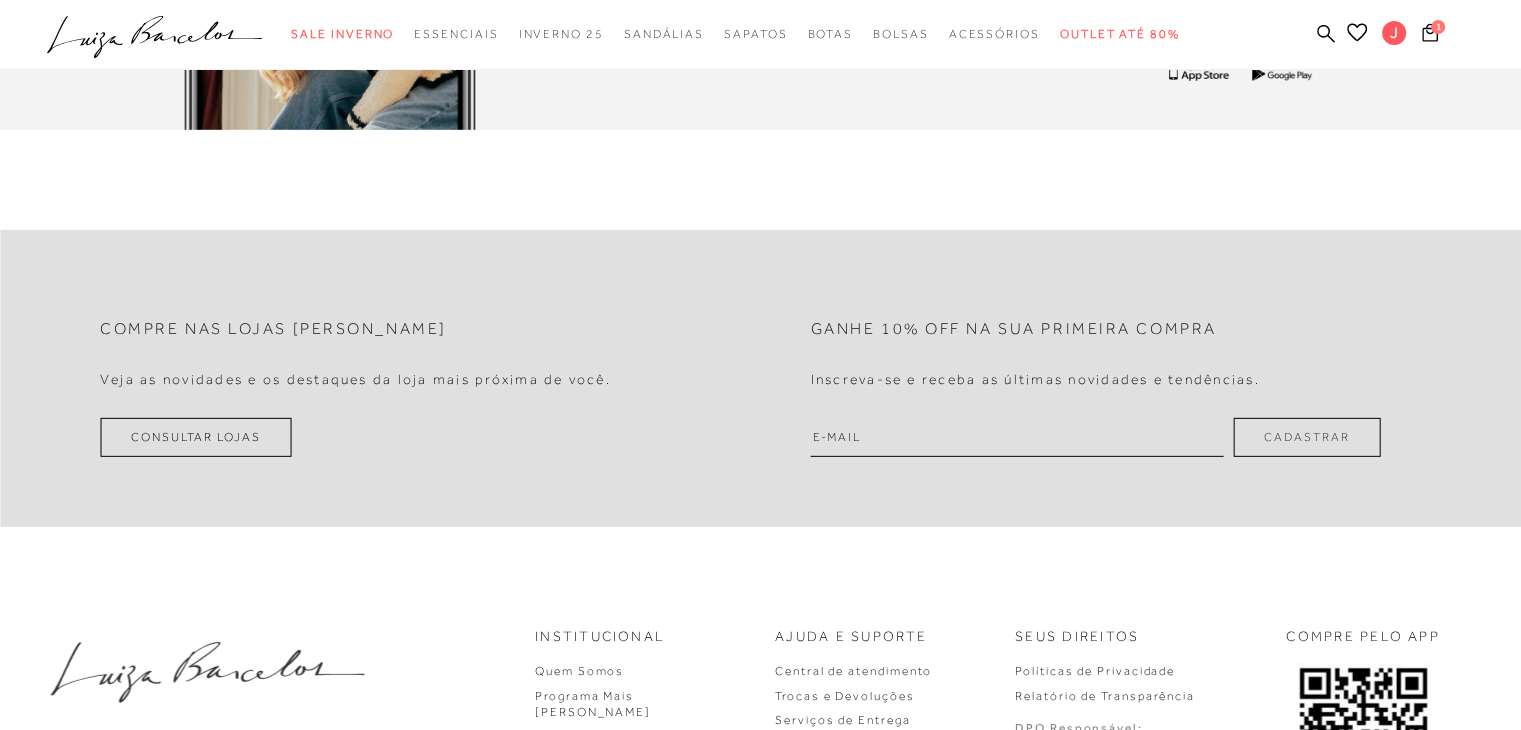 click at bounding box center (1017, 437) 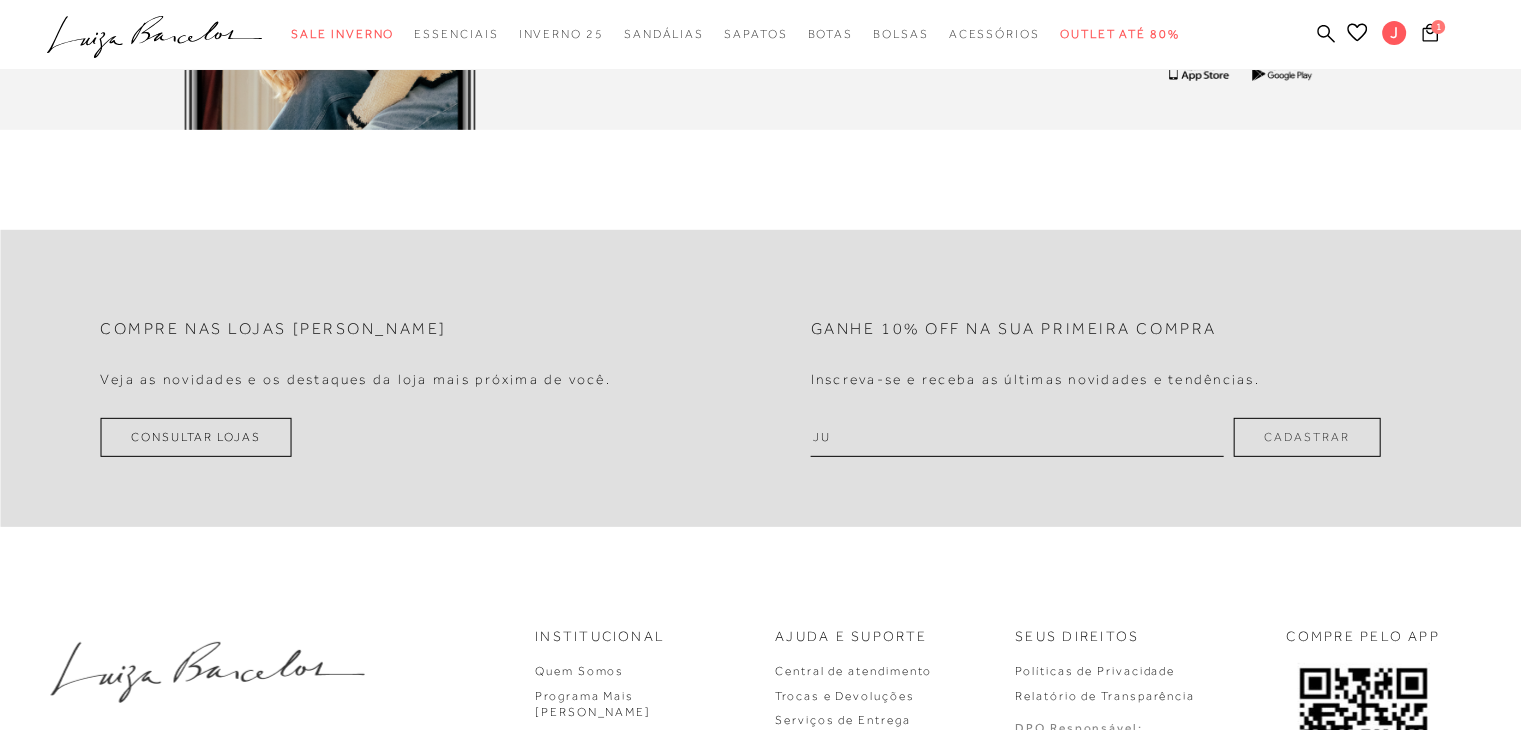 type on "j" 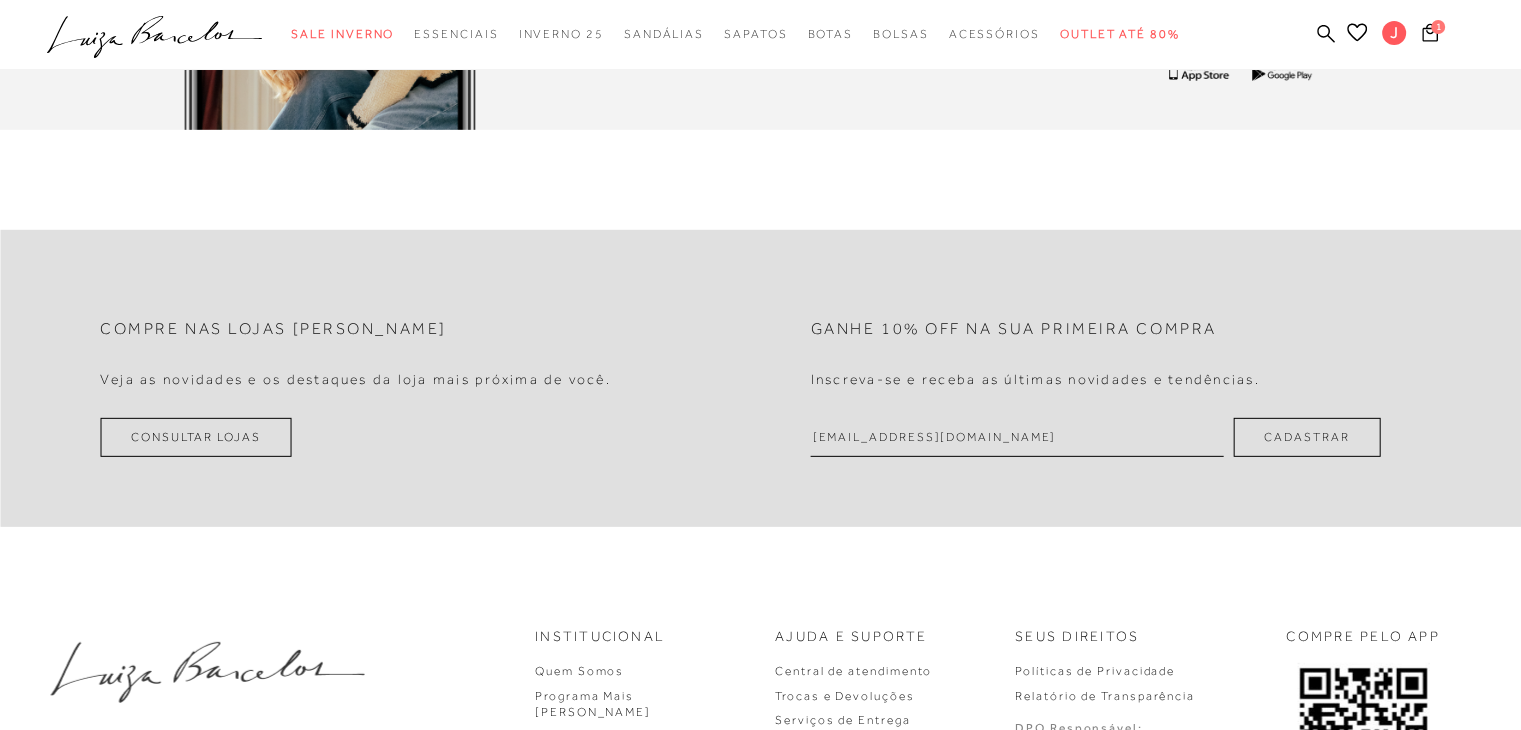 type on "[EMAIL_ADDRESS][DOMAIN_NAME]" 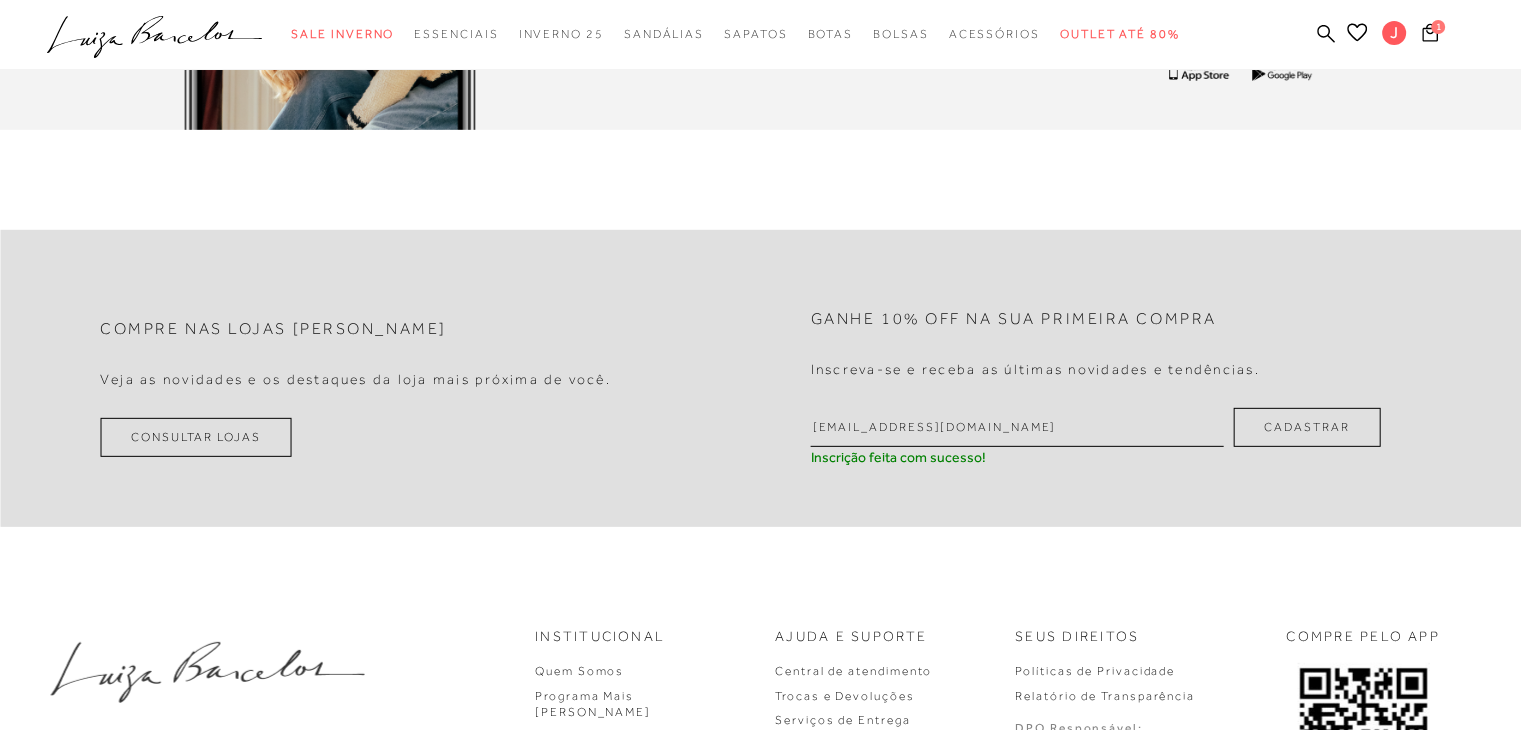 click on "Cadastrar" at bounding box center (1306, 427) 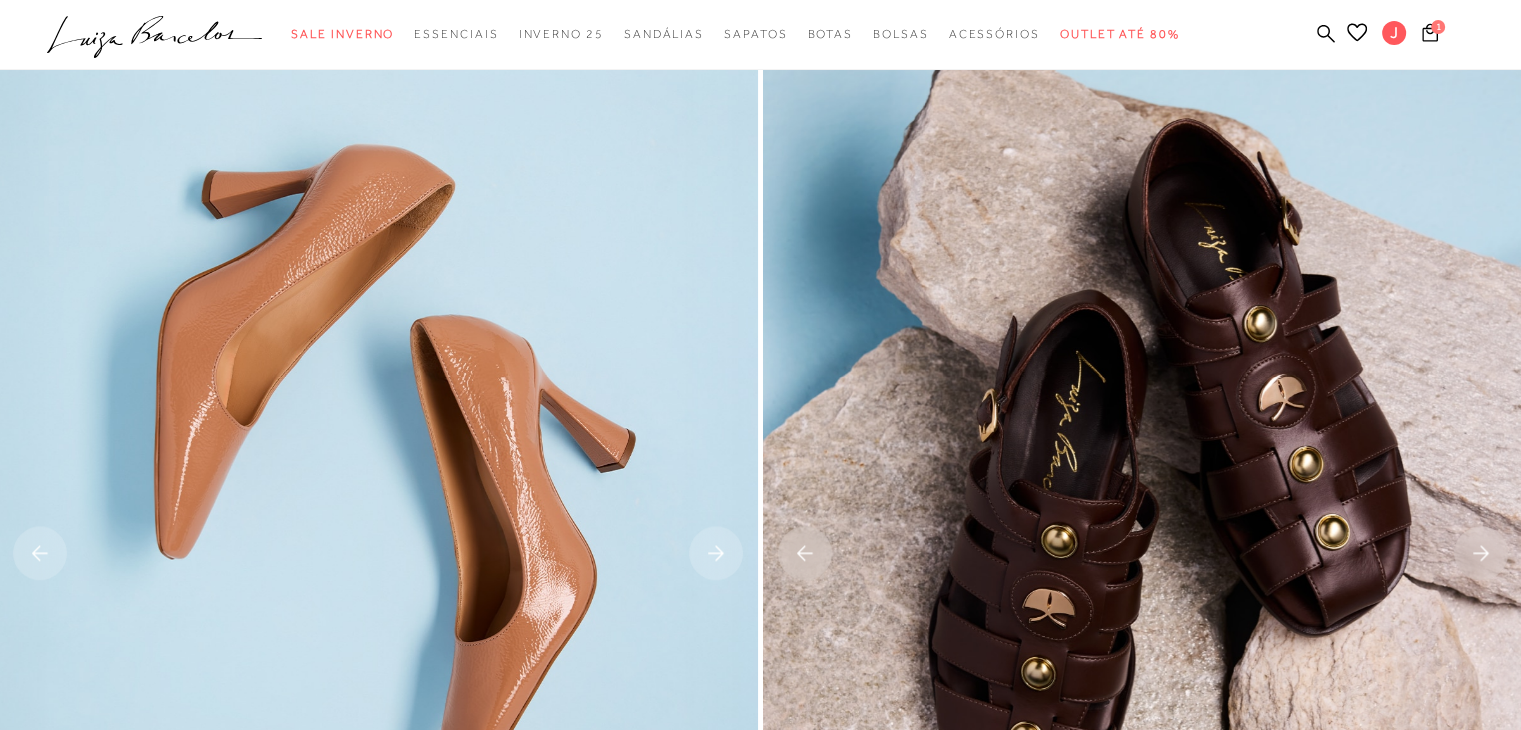 scroll, scrollTop: 2167, scrollLeft: 0, axis: vertical 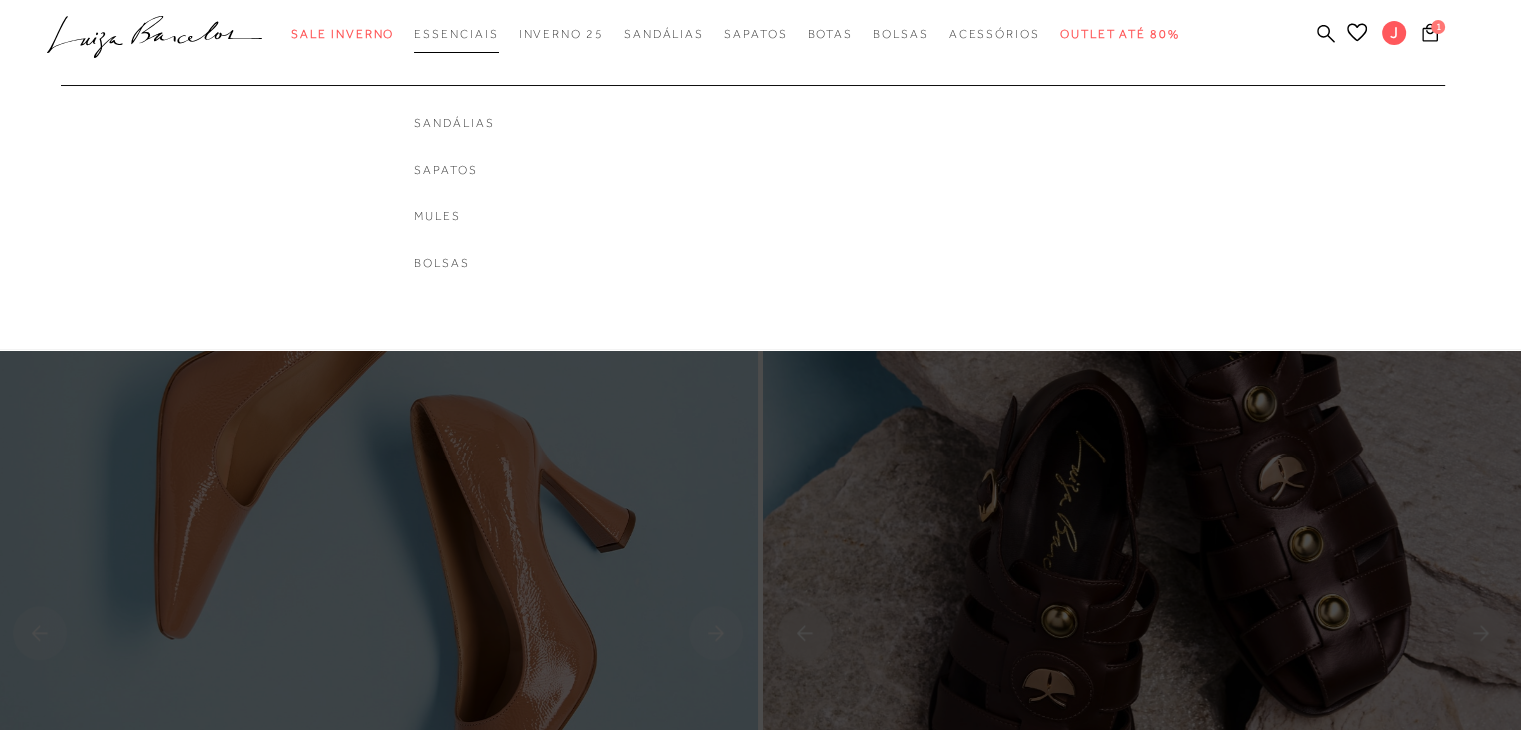 click on "Essenciais" at bounding box center [456, 34] 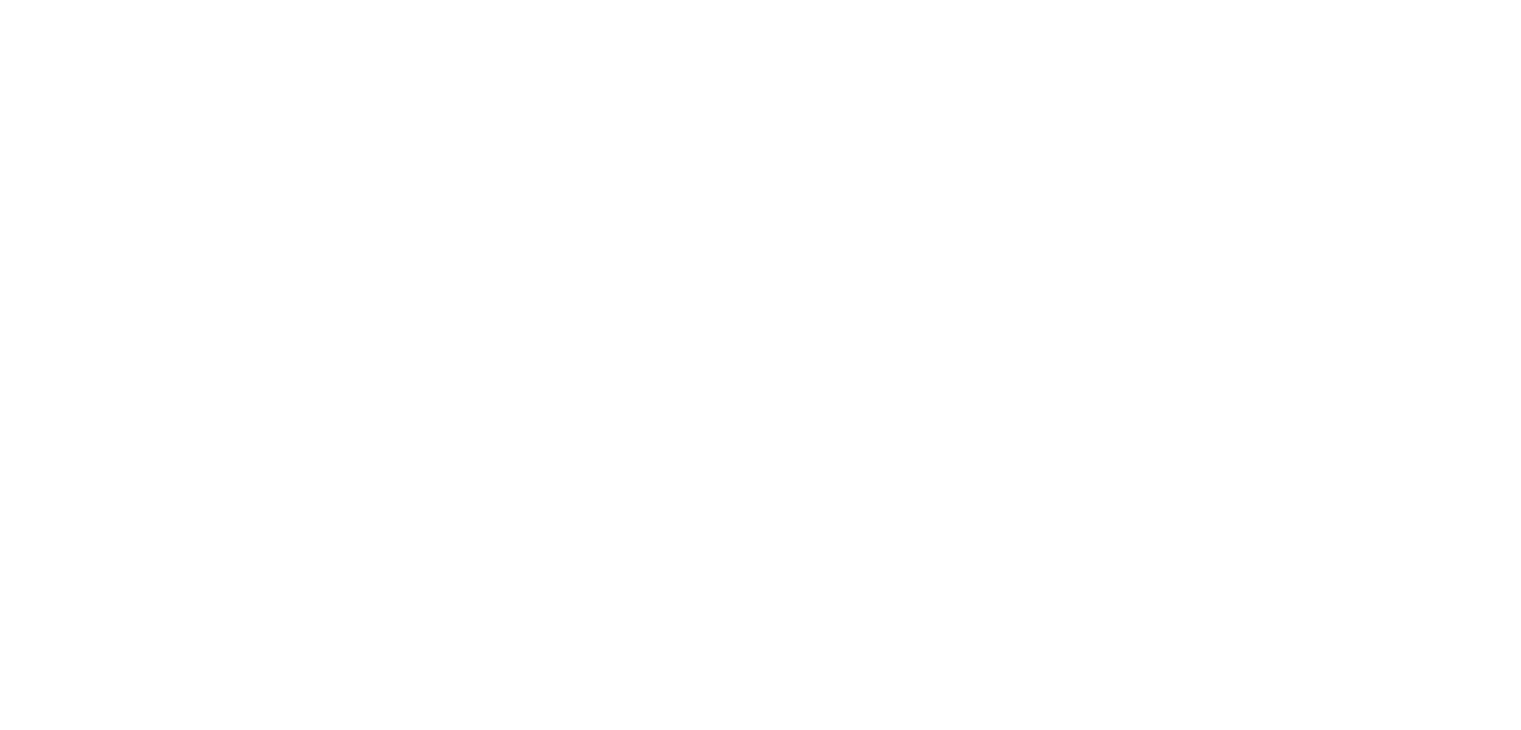 scroll, scrollTop: 0, scrollLeft: 0, axis: both 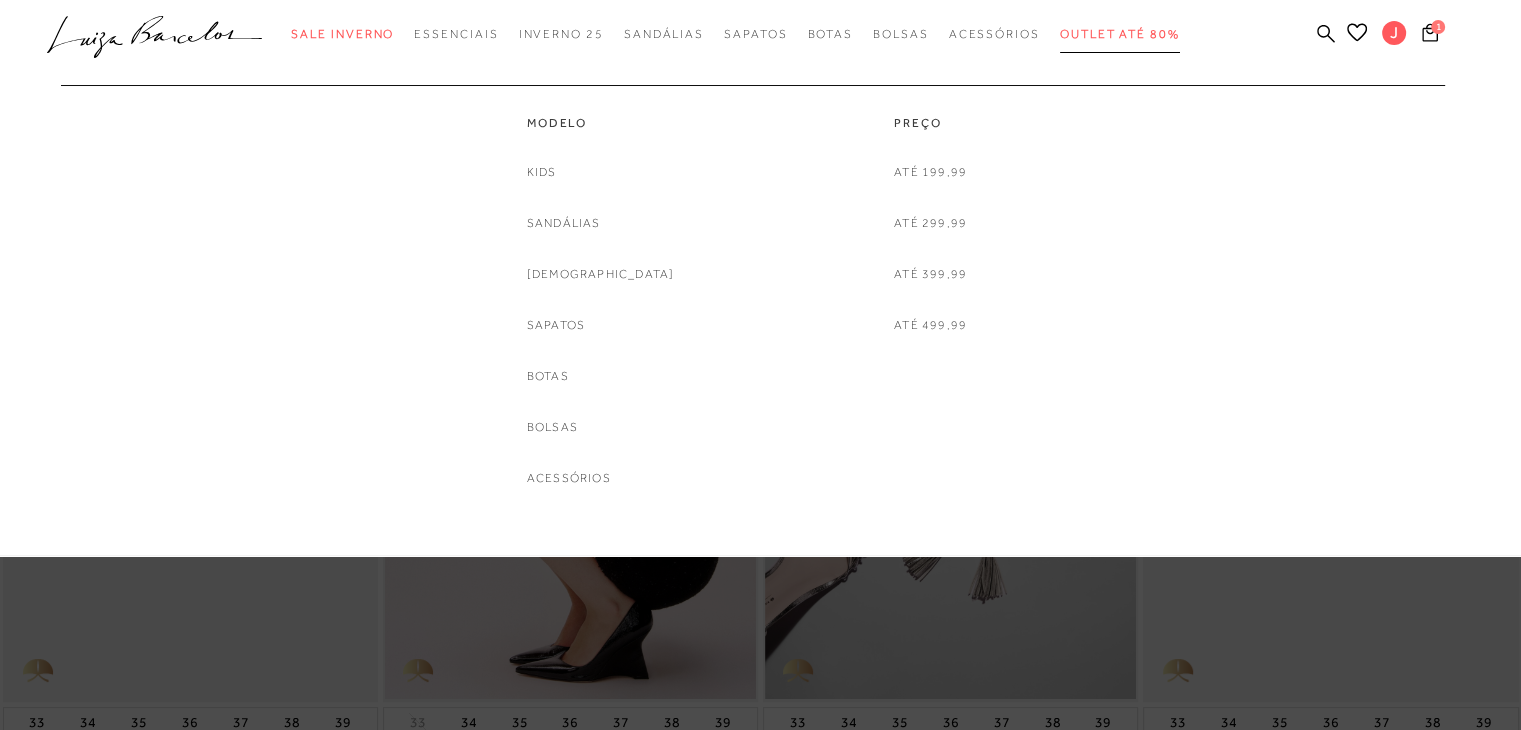 click on "Outlet até 80%" at bounding box center (1120, 34) 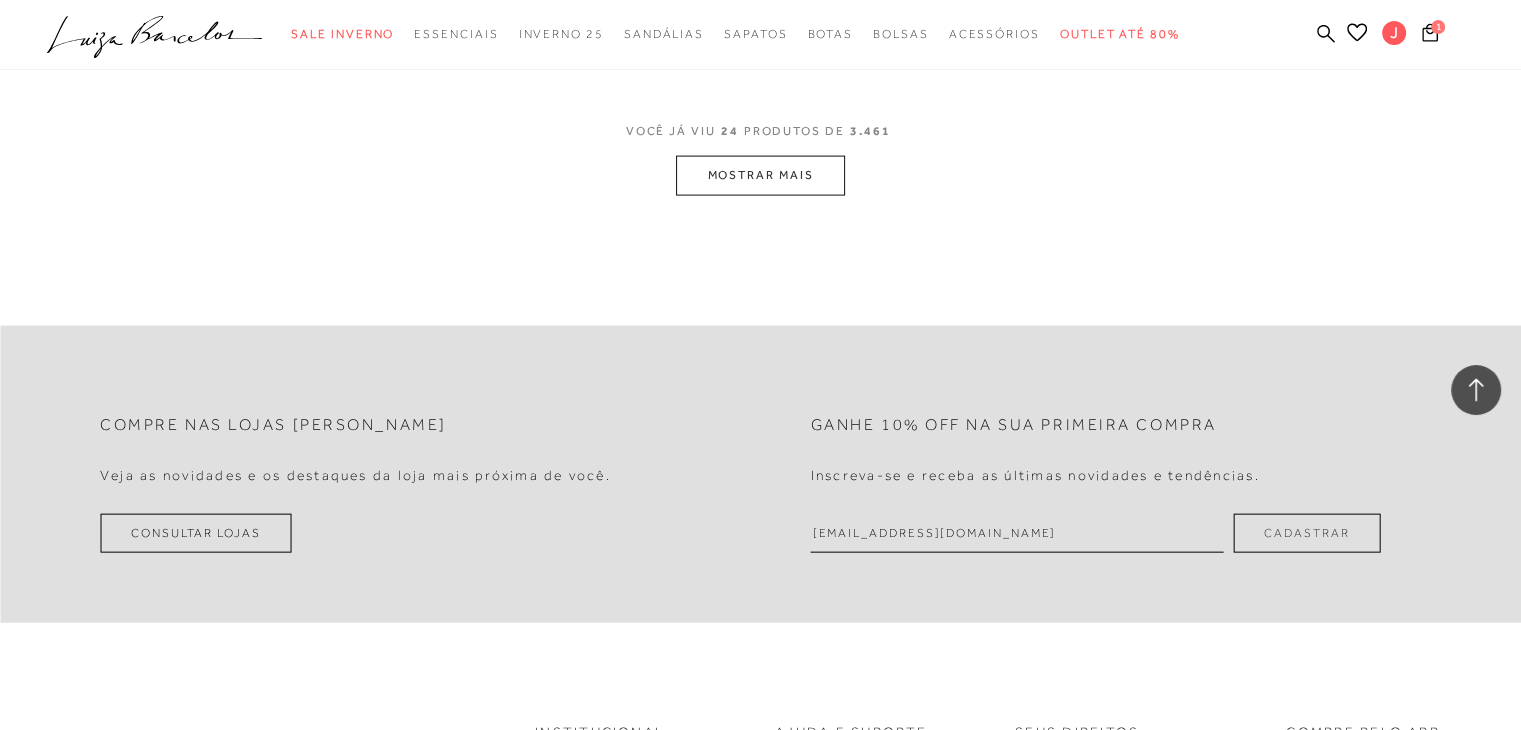 scroll, scrollTop: 4367, scrollLeft: 0, axis: vertical 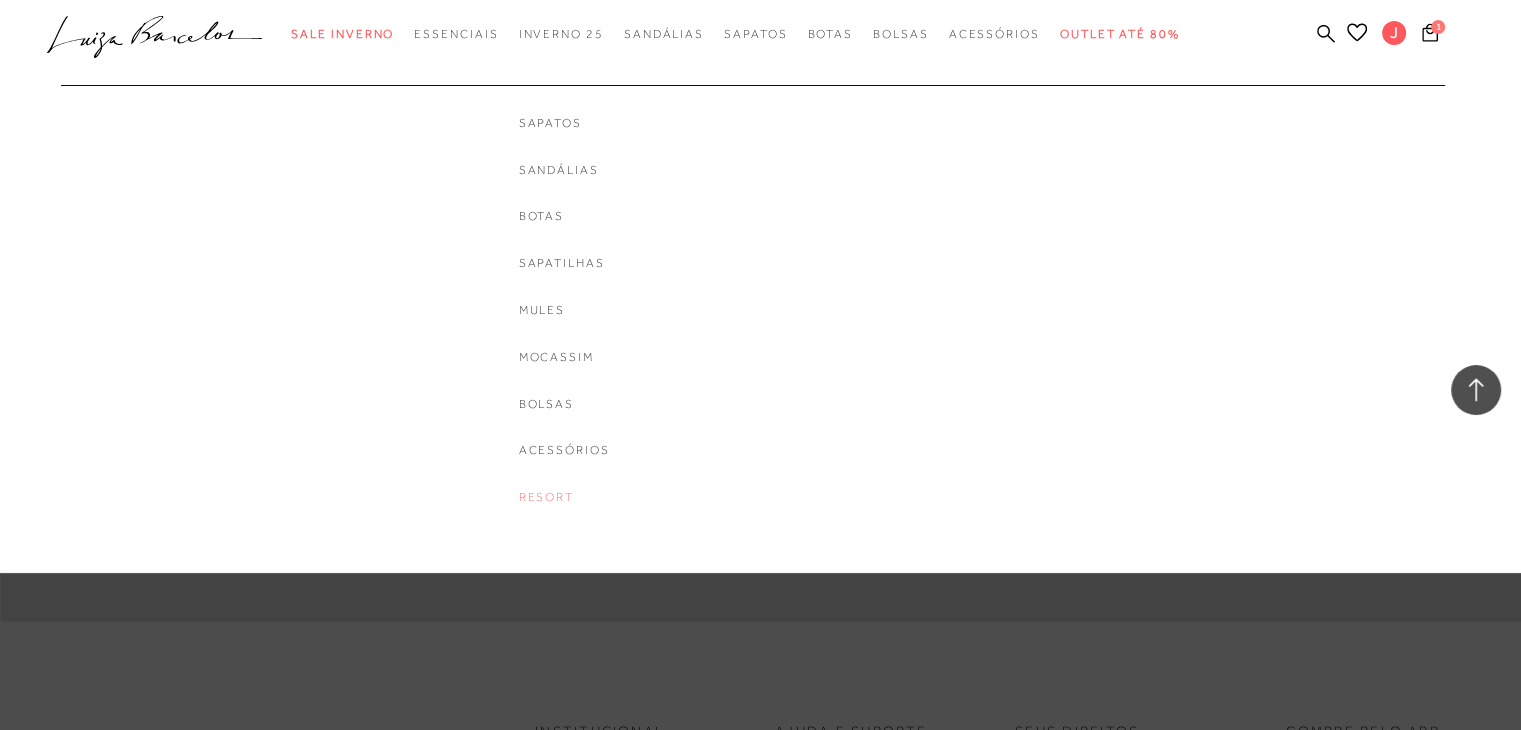 click on "Resort" at bounding box center [564, 497] 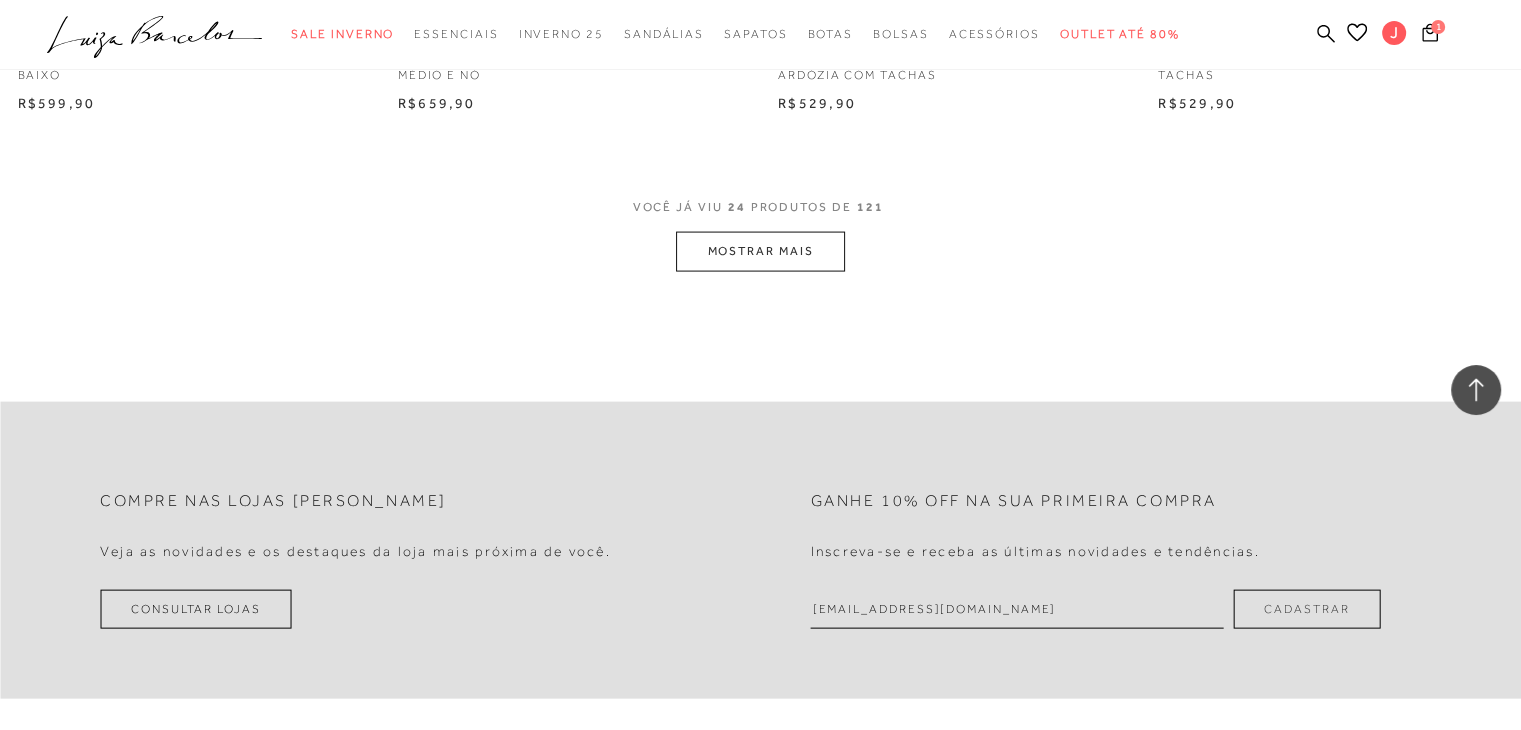 scroll, scrollTop: 4166, scrollLeft: 0, axis: vertical 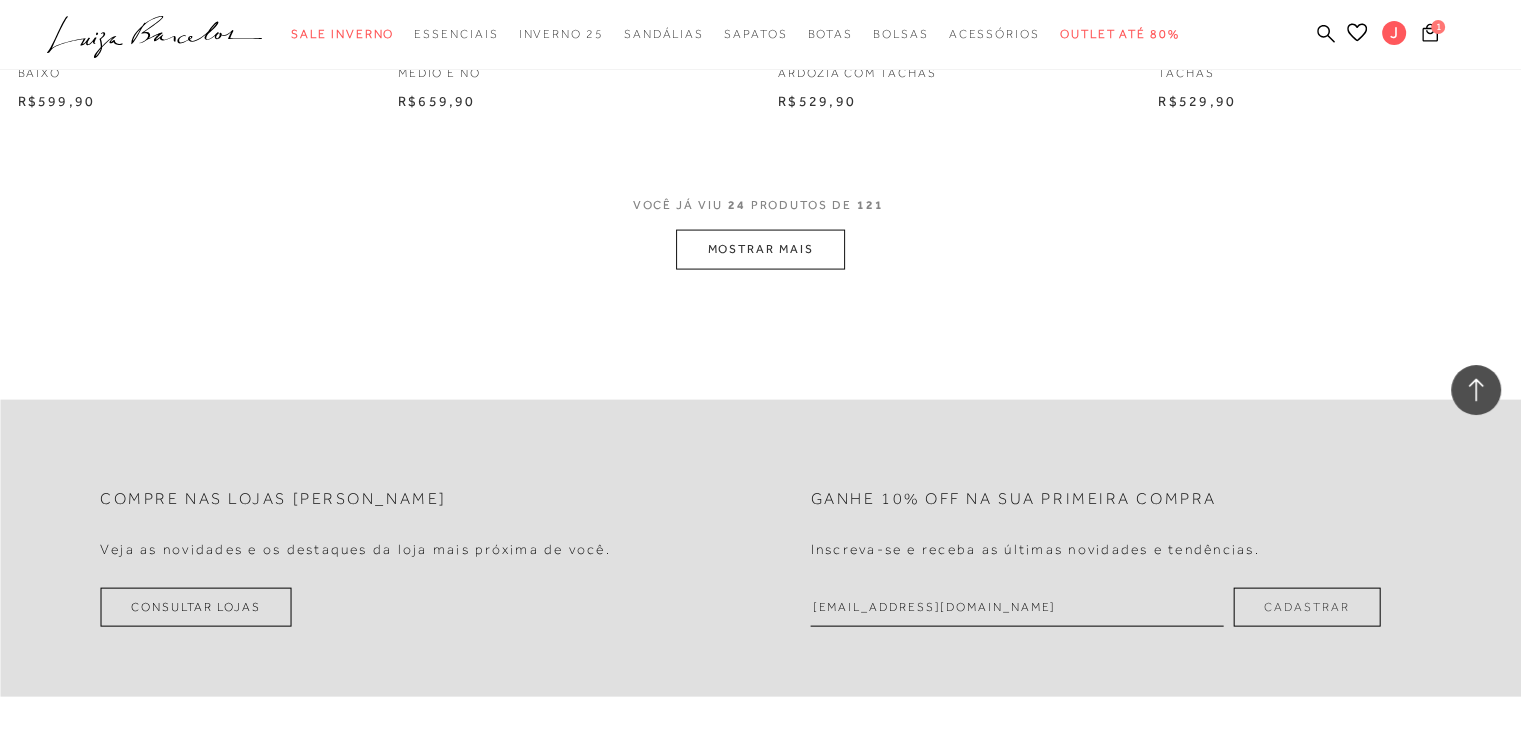 click on "MOSTRAR MAIS" at bounding box center (760, 249) 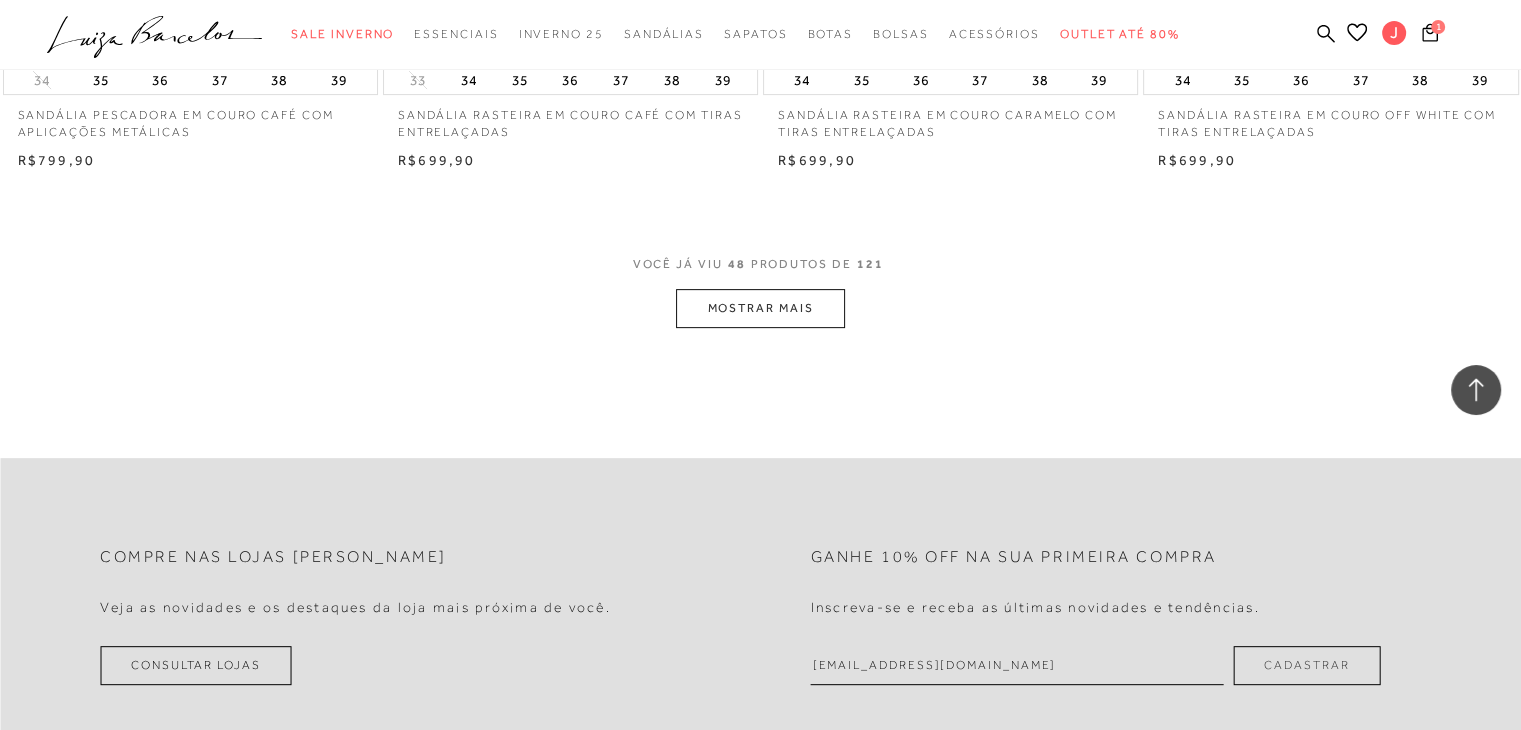 scroll, scrollTop: 8264, scrollLeft: 0, axis: vertical 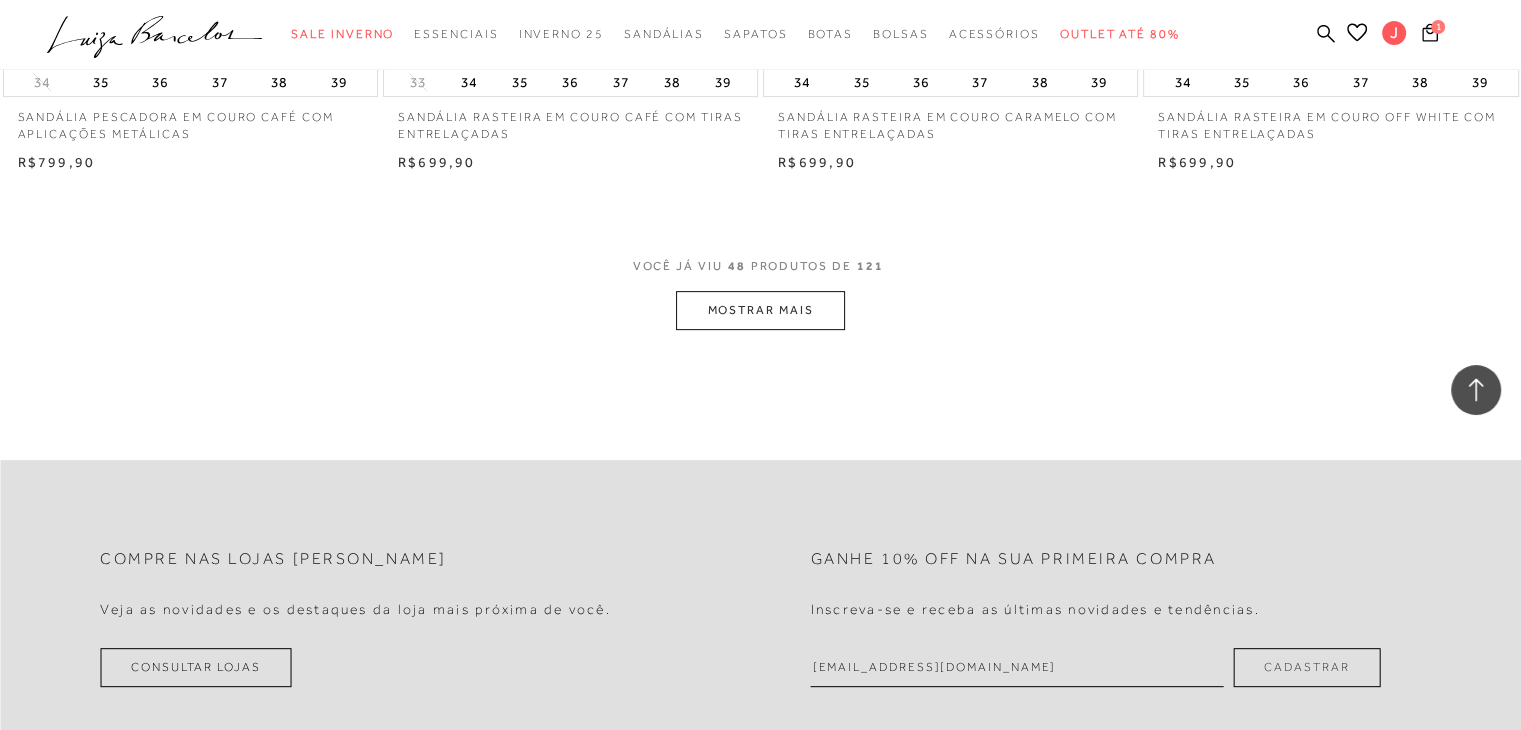 click on "MOSTRAR MAIS" at bounding box center [760, 310] 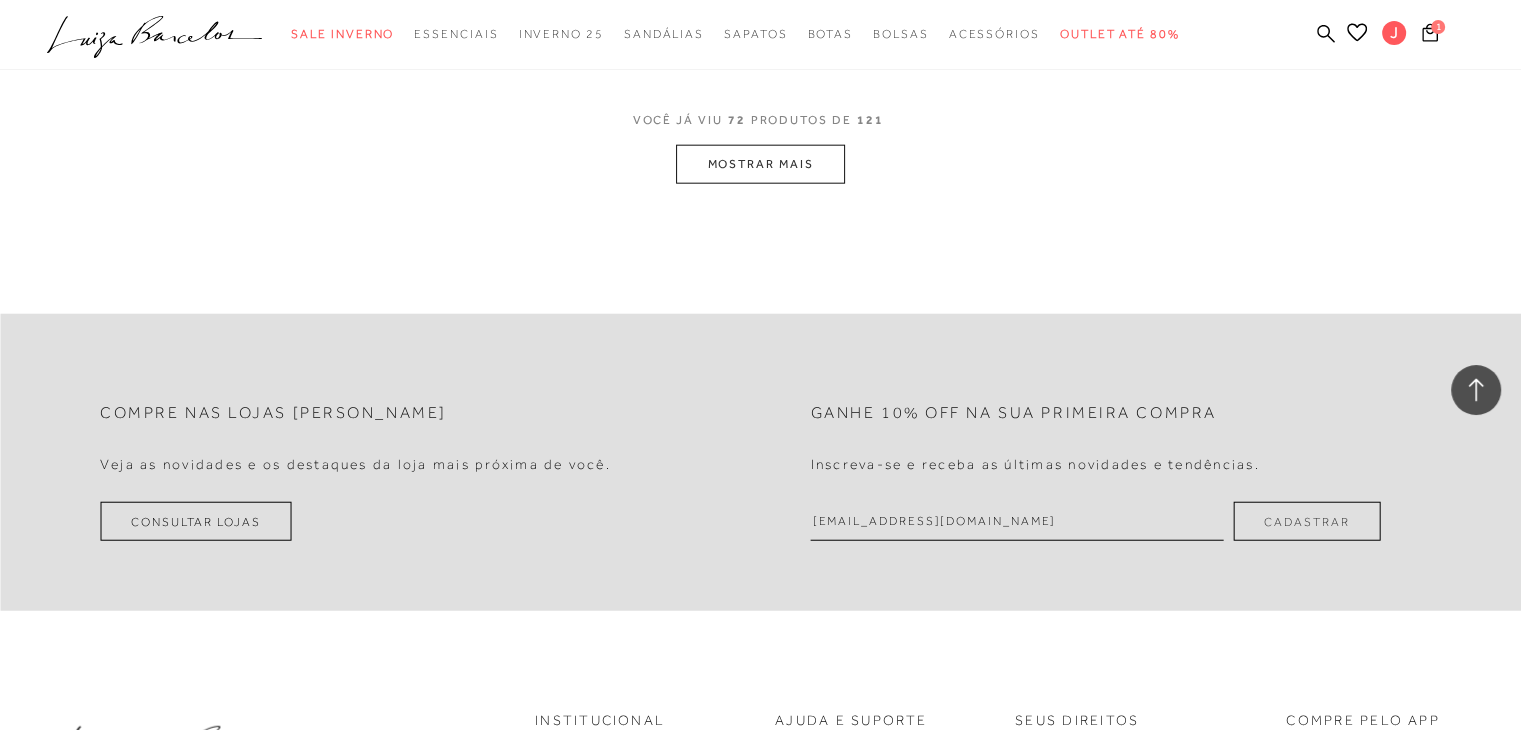 scroll, scrollTop: 12571, scrollLeft: 0, axis: vertical 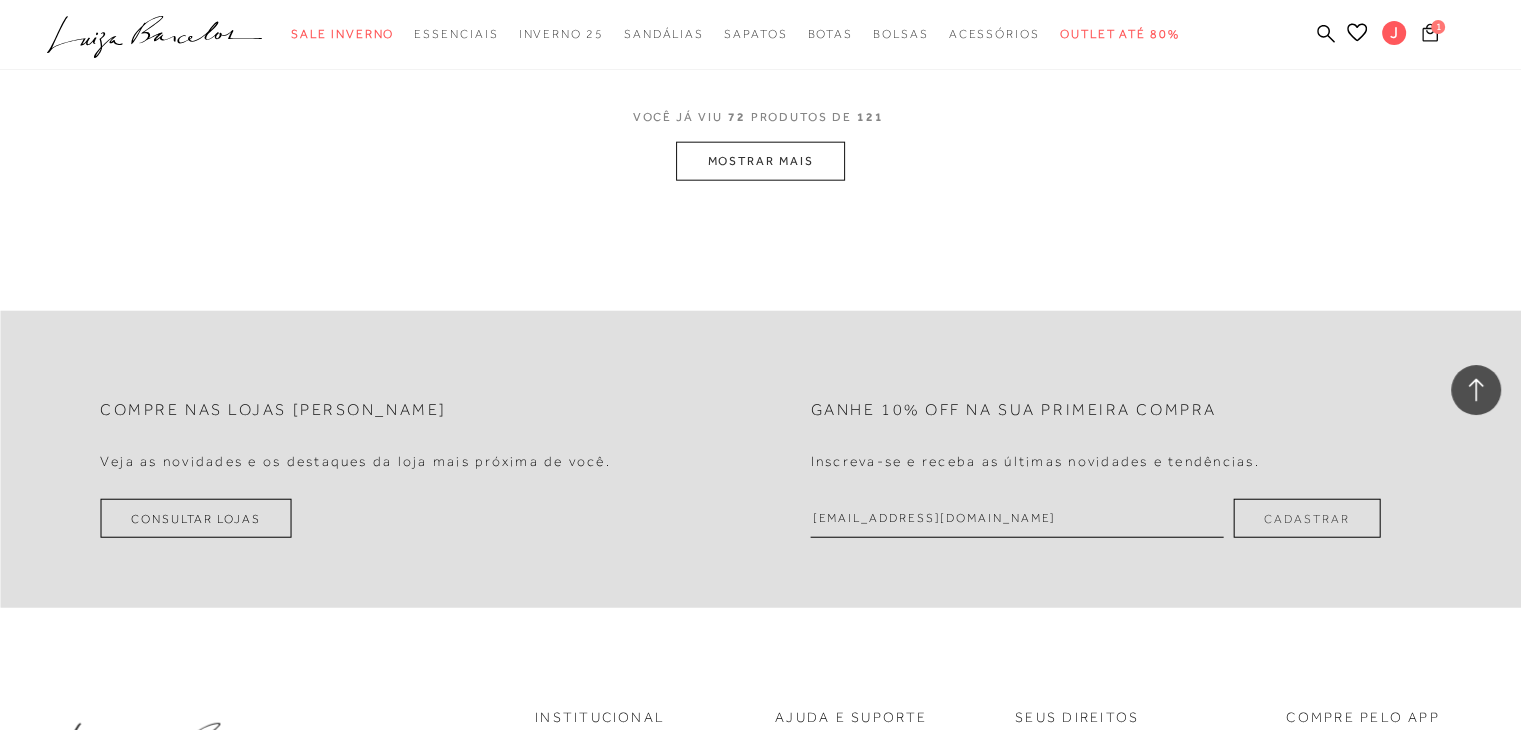 click 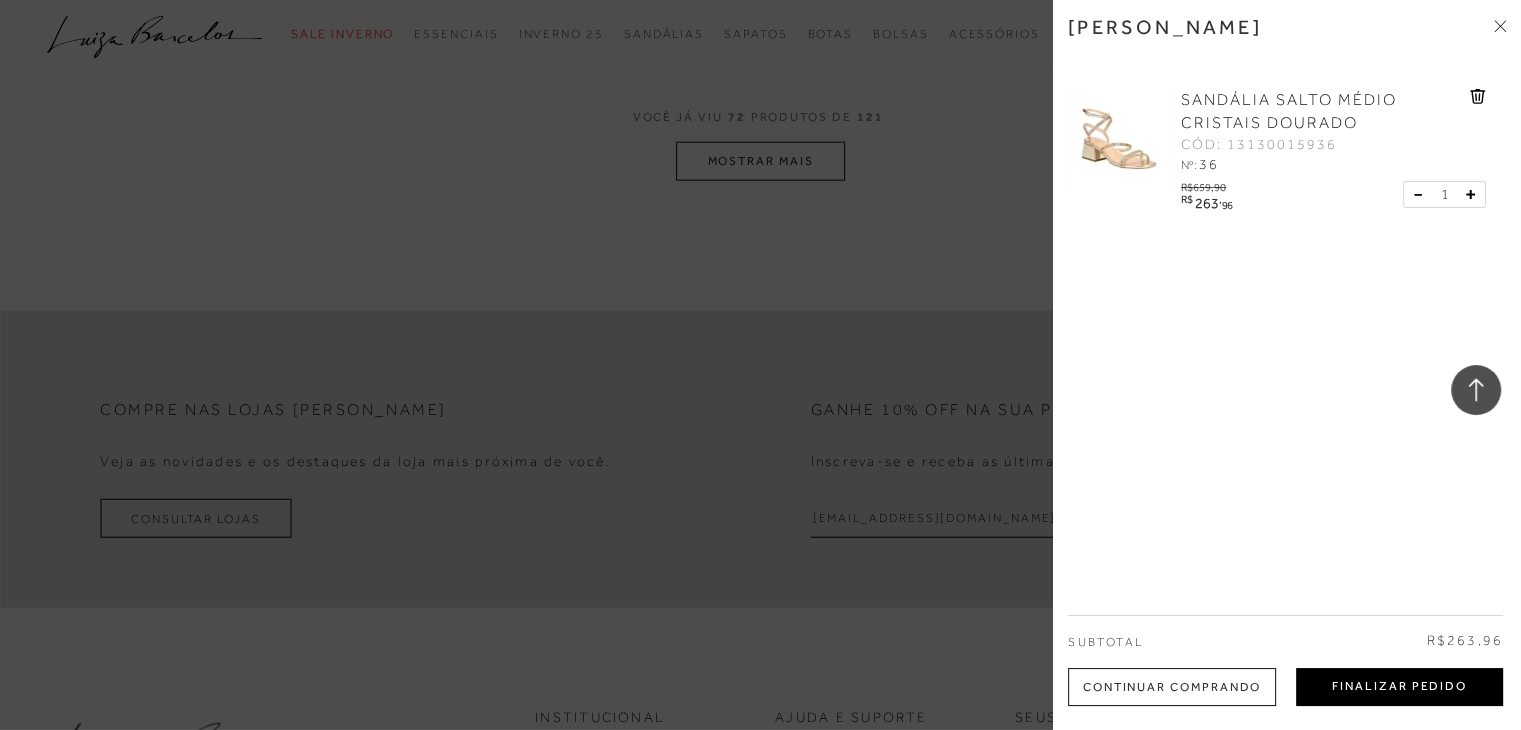 click on "Finalizar Pedido" at bounding box center [1399, 687] 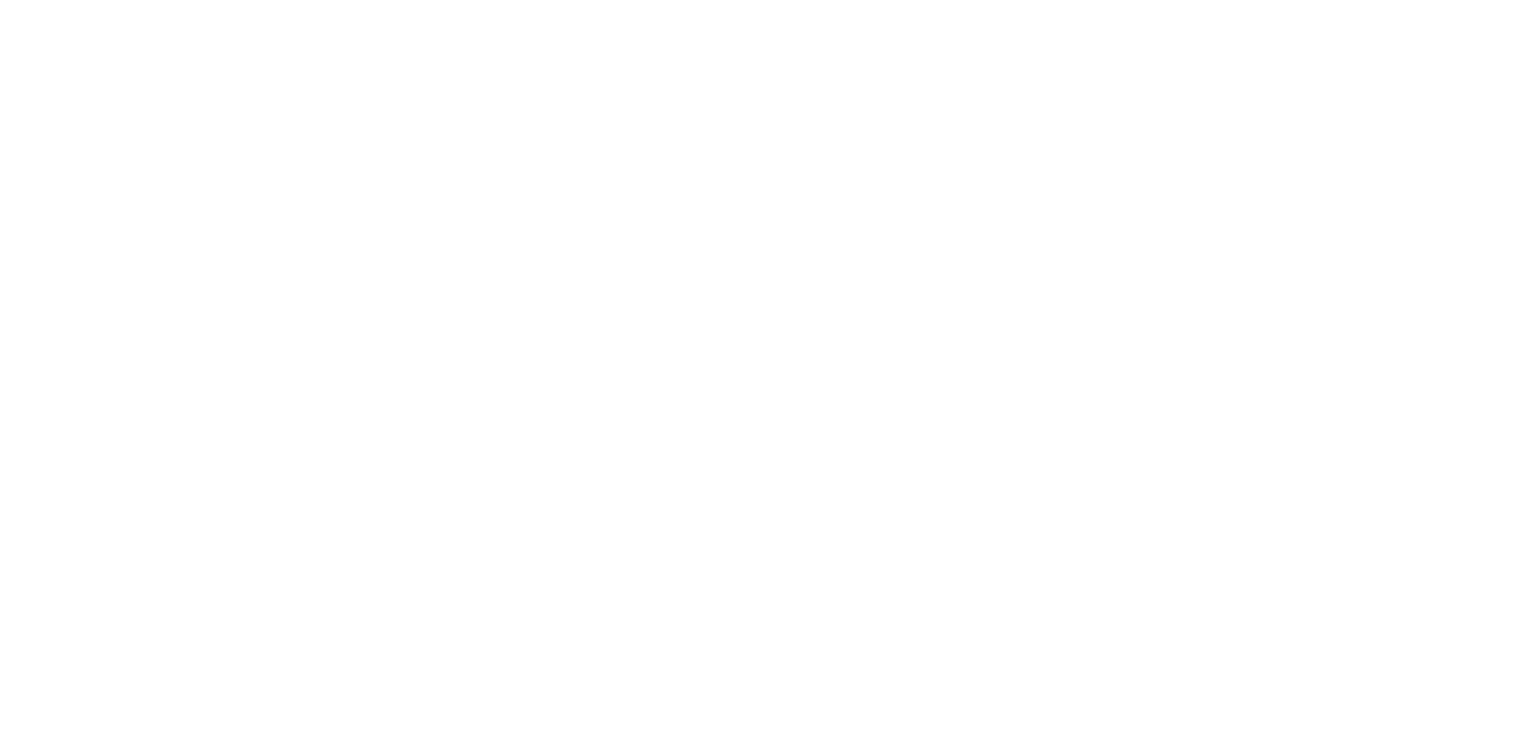 scroll, scrollTop: 0, scrollLeft: 0, axis: both 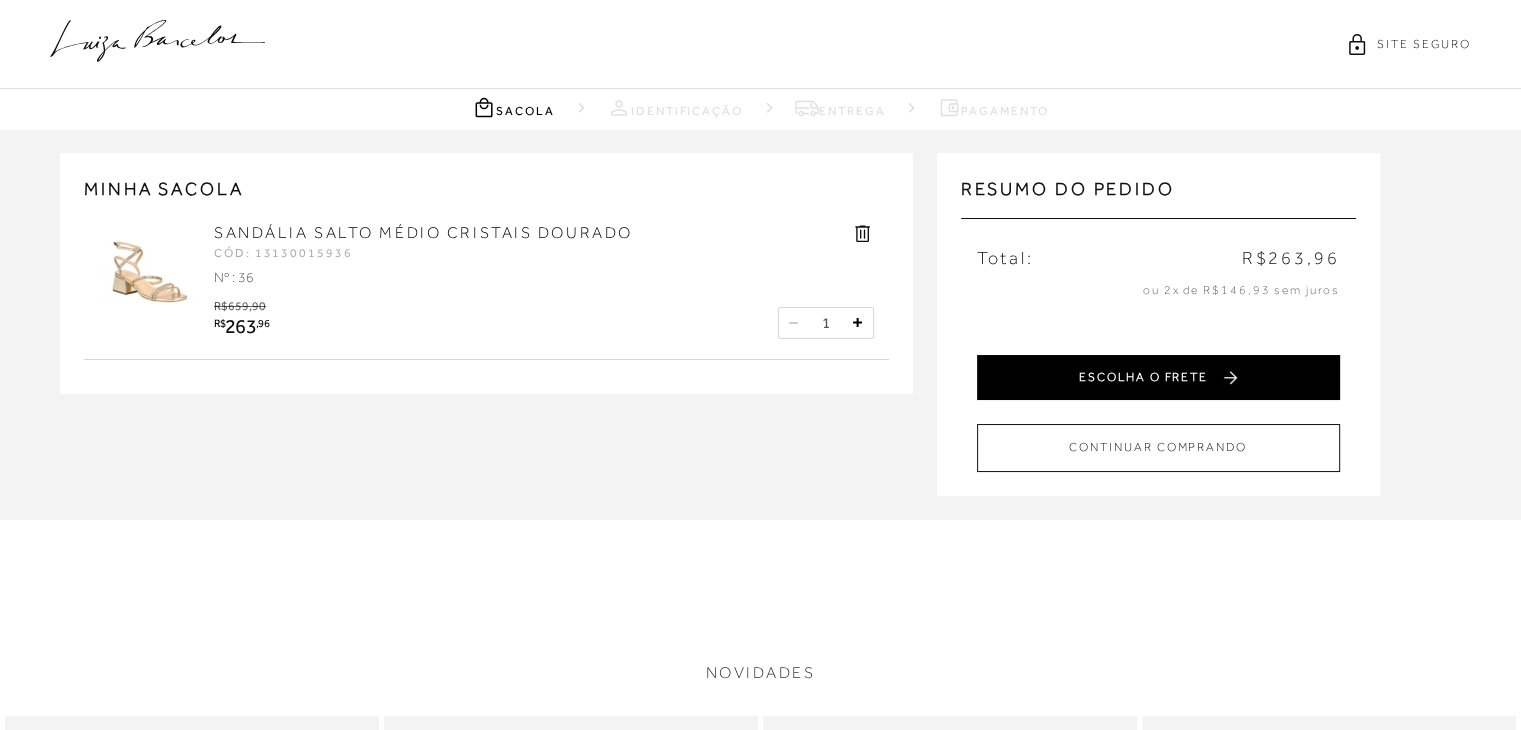 click on "ESCOLHA O FRETE" at bounding box center [1158, 377] 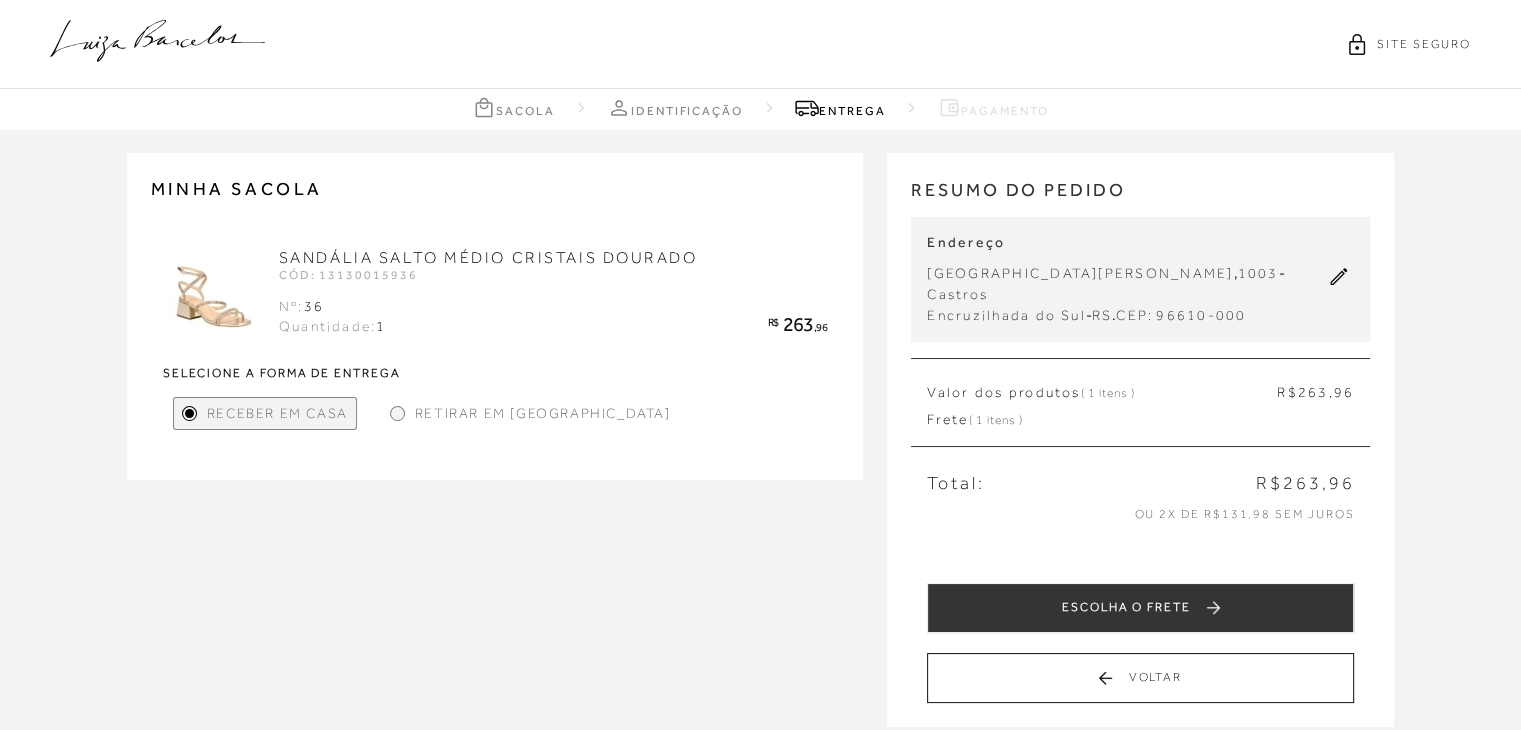 click on "Frete   ( 1 itens )" at bounding box center (1140, 420) 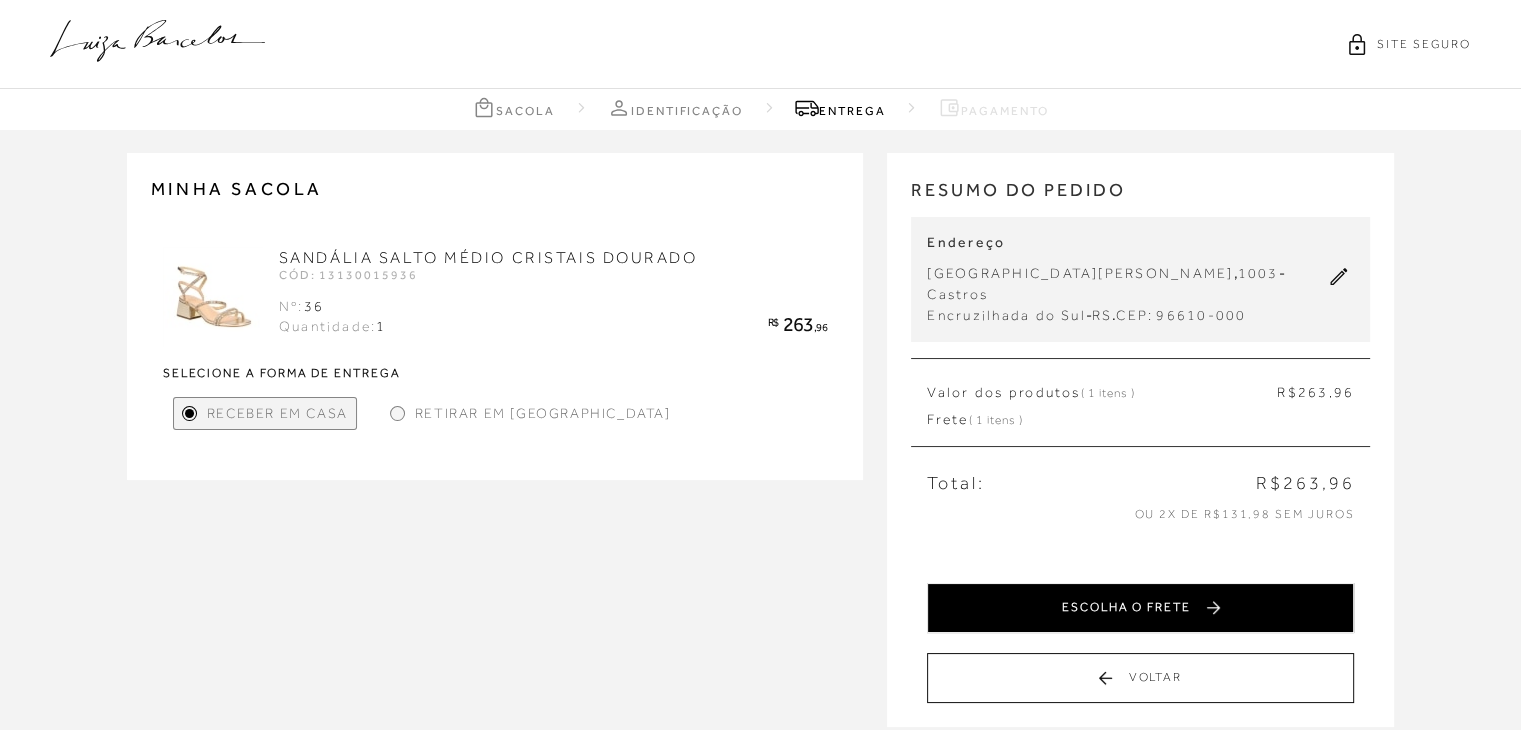 click on "ESCOLHA O FRETE" at bounding box center [1140, 608] 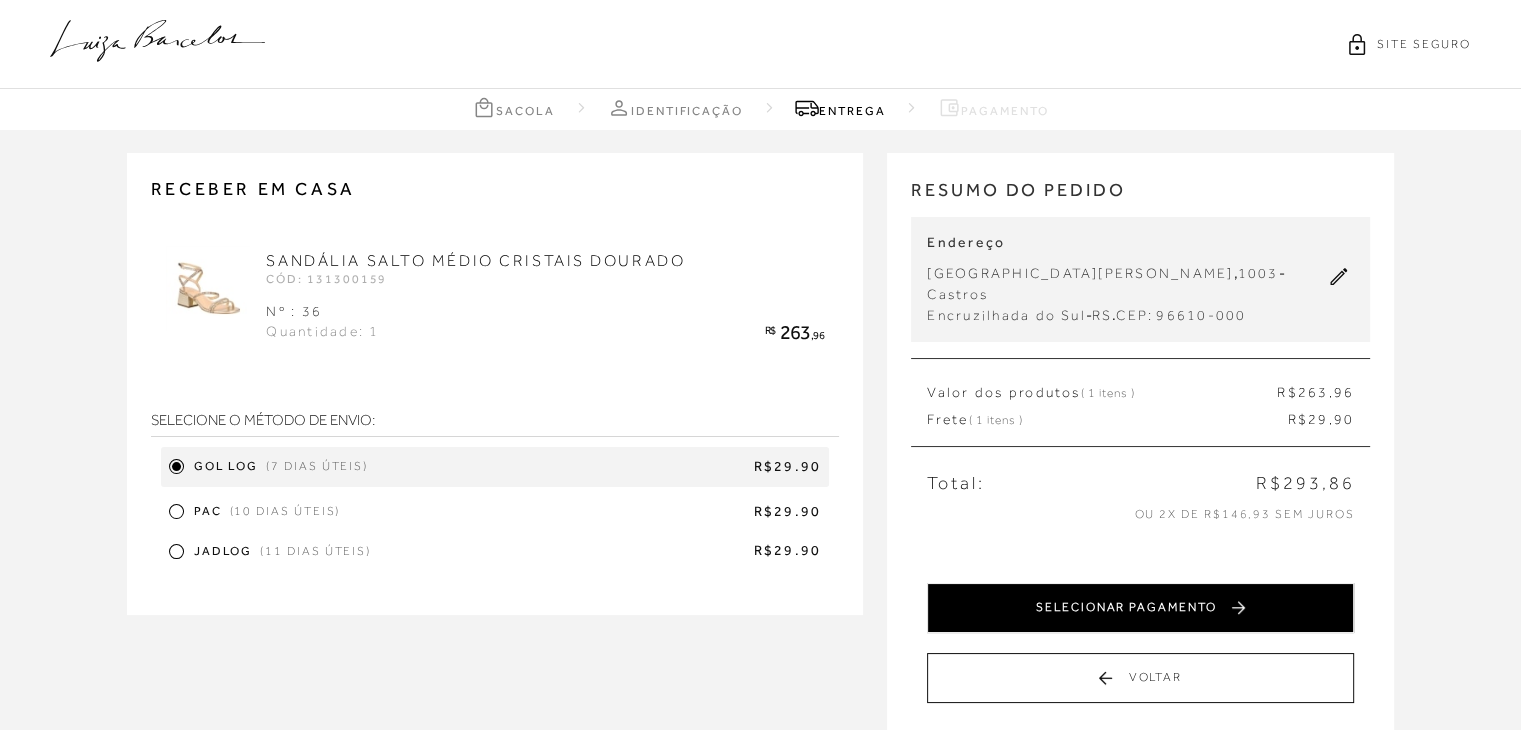 click on "SELECIONAR PAGAMENTO" at bounding box center [1140, 608] 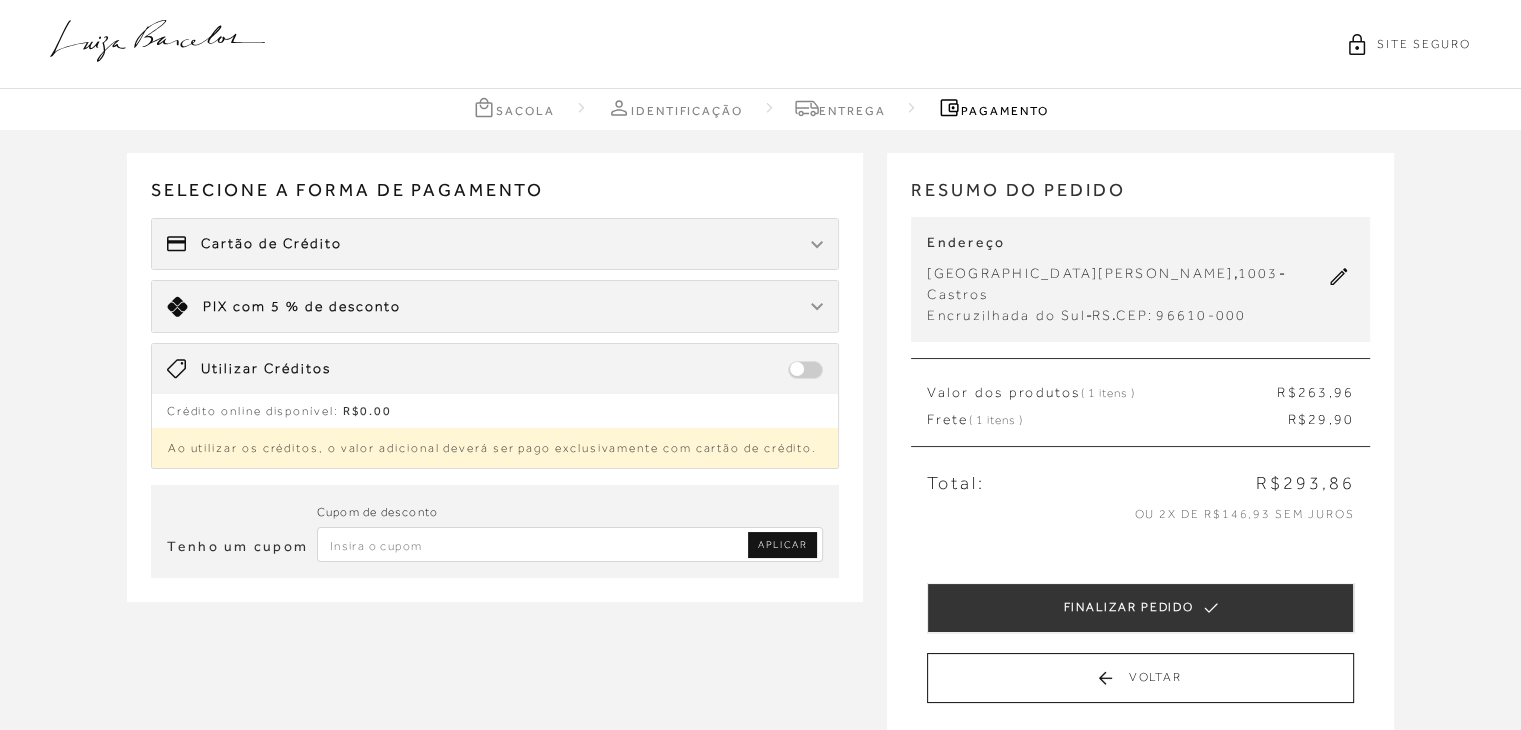 click at bounding box center (570, 544) 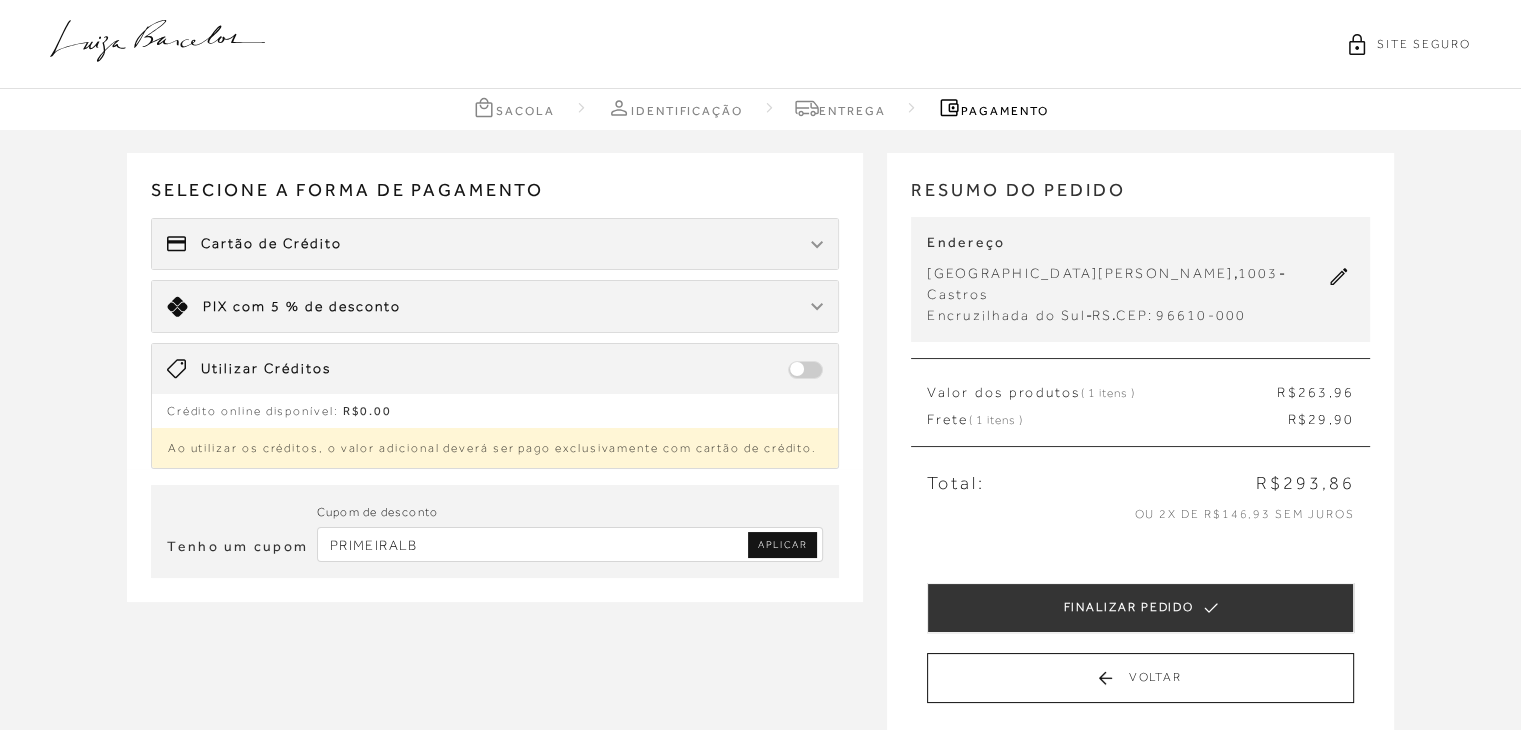 type on "PRIMEIRALB" 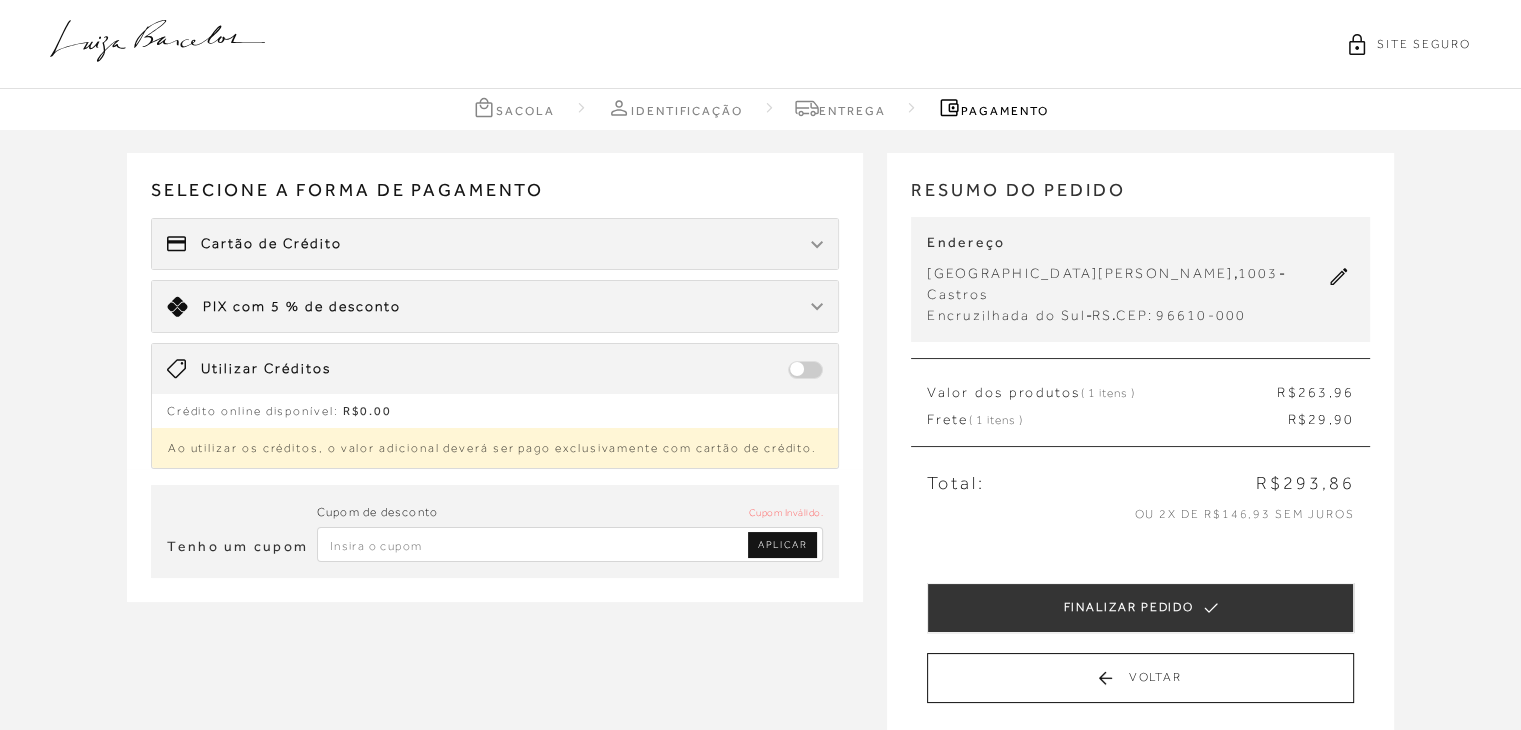 click at bounding box center [570, 544] 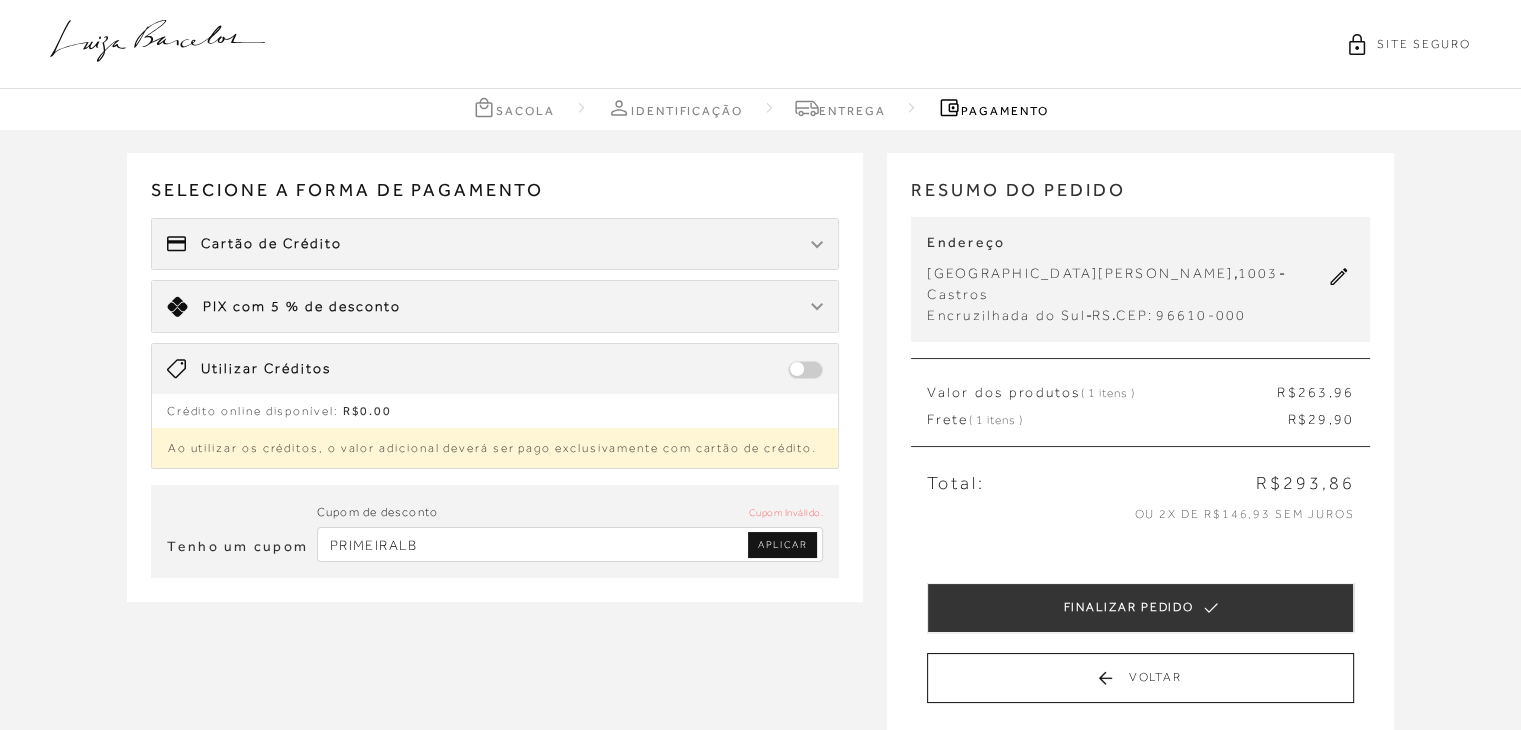 type on "PRIMEIRALB" 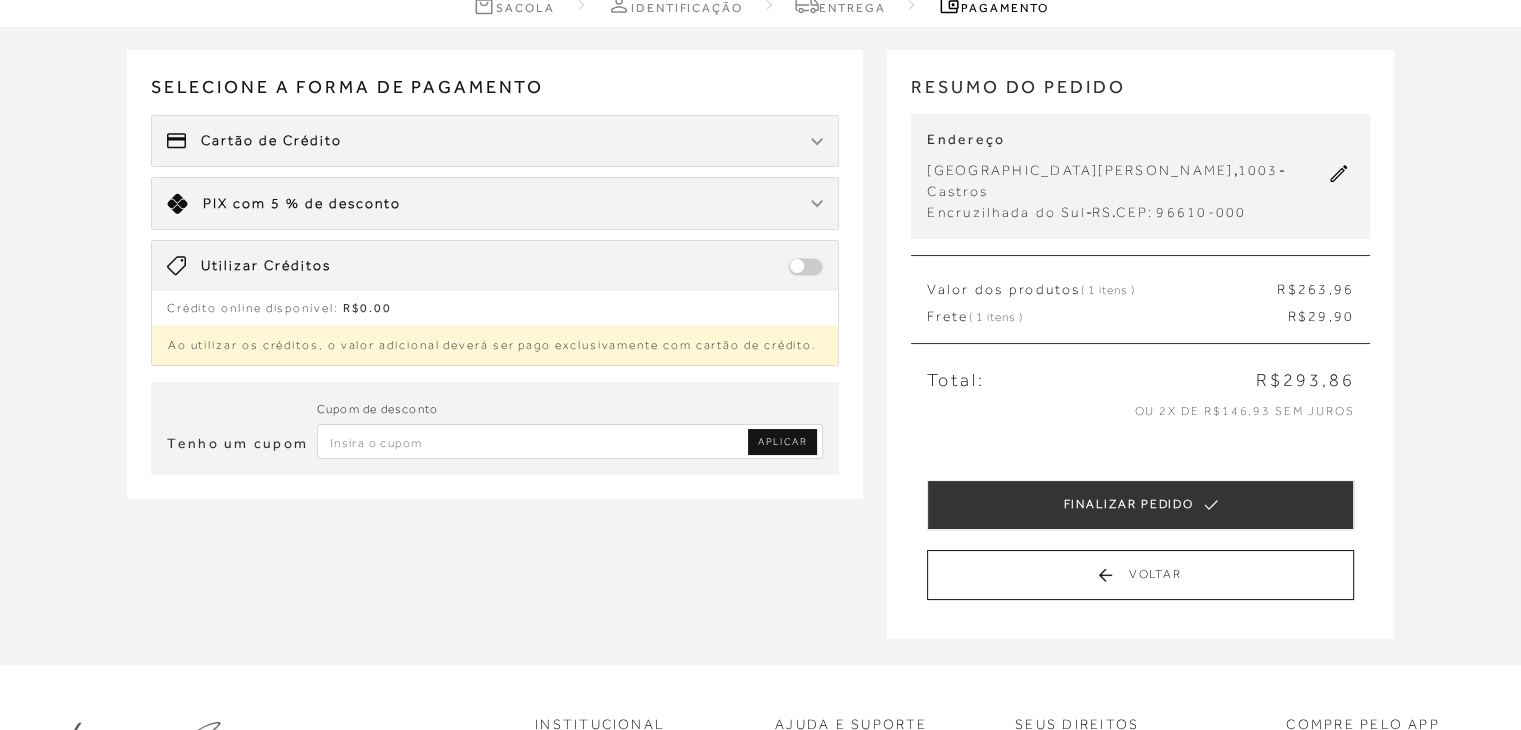 scroll, scrollTop: 104, scrollLeft: 0, axis: vertical 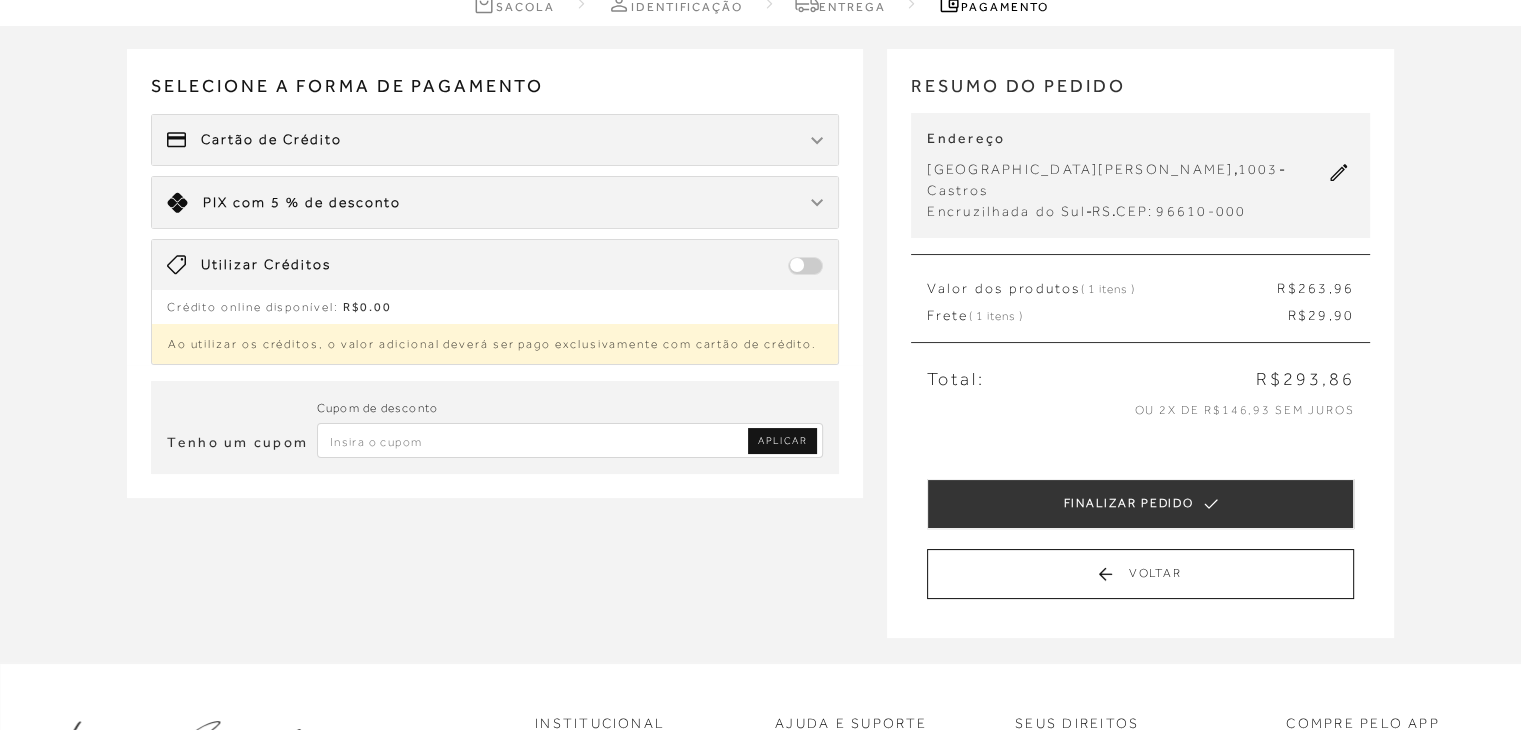 click at bounding box center (570, 440) 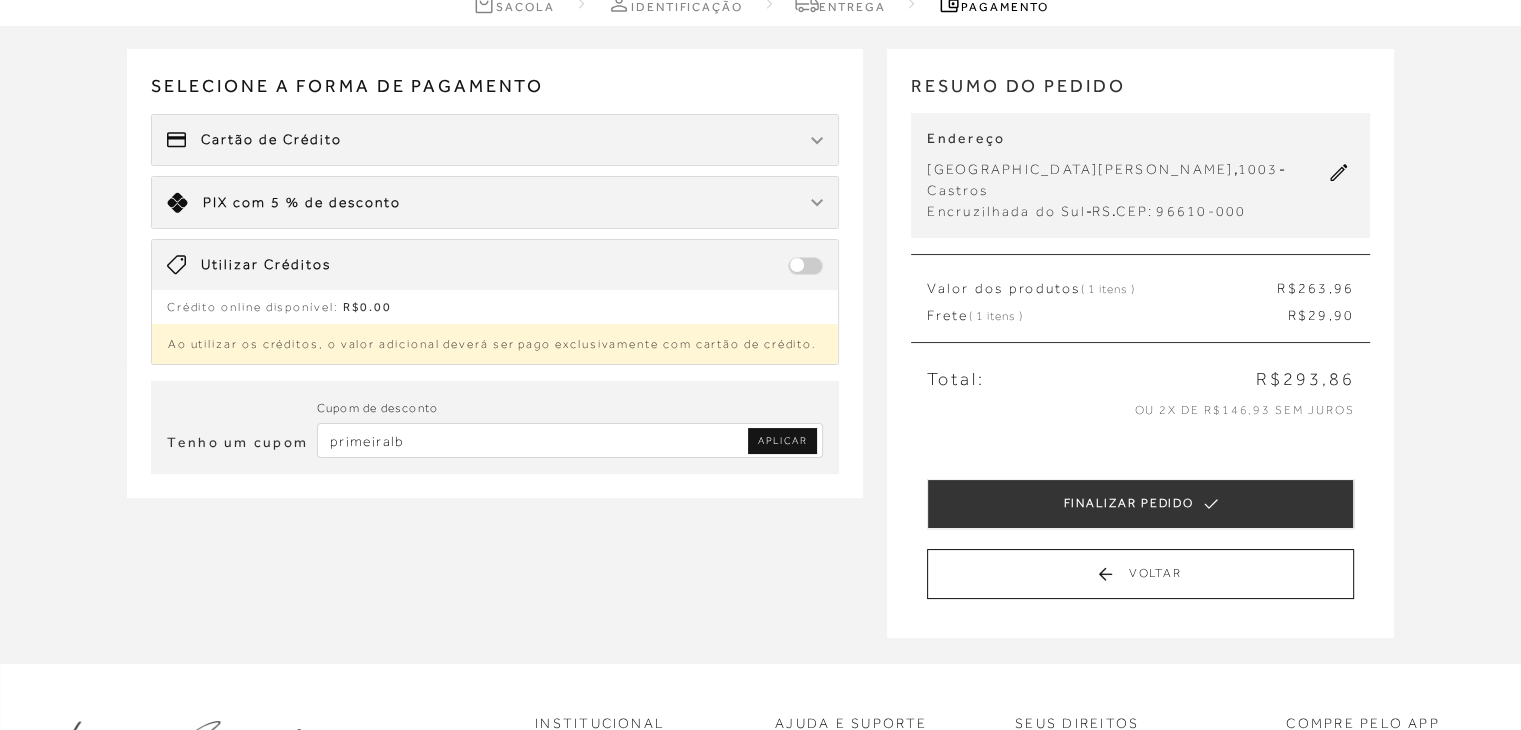 type on "primeiralb" 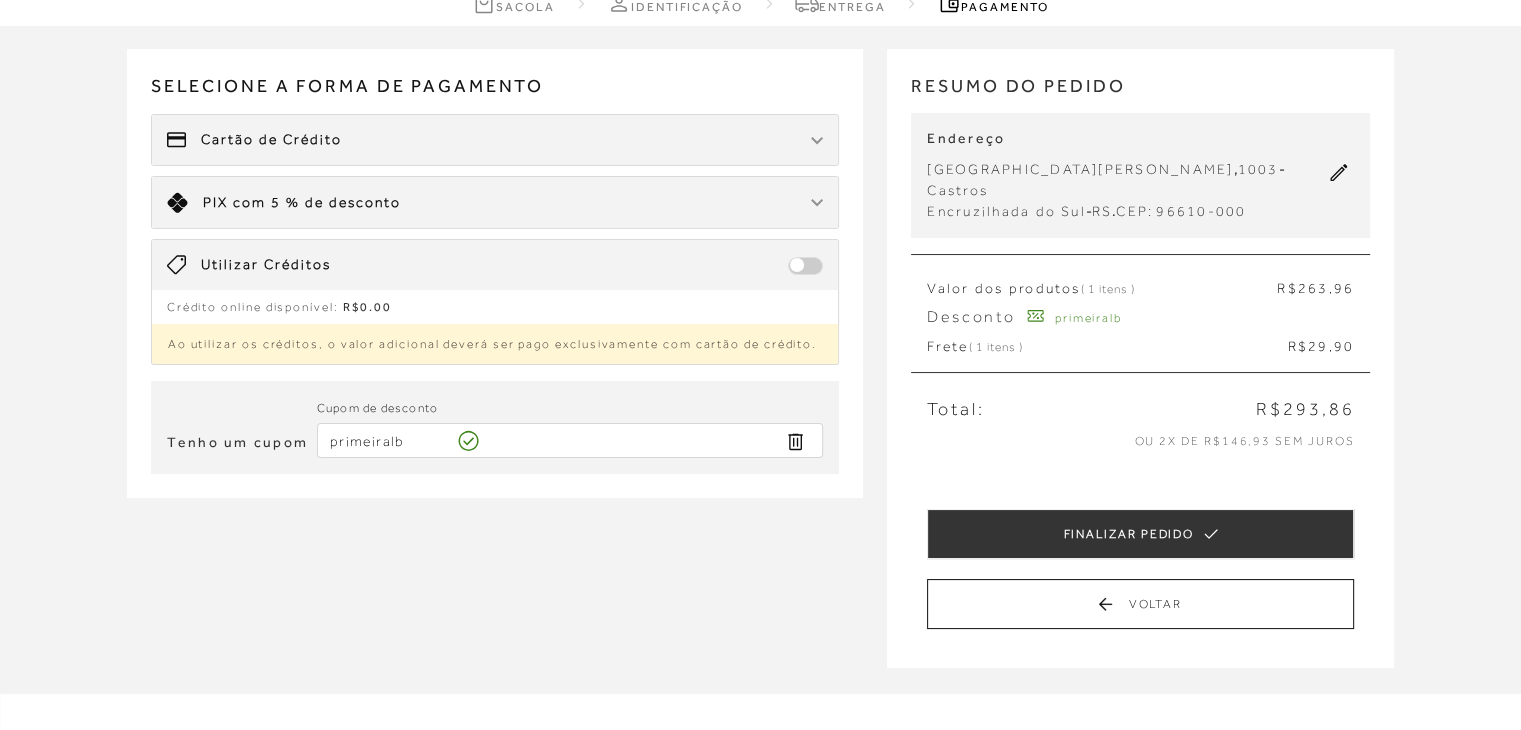 click on "primeiralb" at bounding box center [570, 440] 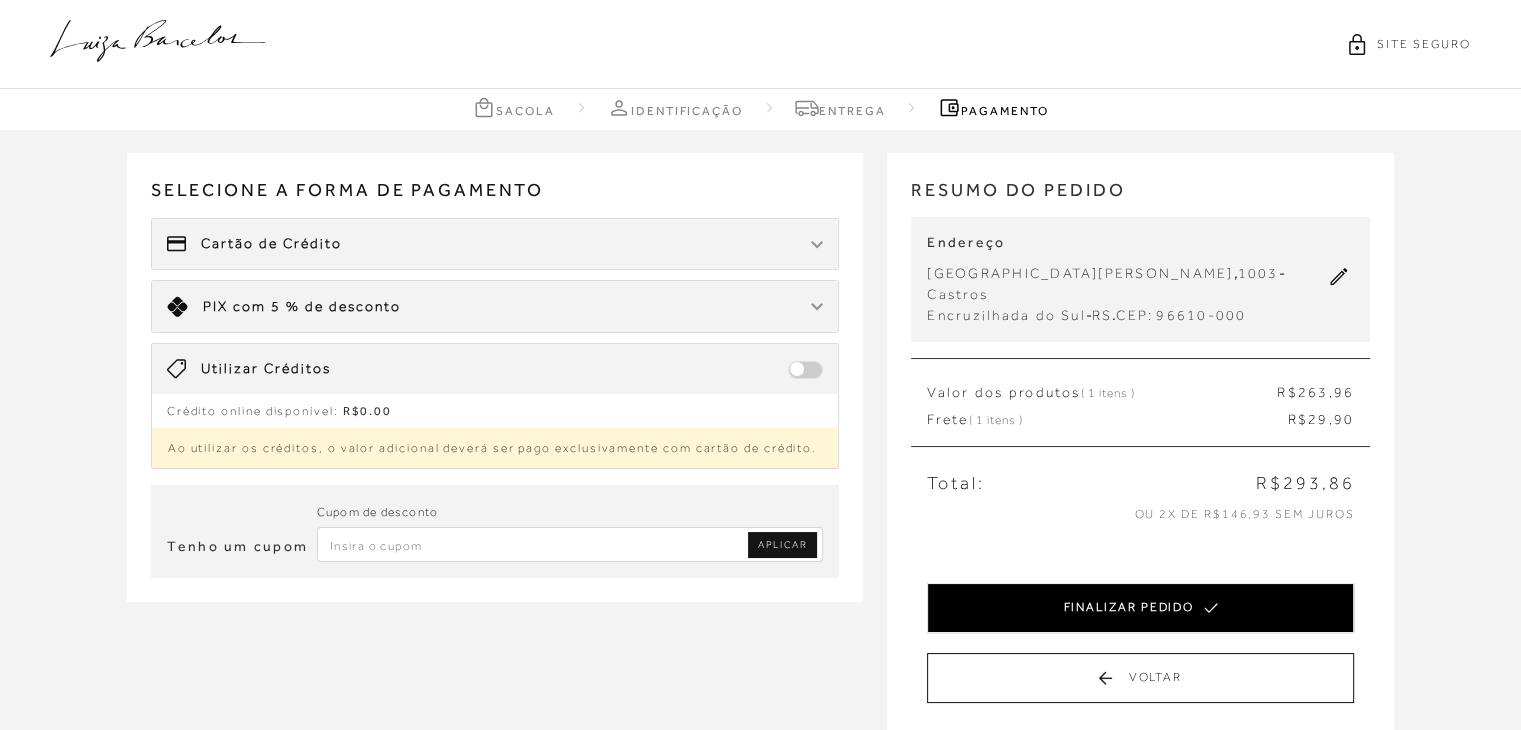 scroll, scrollTop: 0, scrollLeft: 0, axis: both 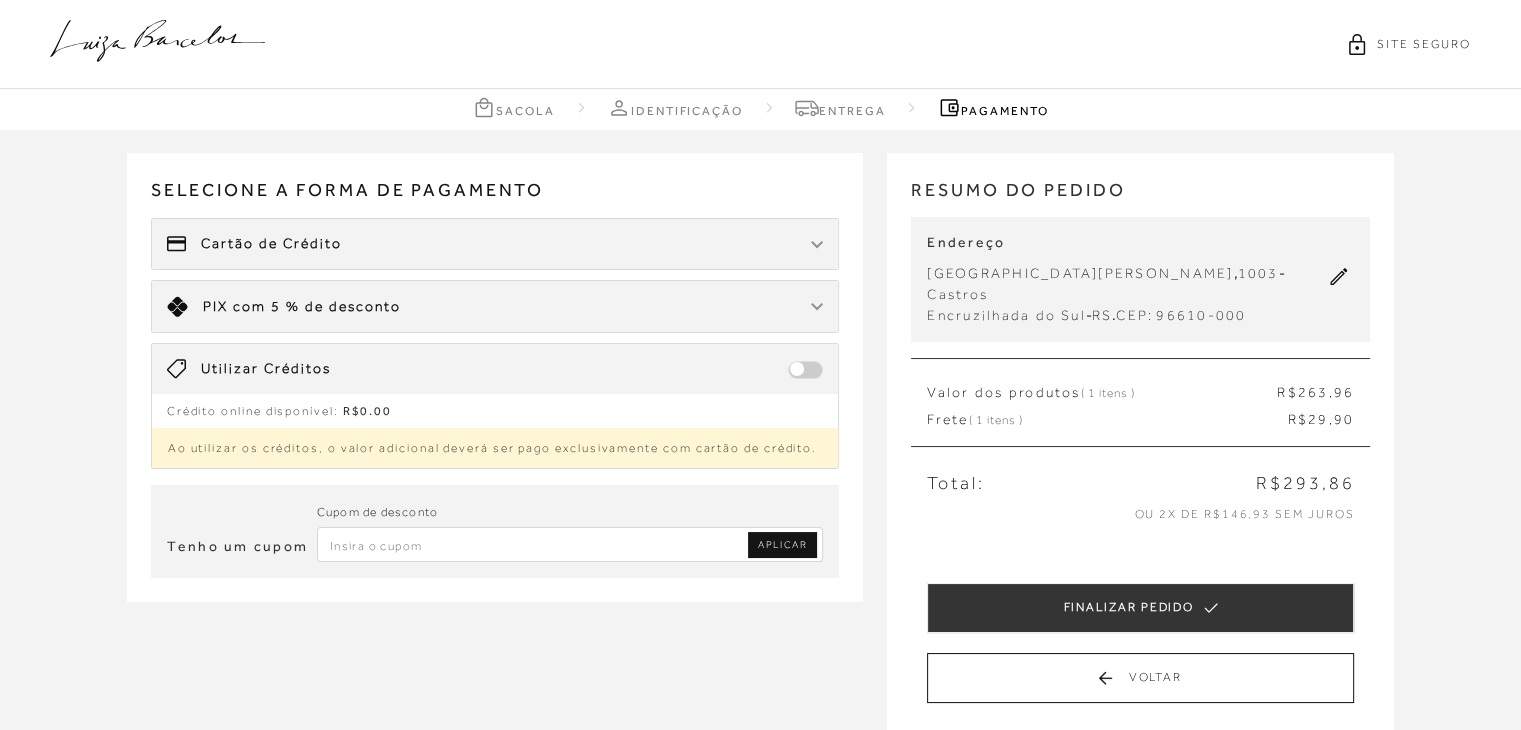 click at bounding box center [570, 544] 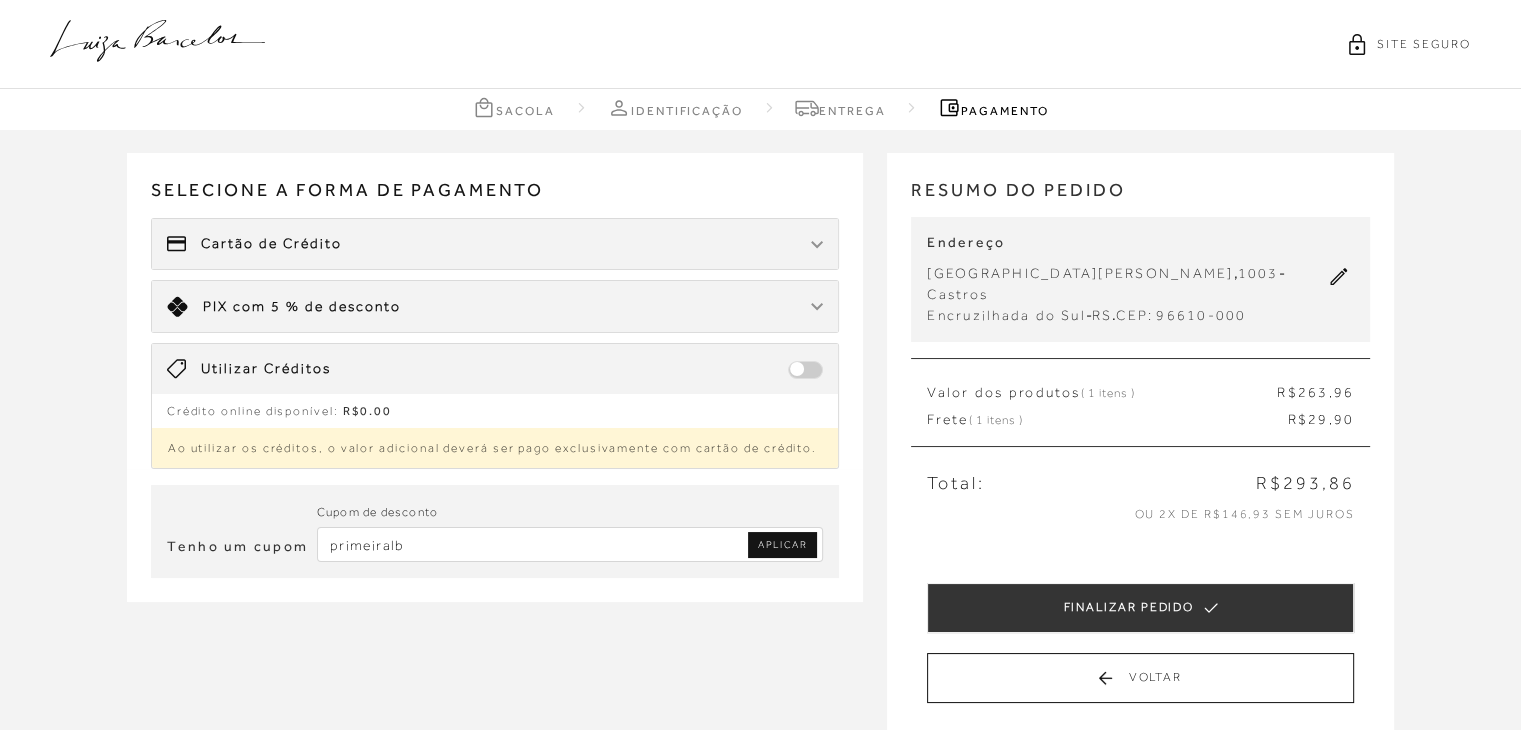 type on "primeiralb" 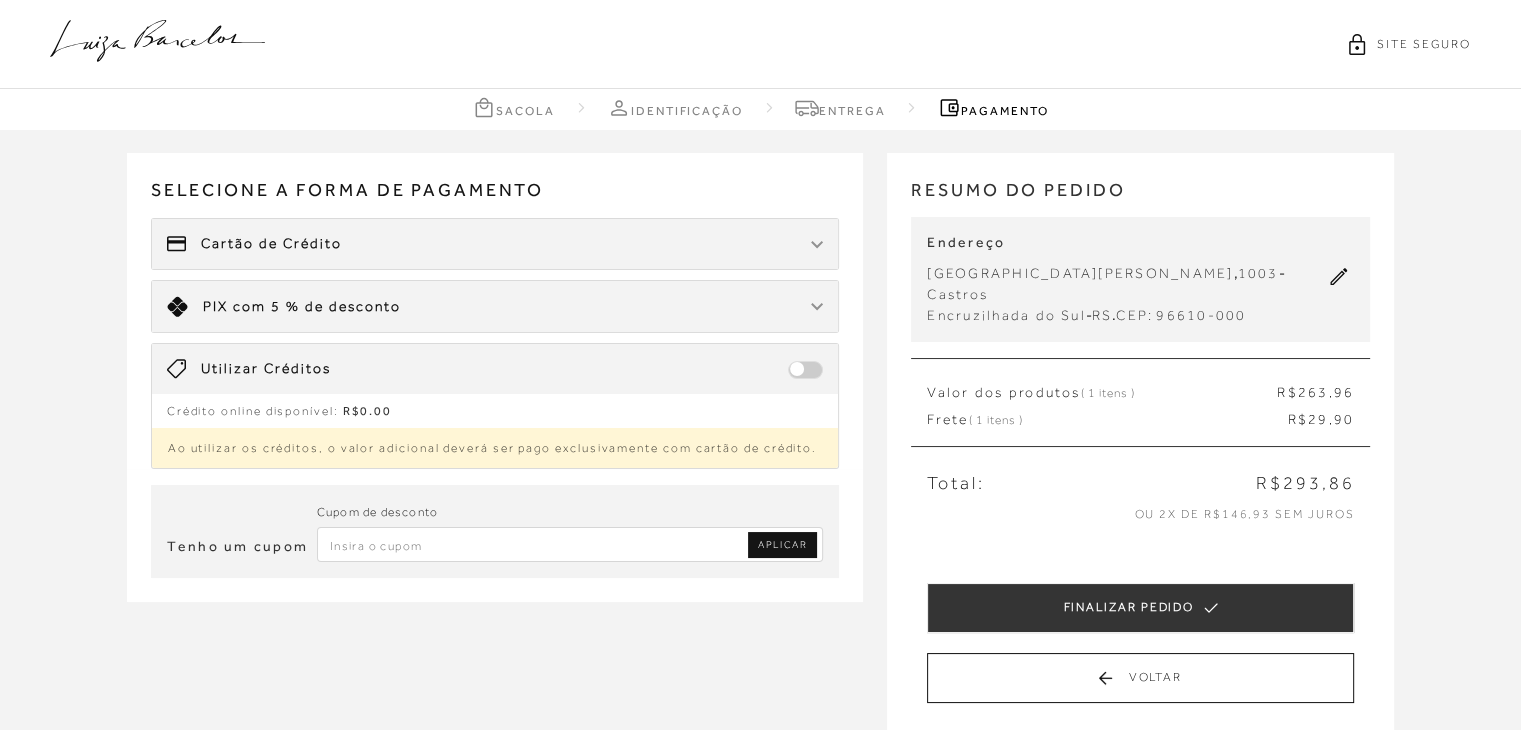 click on "APLICAR" at bounding box center (782, 545) 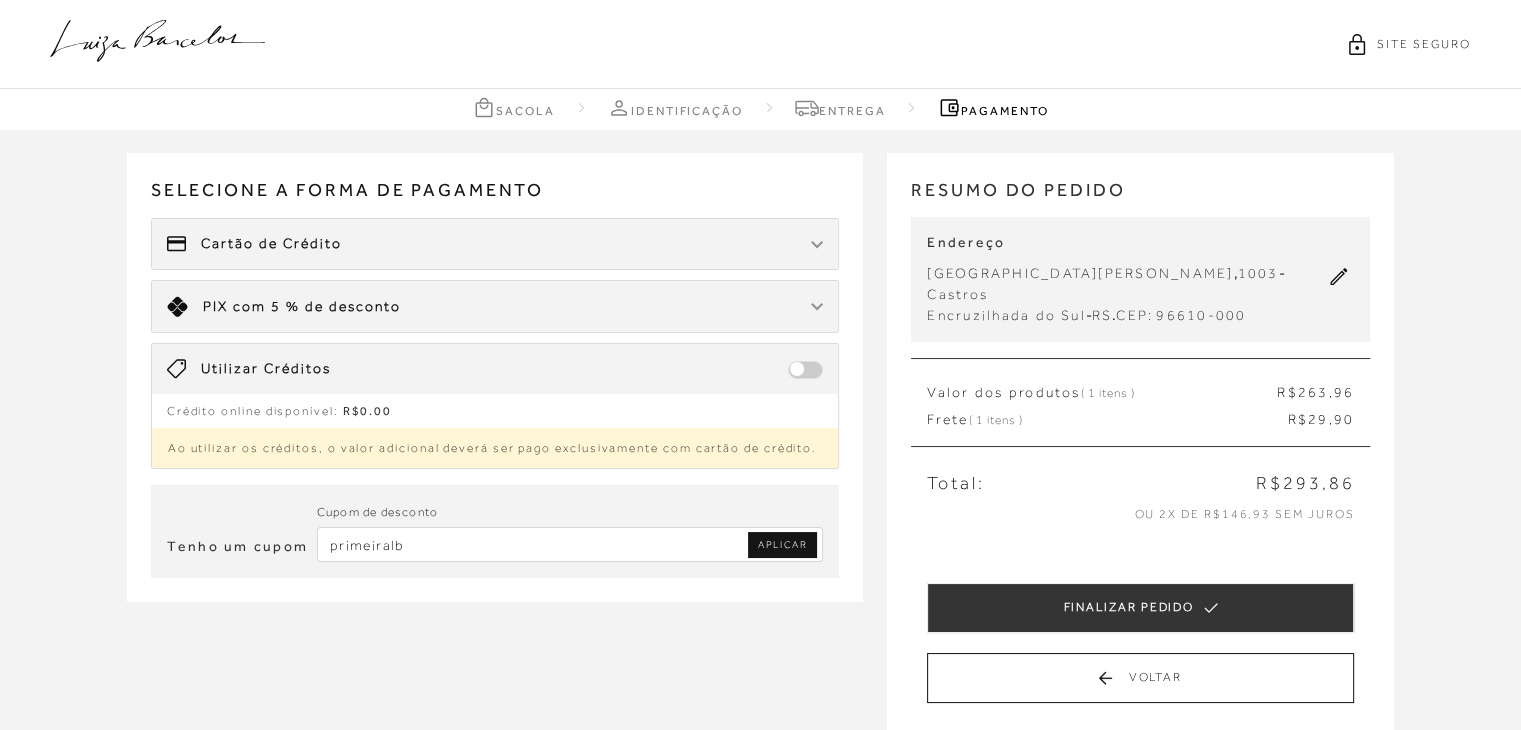 type on "primeiralb" 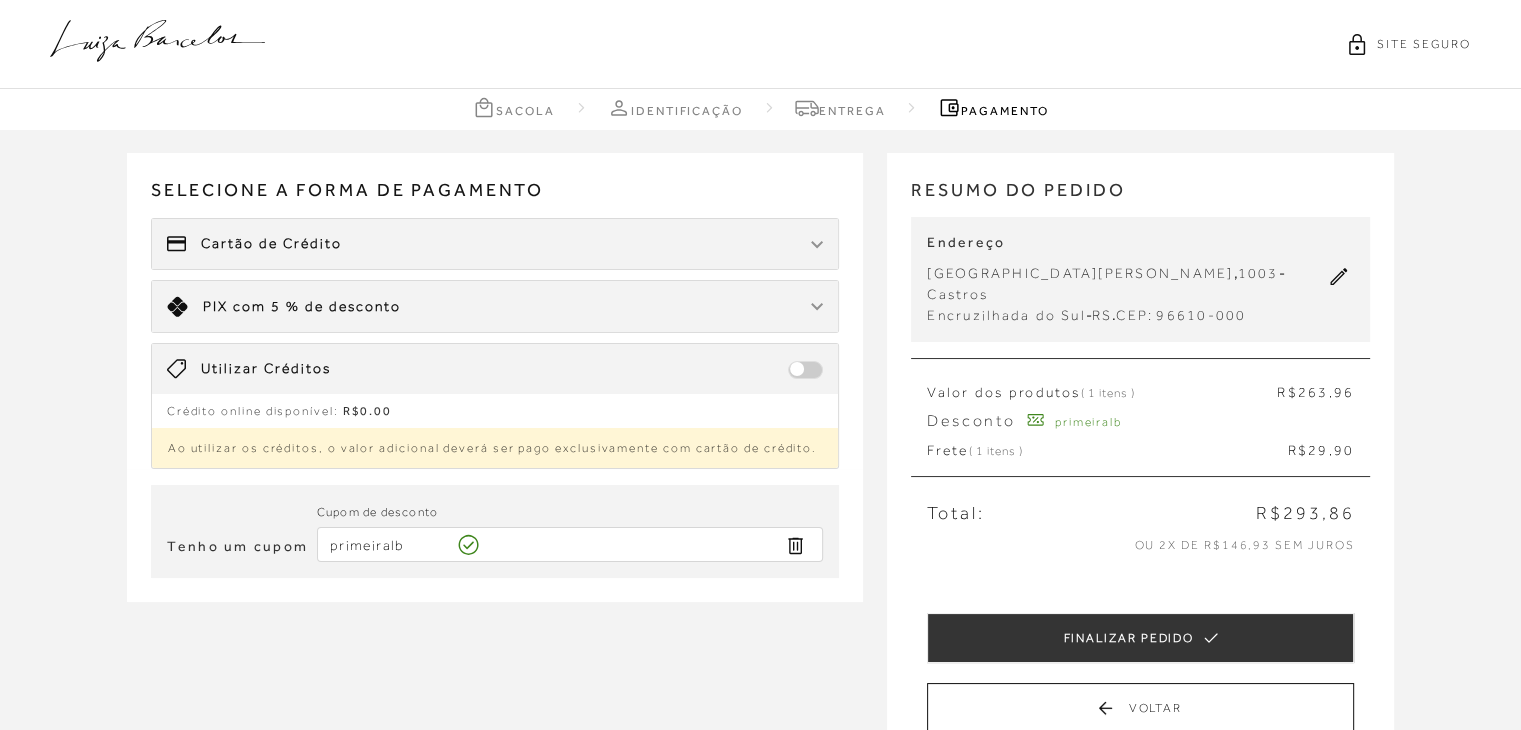 type 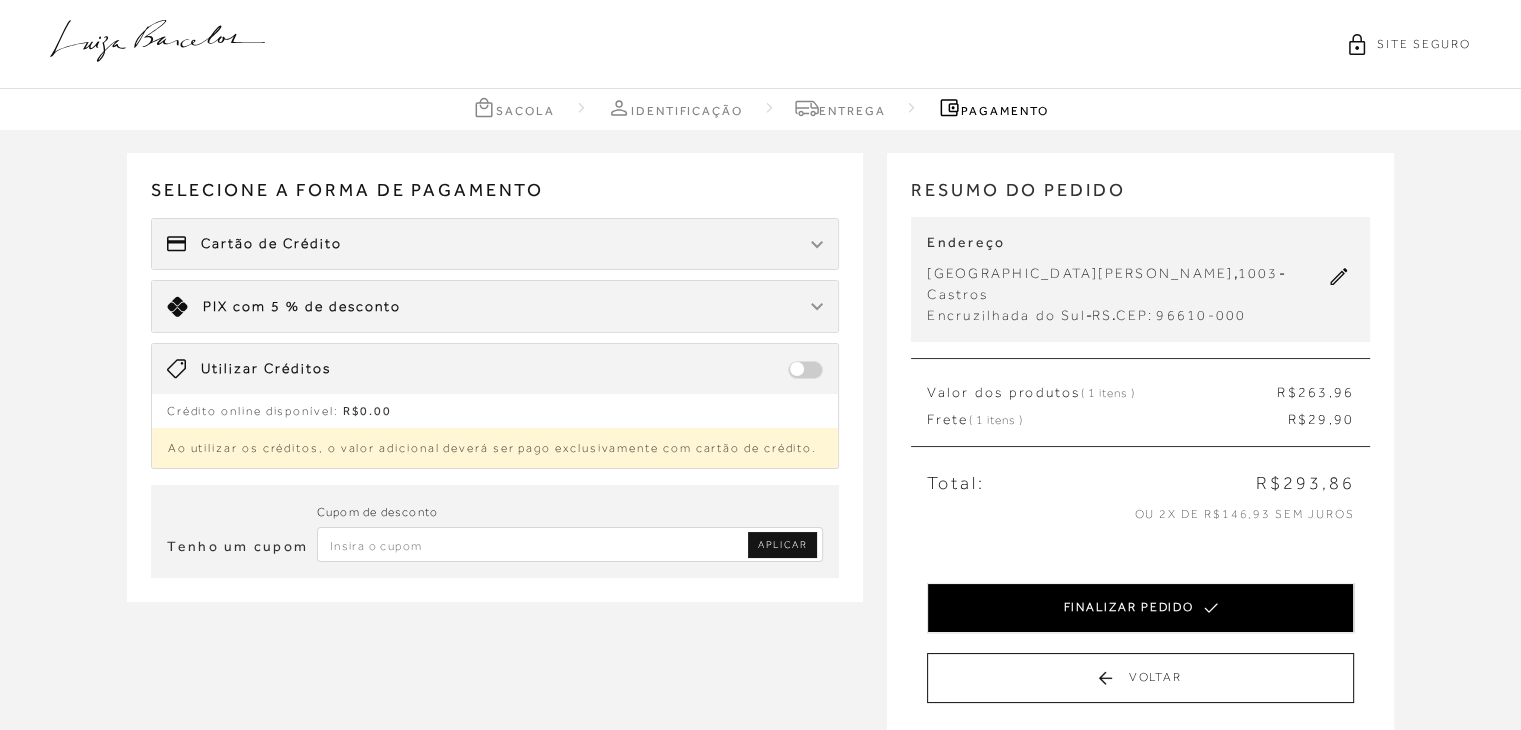 click on "FINALIZAR PEDIDO" at bounding box center [1140, 608] 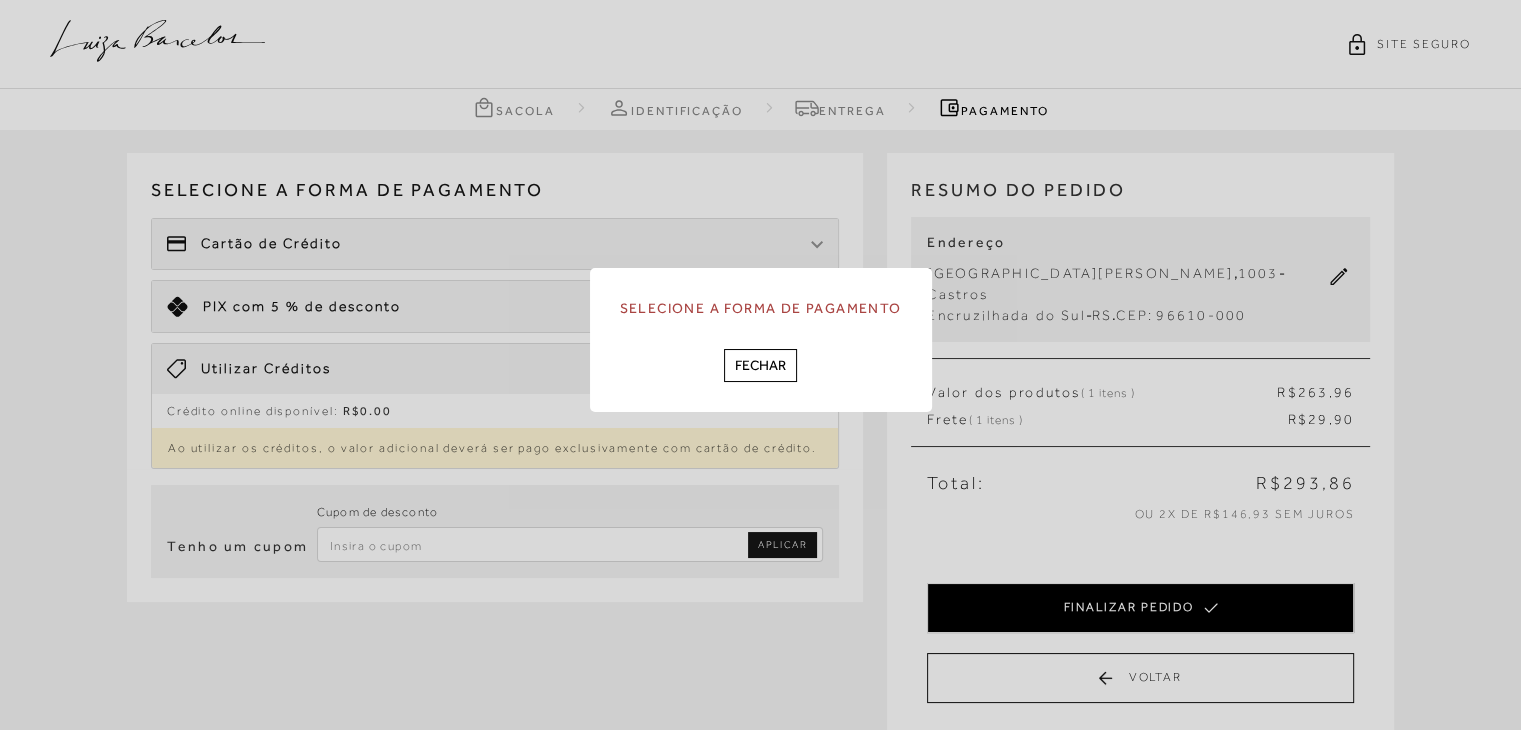 scroll, scrollTop: 0, scrollLeft: 0, axis: both 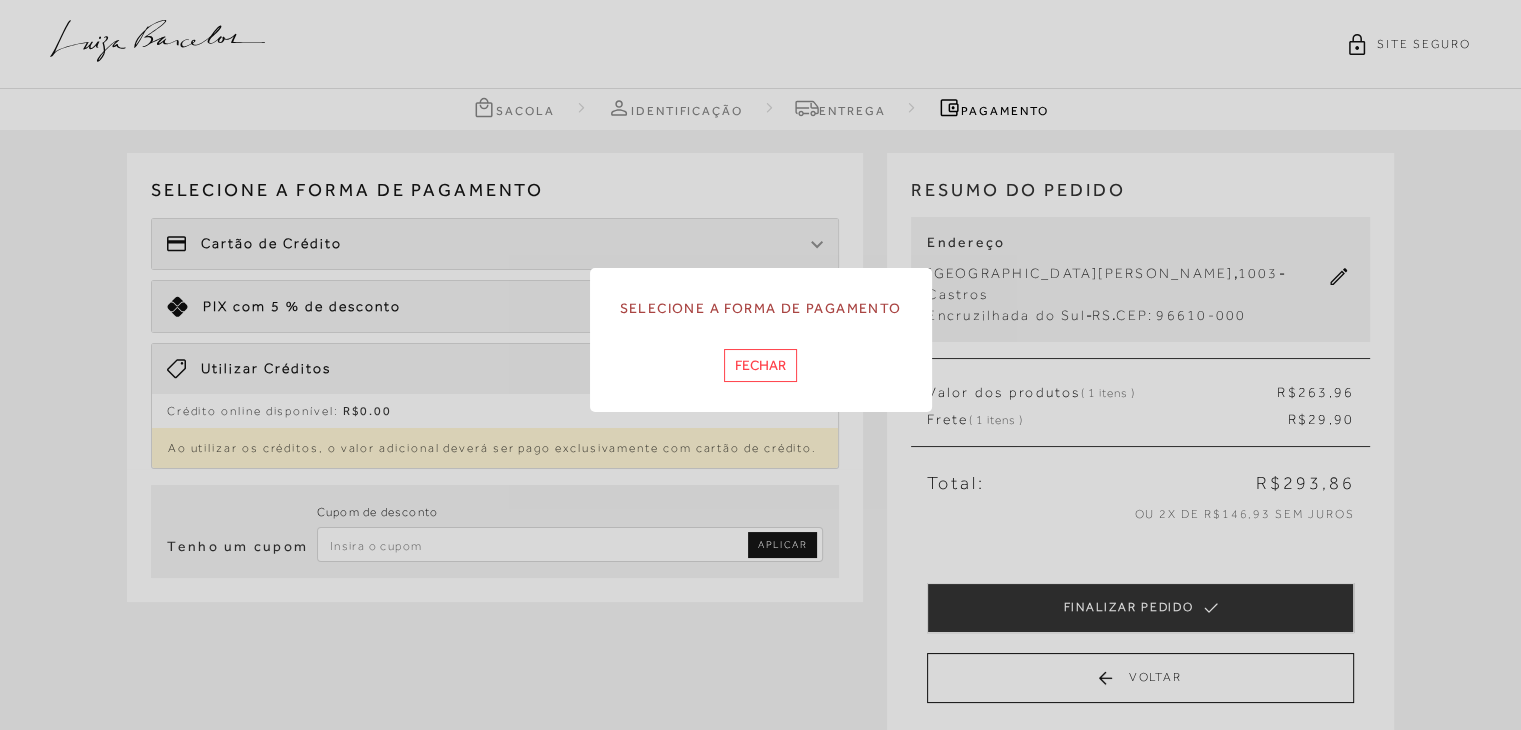 click on "Fechar" at bounding box center [760, 365] 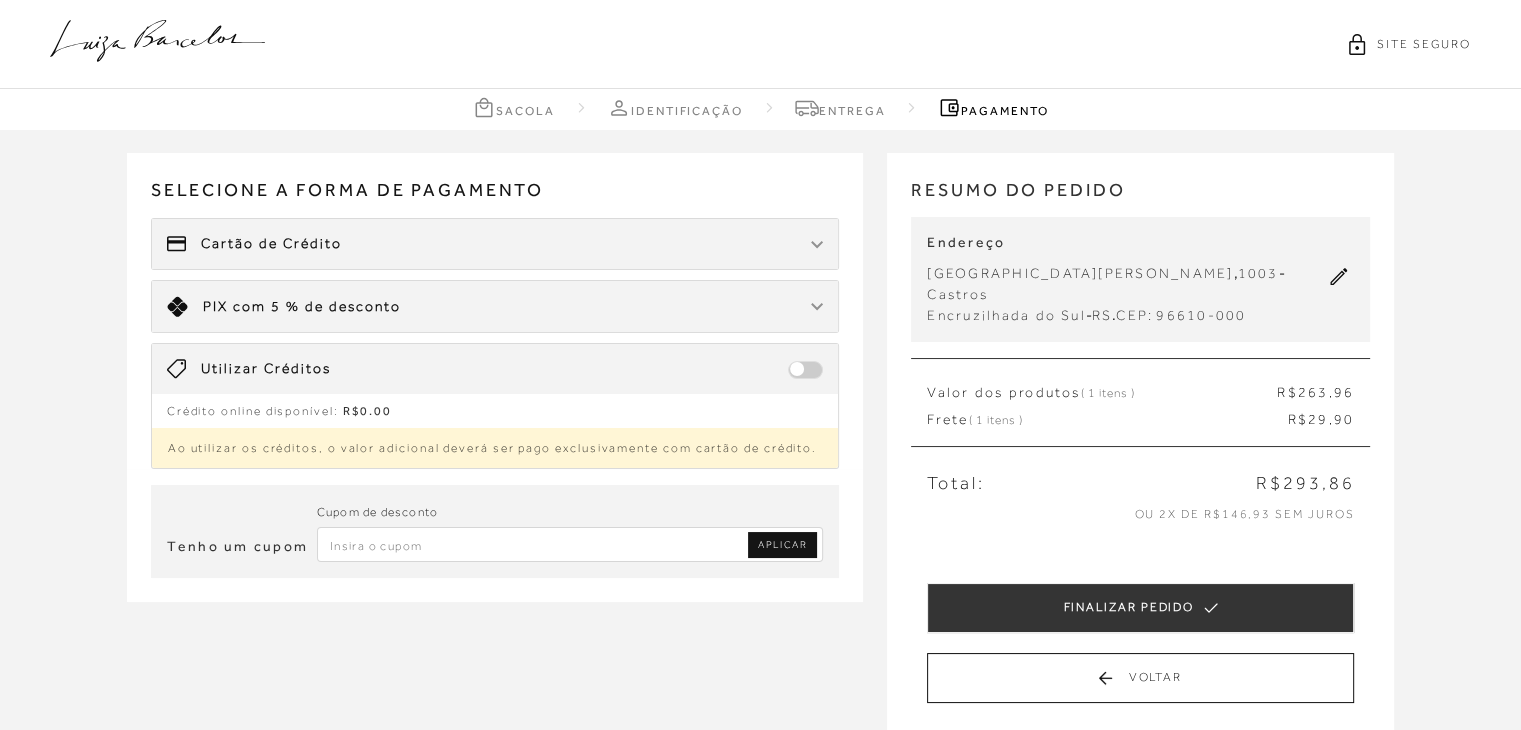 click on "Cartão de Crédito" at bounding box center (495, 244) 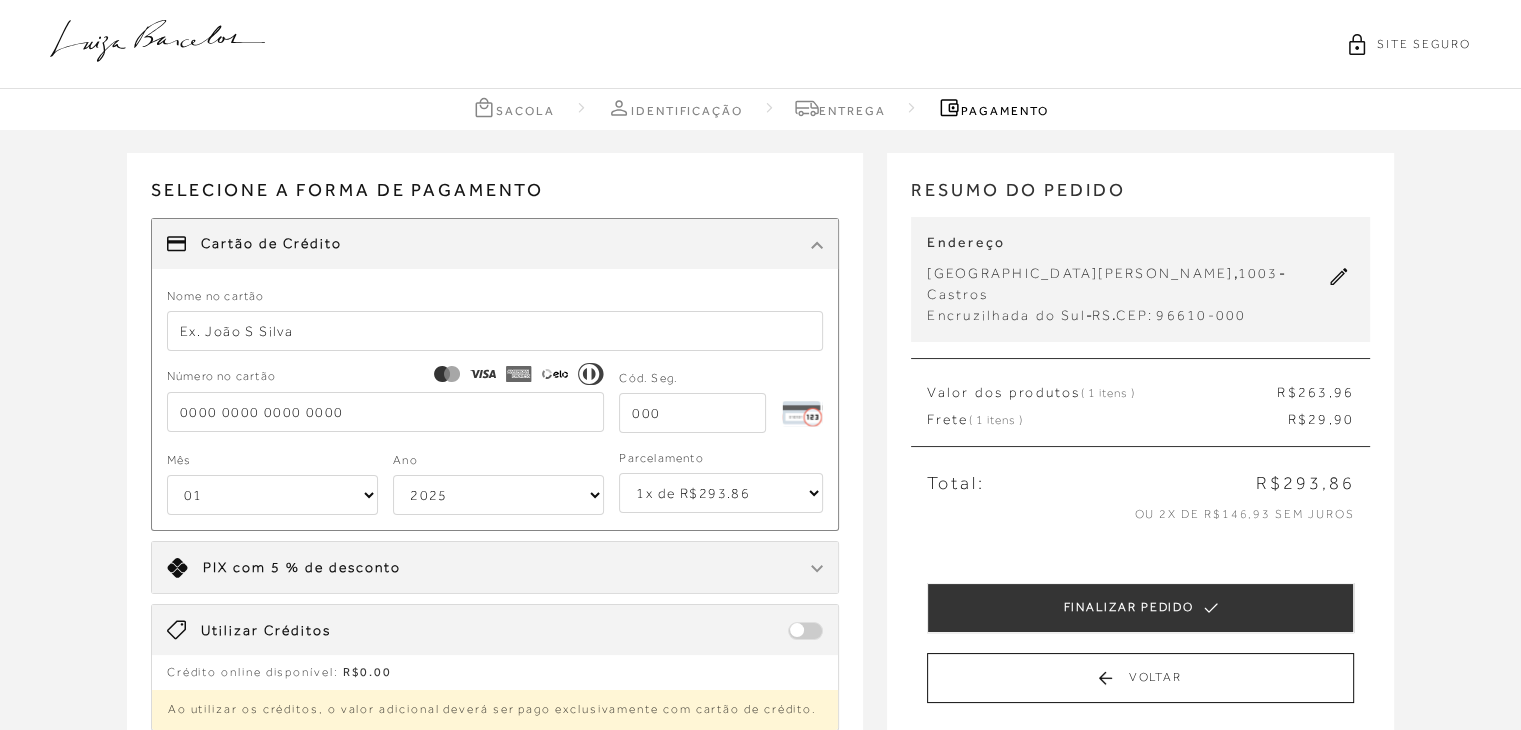 click at bounding box center (495, 331) 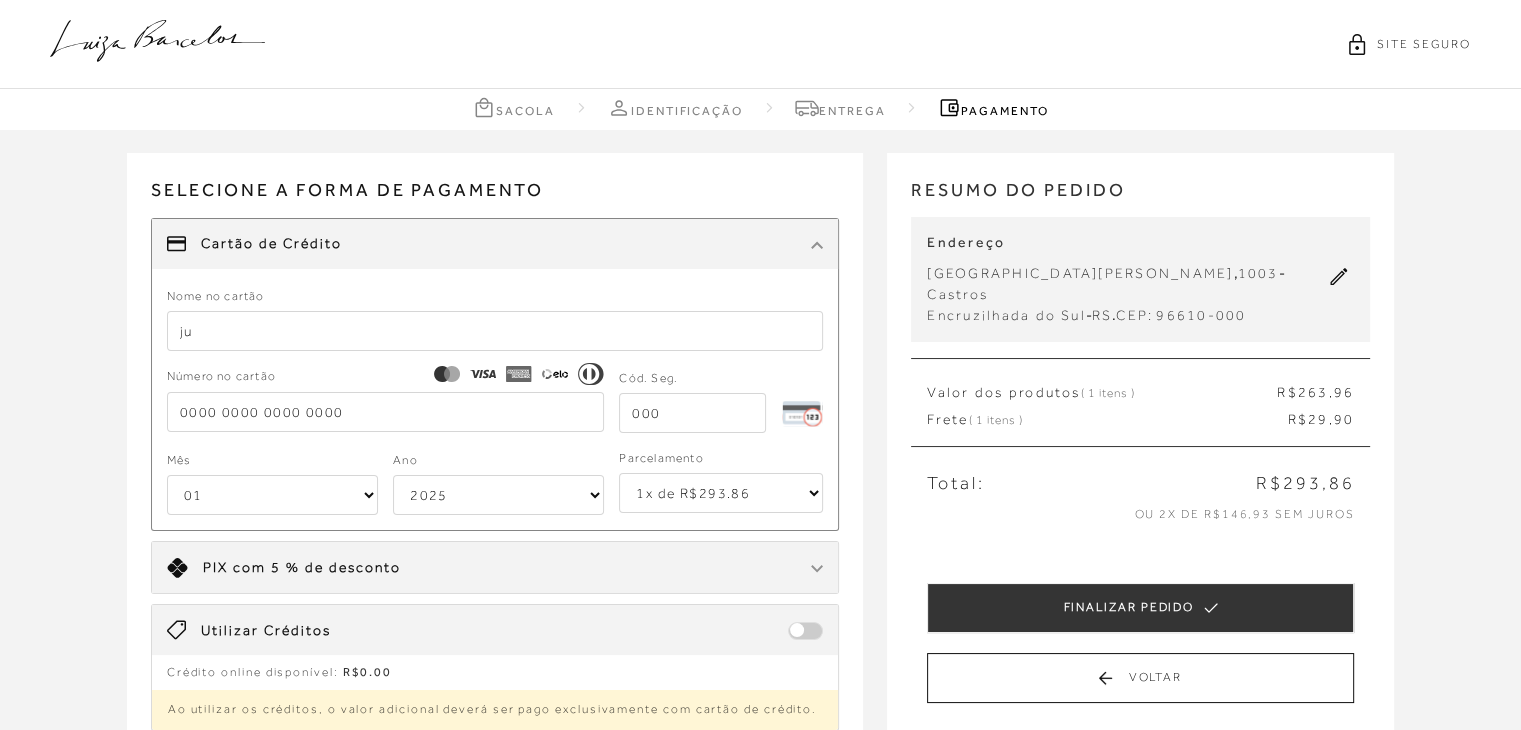 type on "j" 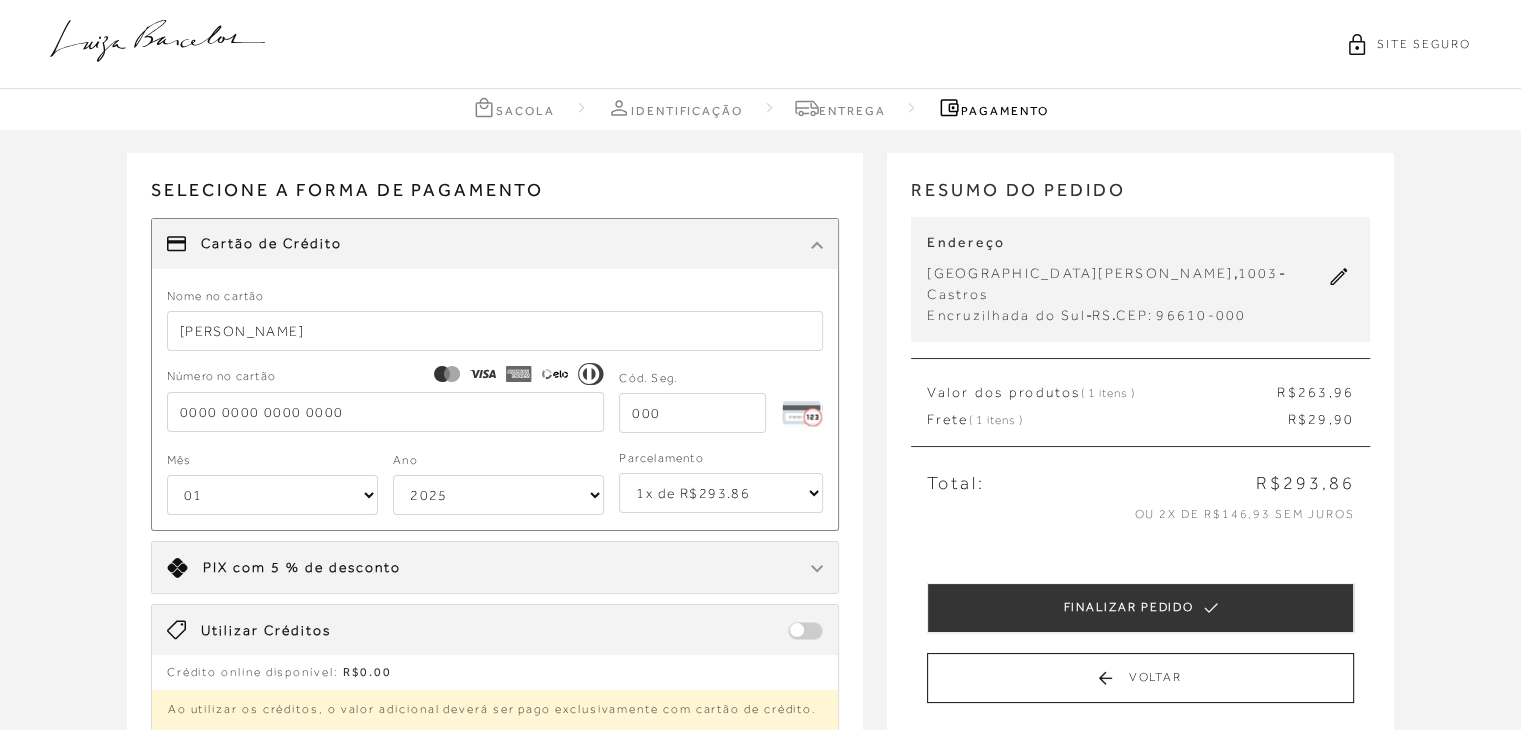 type on "JULIANA STROTHMANN" 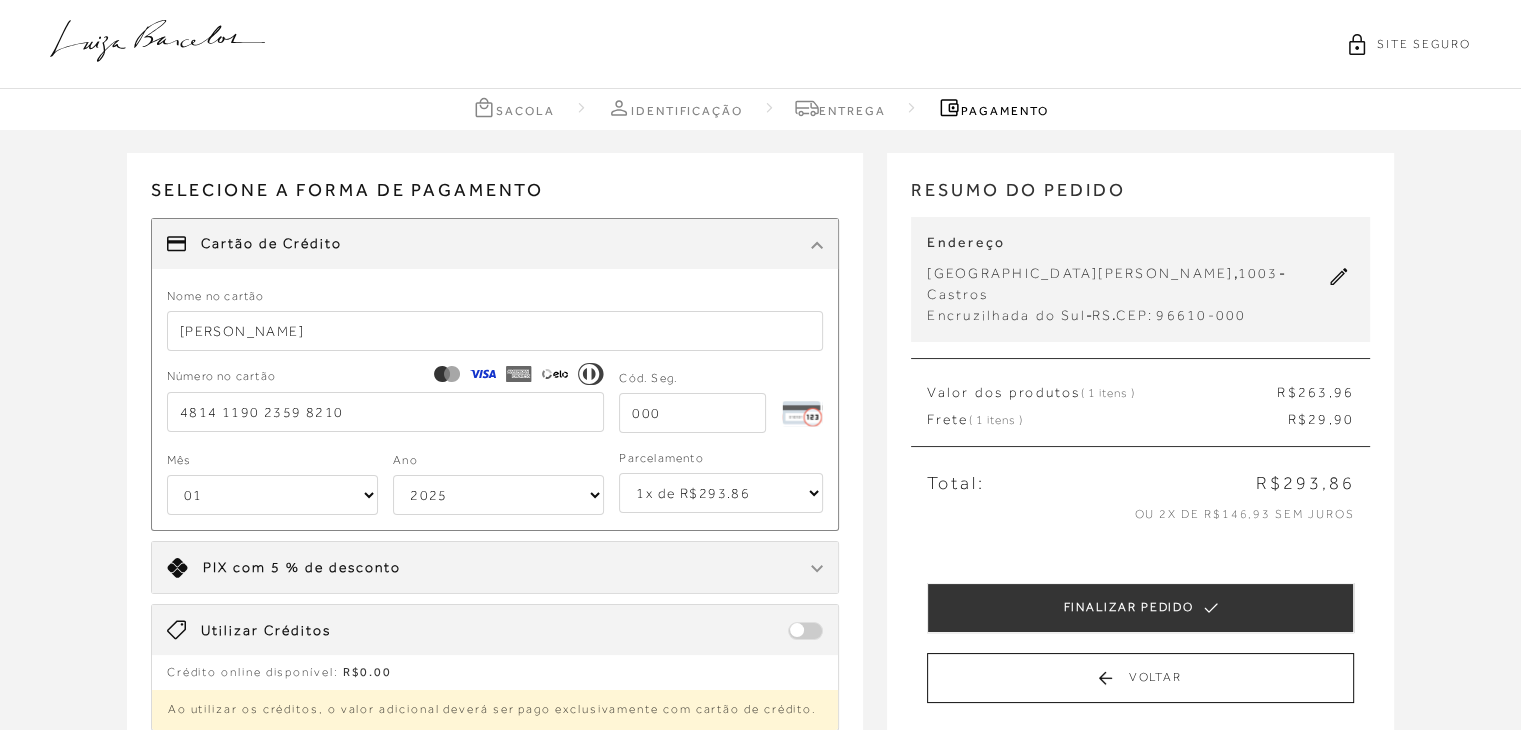type on "4814 1190 2359 8210" 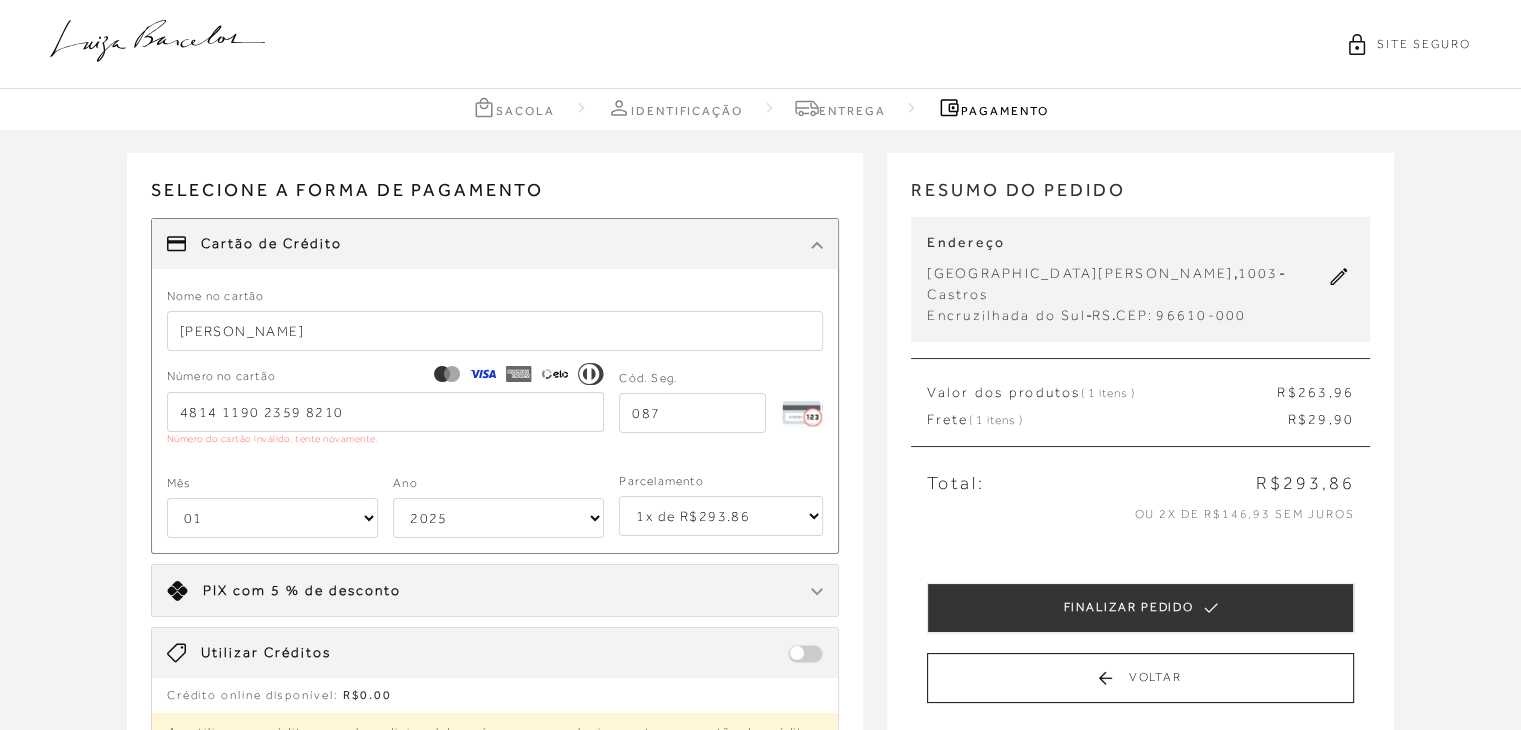 type on "087" 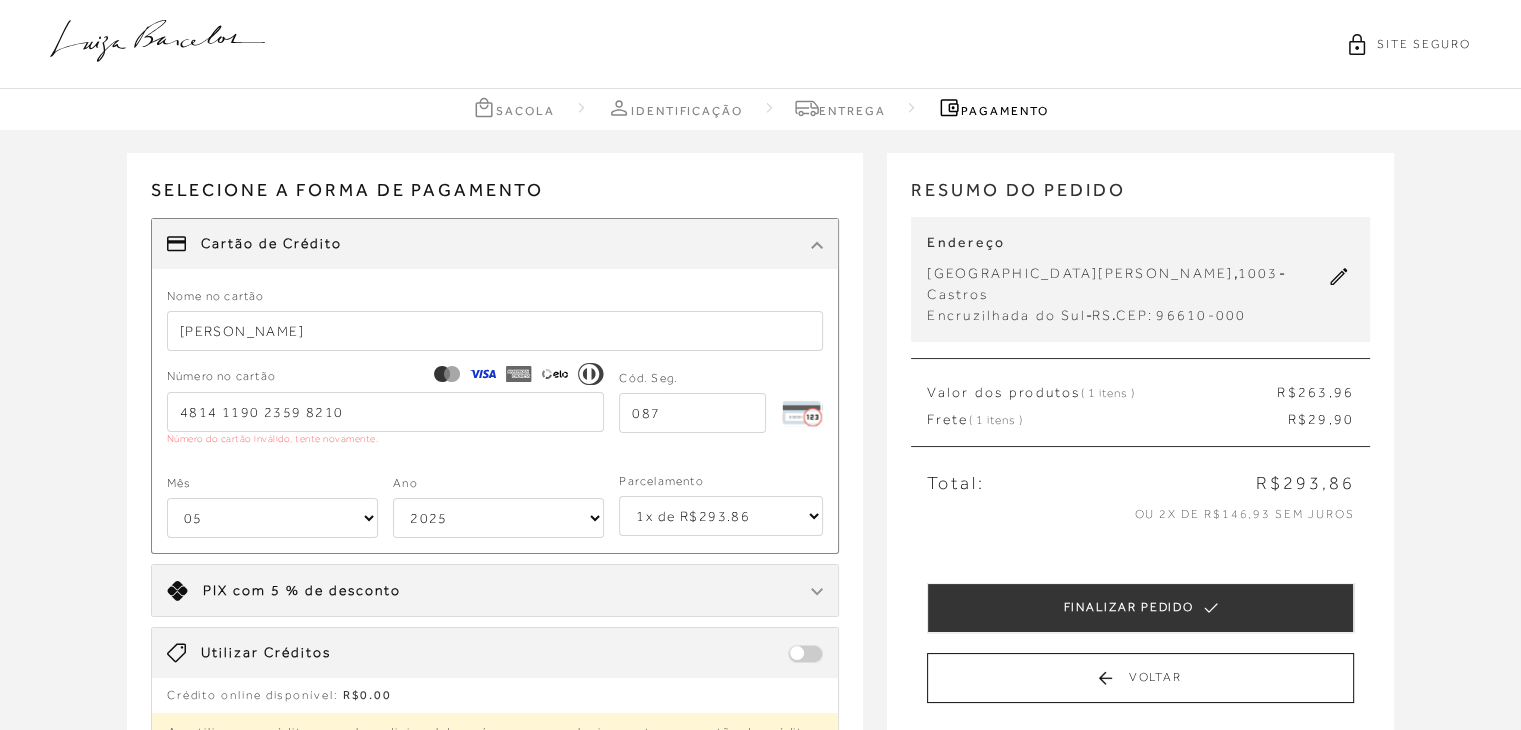click on "01 02 03 04 05 06 07 08 09 10 11 12" at bounding box center [272, 518] 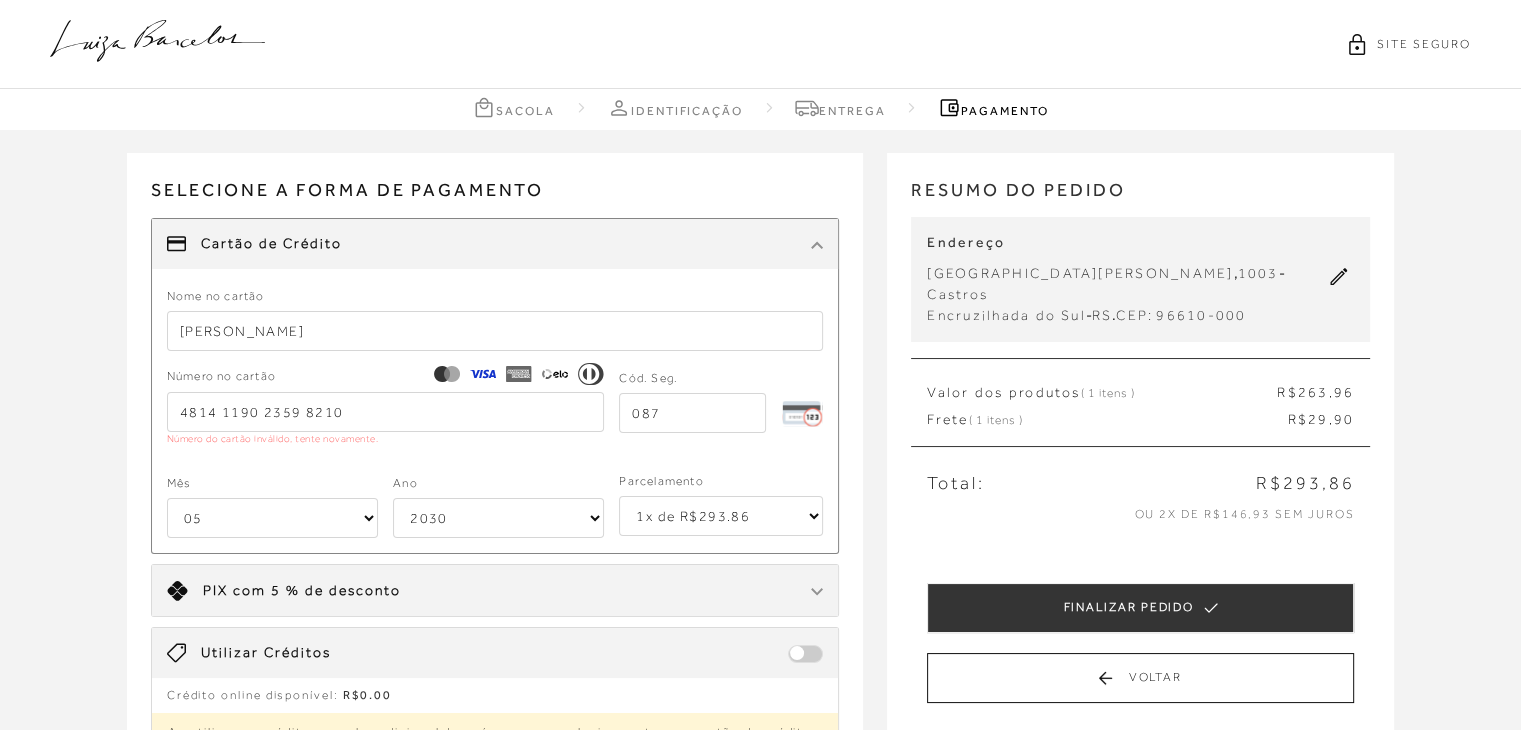 click on "2025 2026 2027 2028 2029 2030 2031 2032 2033 2034 2035 2036 2037 2038 2039 2040 2041 2042 2043 2044" at bounding box center (498, 518) 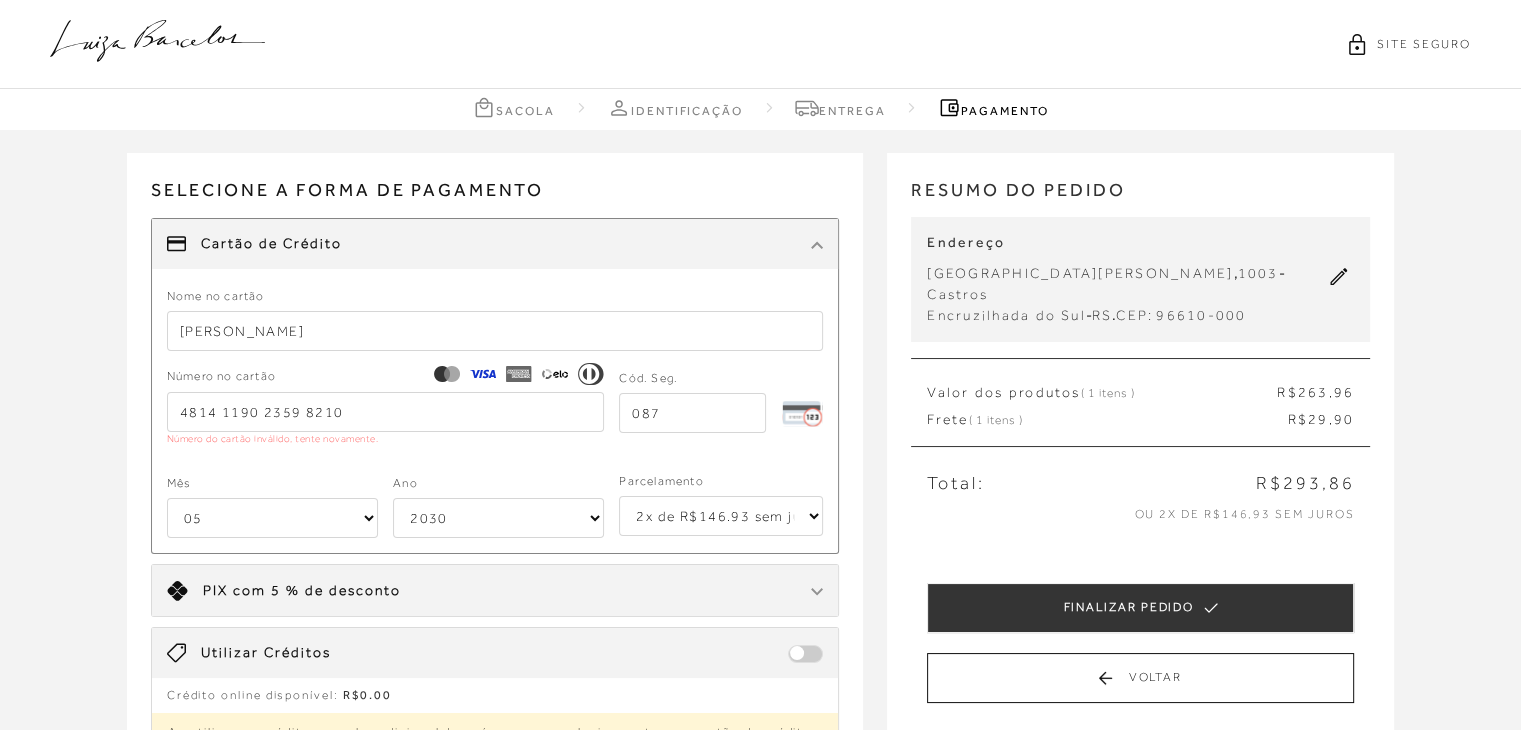 click on "1x de R$293.86 2x de R$146.93 sem juros 3x de R$97.96 sem juros 4x de R$73.47 sem juros 5x de R$58.78 sem juros 6x de R$48.98 sem juros" at bounding box center [721, 516] 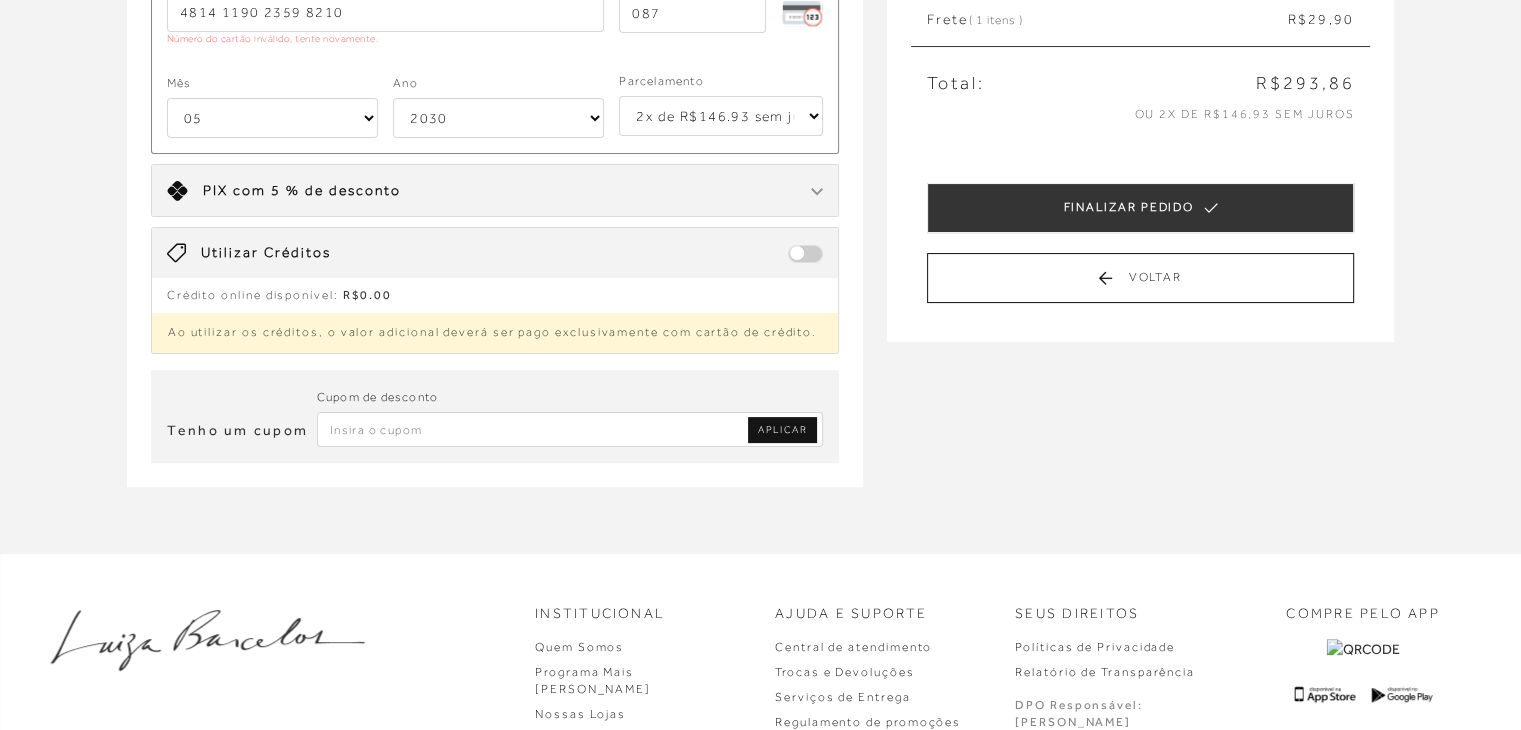 scroll, scrollTop: 163, scrollLeft: 0, axis: vertical 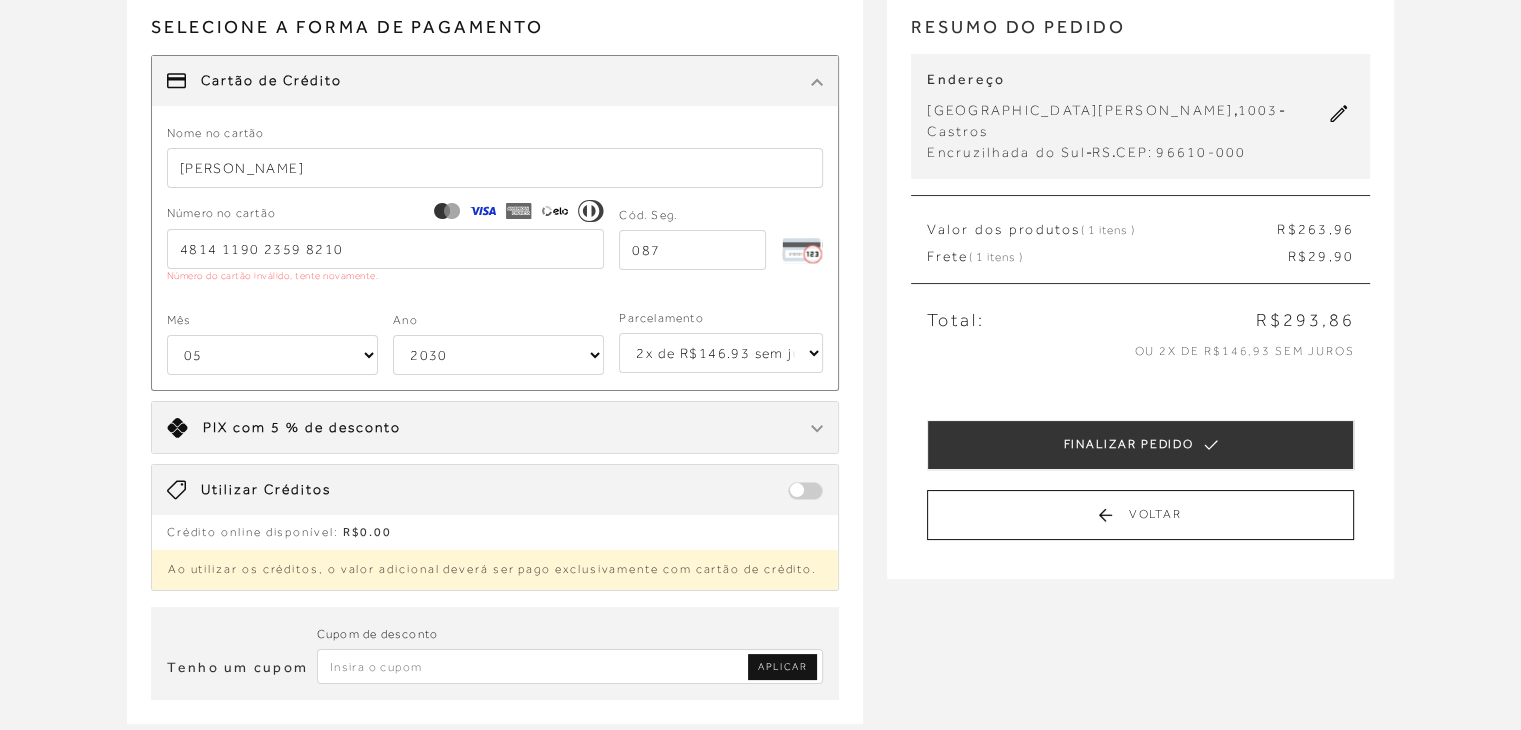 click on "4814 1190 2359 8210" at bounding box center [386, 249] 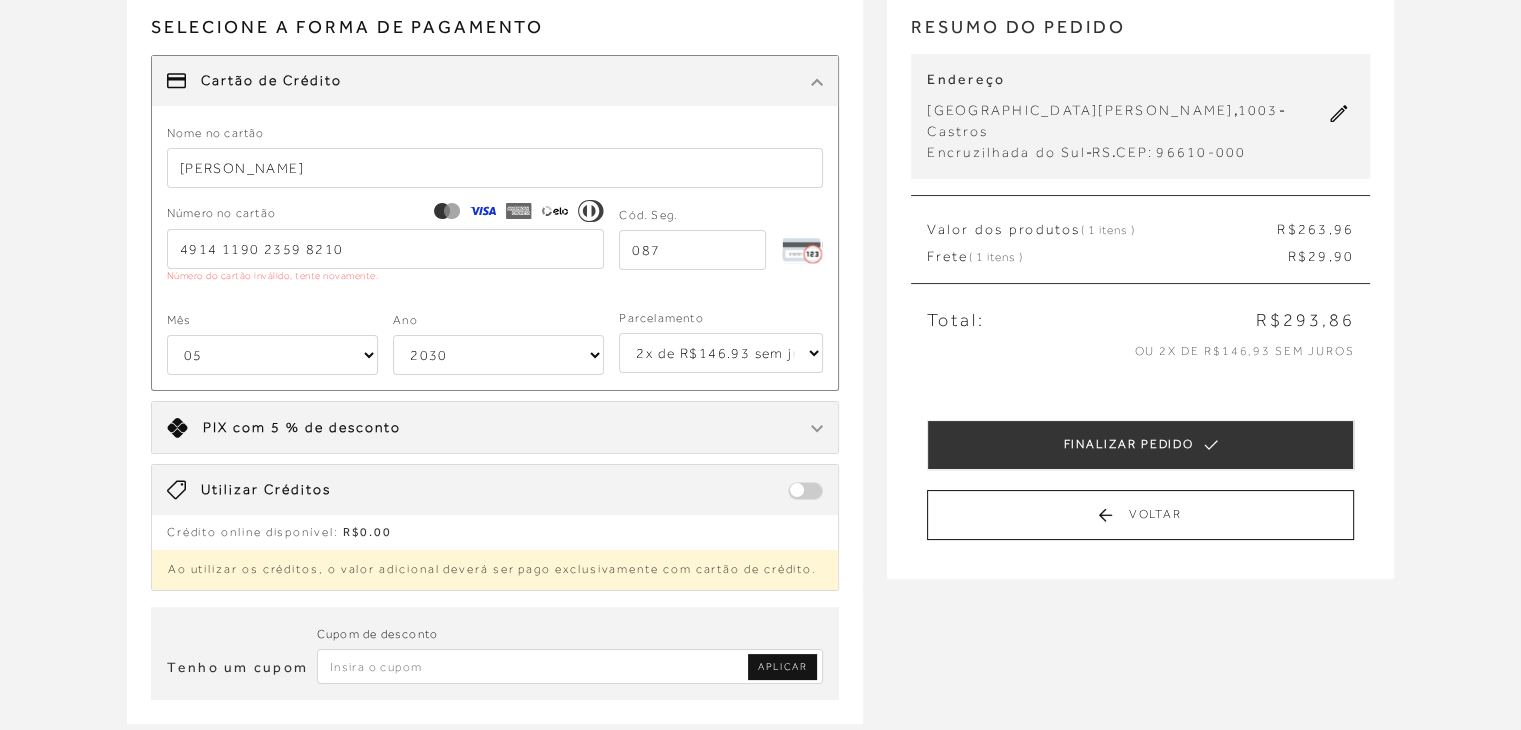 click on "4914 1190 2359 8210" at bounding box center (386, 249) 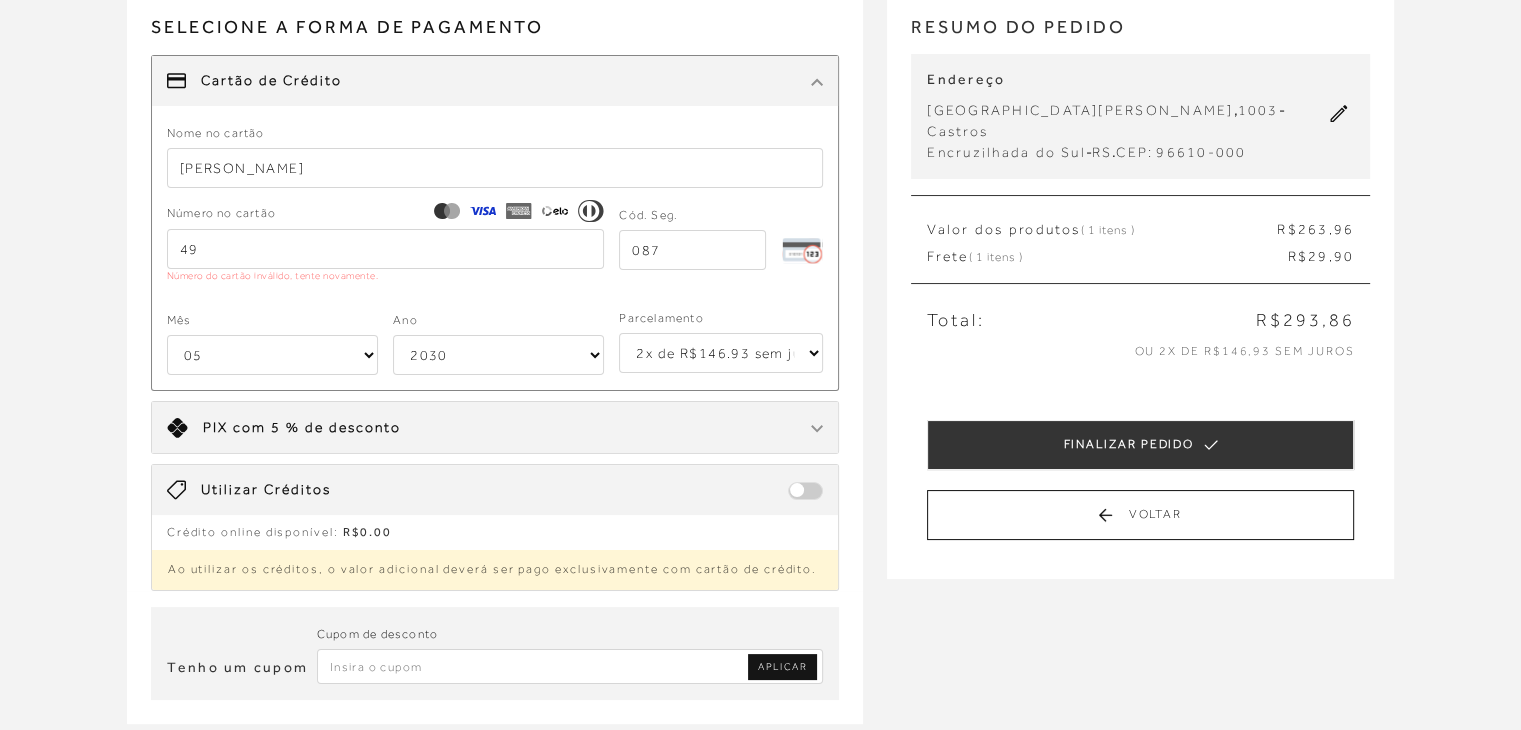 type on "4" 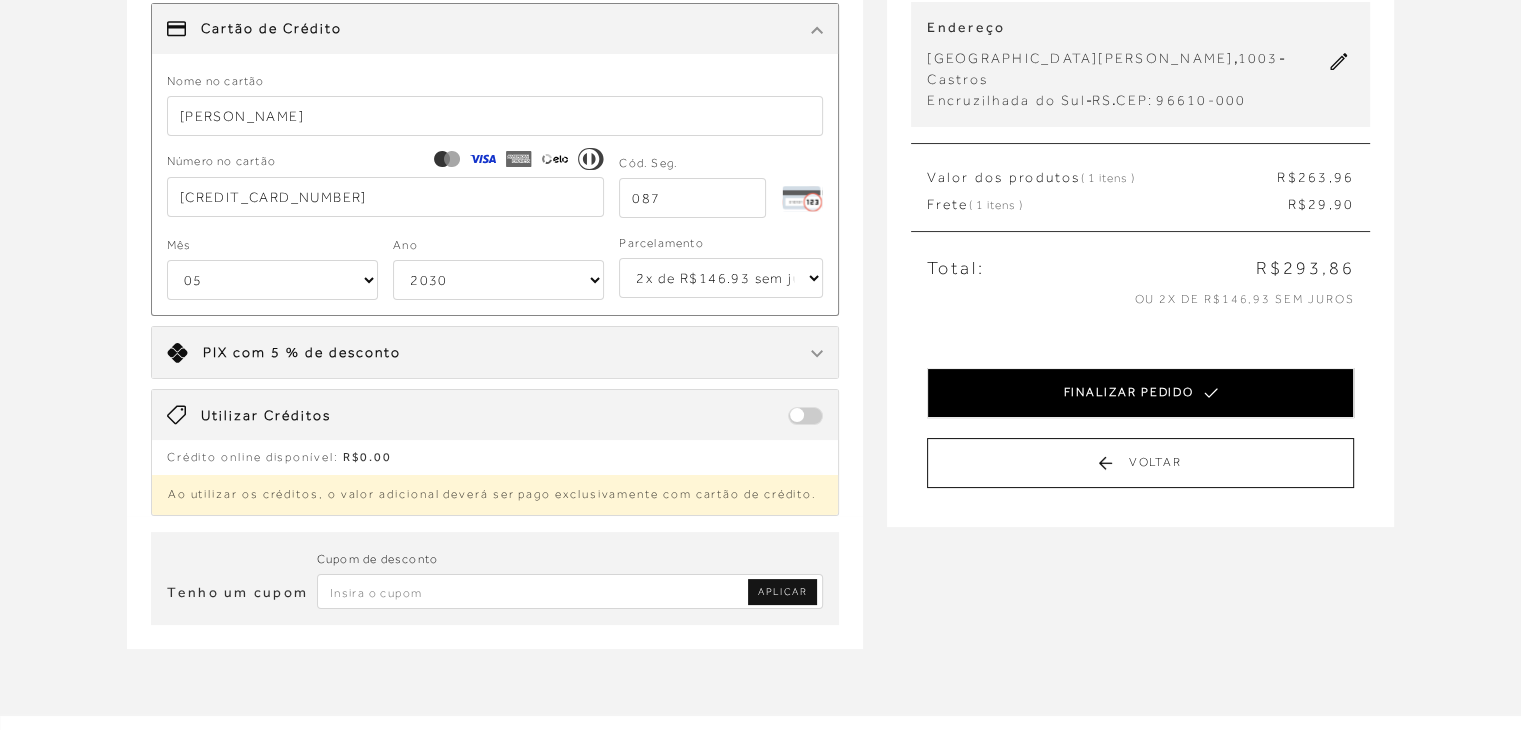 scroll, scrollTop: 98, scrollLeft: 0, axis: vertical 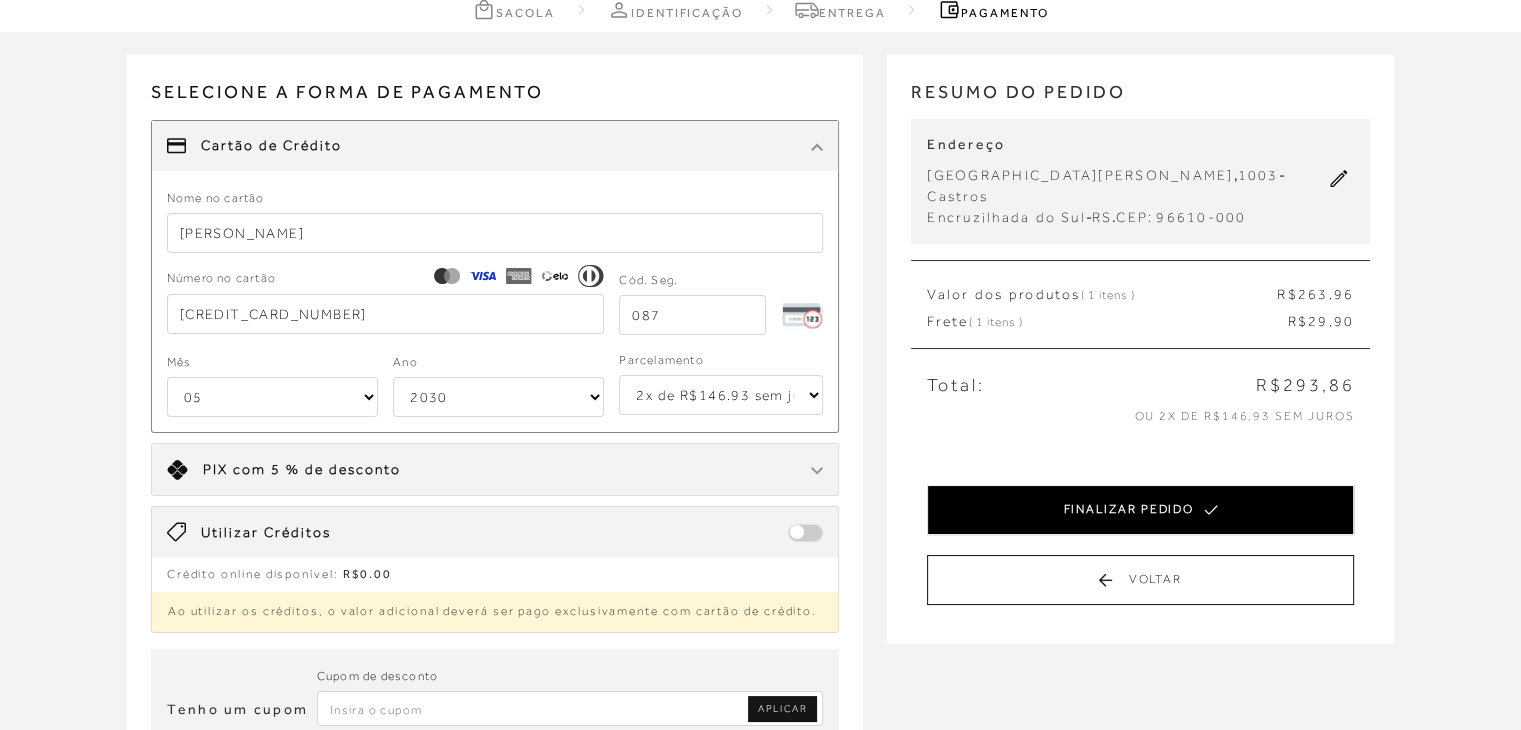 type on "4914 1190 2356 8210" 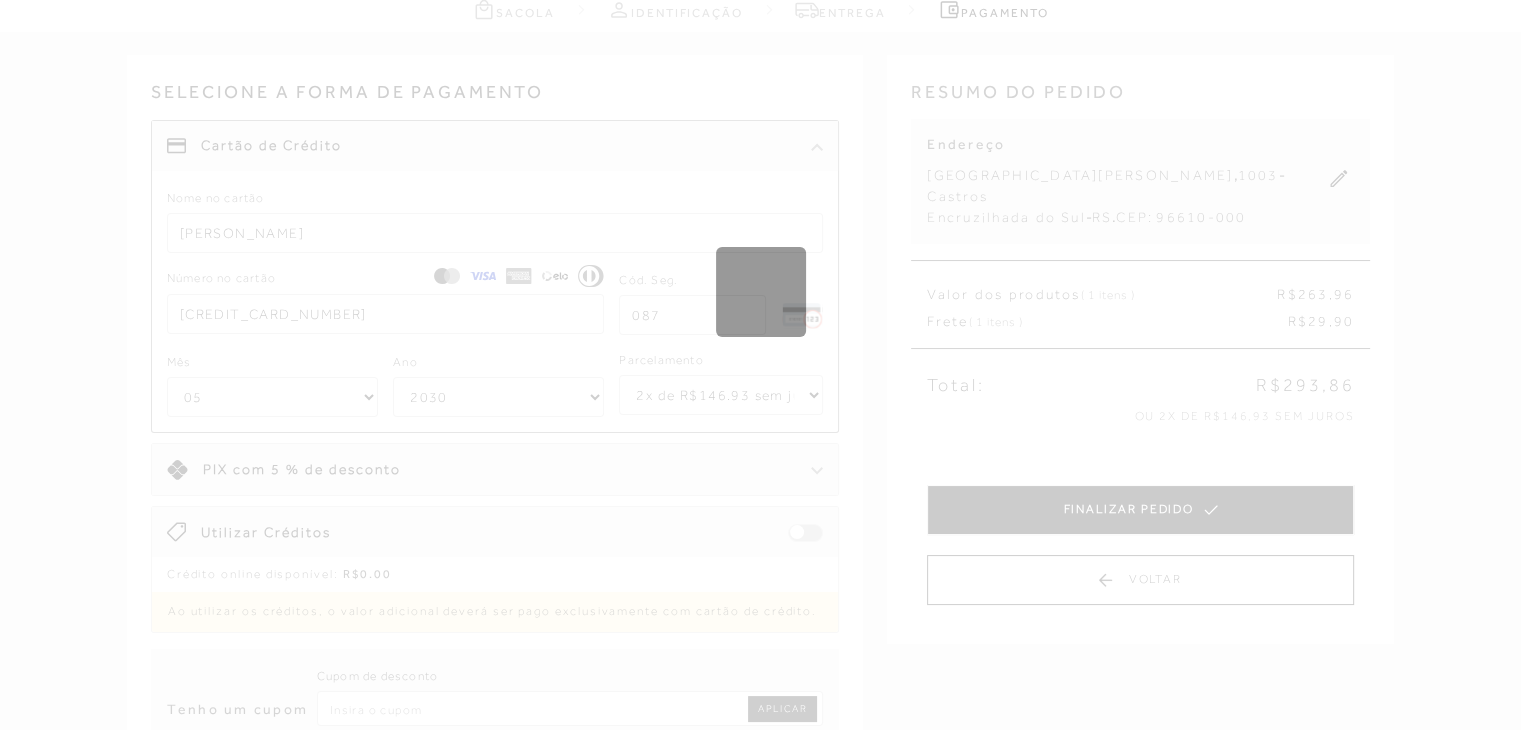 scroll, scrollTop: 0, scrollLeft: 0, axis: both 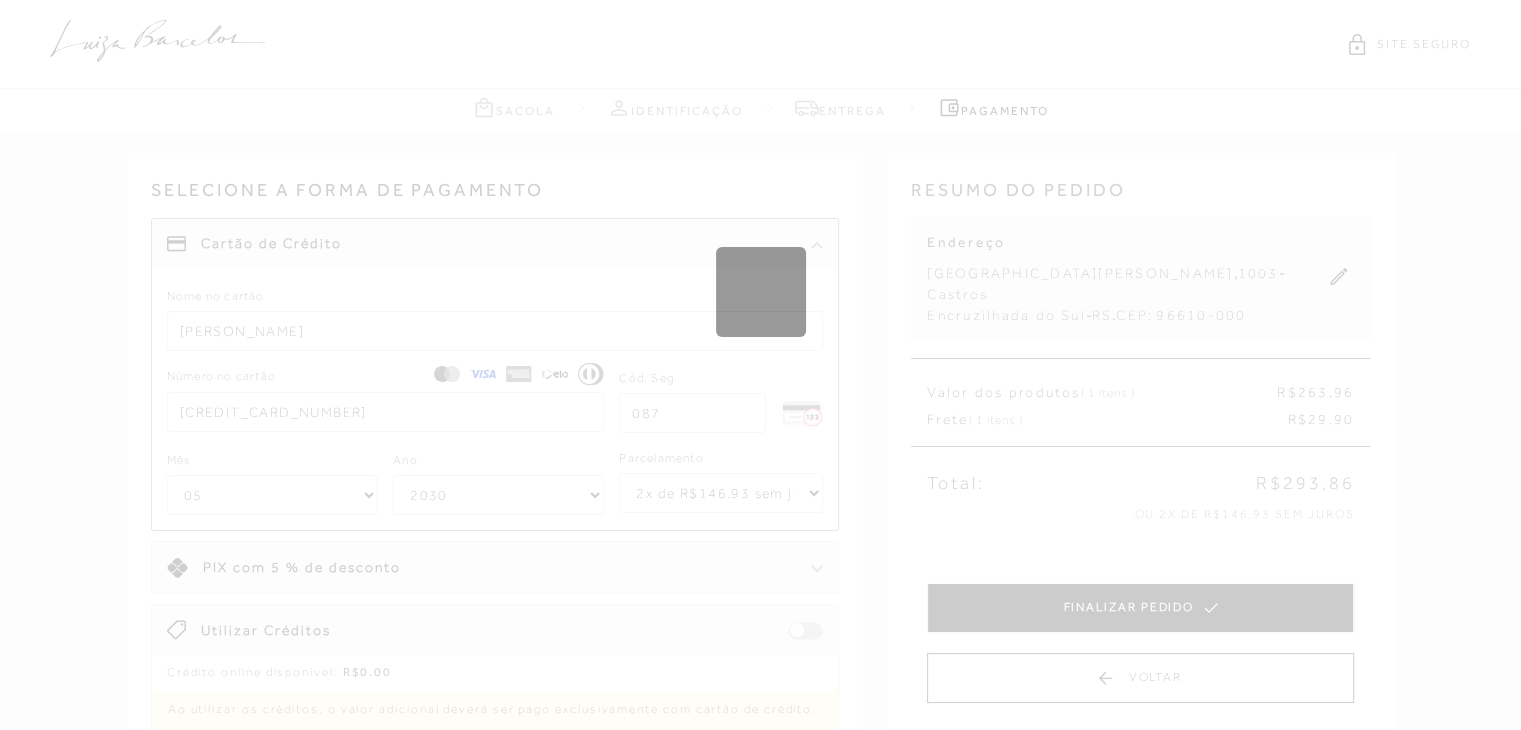 type 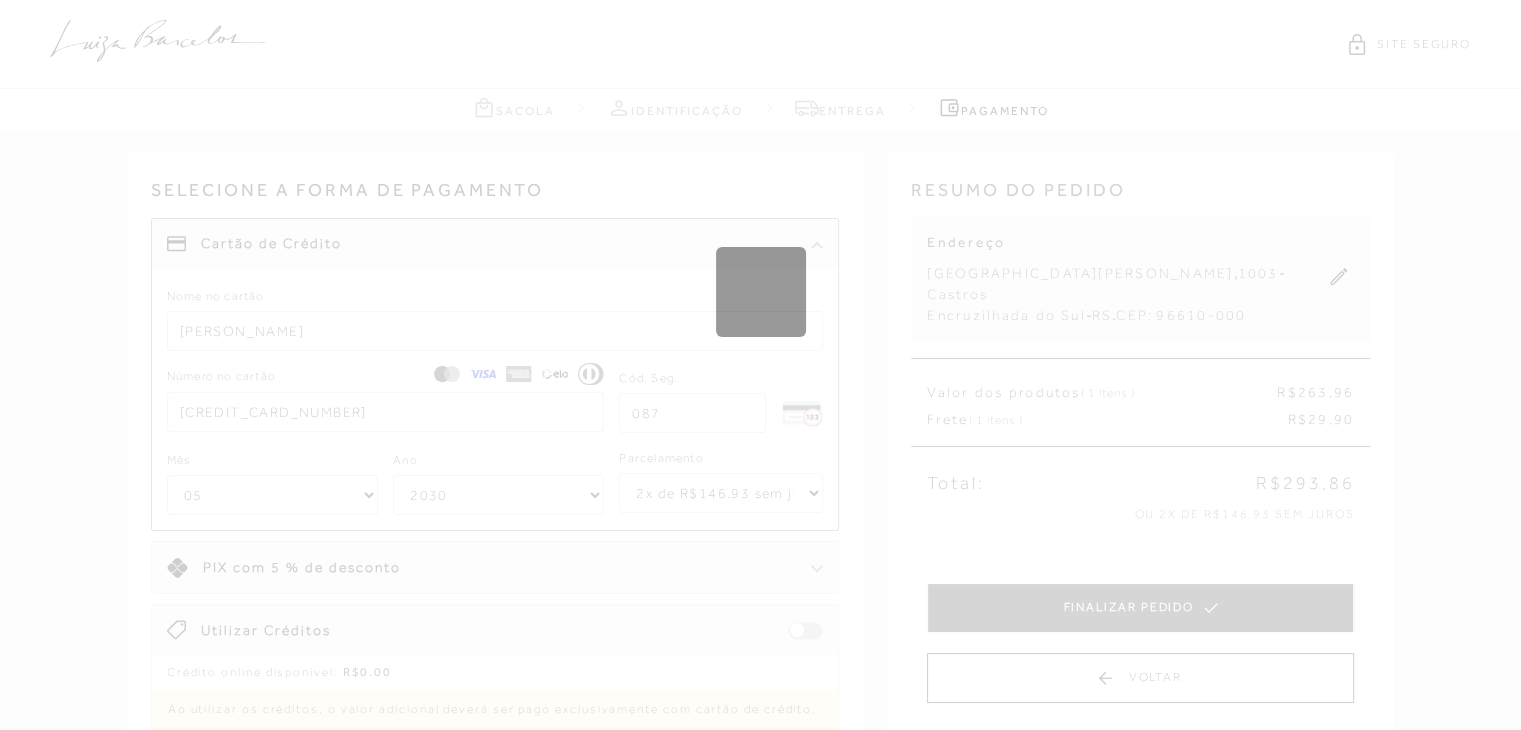 type 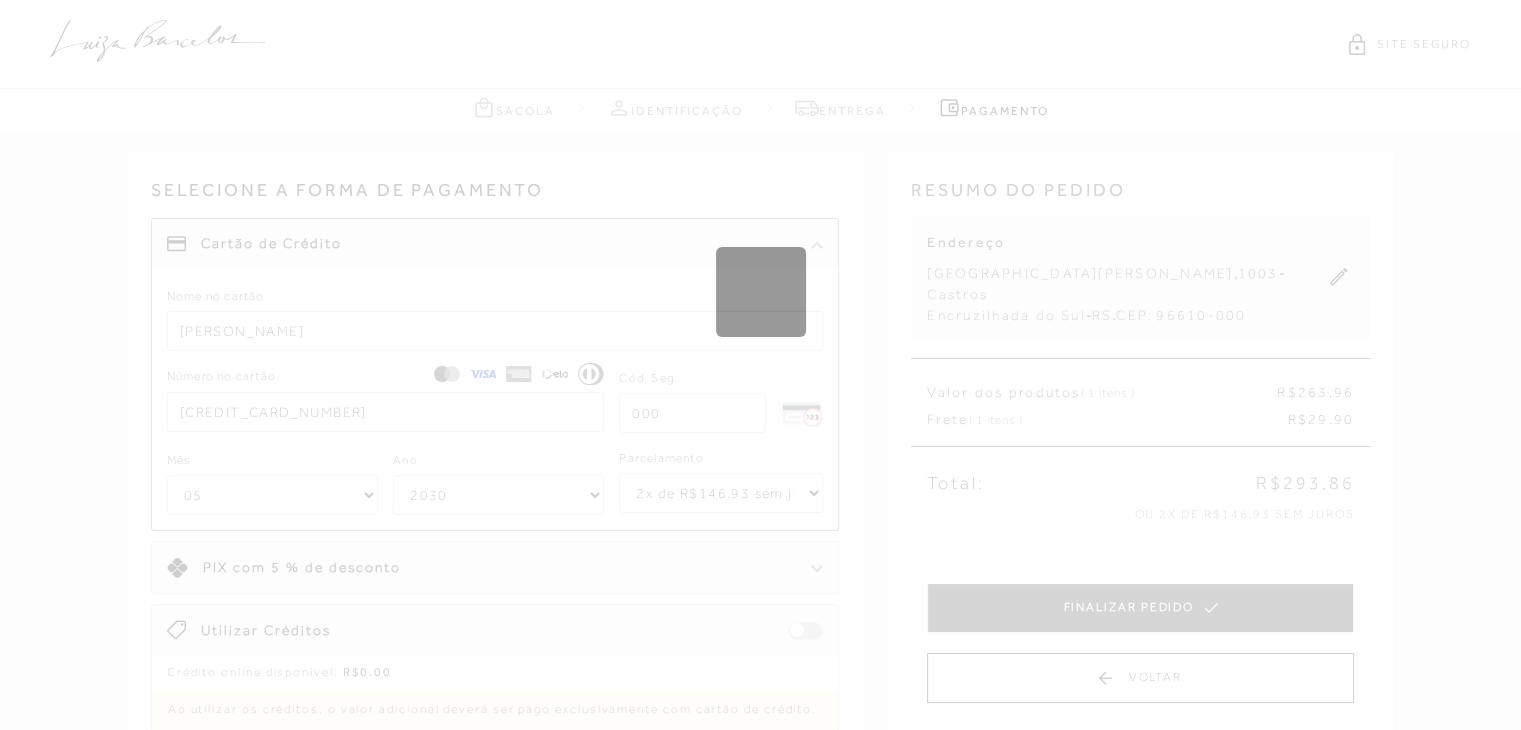 select on "1" 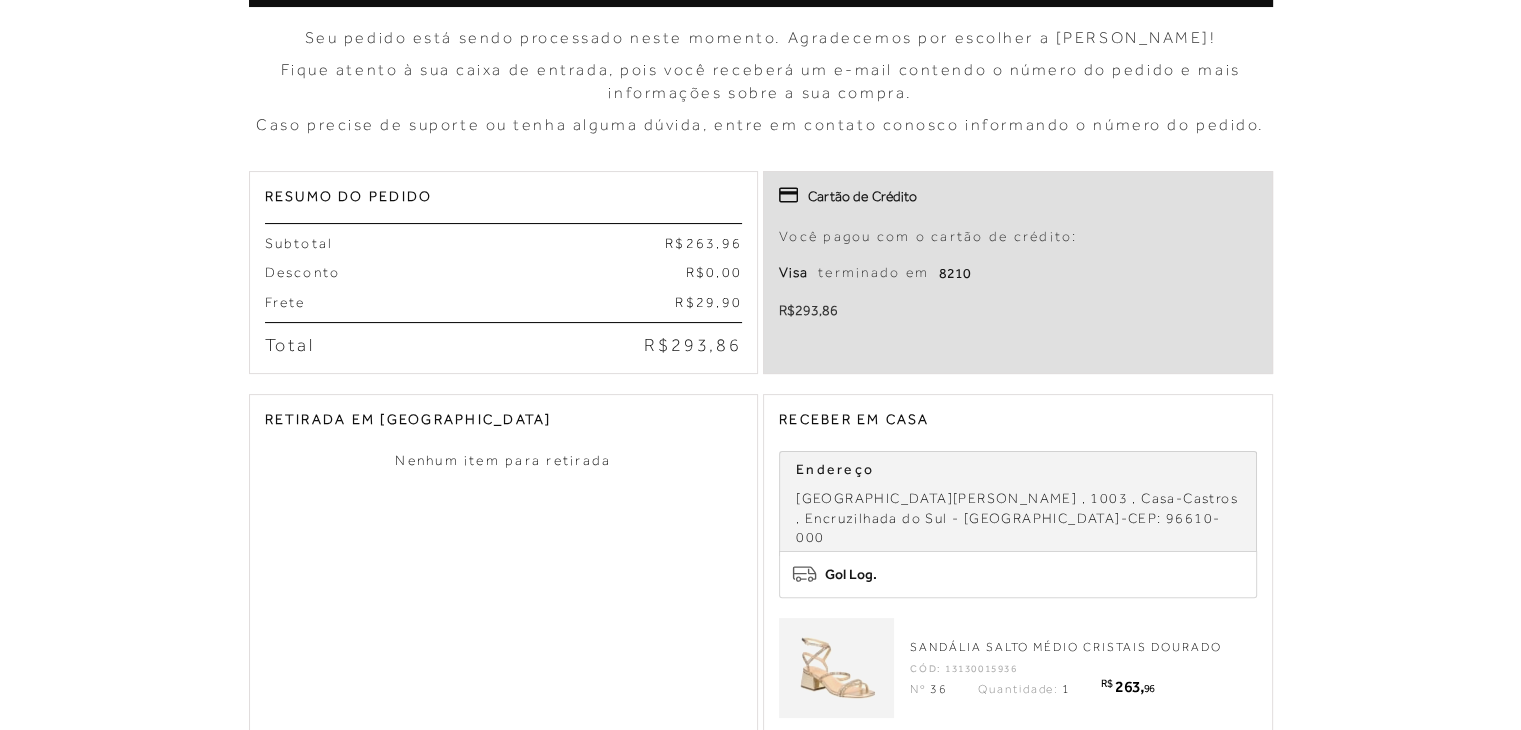scroll, scrollTop: 407, scrollLeft: 0, axis: vertical 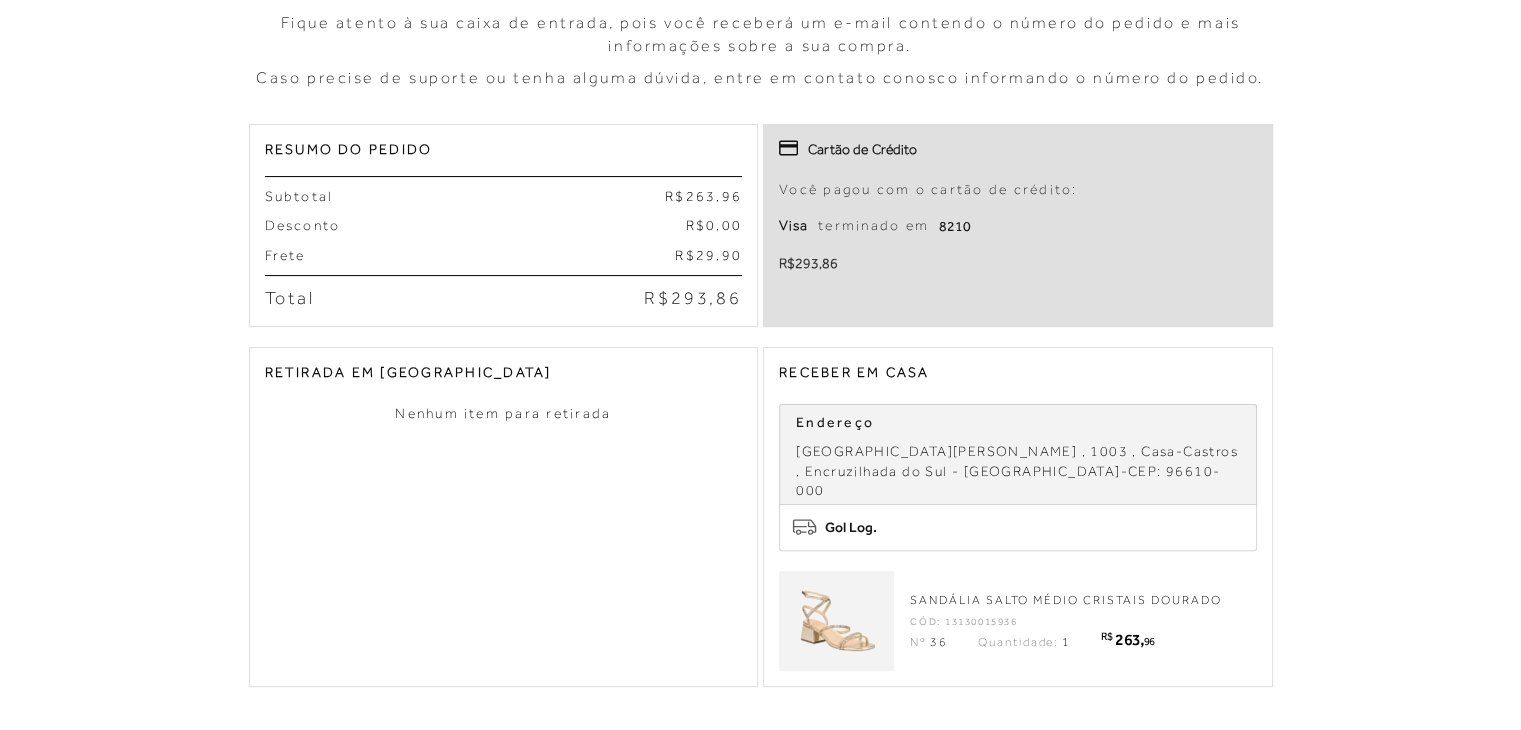 click at bounding box center (837, 621) 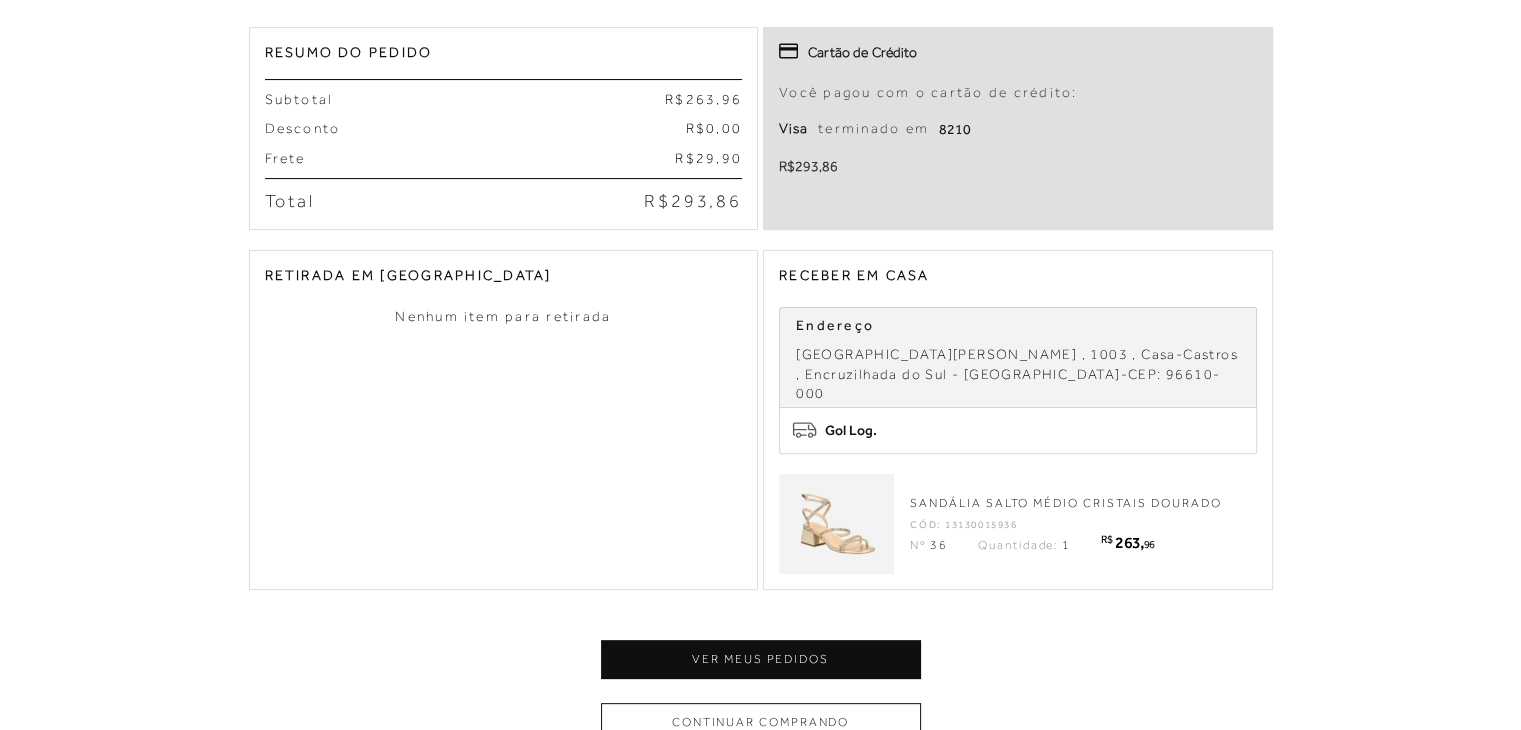 scroll, scrollTop: 508, scrollLeft: 0, axis: vertical 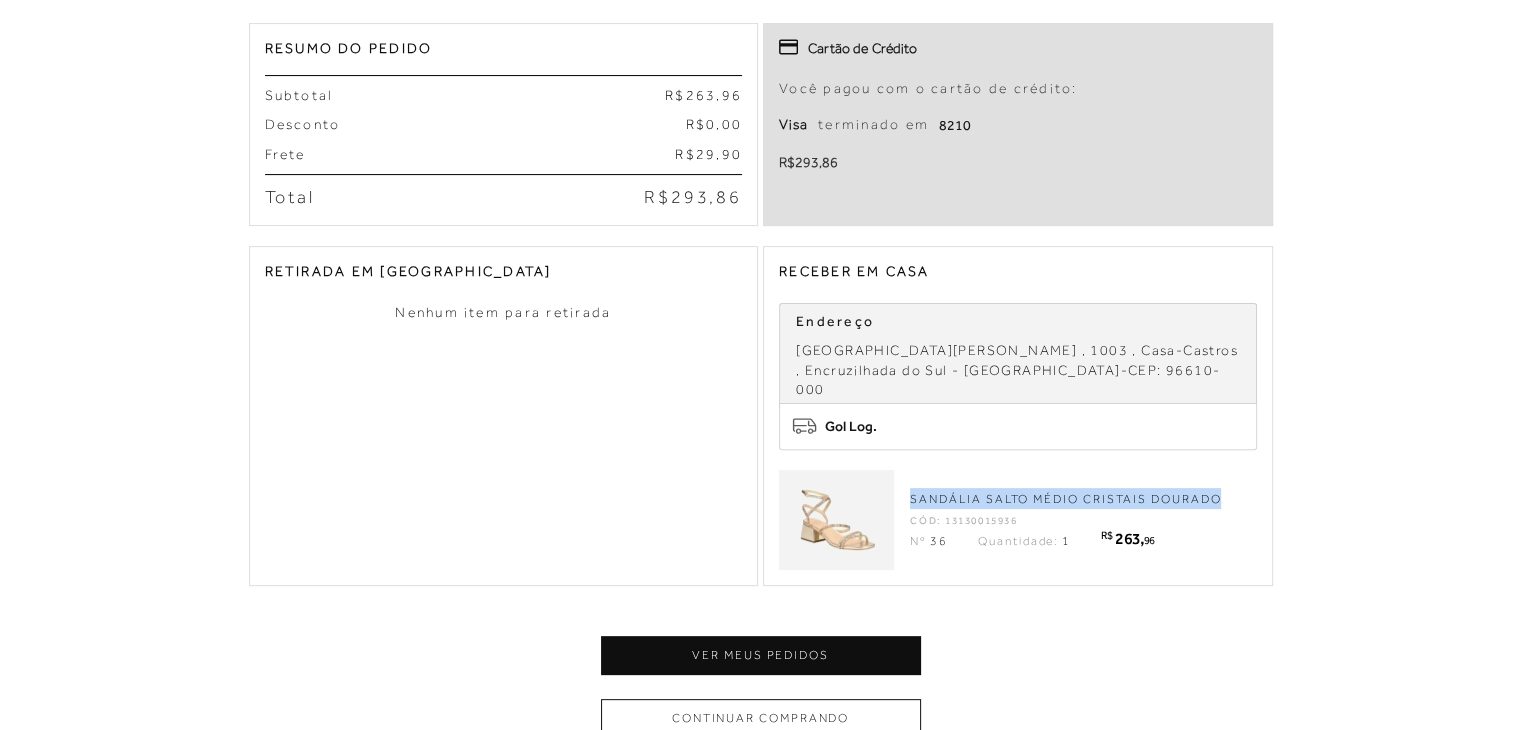 drag, startPoint x: 903, startPoint y: 473, endPoint x: 1252, endPoint y: 445, distance: 350.1214 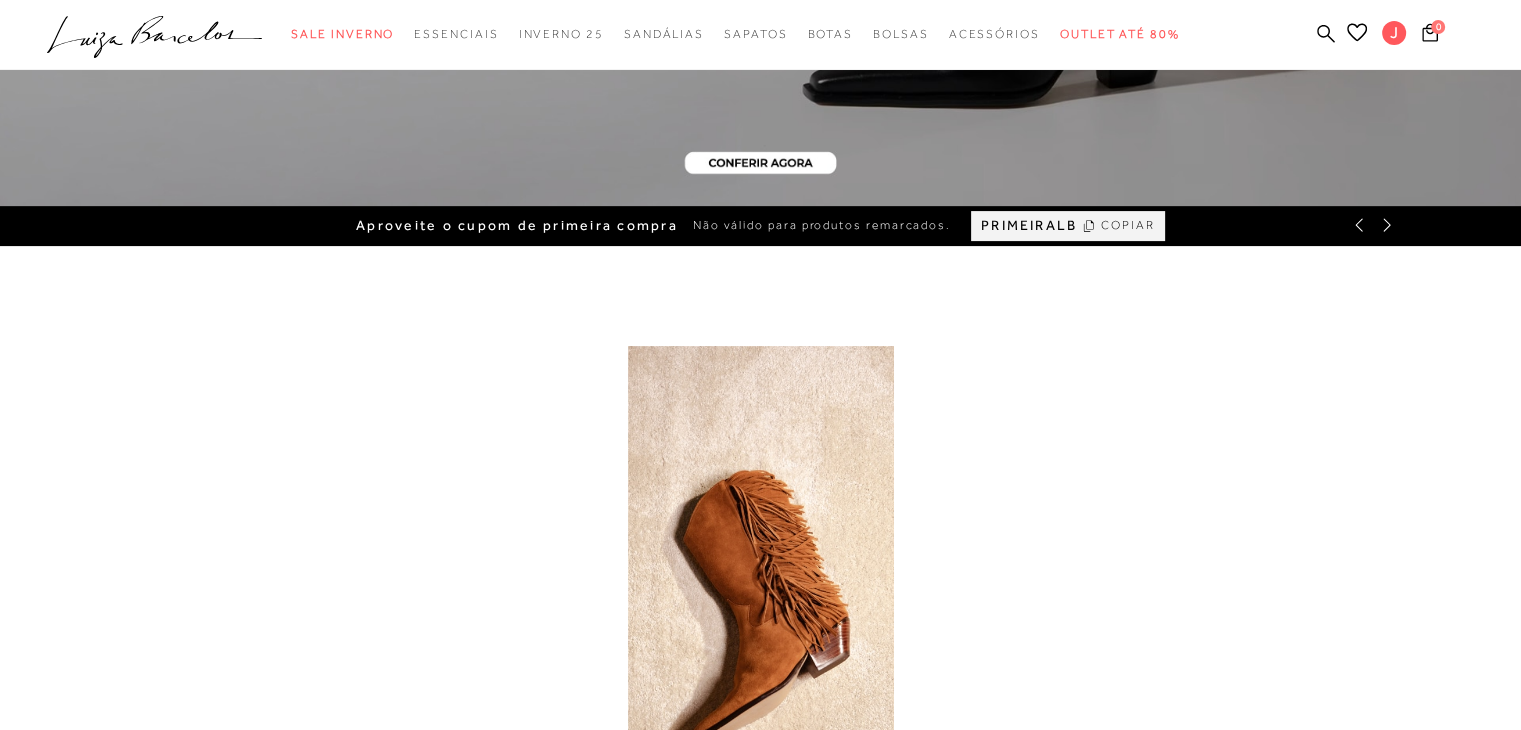scroll, scrollTop: 0, scrollLeft: 0, axis: both 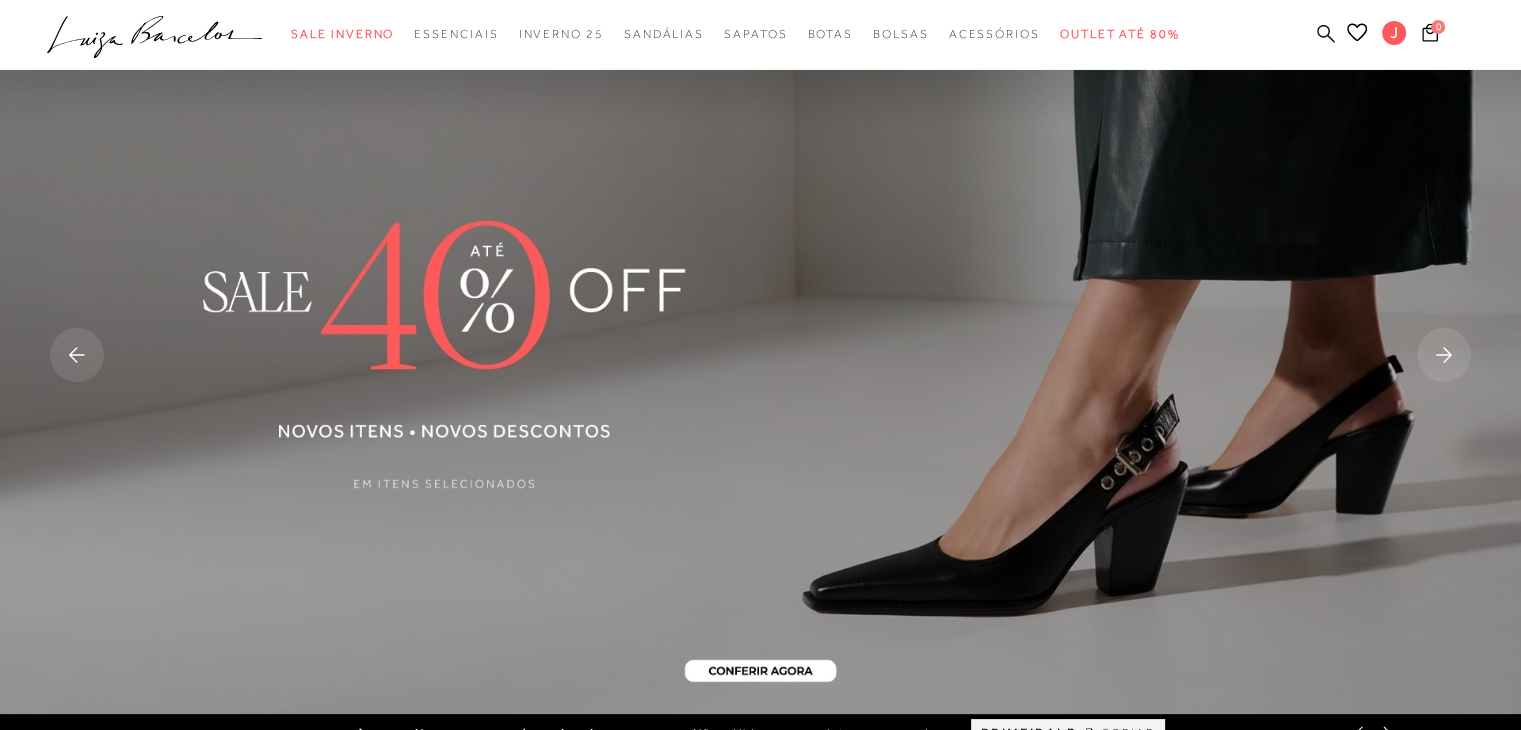 click 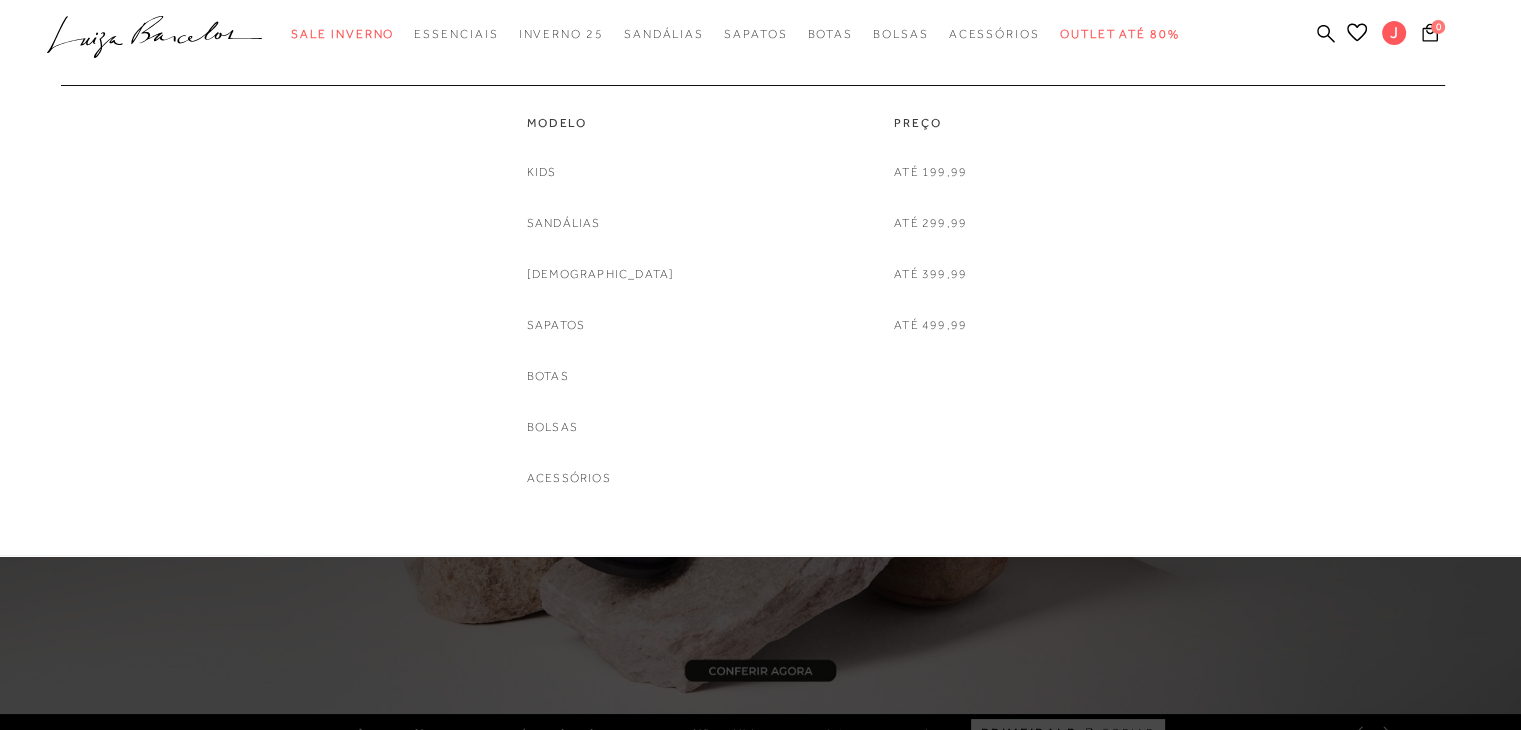click at bounding box center (750, 75) 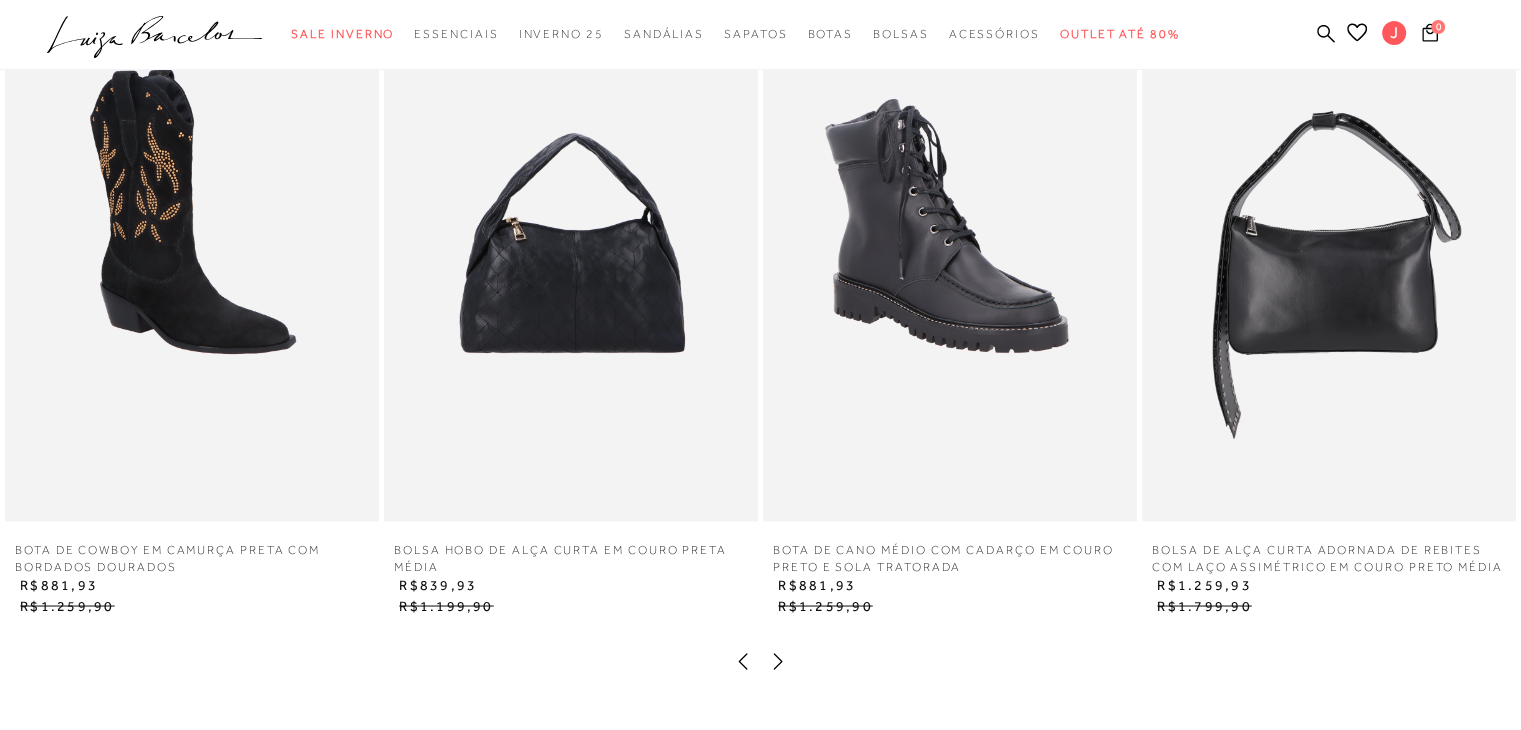 scroll, scrollTop: 3896, scrollLeft: 0, axis: vertical 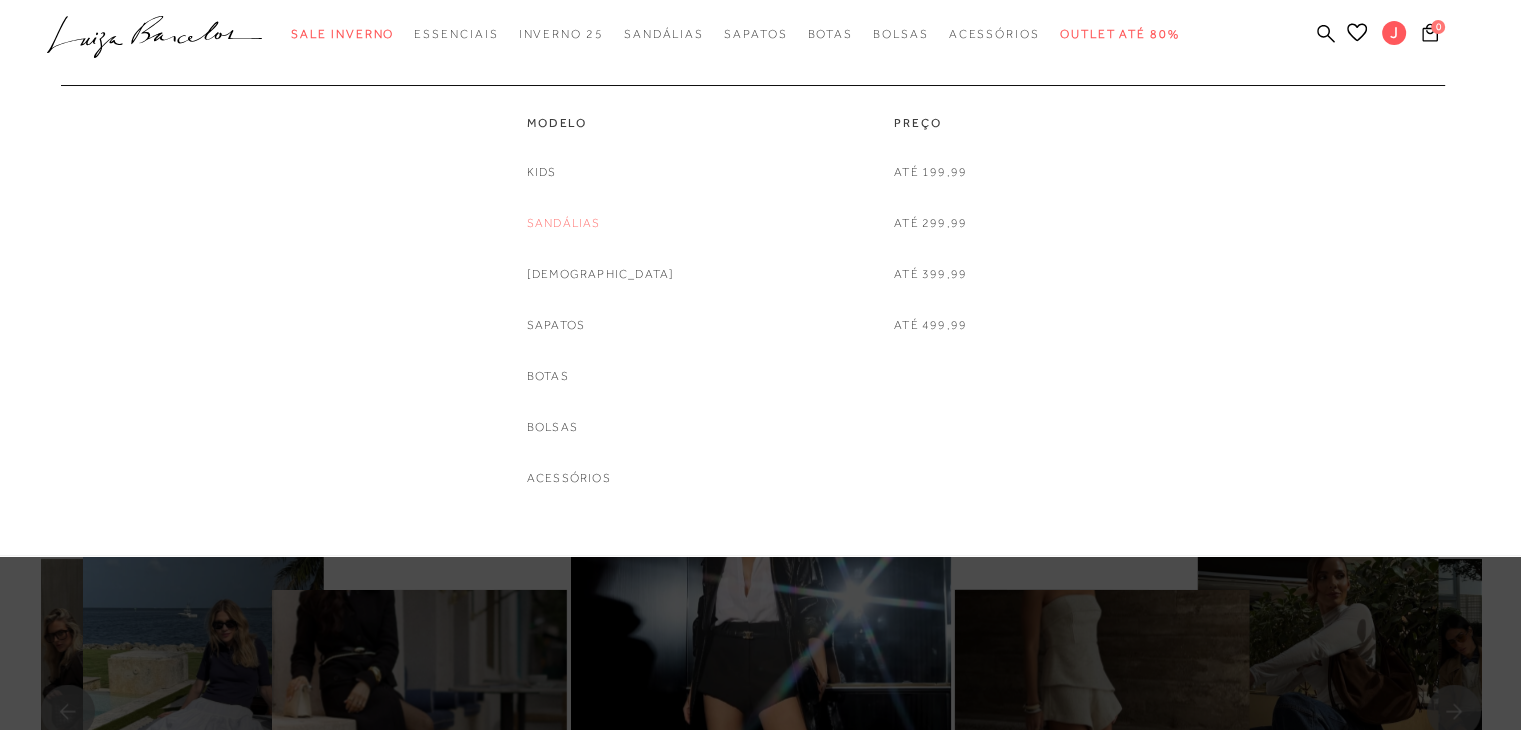 click on "Sandálias" at bounding box center [564, 223] 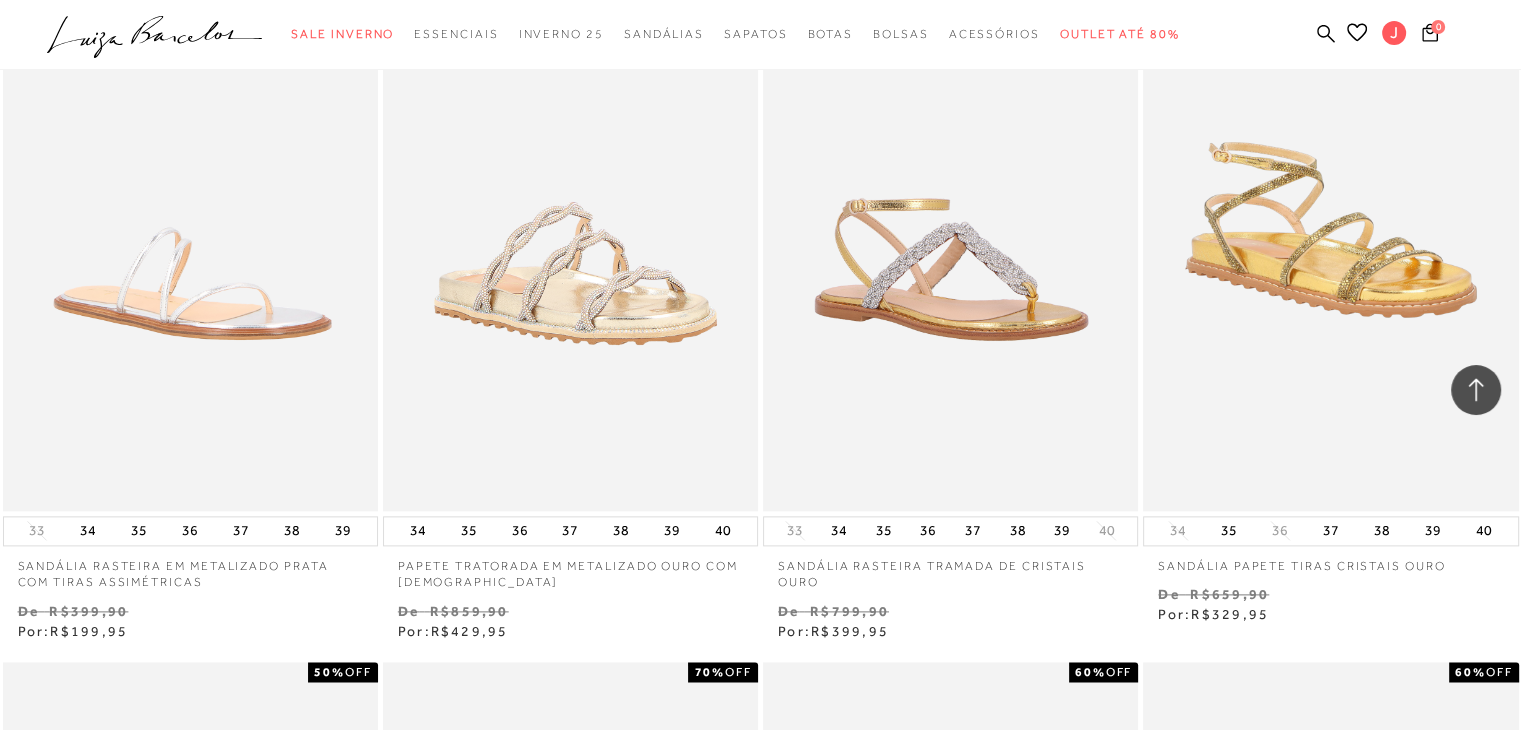 scroll, scrollTop: 2332, scrollLeft: 0, axis: vertical 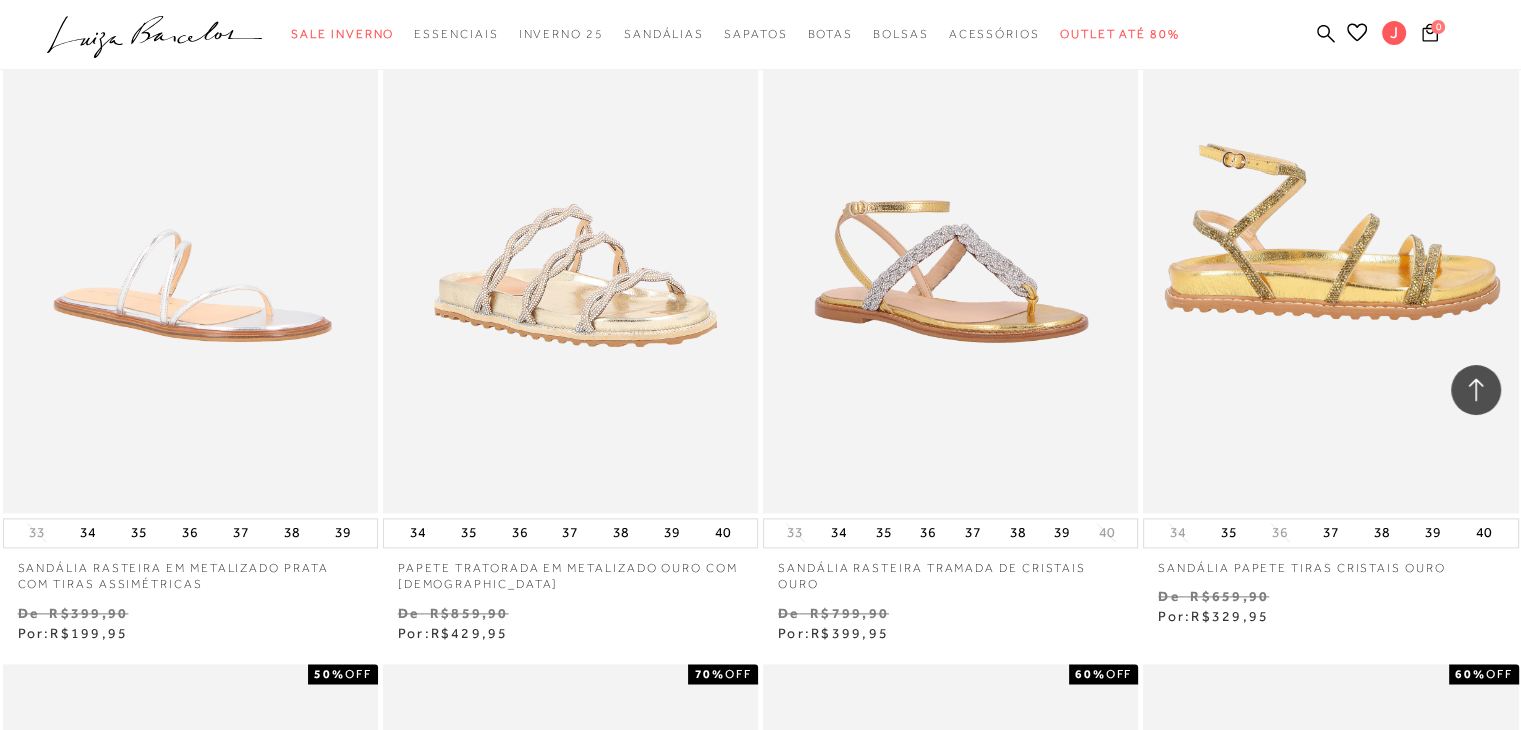click at bounding box center [1331, 231] 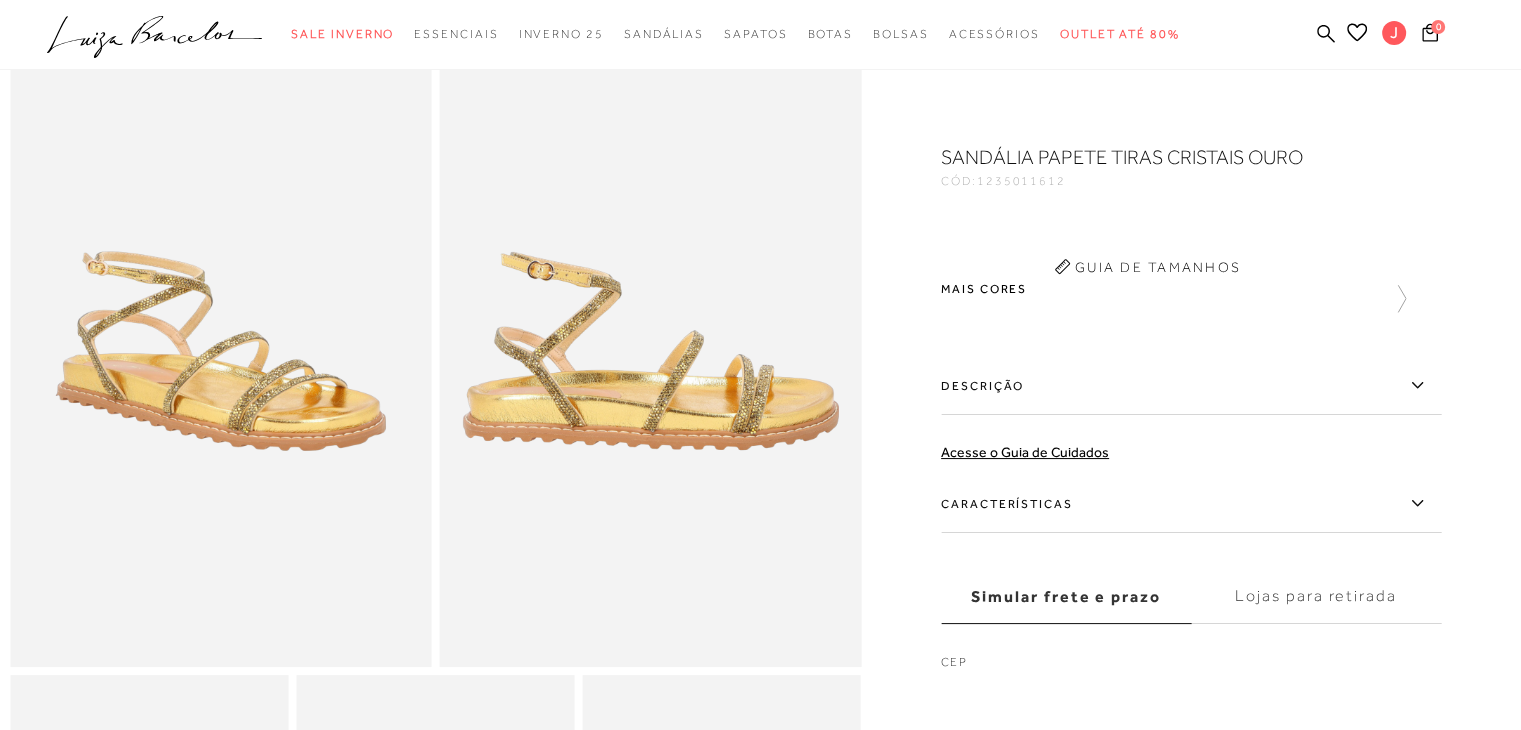 scroll, scrollTop: 0, scrollLeft: 0, axis: both 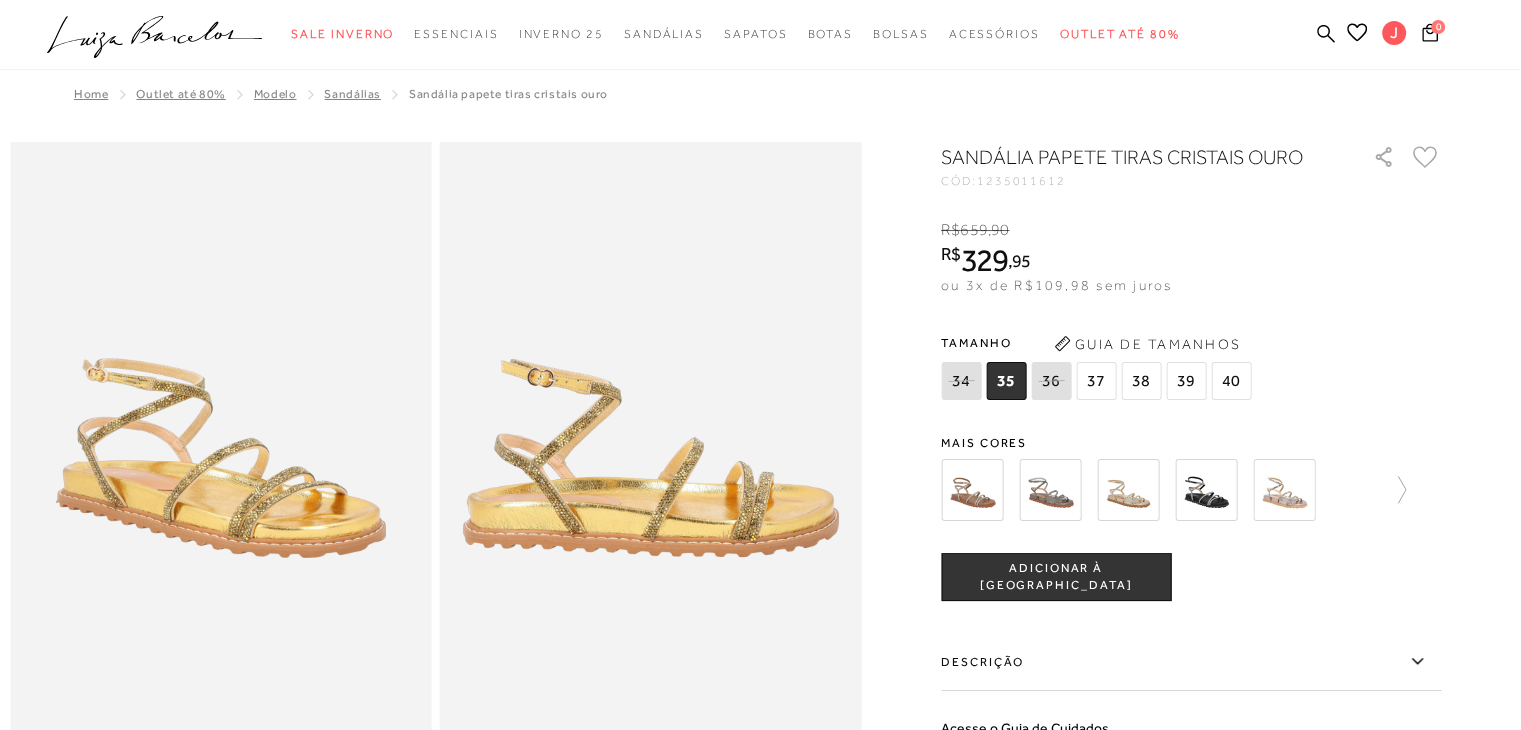 click at bounding box center [1128, 490] 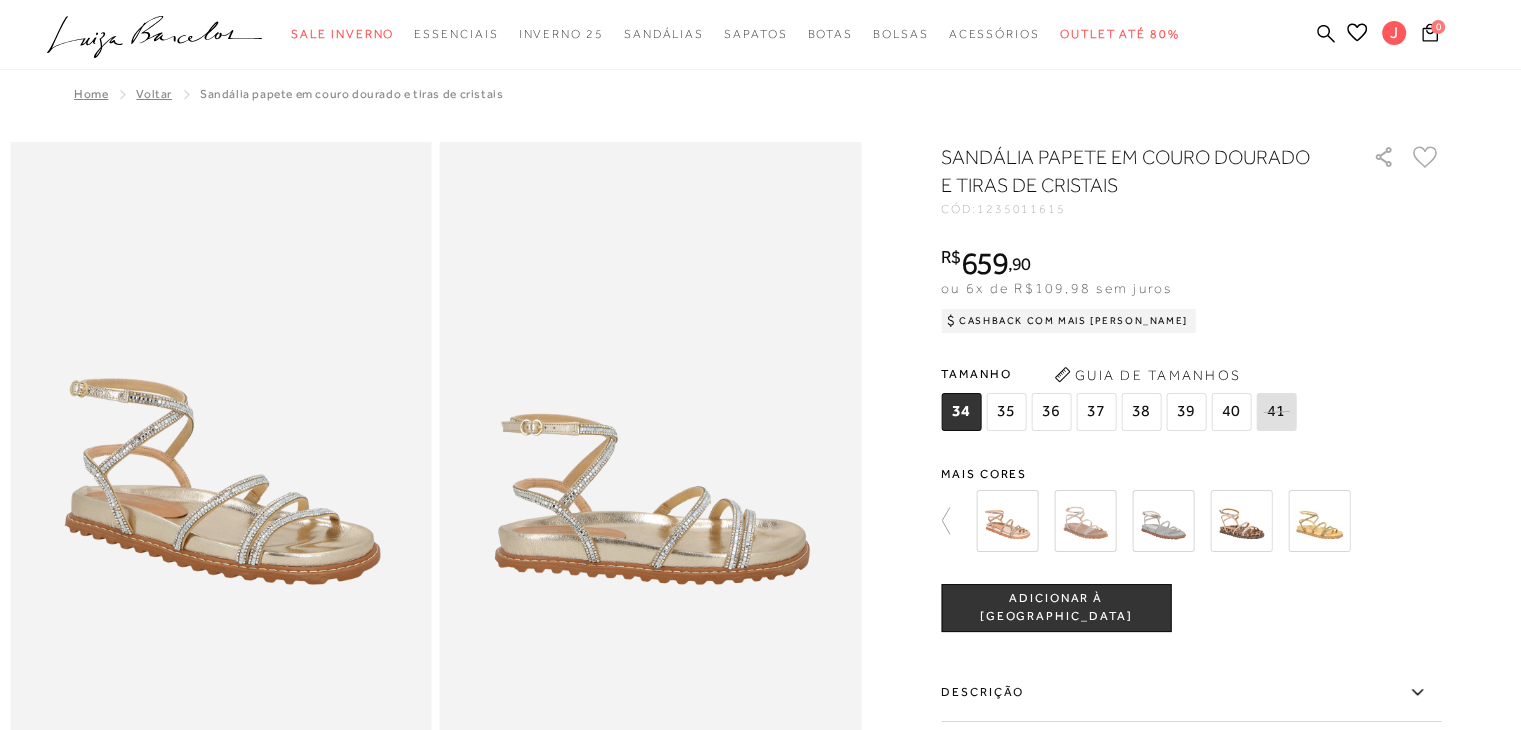 click at bounding box center [1202, 521] 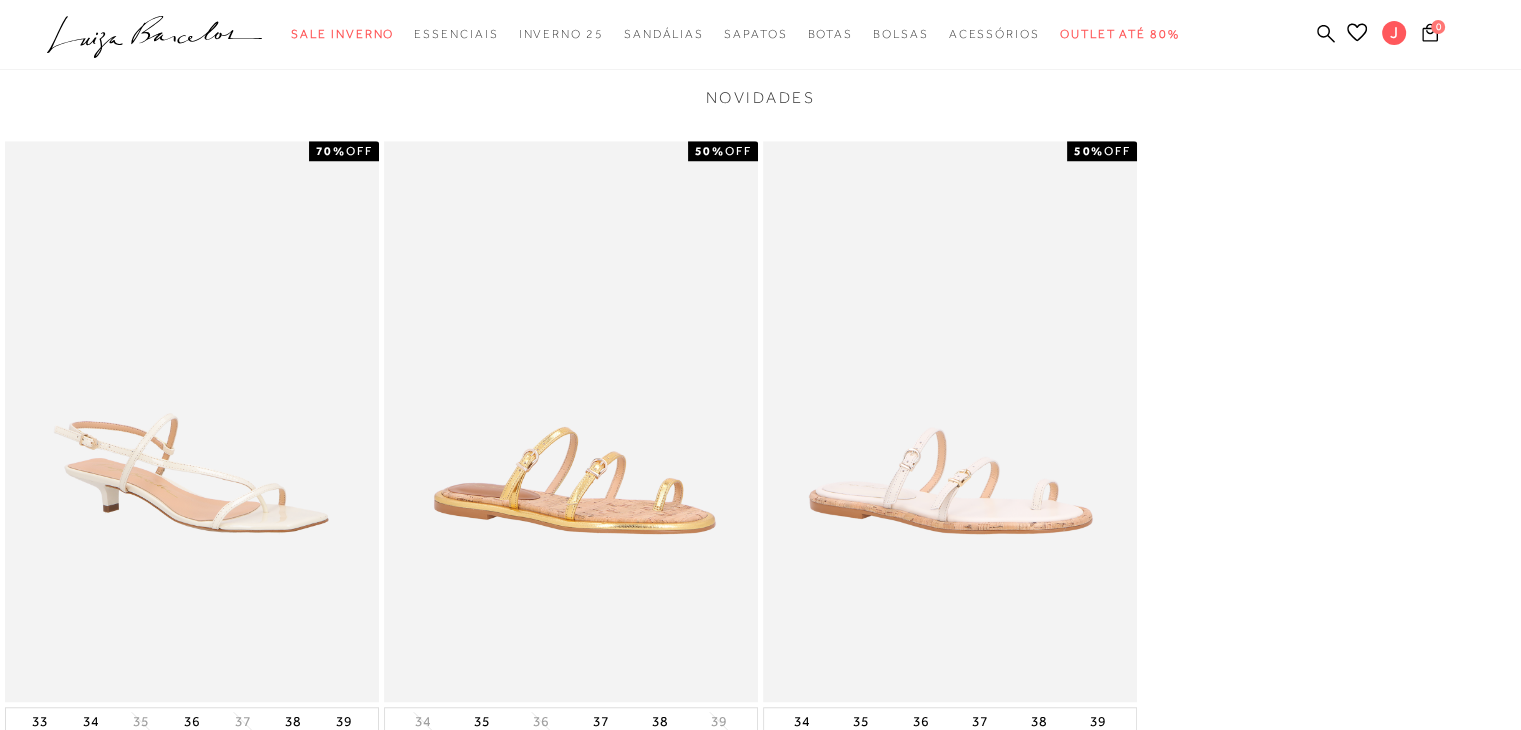 scroll, scrollTop: 1750, scrollLeft: 0, axis: vertical 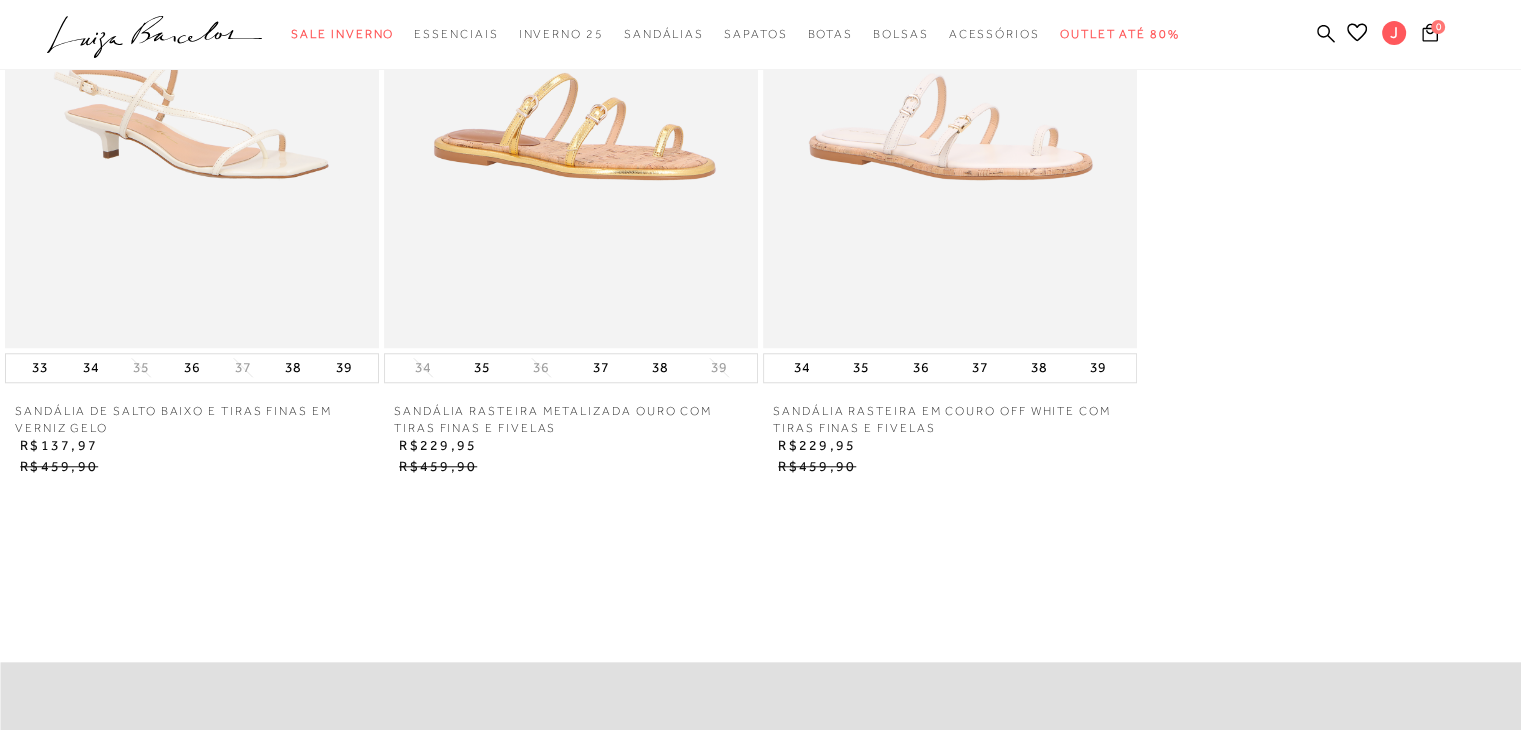 click on ".a{fill-rule:evenodd;}" 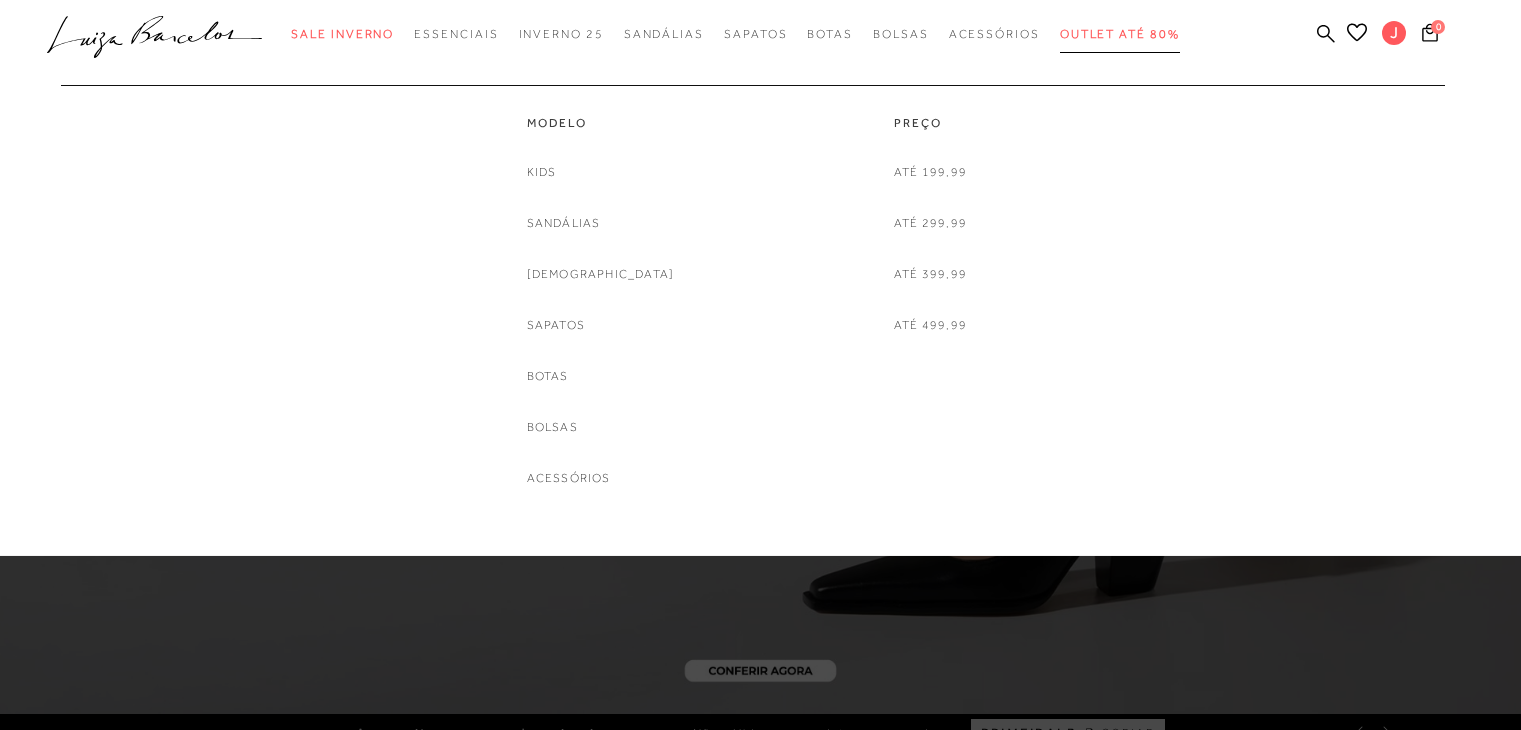 scroll, scrollTop: 0, scrollLeft: 0, axis: both 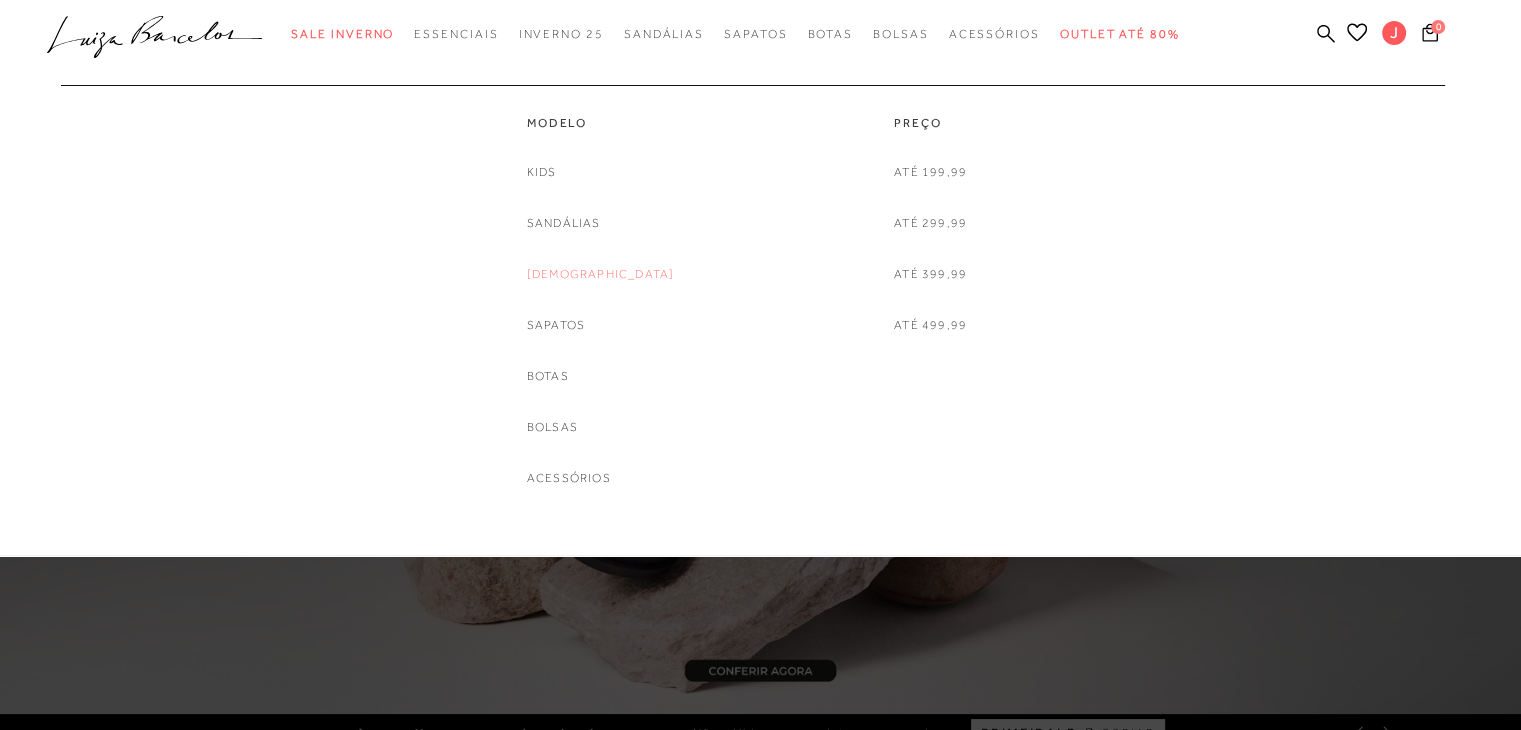 click on "[DEMOGRAPHIC_DATA]" at bounding box center (601, 274) 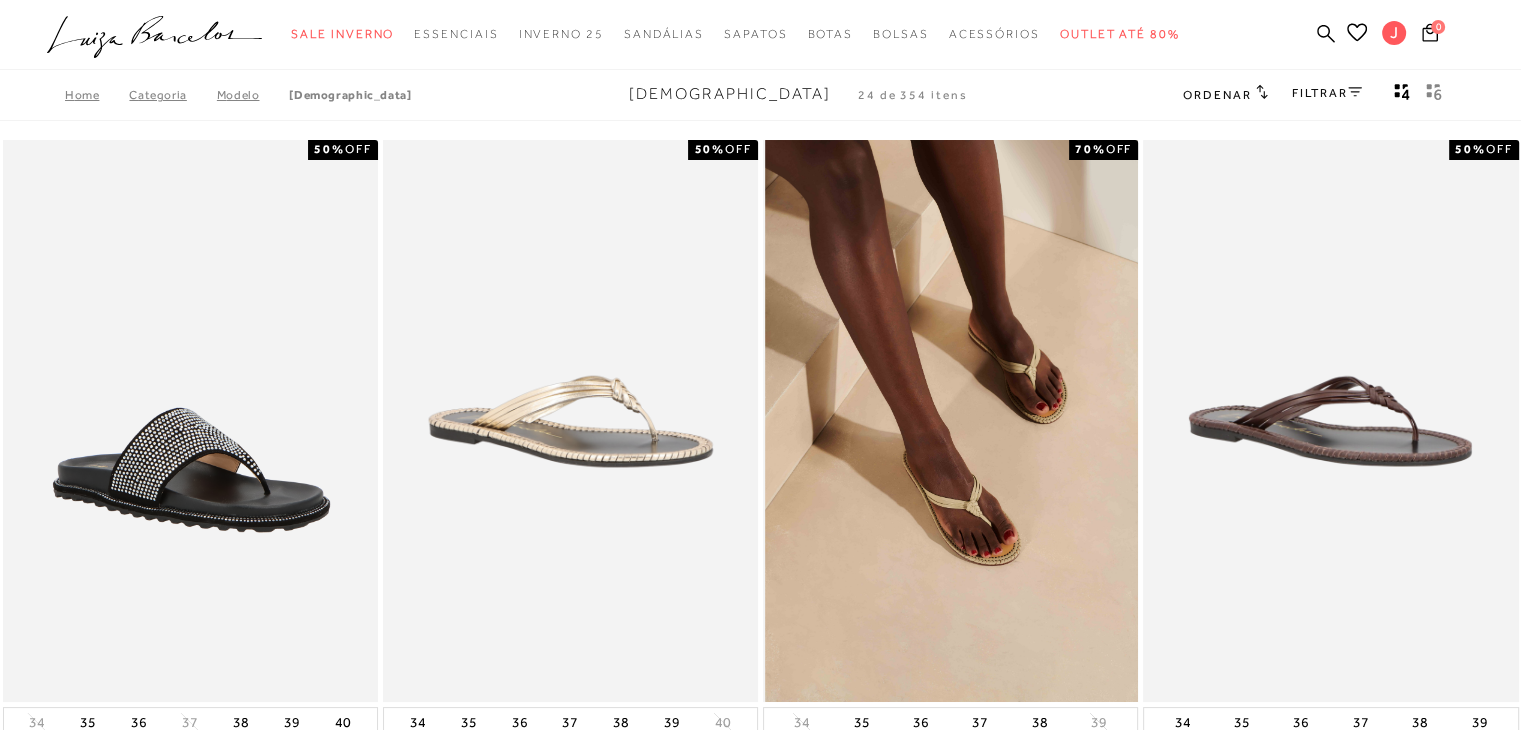 scroll, scrollTop: 0, scrollLeft: 0, axis: both 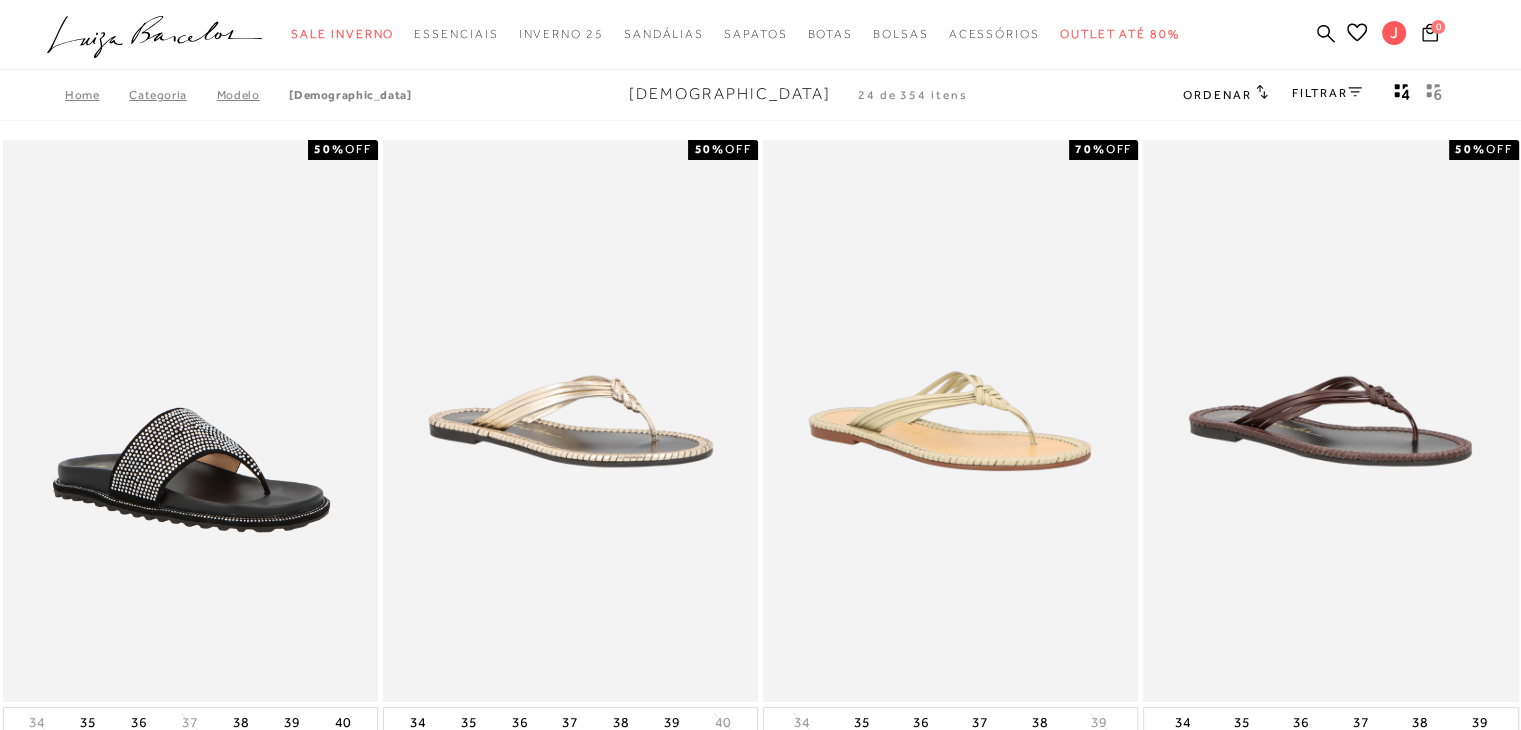 click 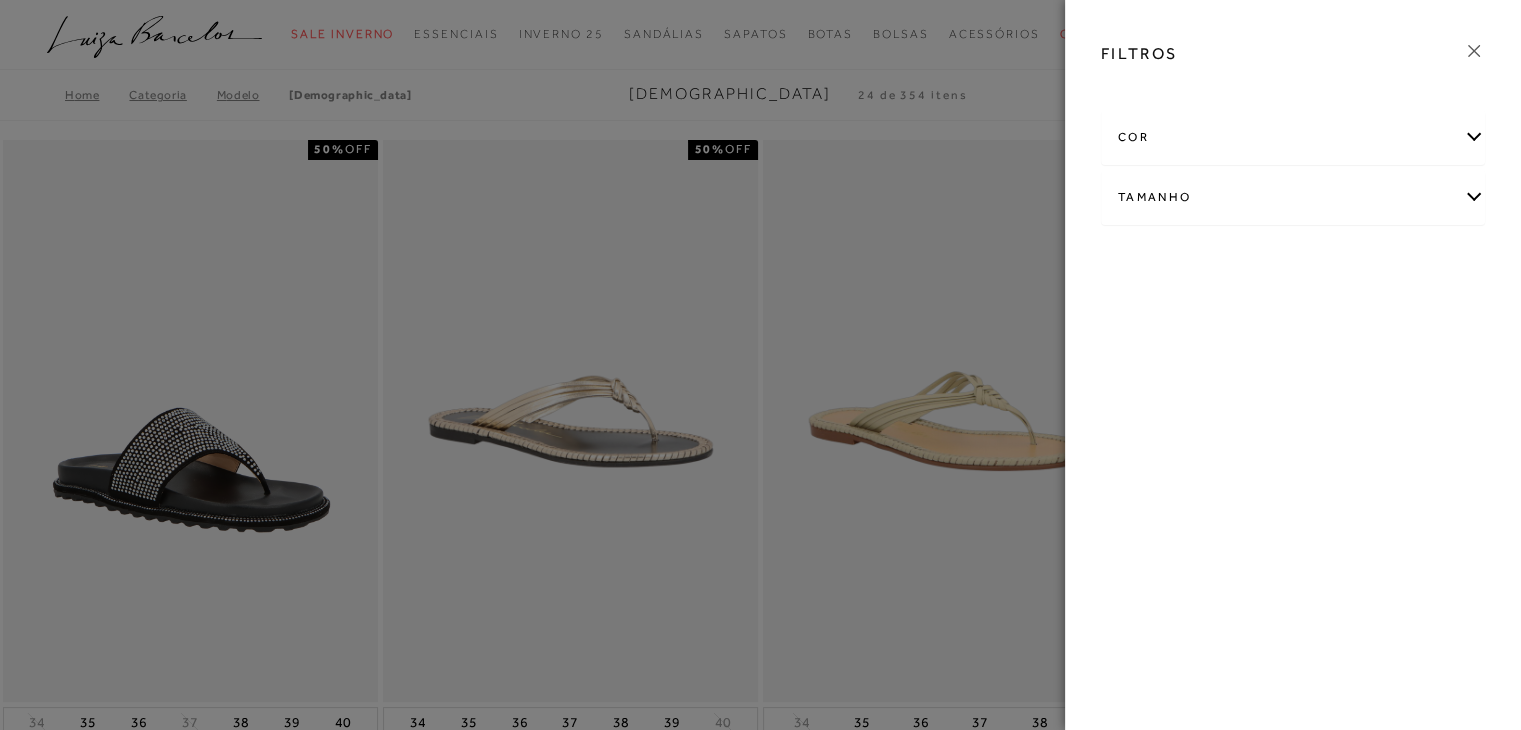 click on "Tamanho" at bounding box center [1293, 197] 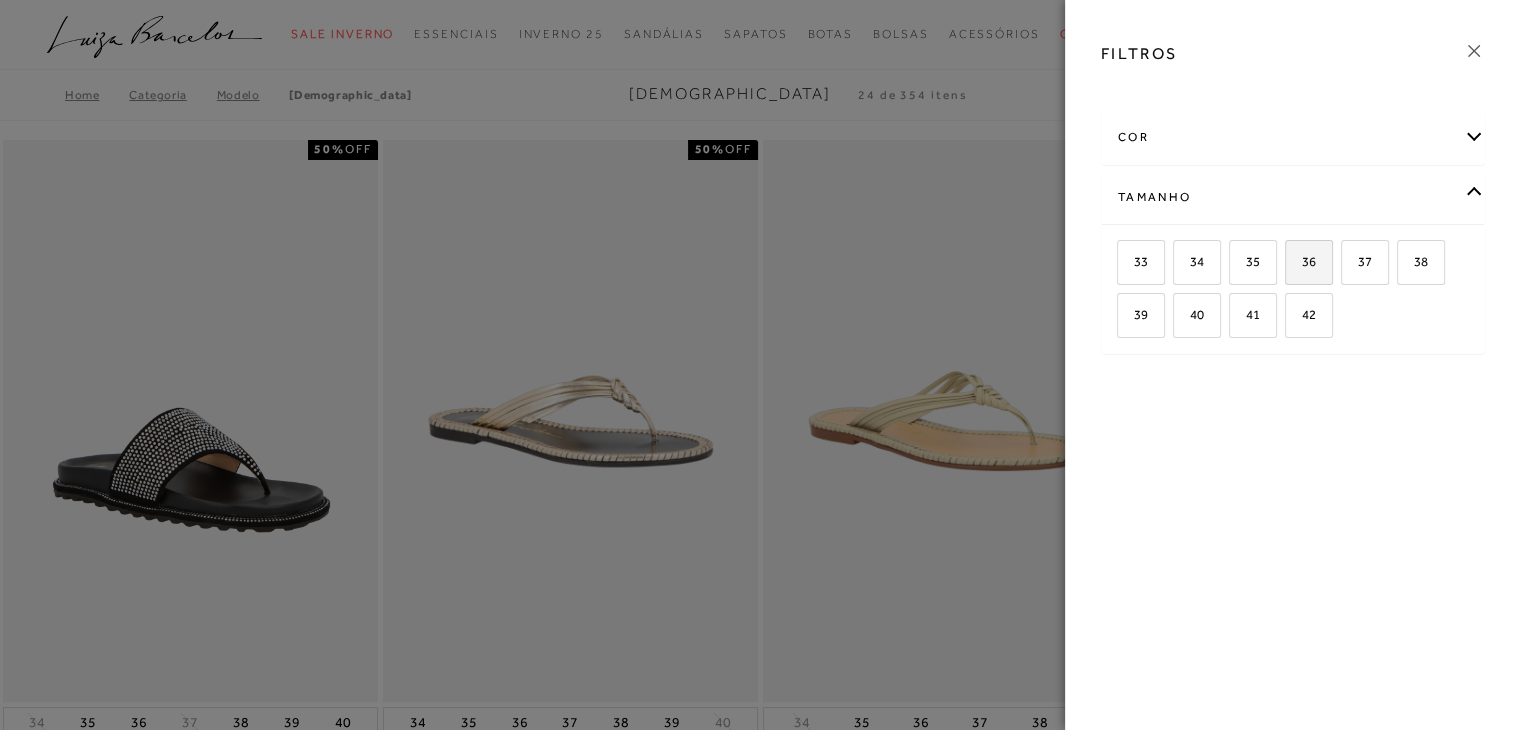 click on "36" at bounding box center [1309, 262] 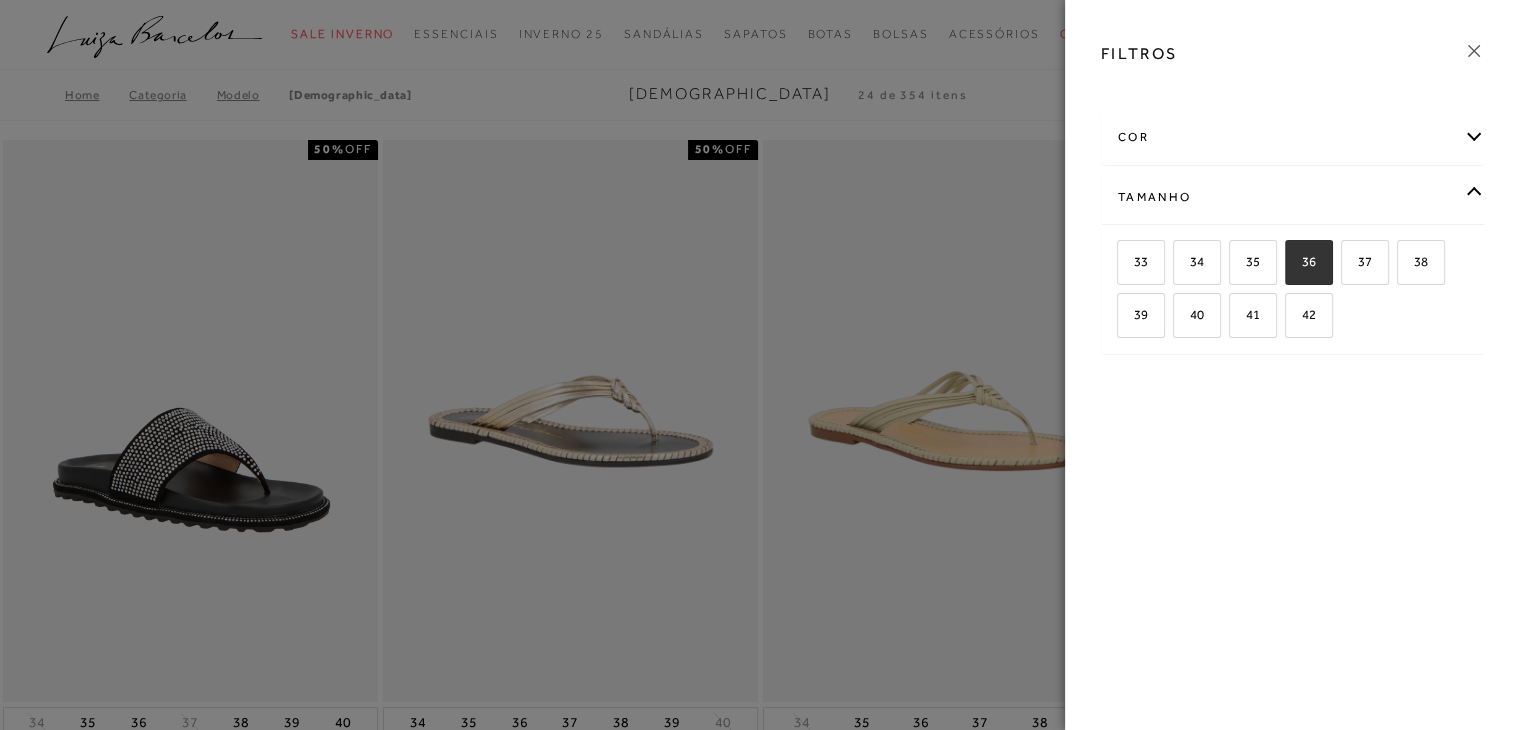 checkbox on "true" 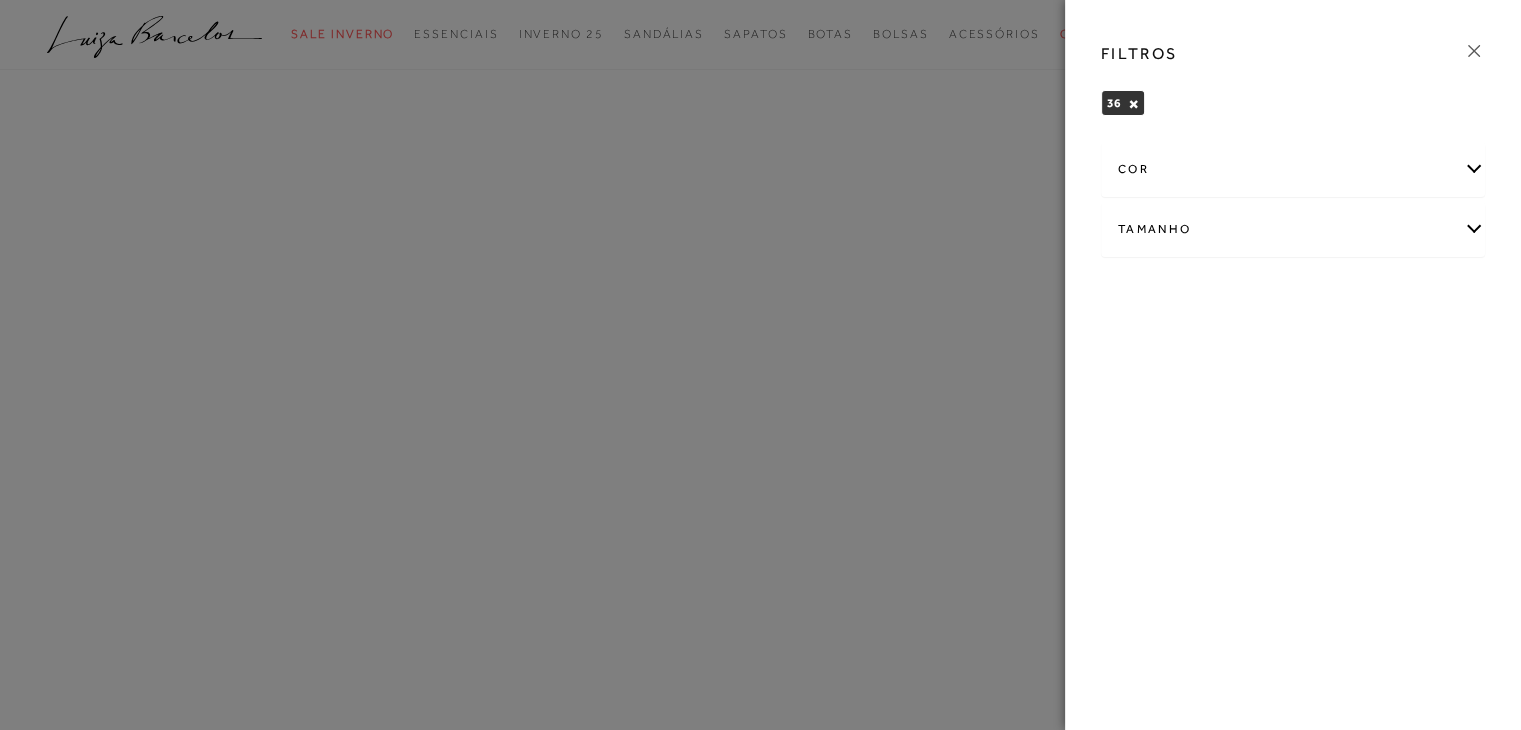 scroll, scrollTop: 0, scrollLeft: 0, axis: both 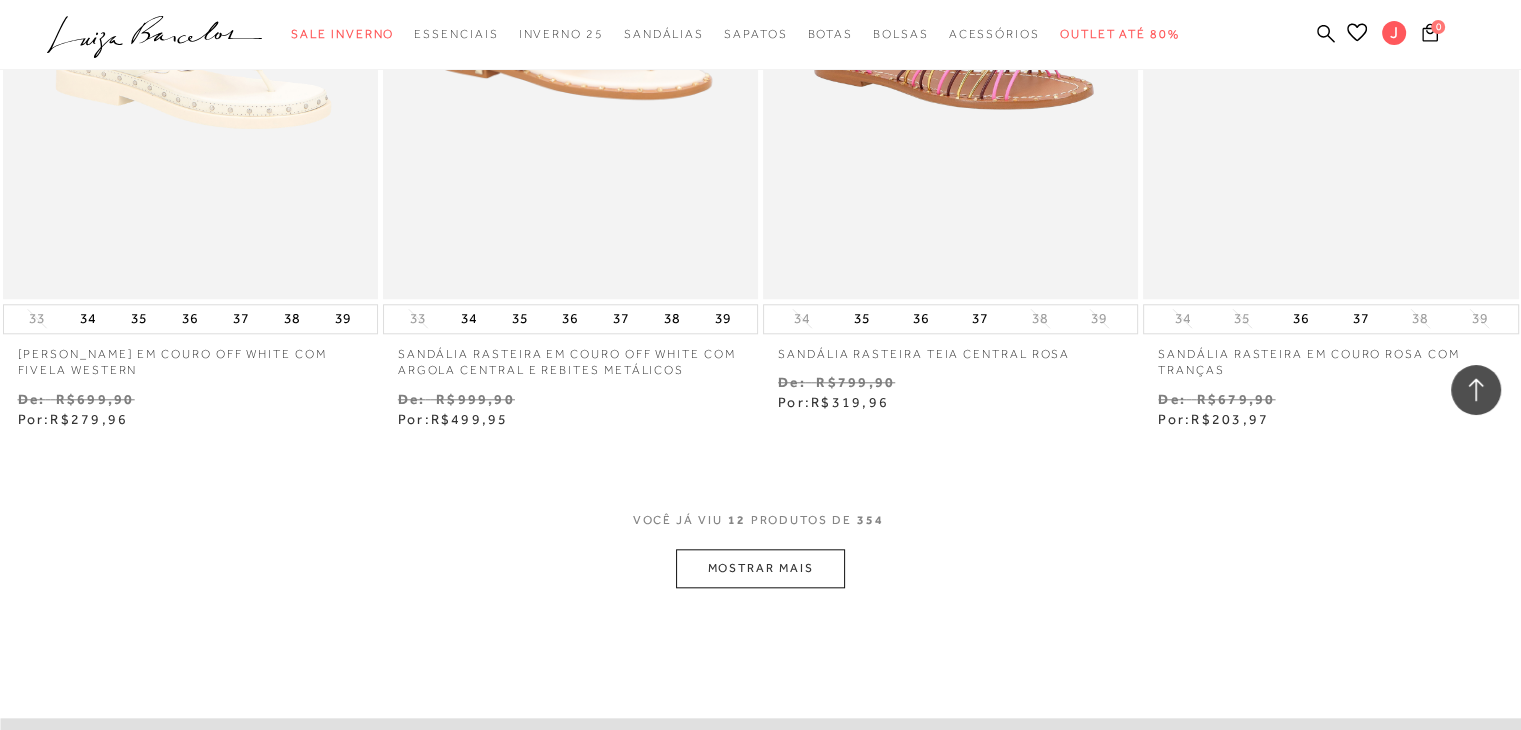 click on "MOSTRAR MAIS" at bounding box center (760, 568) 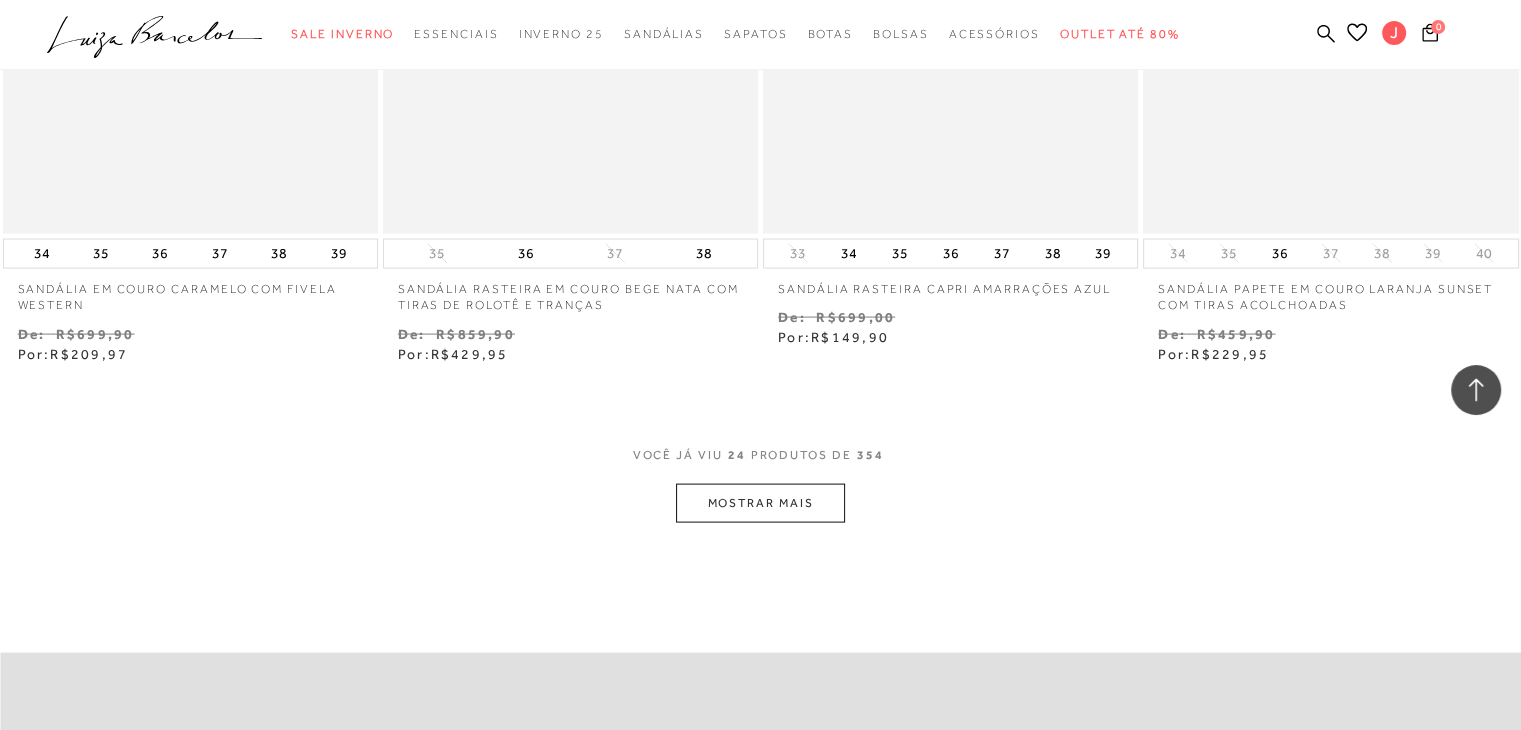 scroll, scrollTop: 4141, scrollLeft: 0, axis: vertical 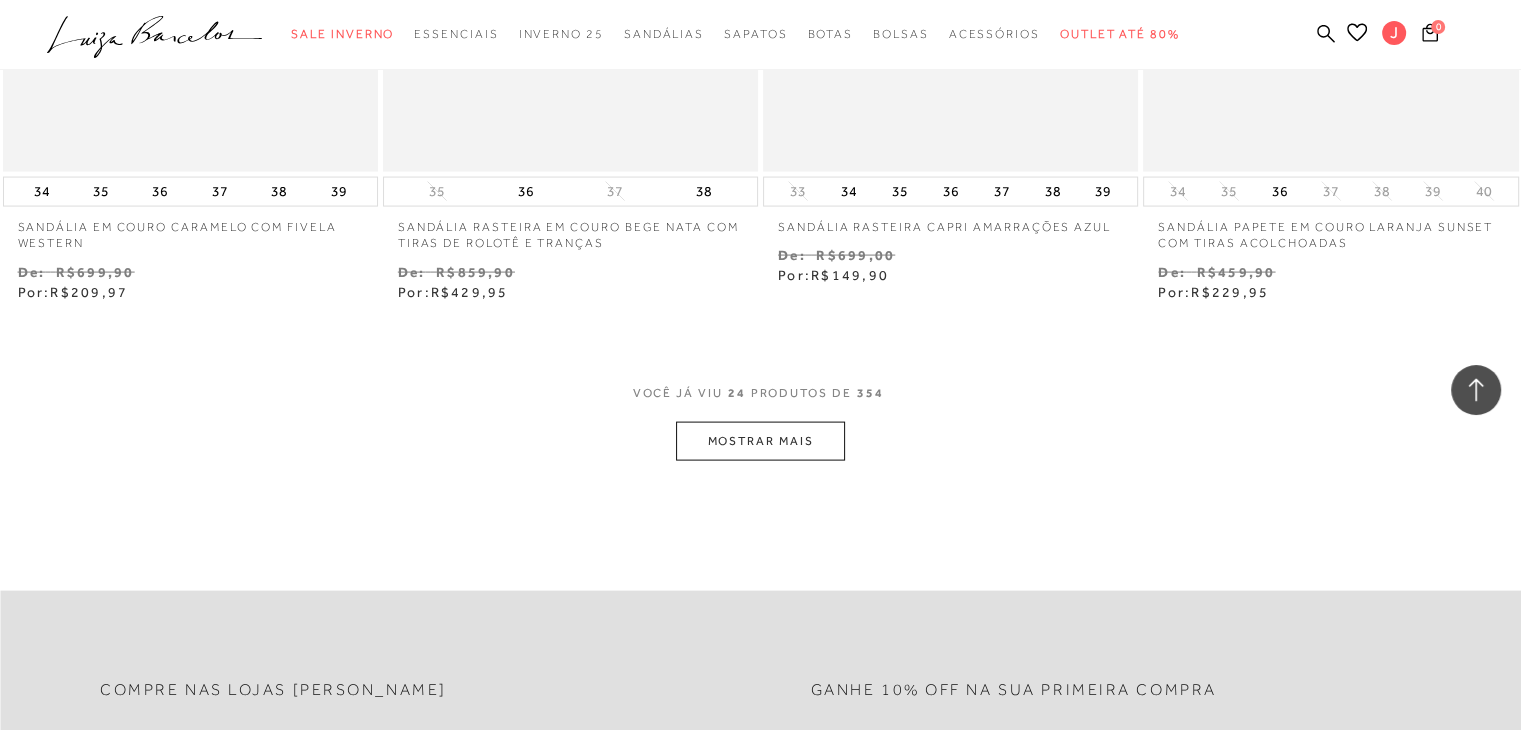 click on "MOSTRAR MAIS" at bounding box center (760, 441) 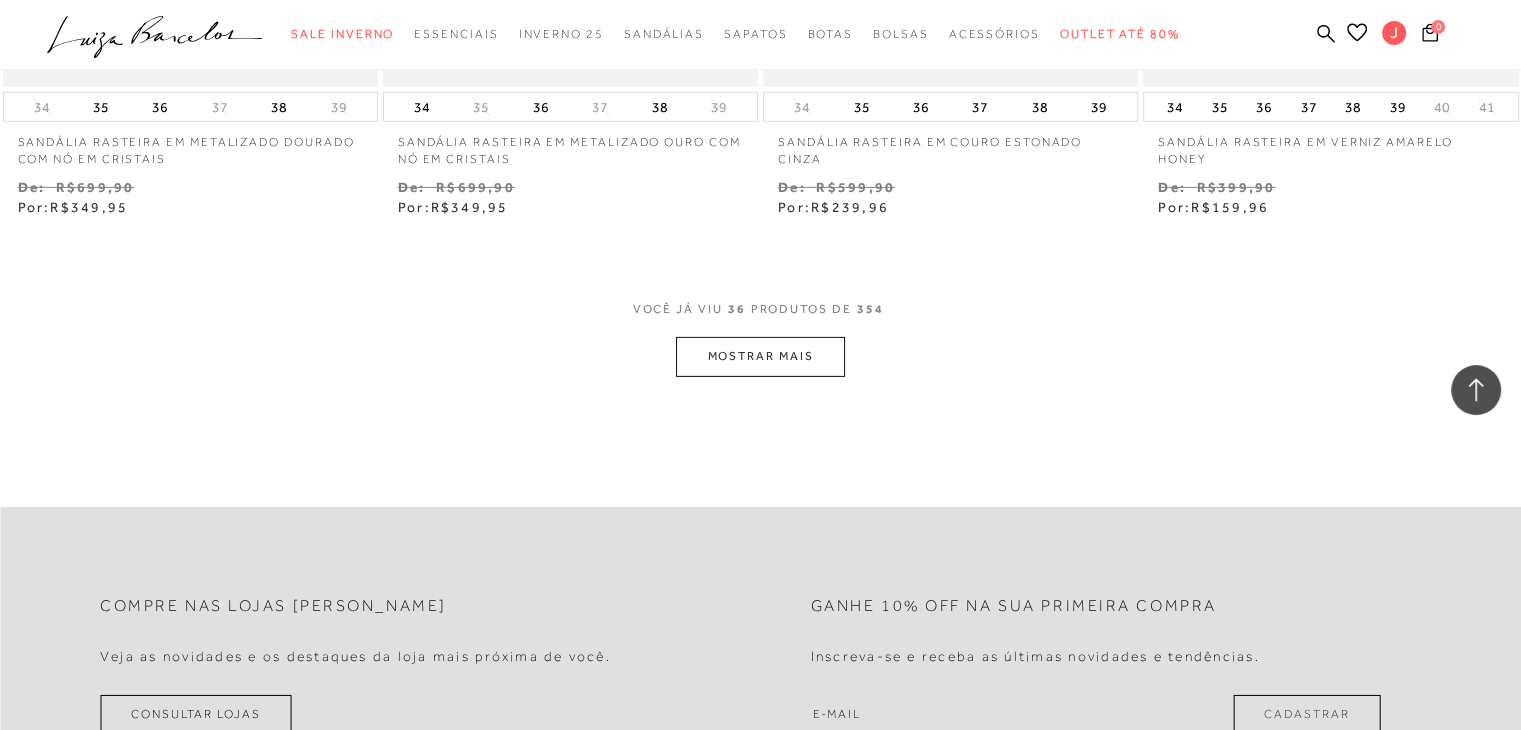 scroll, scrollTop: 6369, scrollLeft: 0, axis: vertical 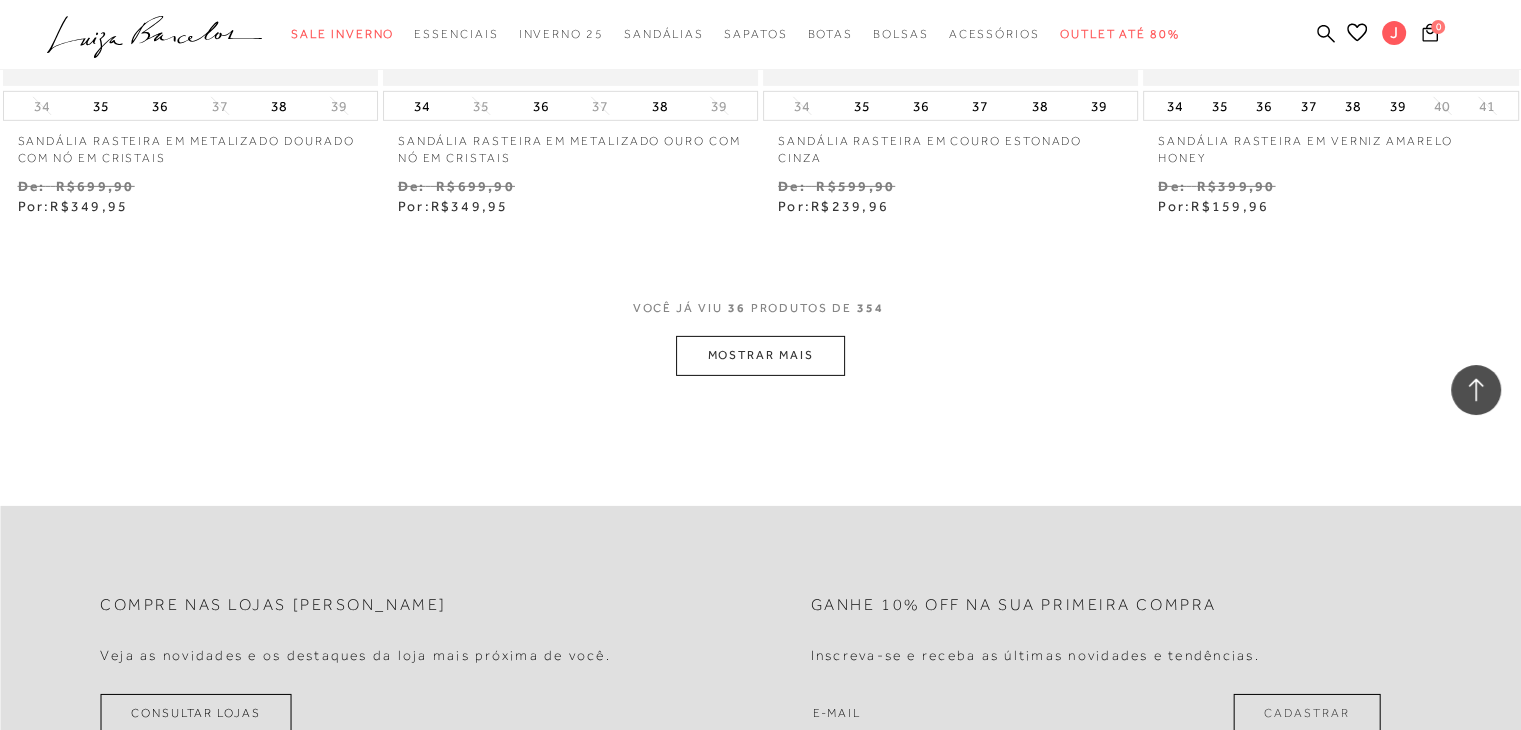 click on "MOSTRAR MAIS" at bounding box center [760, 355] 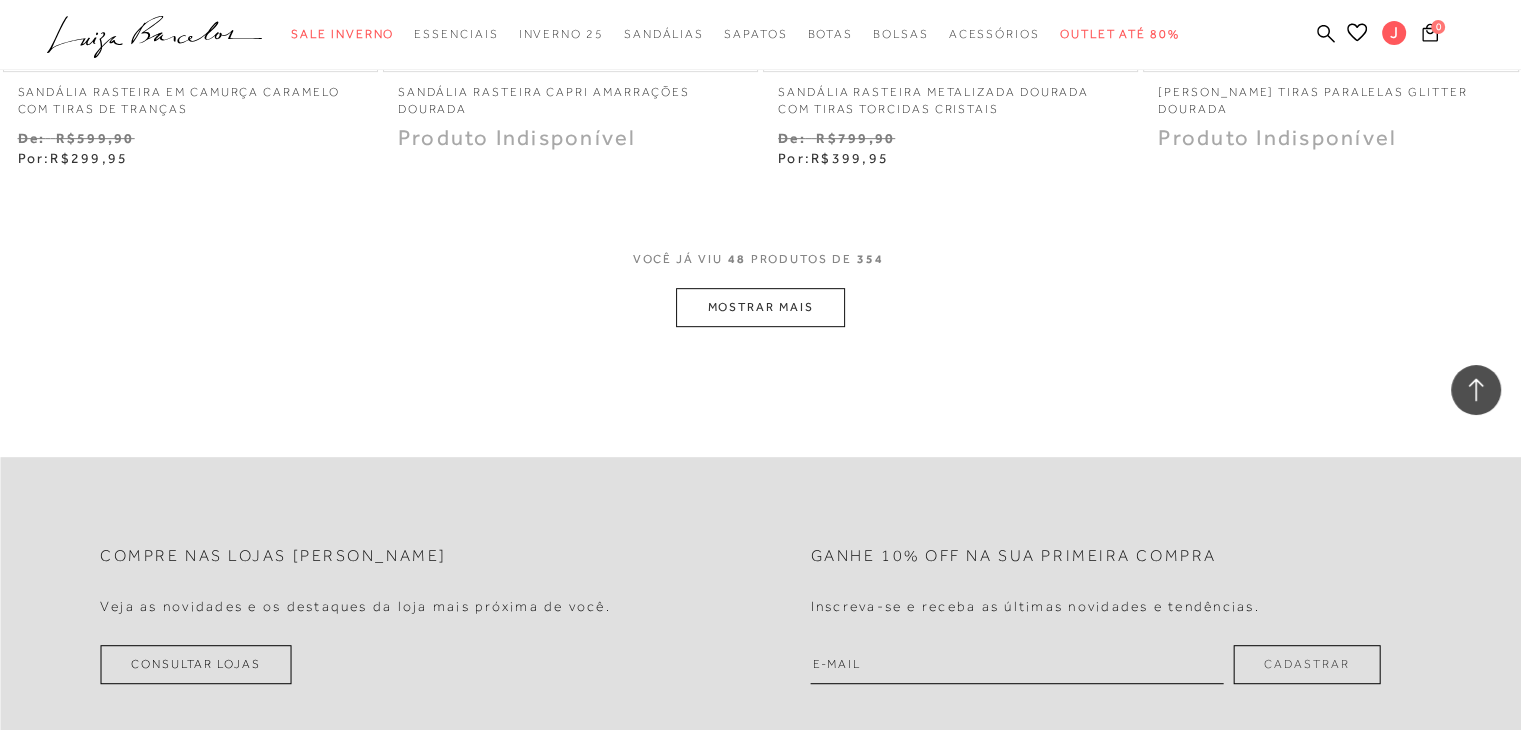 scroll, scrollTop: 8551, scrollLeft: 0, axis: vertical 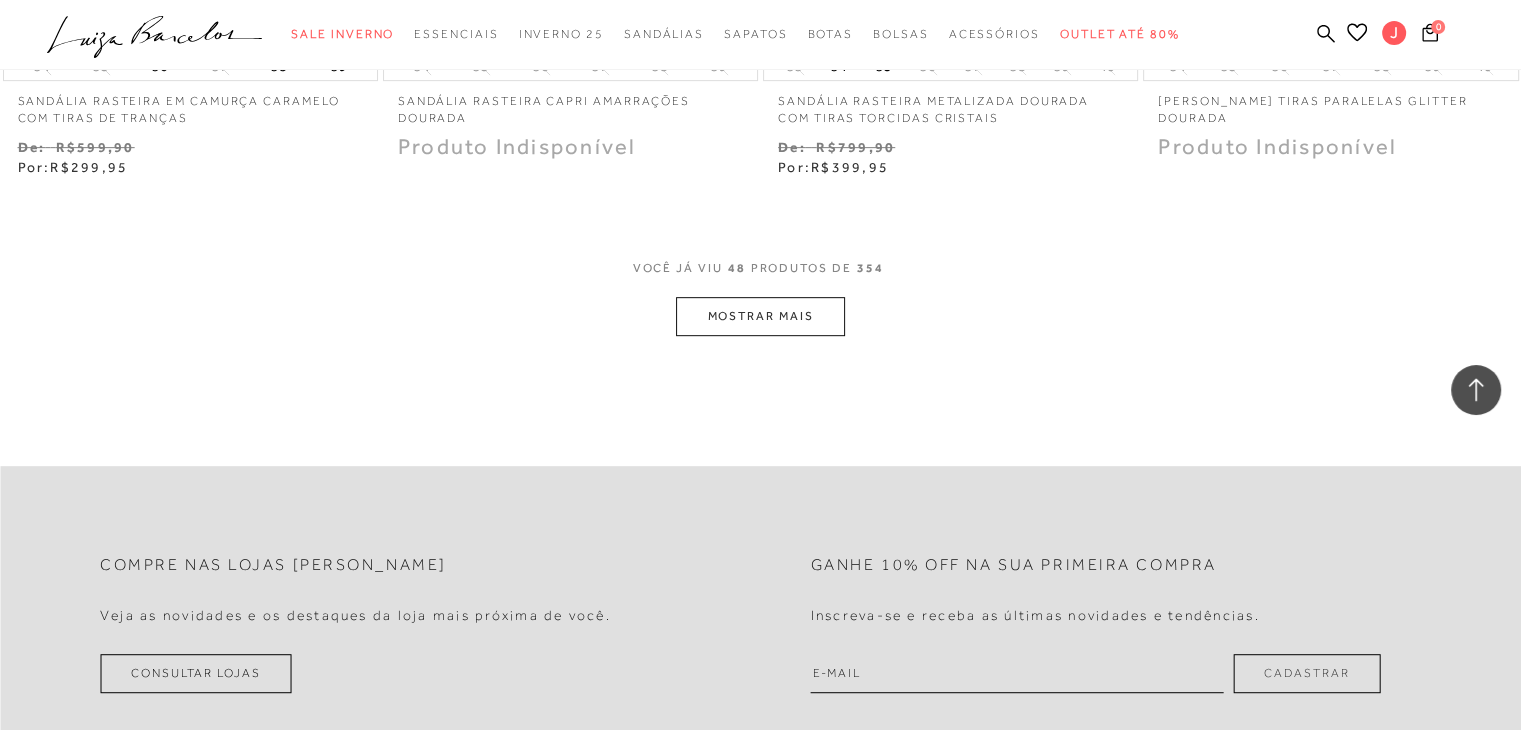 click on "MOSTRAR MAIS" at bounding box center (760, 316) 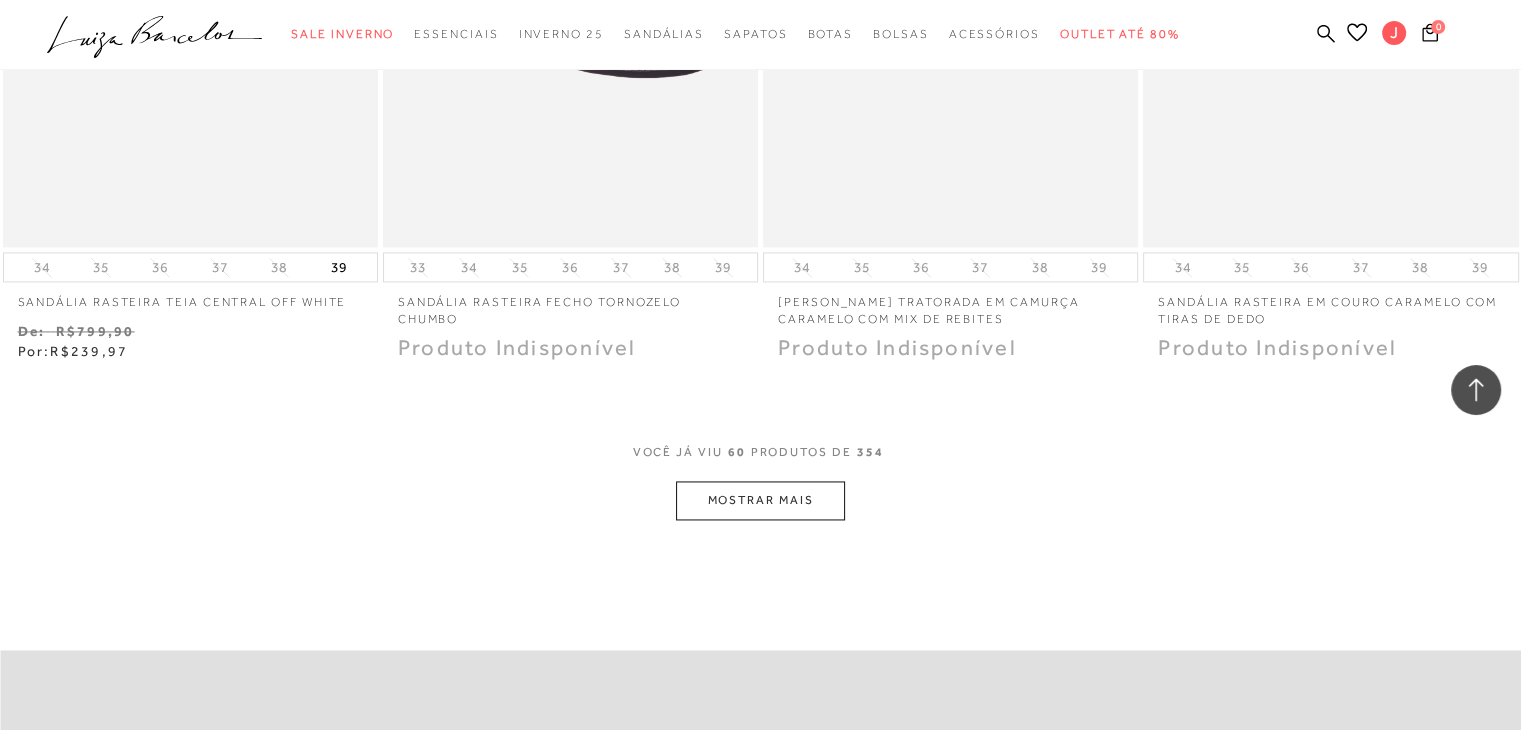 scroll, scrollTop: 10521, scrollLeft: 0, axis: vertical 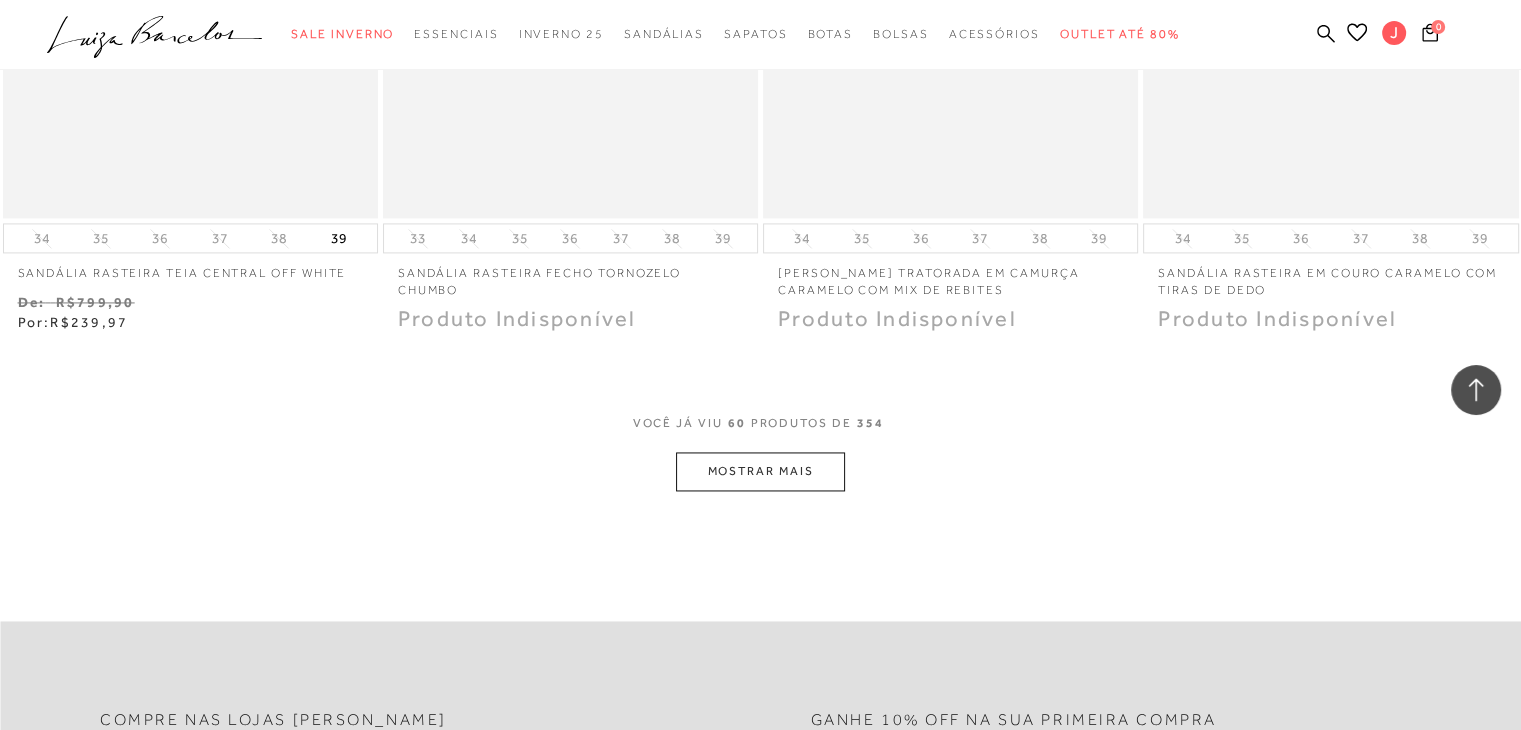 click on "Resultados da pesquisa
[DEMOGRAPHIC_DATA]
Resultados: 49 - 60 (de 354)
Opções de exibição
354
resultados encontrados
Ordenar Padrão Lançamentos 1" at bounding box center [760, -4975] 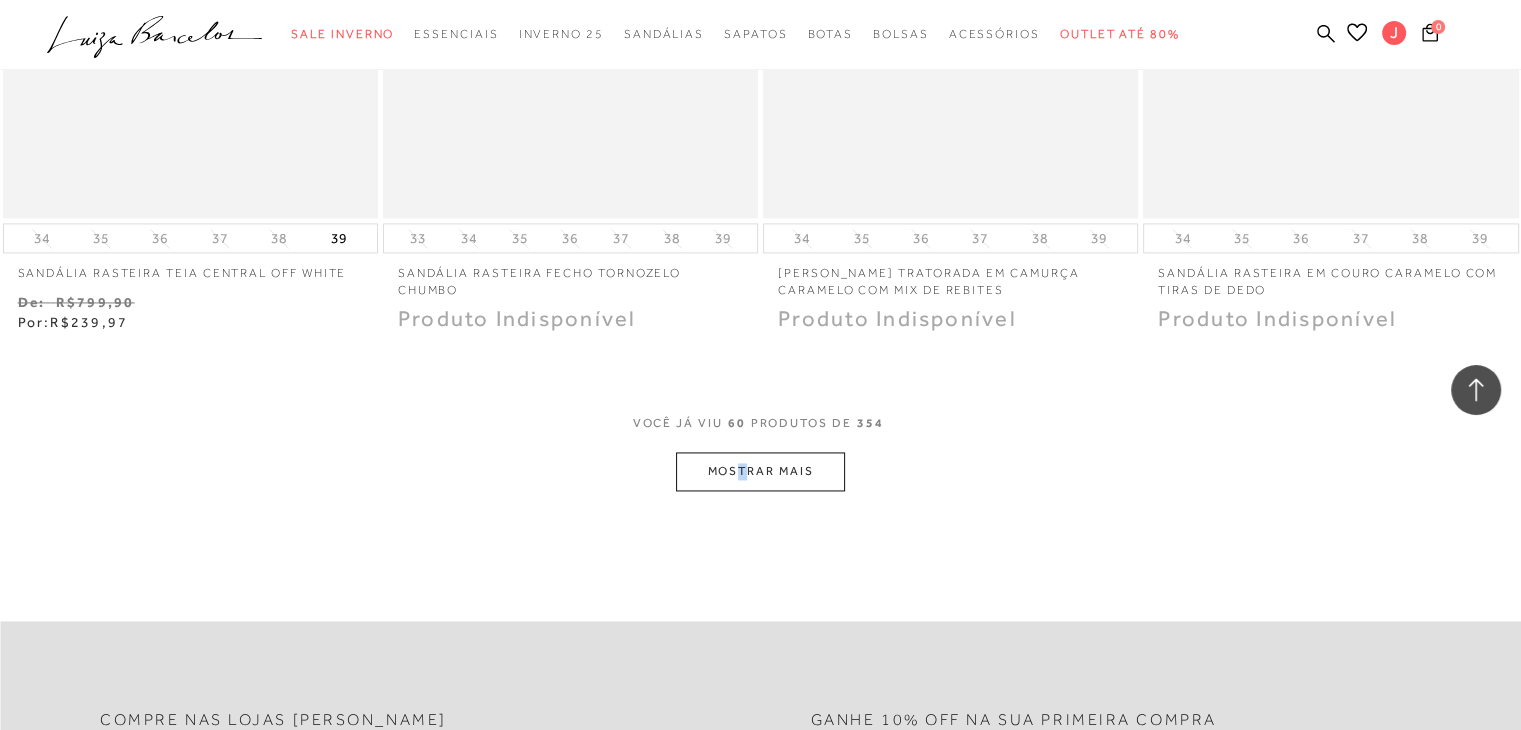 click on "MOSTRAR MAIS" at bounding box center (760, 471) 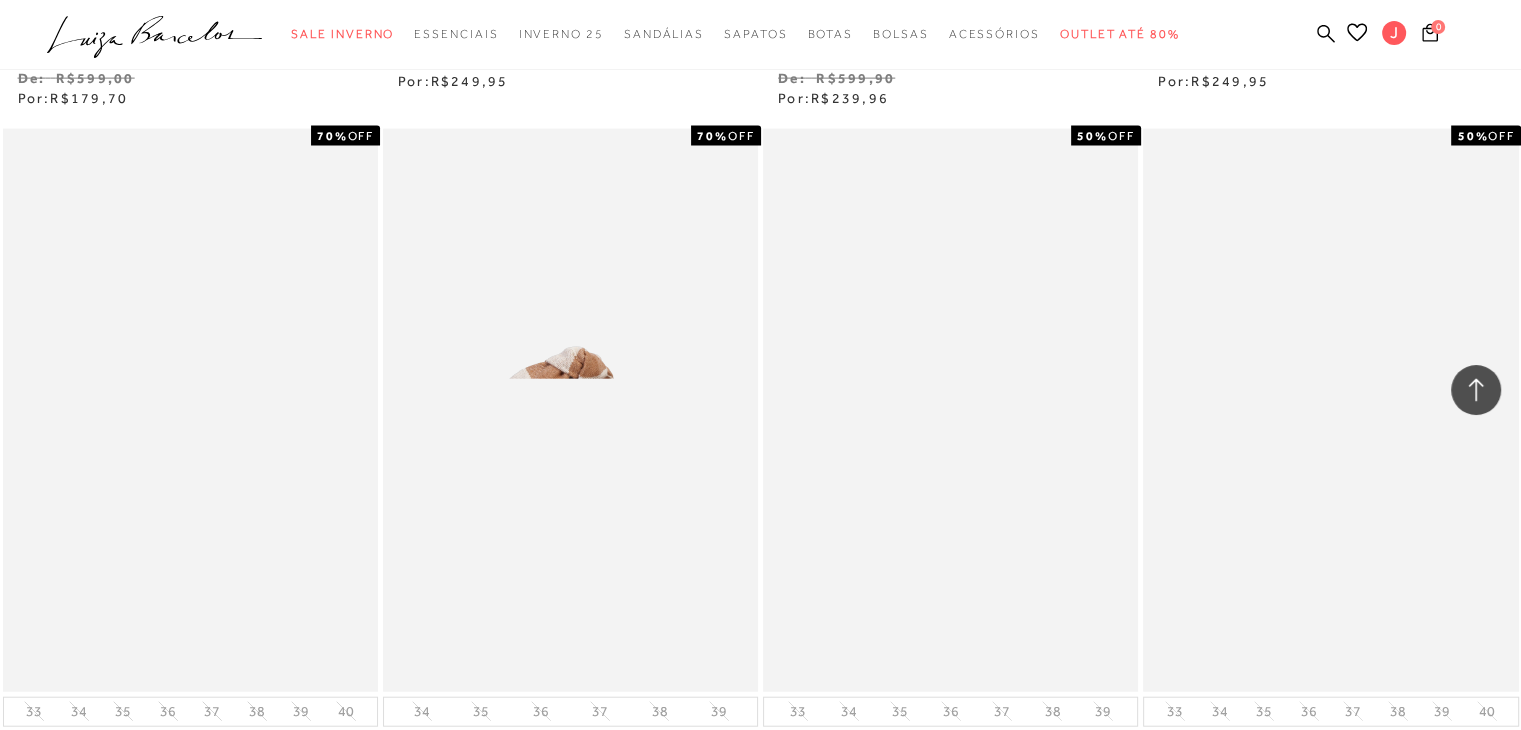 scroll, scrollTop: 12179, scrollLeft: 0, axis: vertical 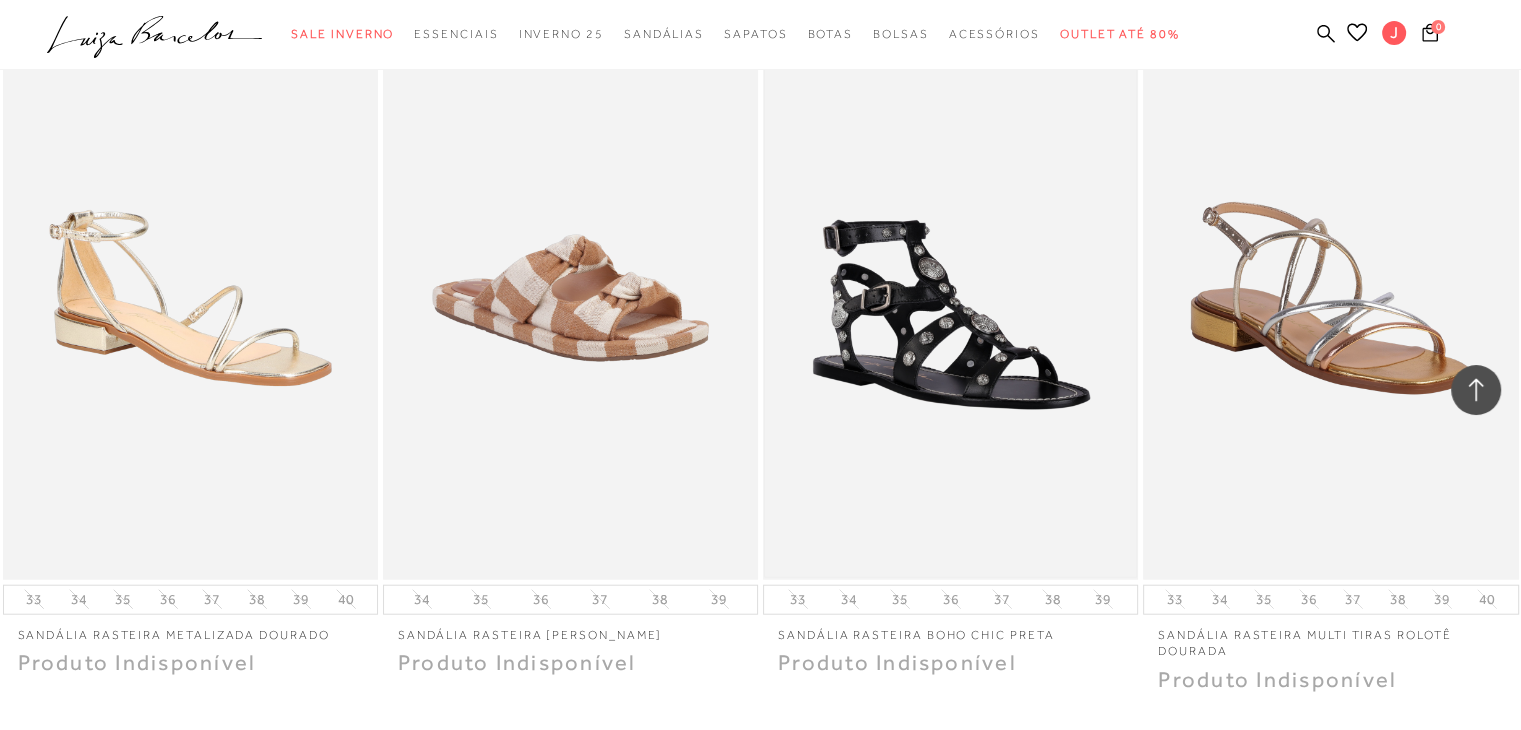 click at bounding box center [950, 298] 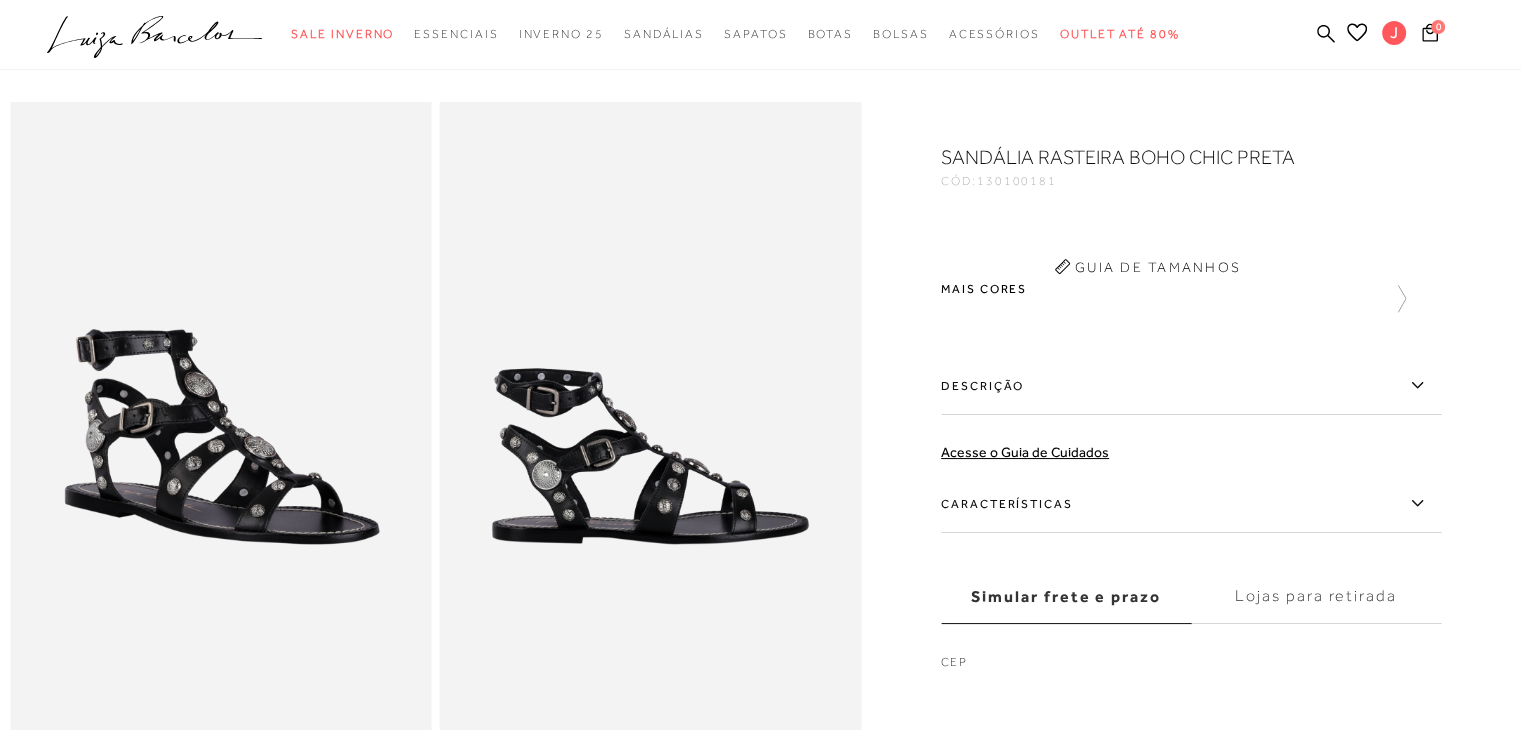 scroll, scrollTop: 0, scrollLeft: 0, axis: both 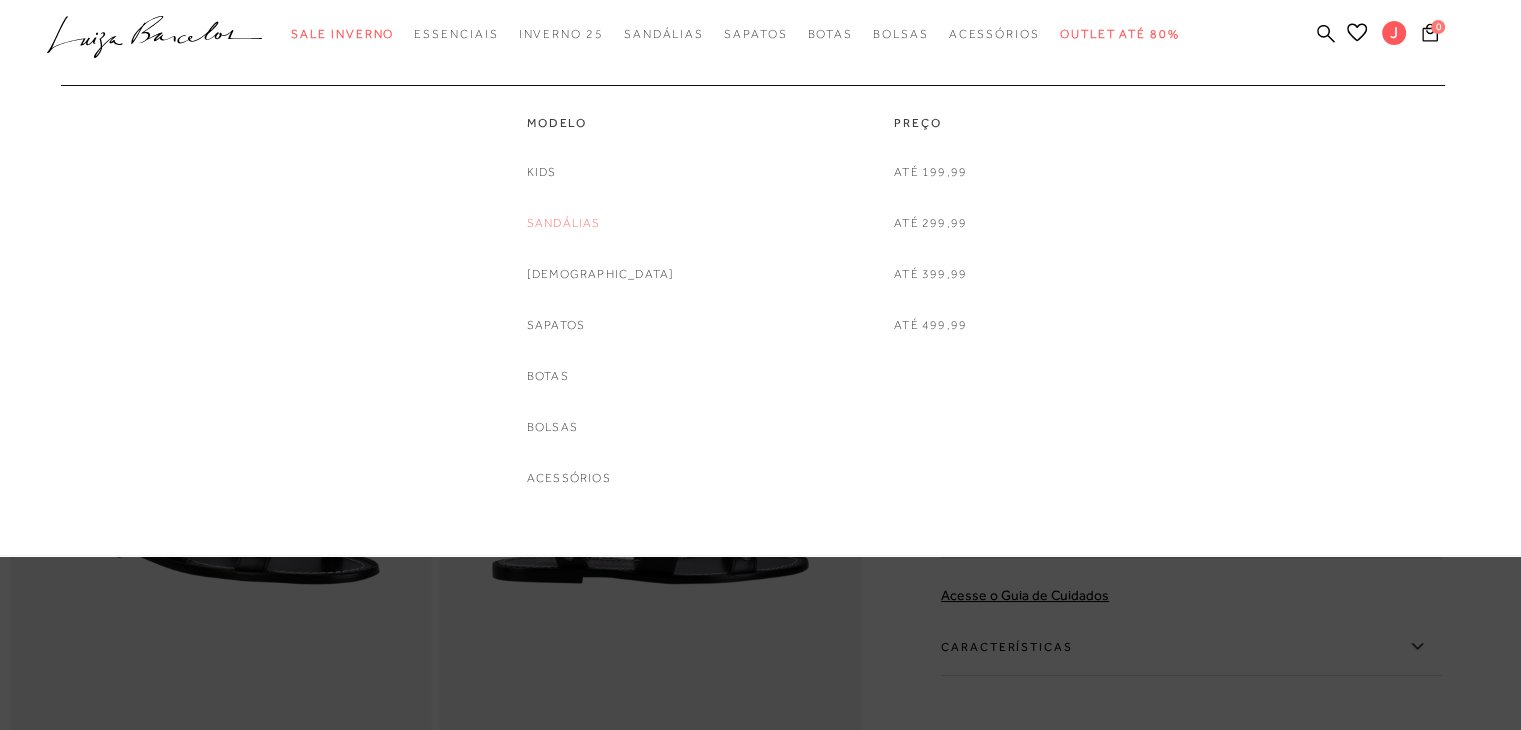 click on "Sandálias" at bounding box center (564, 223) 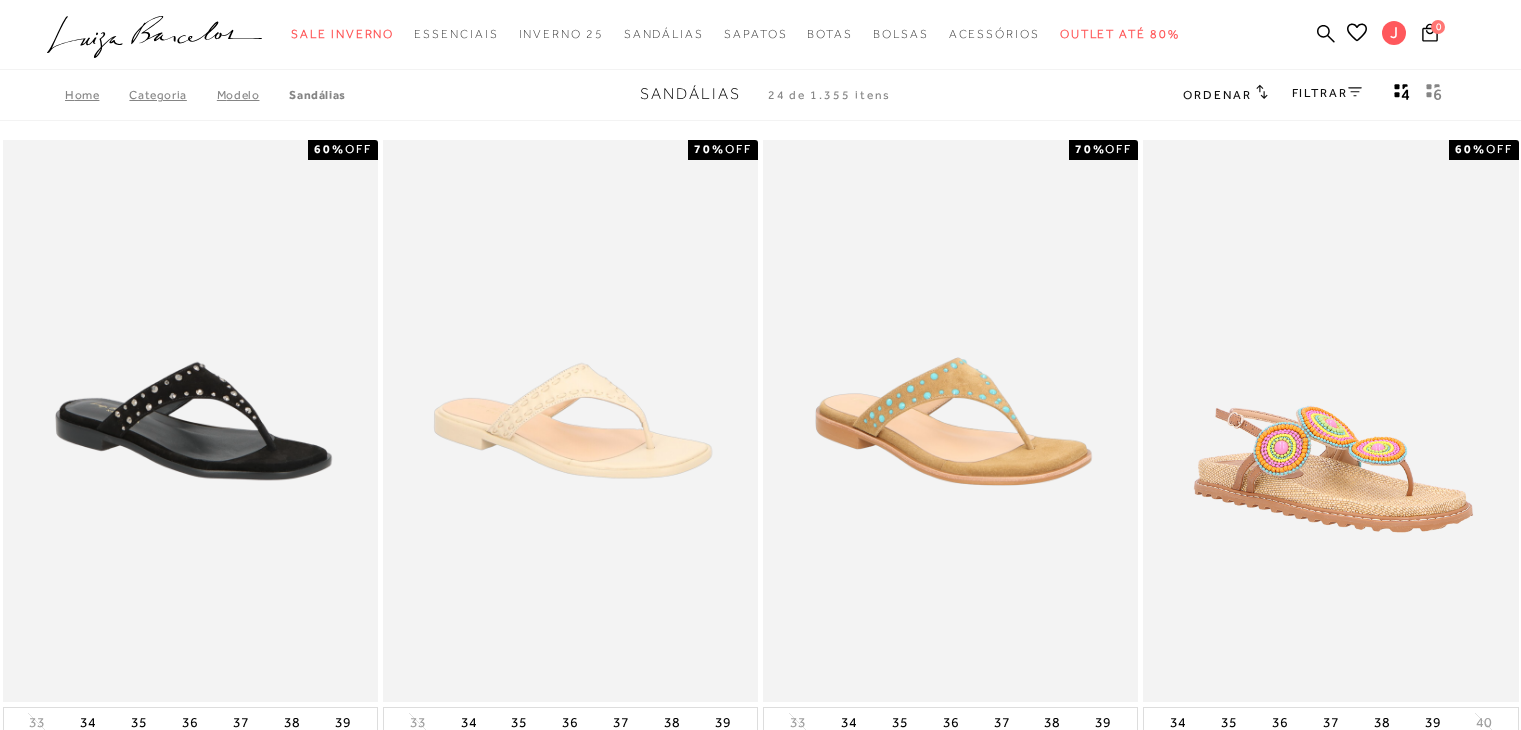 scroll, scrollTop: 427, scrollLeft: 0, axis: vertical 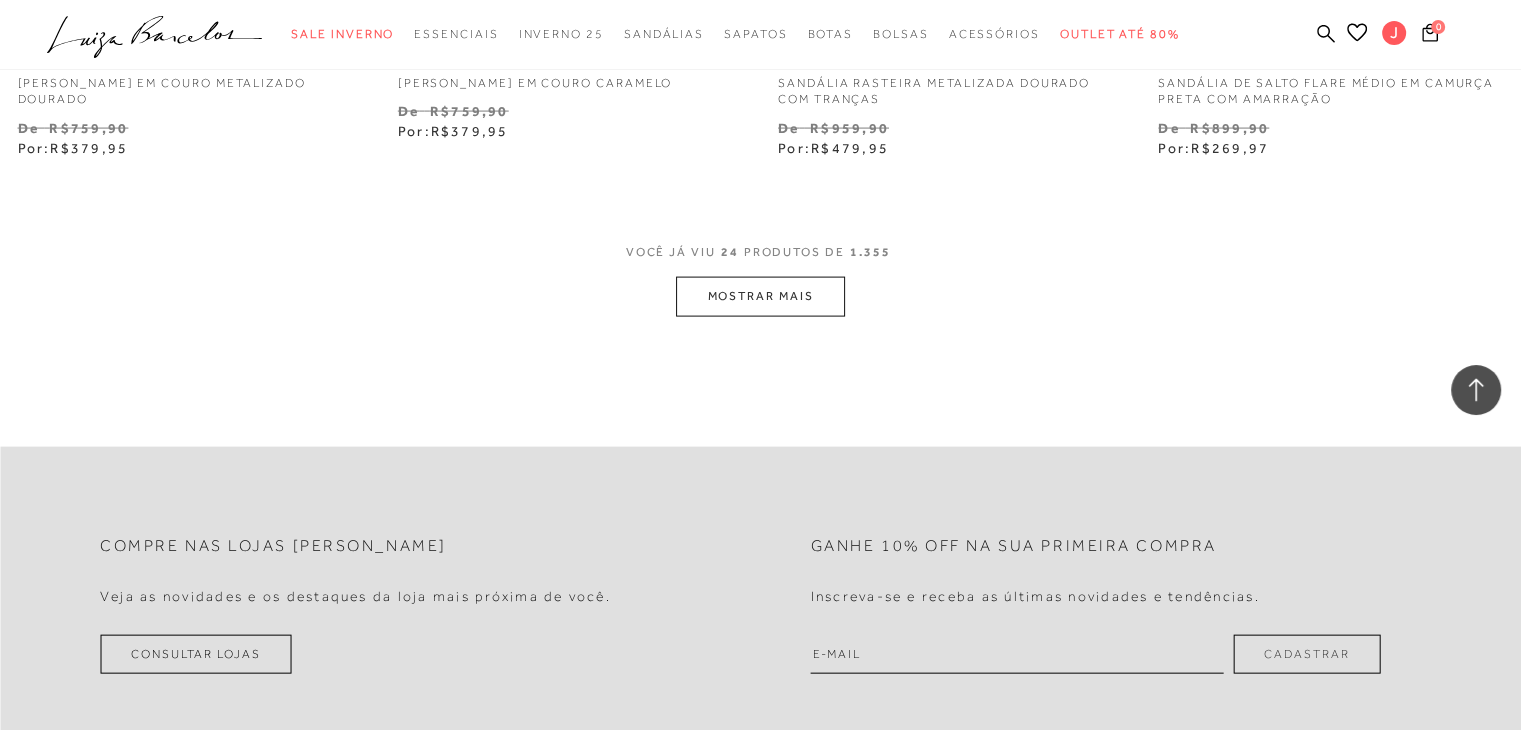 click on "MOSTRAR MAIS" at bounding box center [760, 296] 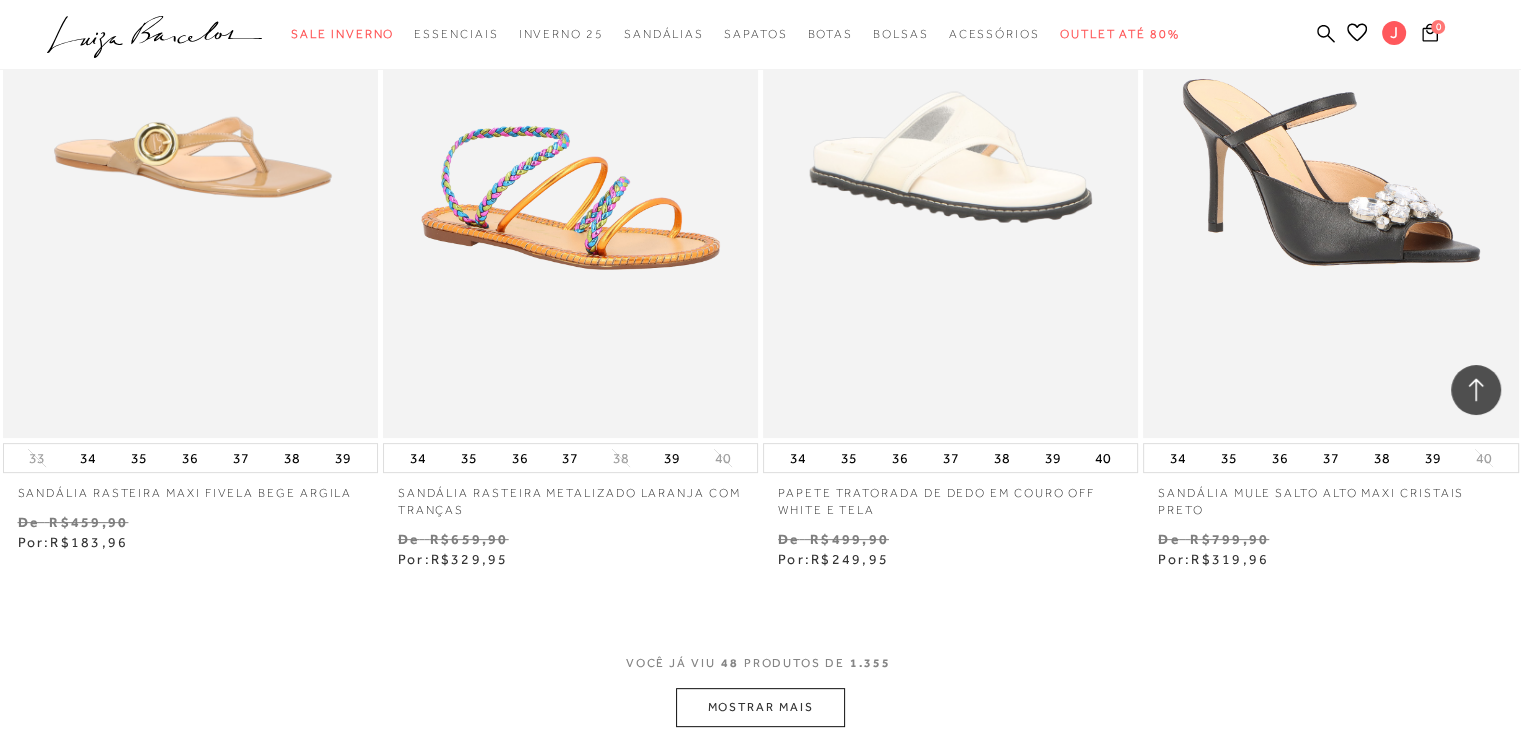 scroll, scrollTop: 8312, scrollLeft: 0, axis: vertical 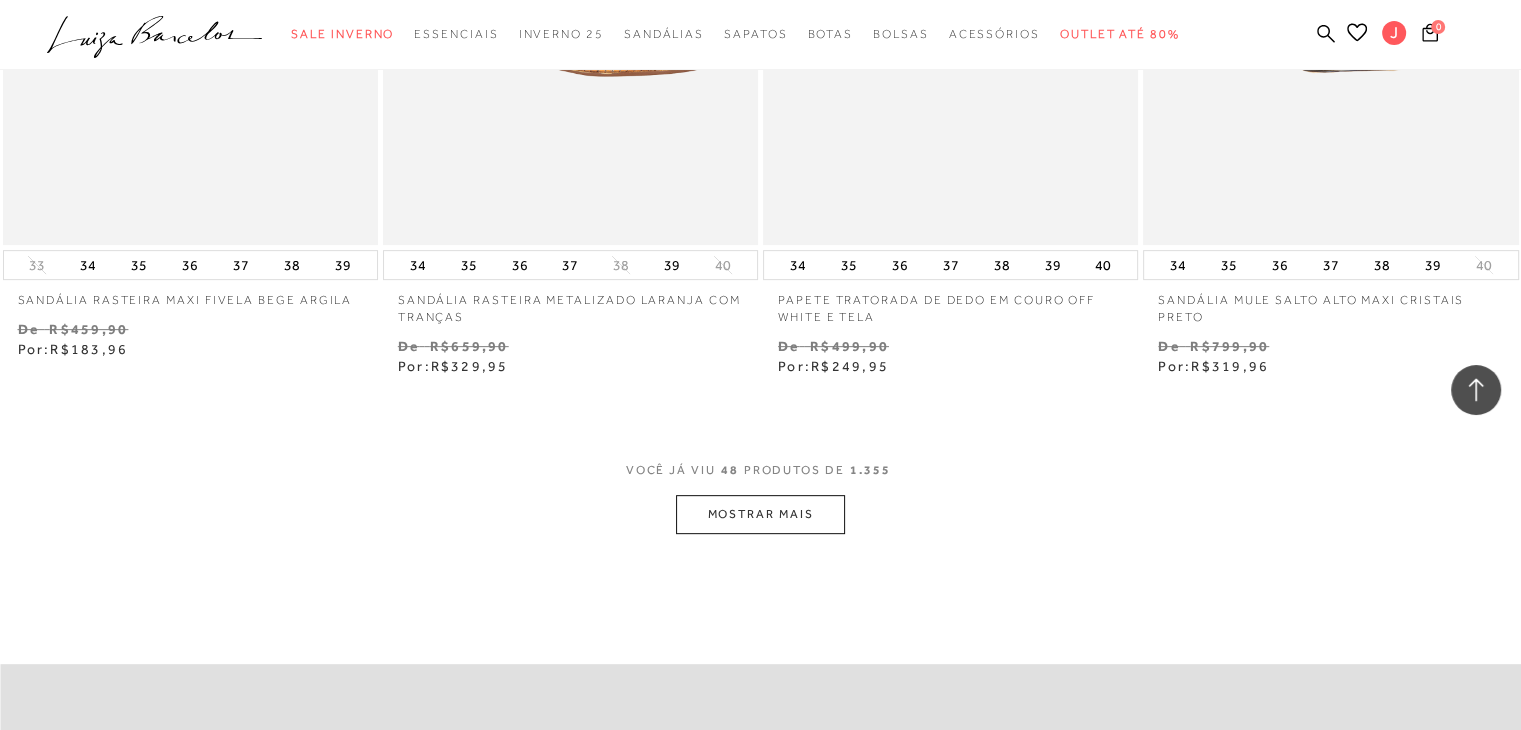 click on "MOSTRAR MAIS" at bounding box center (760, 514) 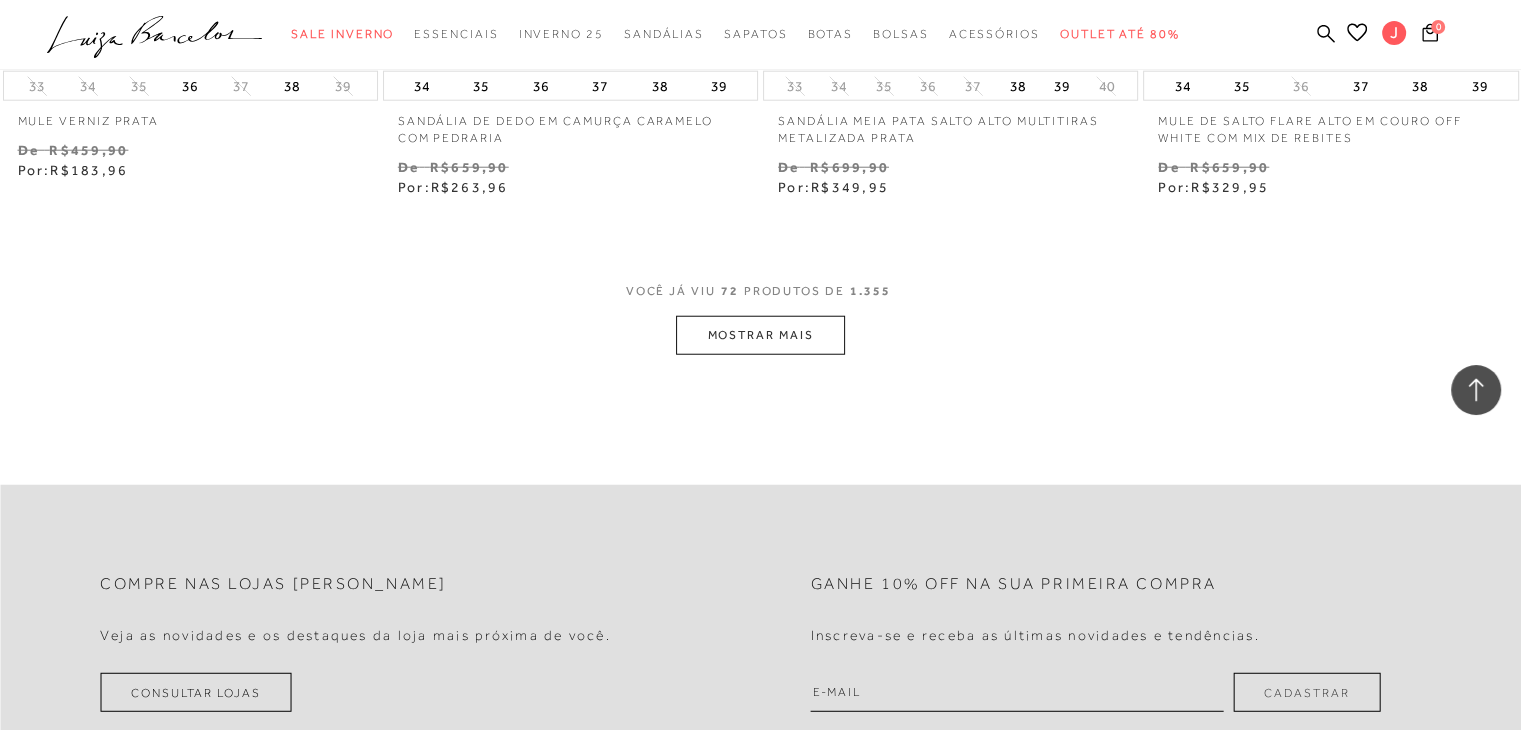 scroll, scrollTop: 12812, scrollLeft: 0, axis: vertical 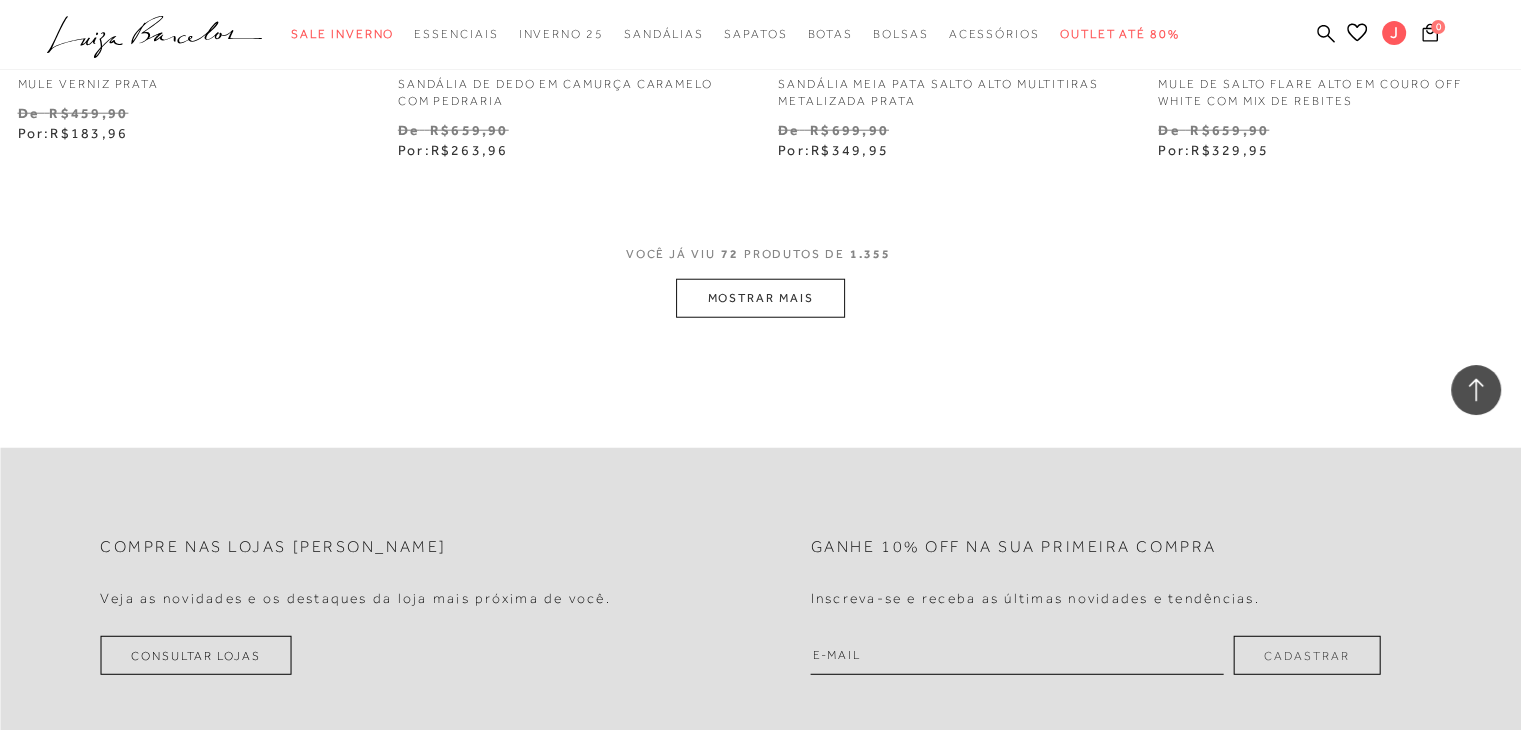click on "MOSTRAR MAIS" at bounding box center (760, 298) 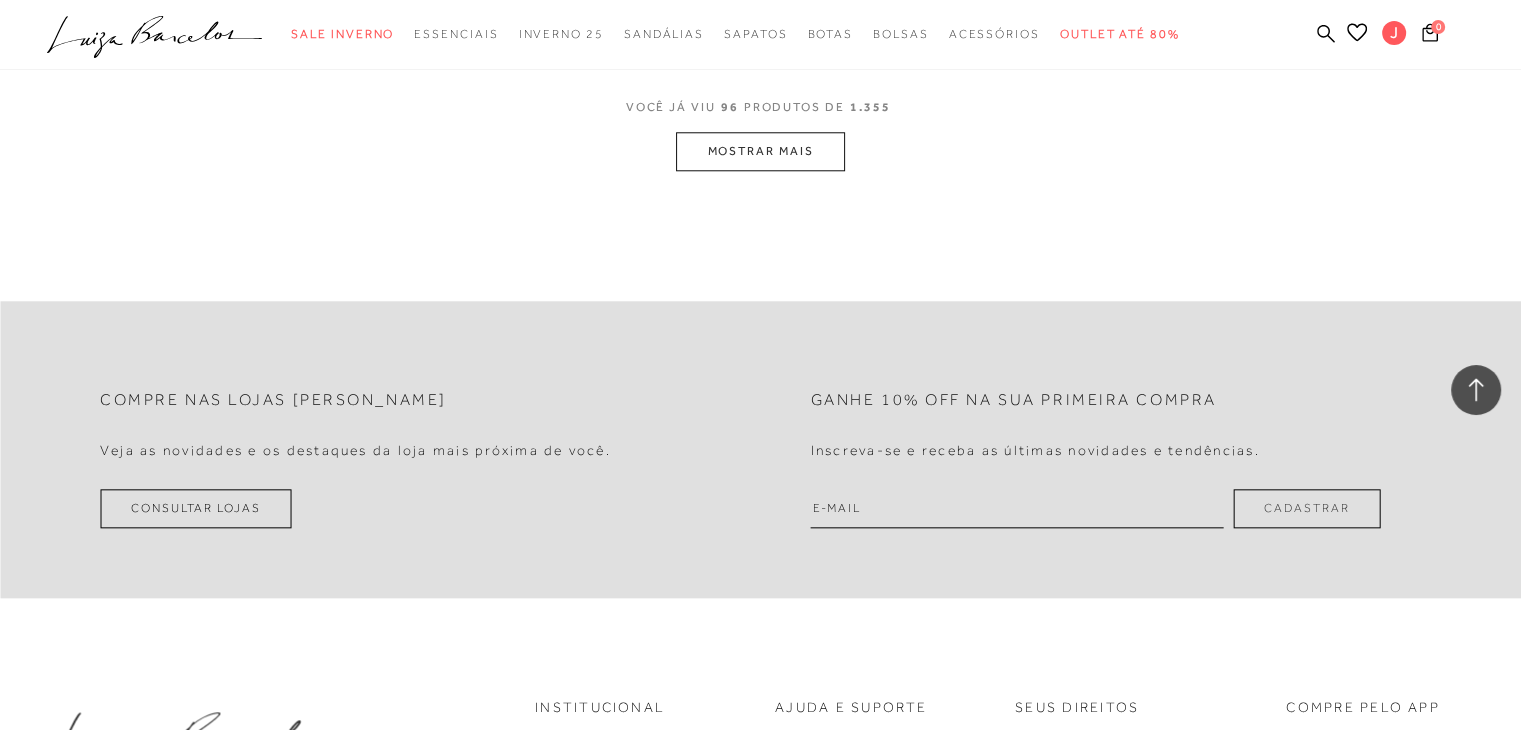 scroll, scrollTop: 17248, scrollLeft: 0, axis: vertical 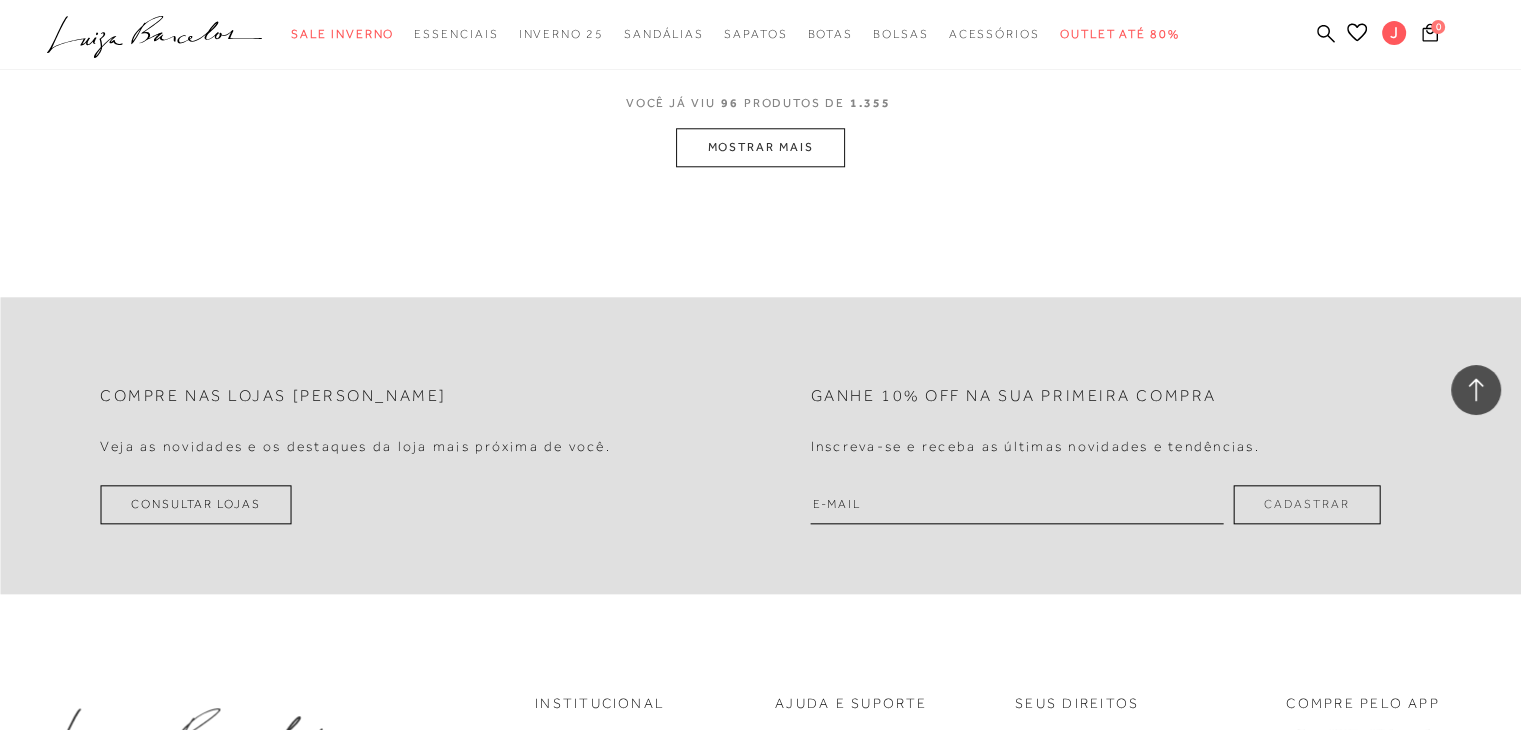 click on "MOSTRAR MAIS" at bounding box center (760, 147) 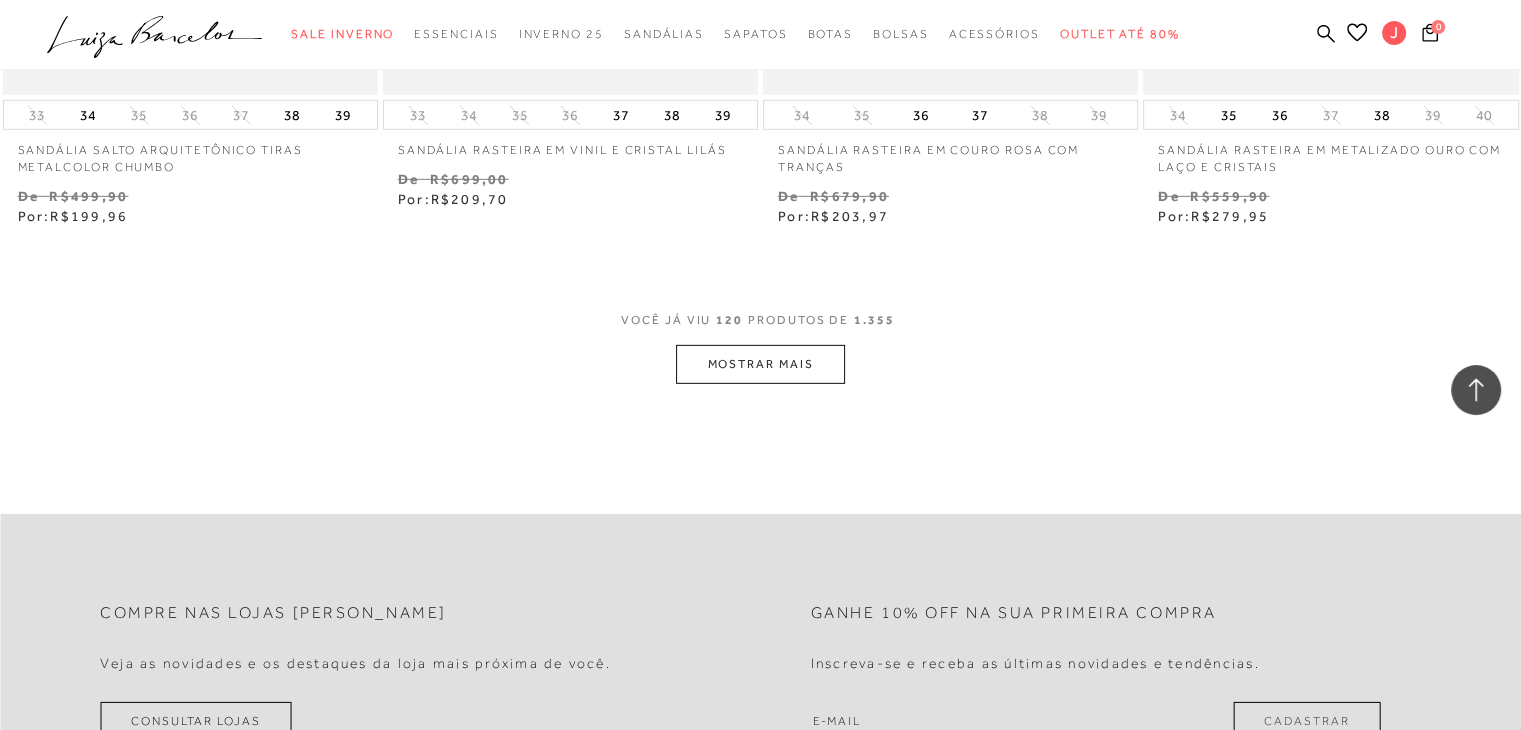 scroll, scrollTop: 21380, scrollLeft: 0, axis: vertical 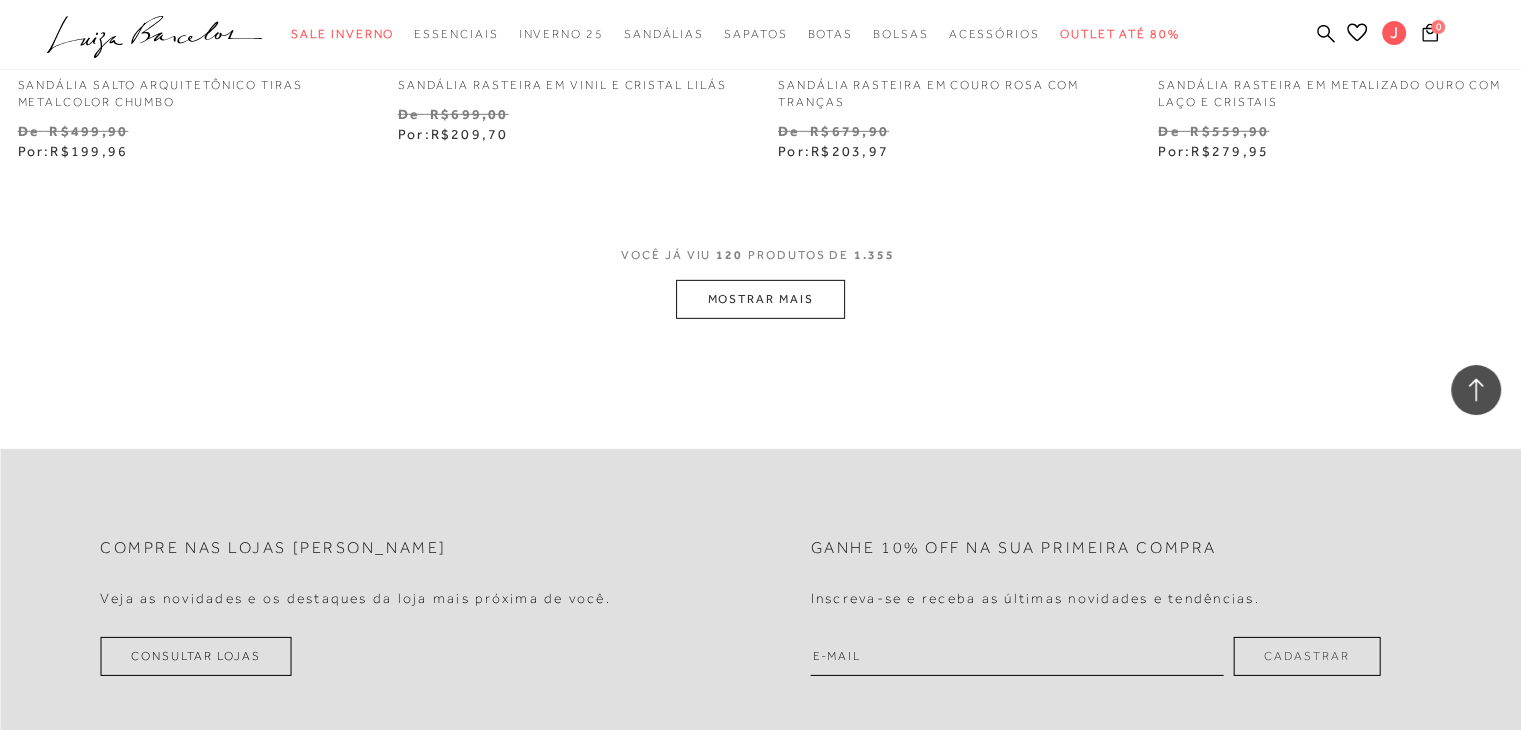click on "MOSTRAR MAIS" at bounding box center [760, 299] 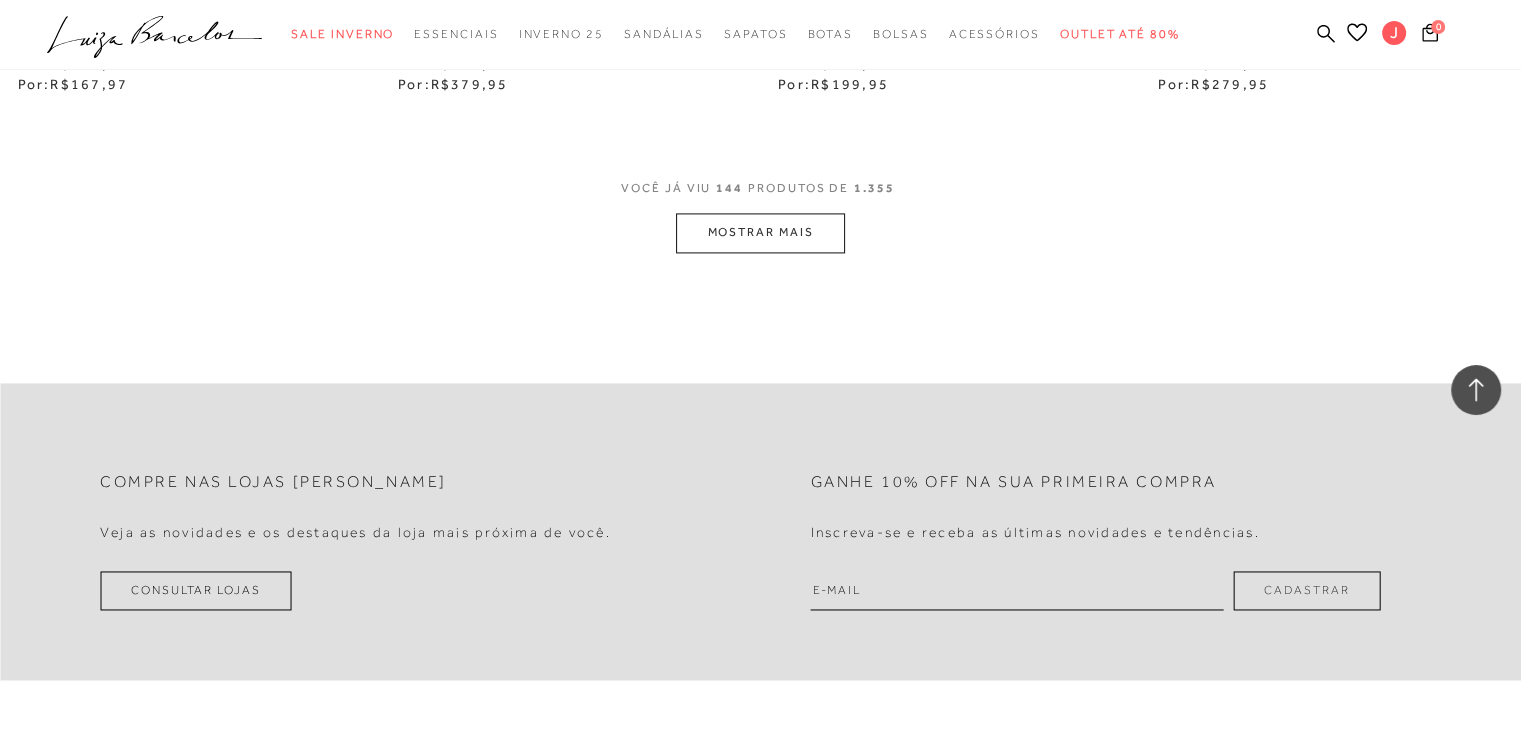 scroll, scrollTop: 25728, scrollLeft: 0, axis: vertical 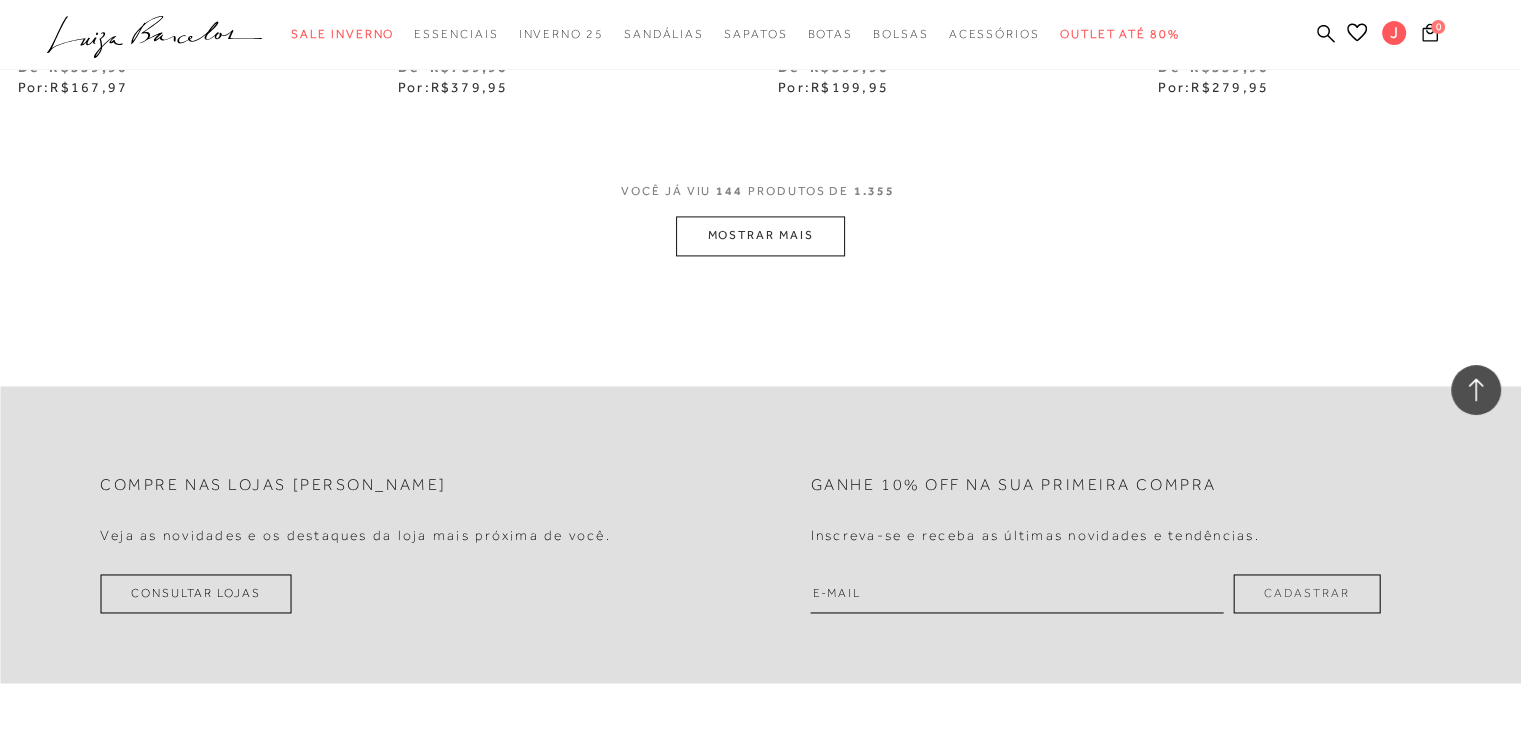 click on "MOSTRAR MAIS" at bounding box center (760, 235) 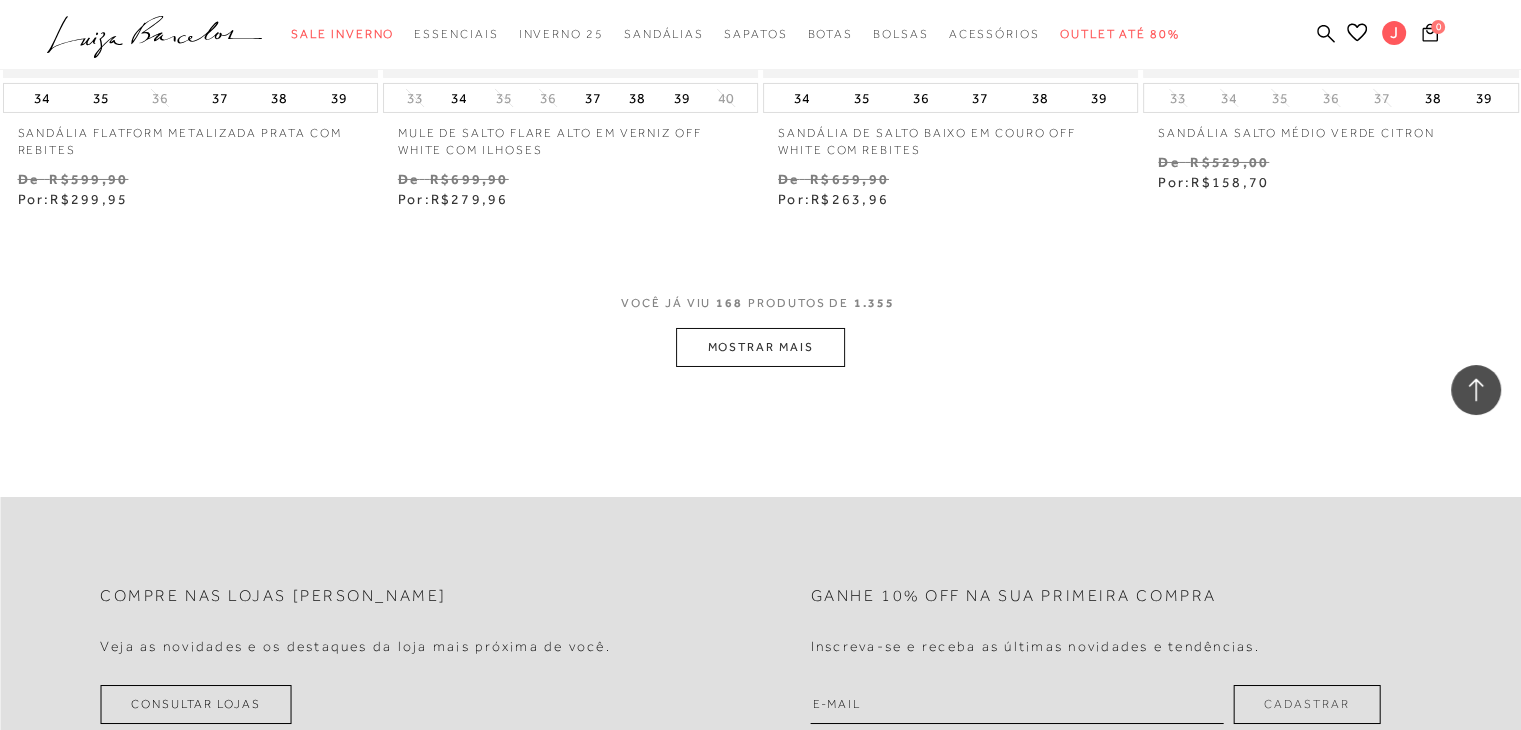 scroll, scrollTop: 29903, scrollLeft: 0, axis: vertical 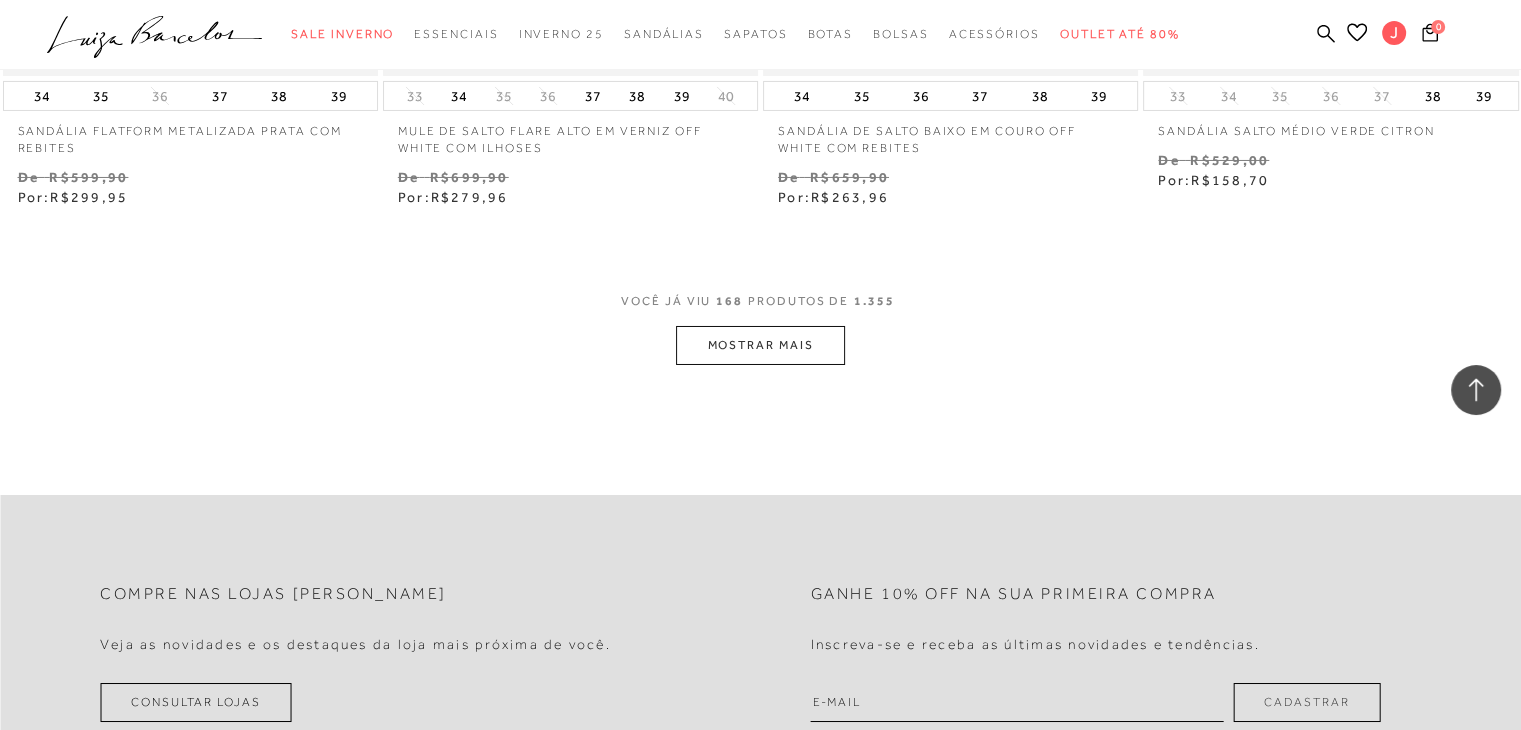 click on "MOSTRAR MAIS" at bounding box center (760, 345) 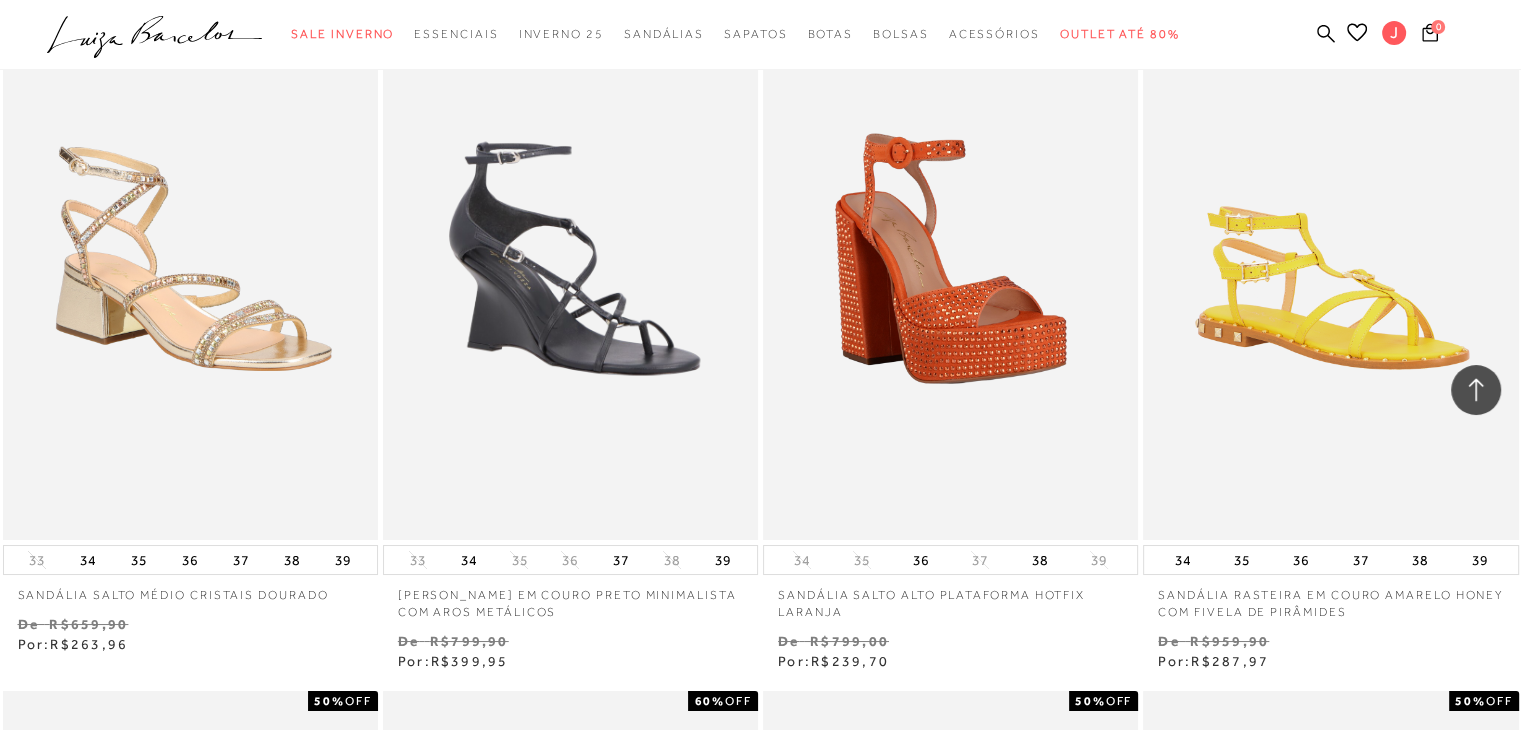 scroll, scrollTop: 30152, scrollLeft: 0, axis: vertical 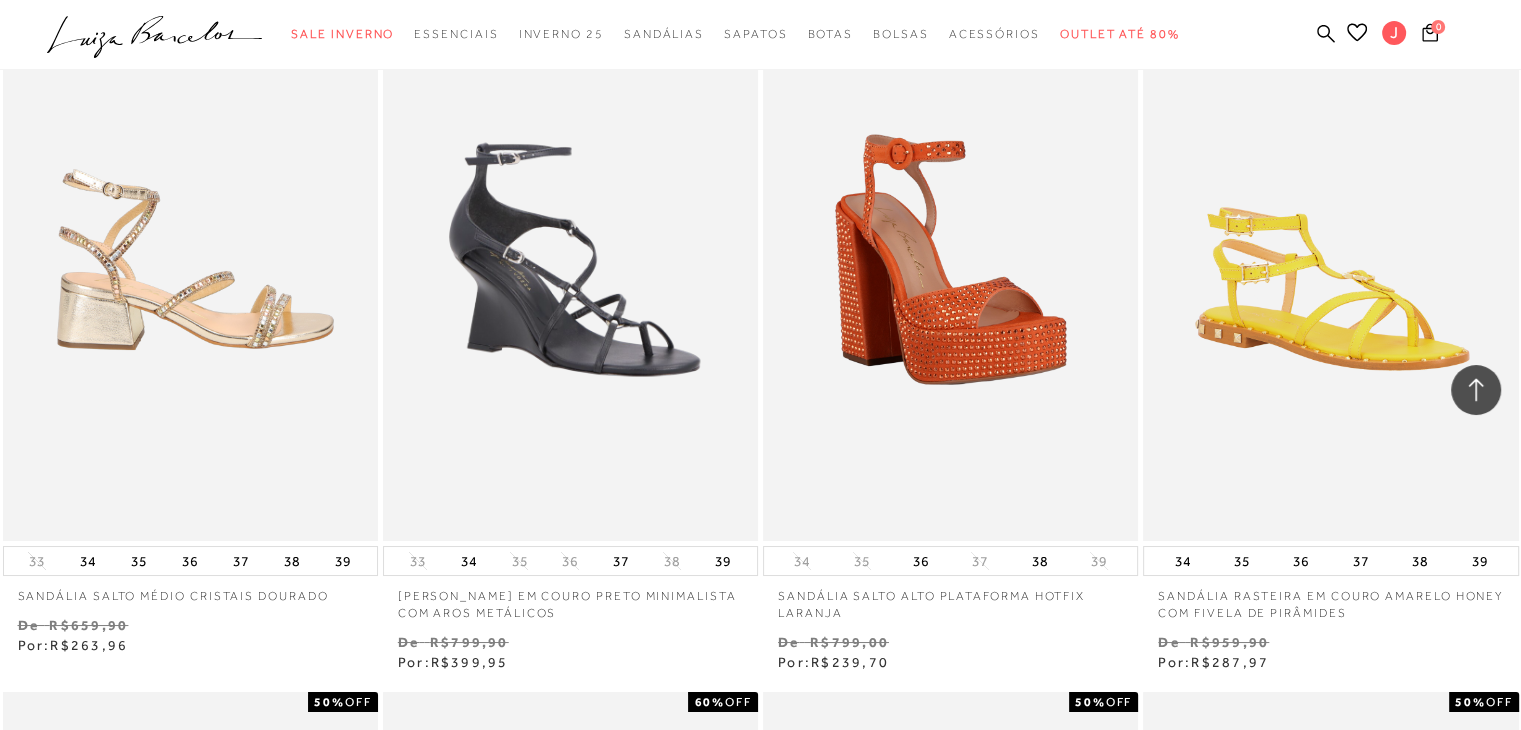click at bounding box center (191, 259) 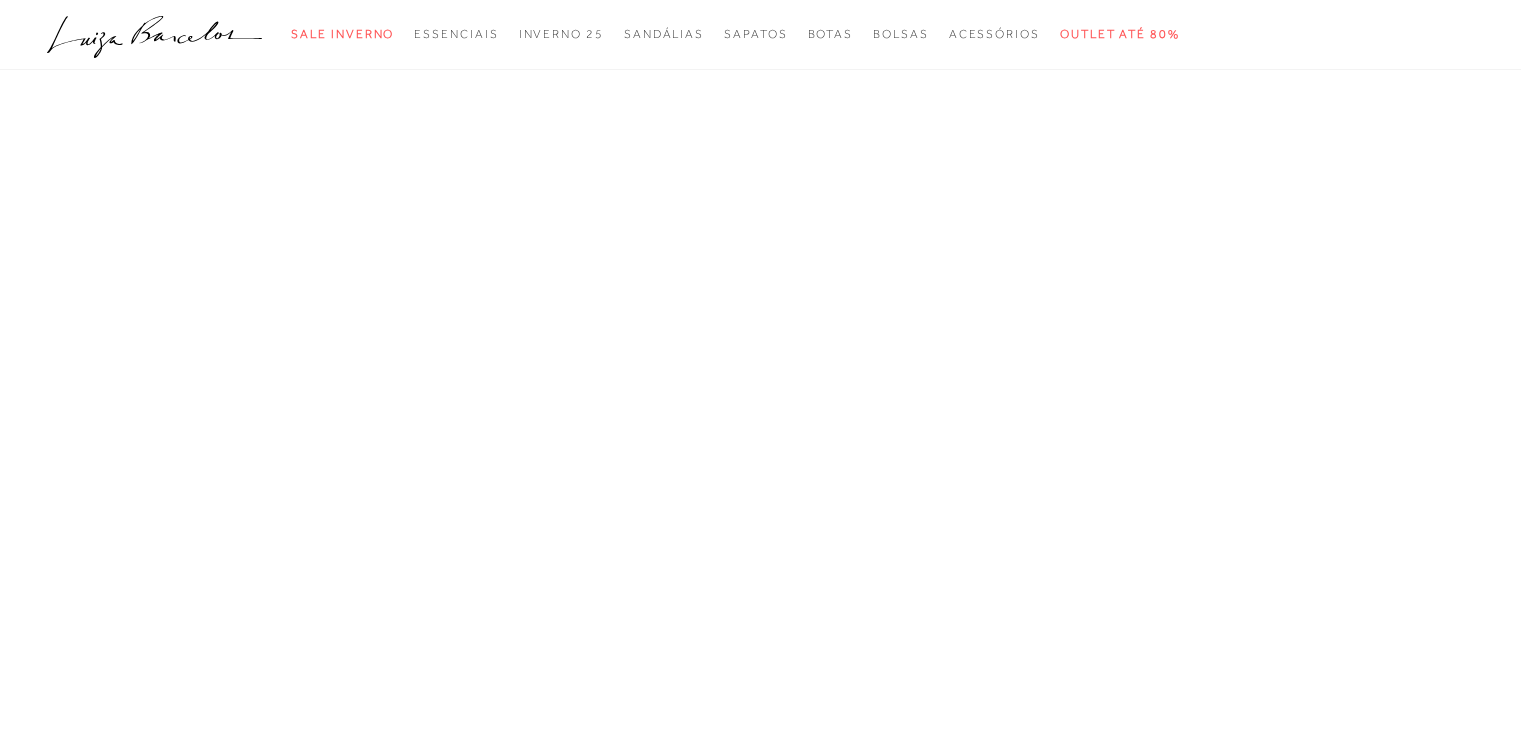 scroll, scrollTop: 0, scrollLeft: 0, axis: both 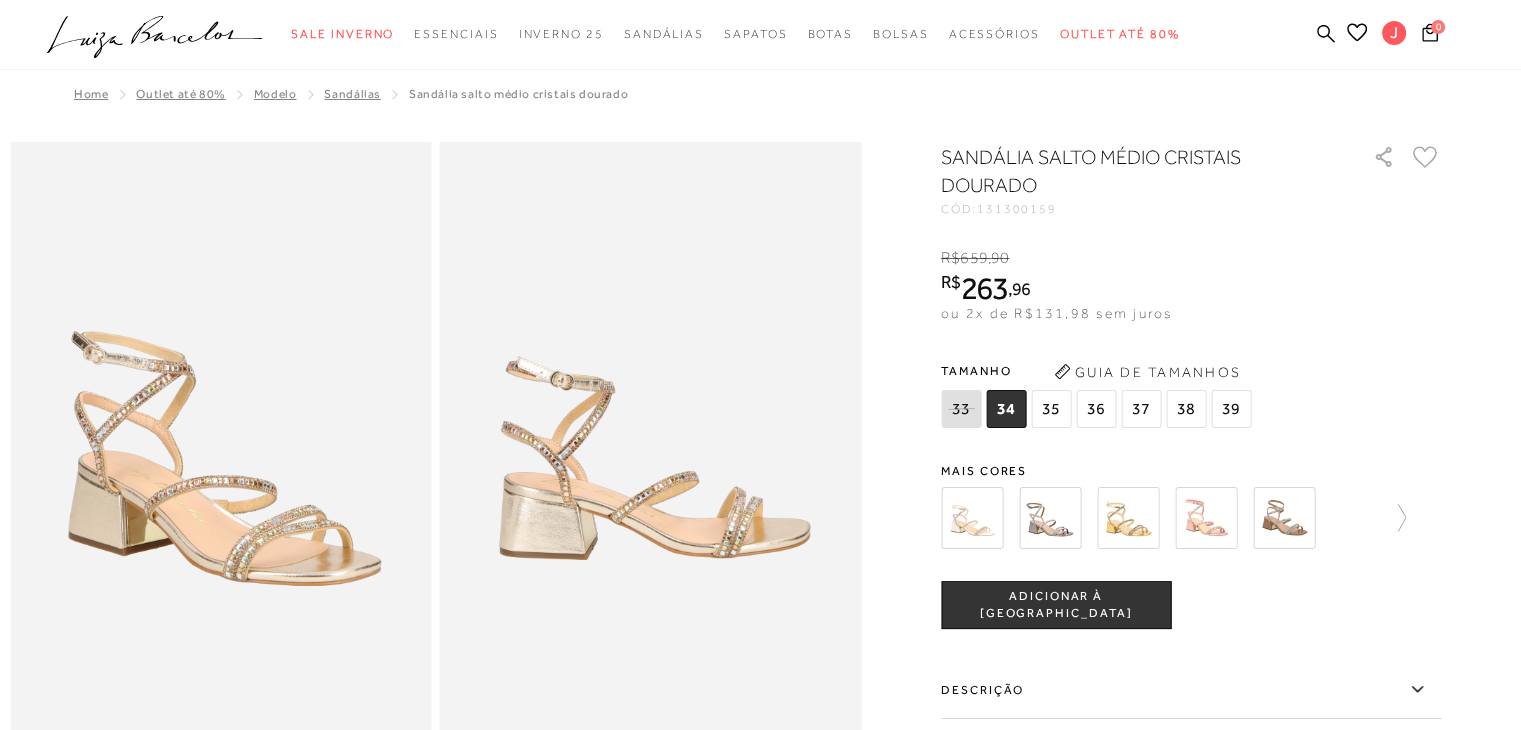click at bounding box center [972, 518] 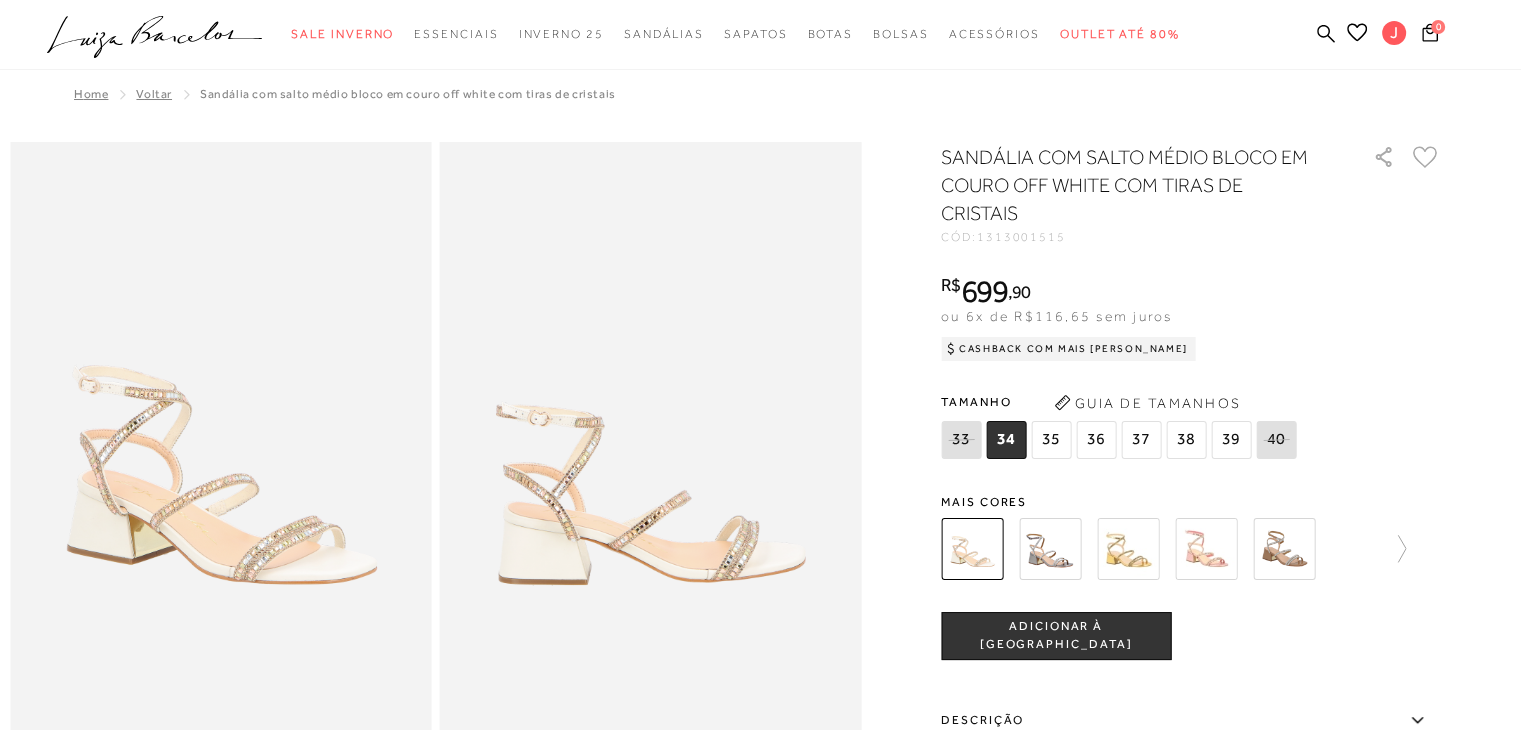 click at bounding box center (1050, 549) 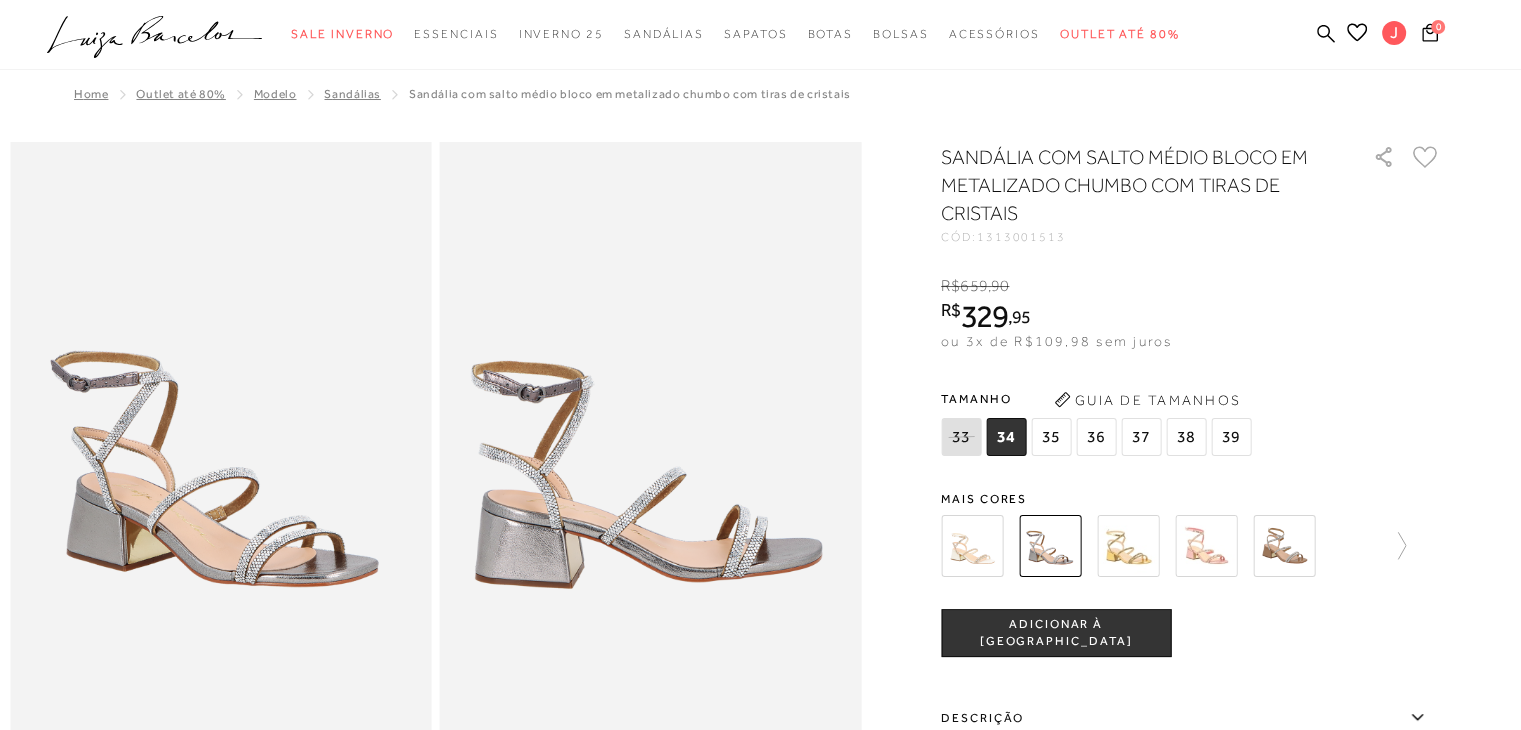 click at bounding box center [1128, 546] 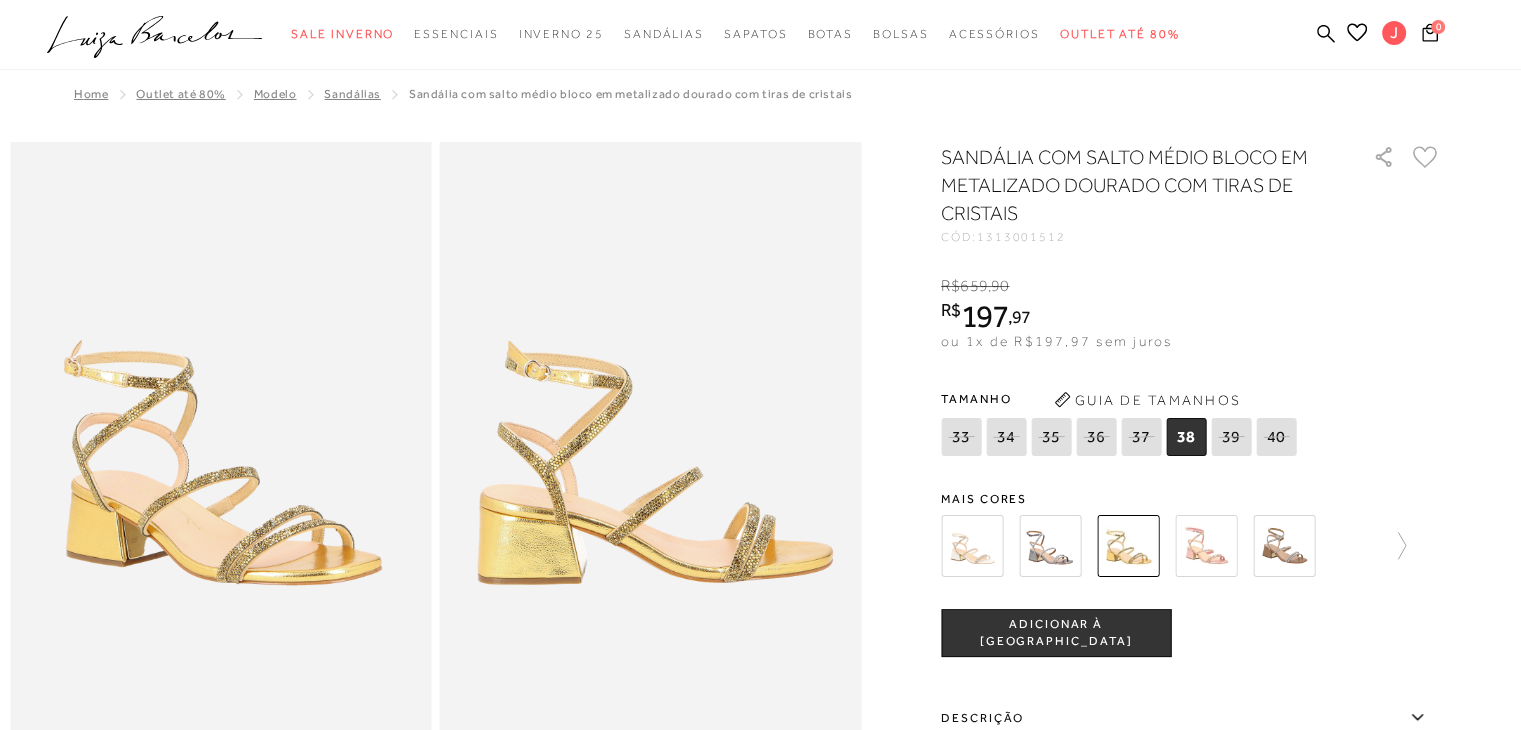 click at bounding box center [1206, 546] 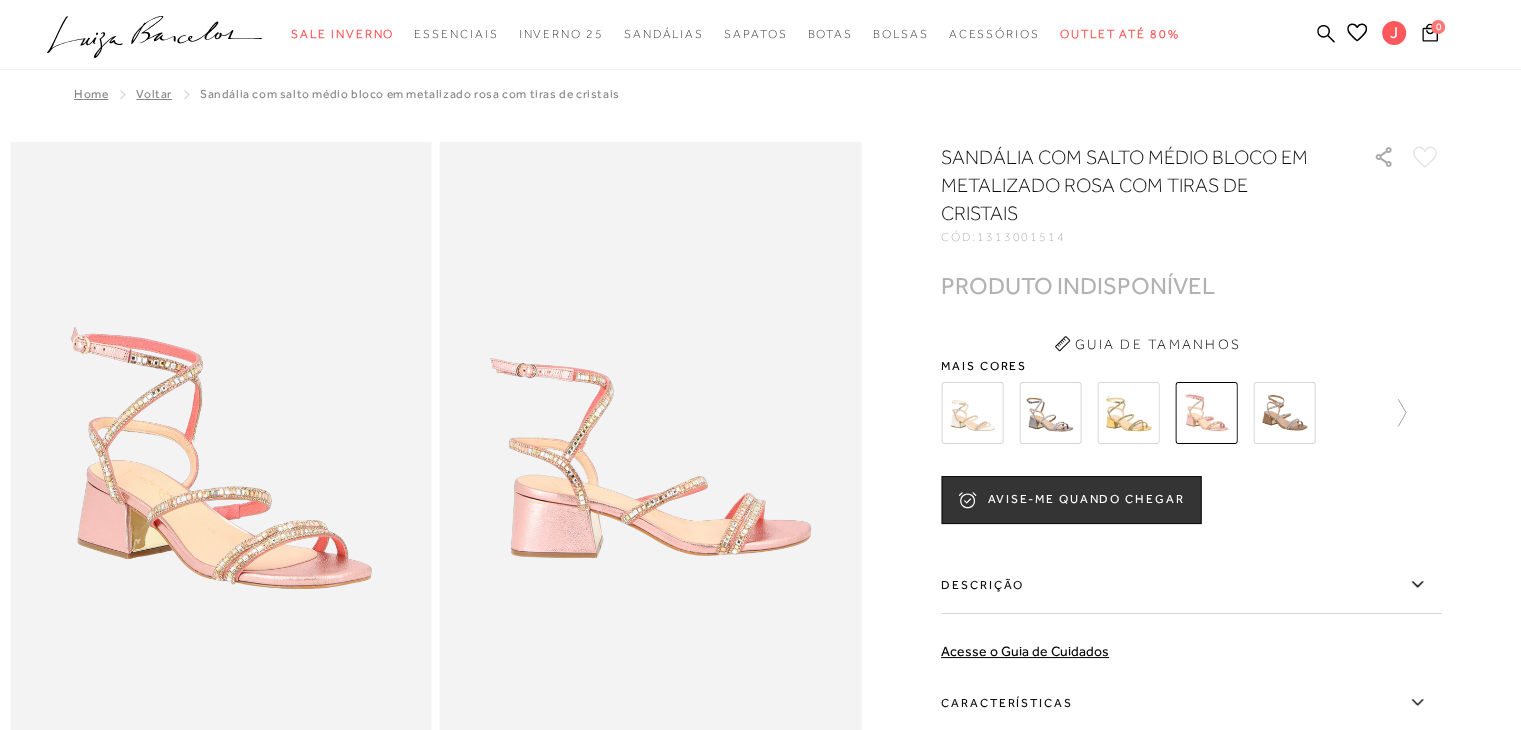 click at bounding box center (1284, 413) 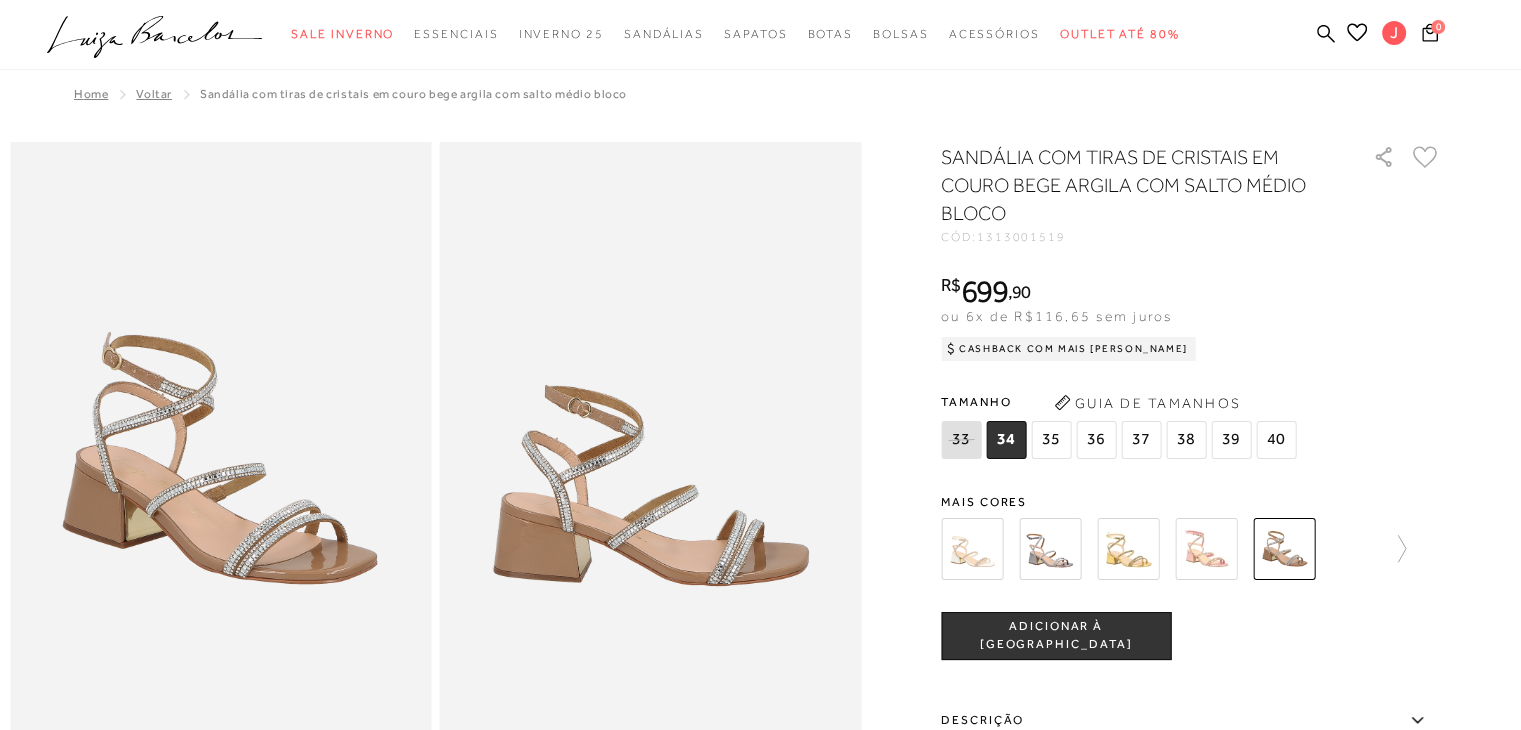 click at bounding box center [1191, 549] 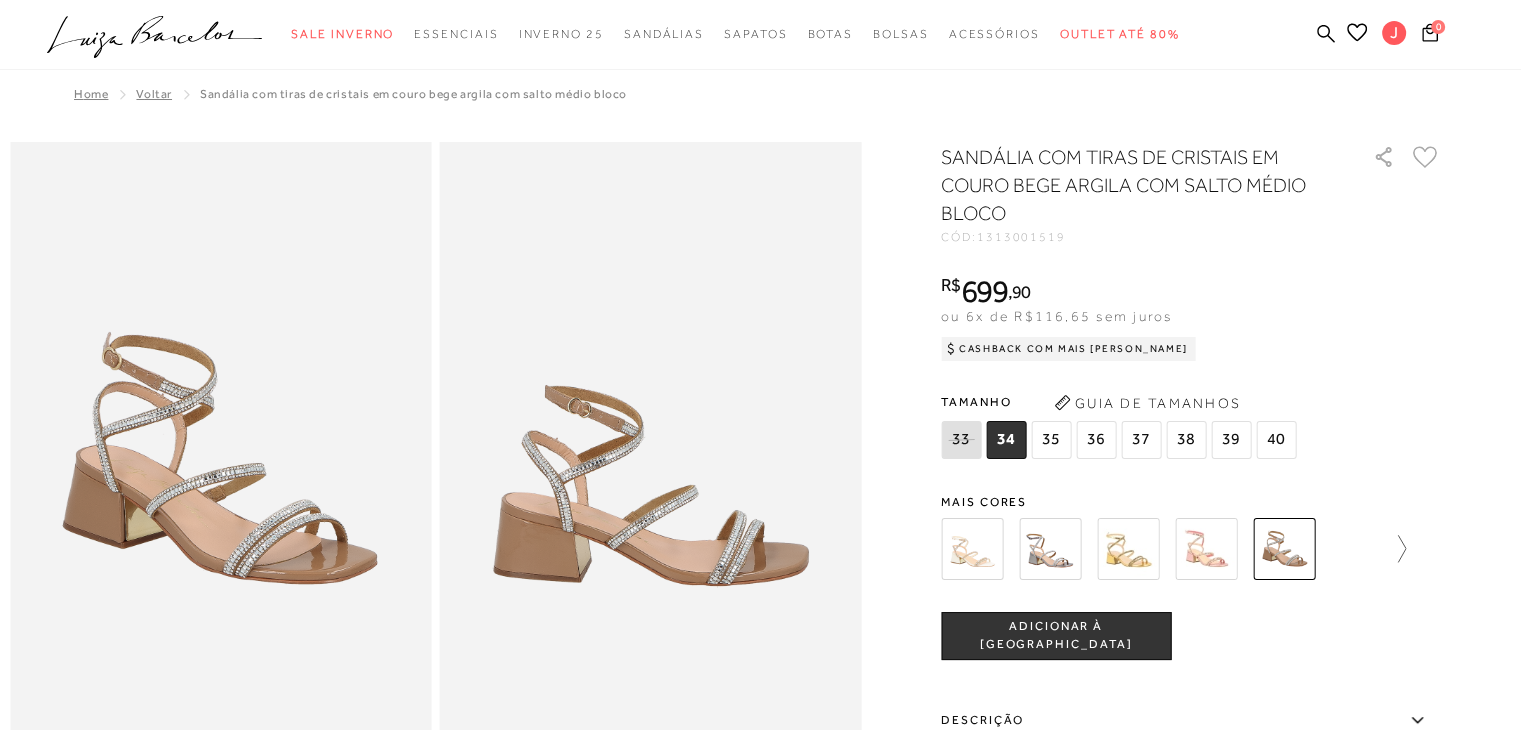 click 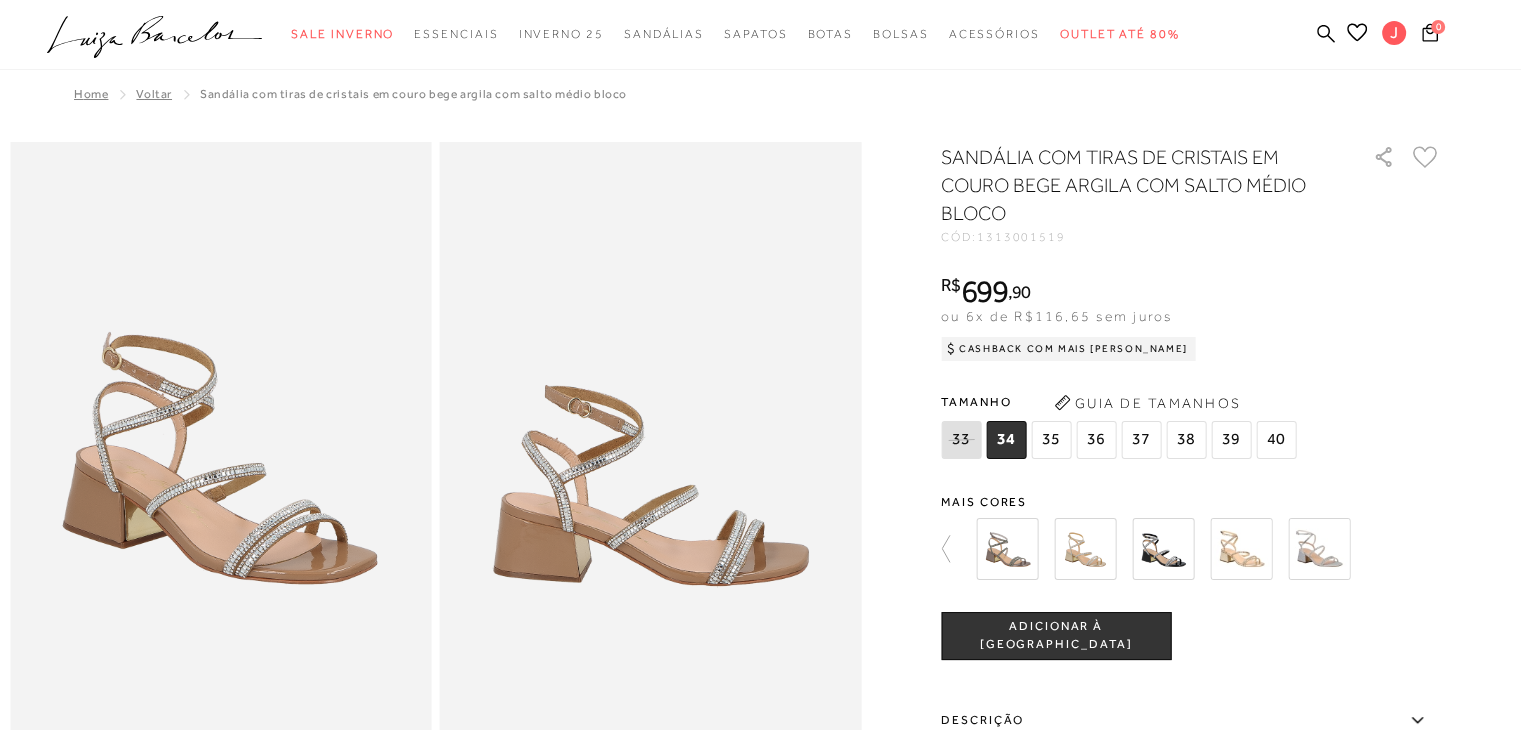 click at bounding box center [1007, 549] 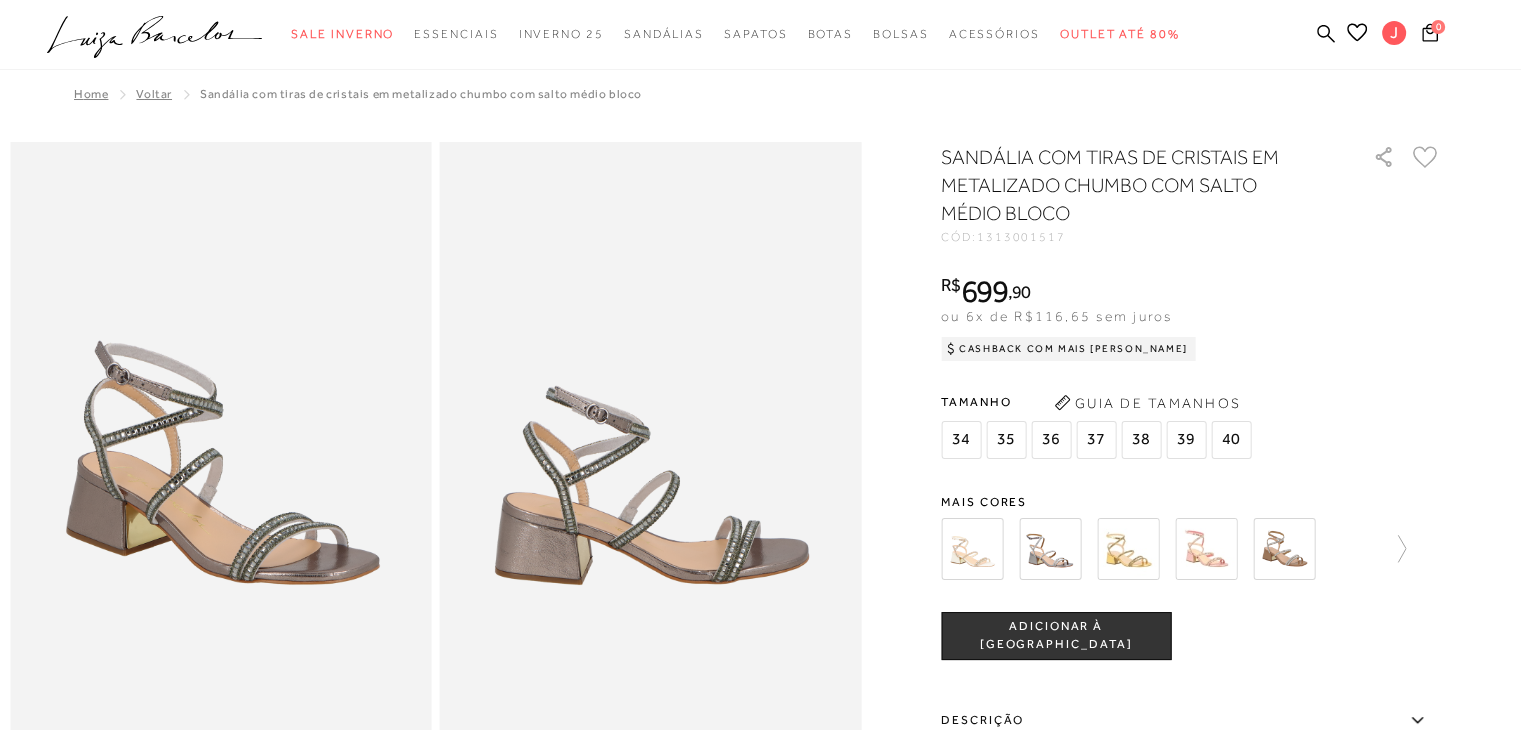 scroll, scrollTop: 0, scrollLeft: 0, axis: both 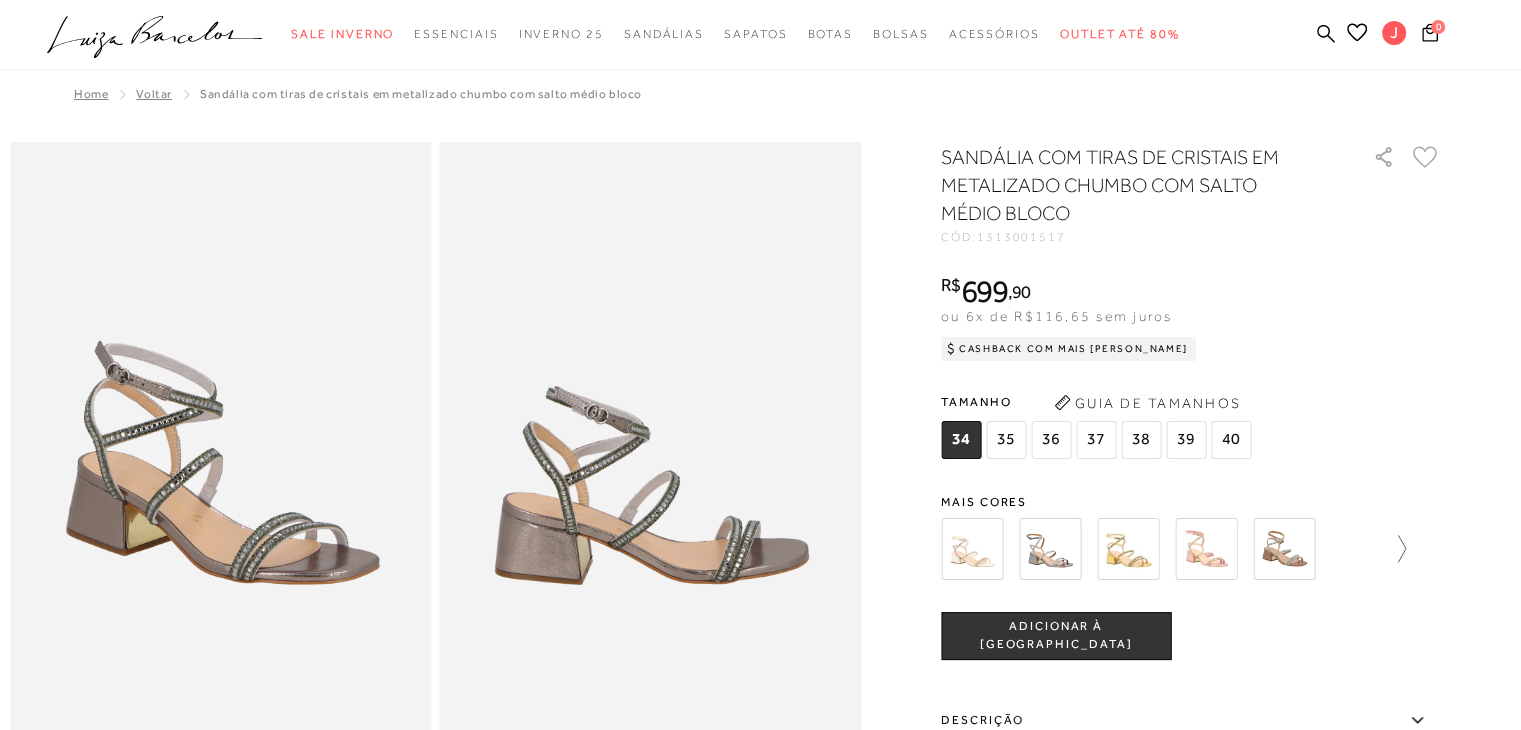 click 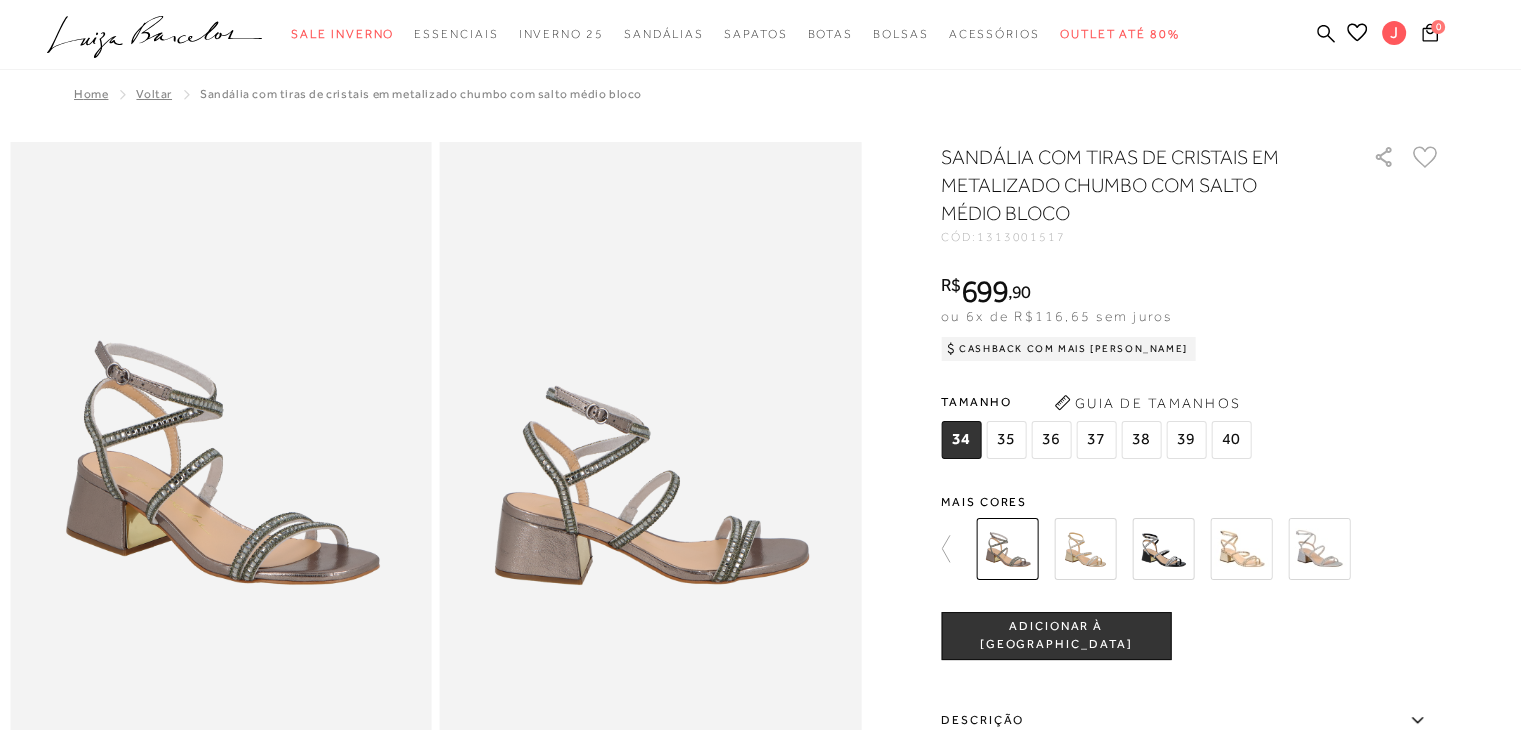 click at bounding box center (1085, 549) 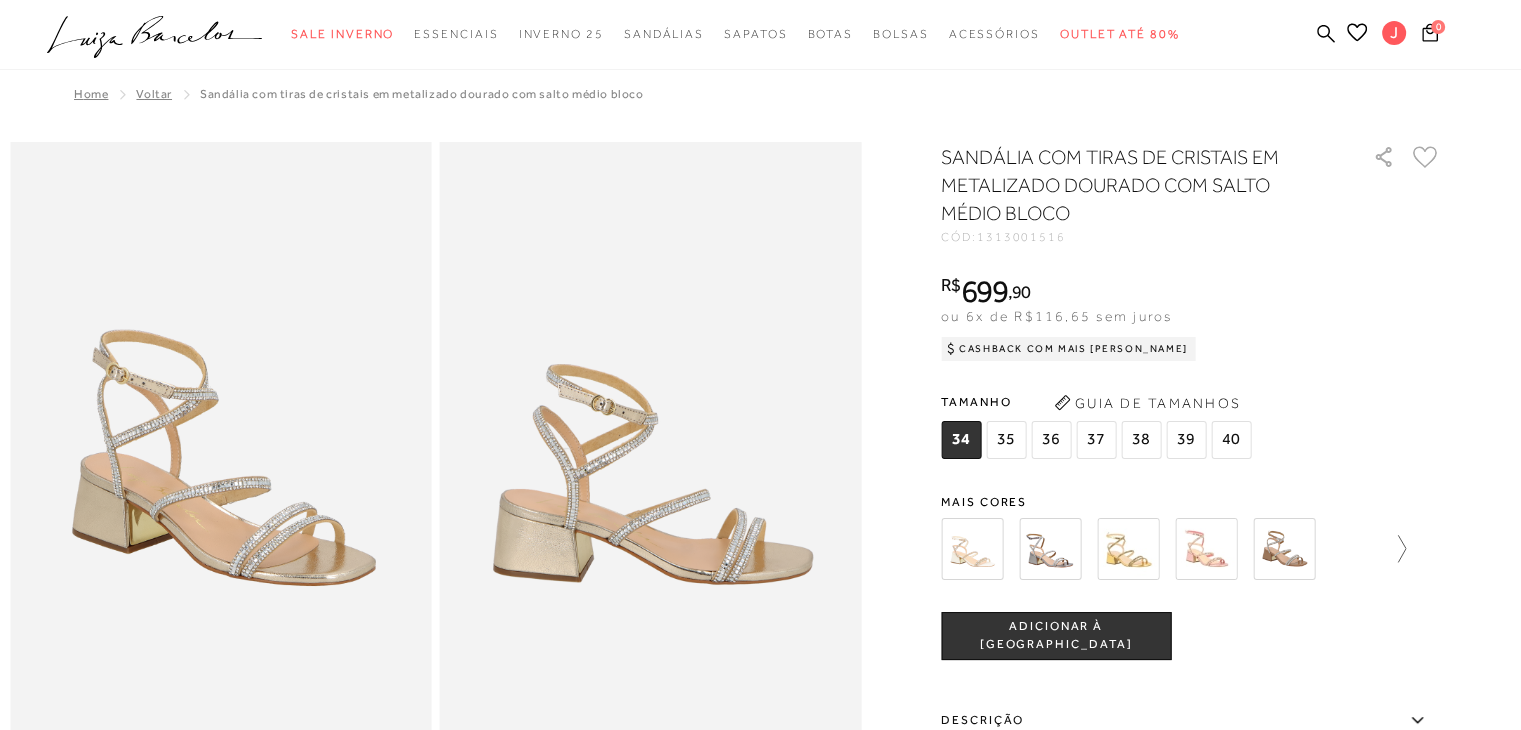 click 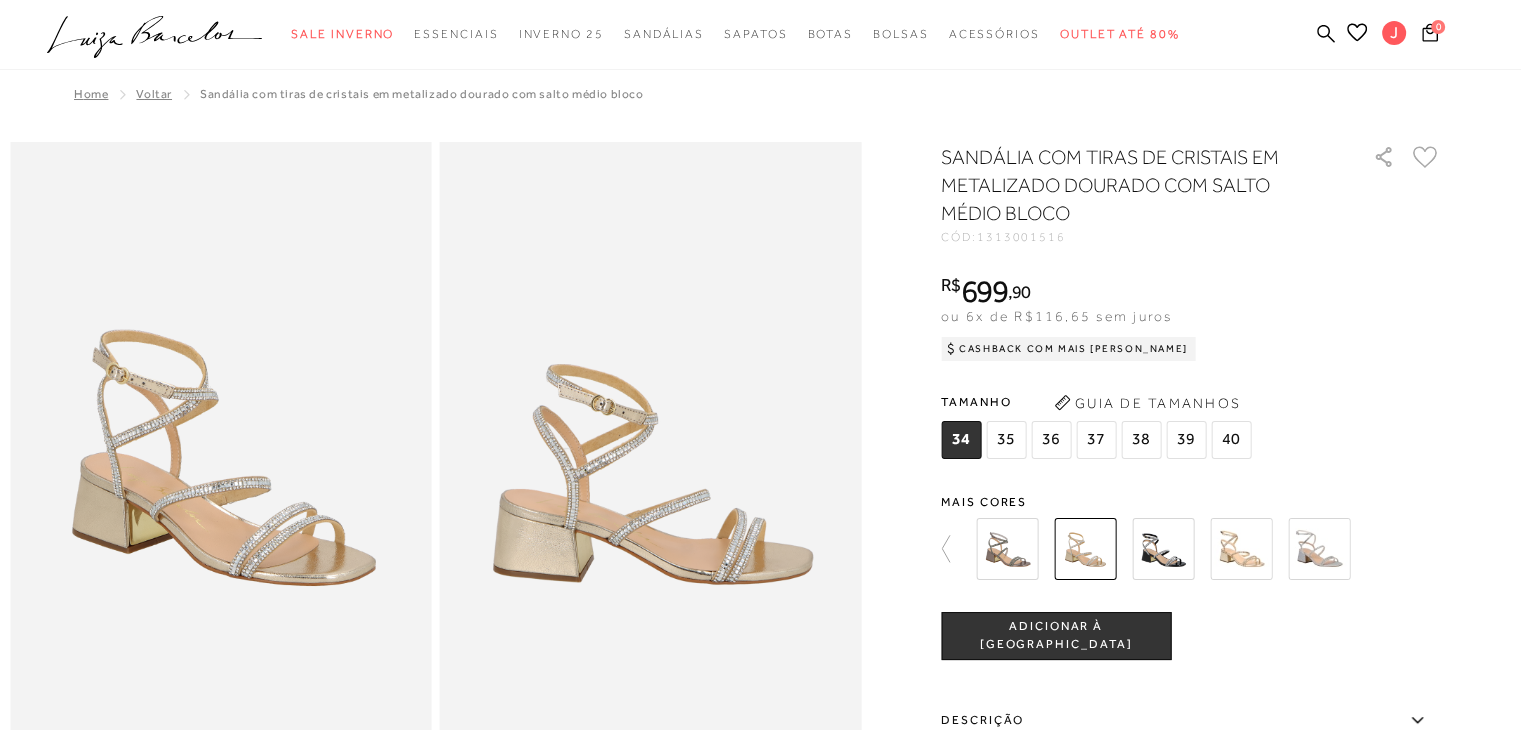 click at bounding box center (1163, 549) 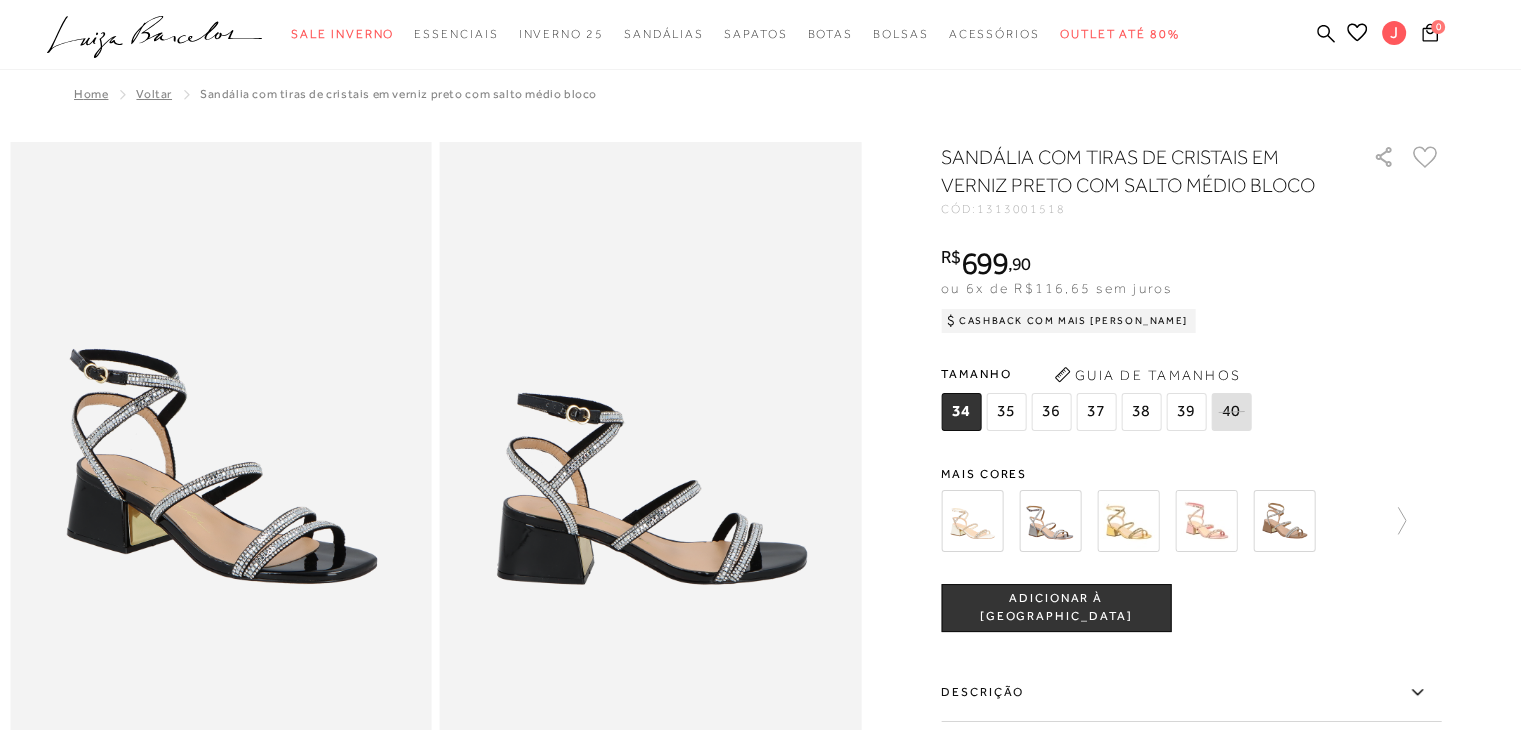 click at bounding box center [1191, 521] 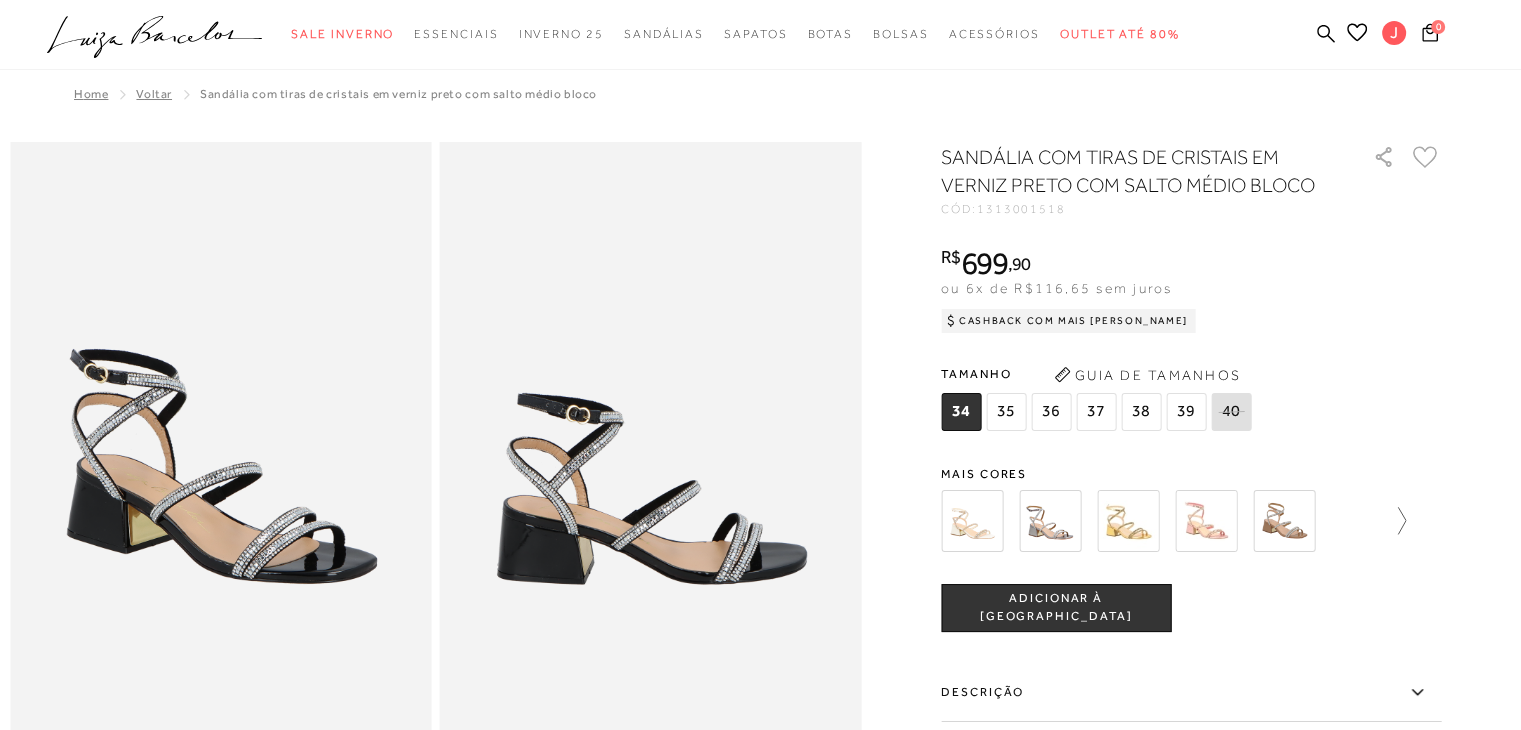 click 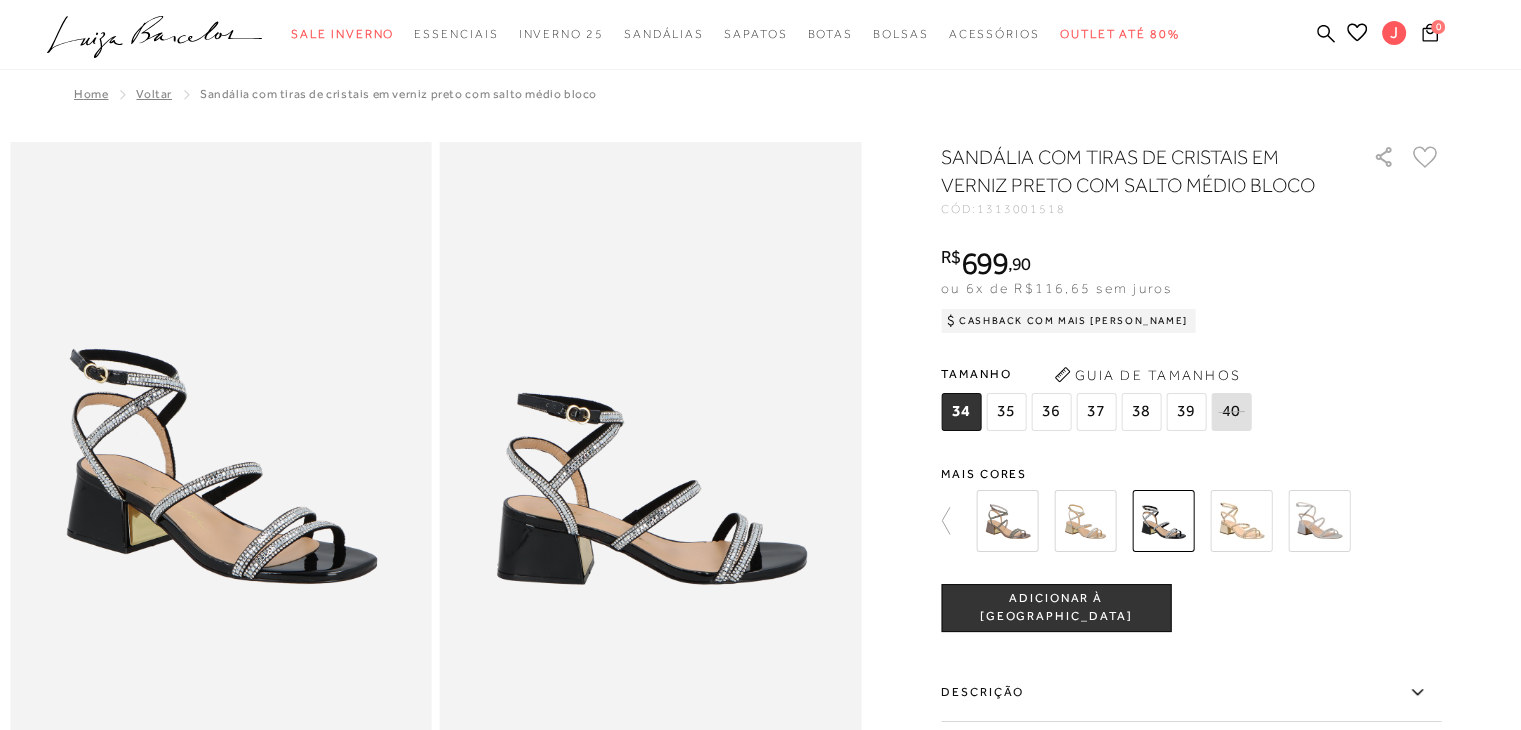 click at bounding box center [1241, 521] 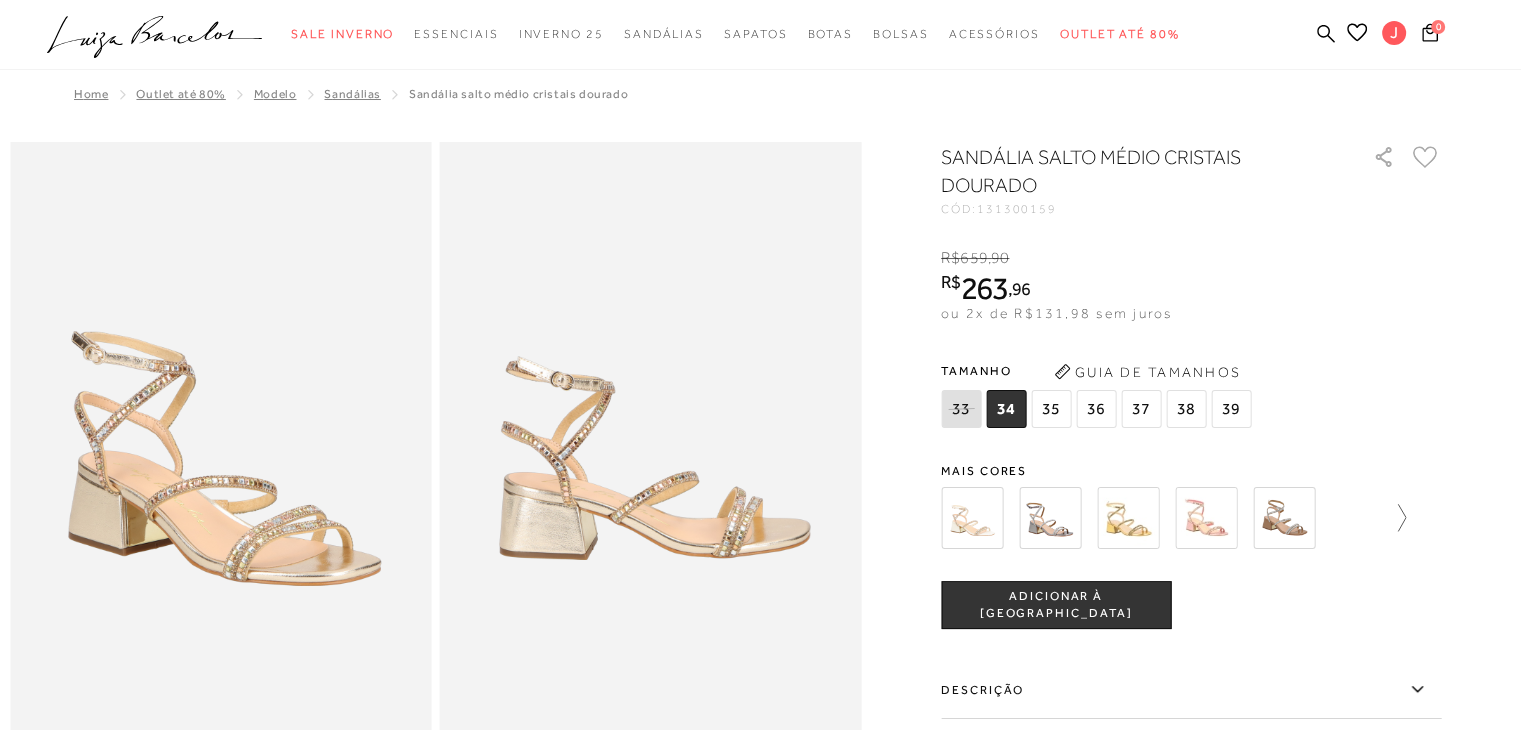 click 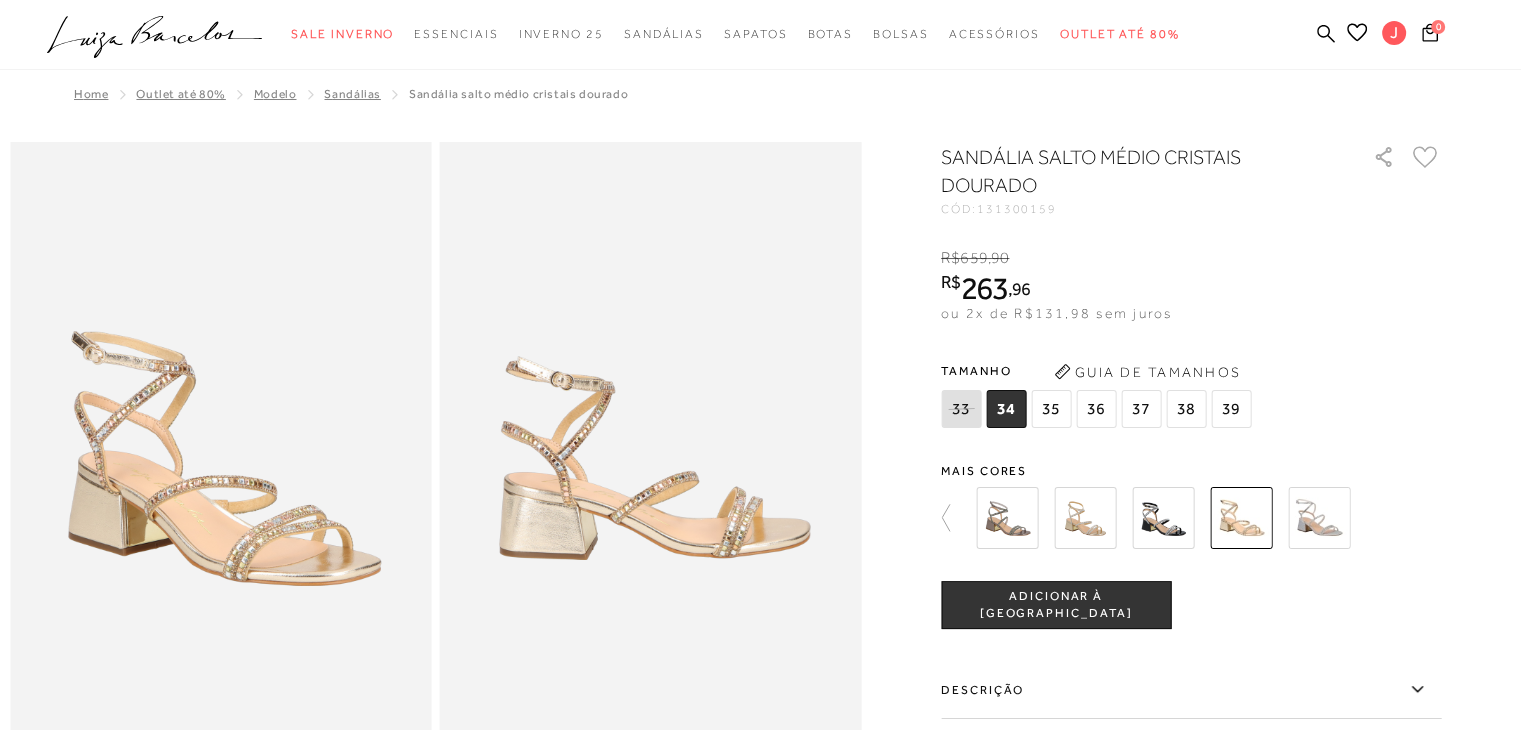 click at bounding box center [1319, 518] 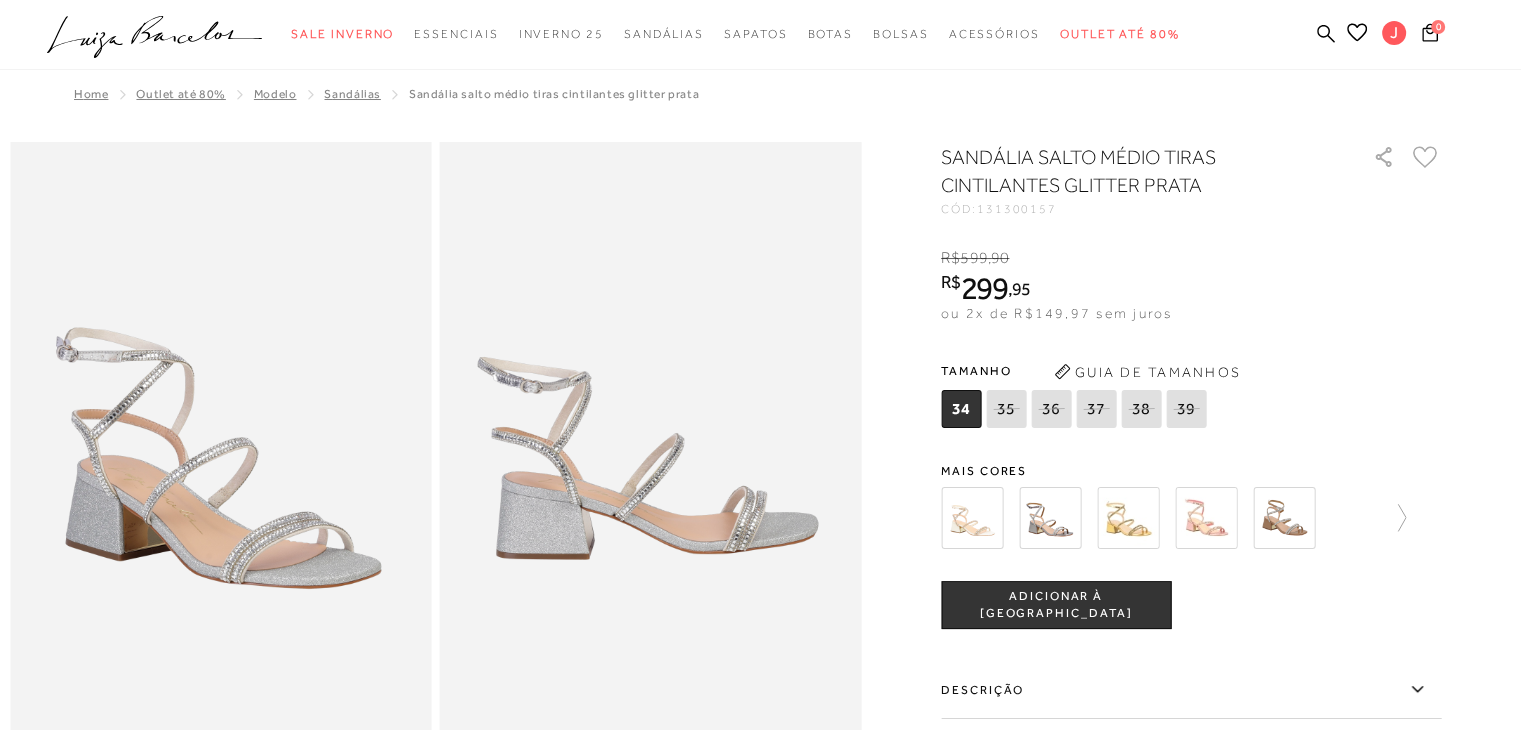 click at bounding box center [1284, 518] 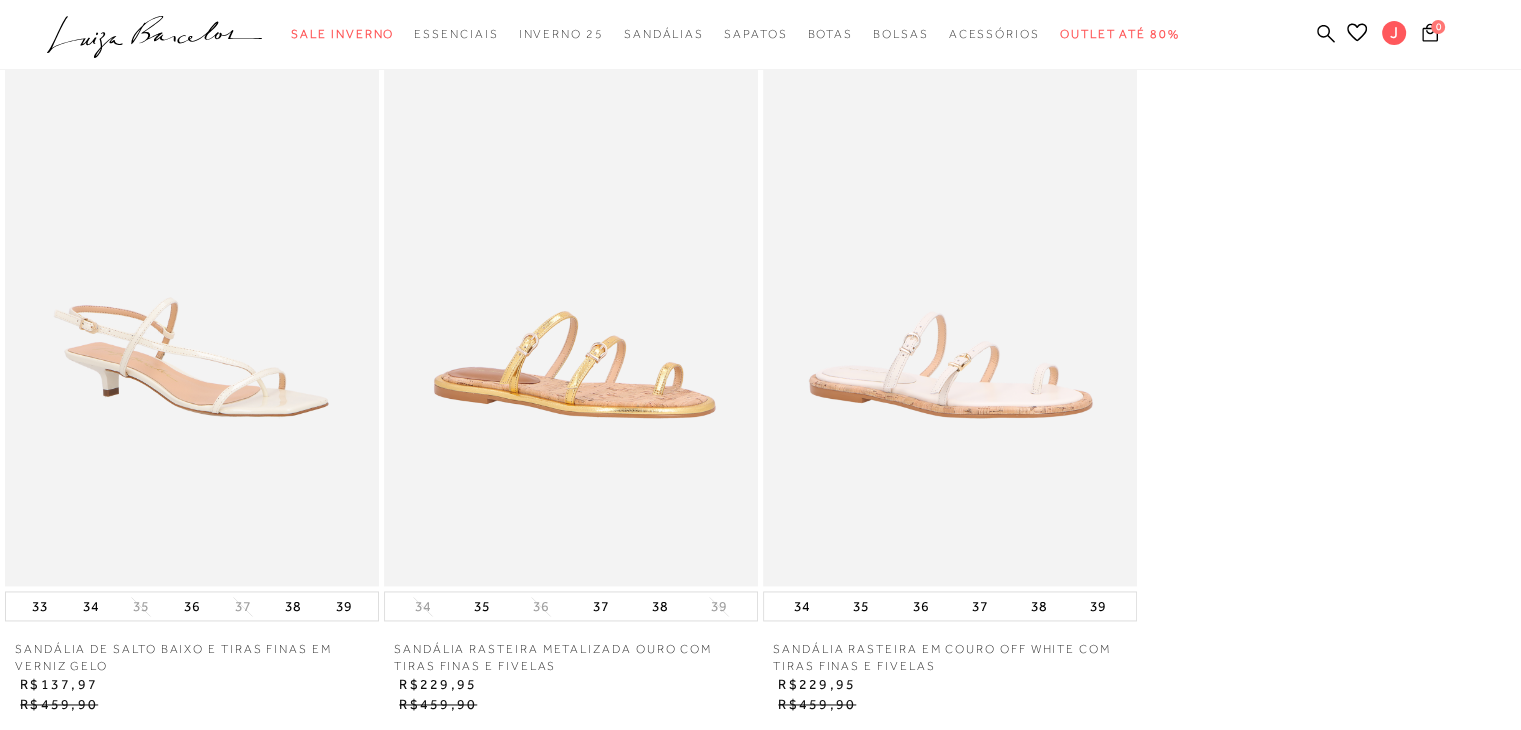 click on "SANDÁLIA DE SALTO BAIXO E TIRAS FINAS EM VERNIZ GELO
70%
OFF
33
34
35
36
37
38
39
[PERSON_NAME] DE SALTO BAIXO E TIRAS FINAS EM VERNIZ GELO
R$137,97
R$459,90" at bounding box center (760, 375) 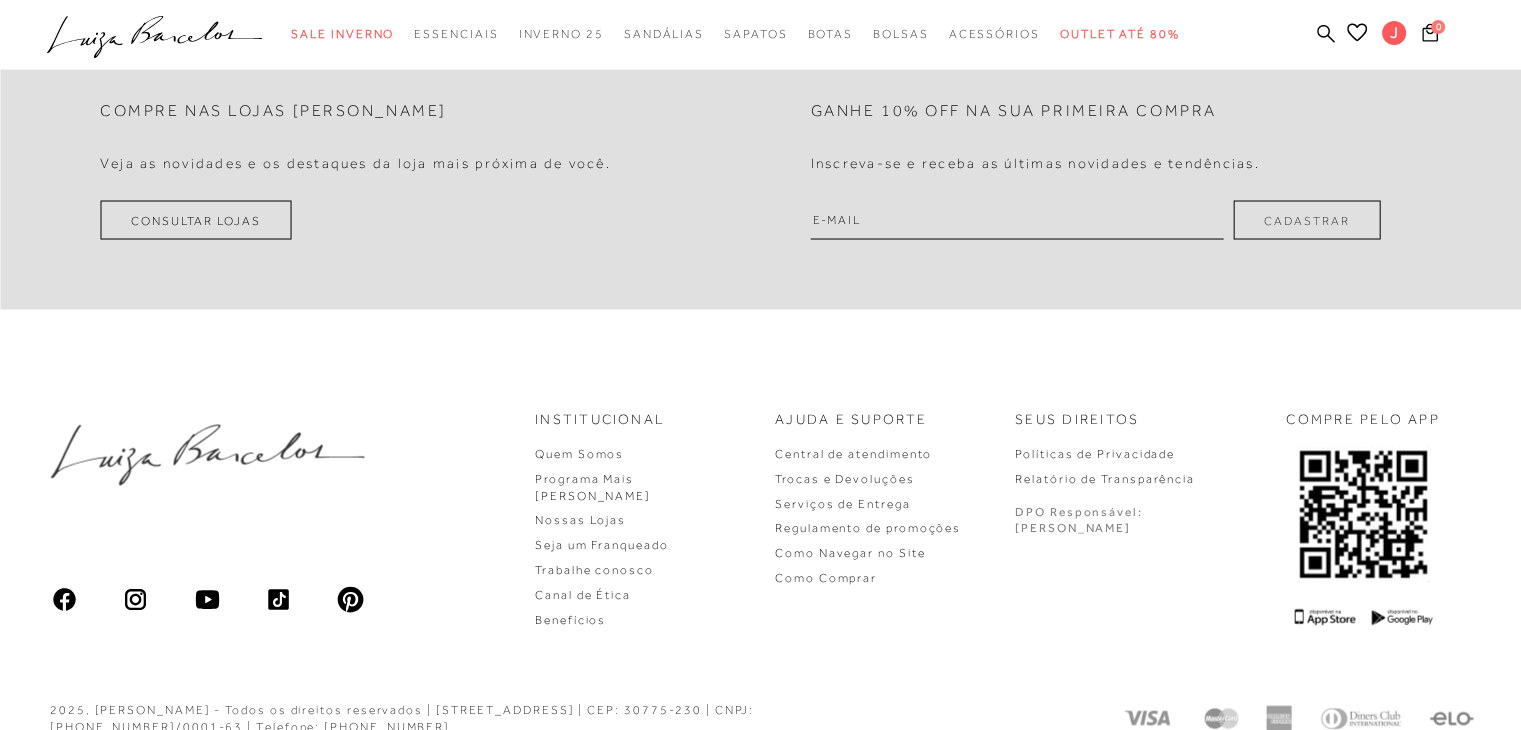 scroll, scrollTop: 3752, scrollLeft: 0, axis: vertical 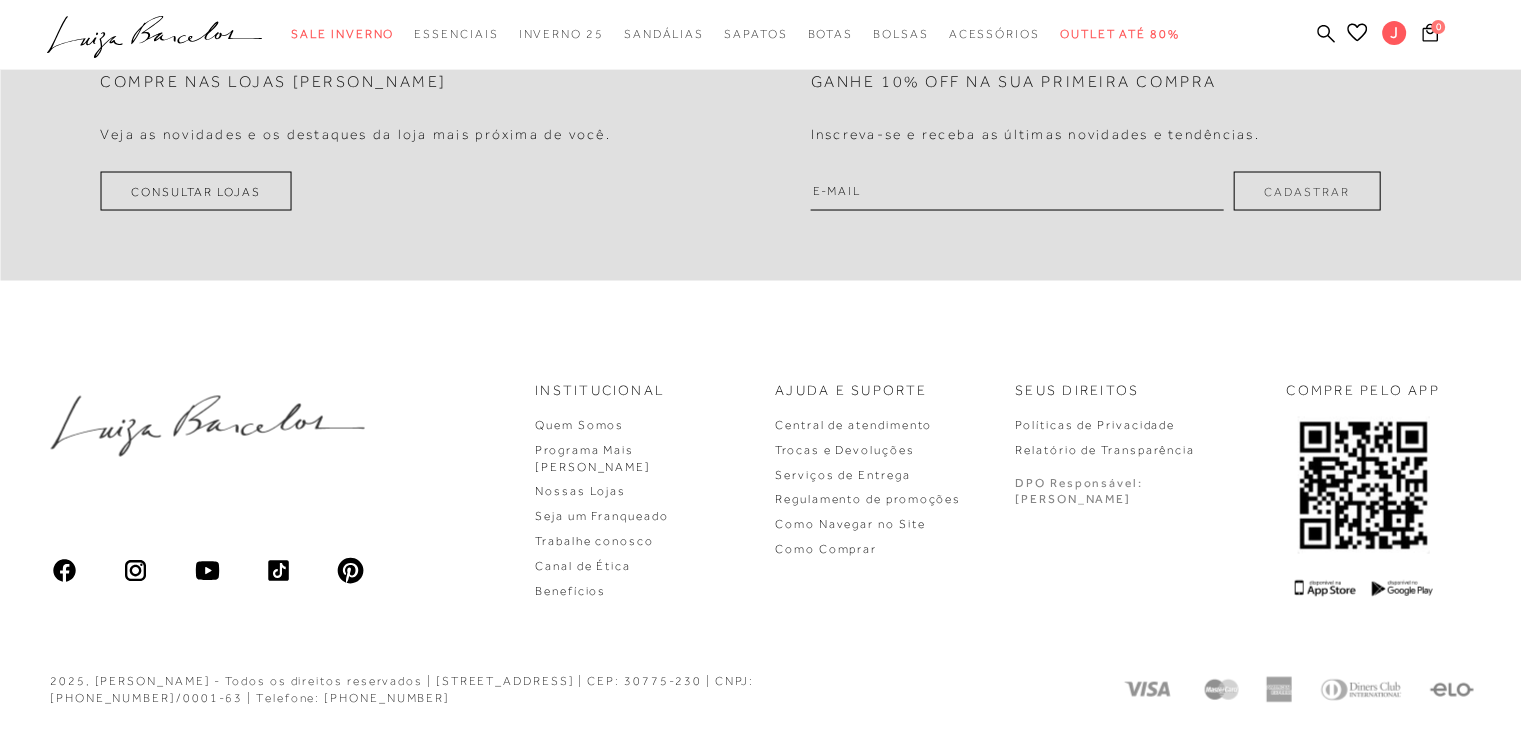 click on "Seus Direitos
Políticas de Privacidade
Relatório de Transparência
DPO Responsável:  [PERSON_NAME]" at bounding box center [1123, 489] 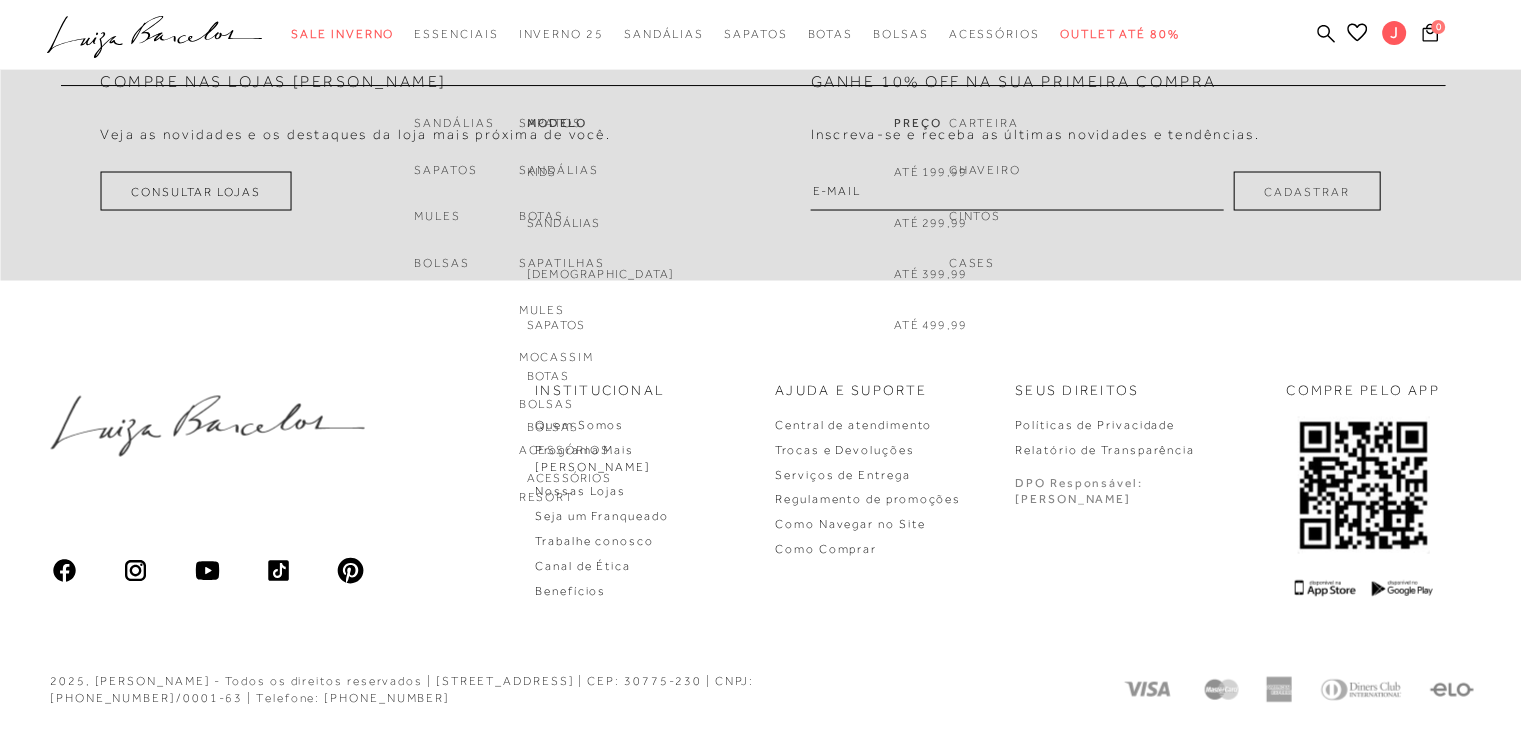 type 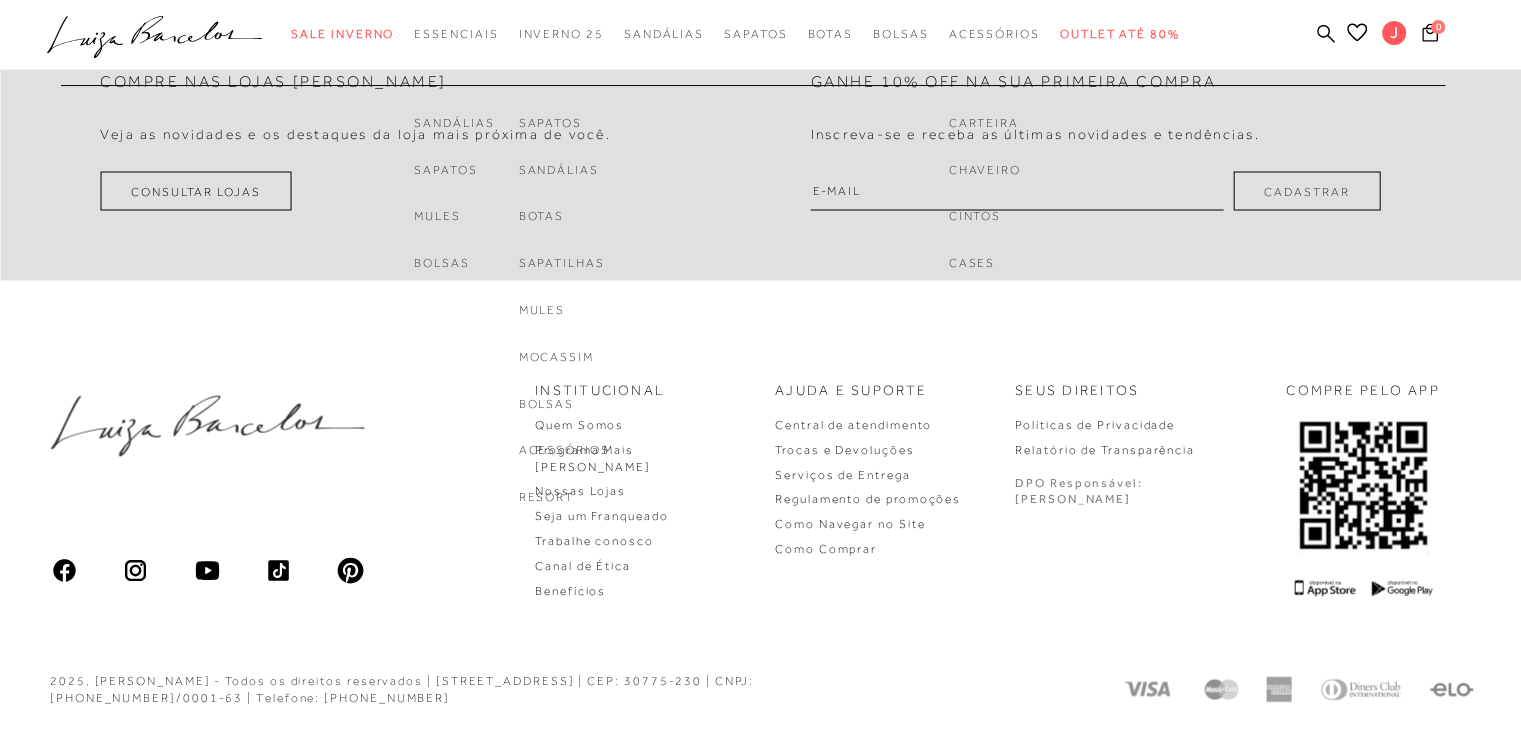 scroll, scrollTop: 0, scrollLeft: 0, axis: both 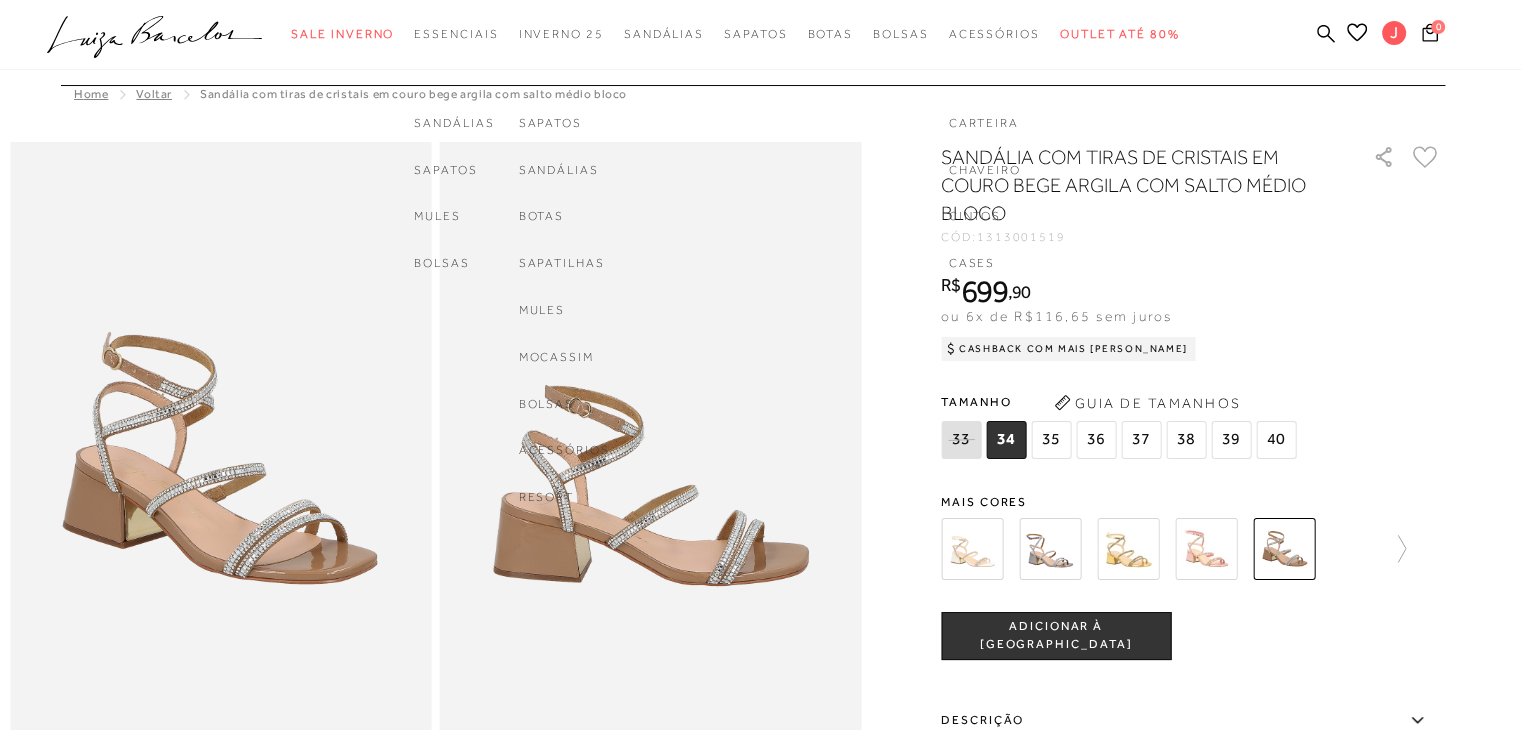 type 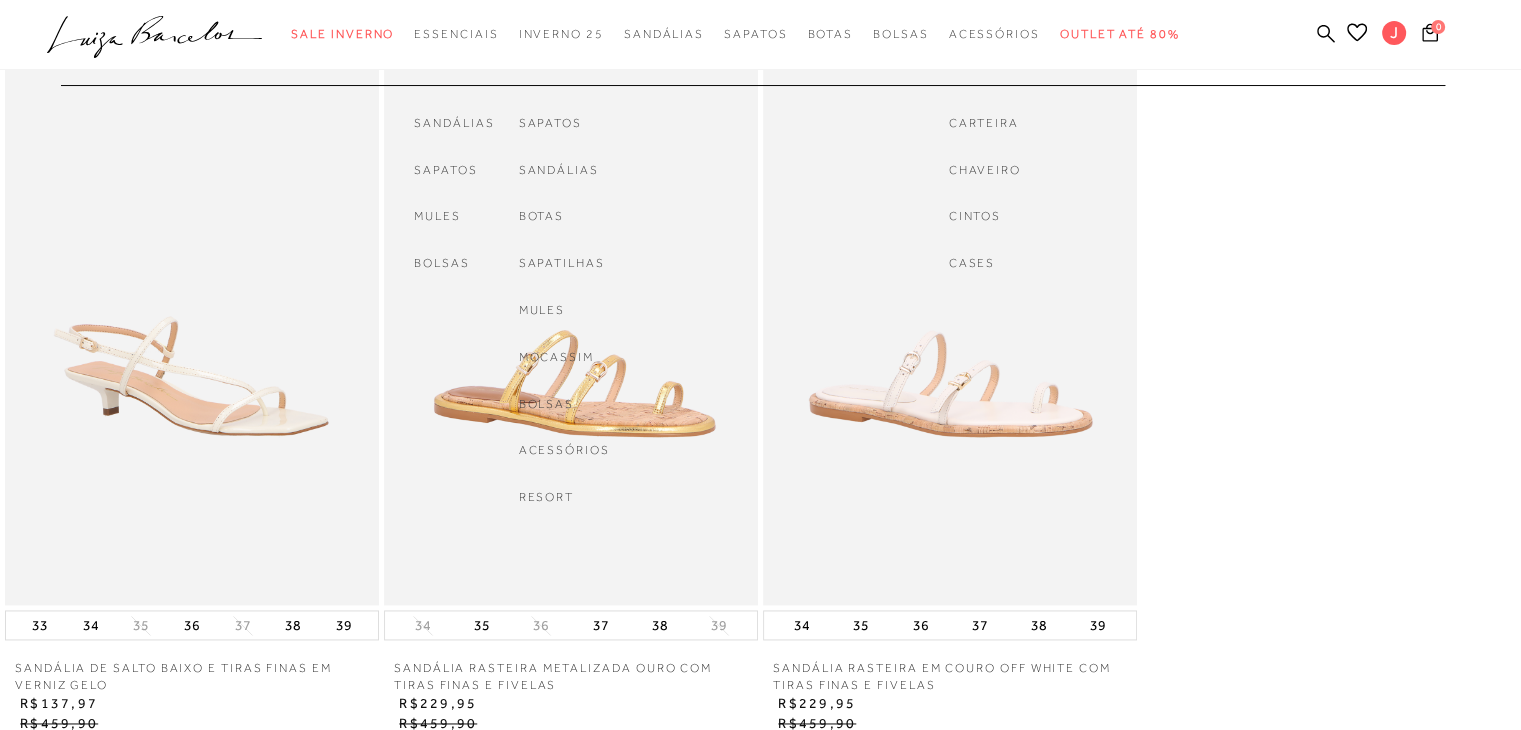 type 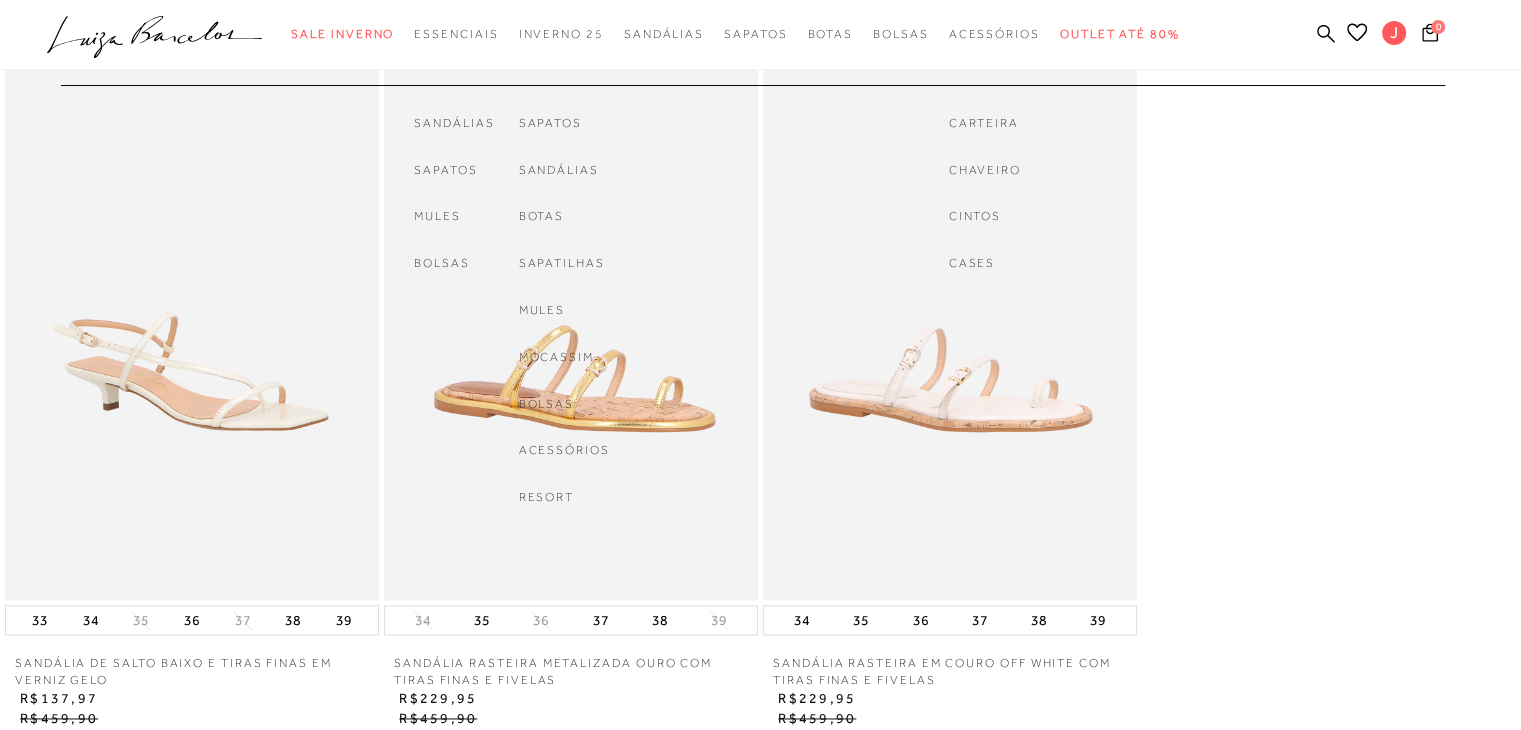 type 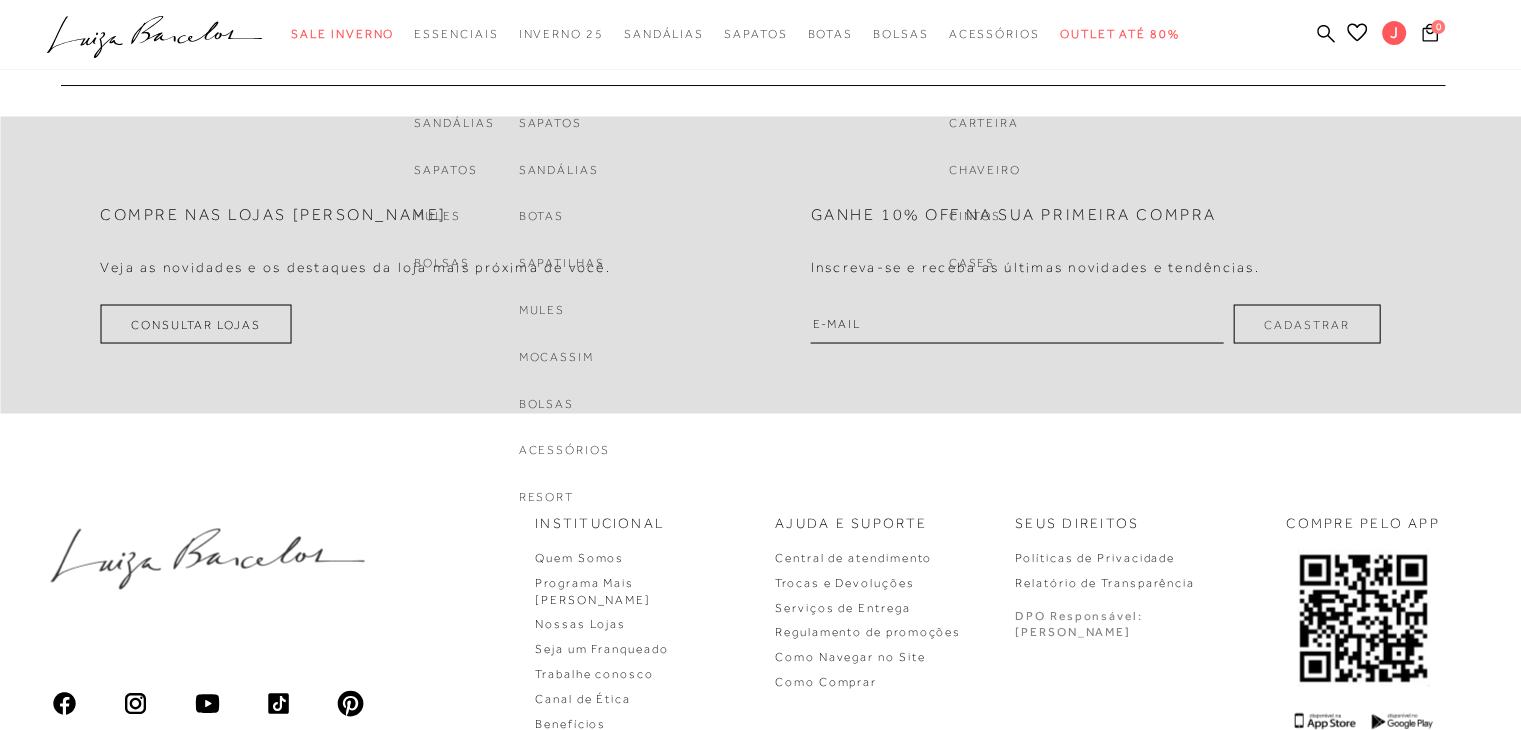type 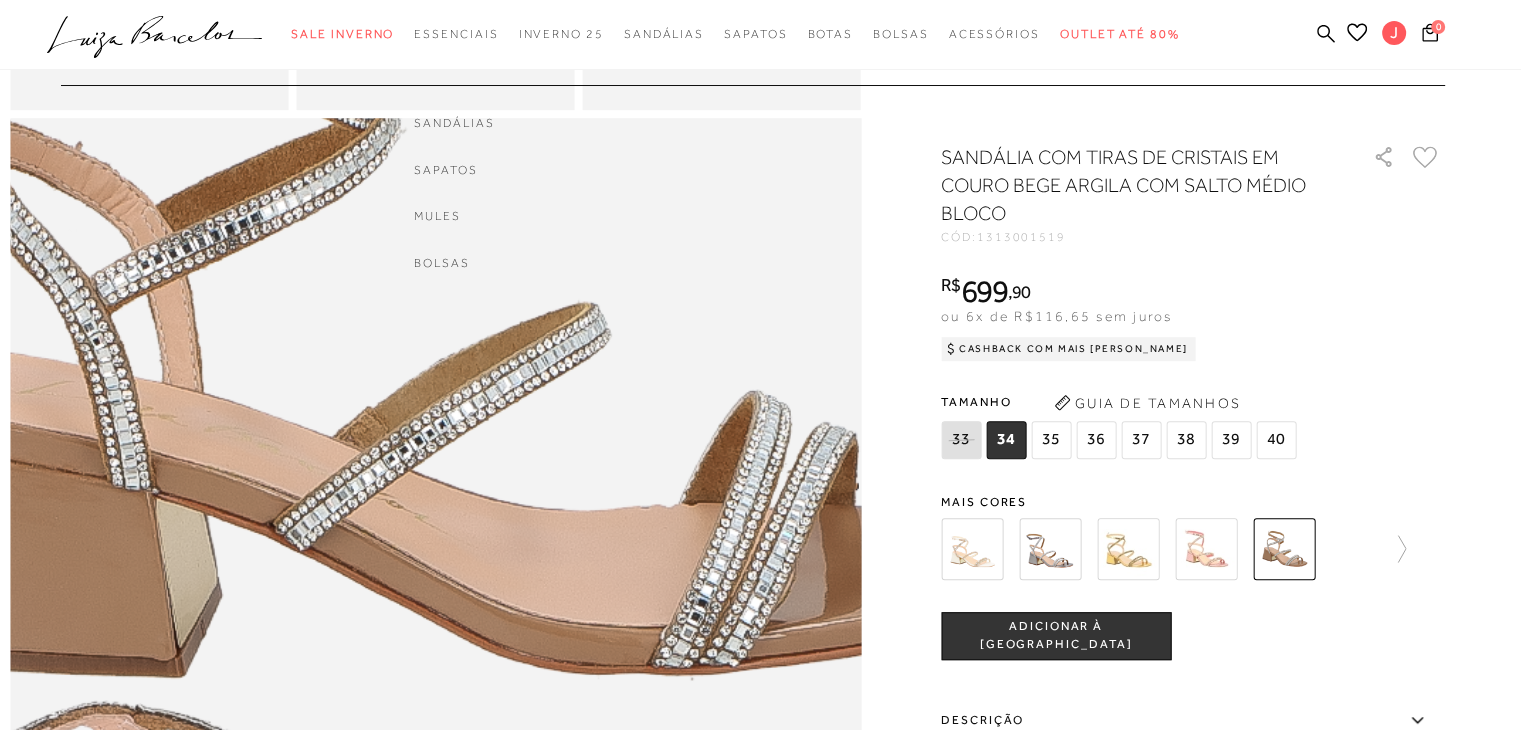 scroll, scrollTop: 1089, scrollLeft: 0, axis: vertical 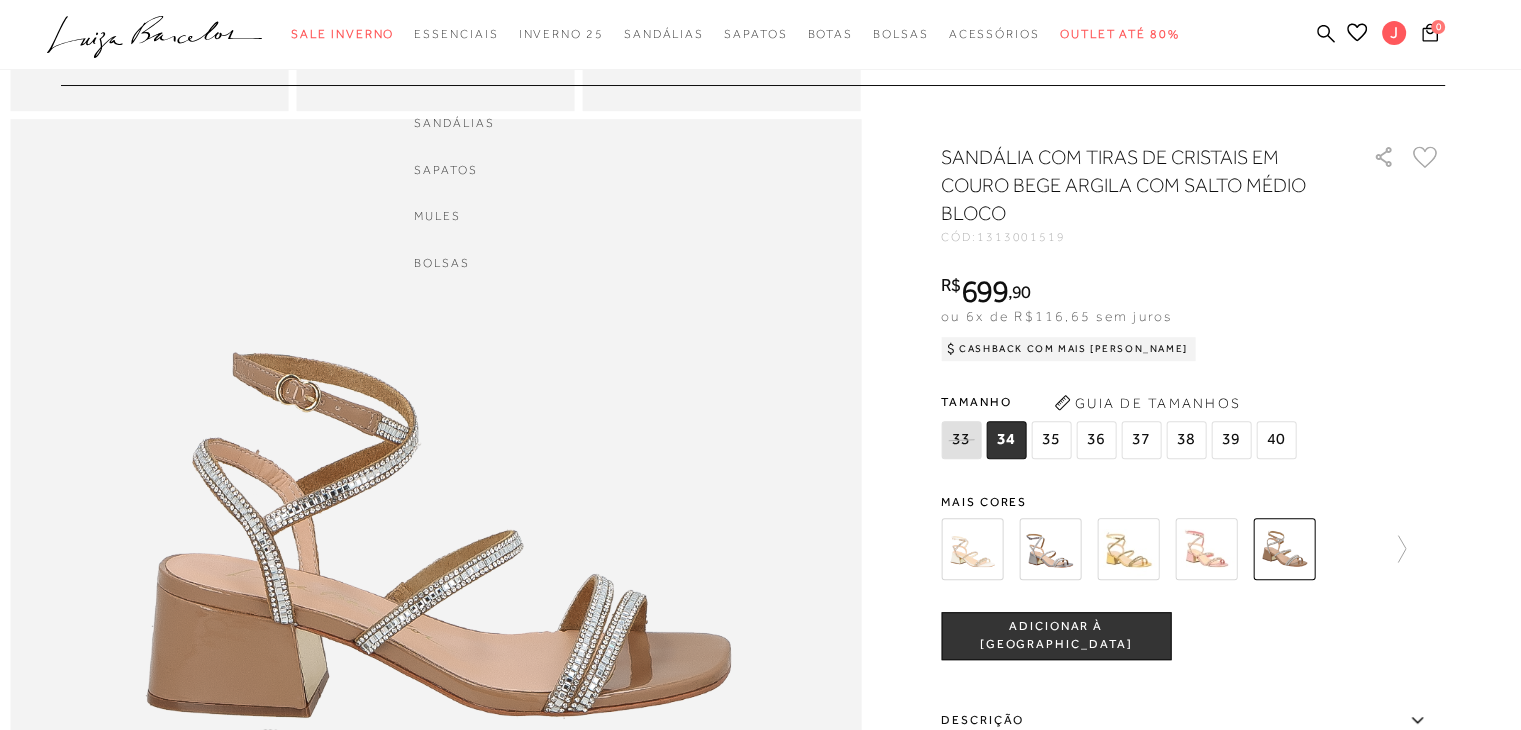 click at bounding box center [1128, 549] 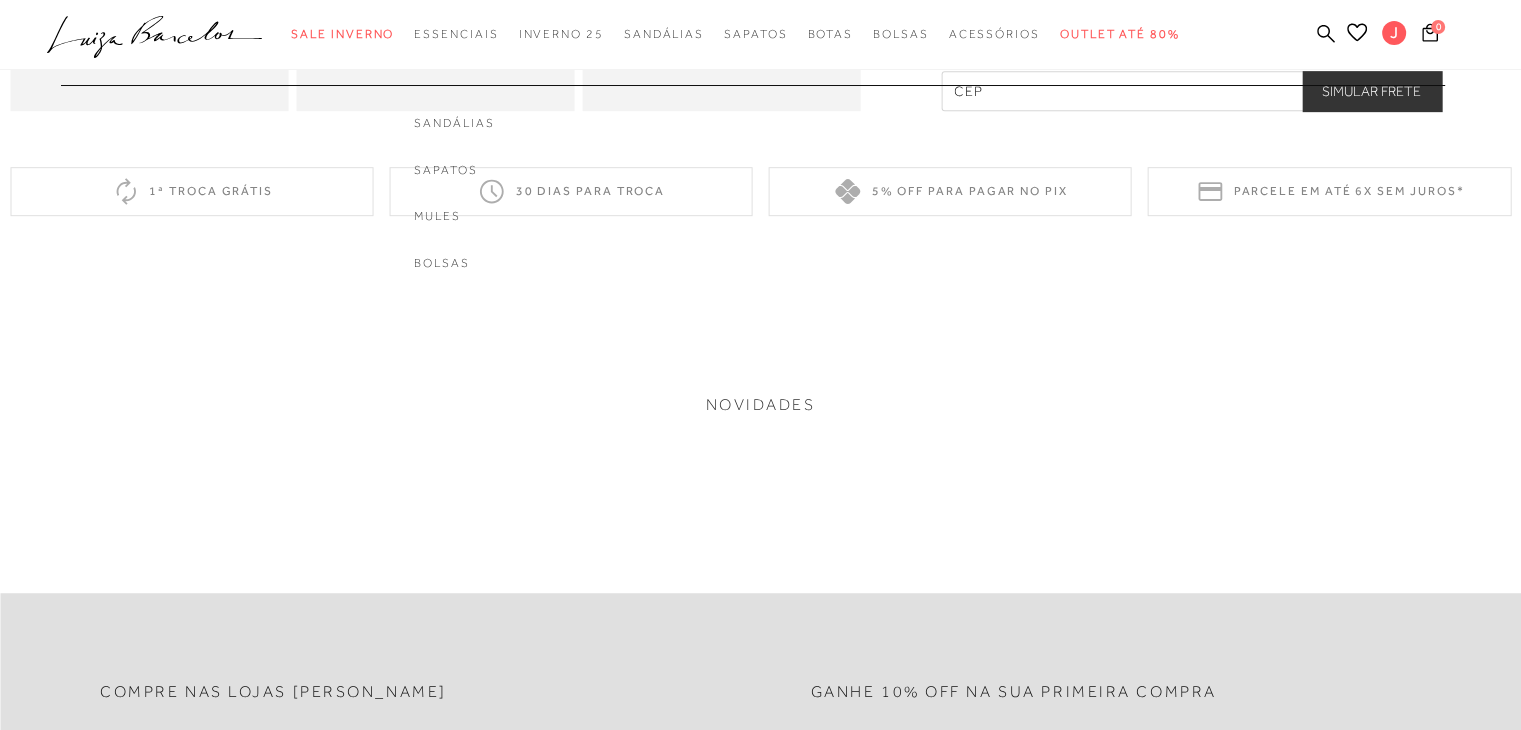 scroll, scrollTop: 0, scrollLeft: 0, axis: both 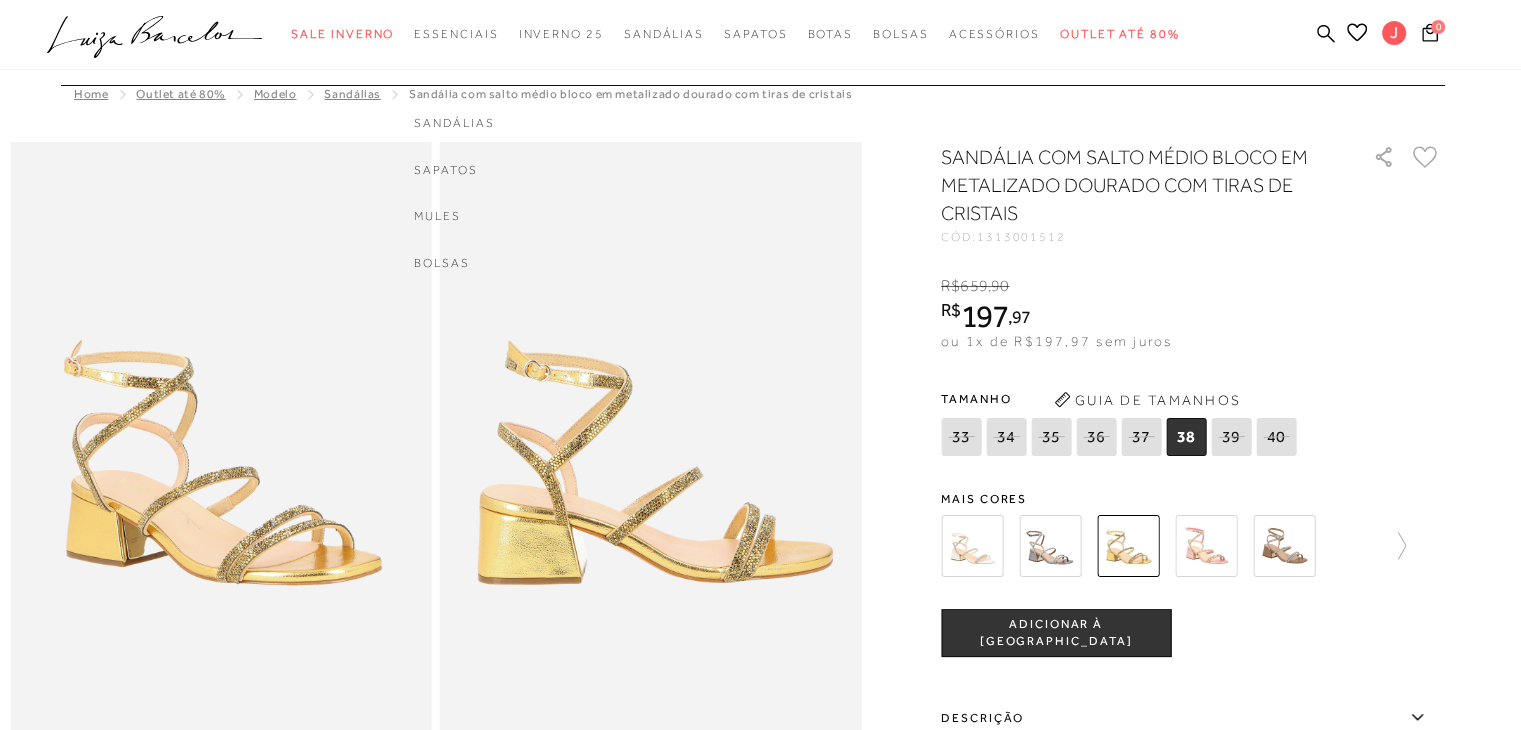 click at bounding box center (1150, 546) 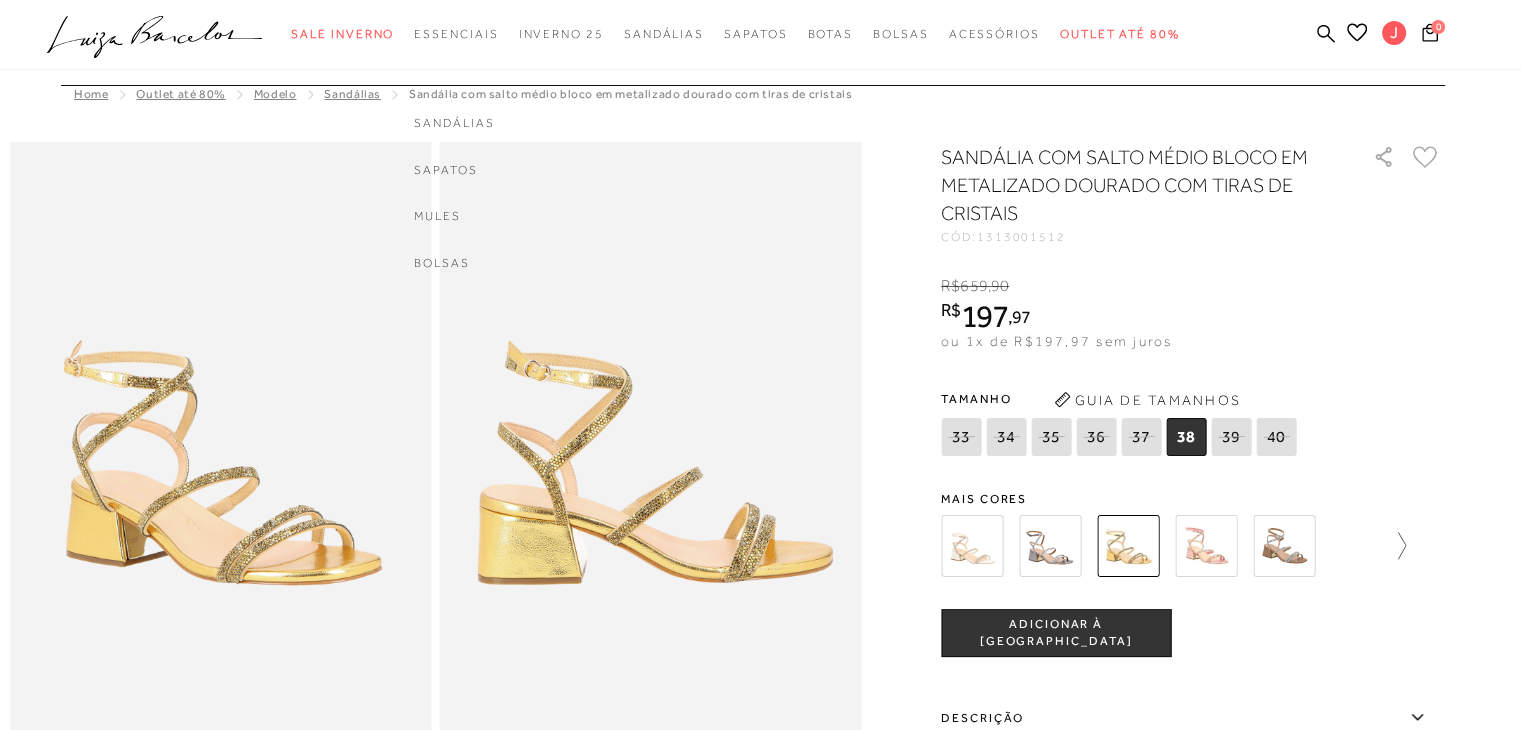 click 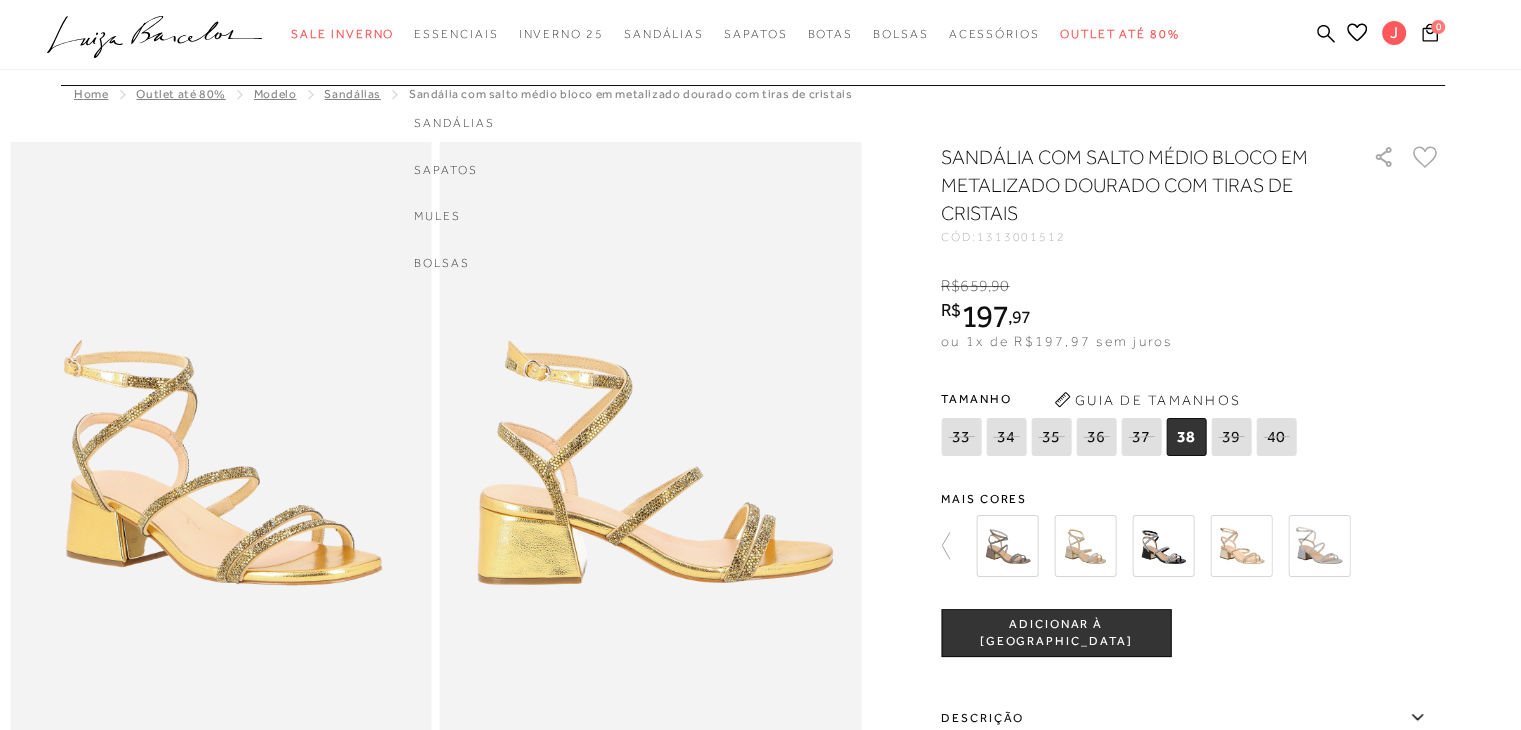 click at bounding box center [1241, 546] 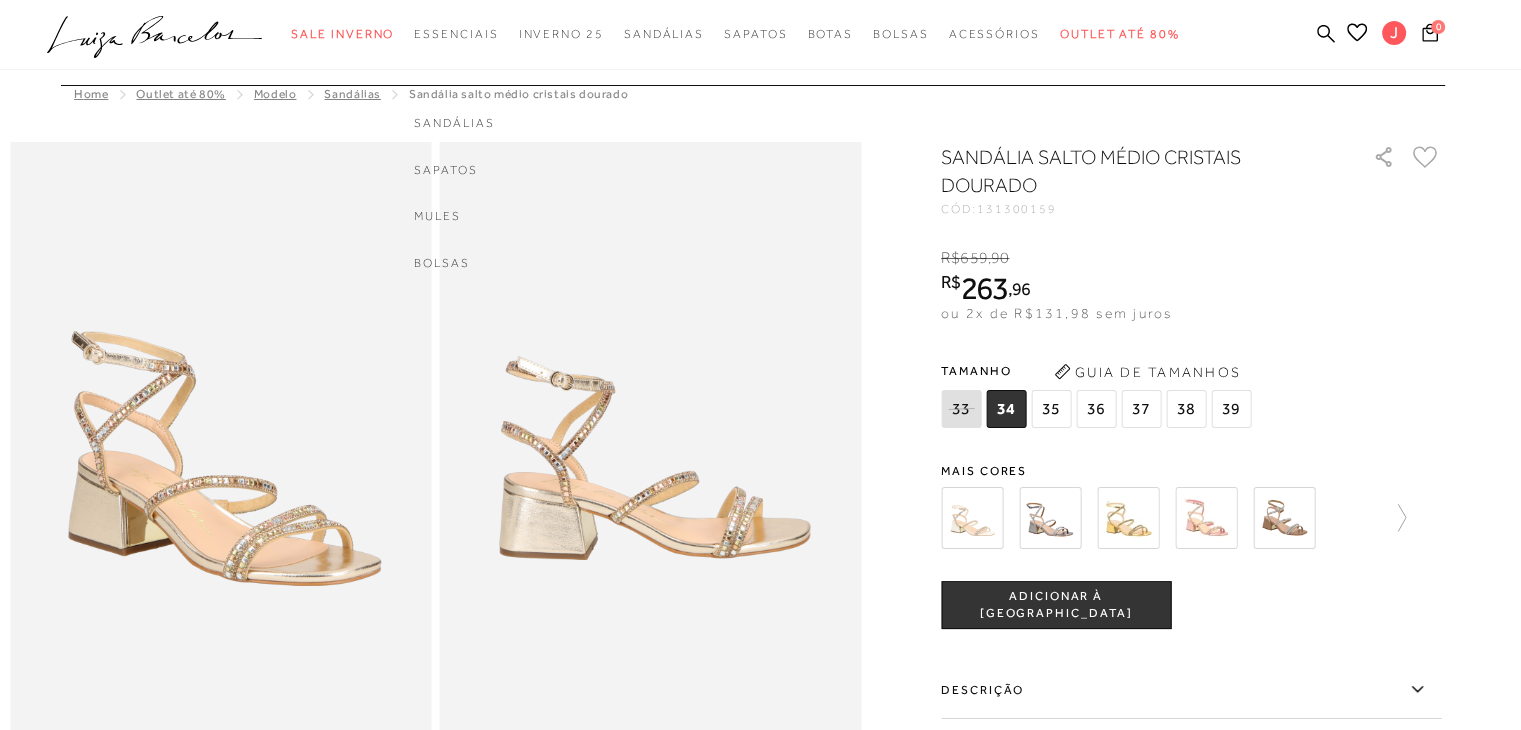 click at bounding box center [1150, 518] 